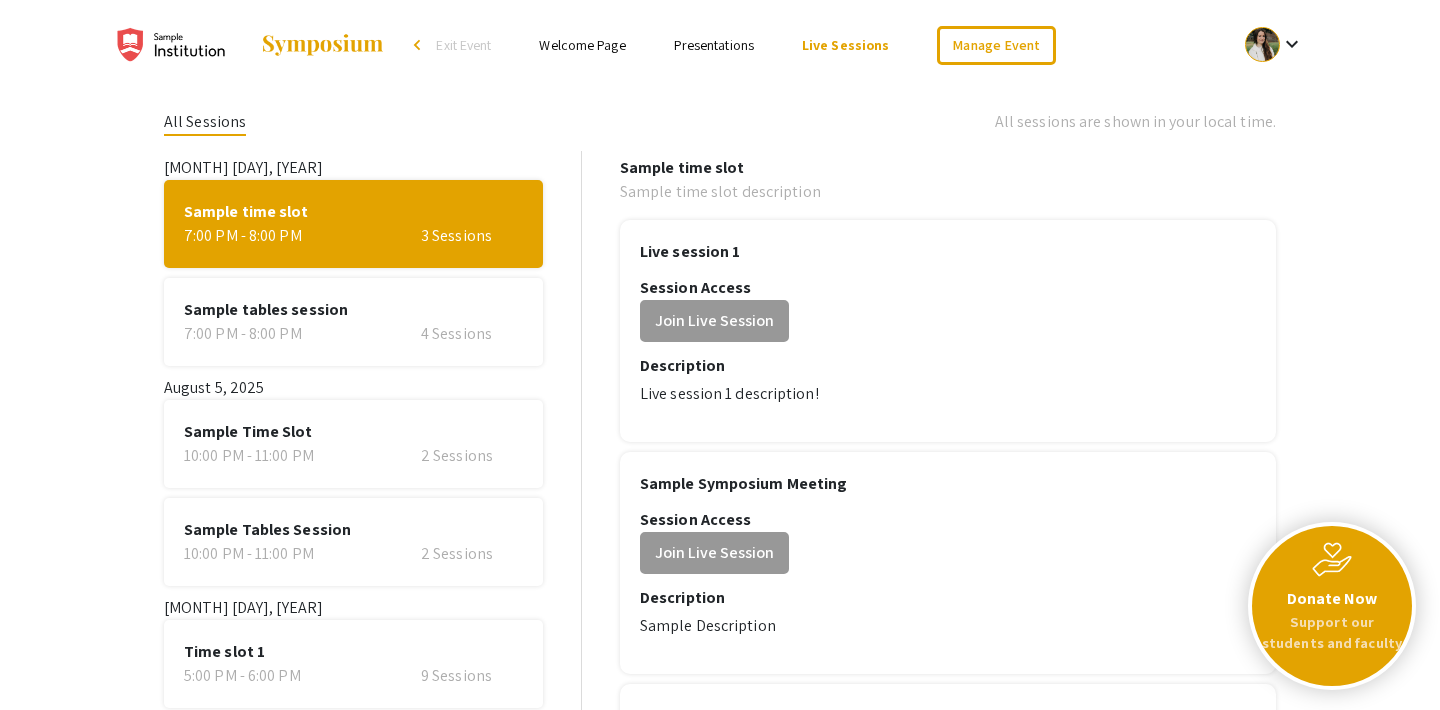 scroll, scrollTop: 0, scrollLeft: 0, axis: both 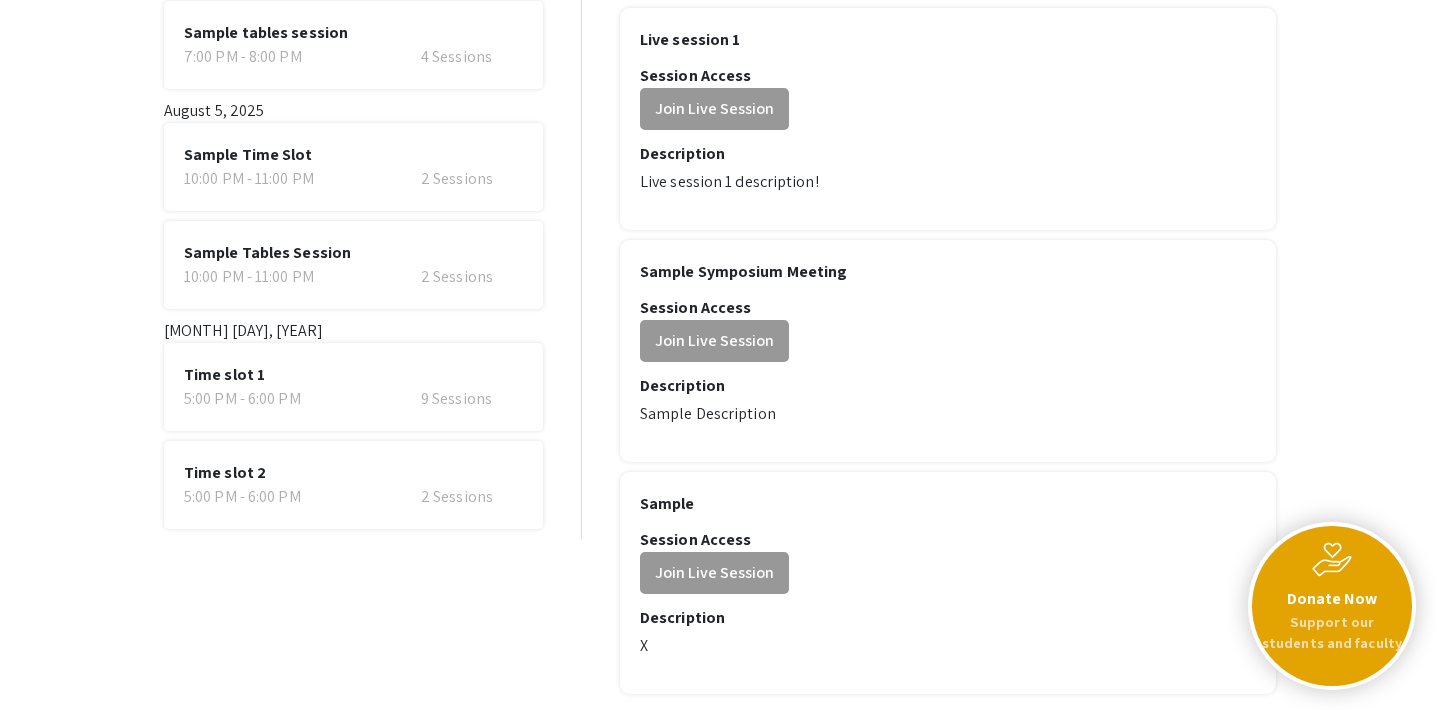 click on "9 Sessions" 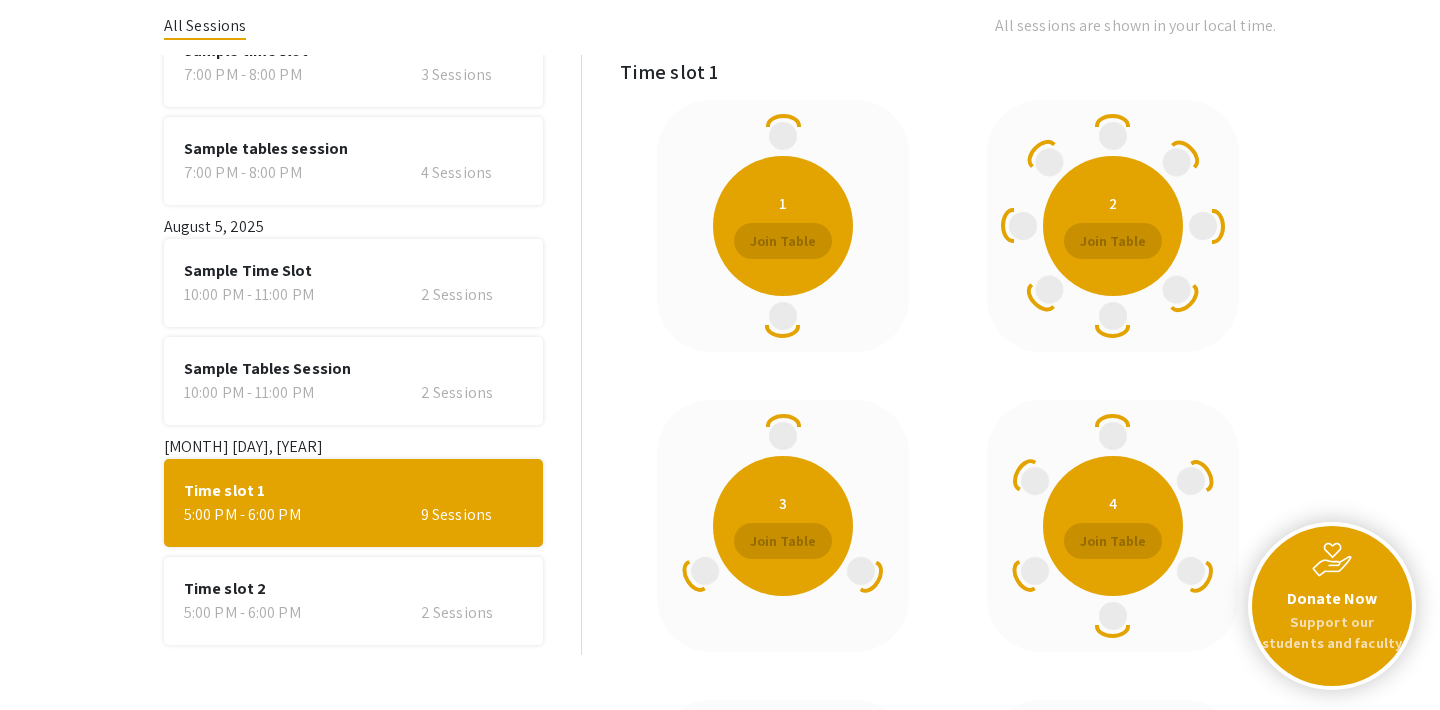 scroll, scrollTop: 94, scrollLeft: 0, axis: vertical 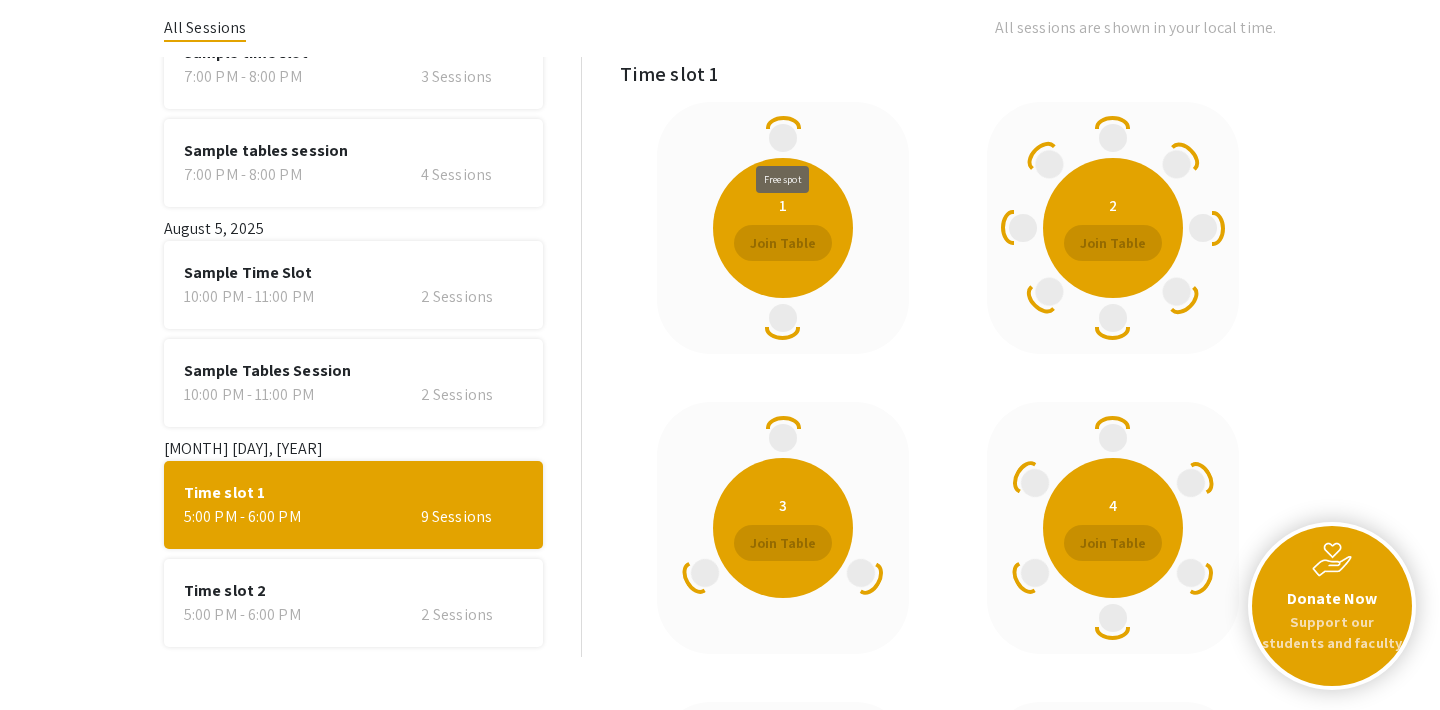 click 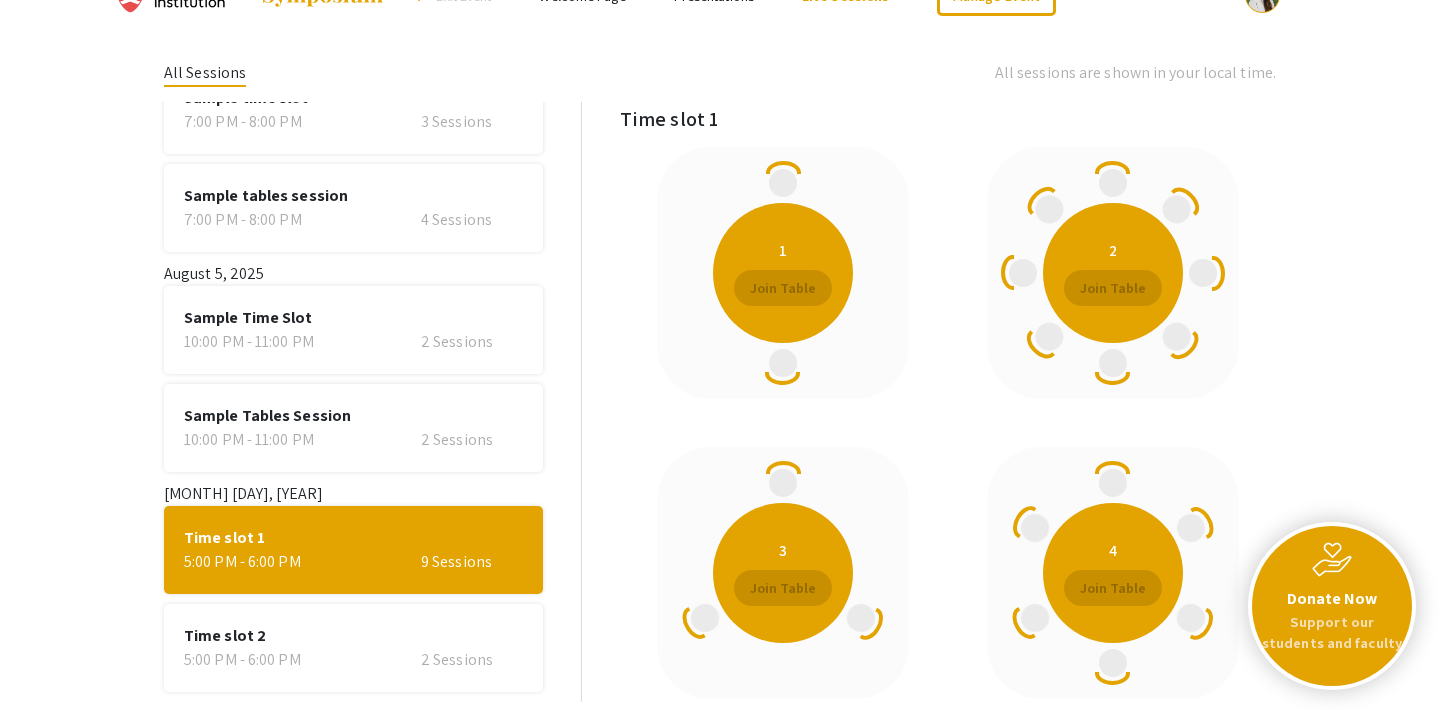 scroll, scrollTop: 59, scrollLeft: 0, axis: vertical 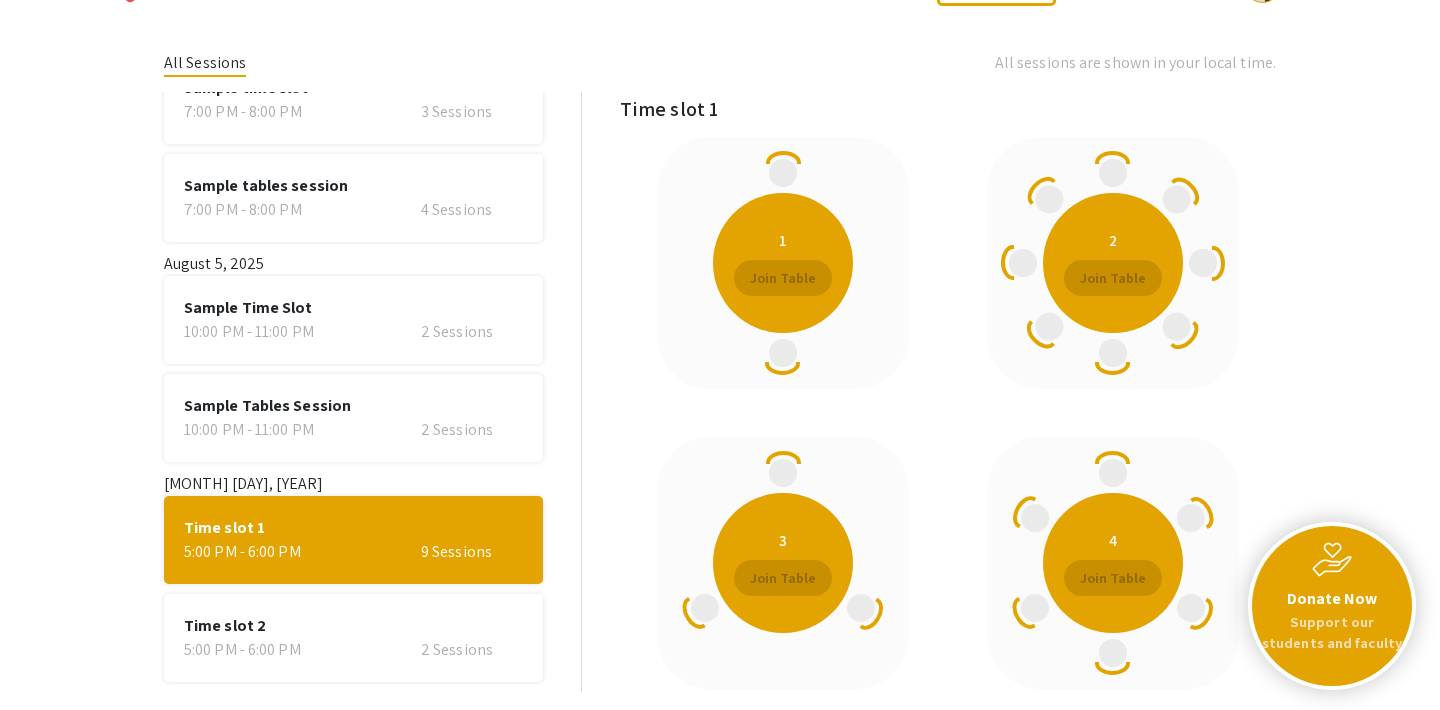 click on "5:00 PM - 6:00 PM   2 Sessions" 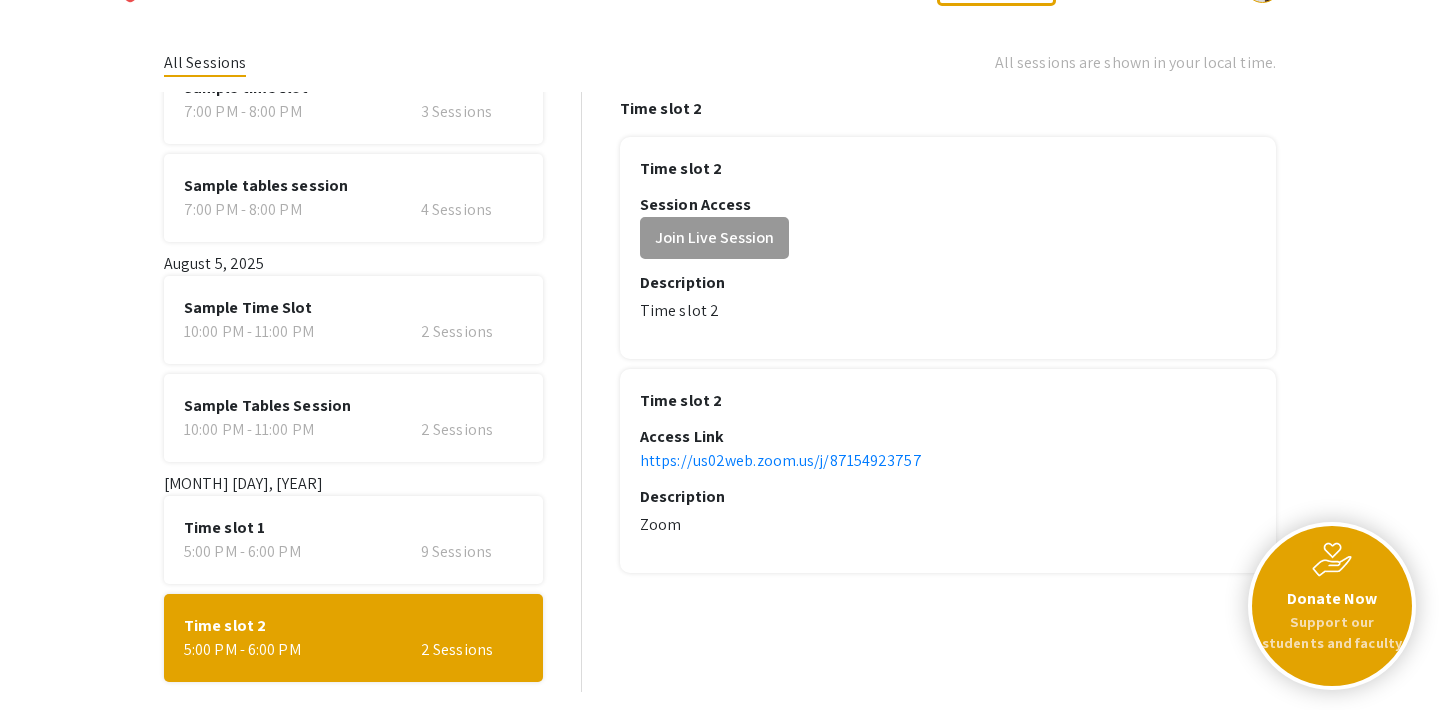click on "2 Sessions" 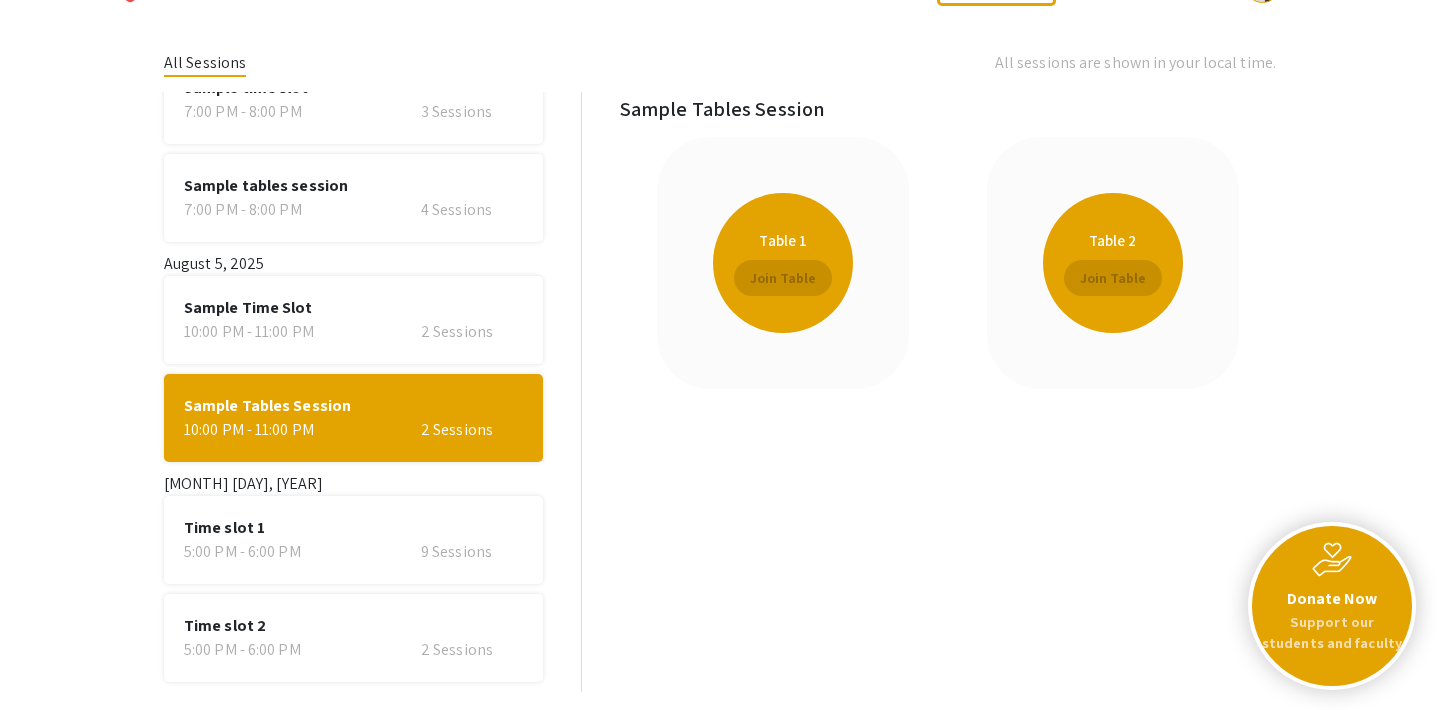 click on "2 Sessions" 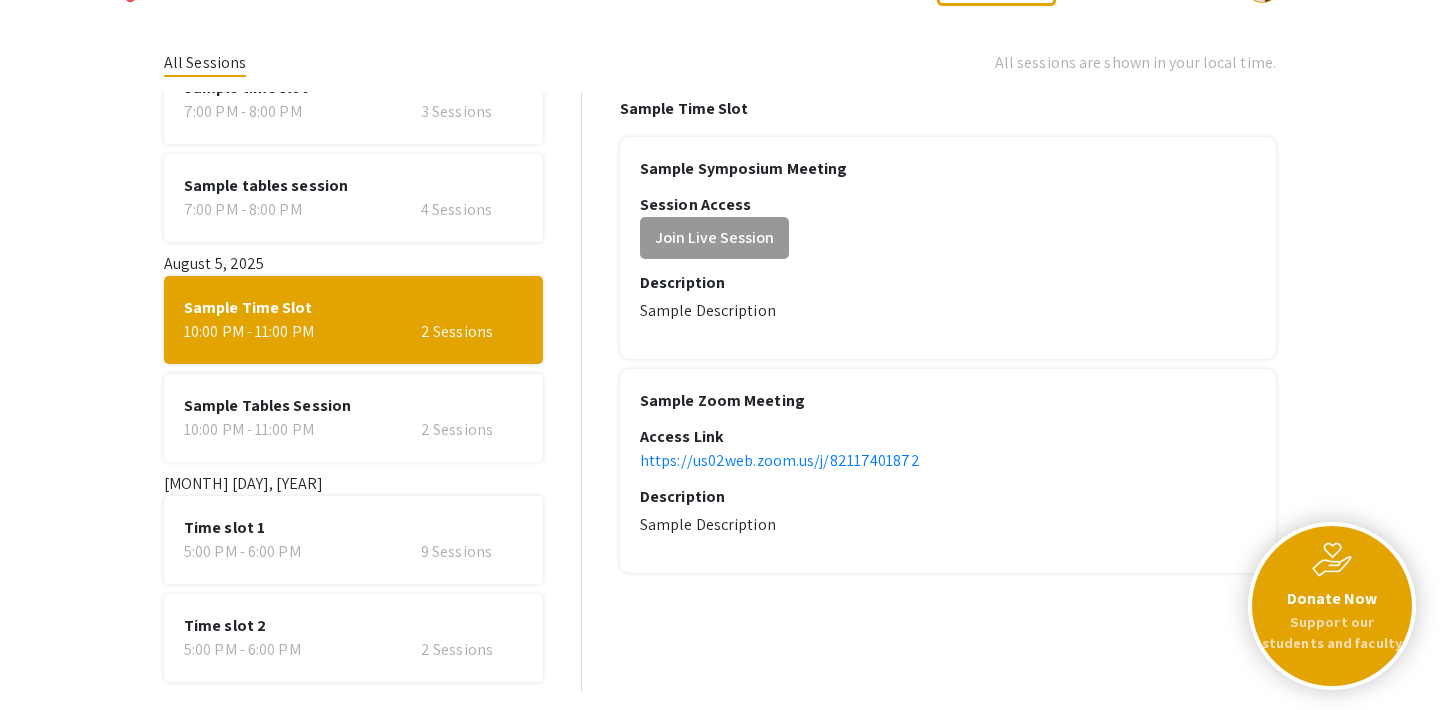 click on "Sample tables session [HH]:[MM] [AM/PM] - [HH] [SESSIONS]" 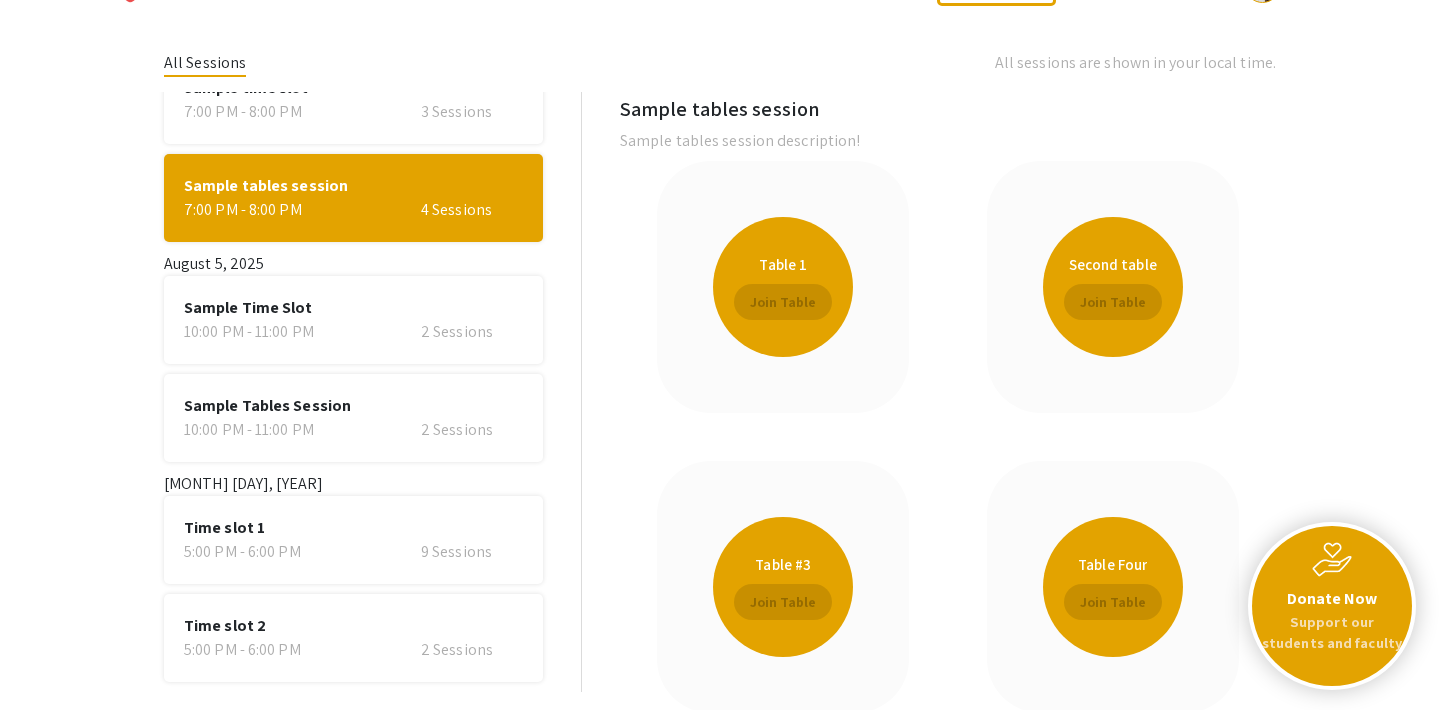 click on "Sample time slot [HH]:[MM] [AM/PM] - [HH] [SESSIONS]" 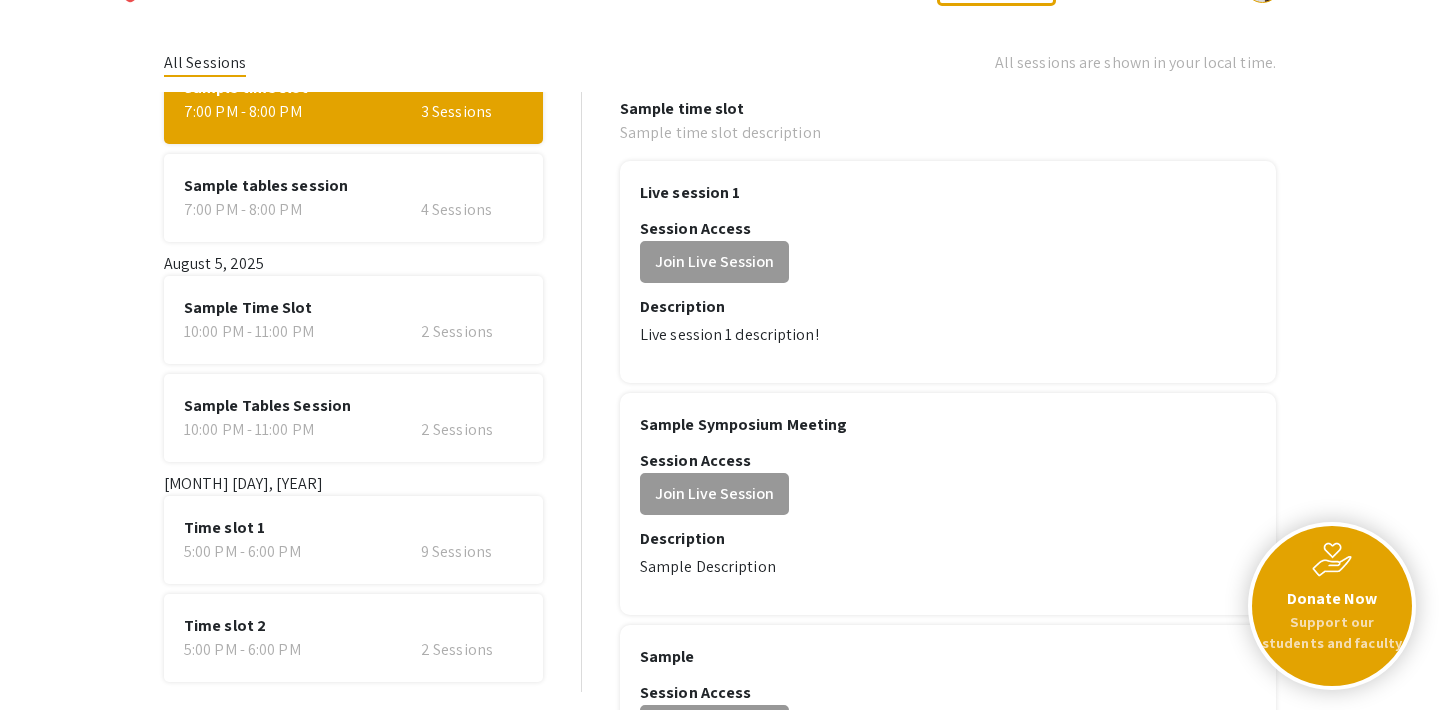 click on "9 Sessions" 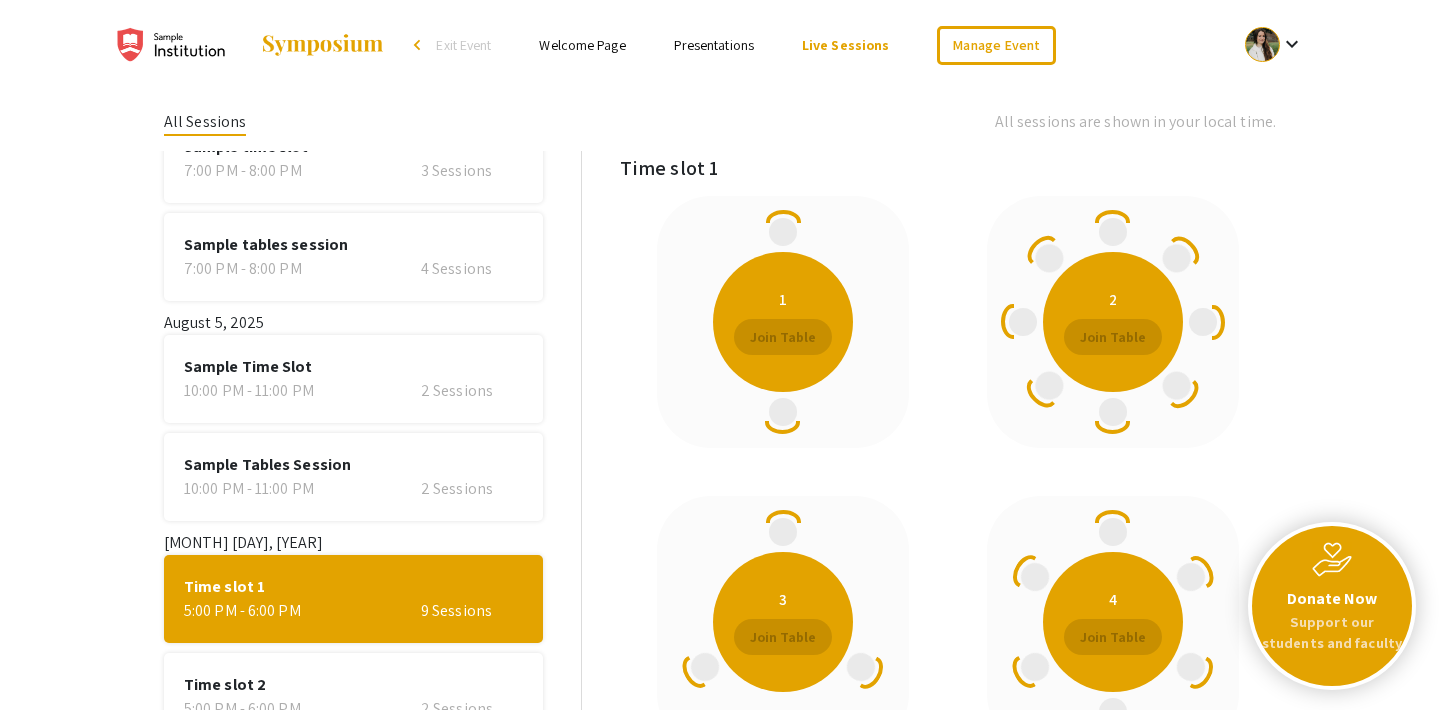 scroll, scrollTop: 9, scrollLeft: 0, axis: vertical 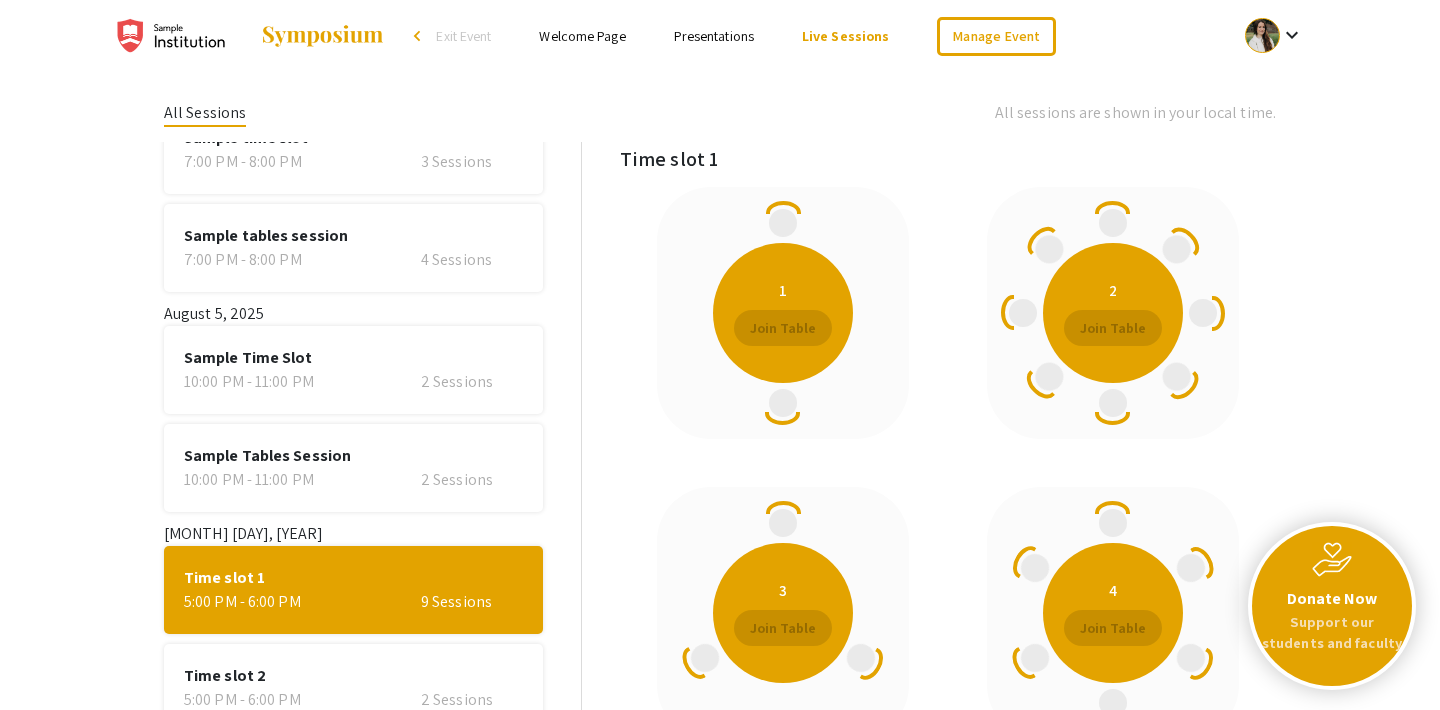 click on "Time slot 2 [TIME] - [TIME] [NUMBER] Sessions" 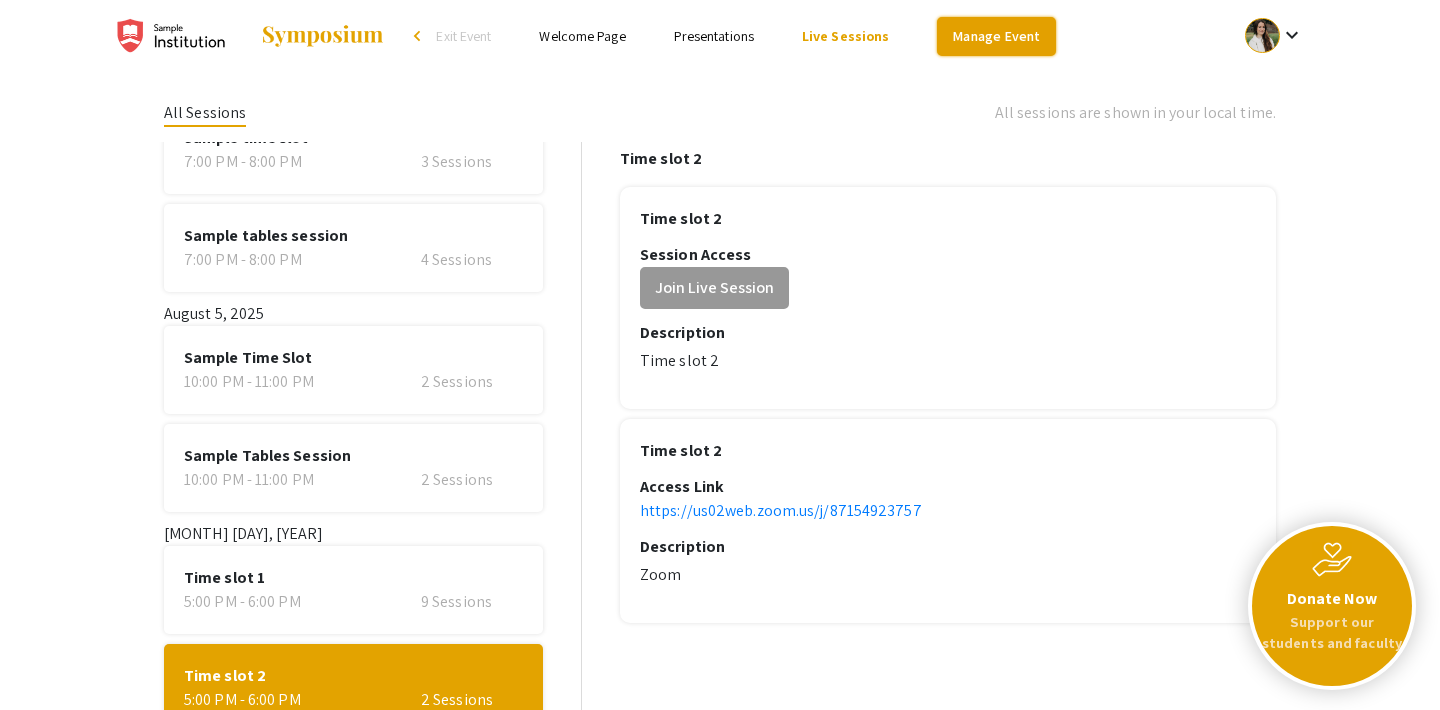 click on "Manage Event" at bounding box center (996, 36) 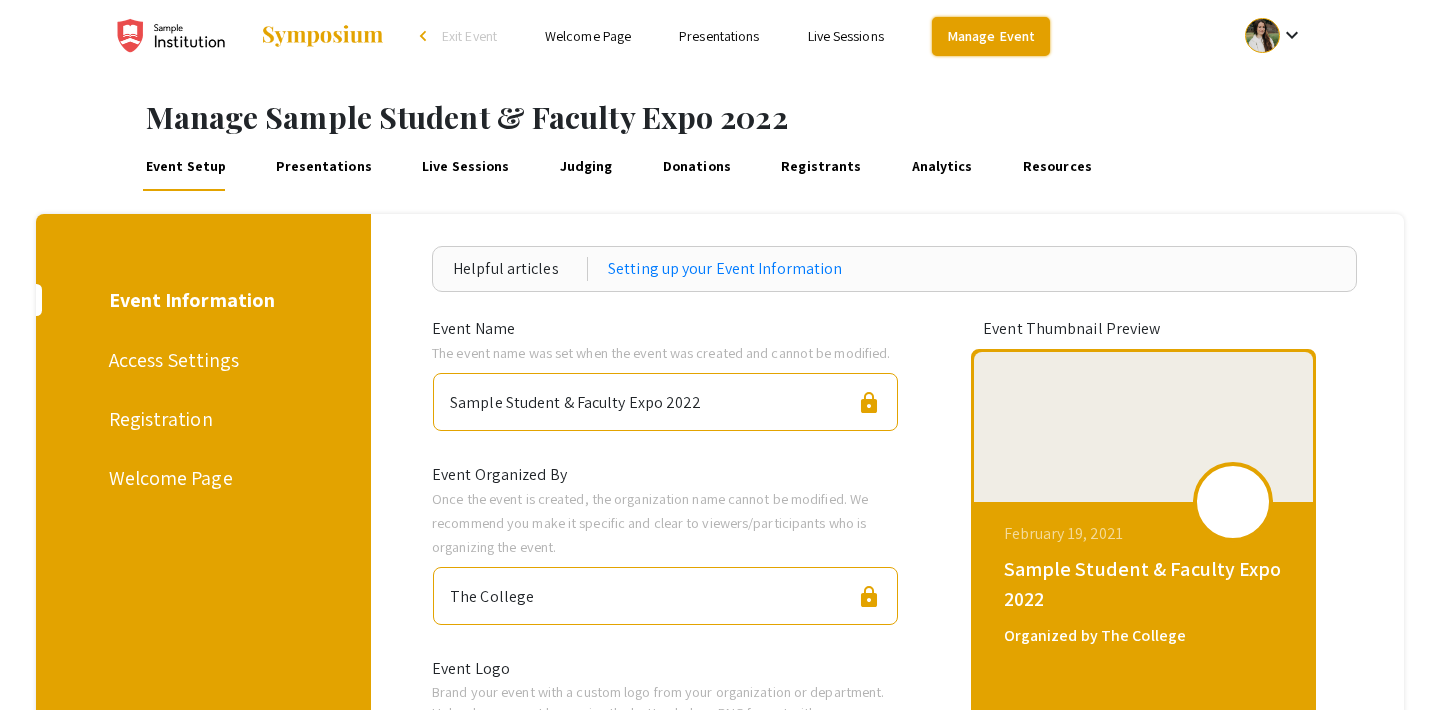 scroll, scrollTop: 0, scrollLeft: 0, axis: both 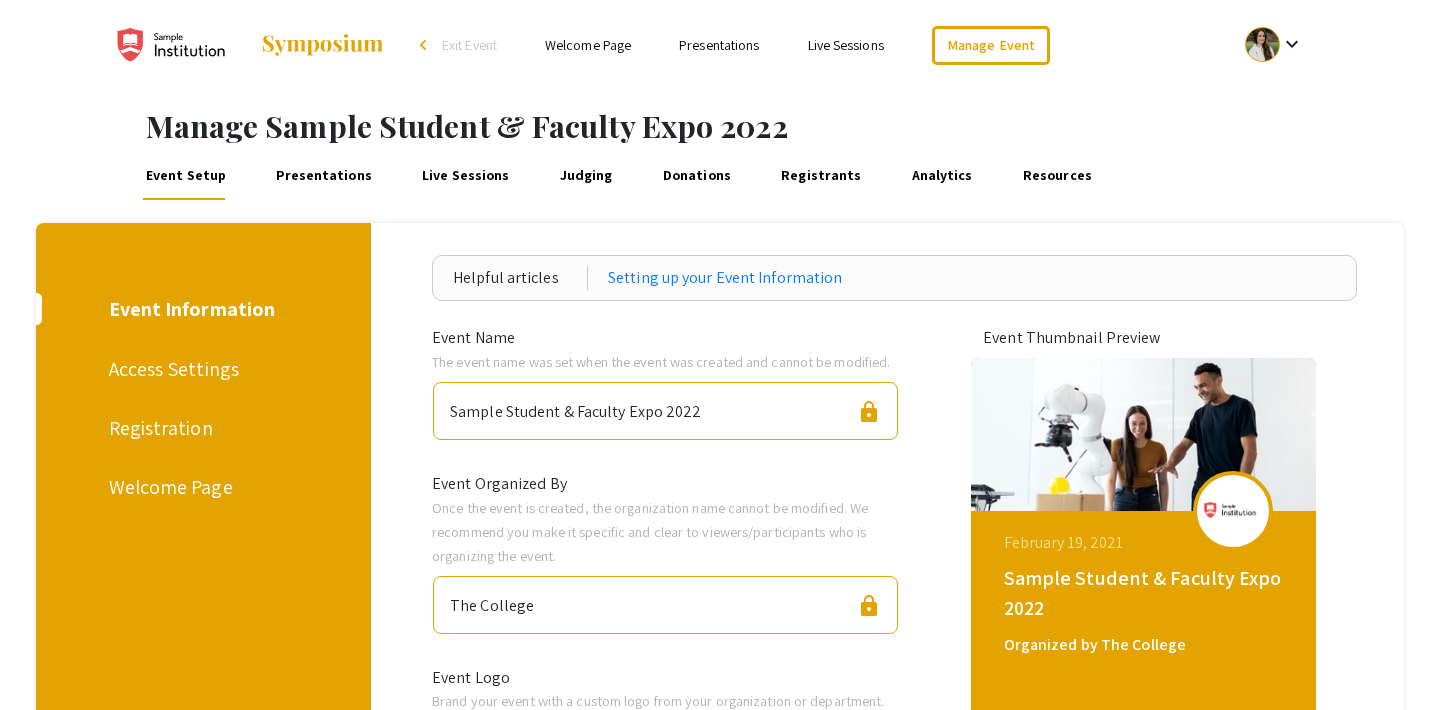 click on "Presentations" at bounding box center (324, 176) 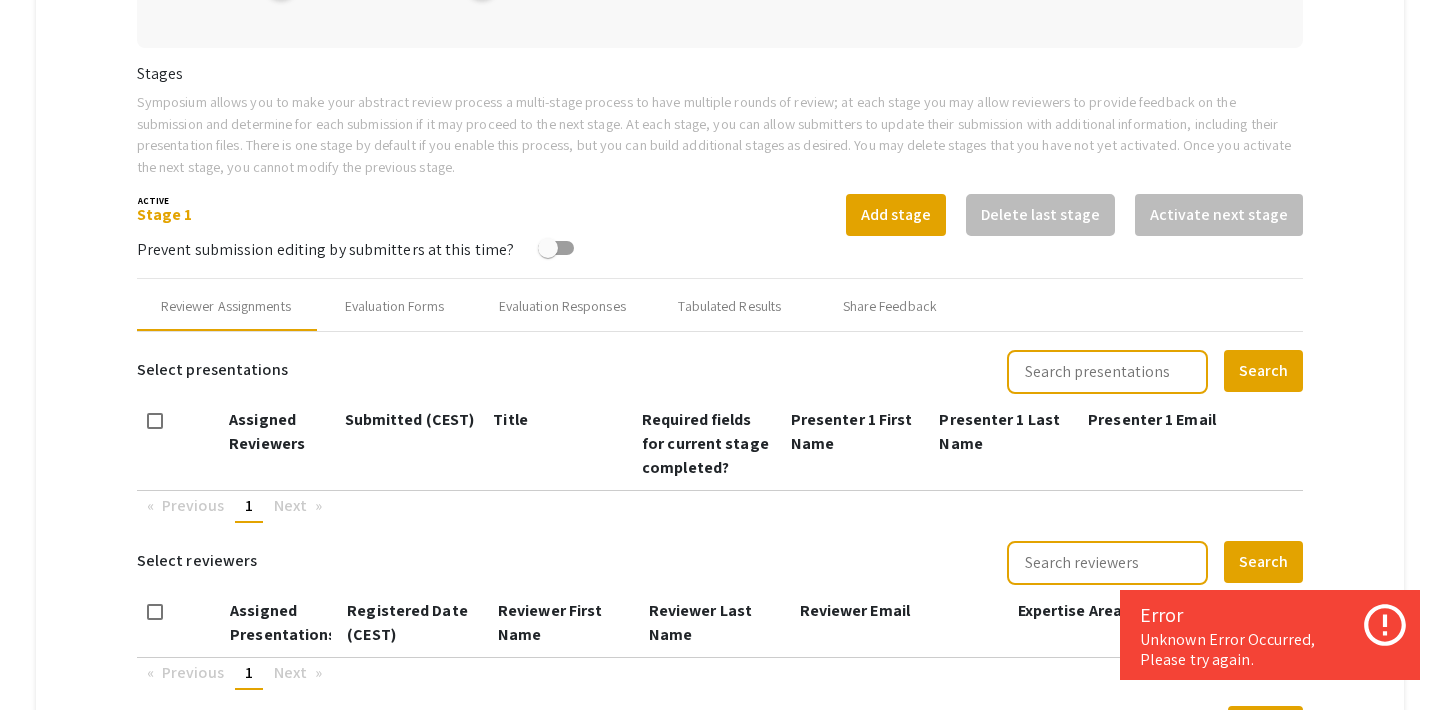 scroll, scrollTop: 584, scrollLeft: 0, axis: vertical 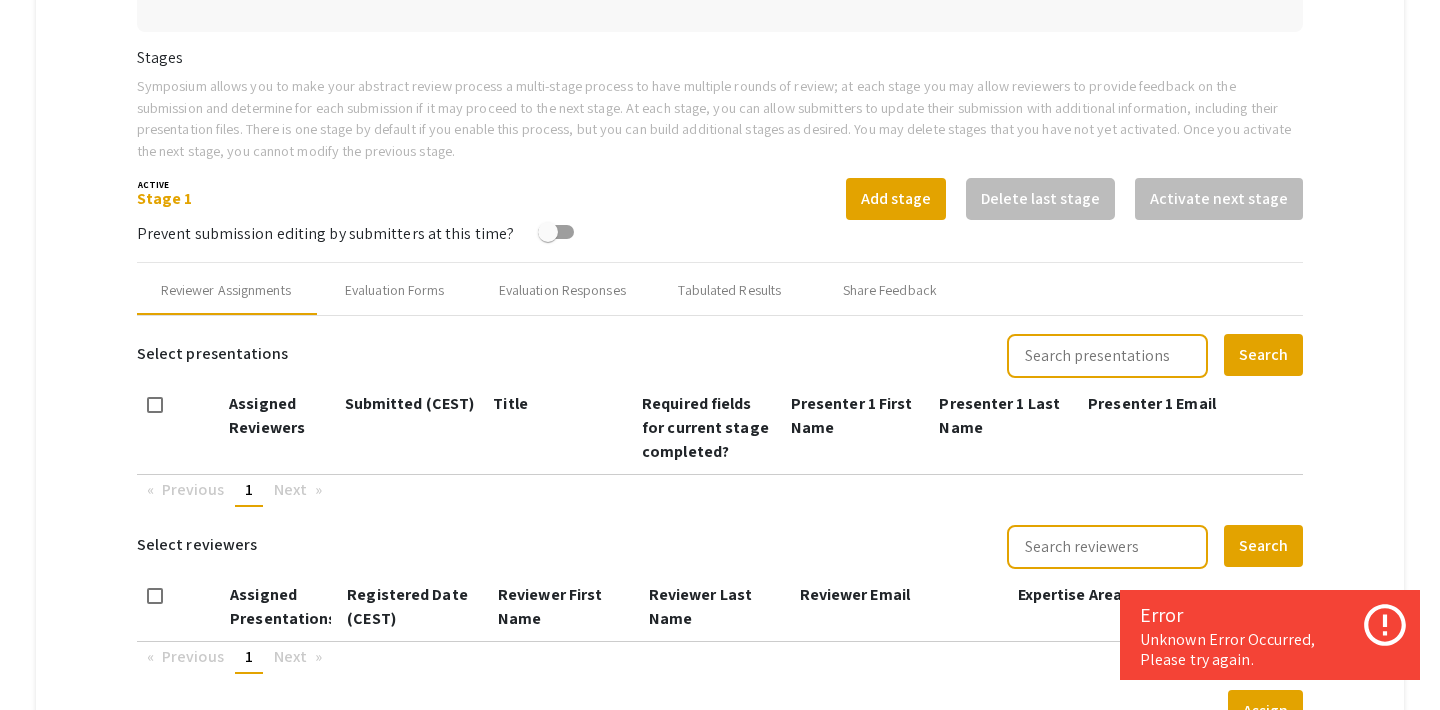 type on "[M]/[D]/[YY]" 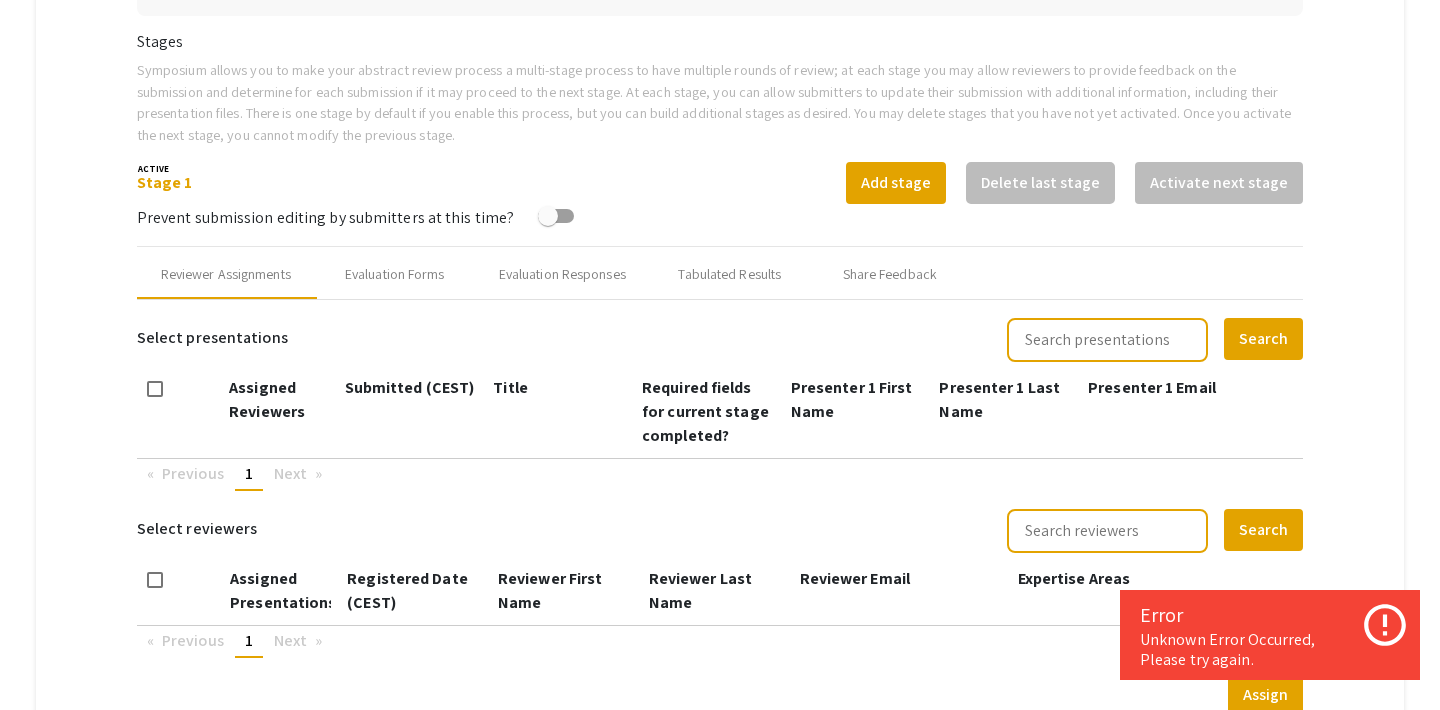 scroll, scrollTop: 631, scrollLeft: 0, axis: vertical 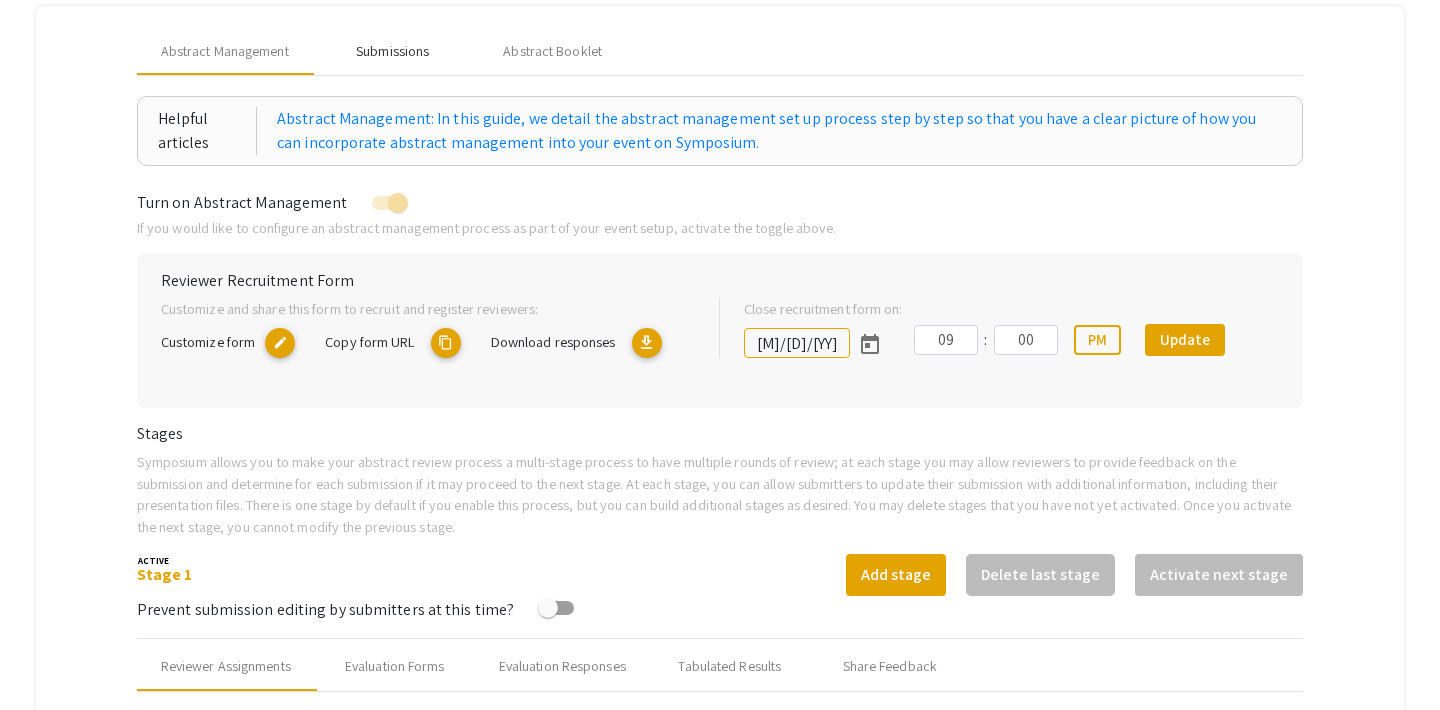 click on "Submissions" at bounding box center (392, 51) 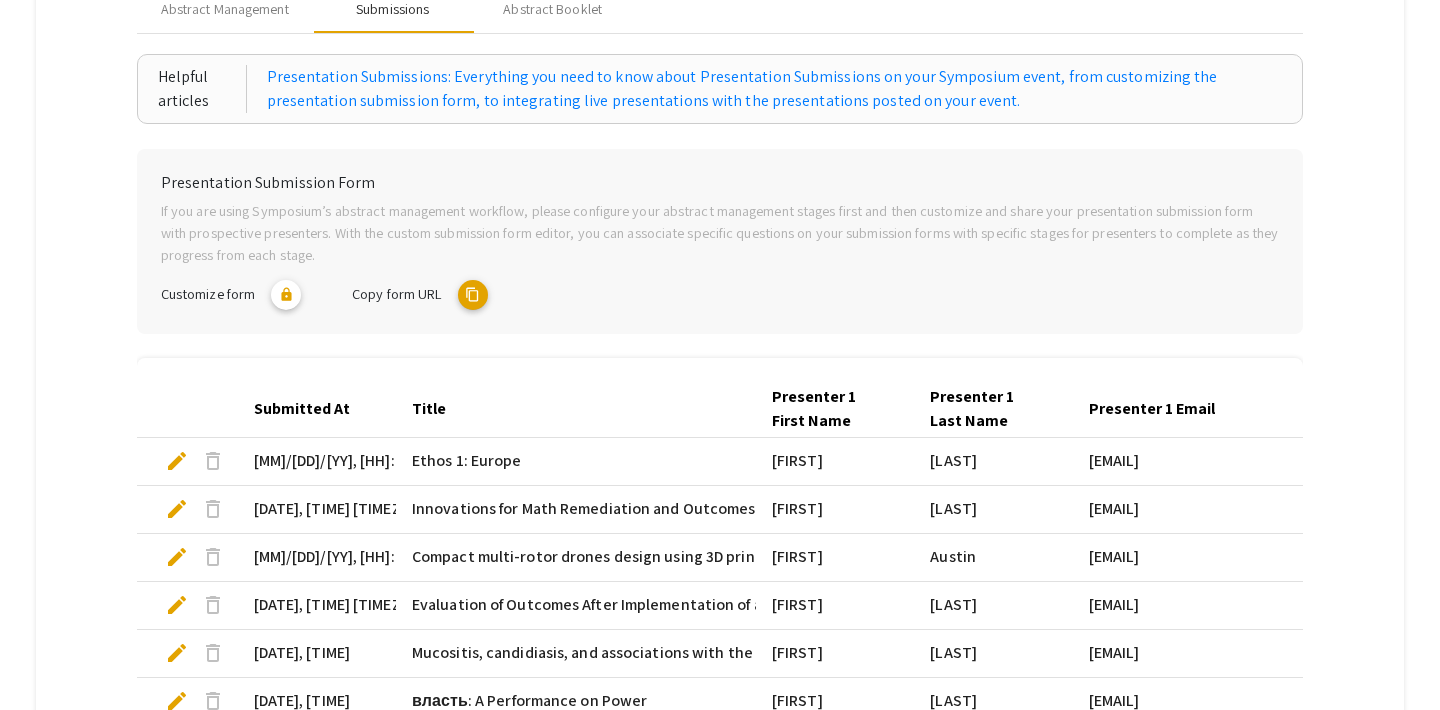 scroll, scrollTop: 283, scrollLeft: 0, axis: vertical 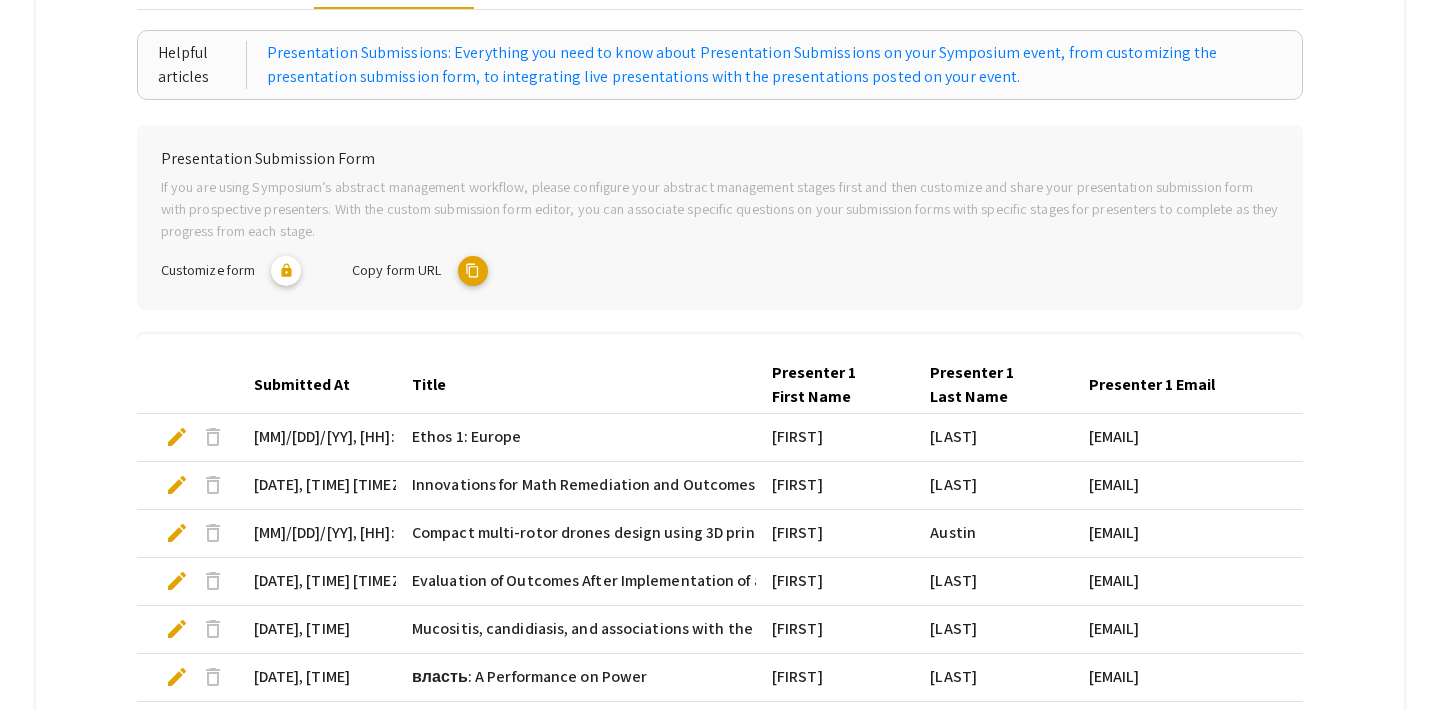 click on "content_copy" at bounding box center [473, 271] 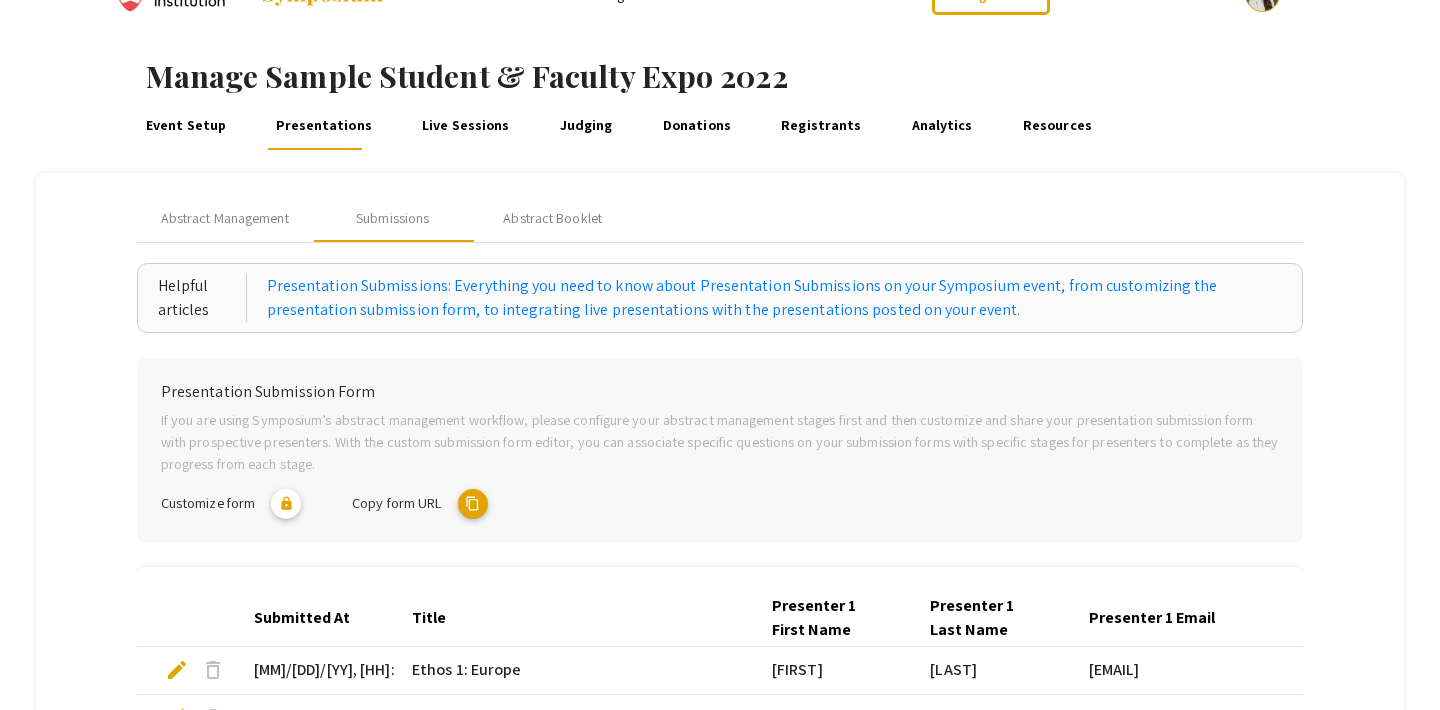 scroll, scrollTop: 0, scrollLeft: 0, axis: both 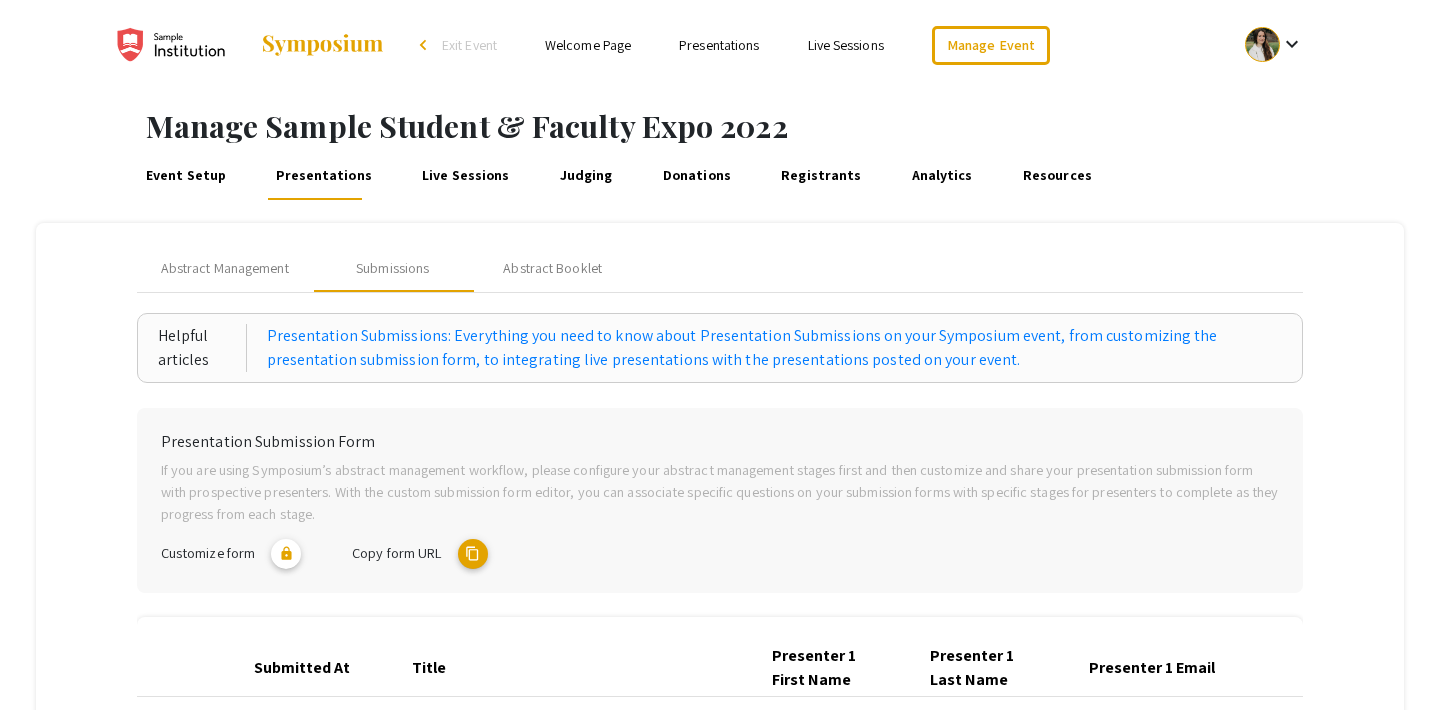 click on "Event Setup" at bounding box center (185, 176) 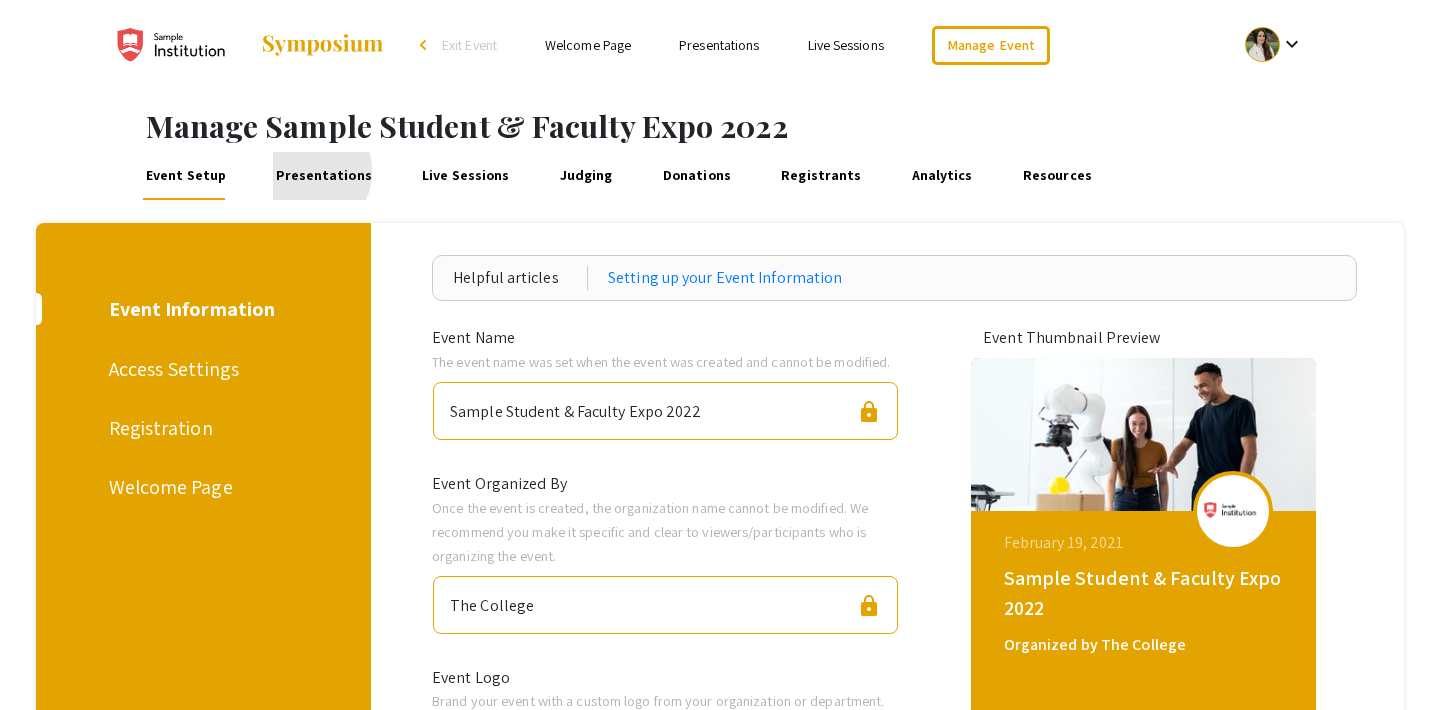 click on "Presentations" at bounding box center (324, 176) 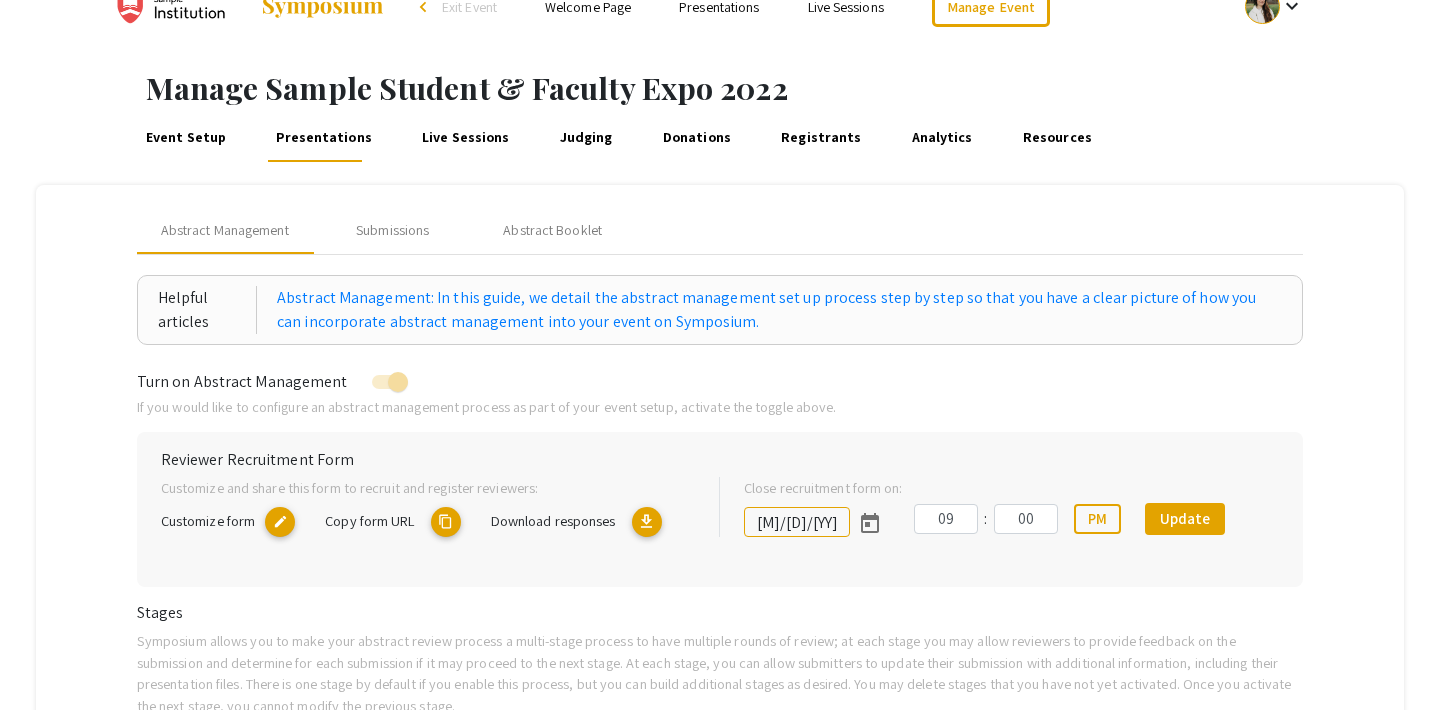 scroll, scrollTop: 42, scrollLeft: 0, axis: vertical 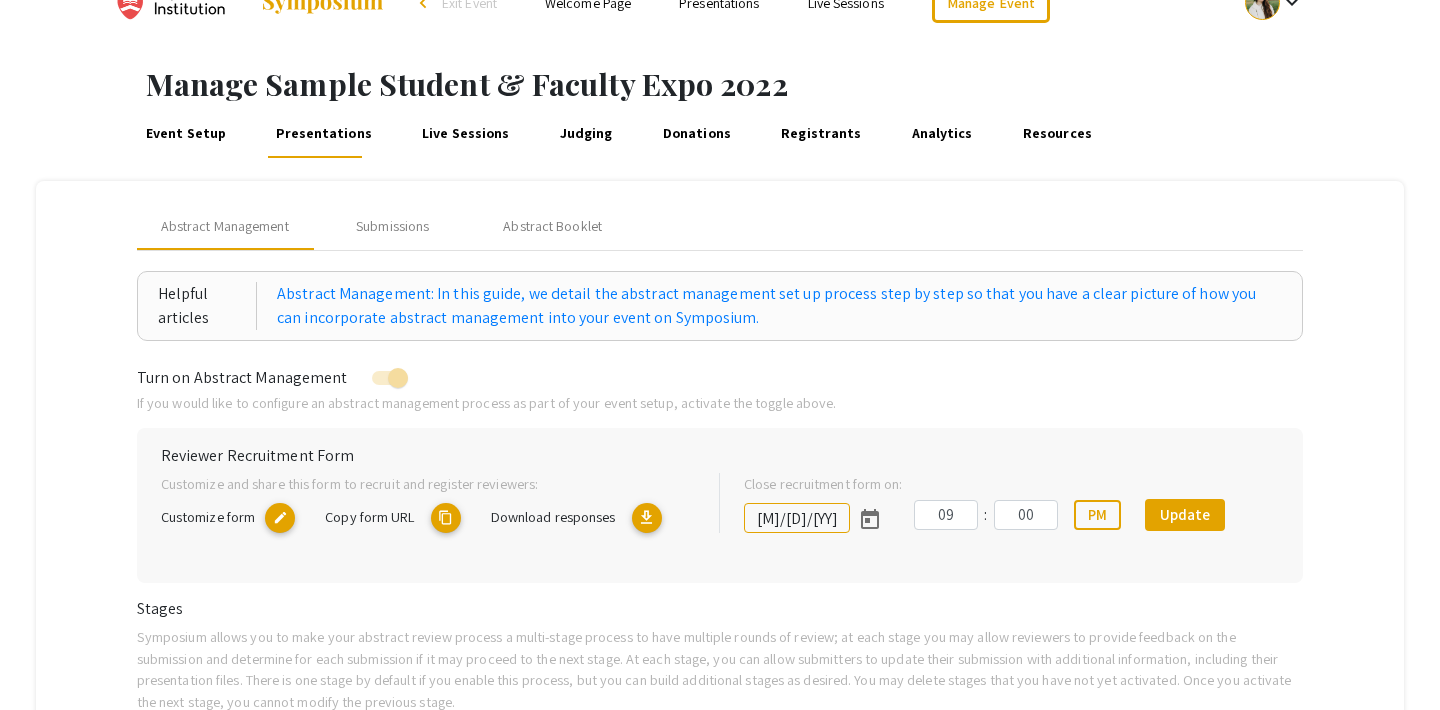 click on "Event Setup" at bounding box center [185, 134] 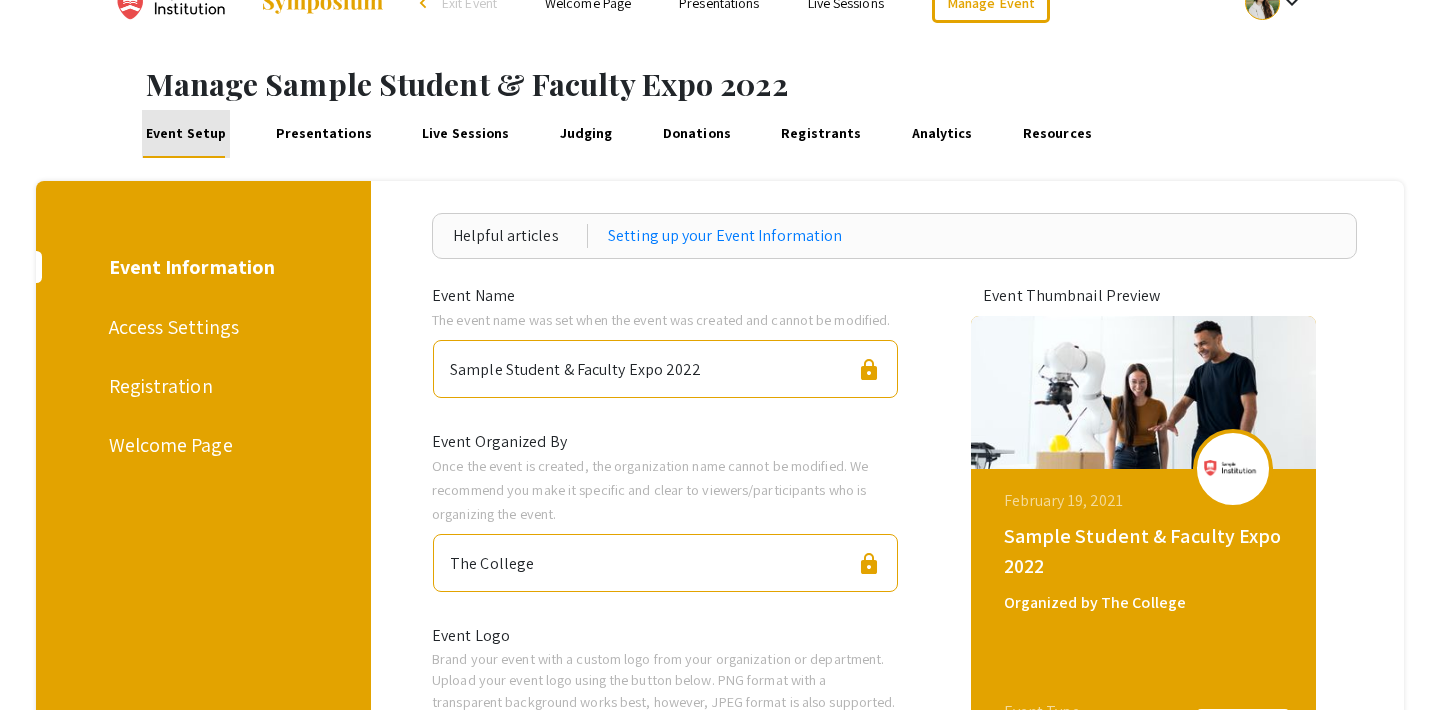 scroll, scrollTop: 0, scrollLeft: 0, axis: both 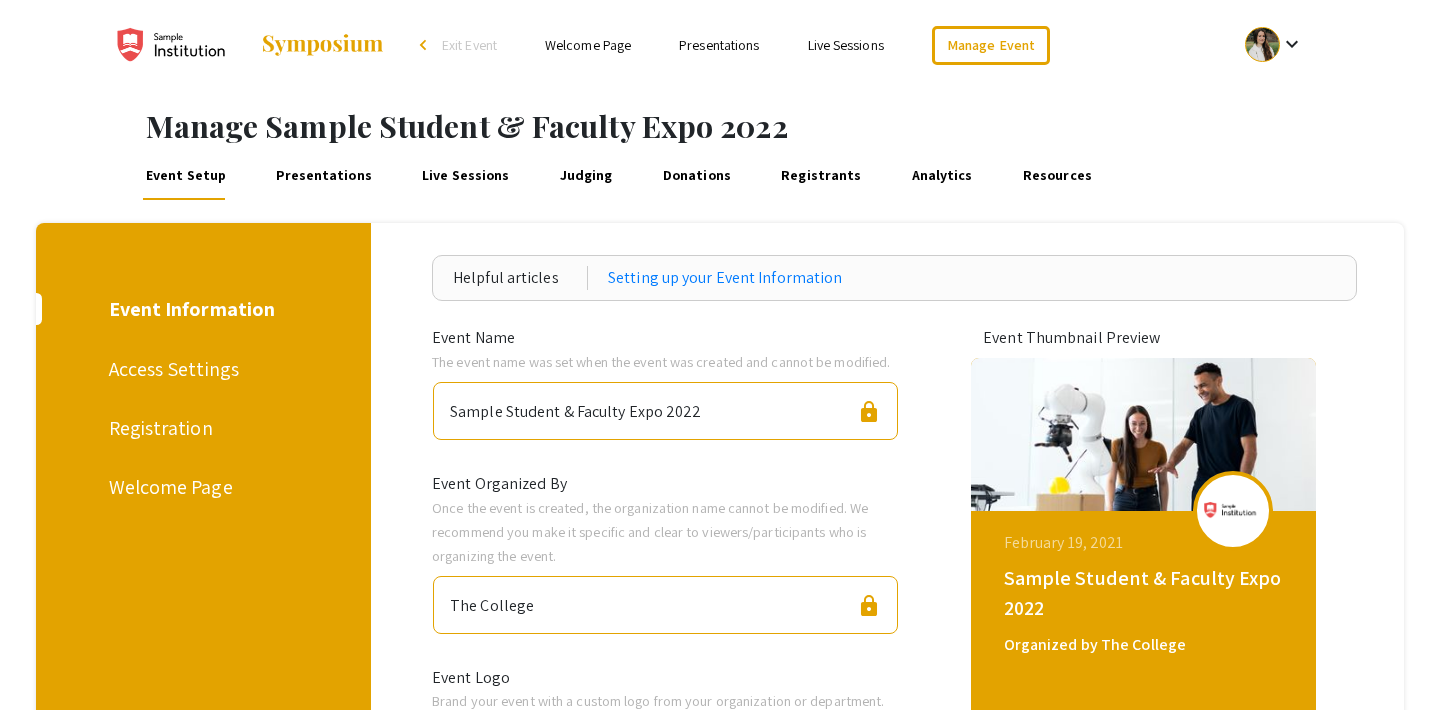 click on "Judging" at bounding box center [586, 176] 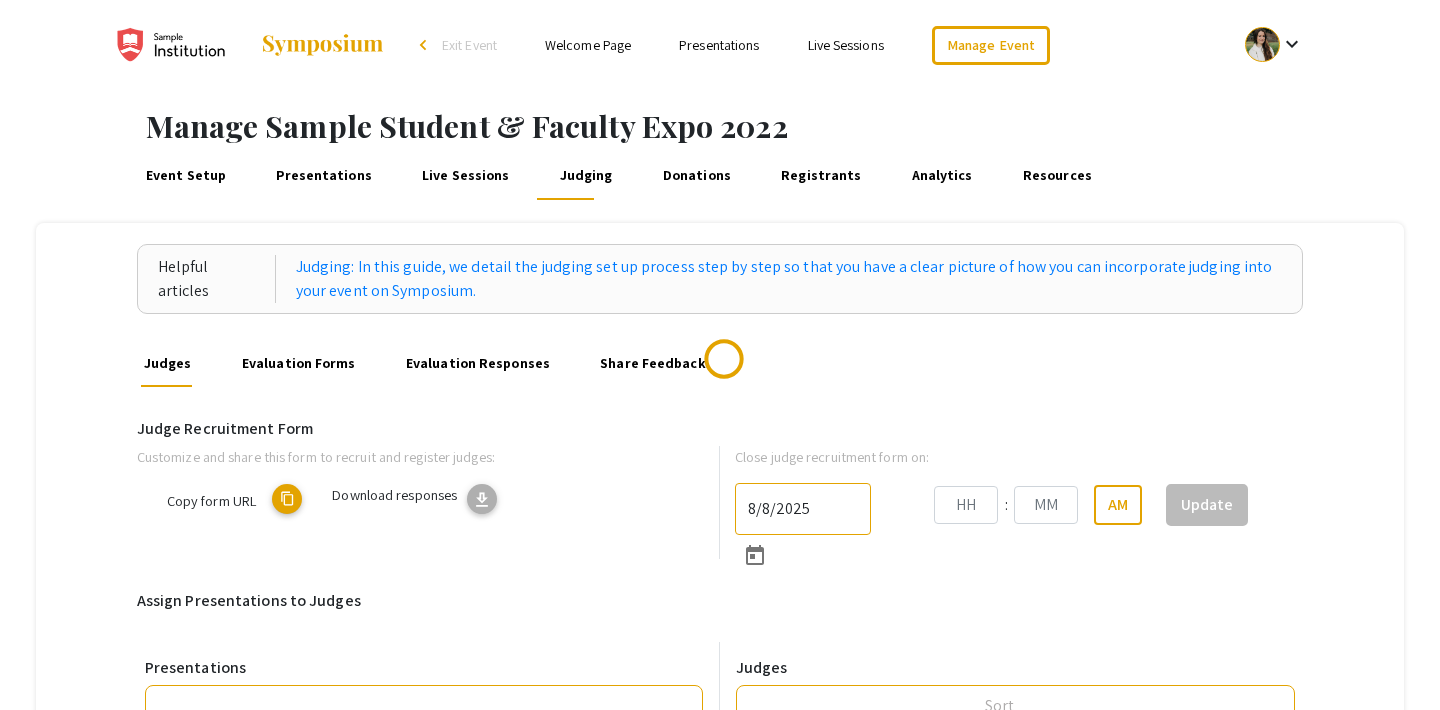 click on "Presentations" at bounding box center (719, 45) 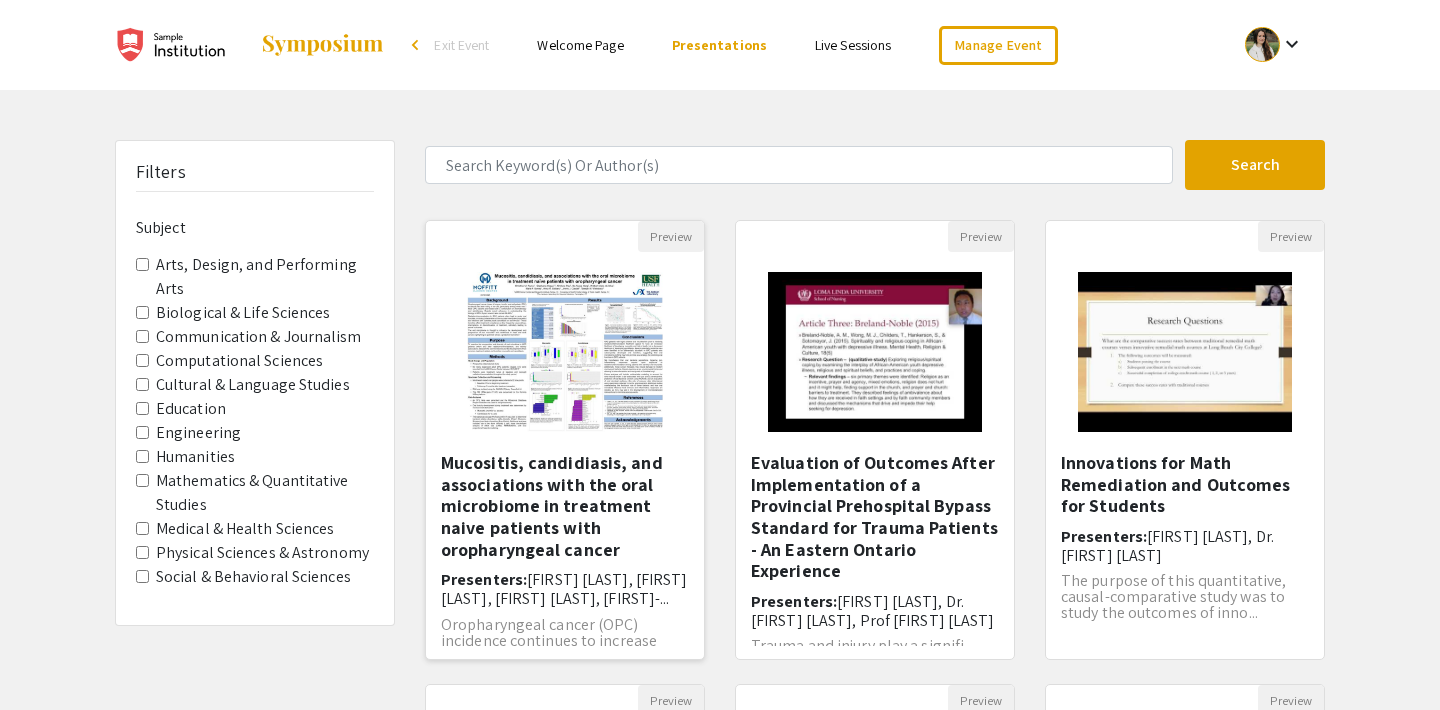 click on "Mucositis, candidiasis, and associations with the oral microbiome in treatment naive patients with oropharyngeal cancer" at bounding box center (565, 506) 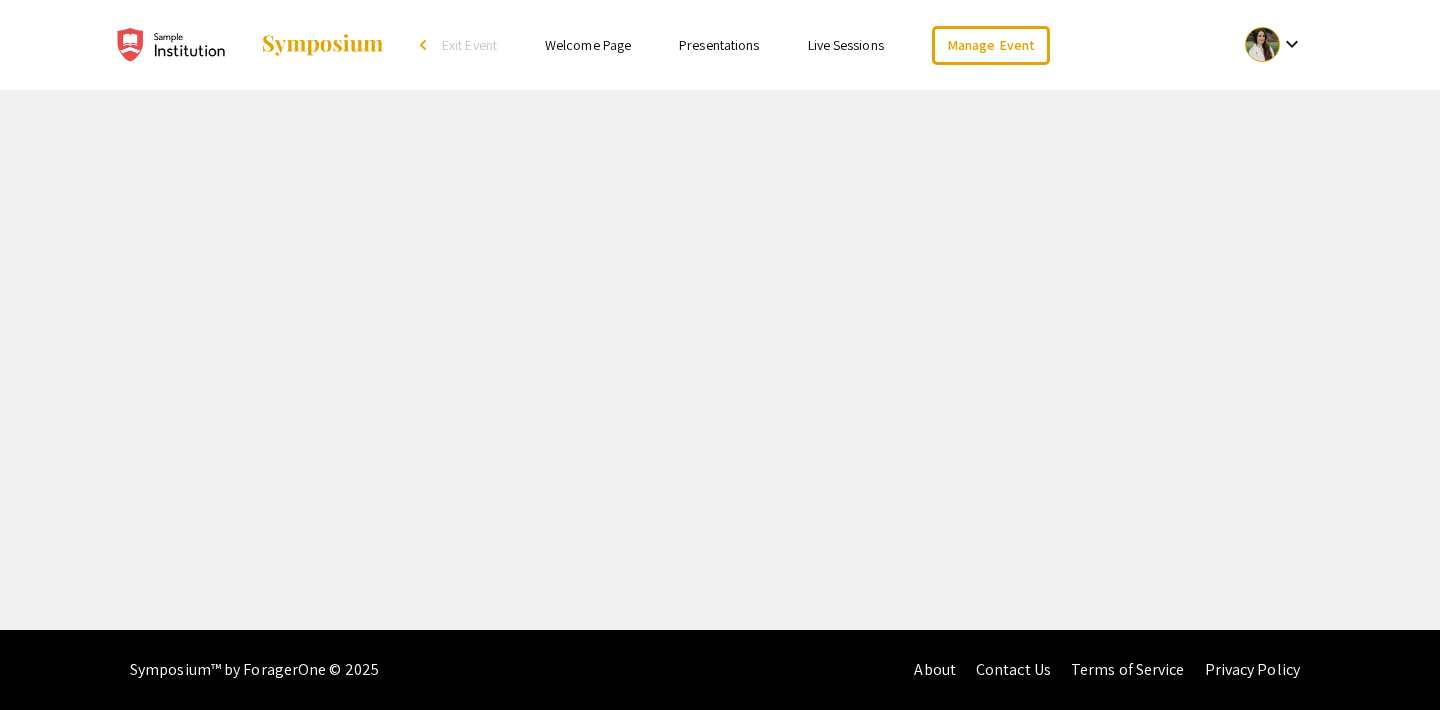 select on "custom" 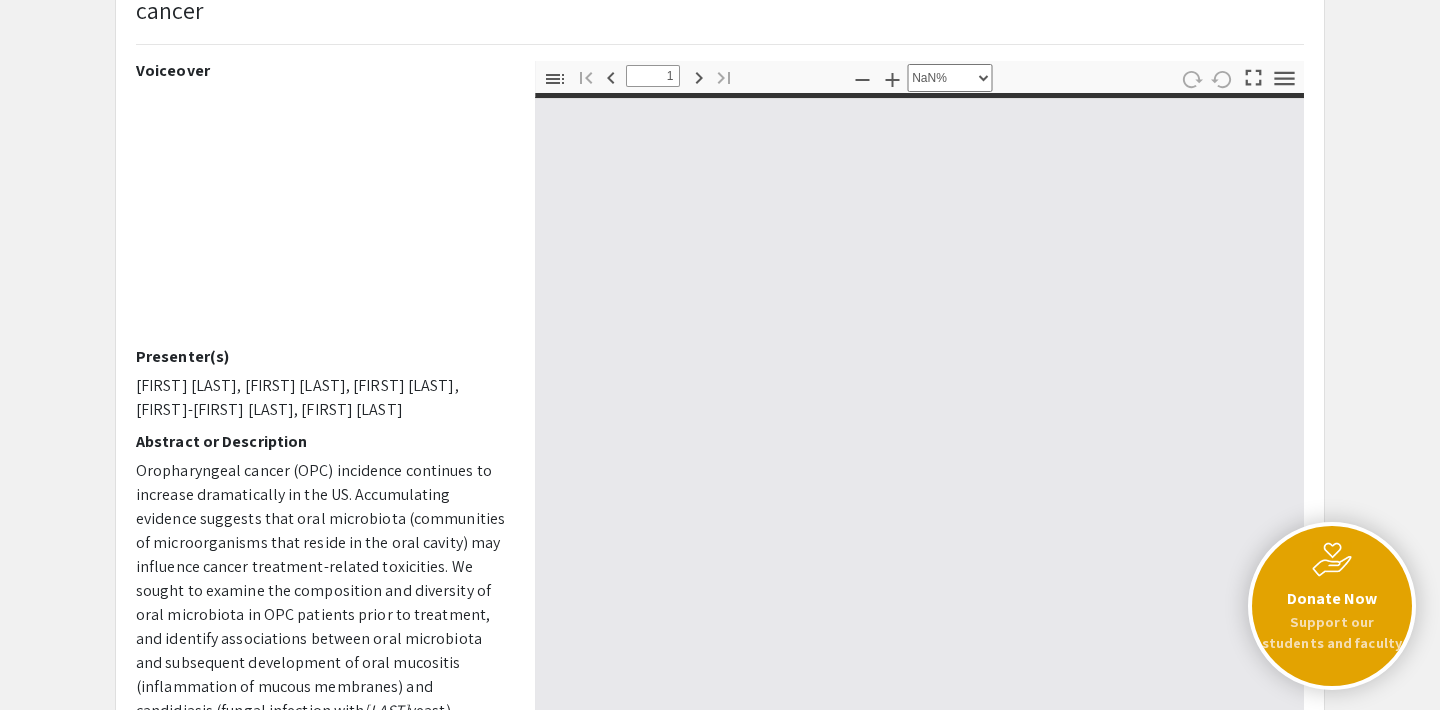 type on "0" 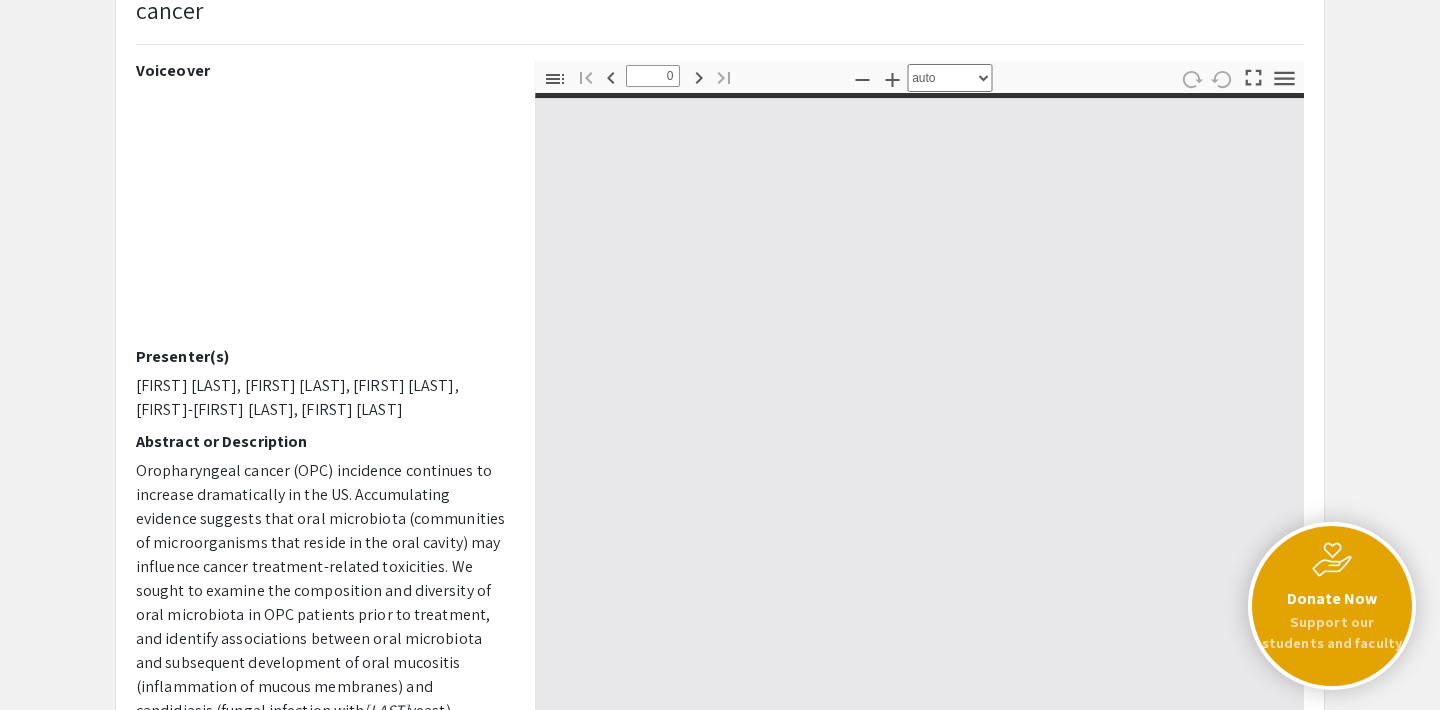 select on "custom" 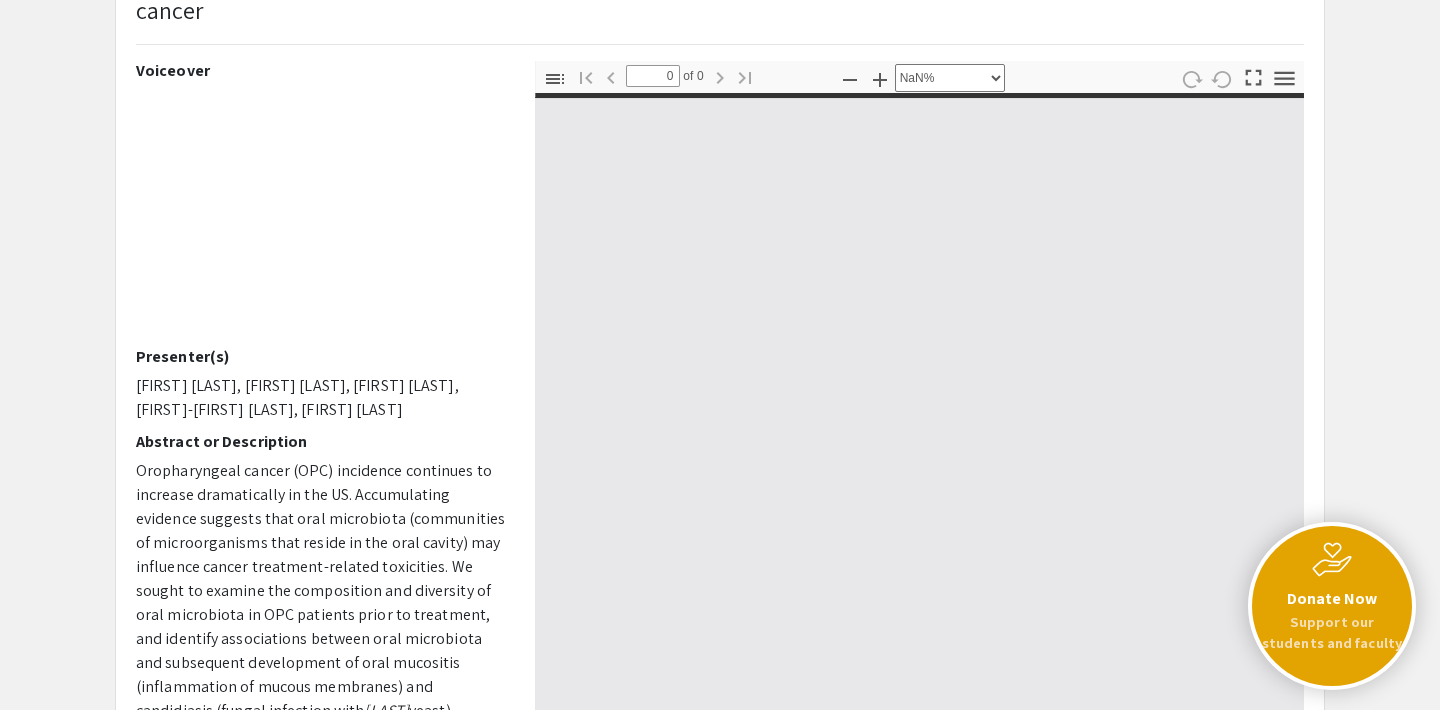 scroll, scrollTop: 1406, scrollLeft: 0, axis: vertical 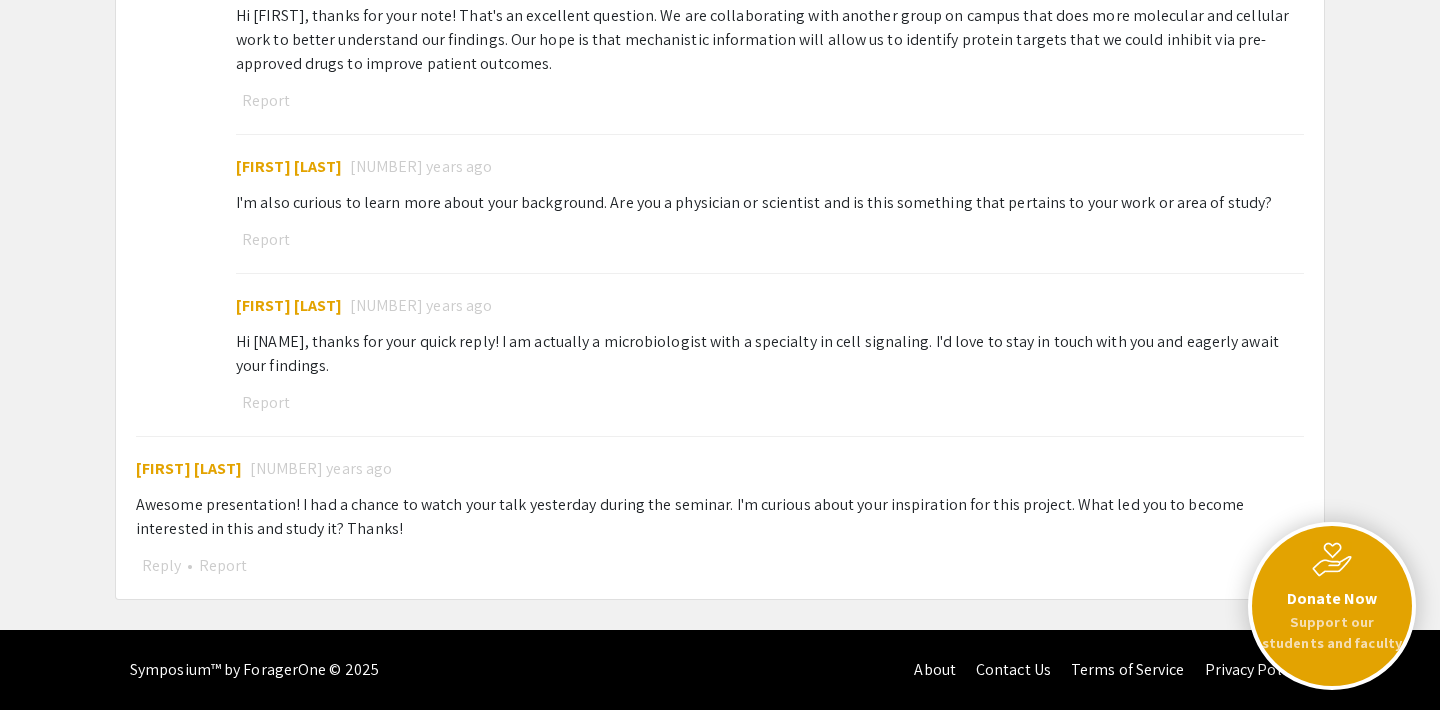 type on "1" 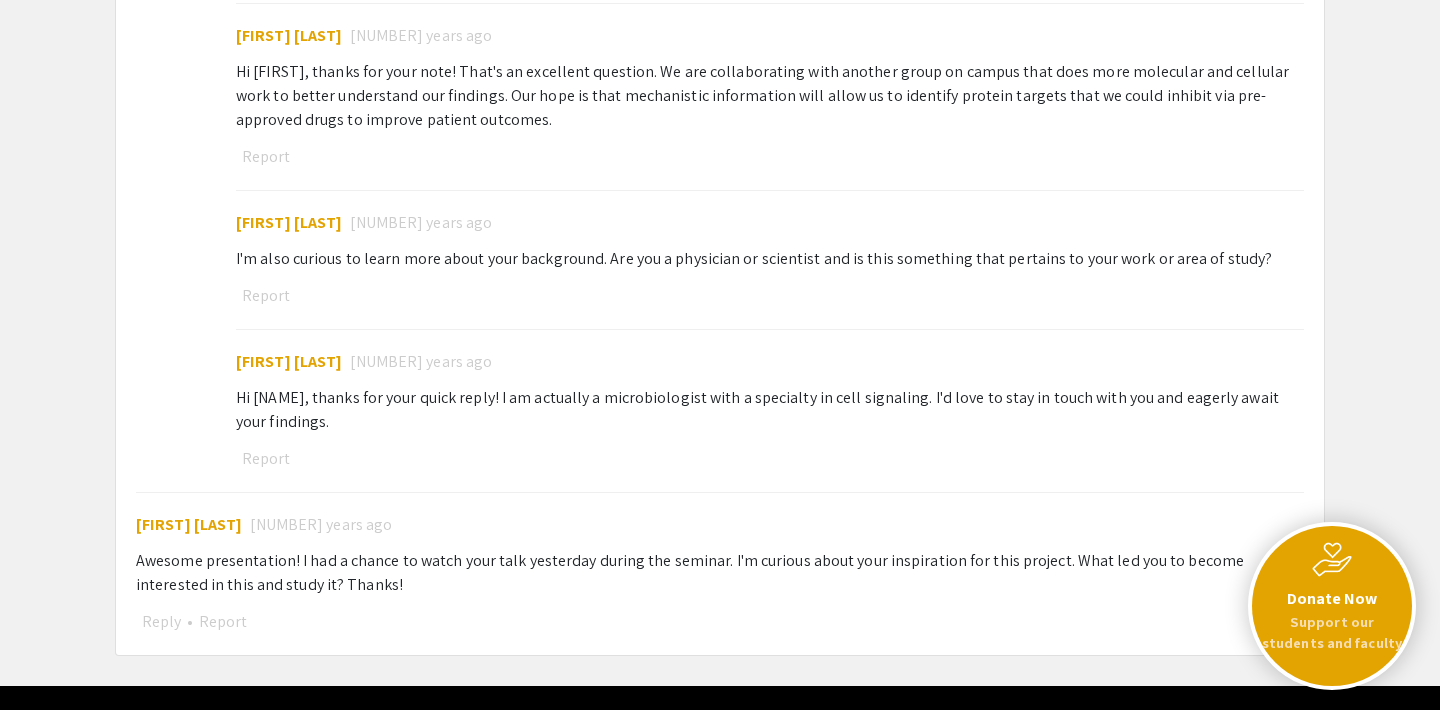 select on "auto" 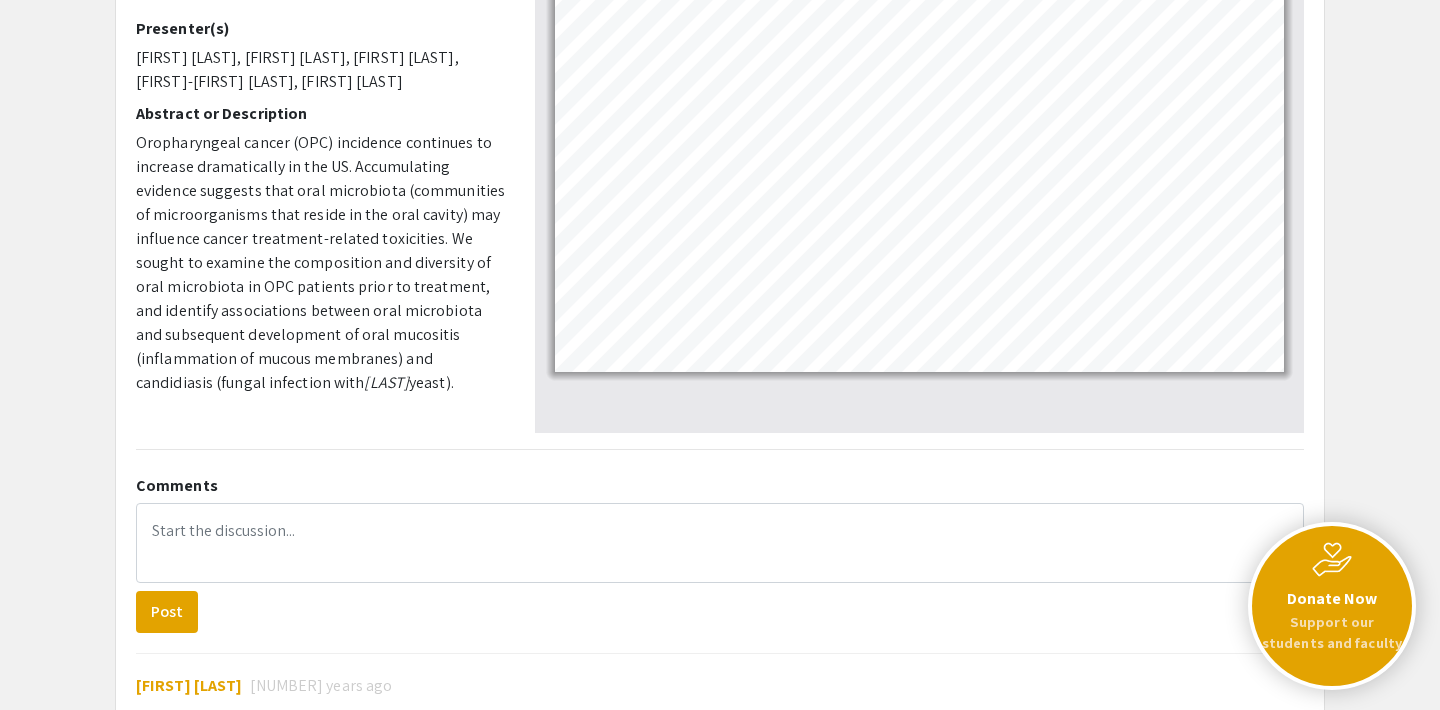 scroll, scrollTop: 0, scrollLeft: 0, axis: both 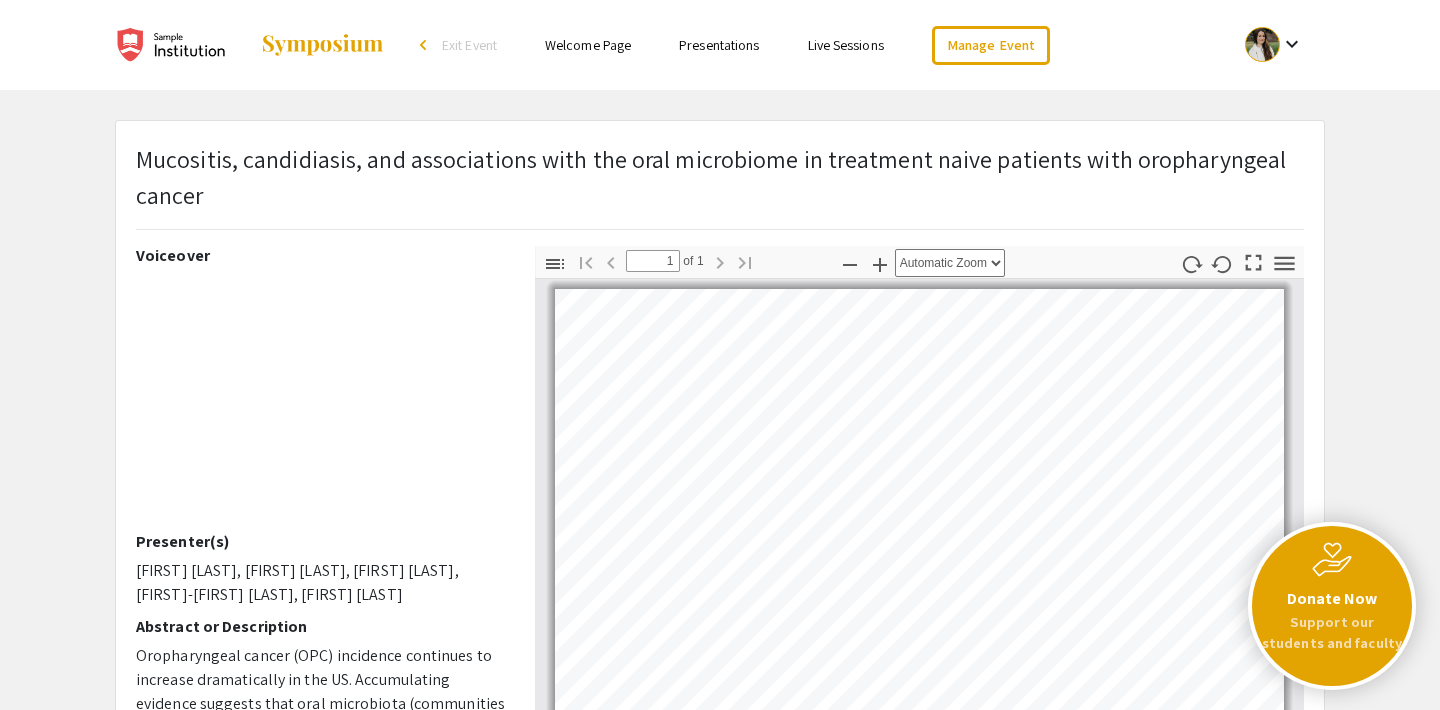 click on "Exit Event" at bounding box center (469, 45) 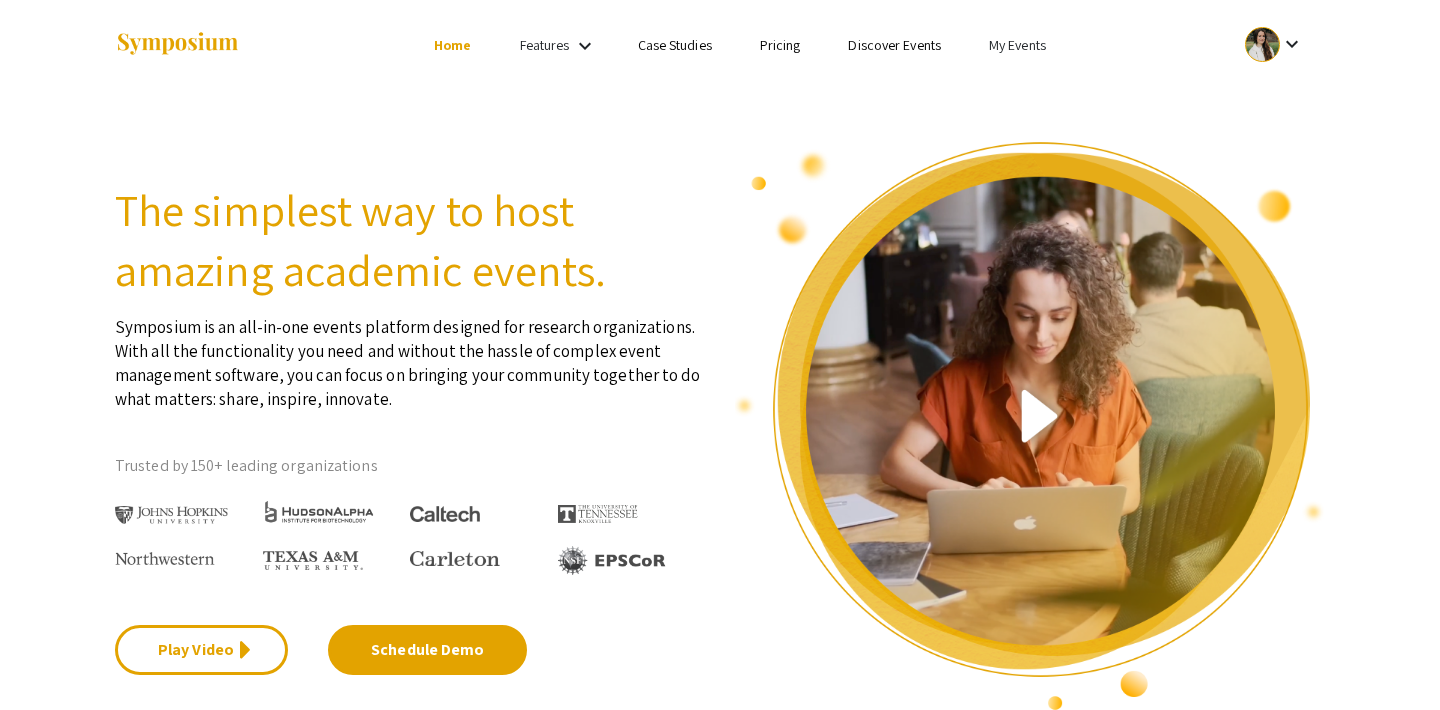 click on "My Events" at bounding box center (1017, 45) 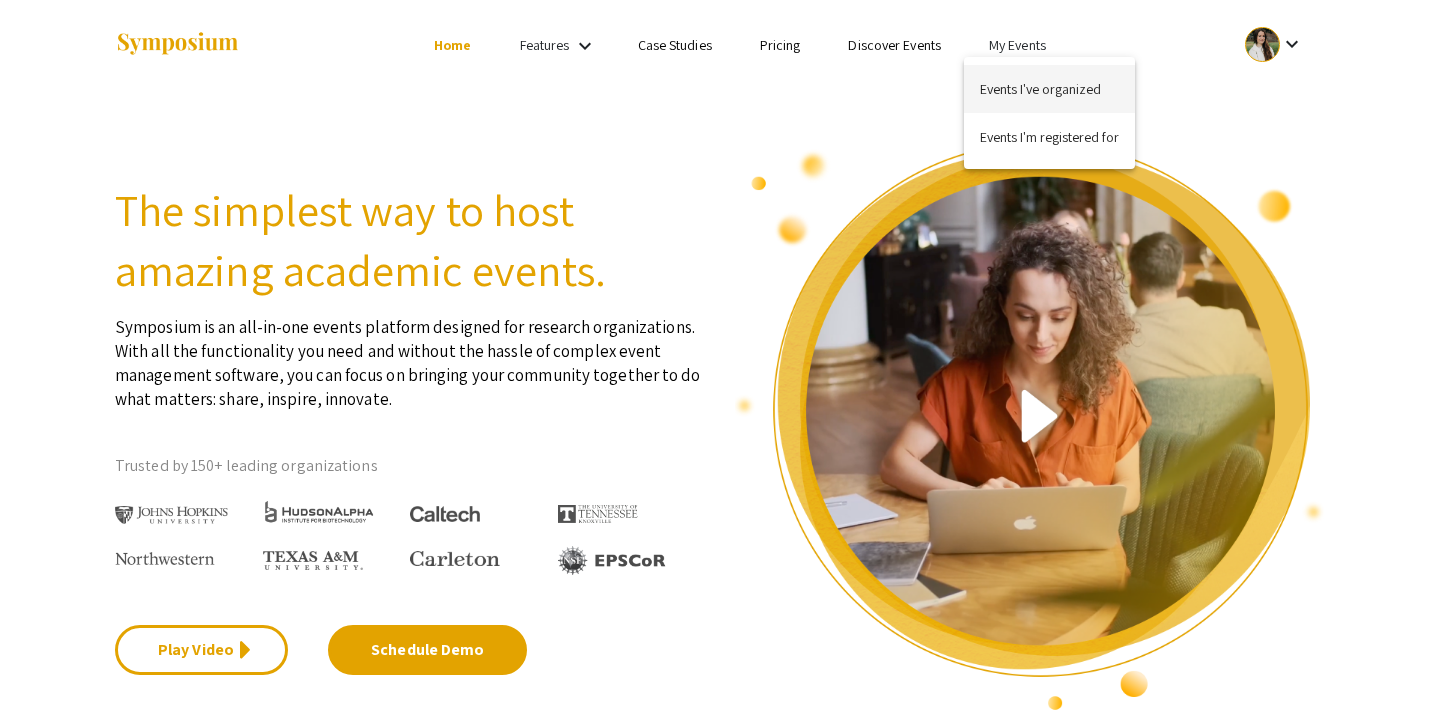 click on "Events I've organized" at bounding box center [1049, 89] 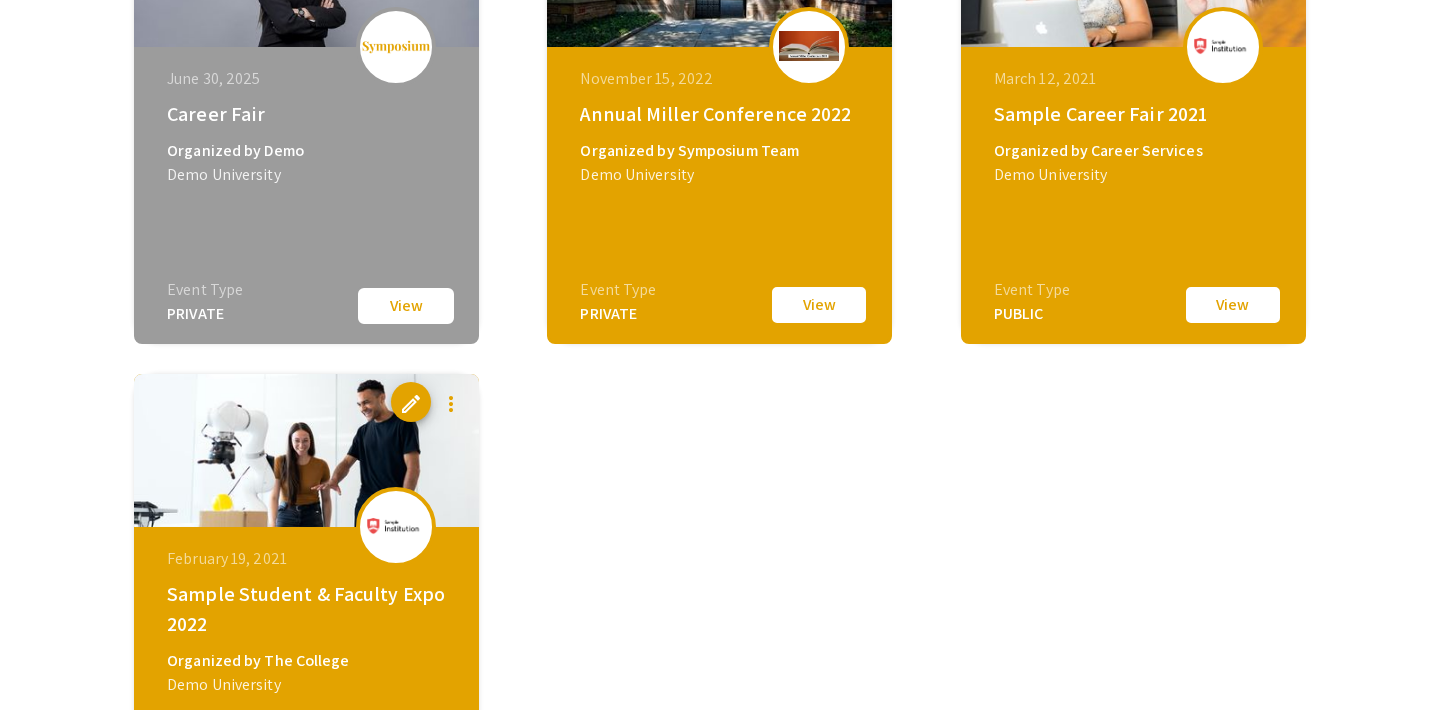 scroll, scrollTop: 1579, scrollLeft: 0, axis: vertical 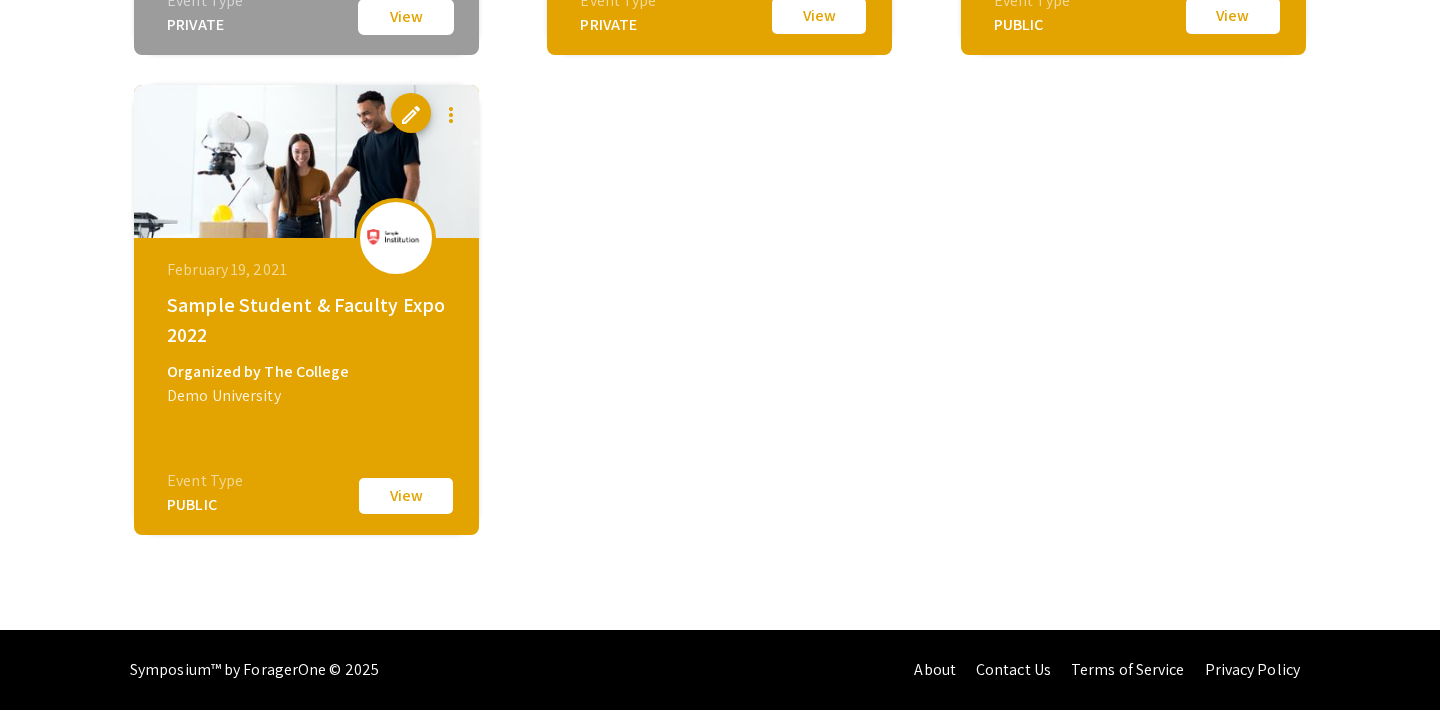 click on "View" 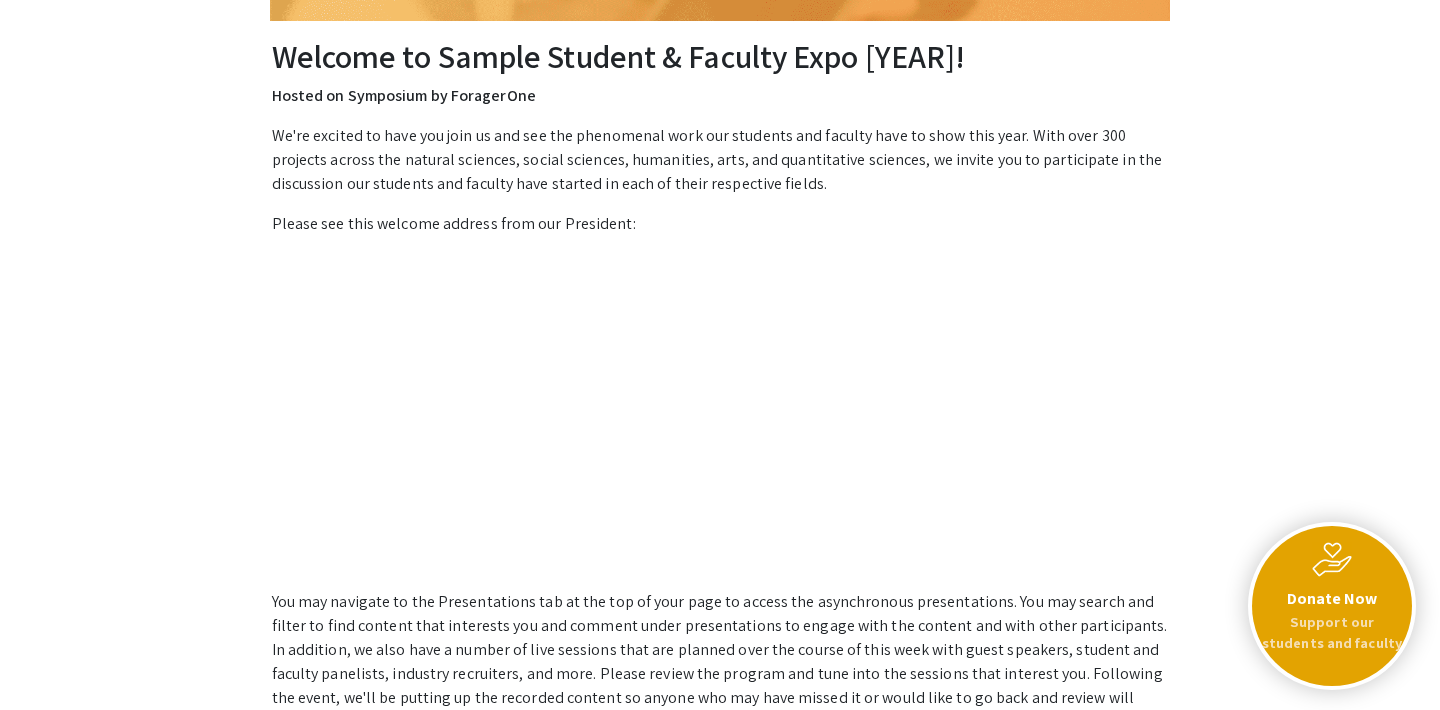 scroll, scrollTop: 0, scrollLeft: 0, axis: both 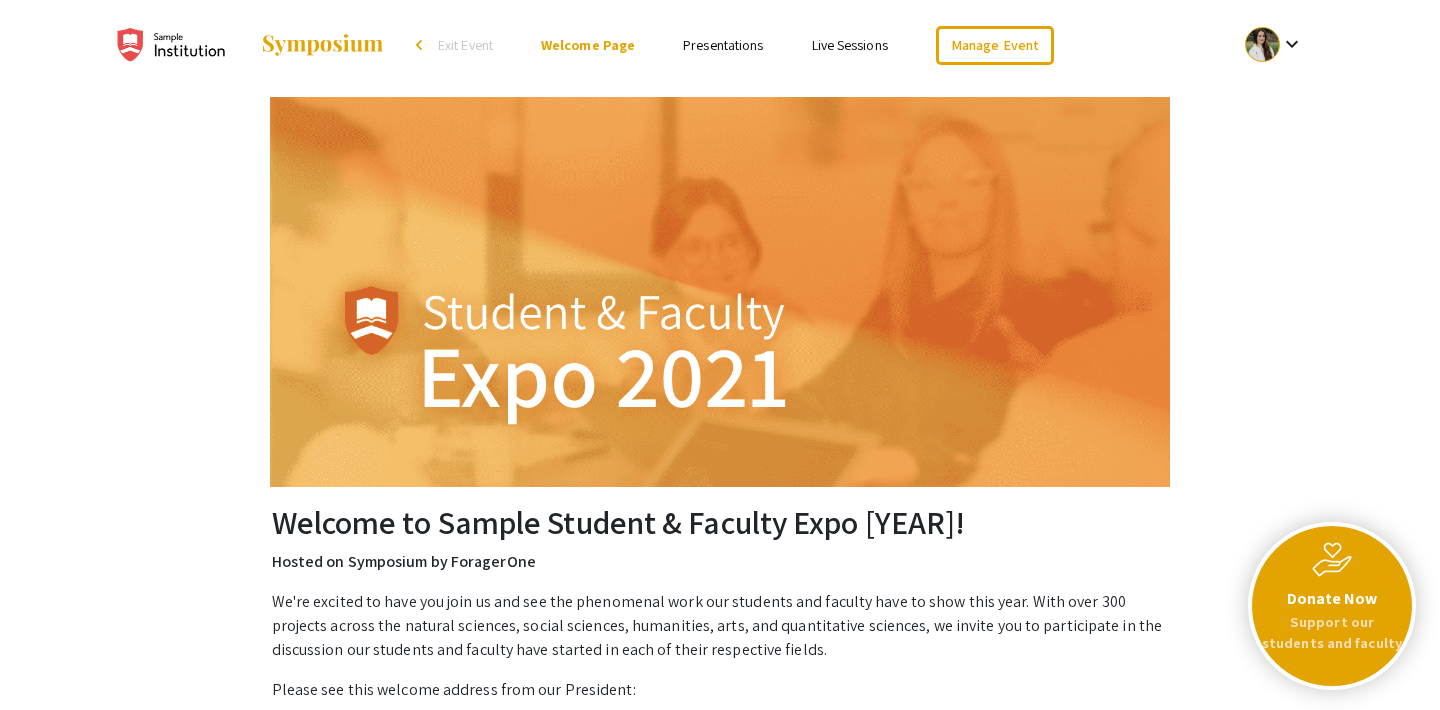 click on "Presentations" at bounding box center (723, 45) 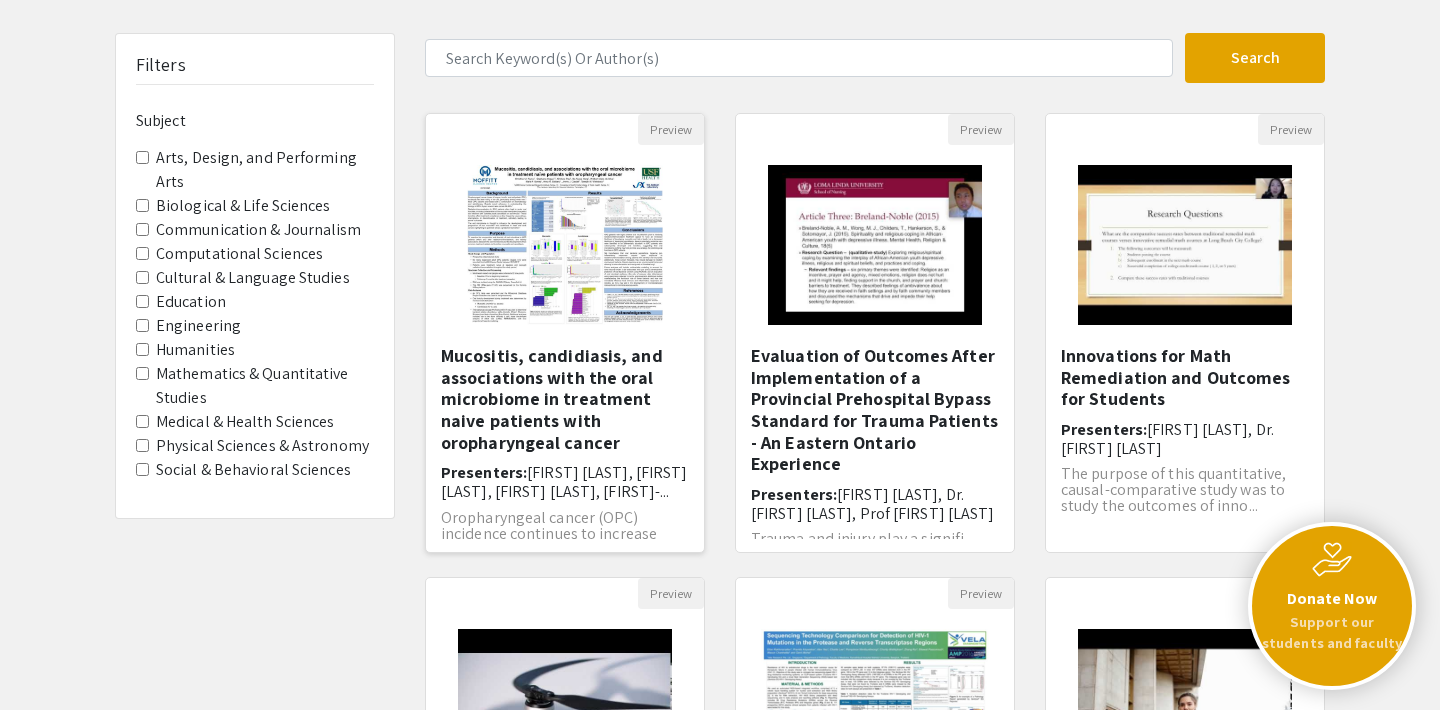 scroll, scrollTop: 105, scrollLeft: 0, axis: vertical 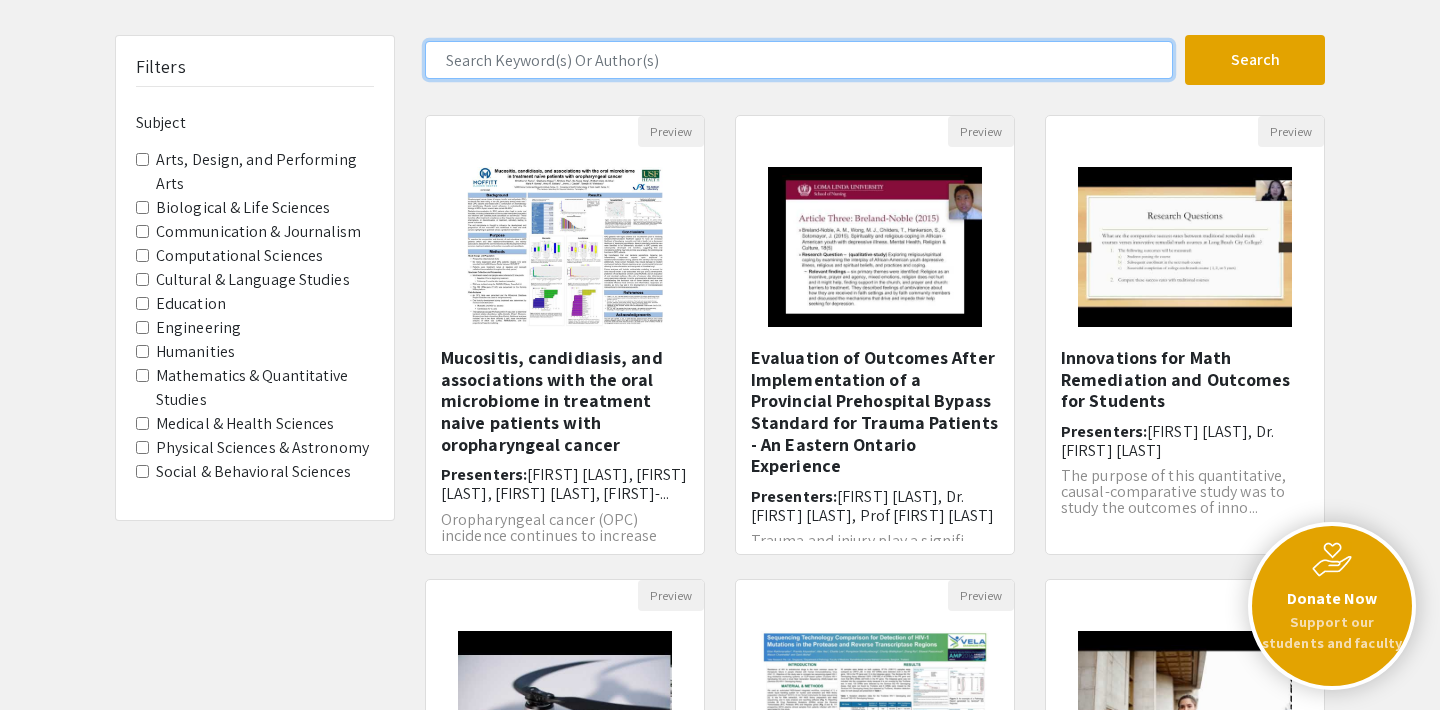 click 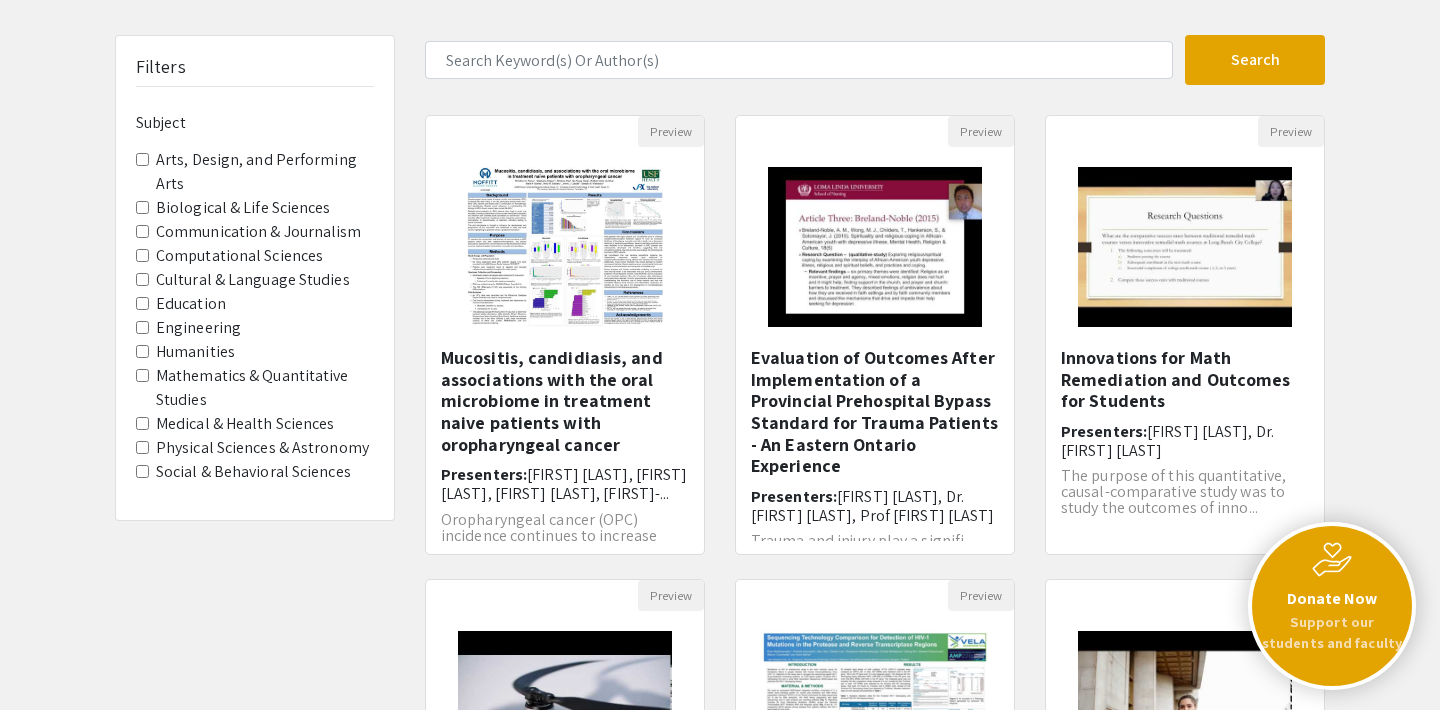 click on "Search [NUMBER] Results found Preview Mucositis, candidiasis, and associations with the oral microbiome in treatment naive patients with oropharyngeal cancer Presenters: Christine Pierce, Stephanie Hogue, Shirlene Paul, Bo-Young-t... Oropharyngeal cancer (OPC) incidence continues to increase dramatically in the US. Accumulating evidence suggests that oral mic... Preview Evaluation of Outcomes After Implementation of a Provincial Prehospital Bypass Standard for Trauma Patients - An Eastern Ontario Experience Presenters: Michael Watung, Dr. Amy Bellinger, Prof Abhishek Agarwal Trauma and injury play a signifi... Preview Innovations for Math Remediation and Outcomes for Students Presenters: Nancy Mahan, Dr. Jill Hastings The purpose of this quantitative, causal-comparative study was to study the outcomes of inno... Preview Compact multi-rotor drones design using 3D printed components Presenters: Joyce Austin, Matt Feldberg, Lance Kim, Nadeem Shah, Michael... Preview Presenters: Preview page [NUMBER] [NUMBER]" 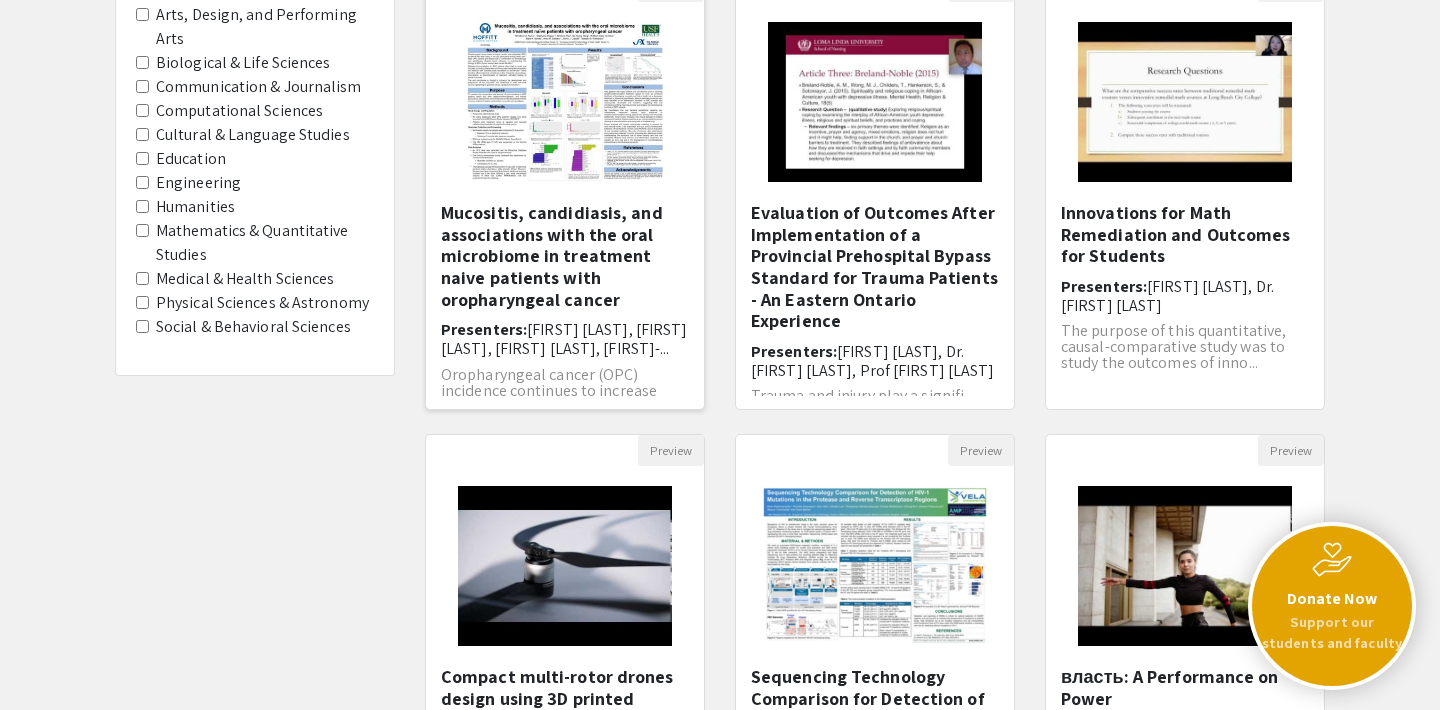 scroll, scrollTop: 253, scrollLeft: 0, axis: vertical 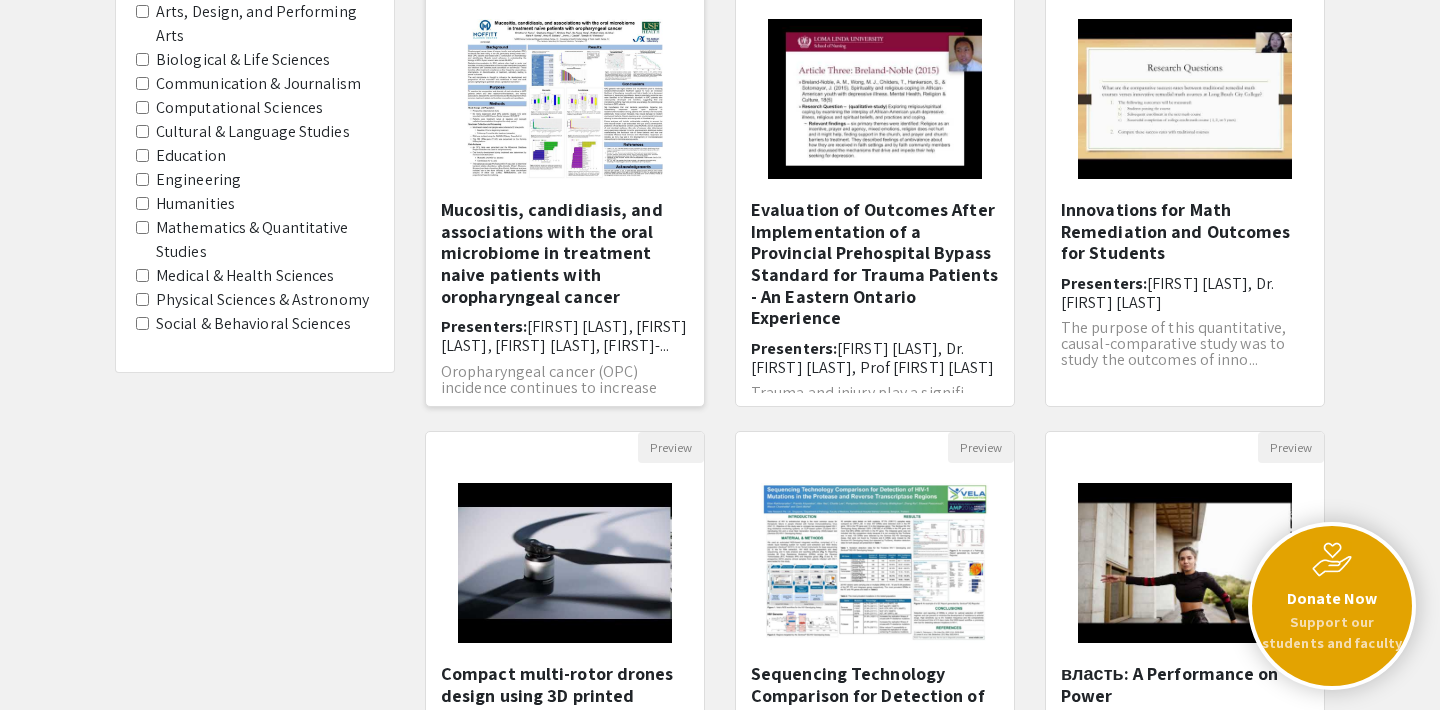 click 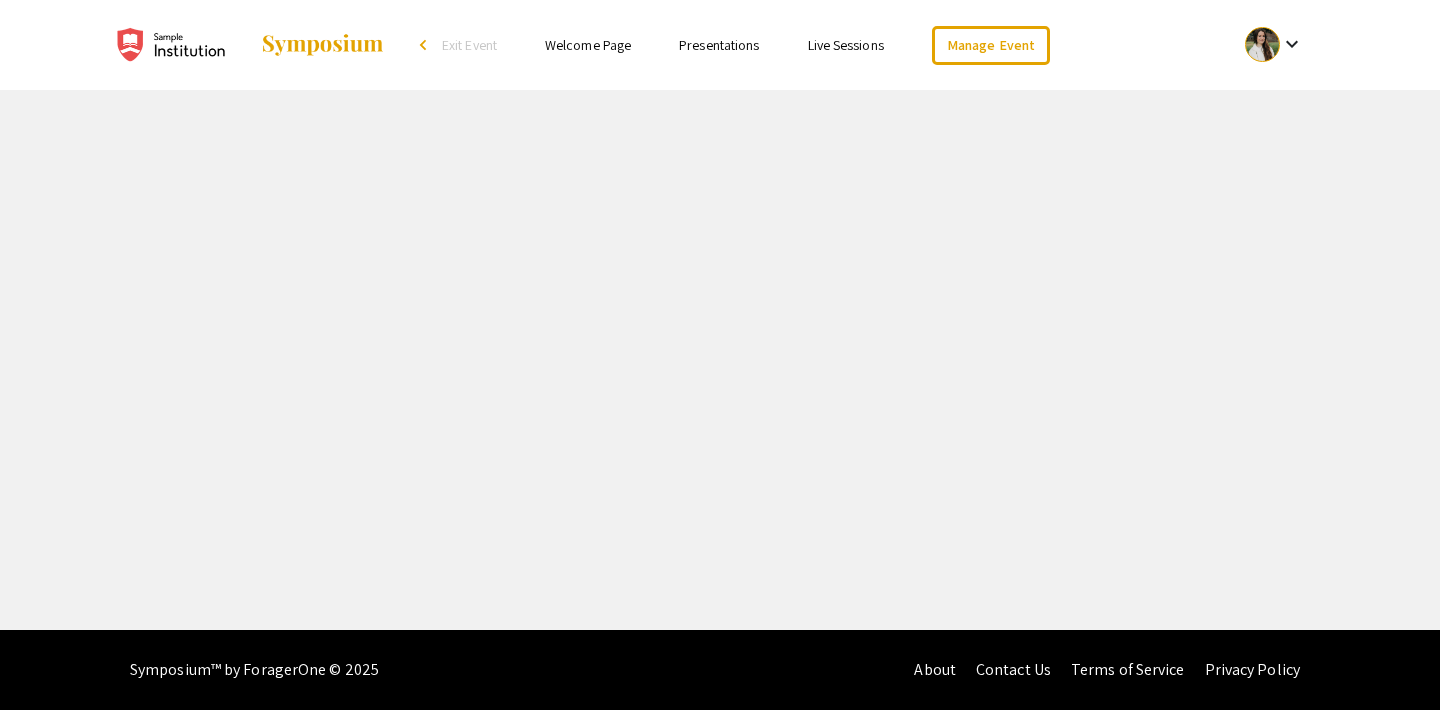 scroll, scrollTop: 0, scrollLeft: 0, axis: both 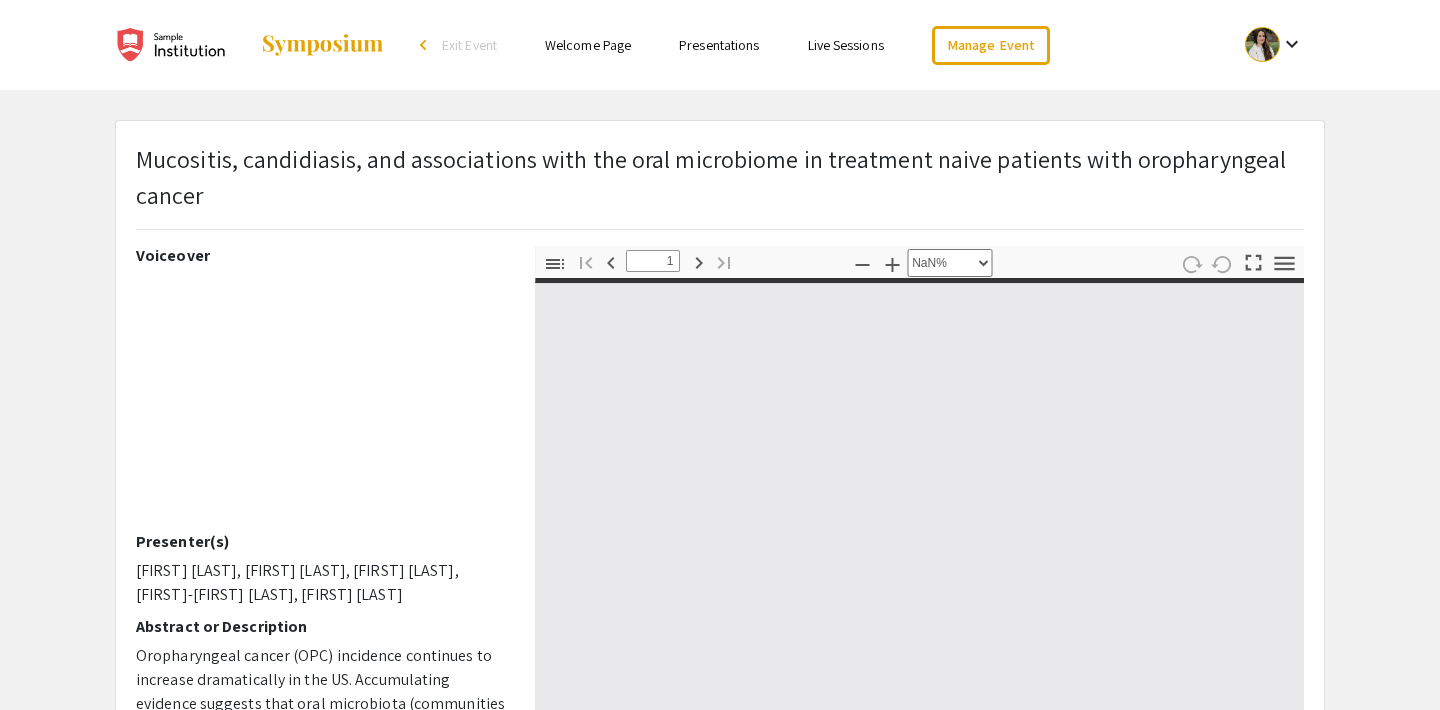 type on "0" 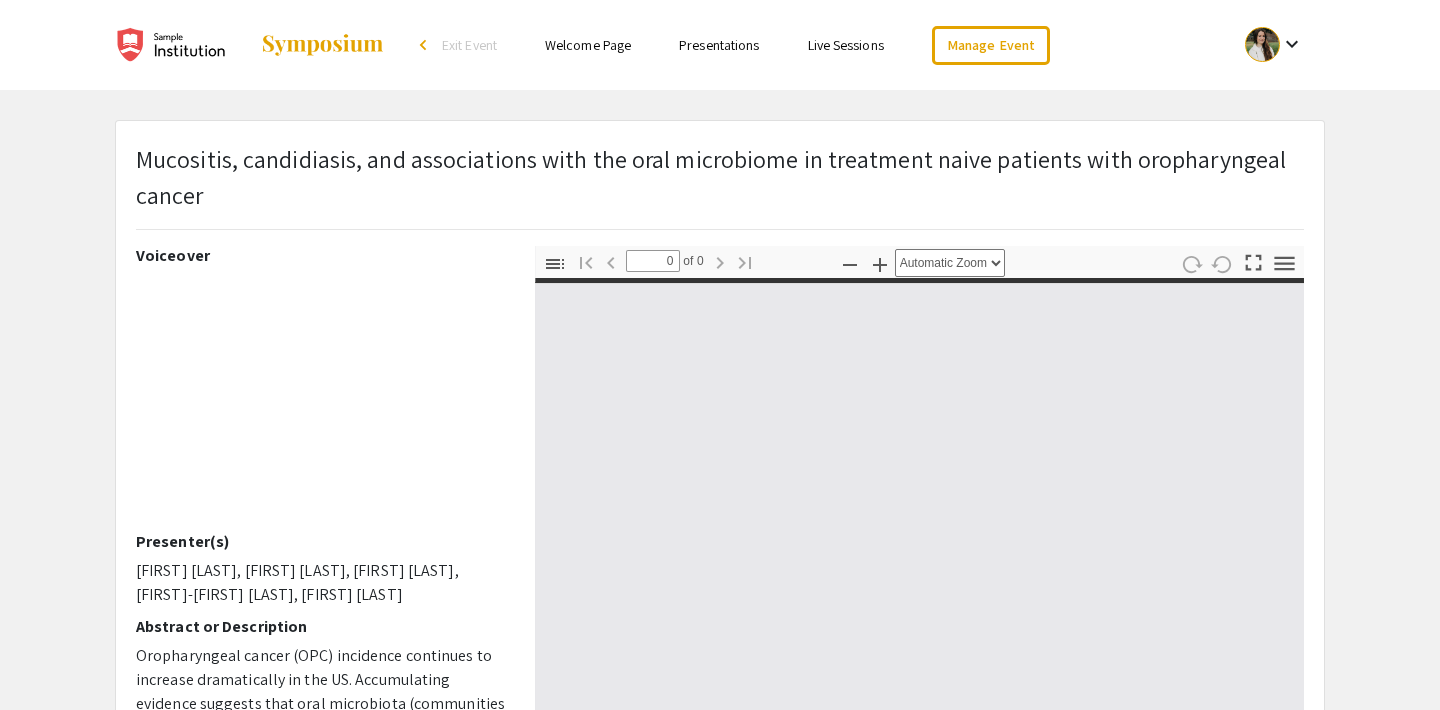 select on "custom" 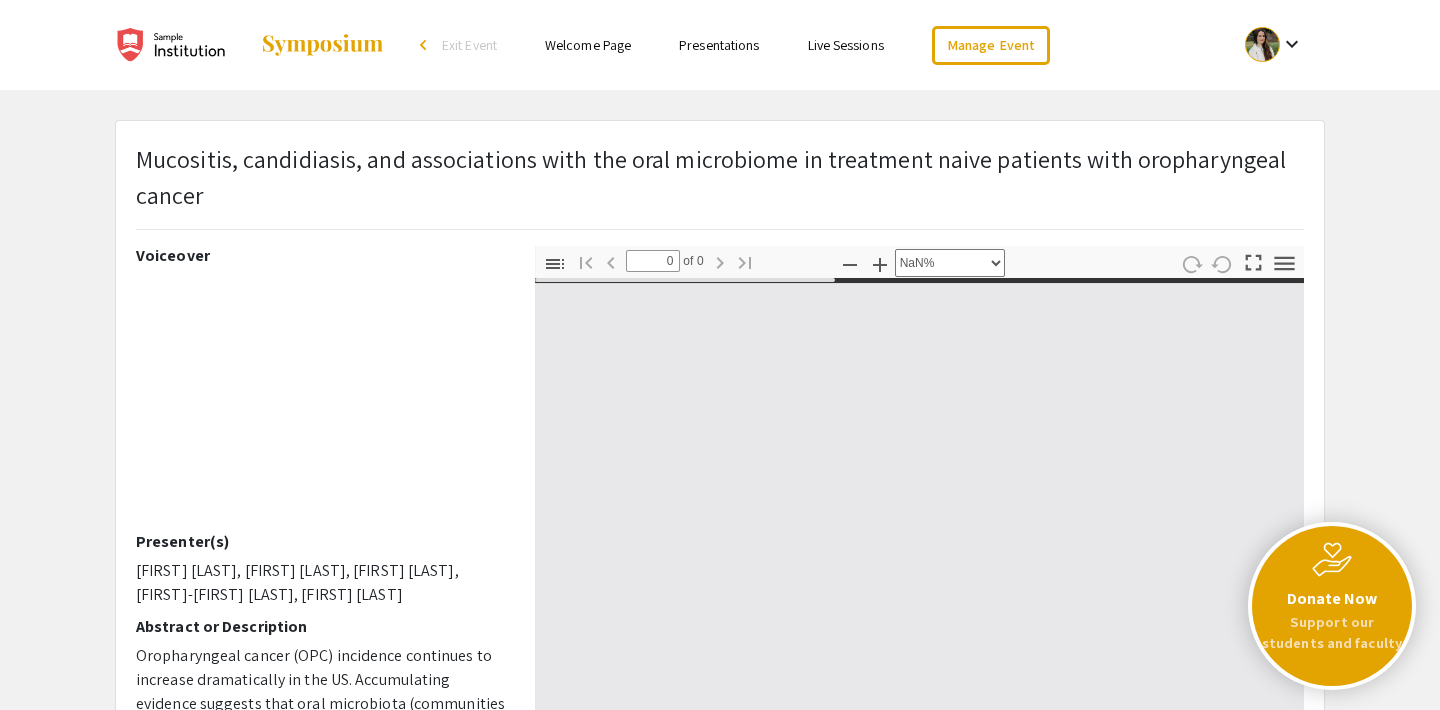 type on "1" 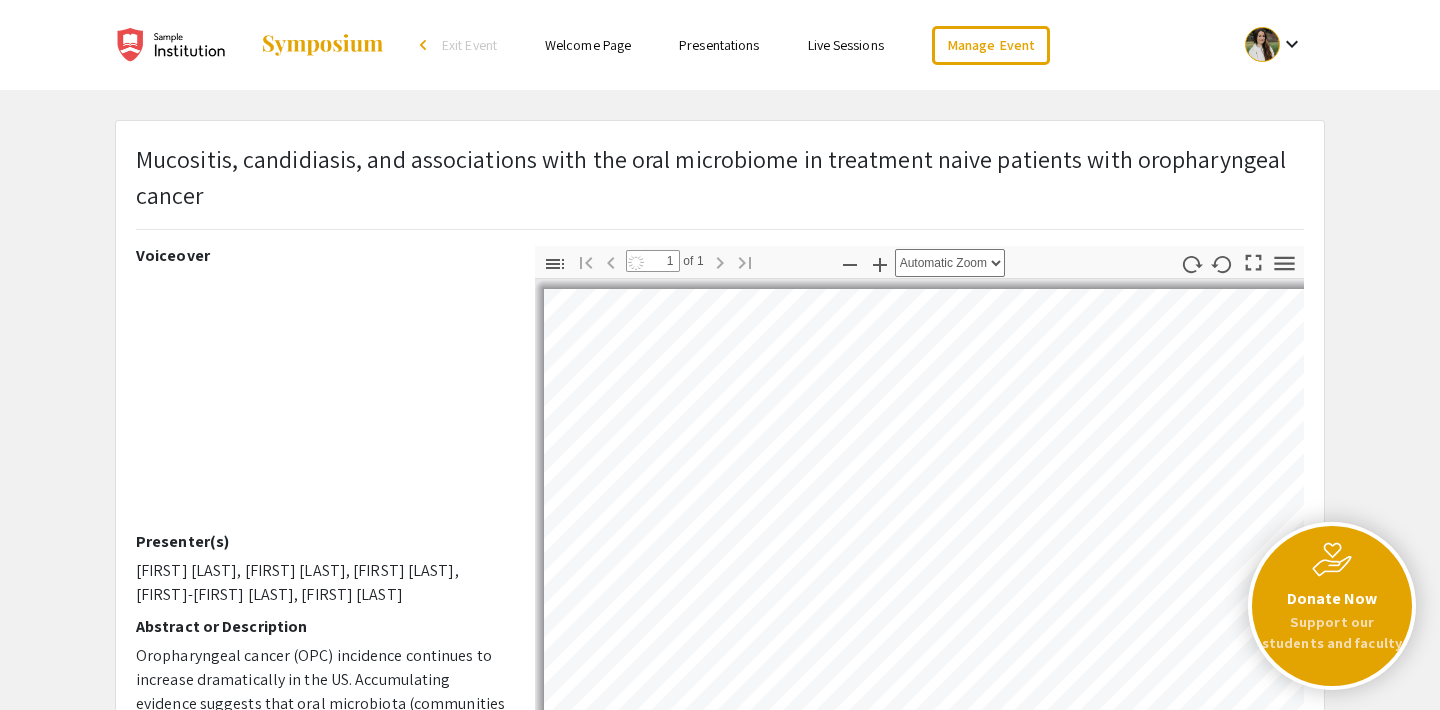 scroll, scrollTop: 84, scrollLeft: 0, axis: vertical 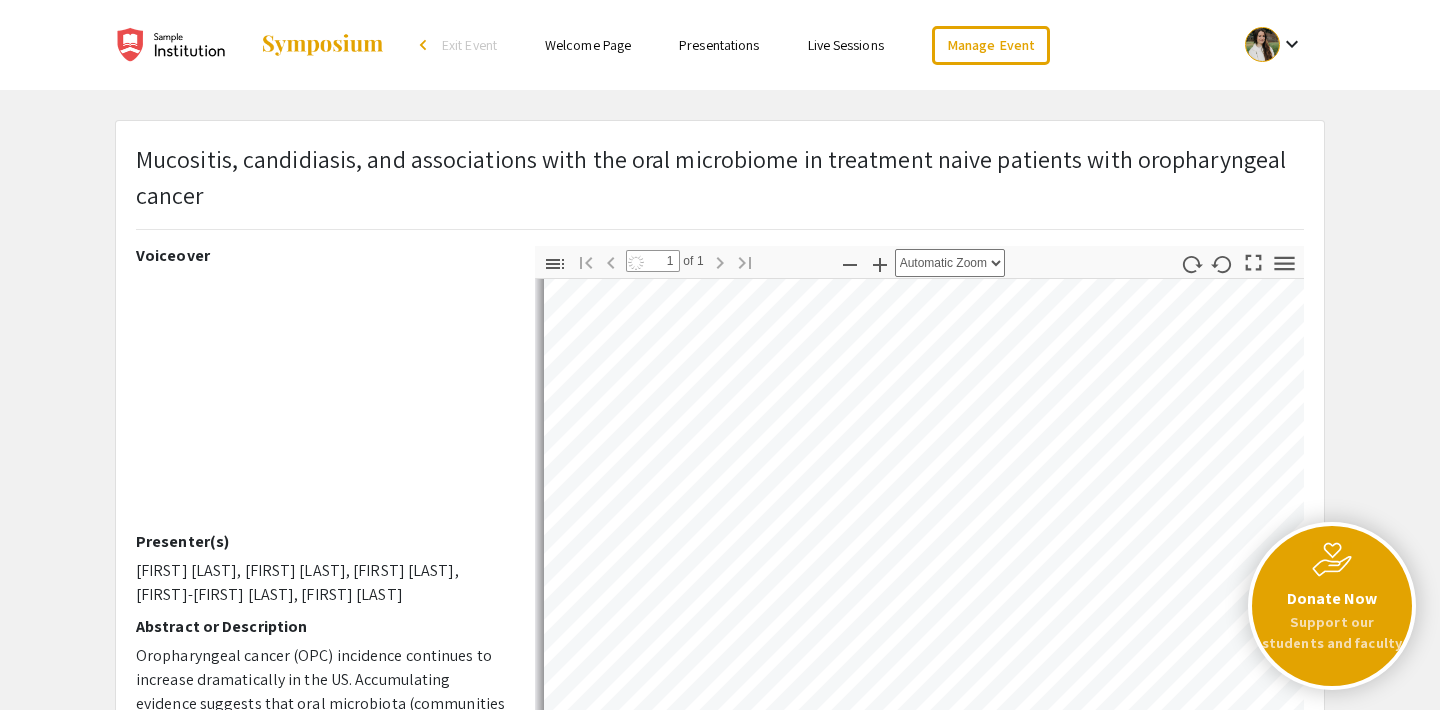 select on "auto" 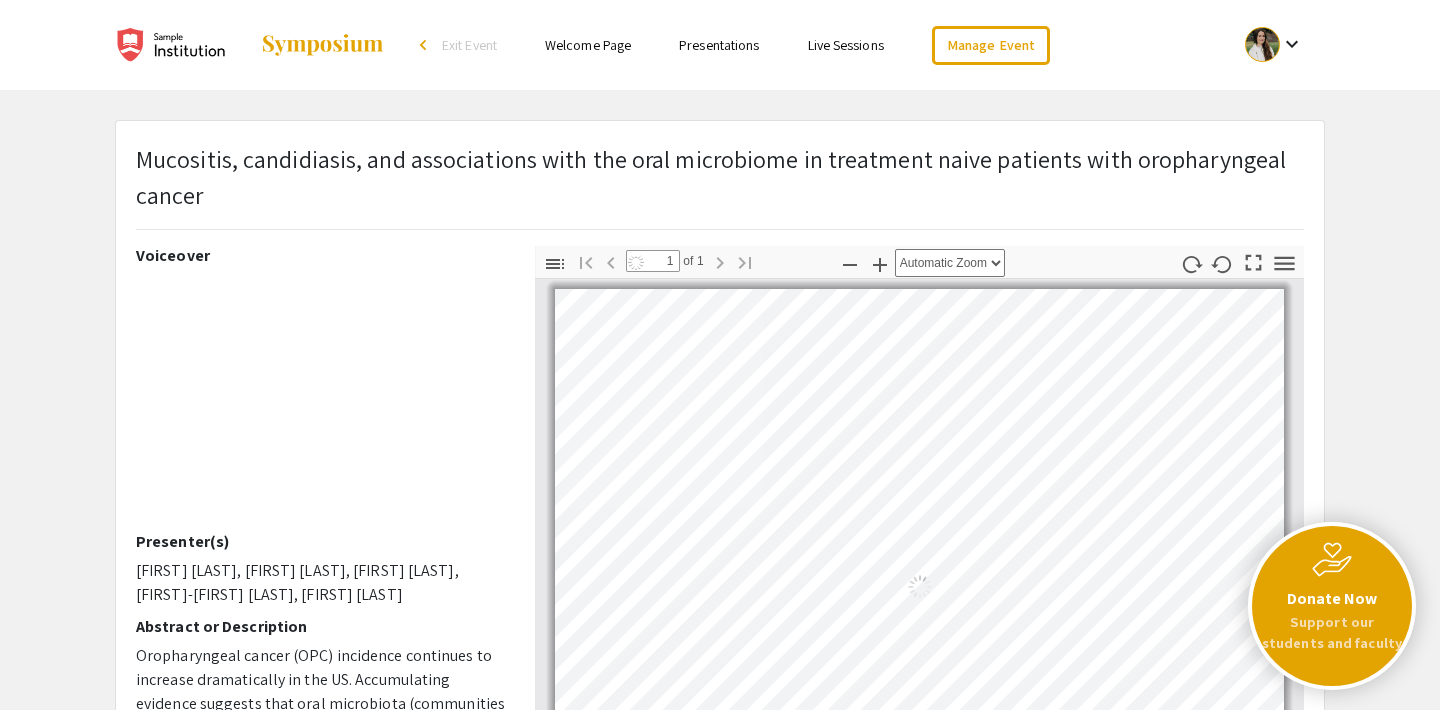 scroll, scrollTop: 0, scrollLeft: 0, axis: both 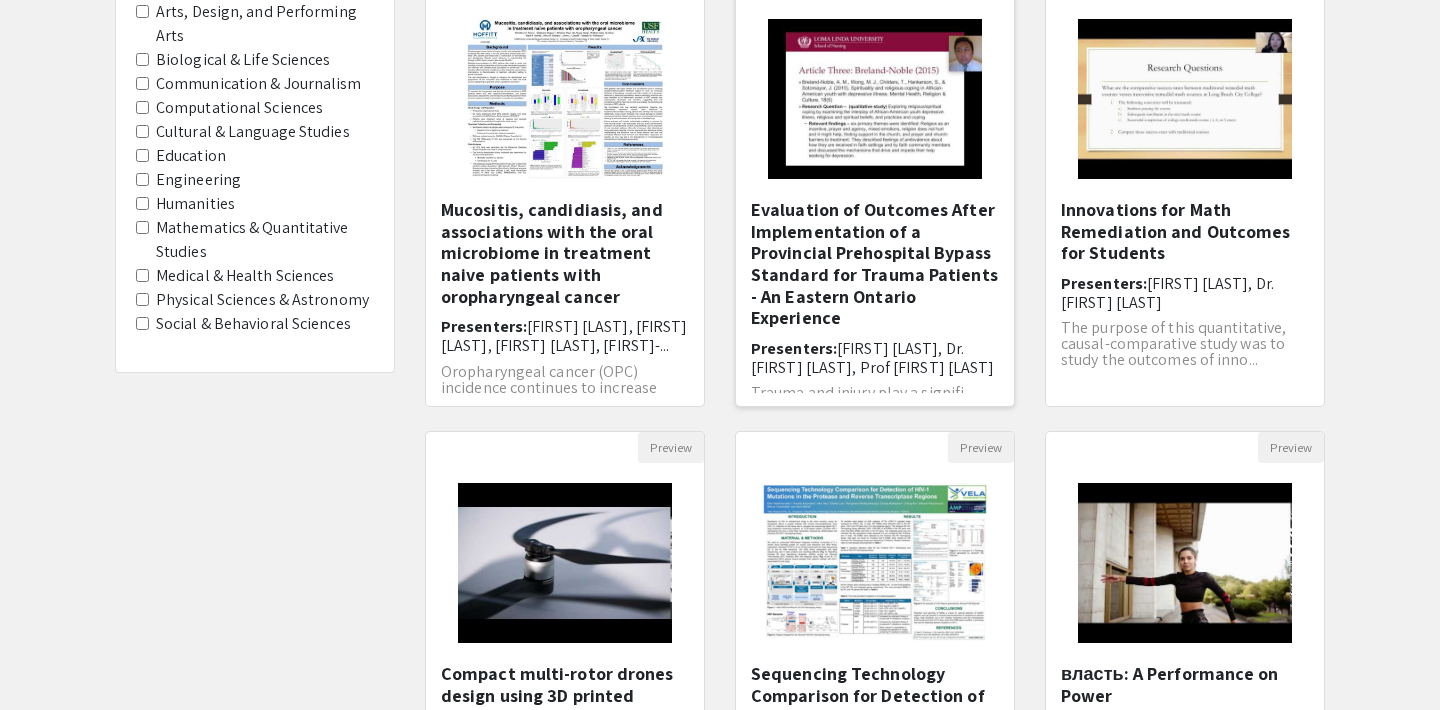 click 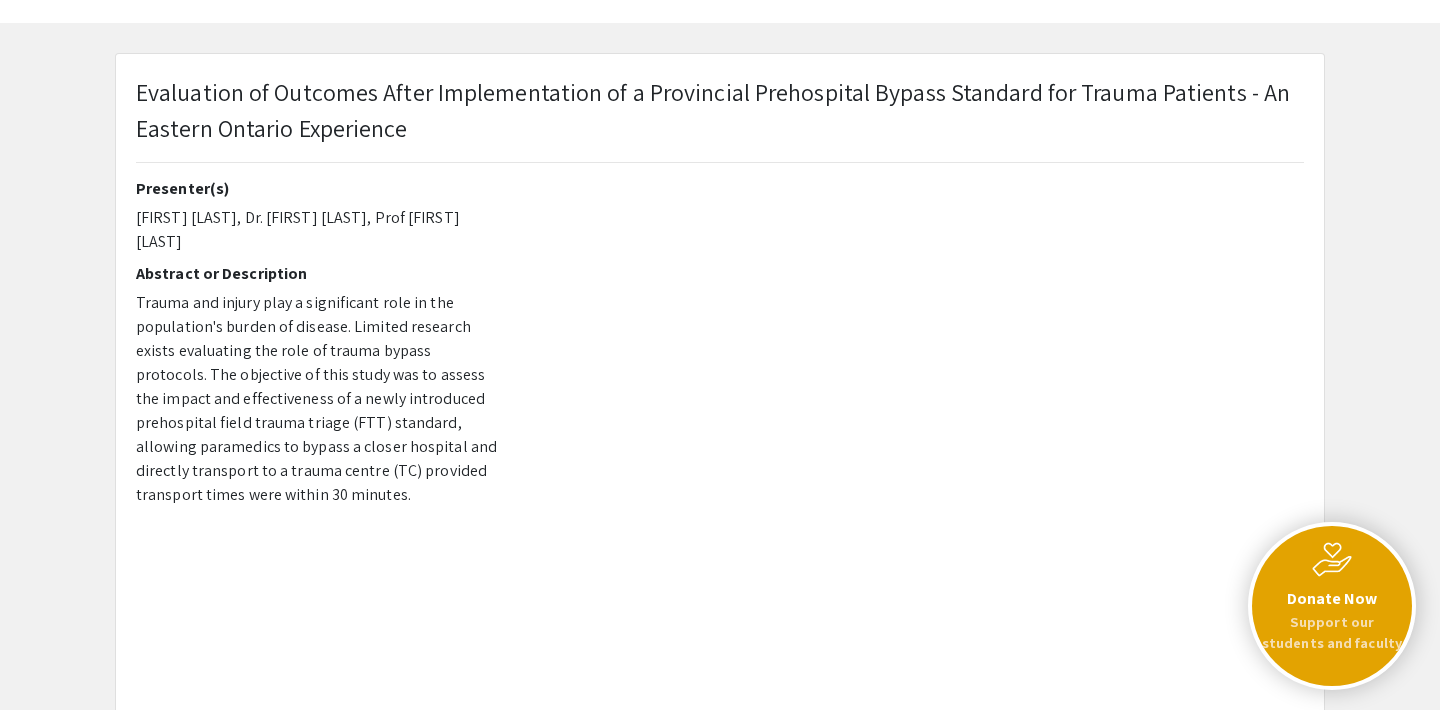 scroll, scrollTop: 104, scrollLeft: 0, axis: vertical 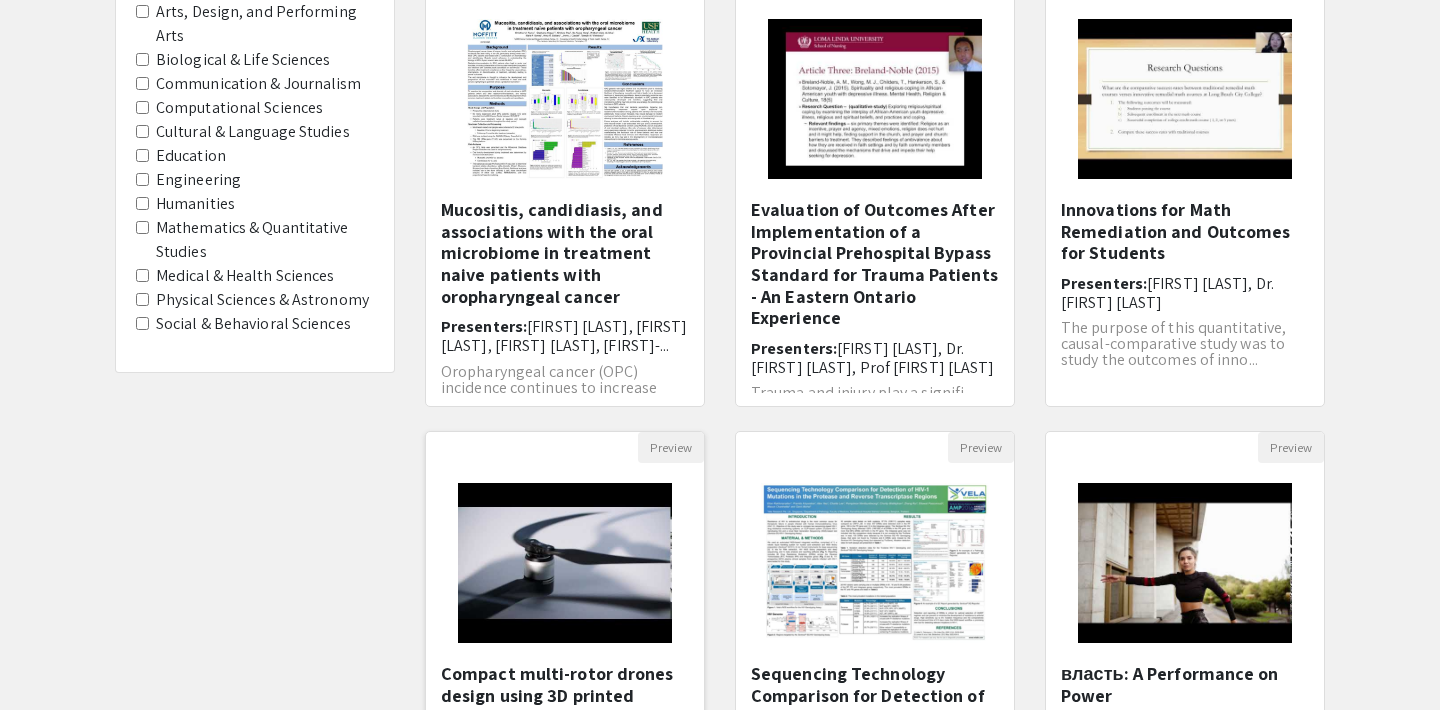 click 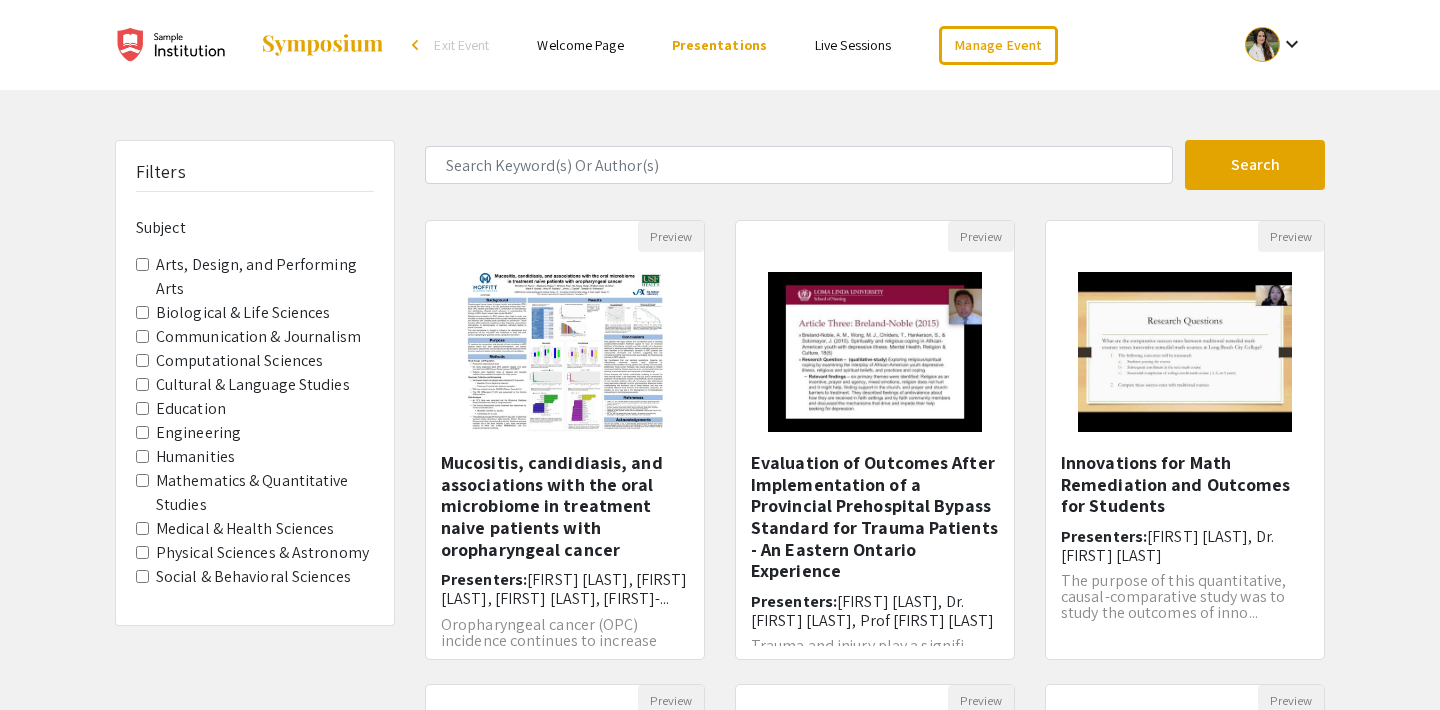scroll, scrollTop: 253, scrollLeft: 0, axis: vertical 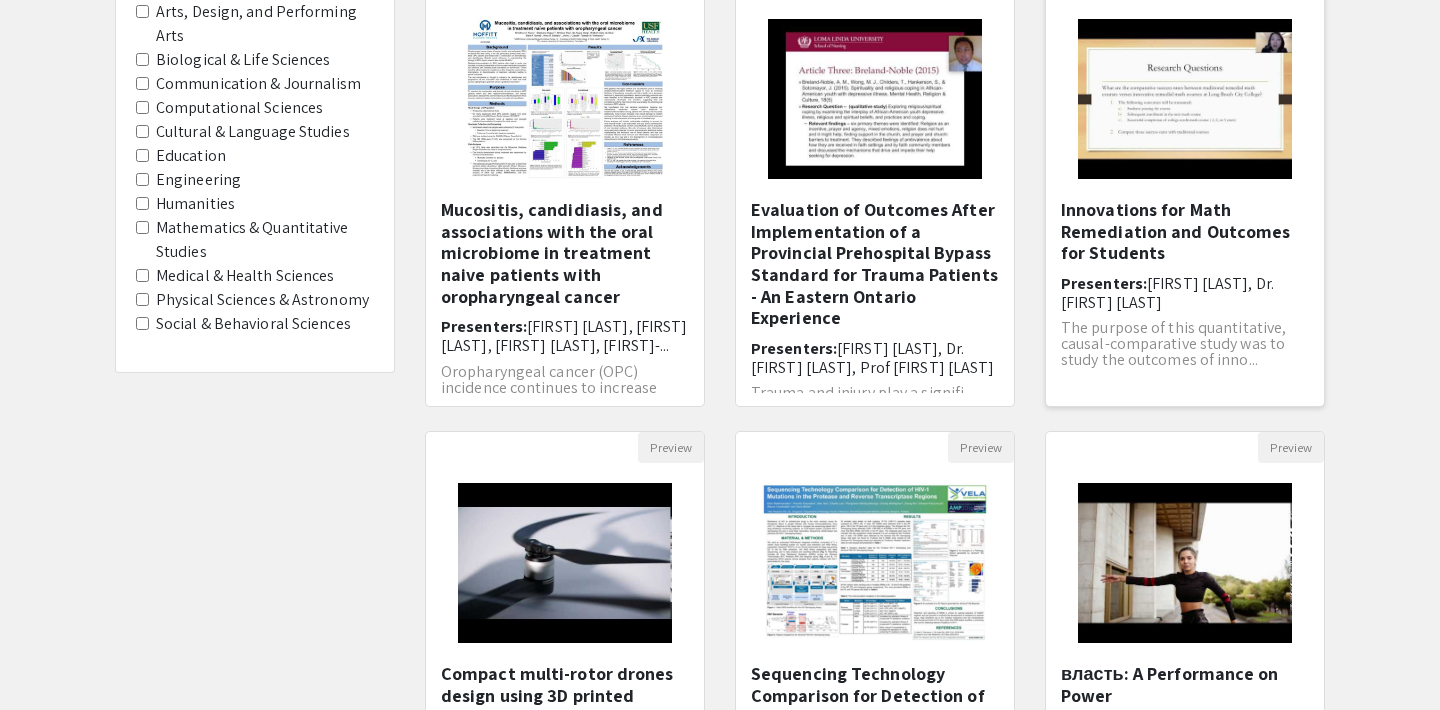 click 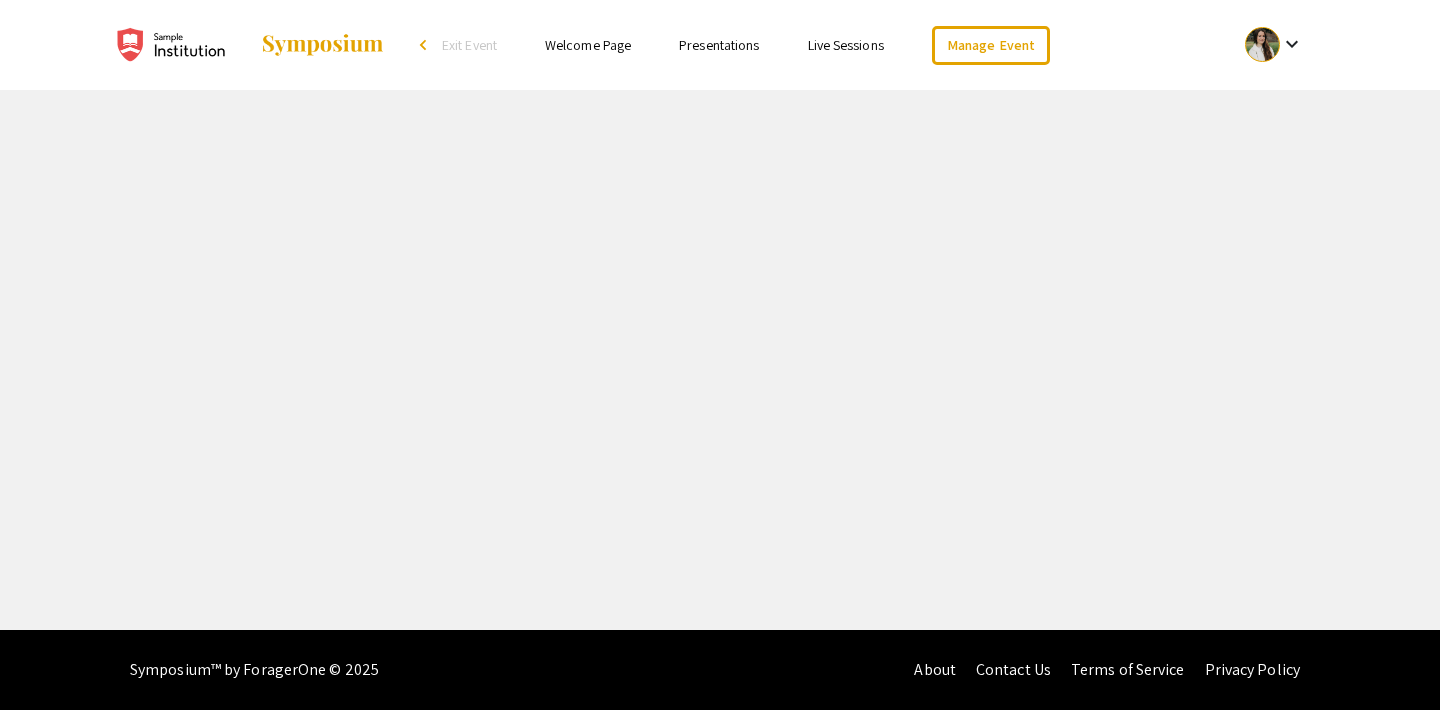 scroll, scrollTop: 0, scrollLeft: 0, axis: both 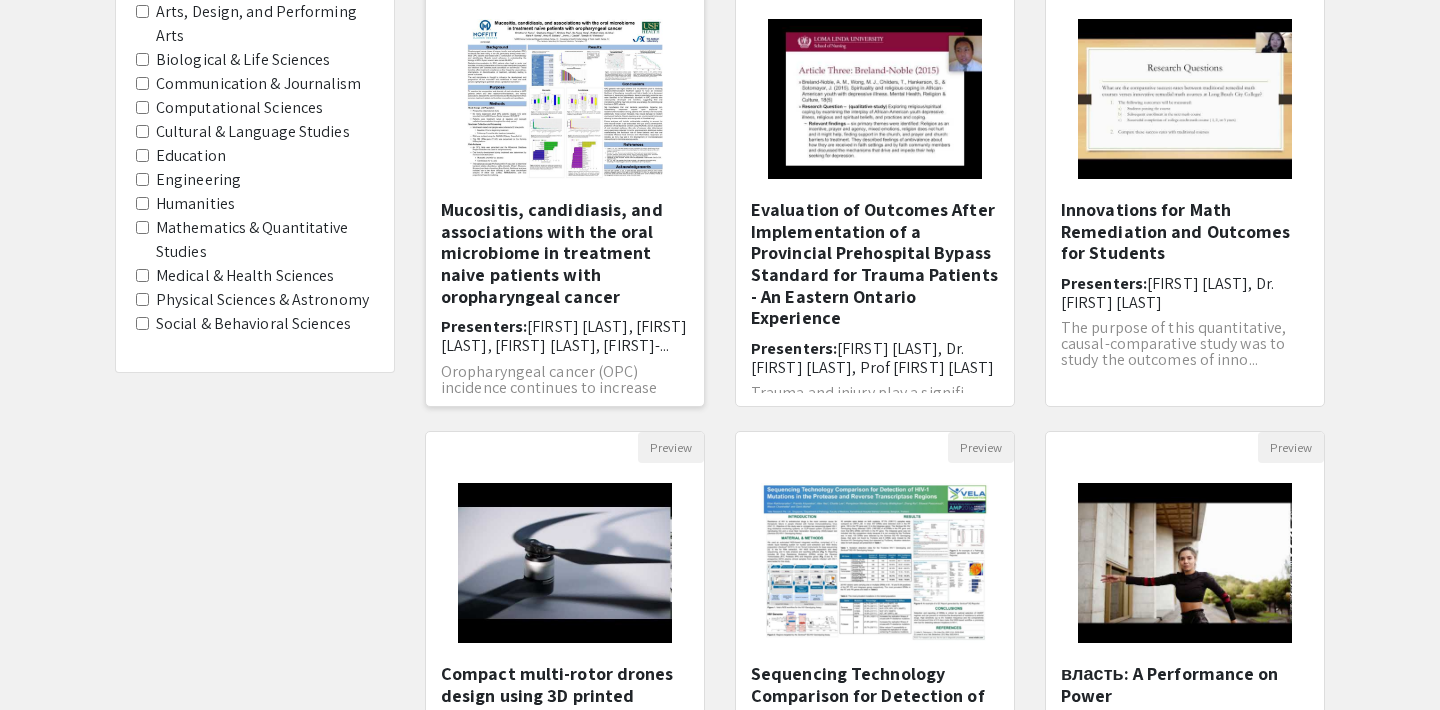 click 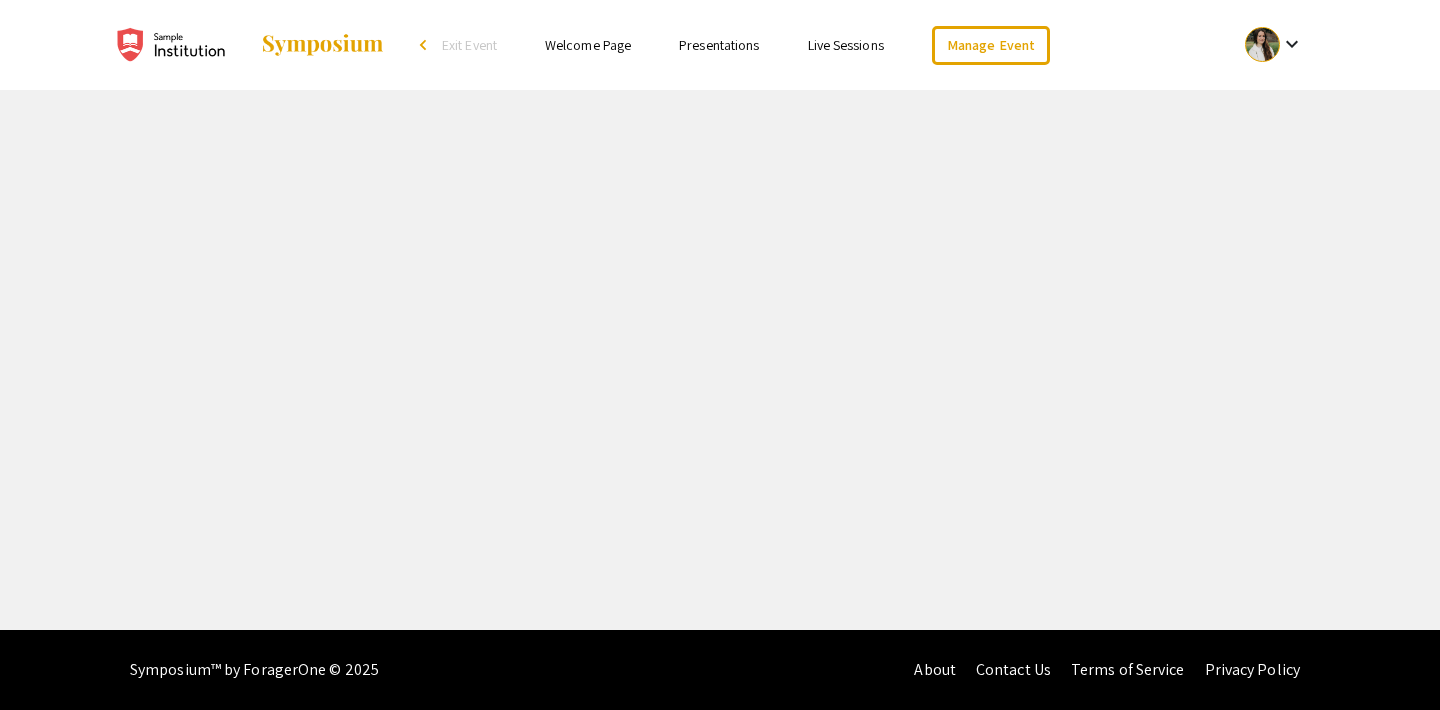 select on "custom" 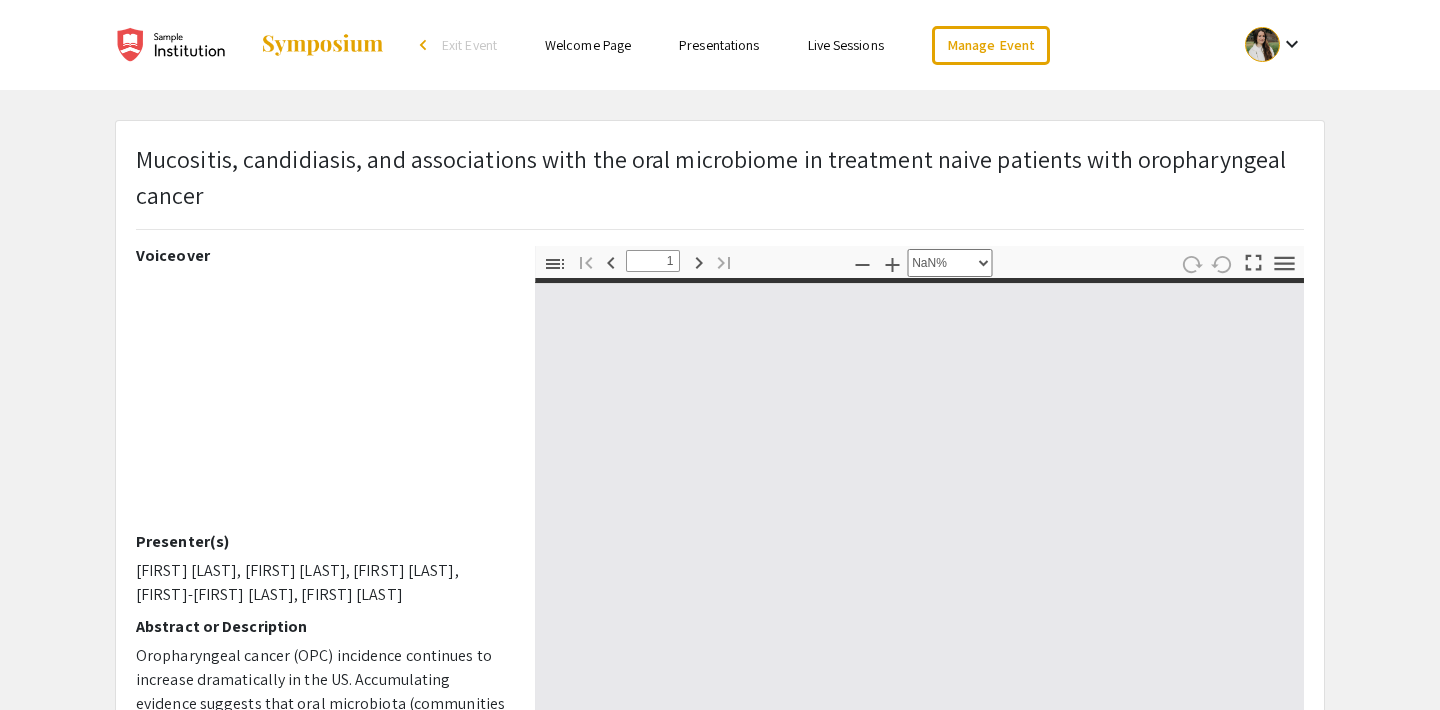 type on "0" 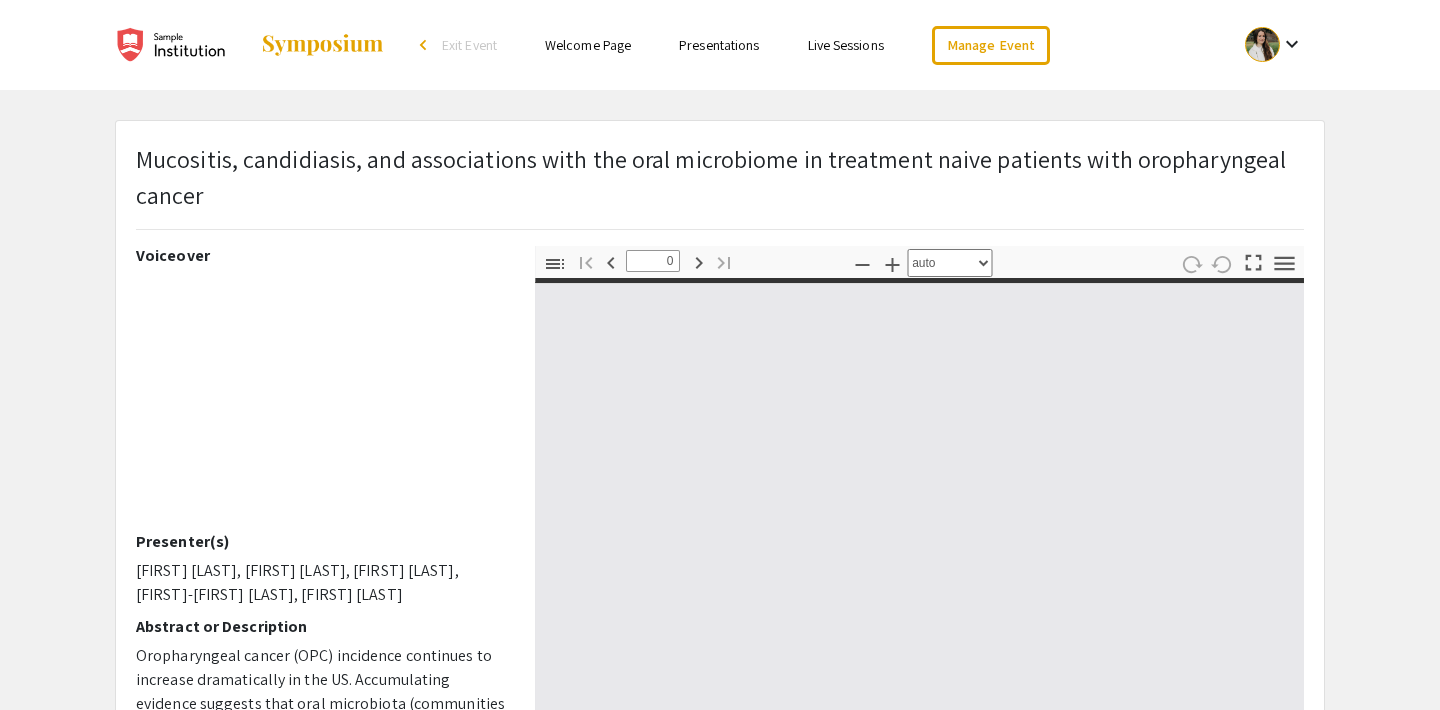 select on "custom" 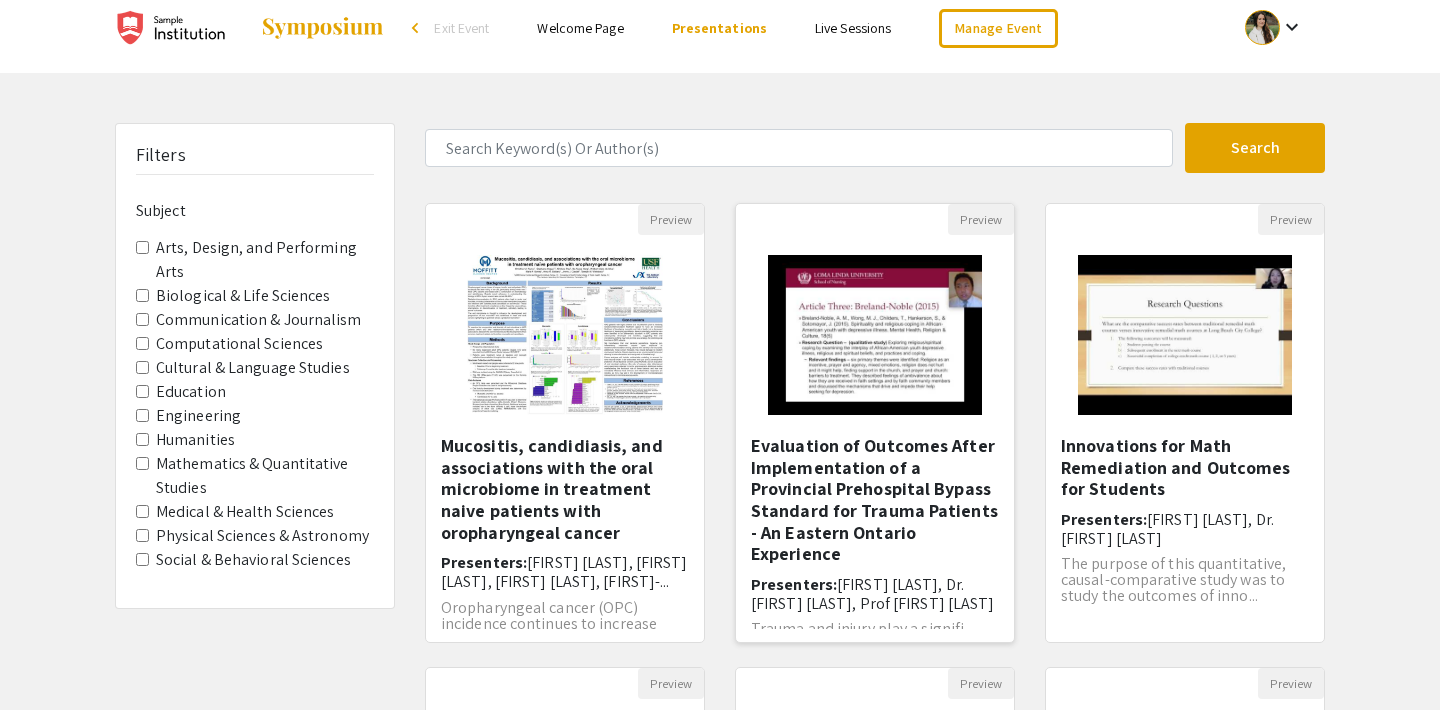 scroll, scrollTop: 0, scrollLeft: 0, axis: both 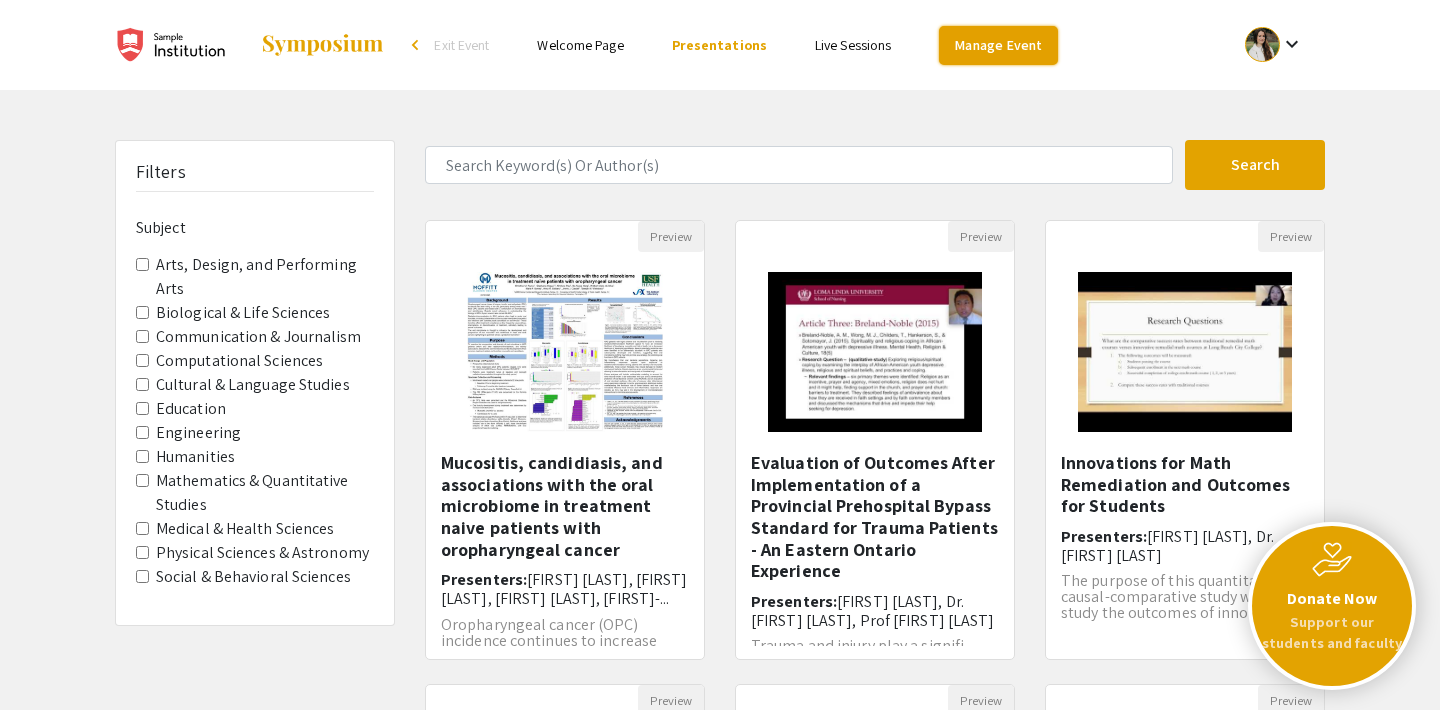 click on "Manage Event" at bounding box center [998, 45] 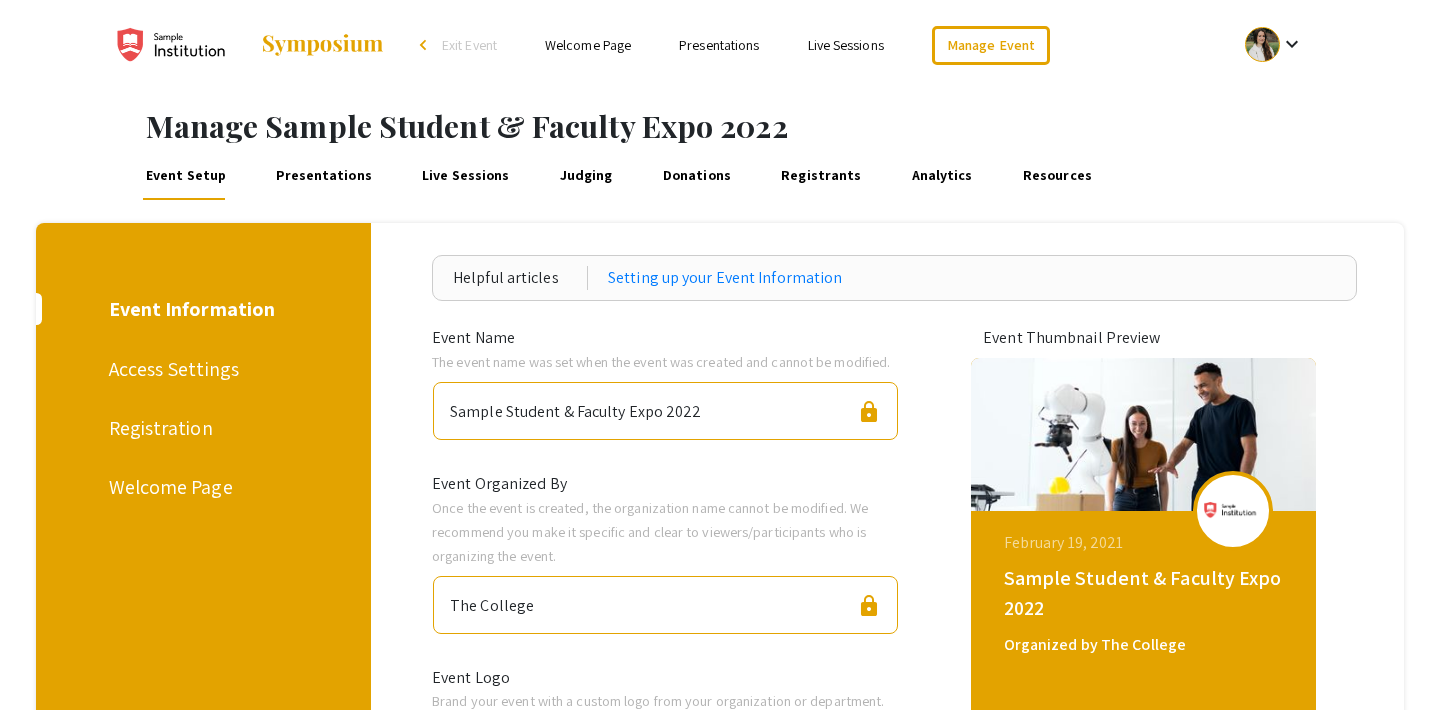 click on "Presentations" at bounding box center [324, 176] 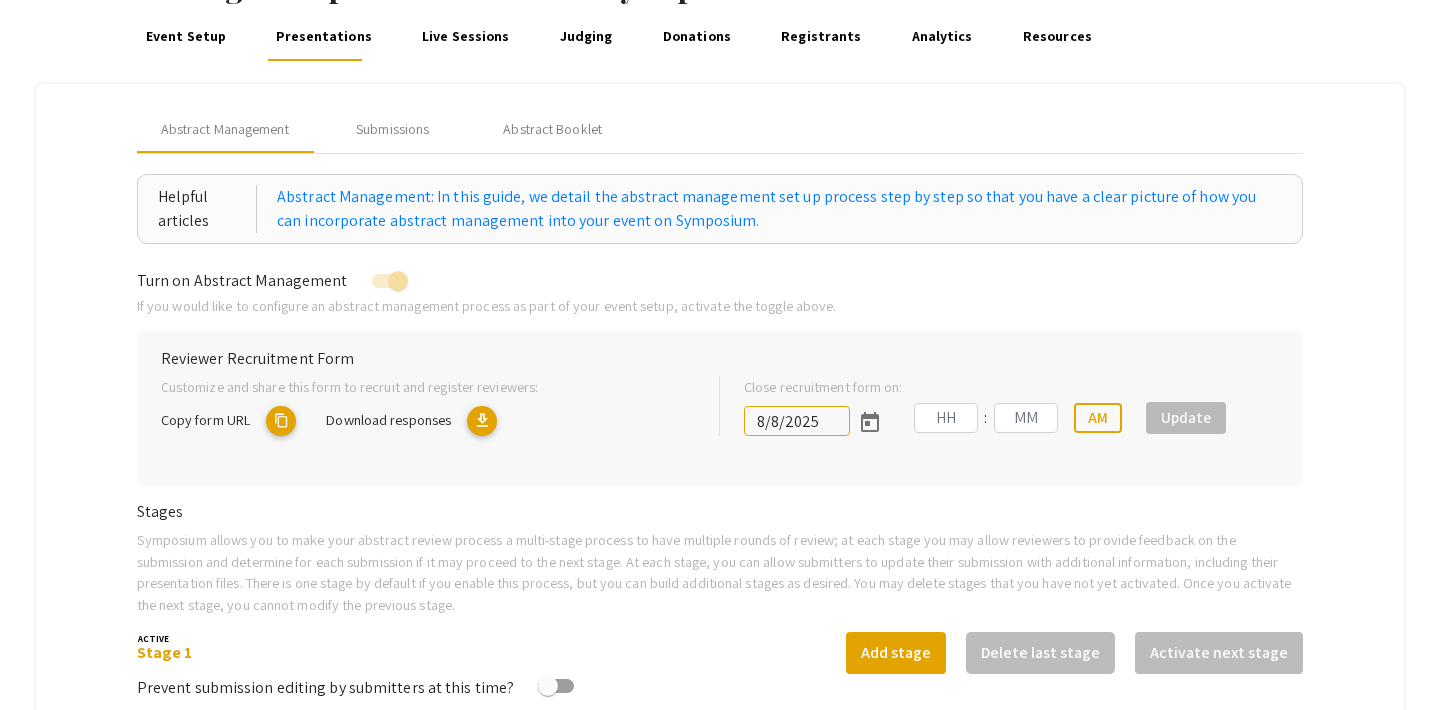 type on "[M]/[D]/[YY]" 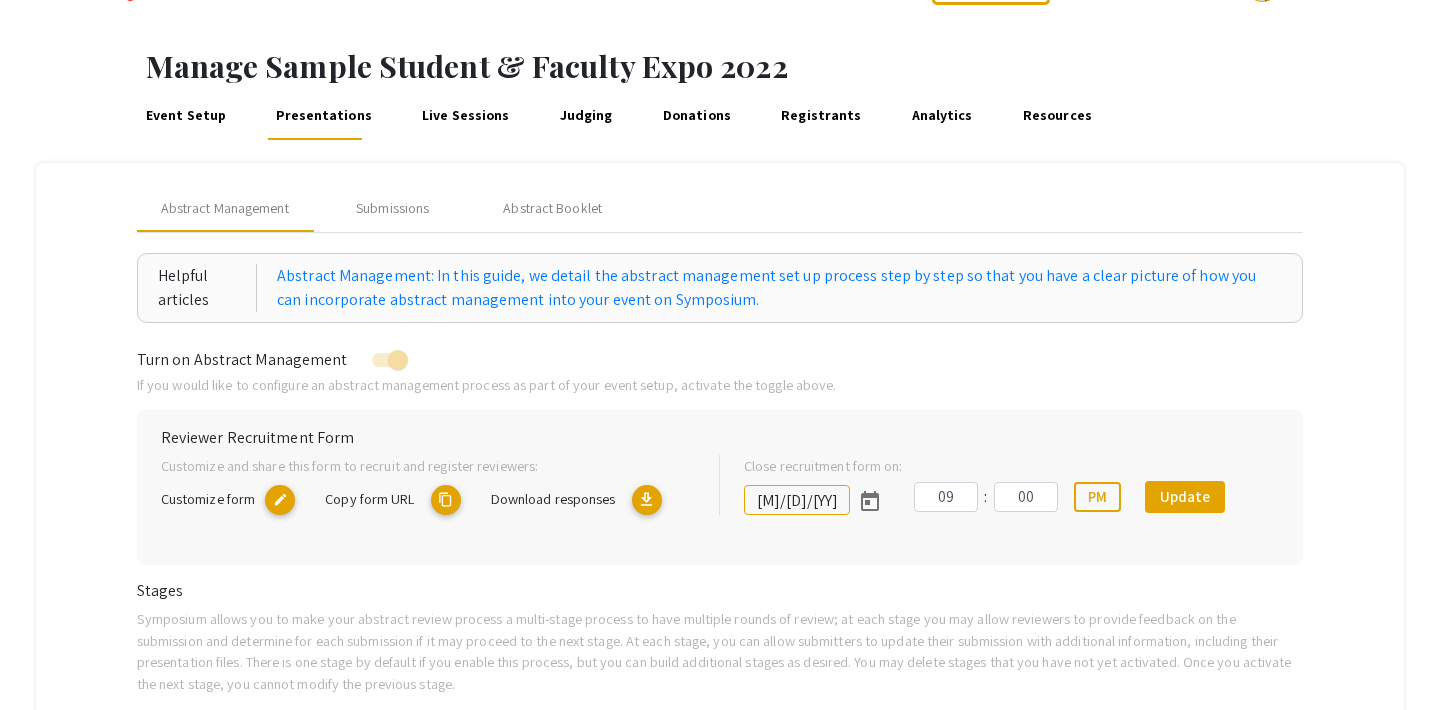 scroll, scrollTop: 0, scrollLeft: 0, axis: both 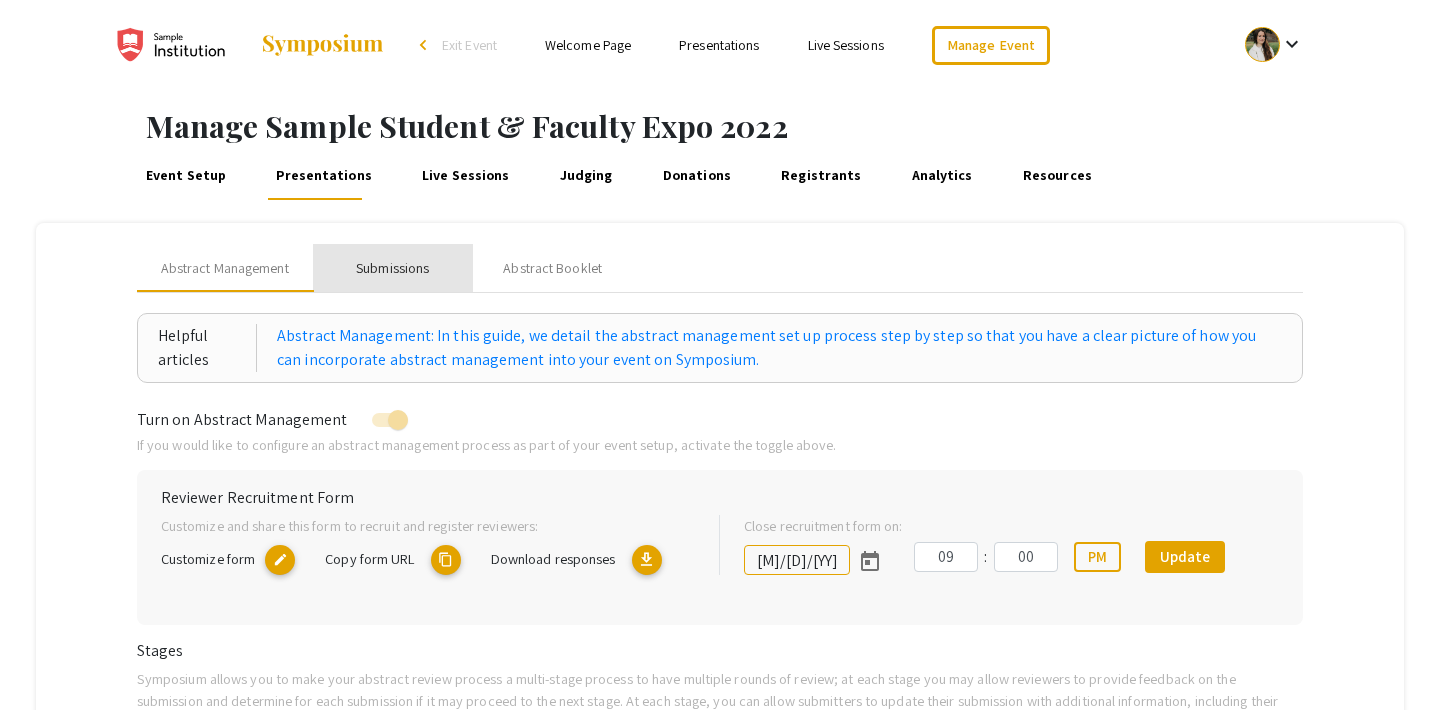 click on "Submissions" at bounding box center (392, 268) 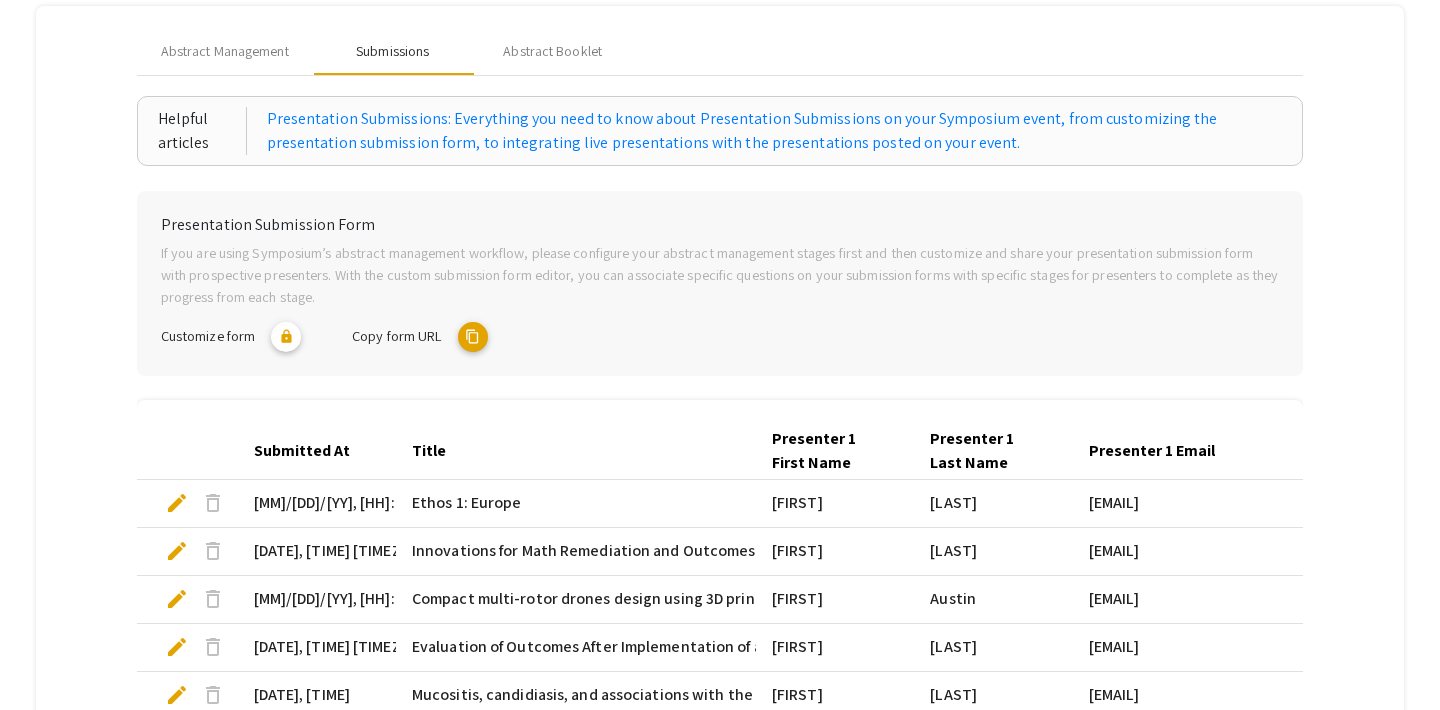 scroll, scrollTop: 226, scrollLeft: 0, axis: vertical 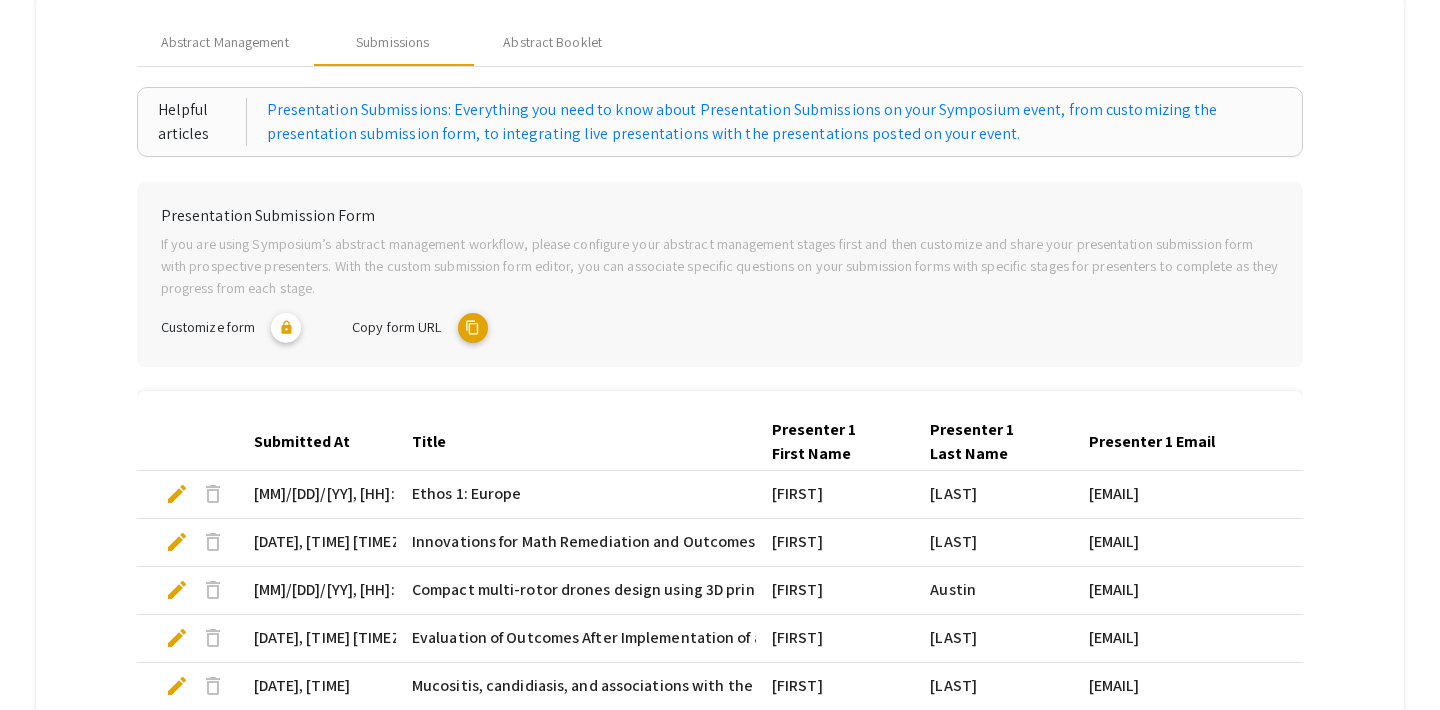 click on "content_copy" at bounding box center [473, 328] 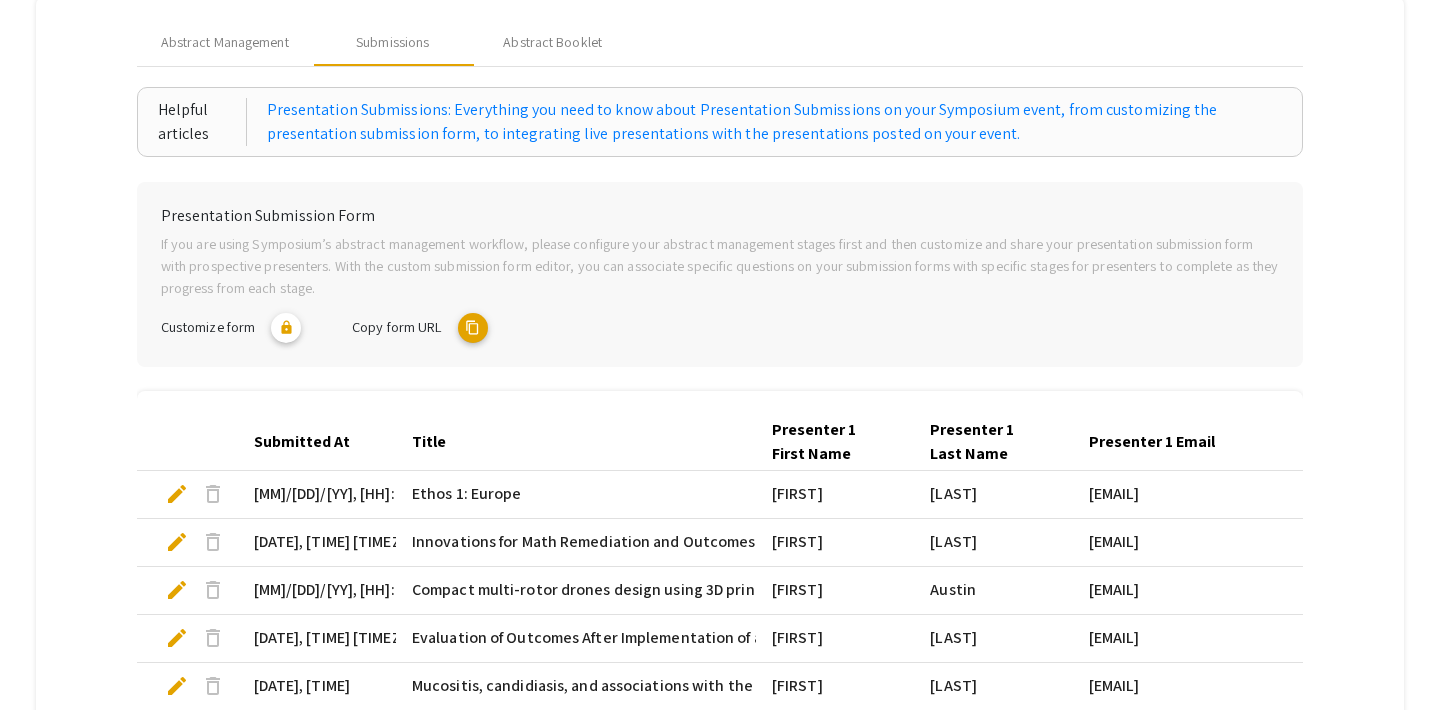 scroll, scrollTop: 0, scrollLeft: 0, axis: both 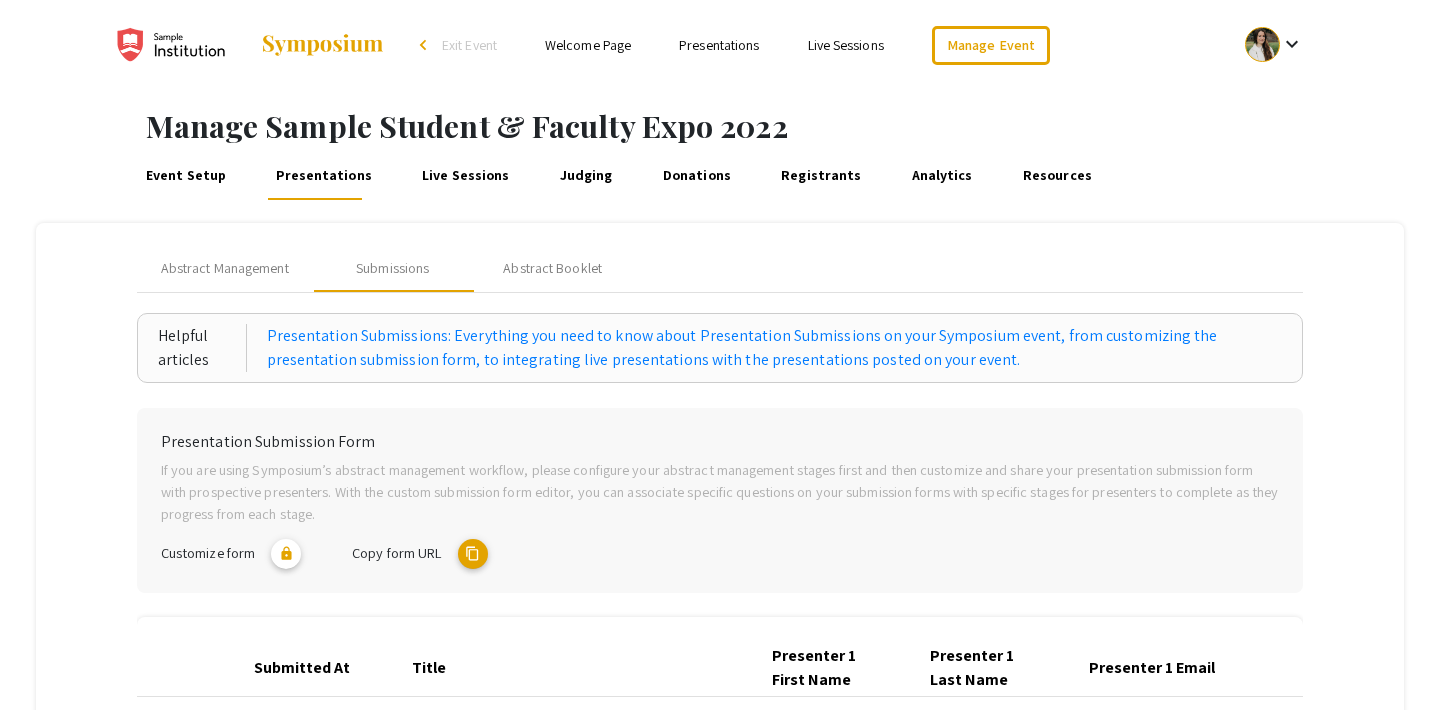 click on "Presentations" at bounding box center (719, 45) 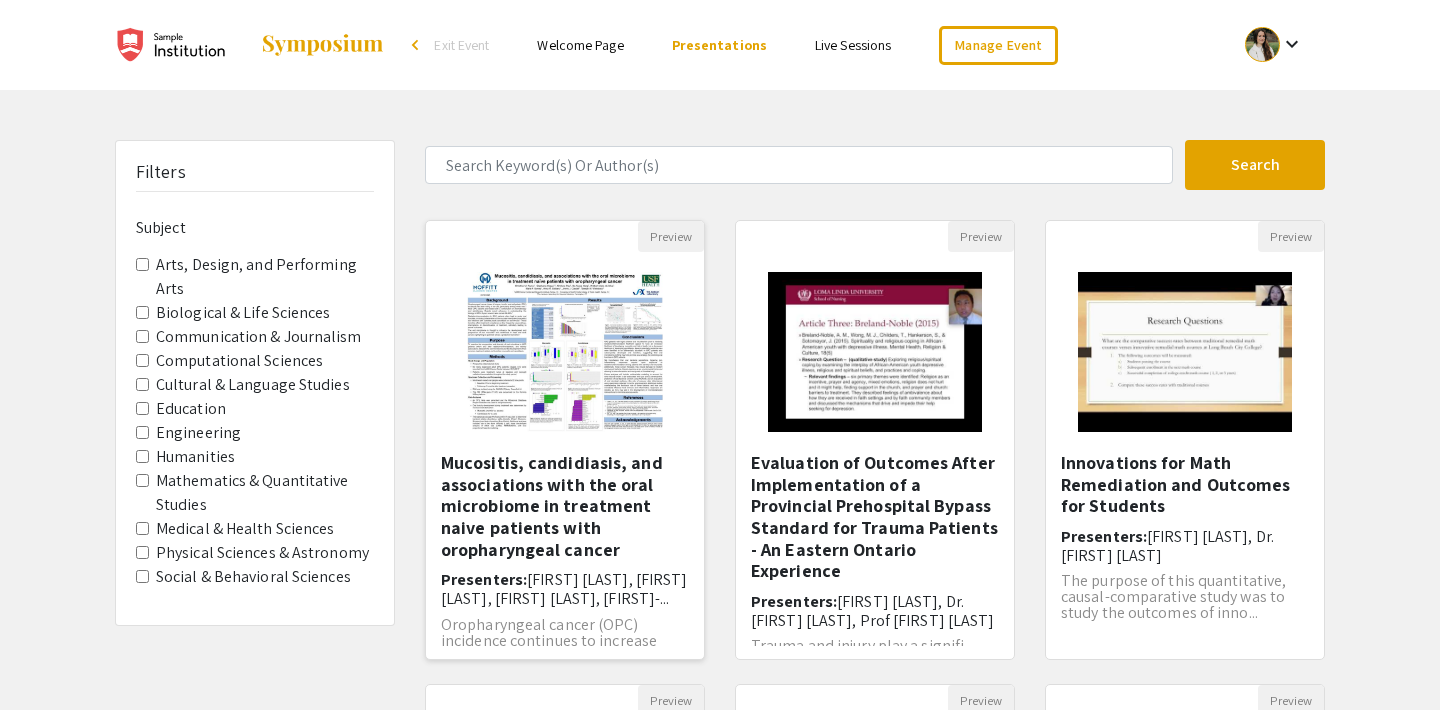 click 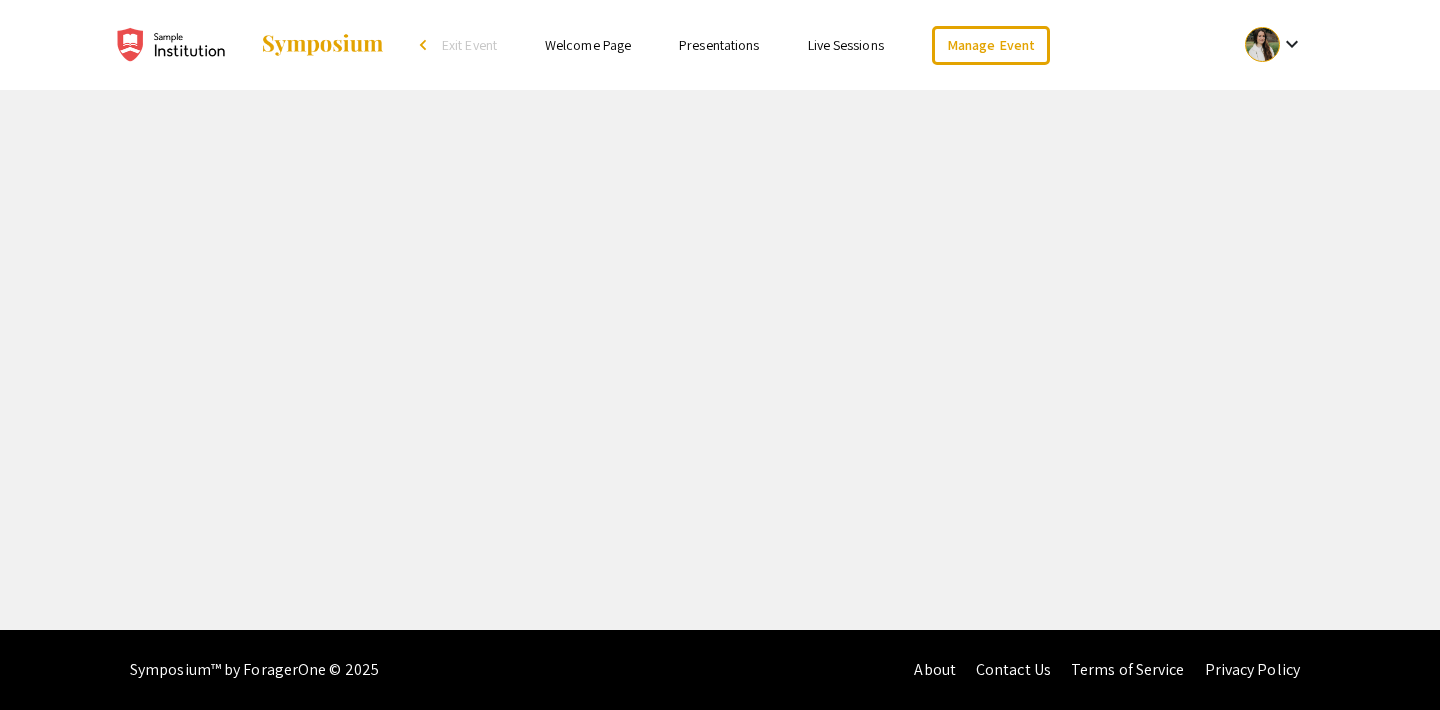 select on "custom" 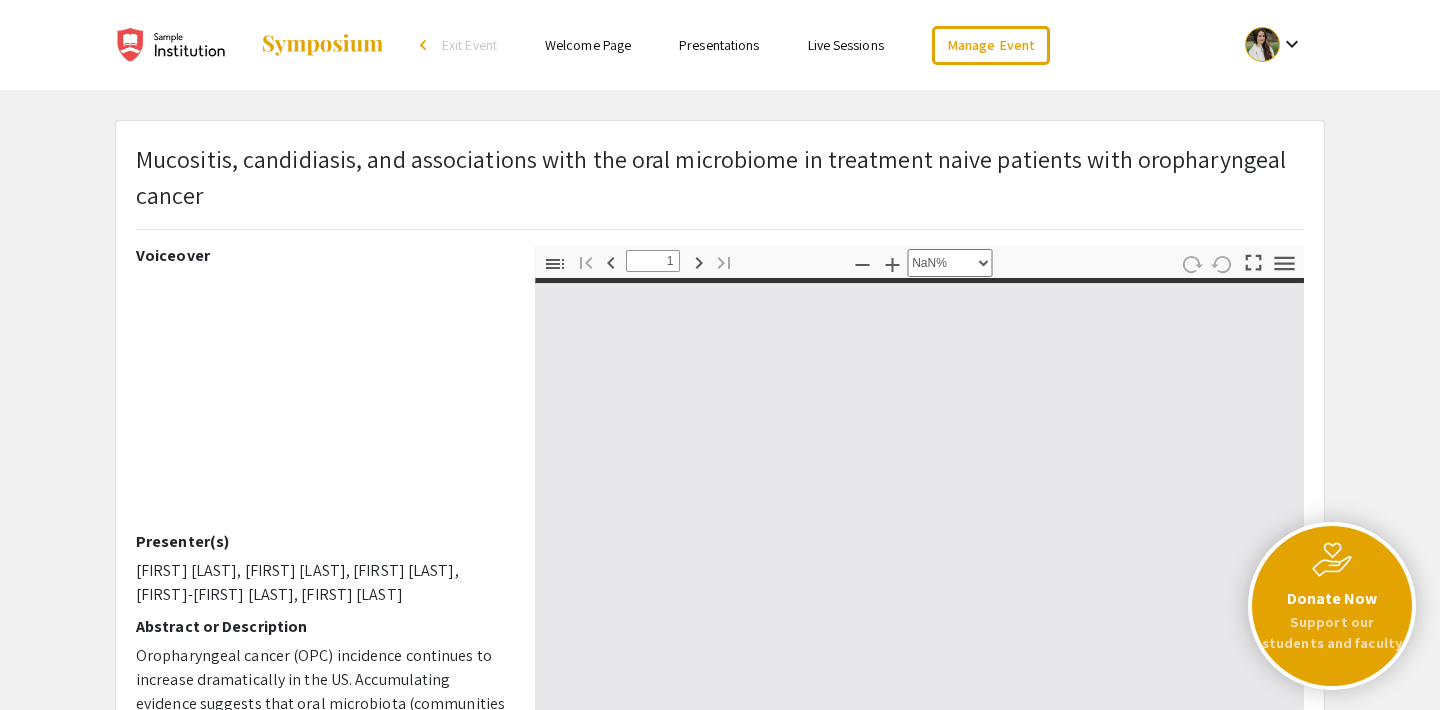 type on "0" 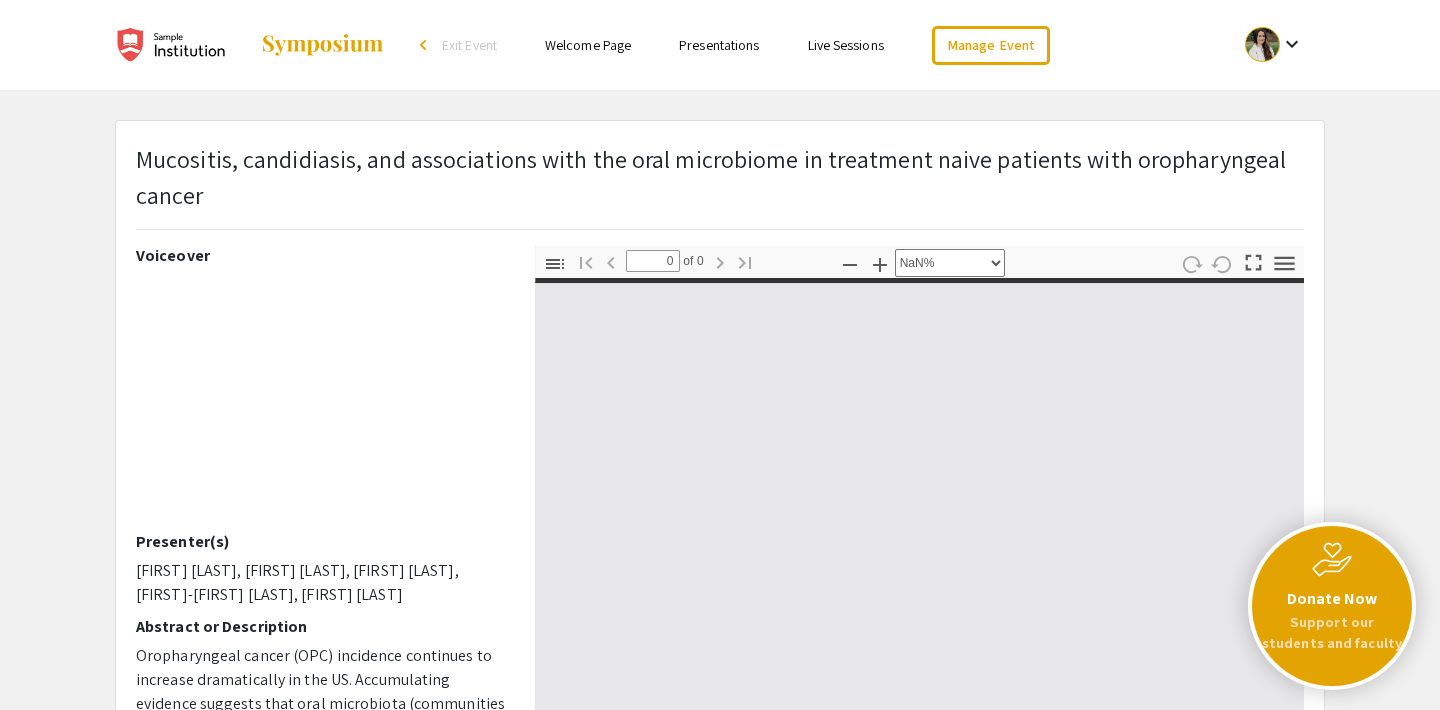 select on "auto" 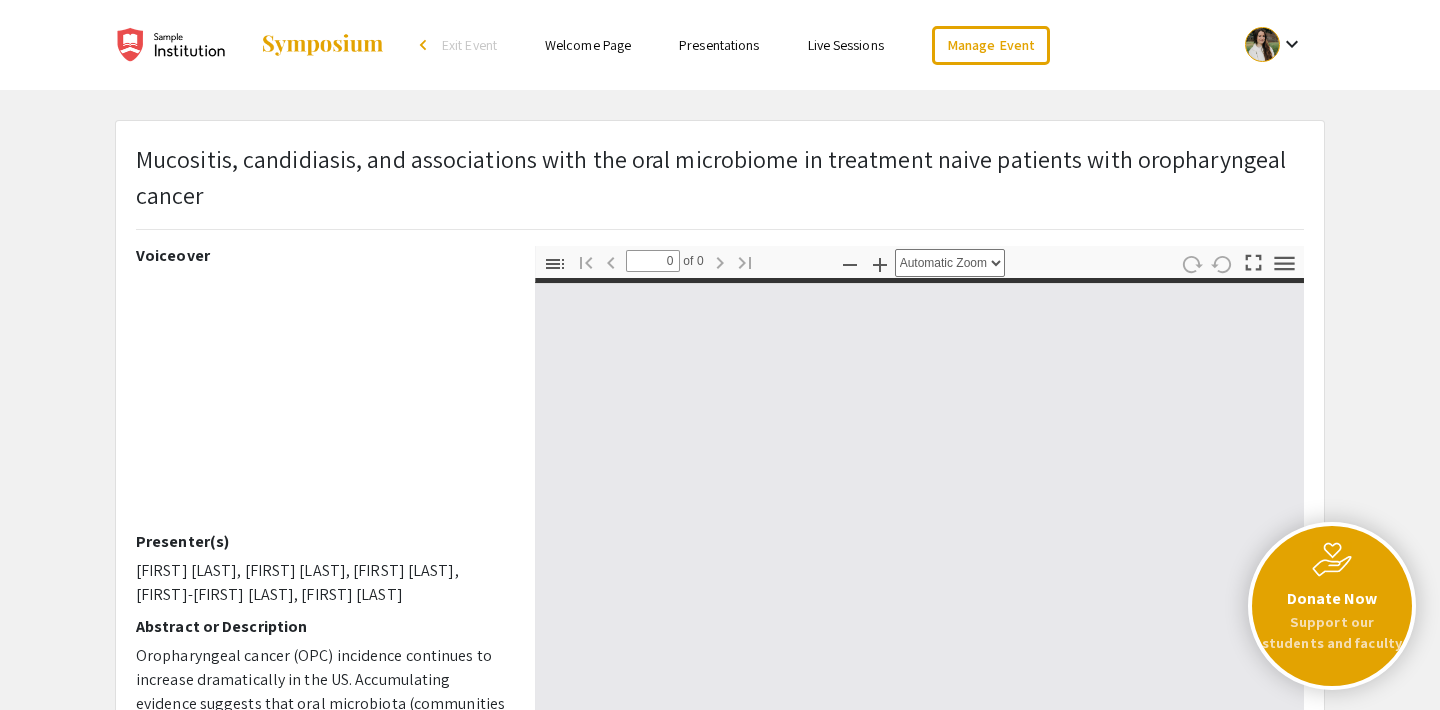 type on "1" 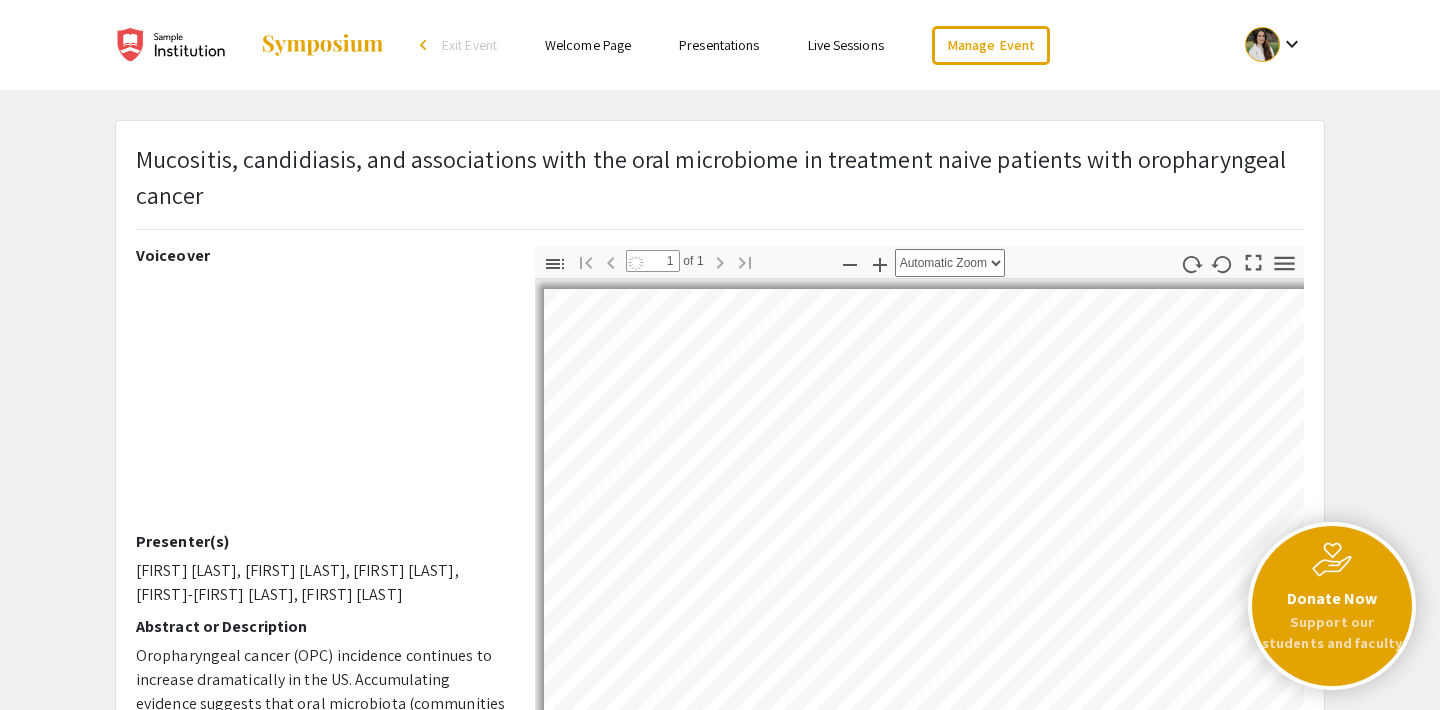 select on "auto" 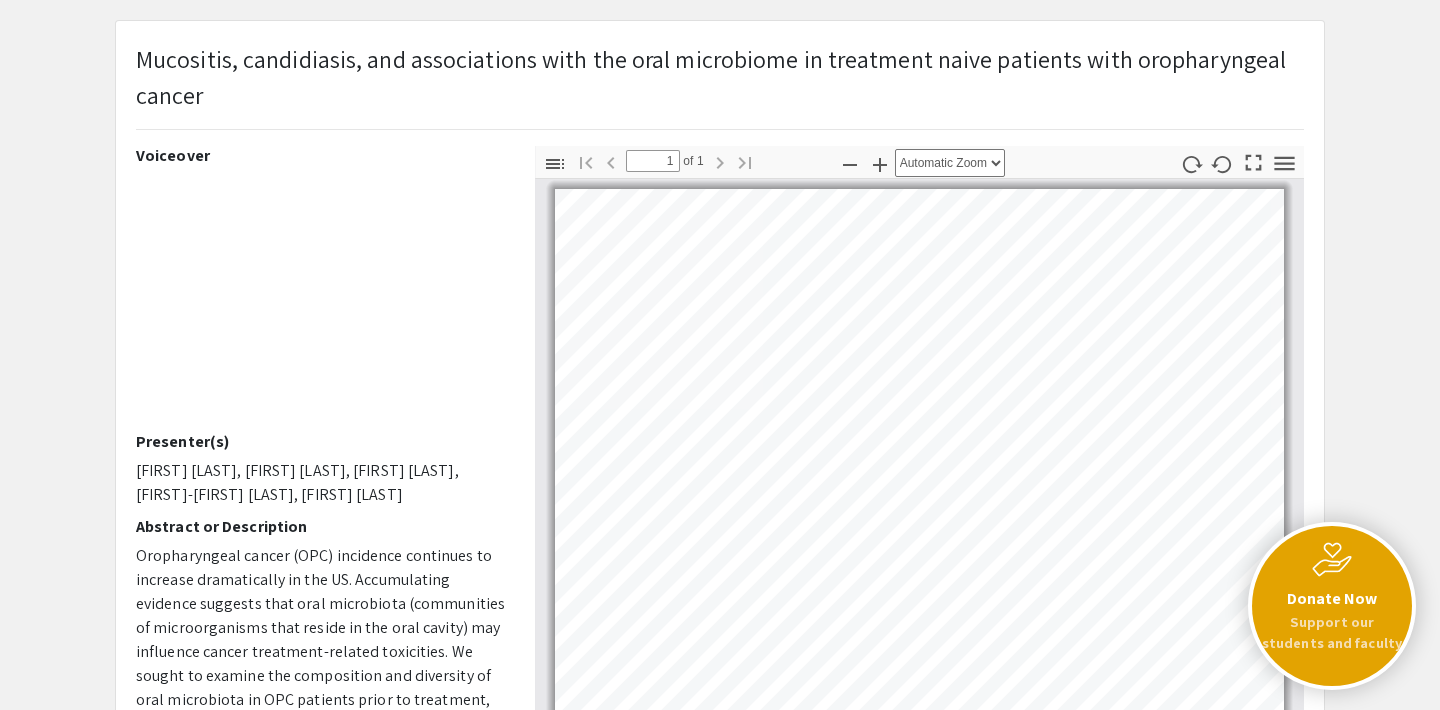 scroll, scrollTop: 0, scrollLeft: 0, axis: both 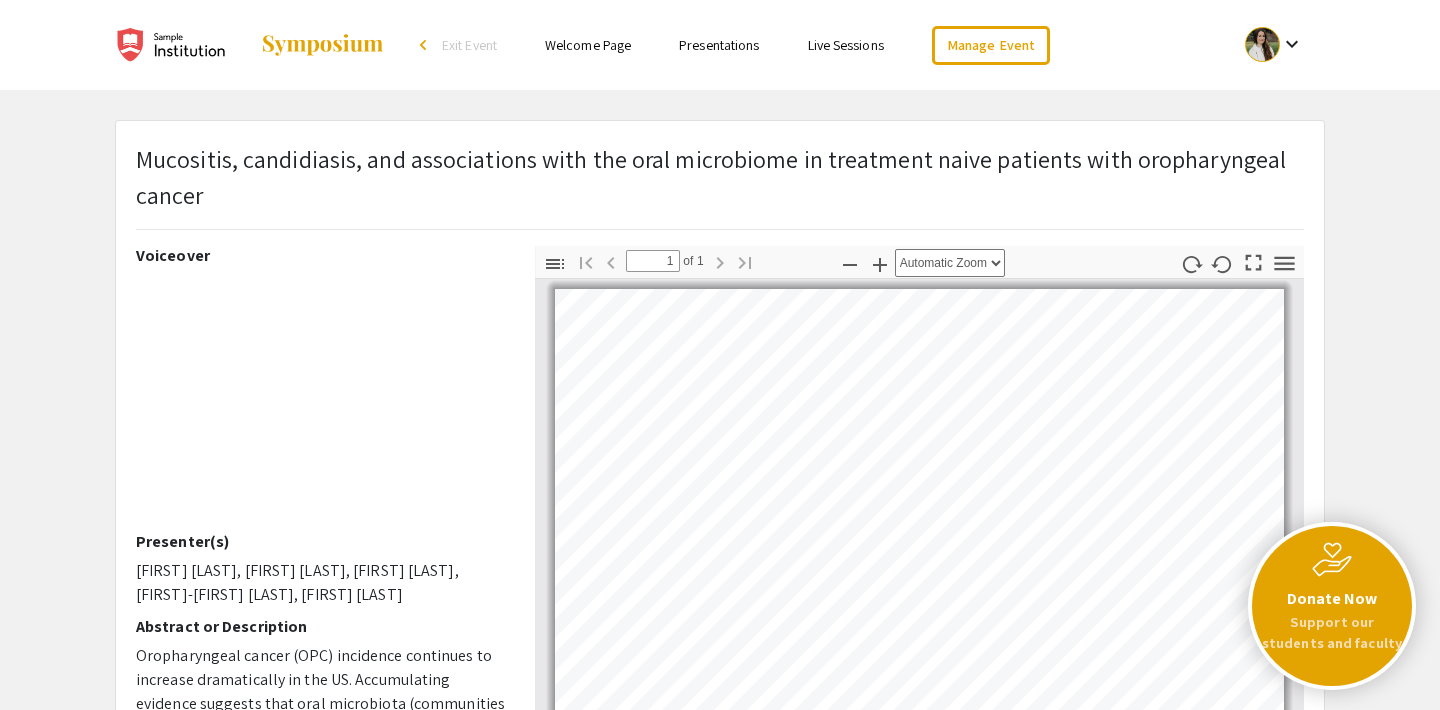 click on "Presentations" at bounding box center [719, 45] 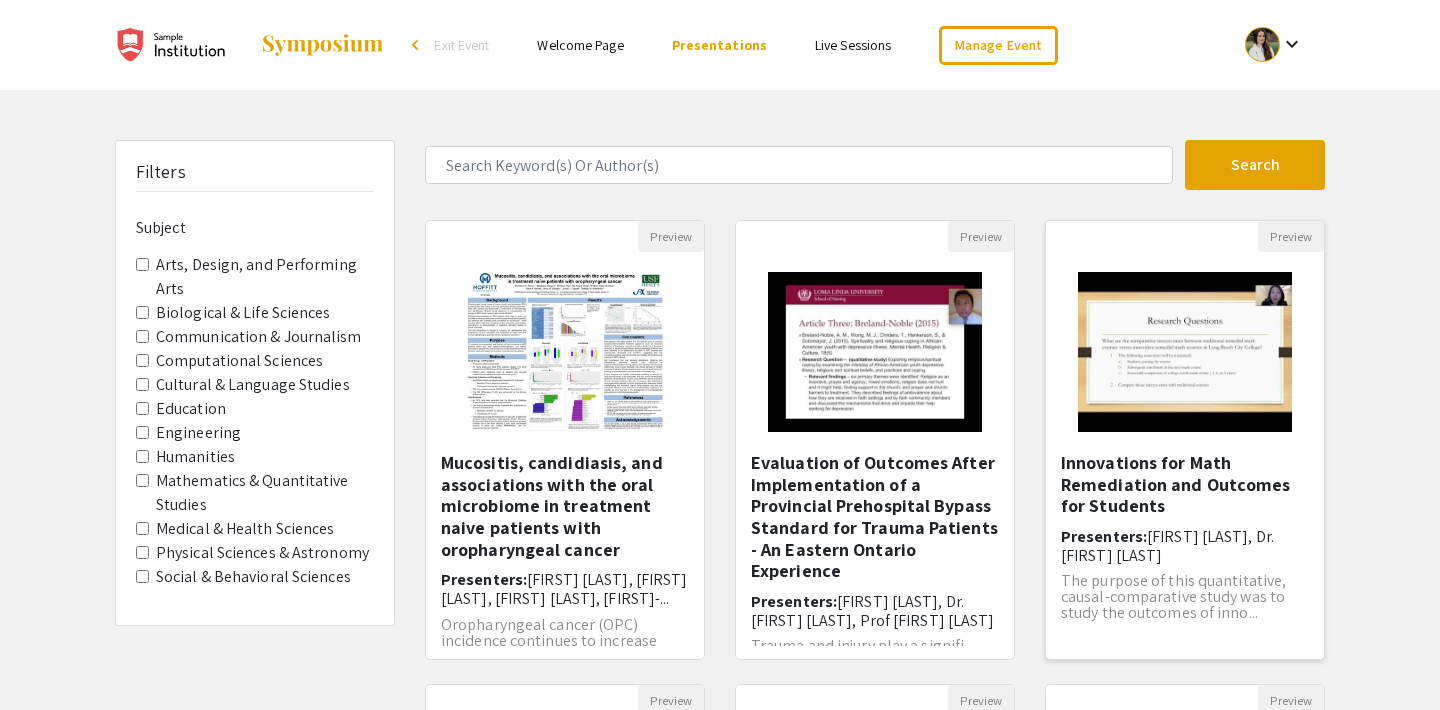click 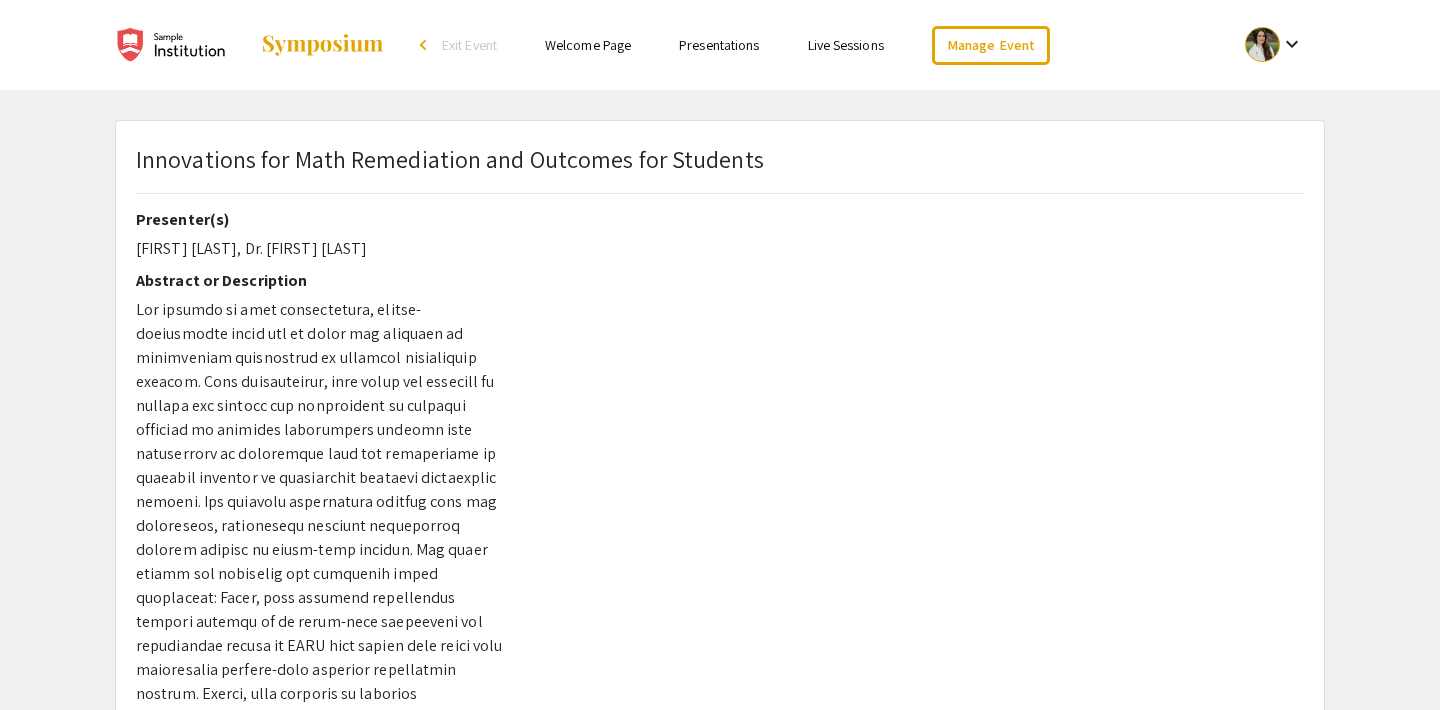 click on "Presentations" at bounding box center (719, 45) 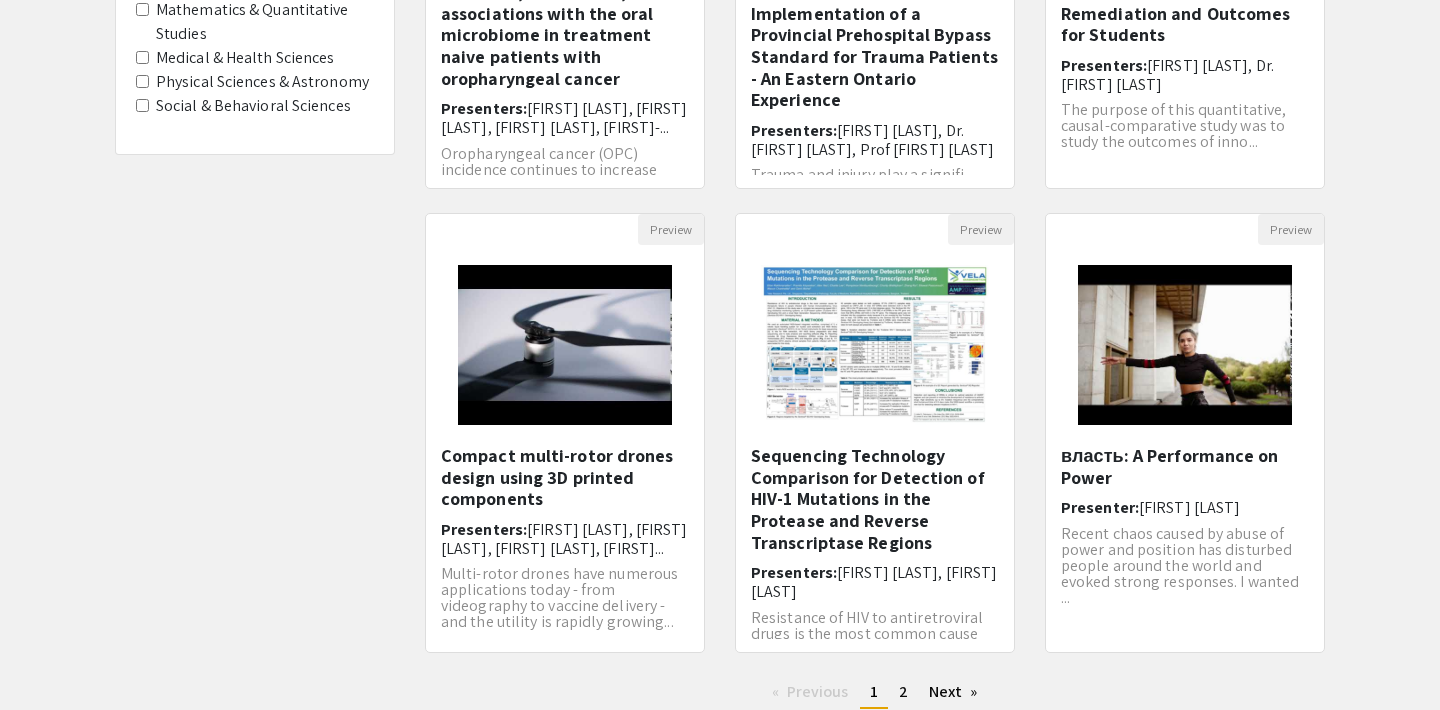 scroll, scrollTop: 579, scrollLeft: 0, axis: vertical 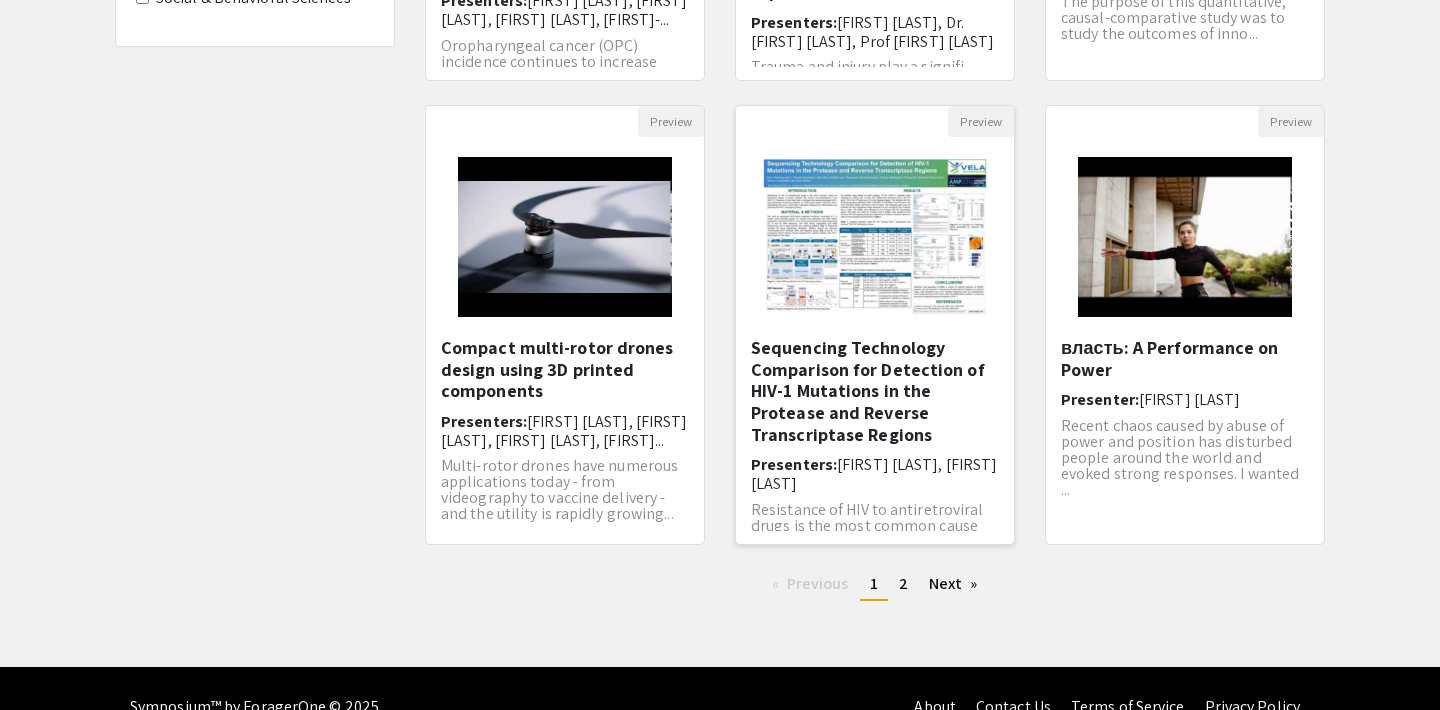 click 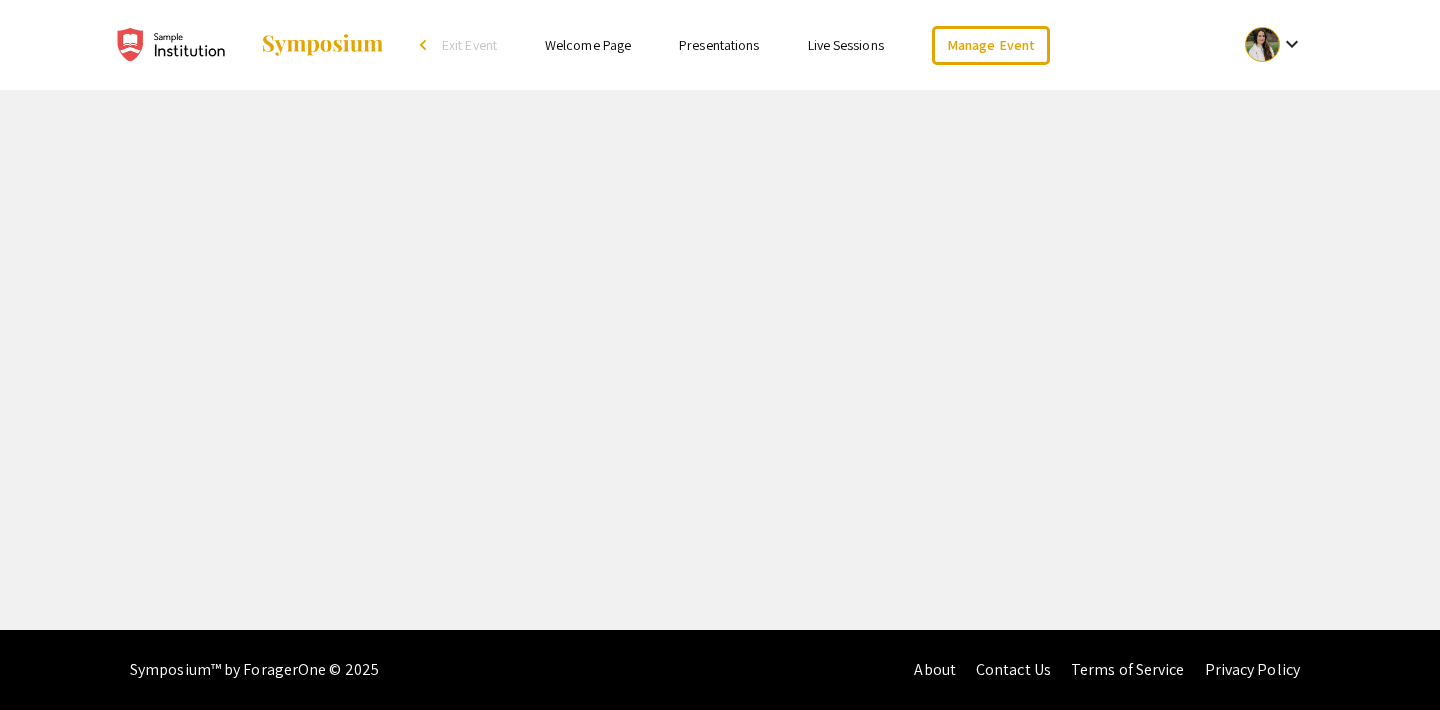 select on "custom" 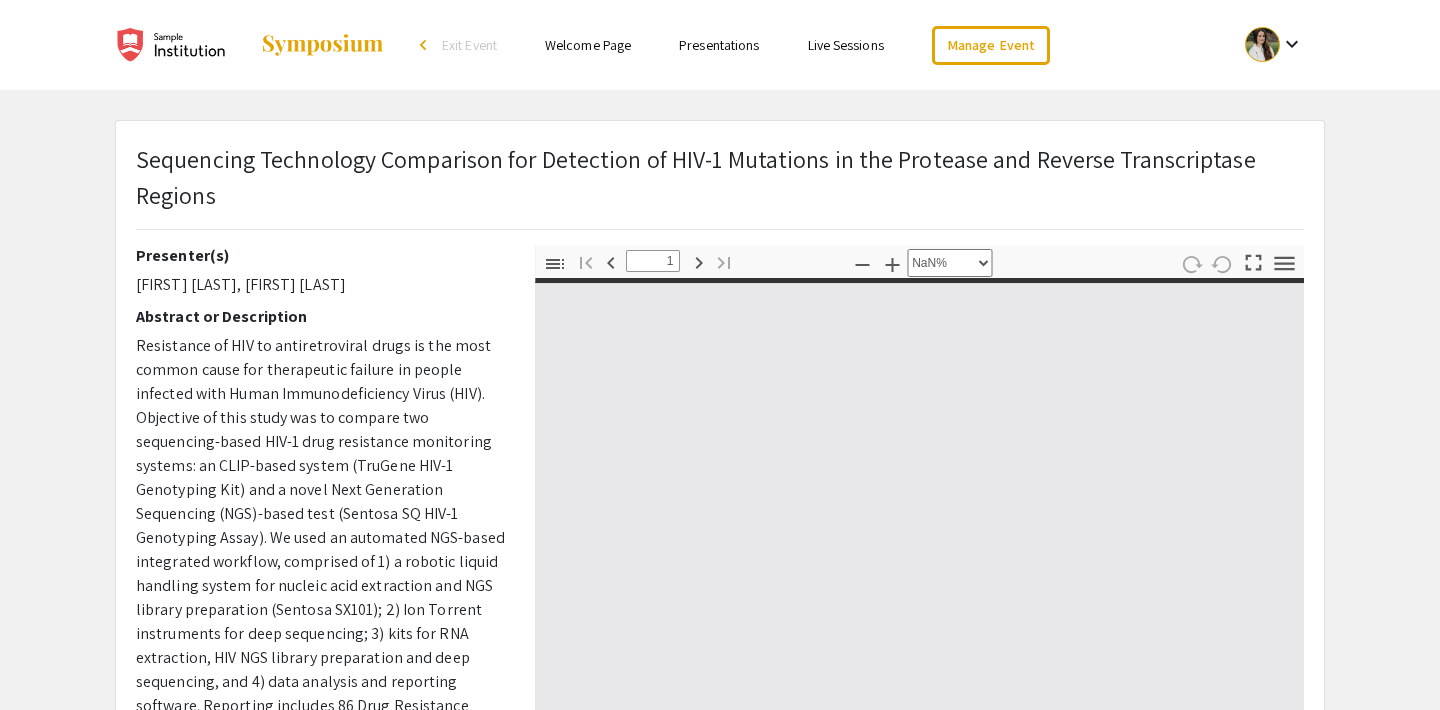 type on "0" 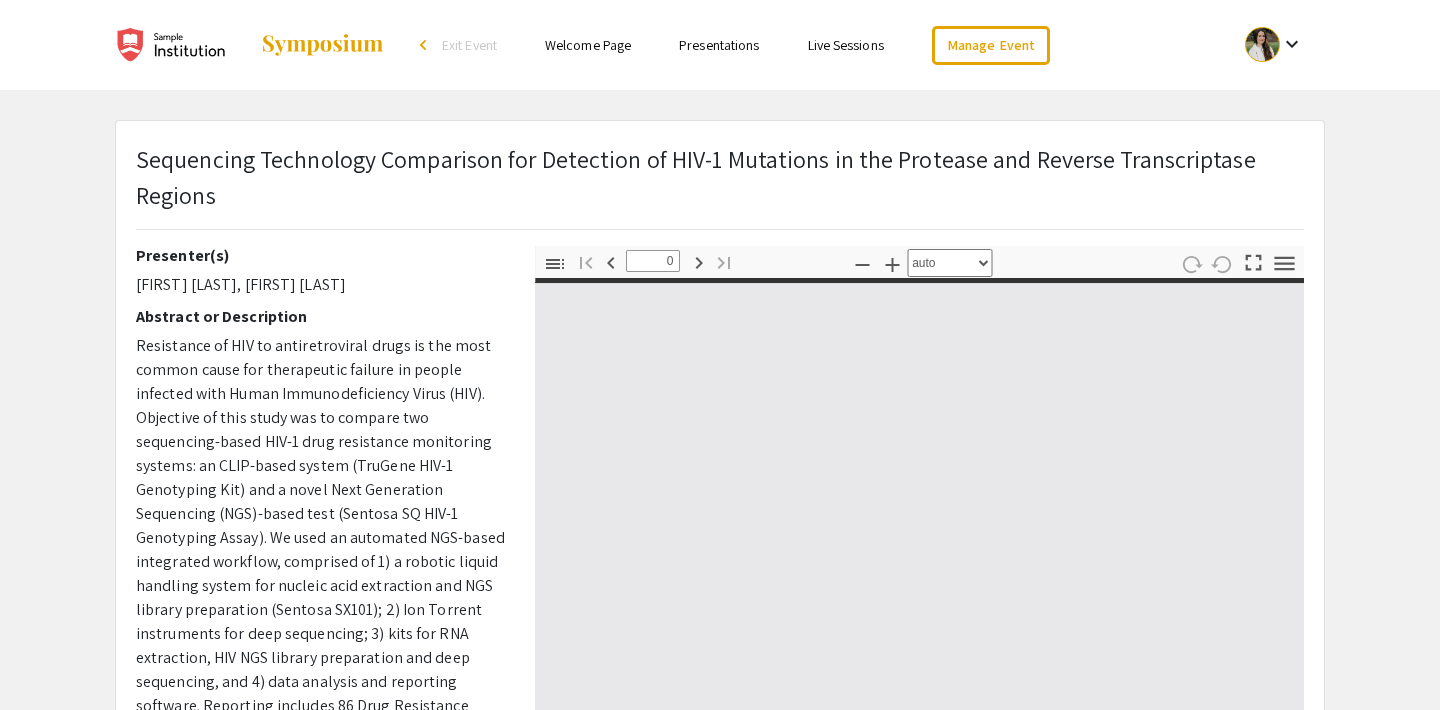 select on "custom" 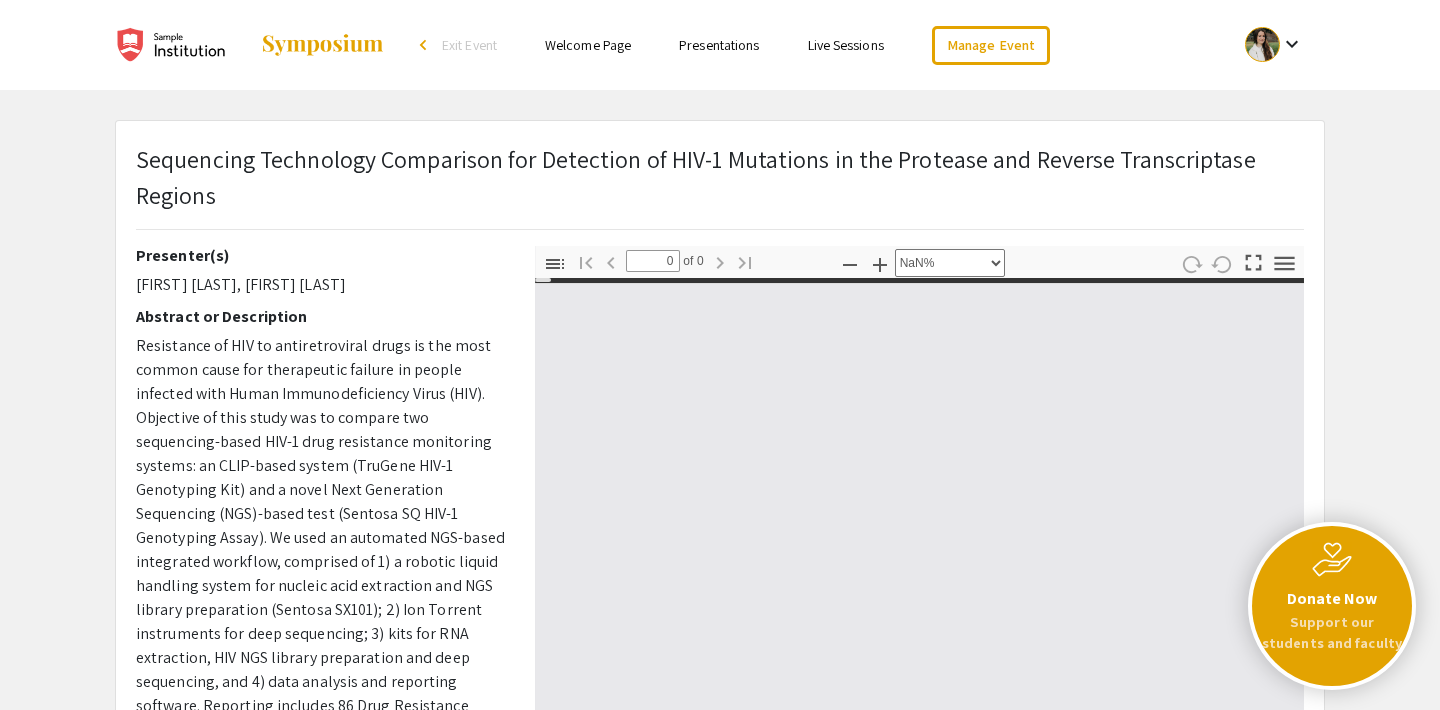 type on "1" 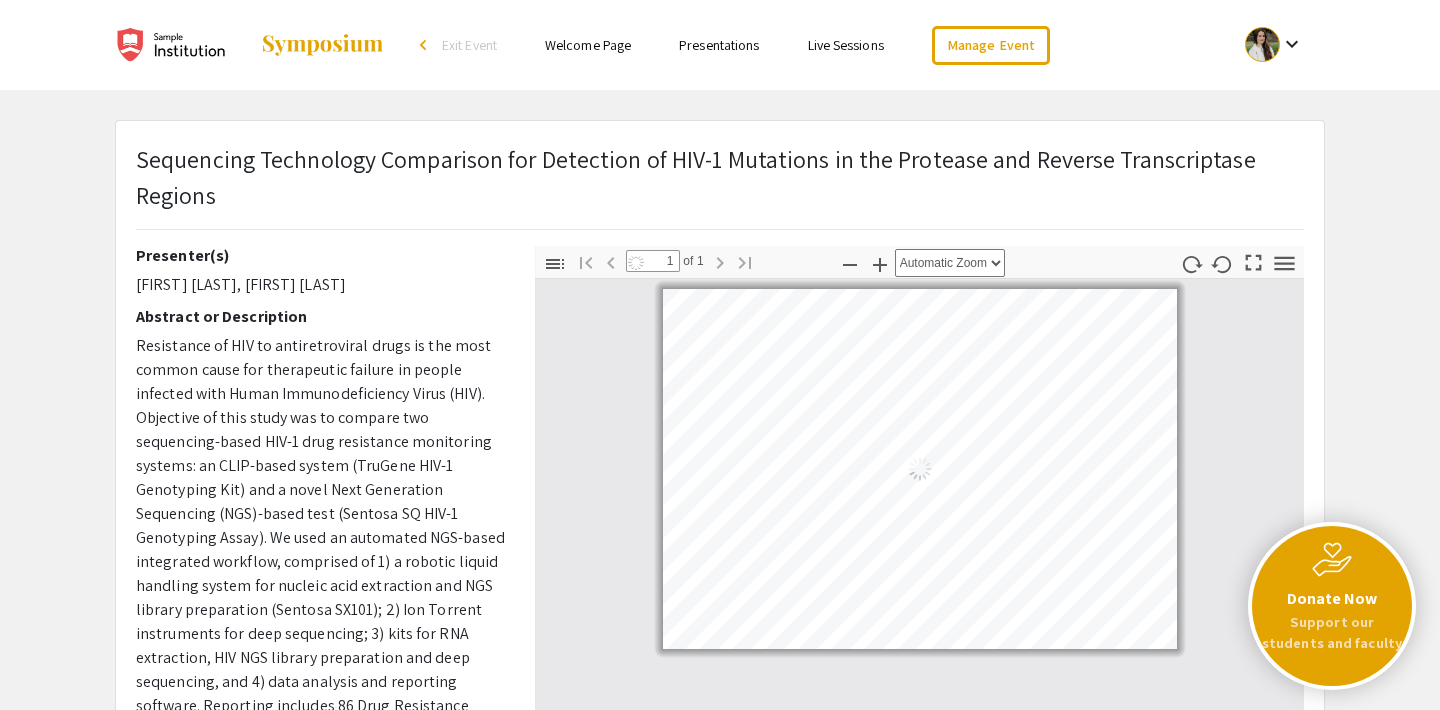 select on "auto" 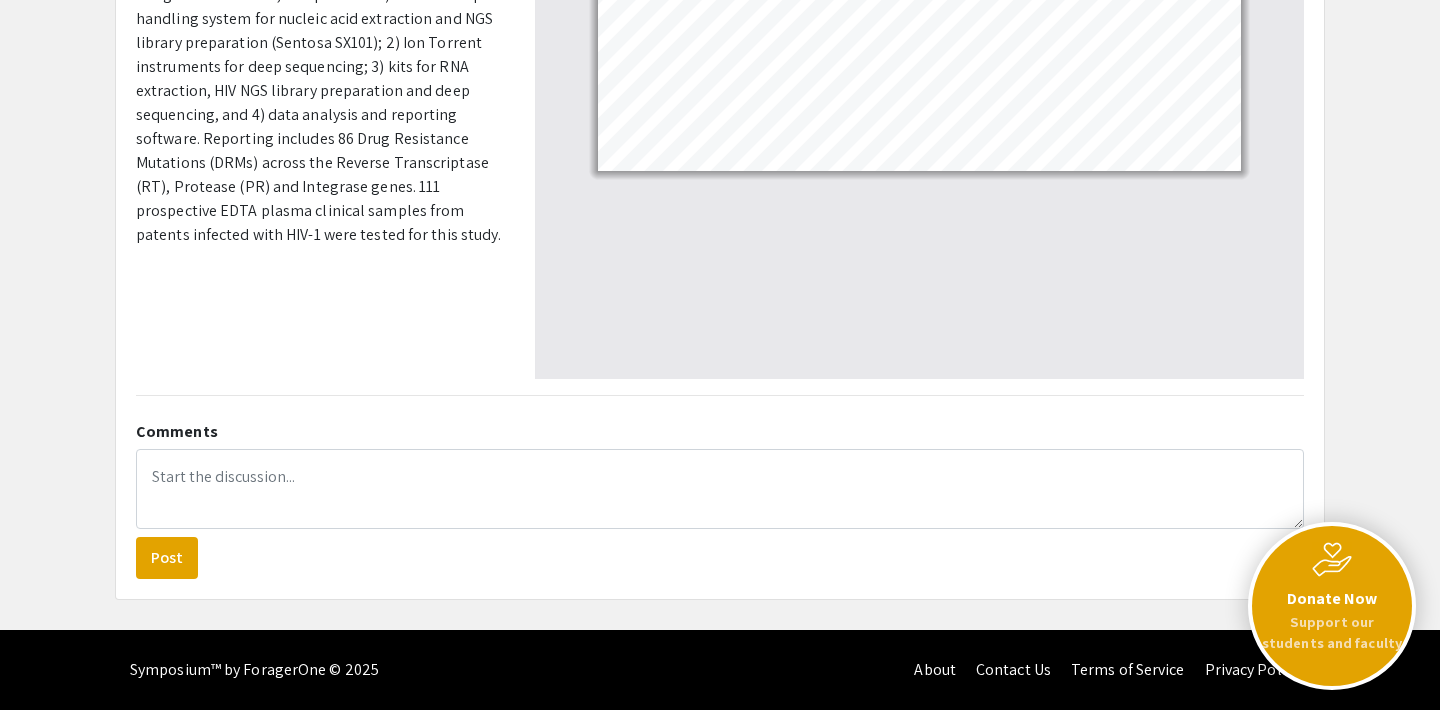 scroll, scrollTop: 0, scrollLeft: 0, axis: both 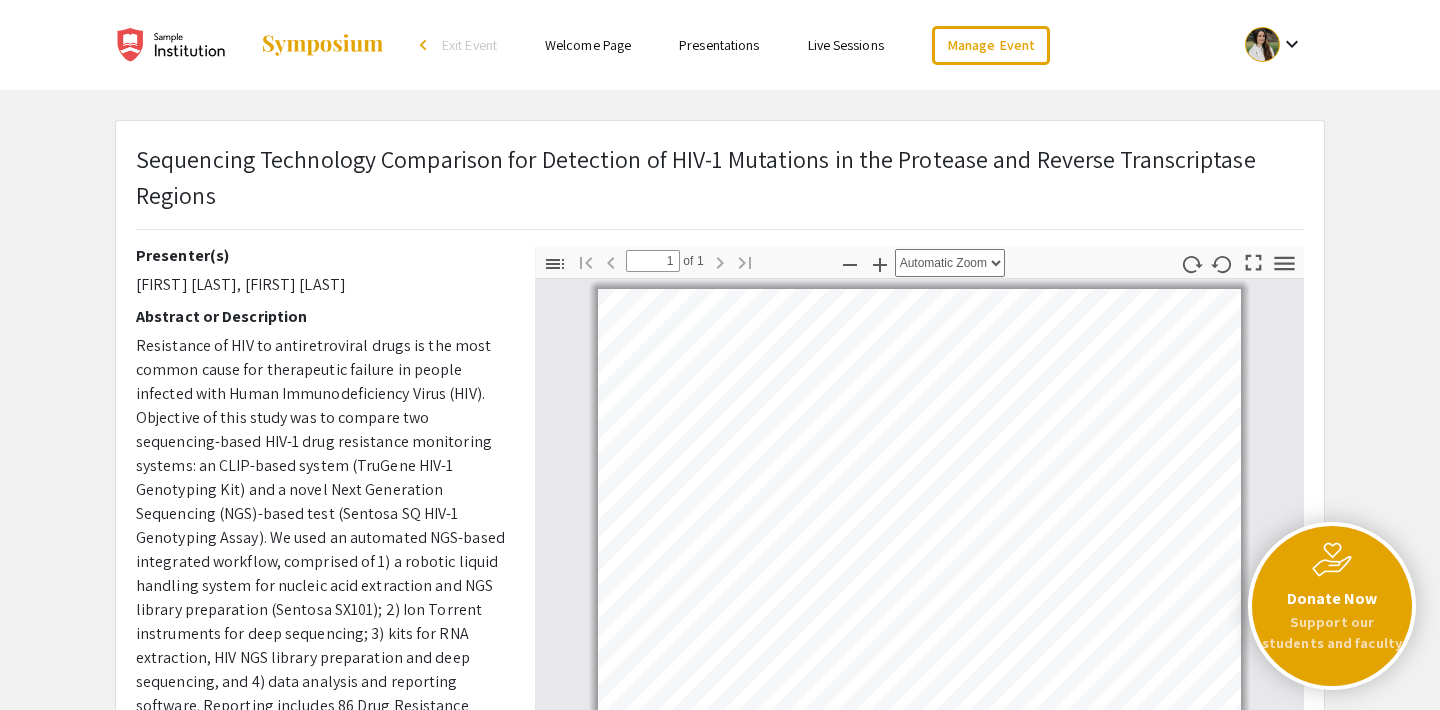 click on "Presentations" at bounding box center [719, 45] 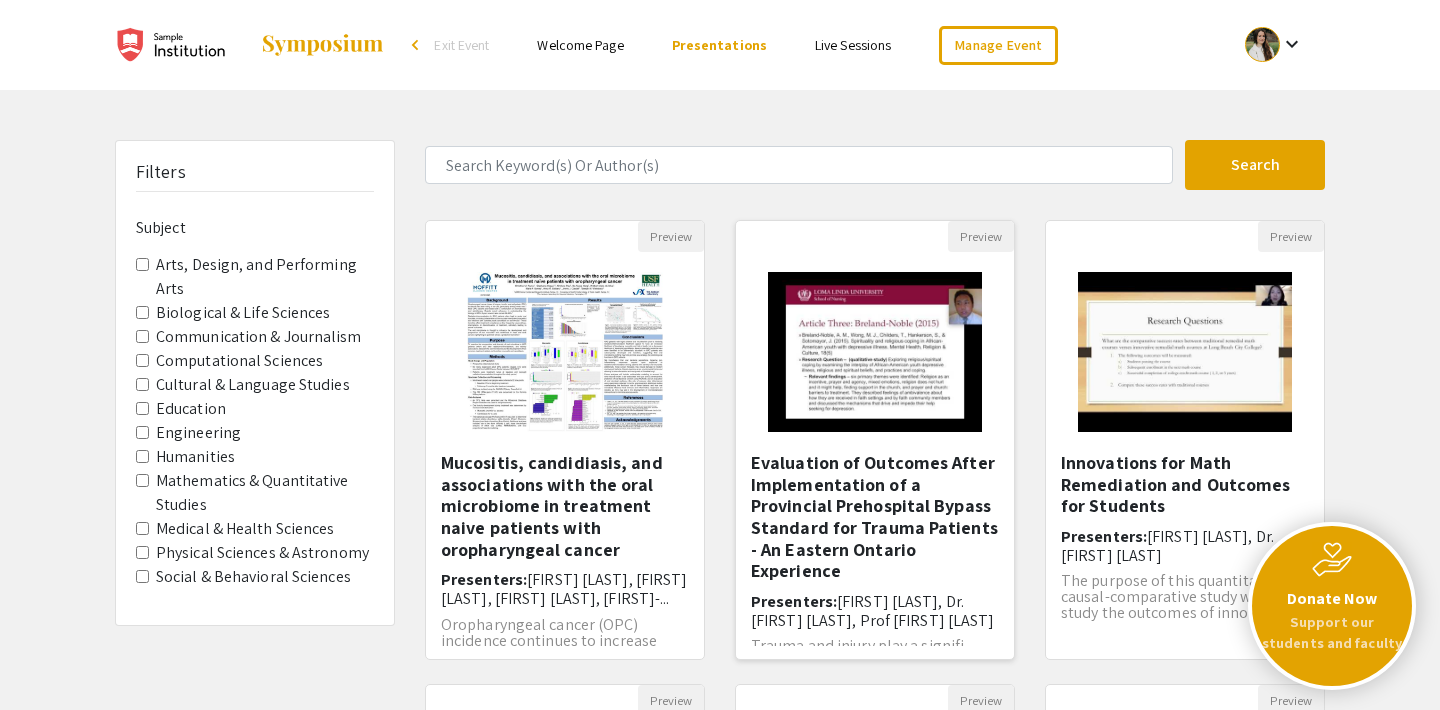 scroll, scrollTop: 616, scrollLeft: 0, axis: vertical 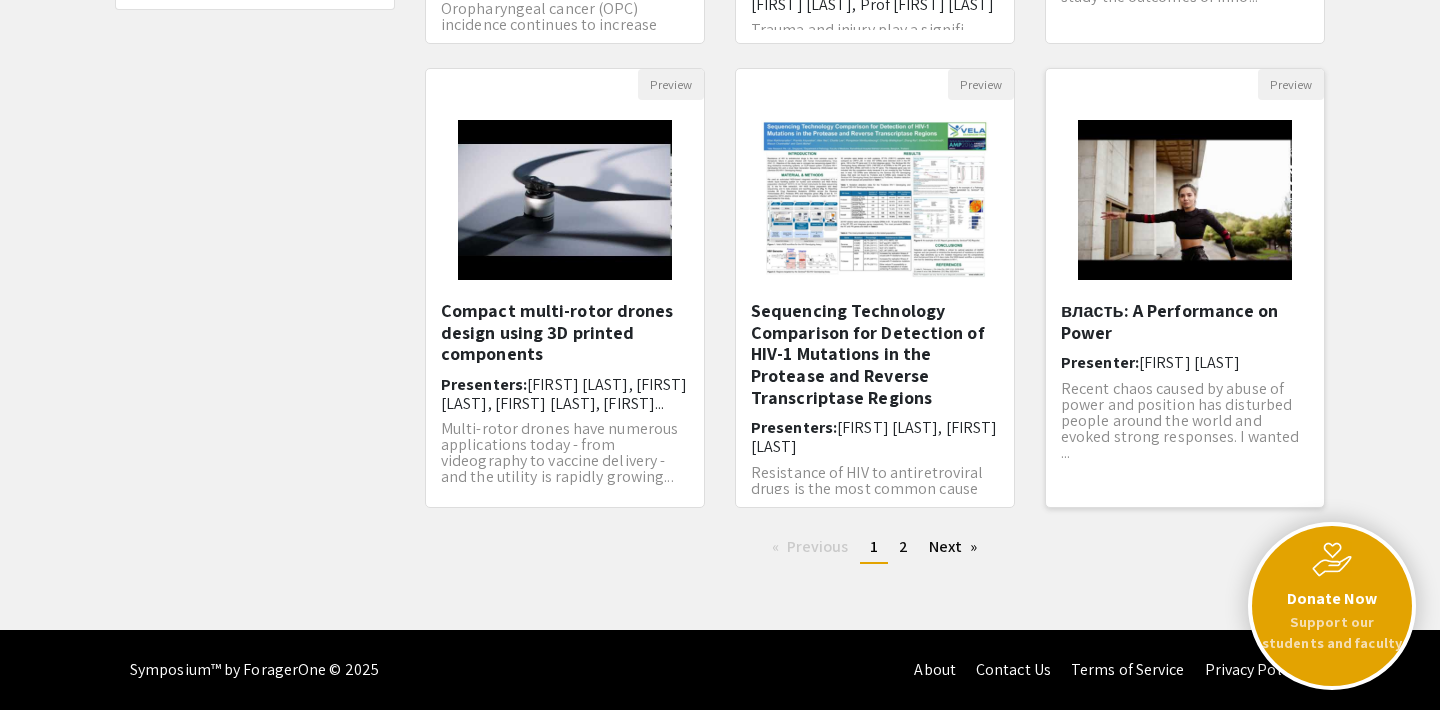 click 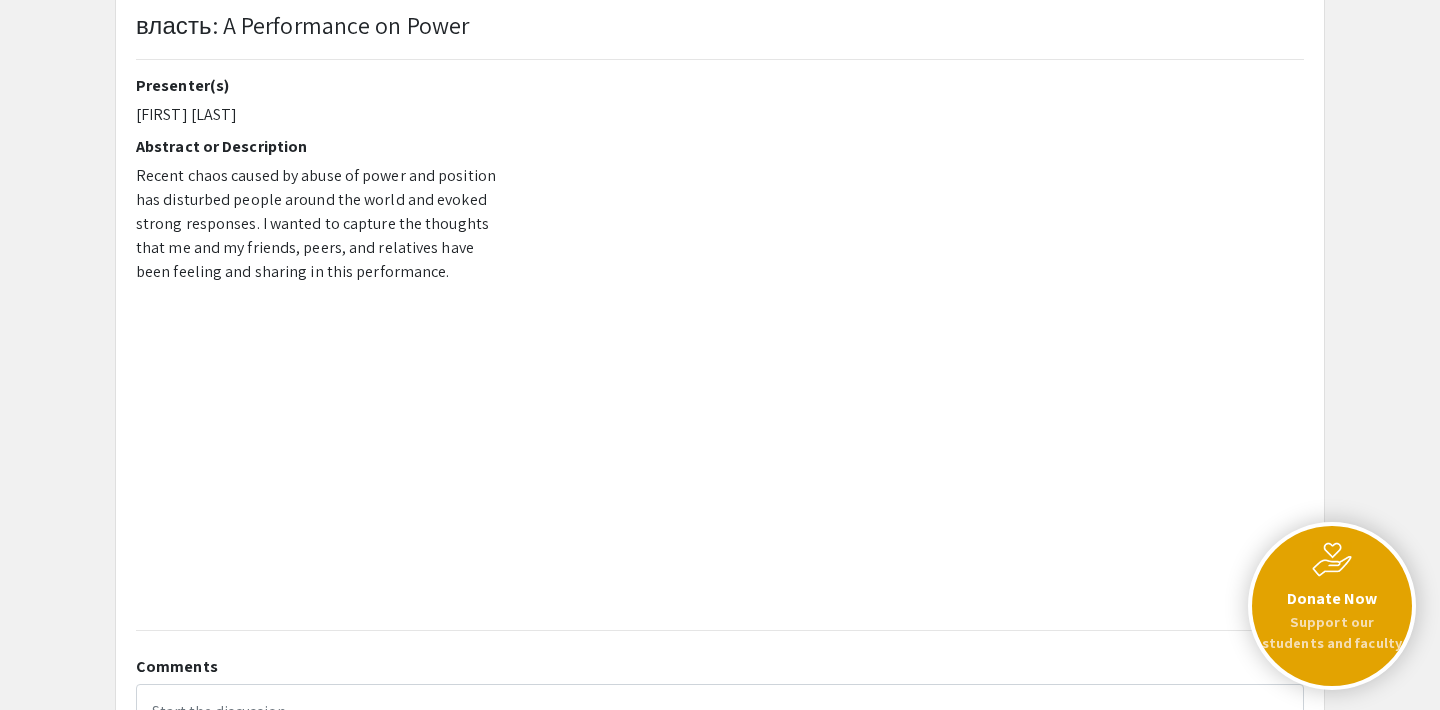 scroll, scrollTop: 0, scrollLeft: 0, axis: both 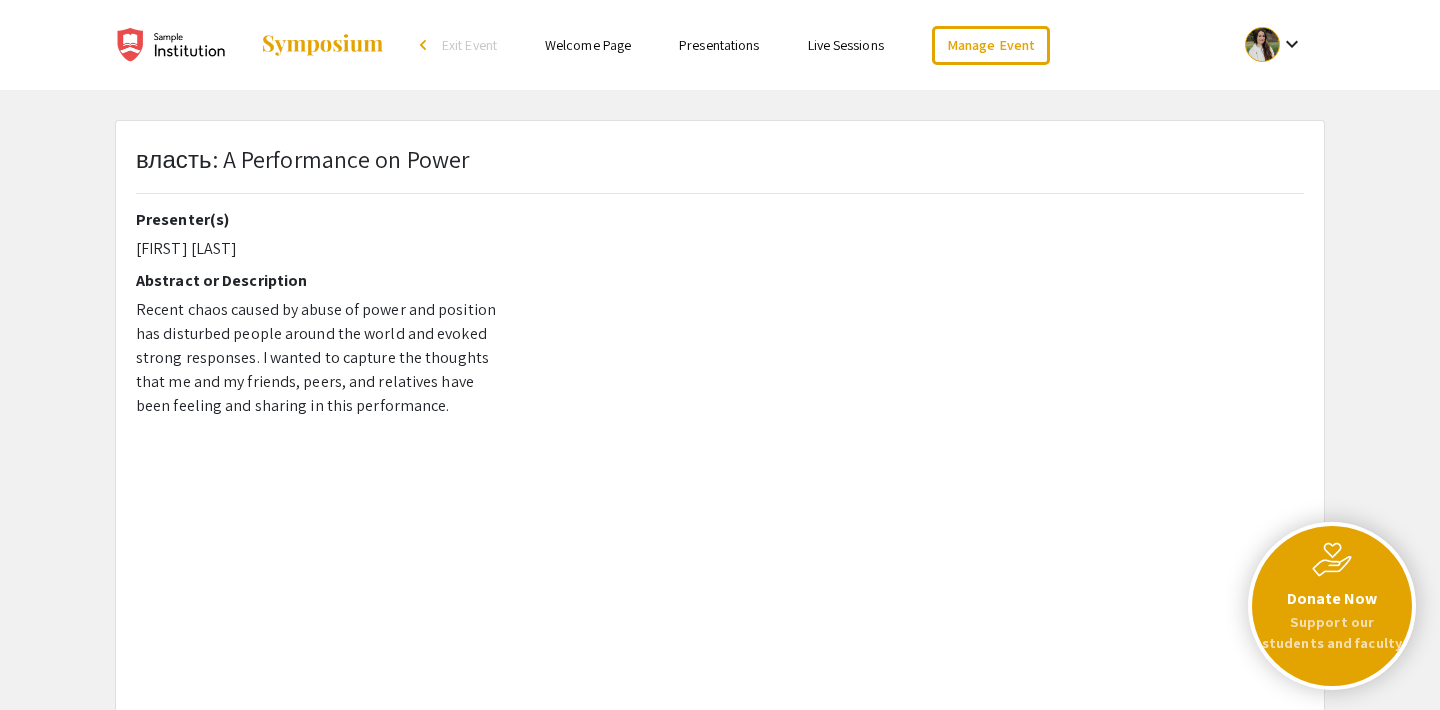 click on "Presentations" at bounding box center (719, 45) 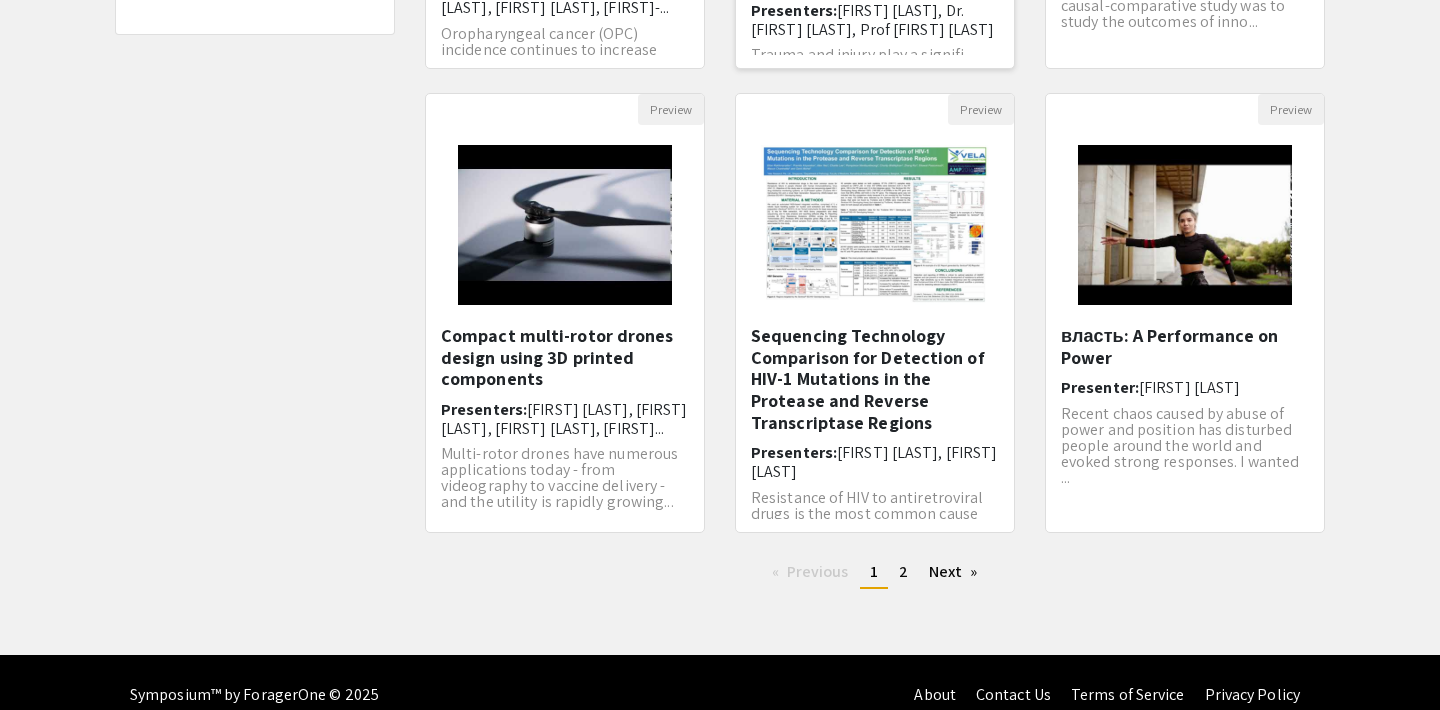 scroll, scrollTop: 616, scrollLeft: 0, axis: vertical 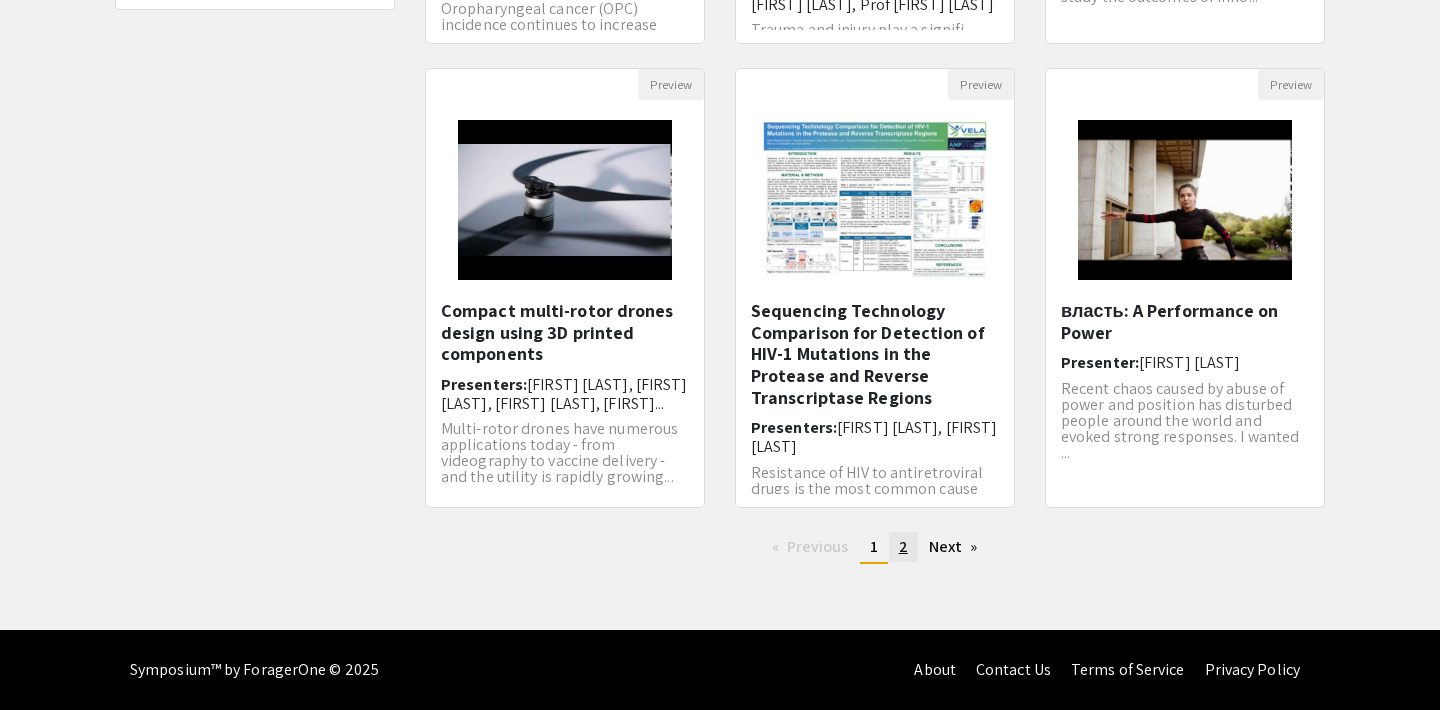 click on "2" 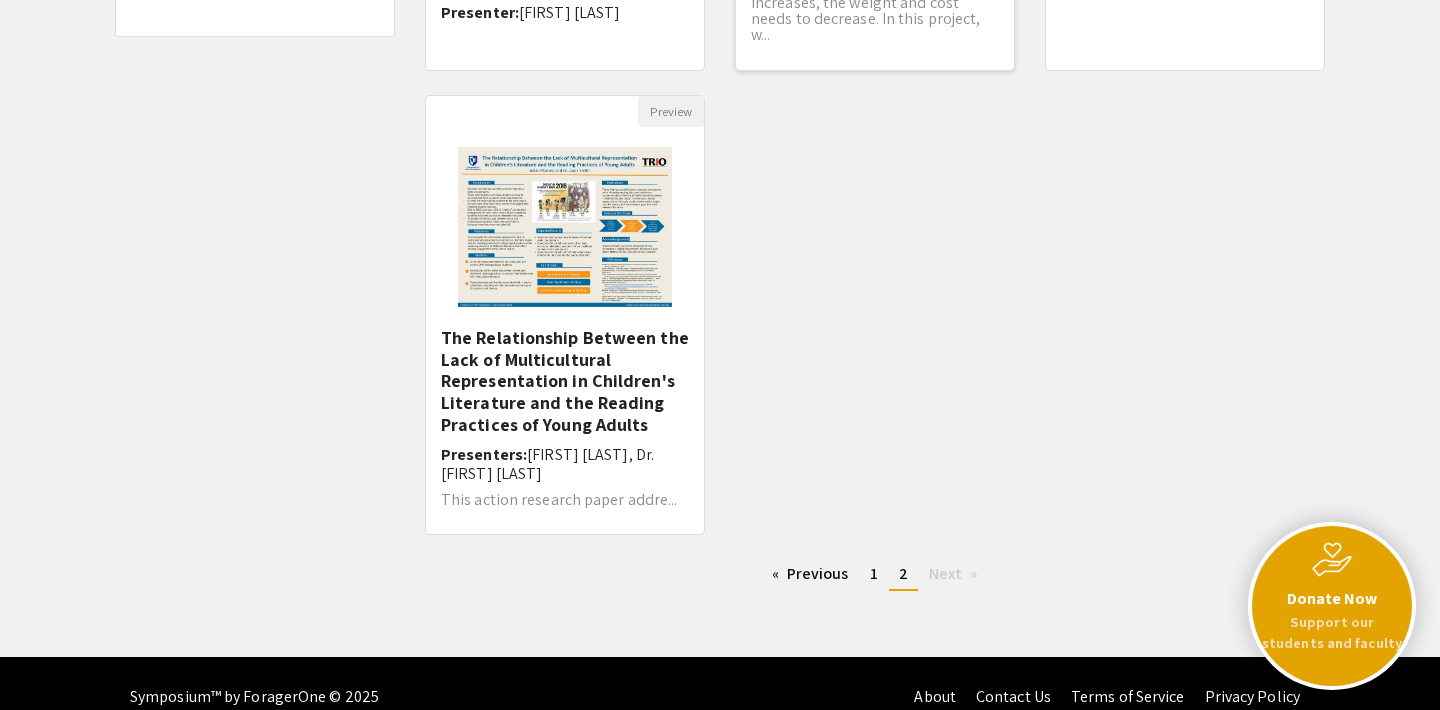 scroll, scrollTop: 616, scrollLeft: 0, axis: vertical 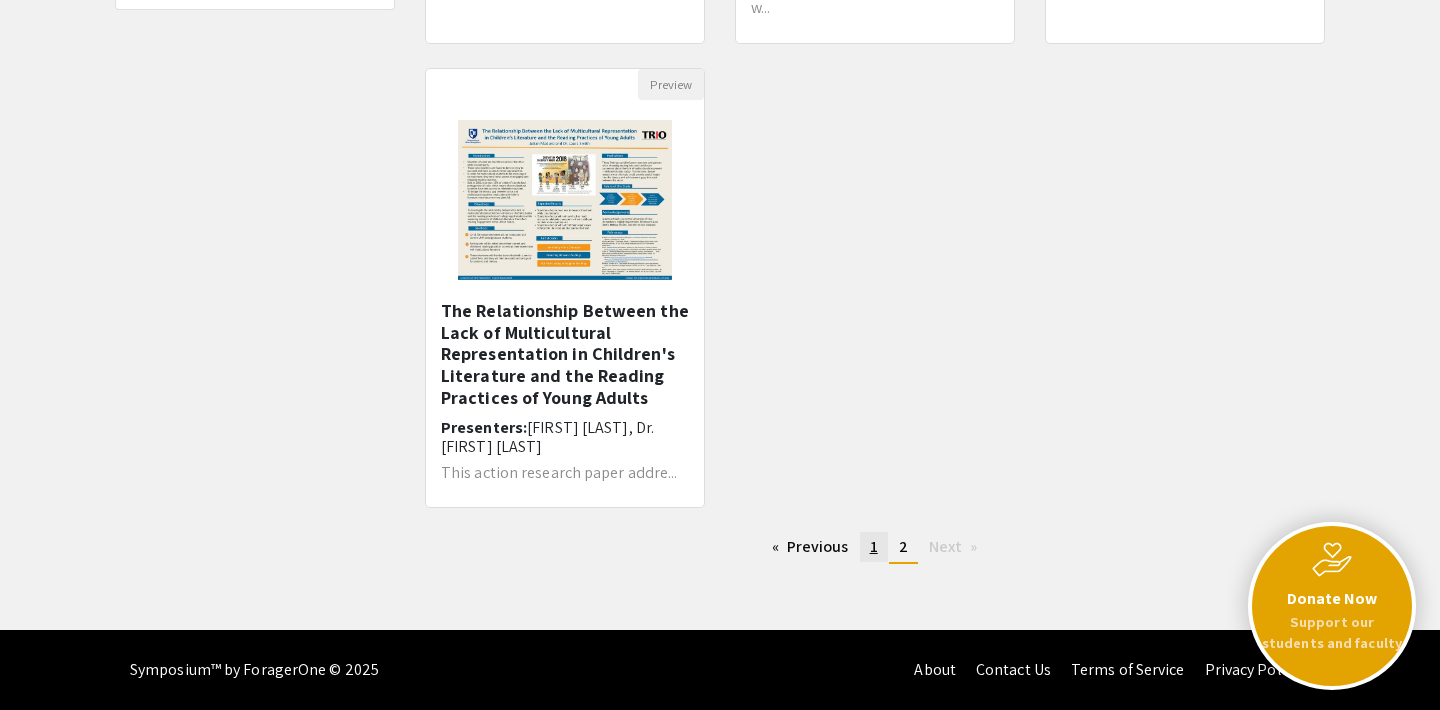 click on "1" 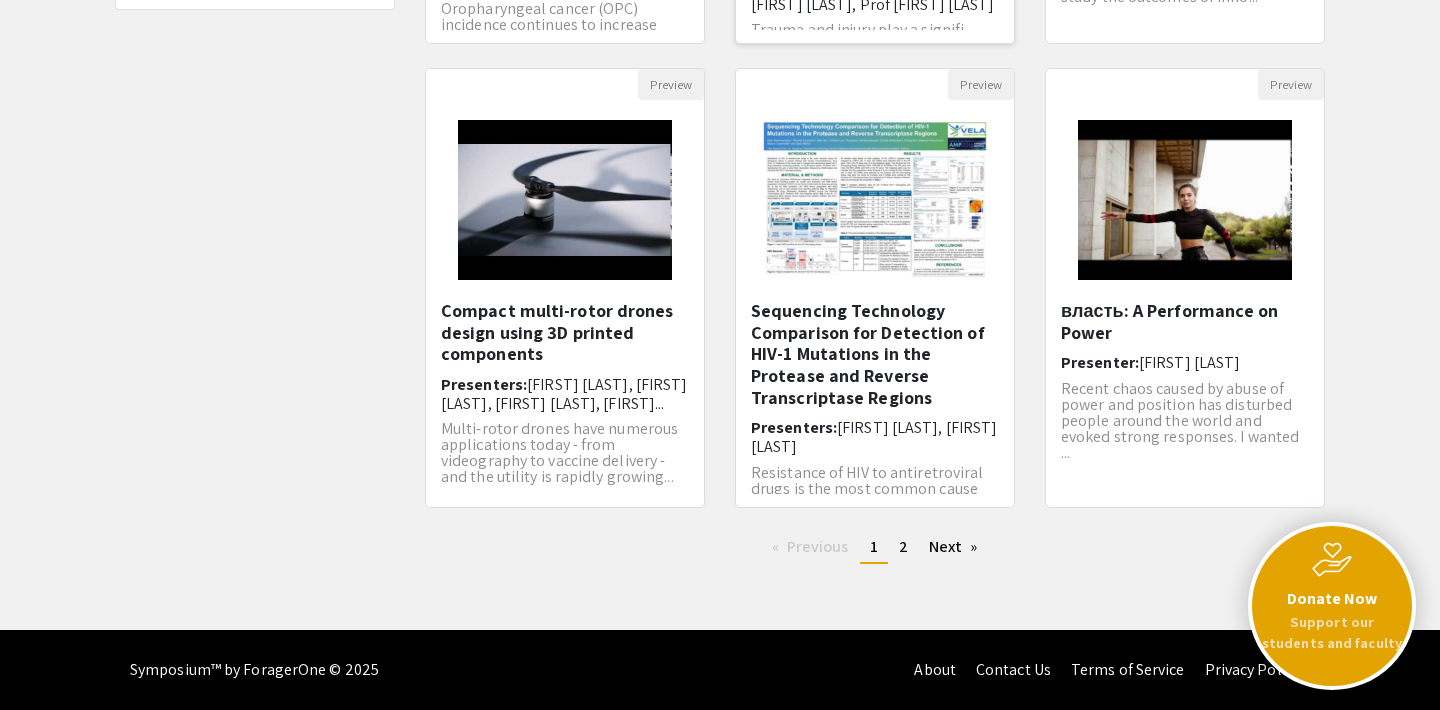 scroll, scrollTop: 0, scrollLeft: 0, axis: both 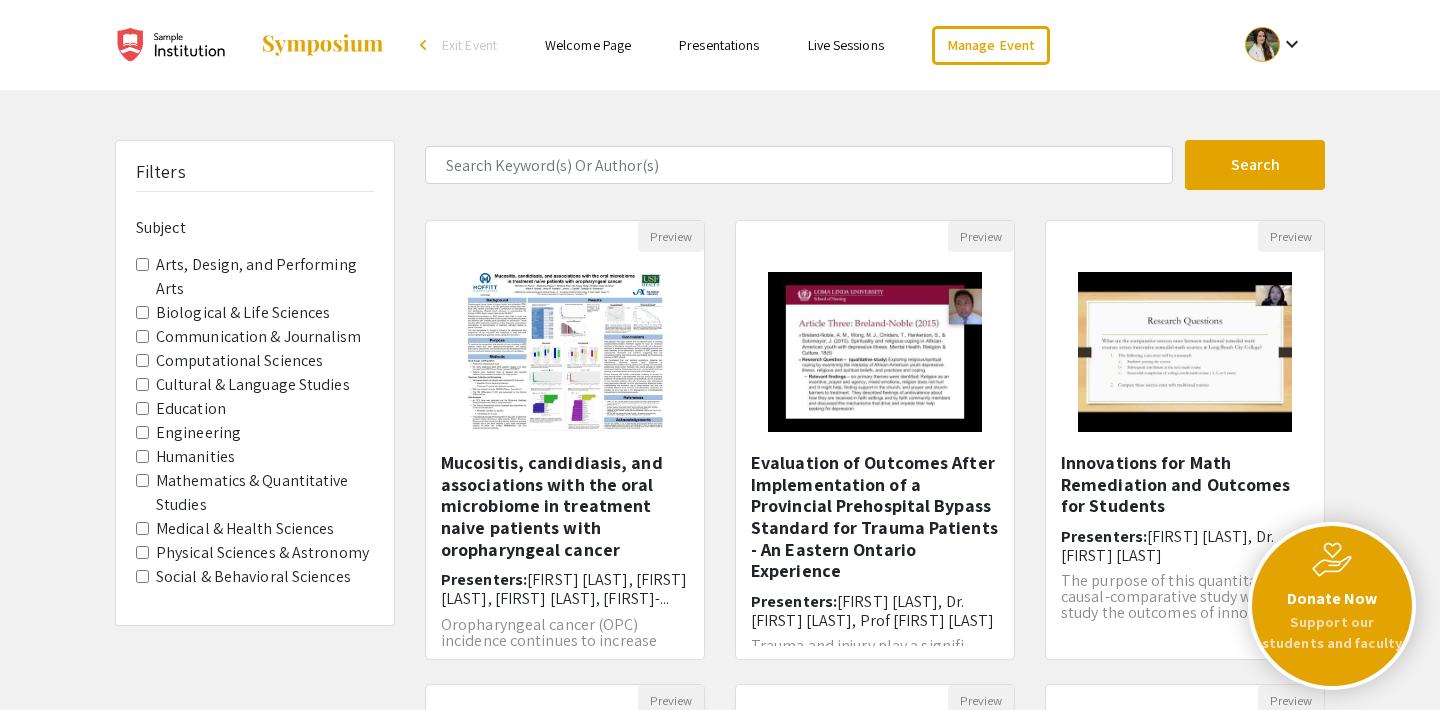 click on "Live Sessions" at bounding box center [846, 45] 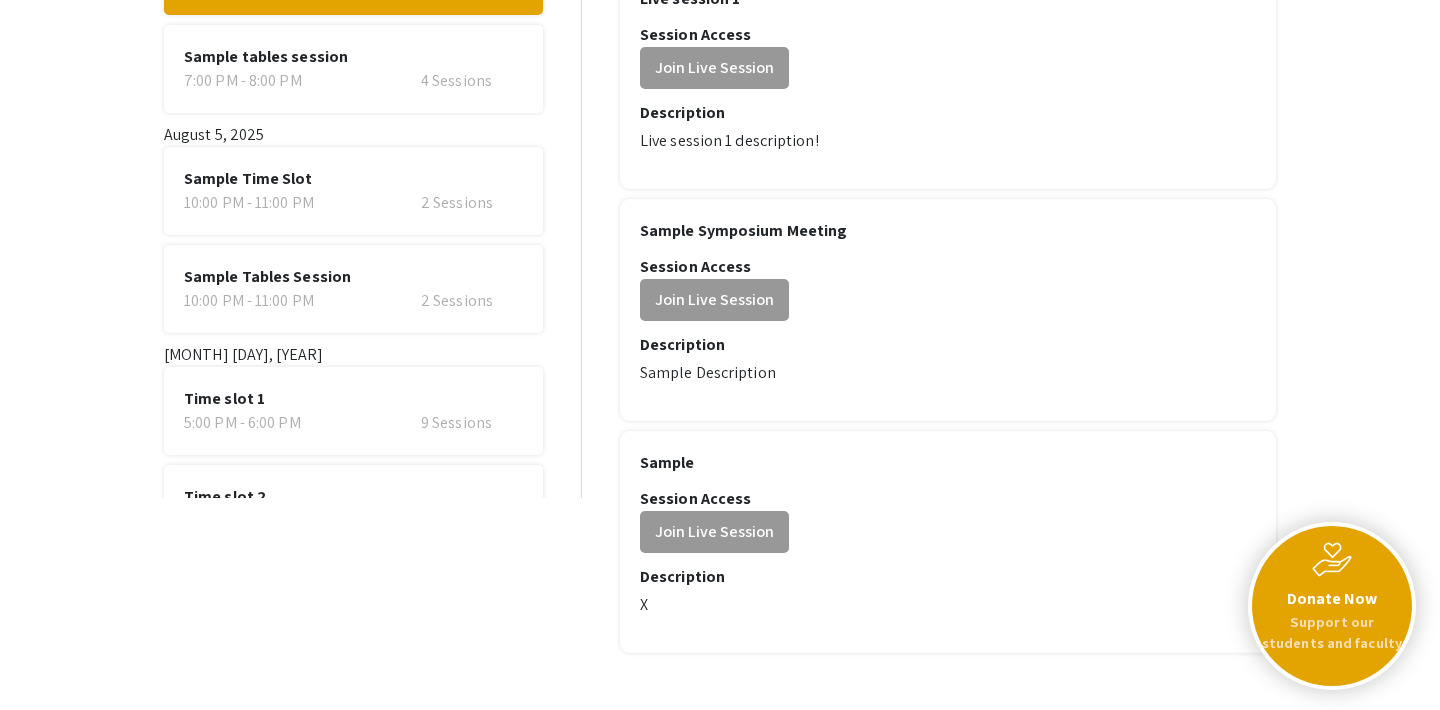 scroll, scrollTop: 356, scrollLeft: 0, axis: vertical 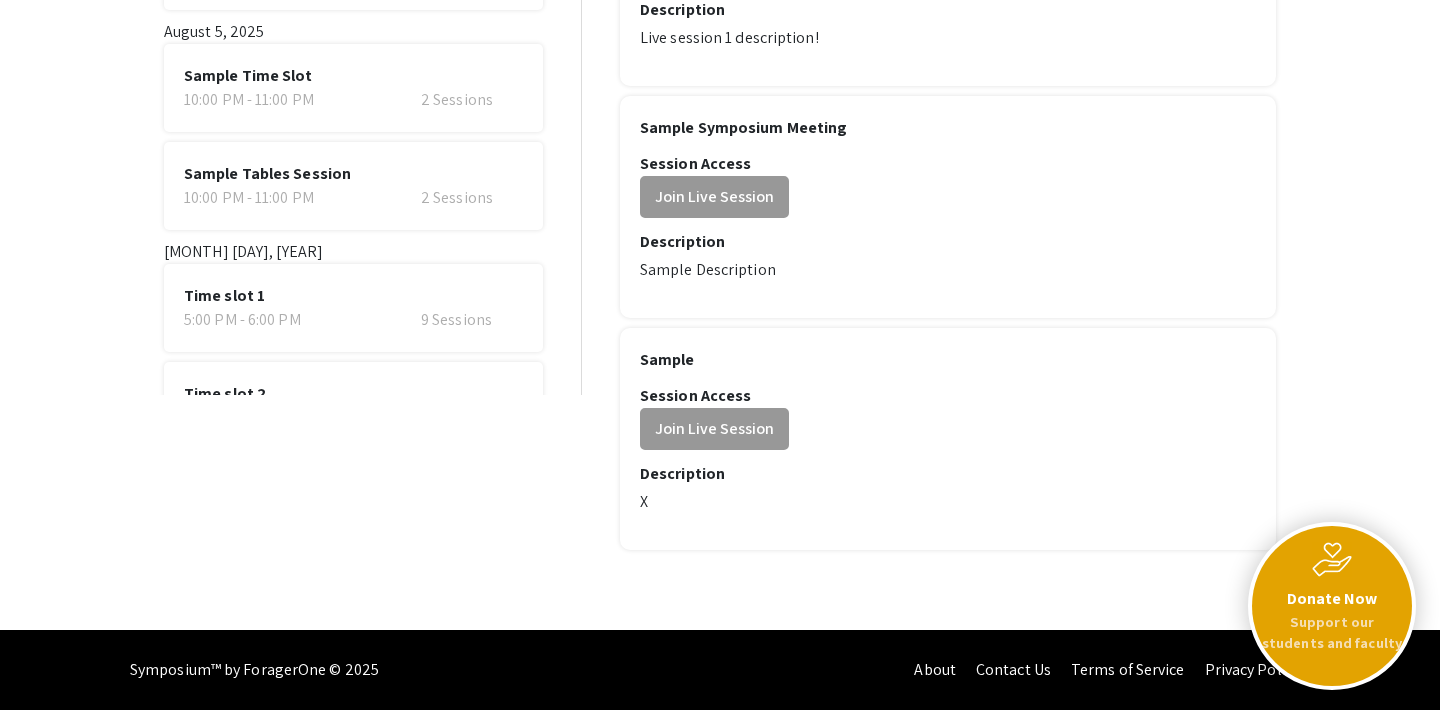 click on "Time slot 1" 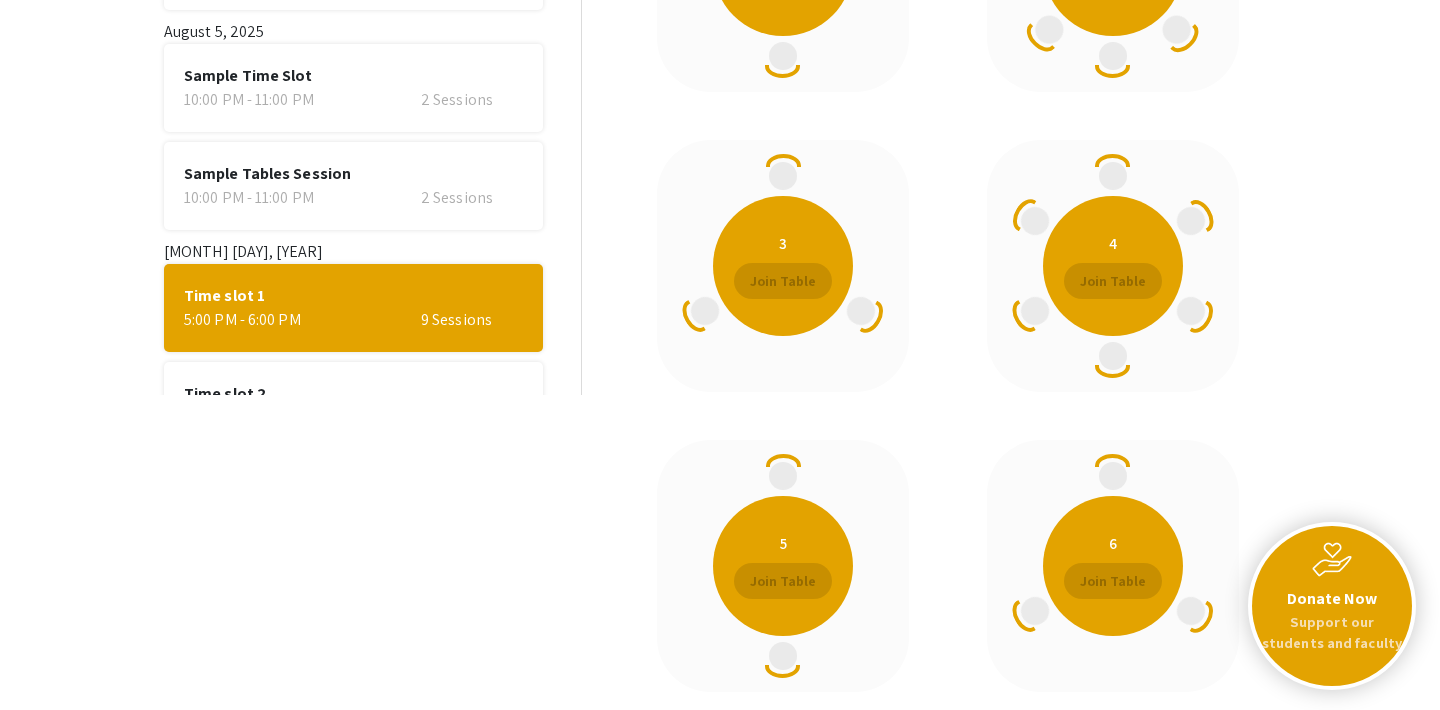 scroll, scrollTop: 65, scrollLeft: 0, axis: vertical 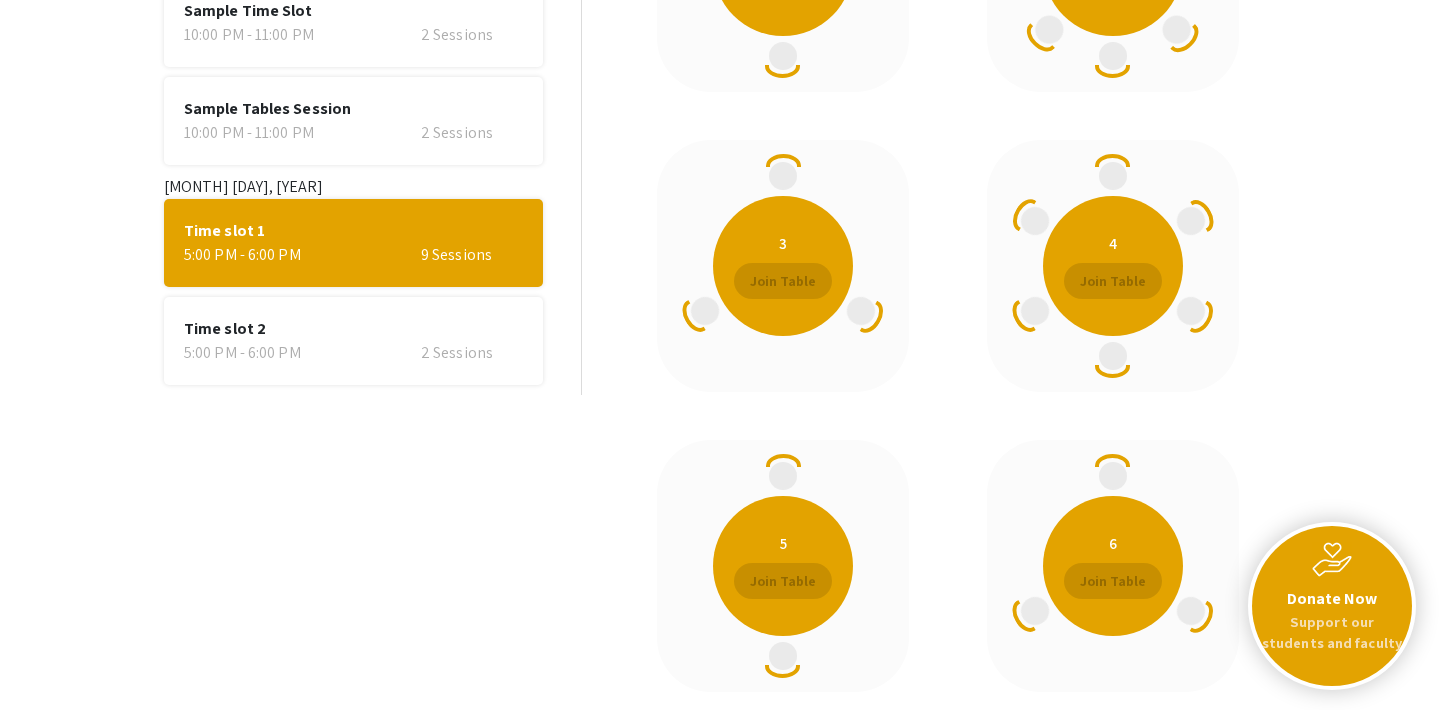 click on "Time slot 2" 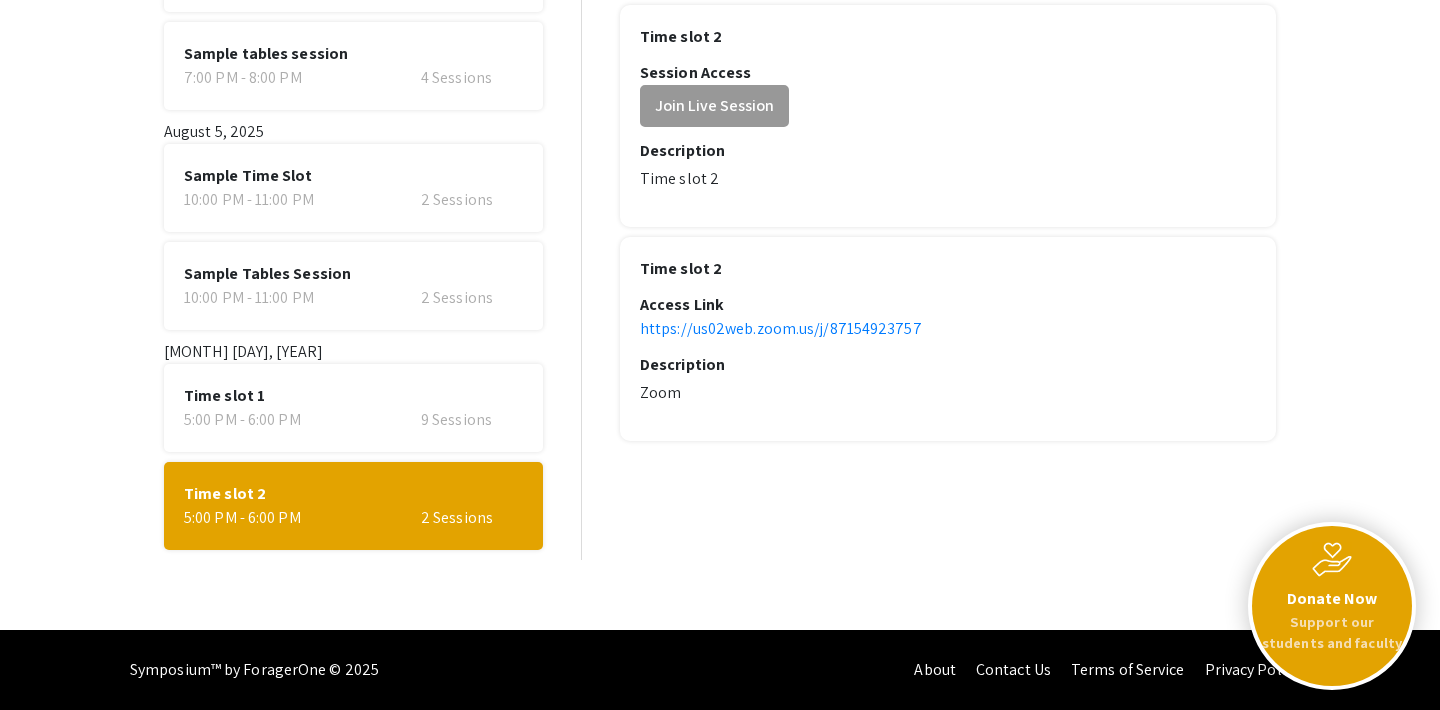 click on "5:00 PM - 6:00 PM" 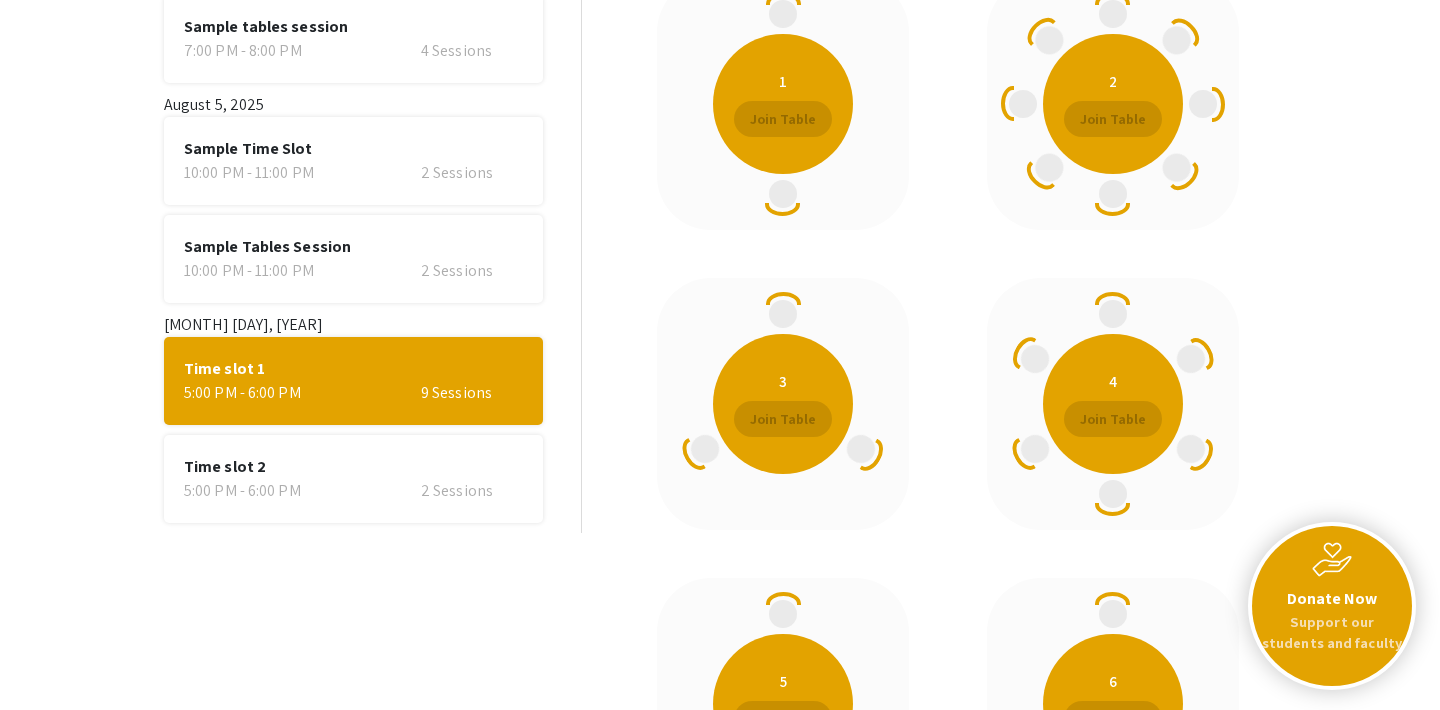 scroll, scrollTop: 0, scrollLeft: 0, axis: both 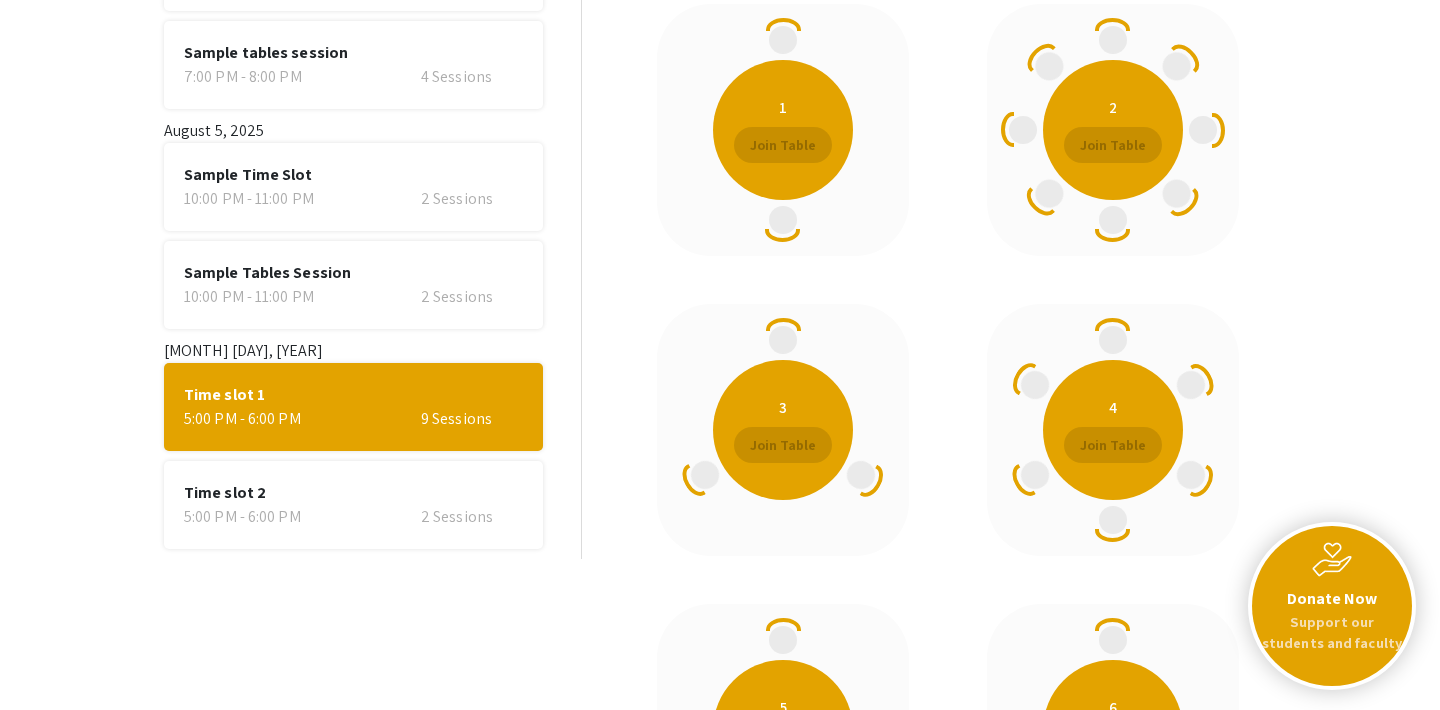 click on "Time slot 2" 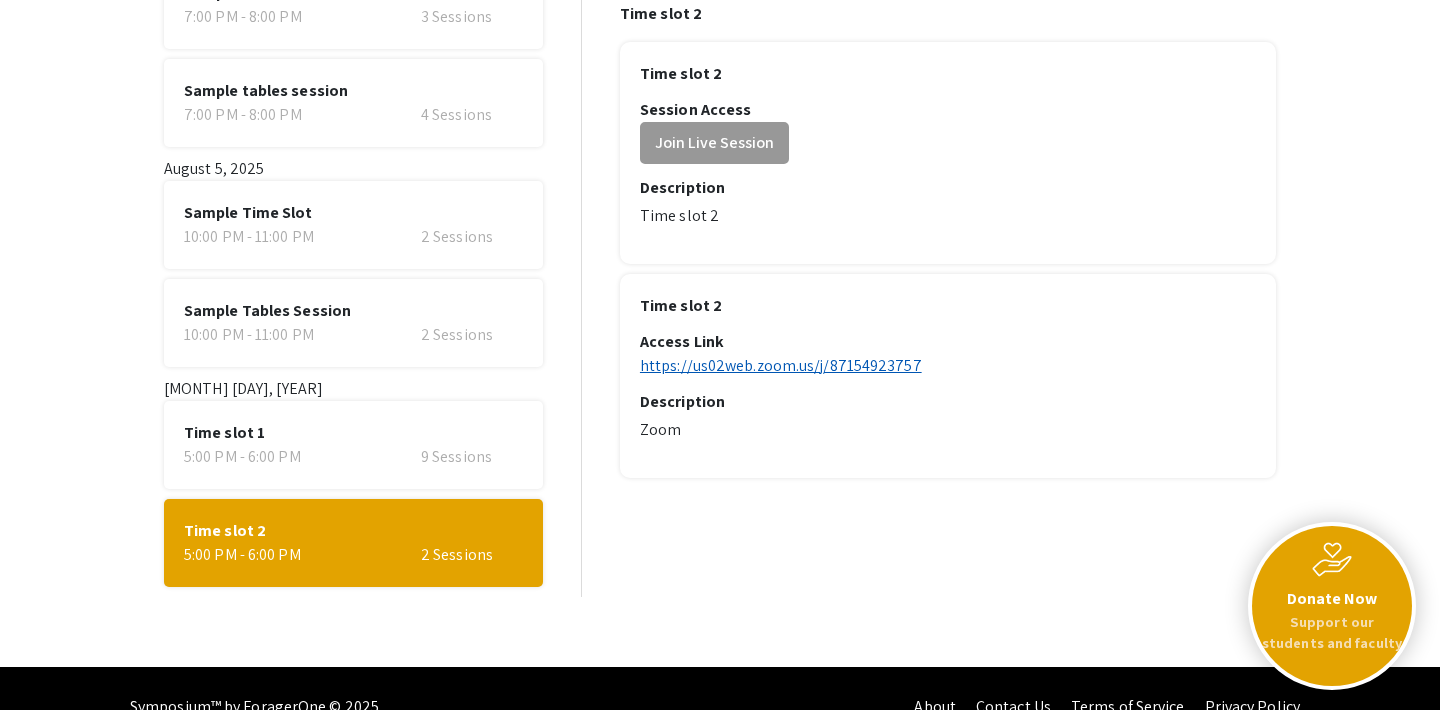 scroll, scrollTop: 0, scrollLeft: 0, axis: both 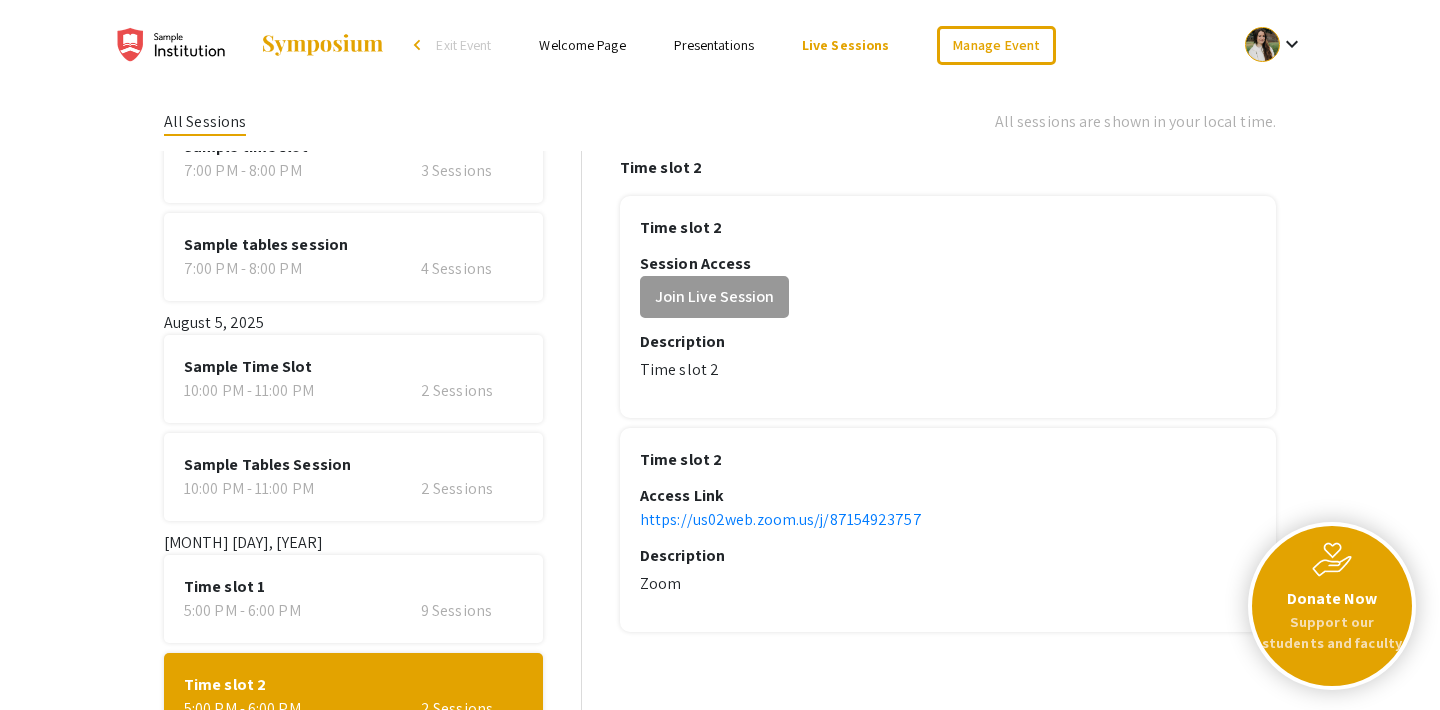 click on "Exit Event" at bounding box center (463, 45) 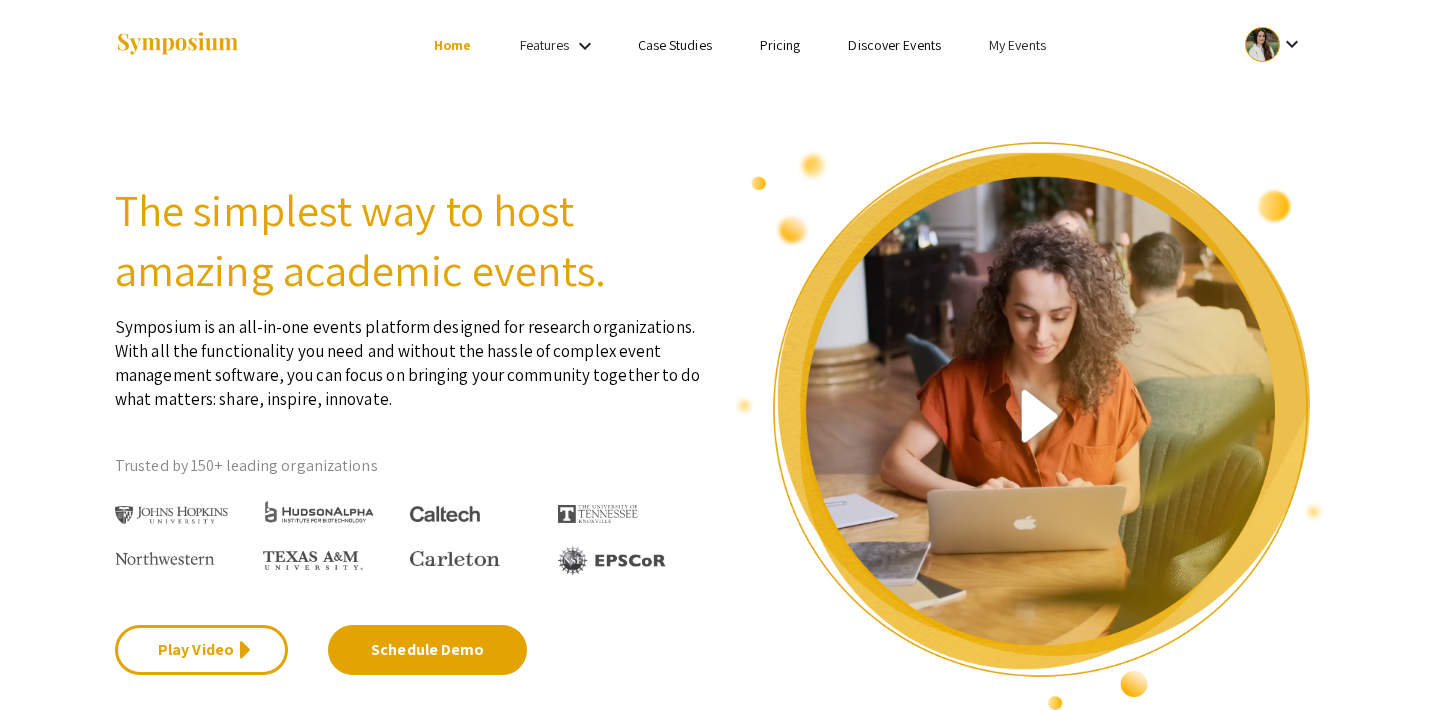 click on "My Events" at bounding box center (1017, 45) 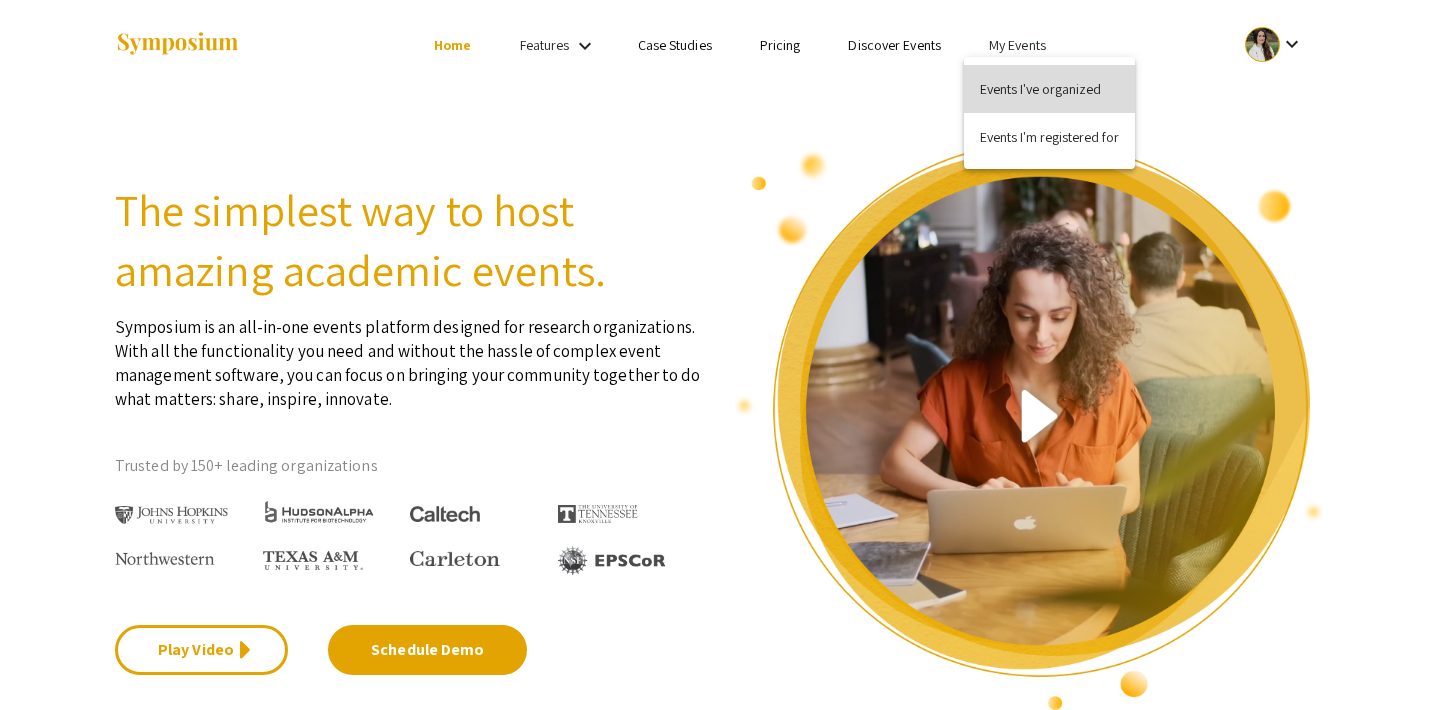 click on "Events I've organized" at bounding box center [1049, 89] 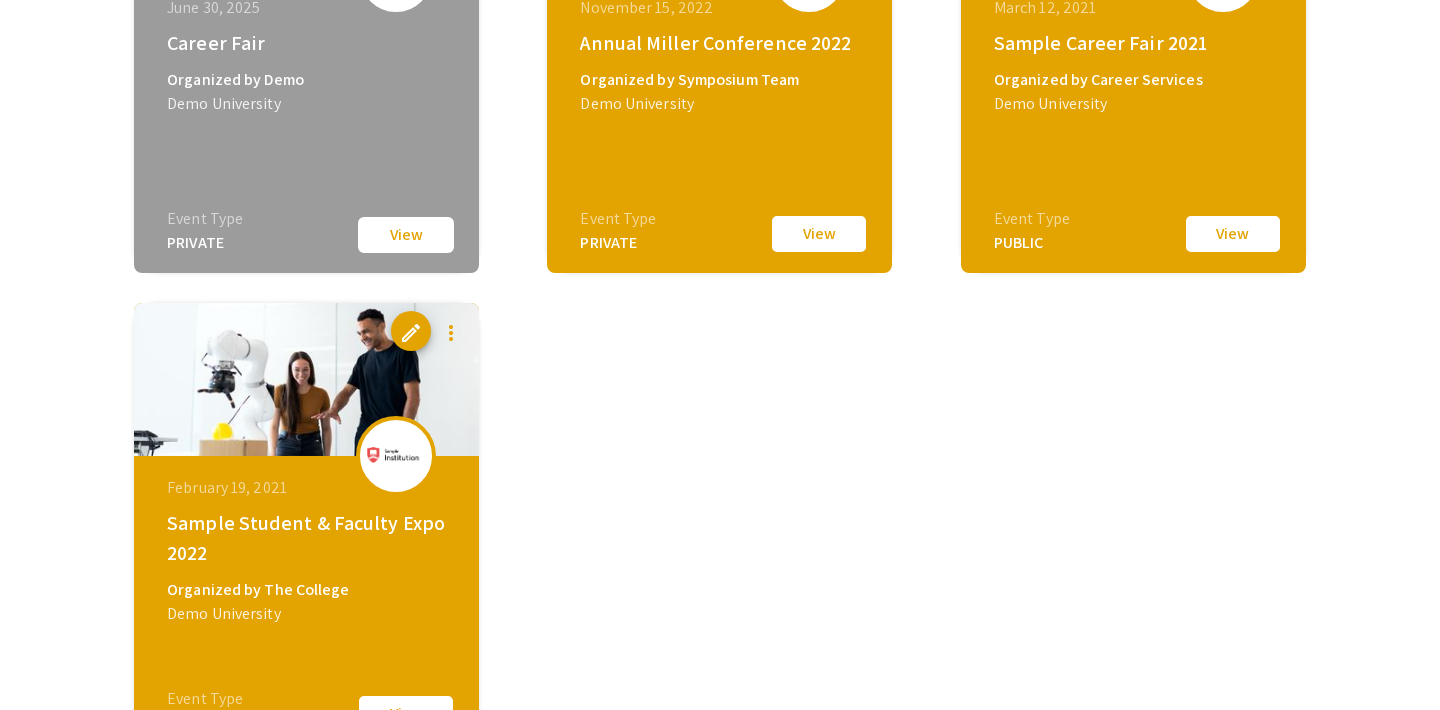 scroll, scrollTop: 1579, scrollLeft: 0, axis: vertical 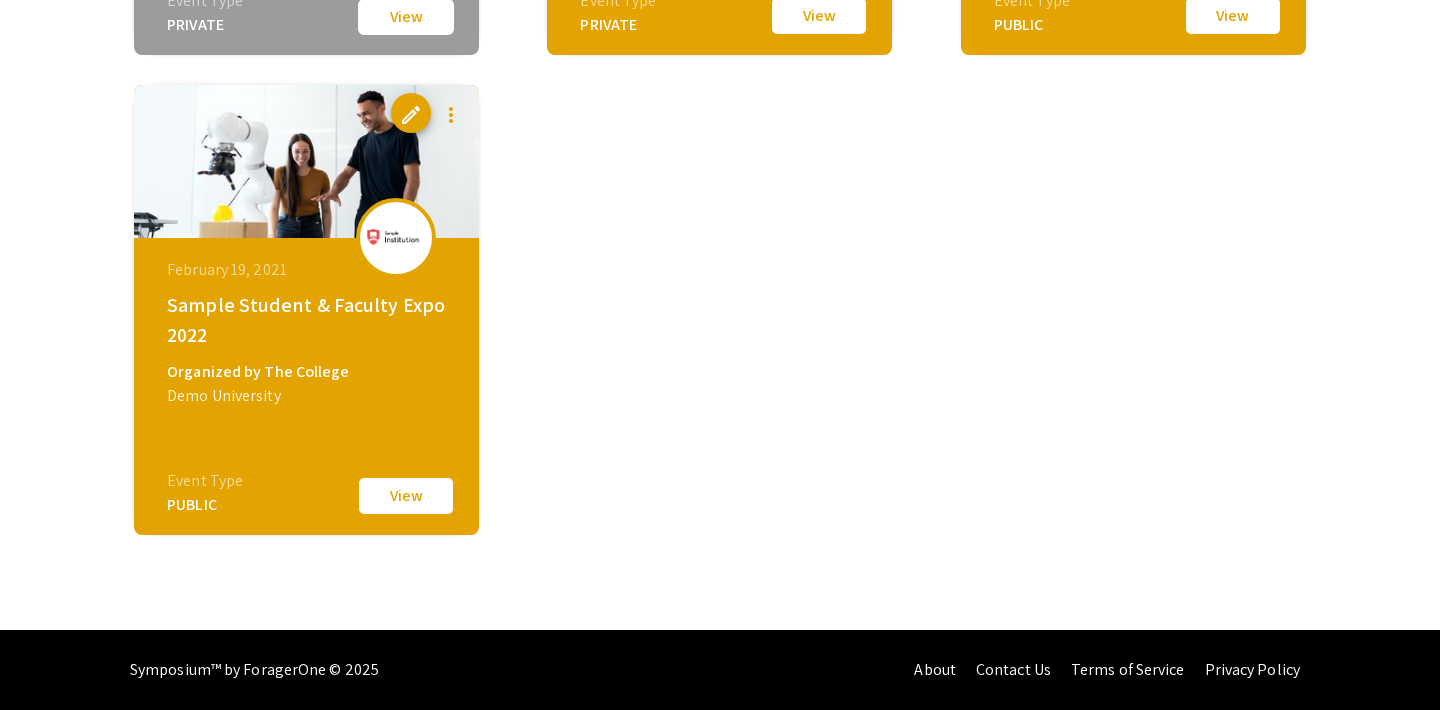 click on "View" 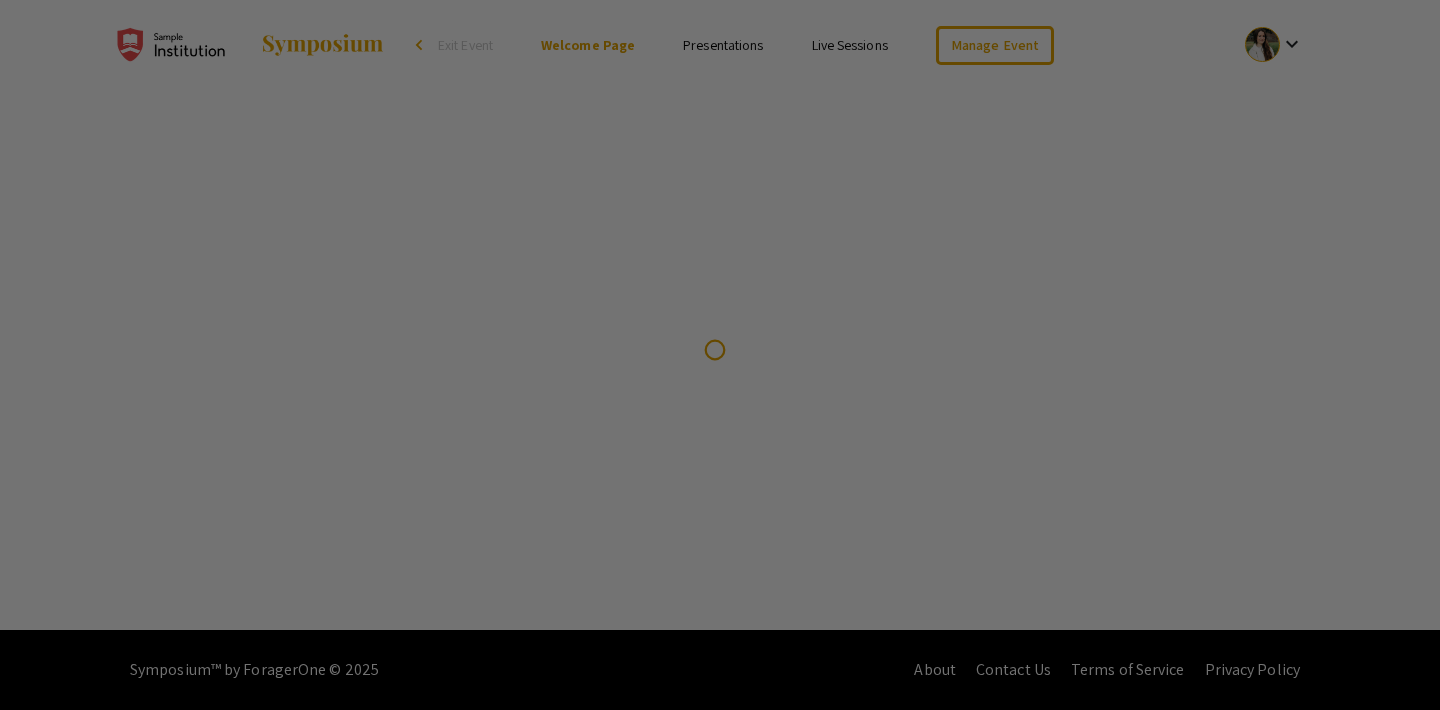 scroll, scrollTop: 0, scrollLeft: 0, axis: both 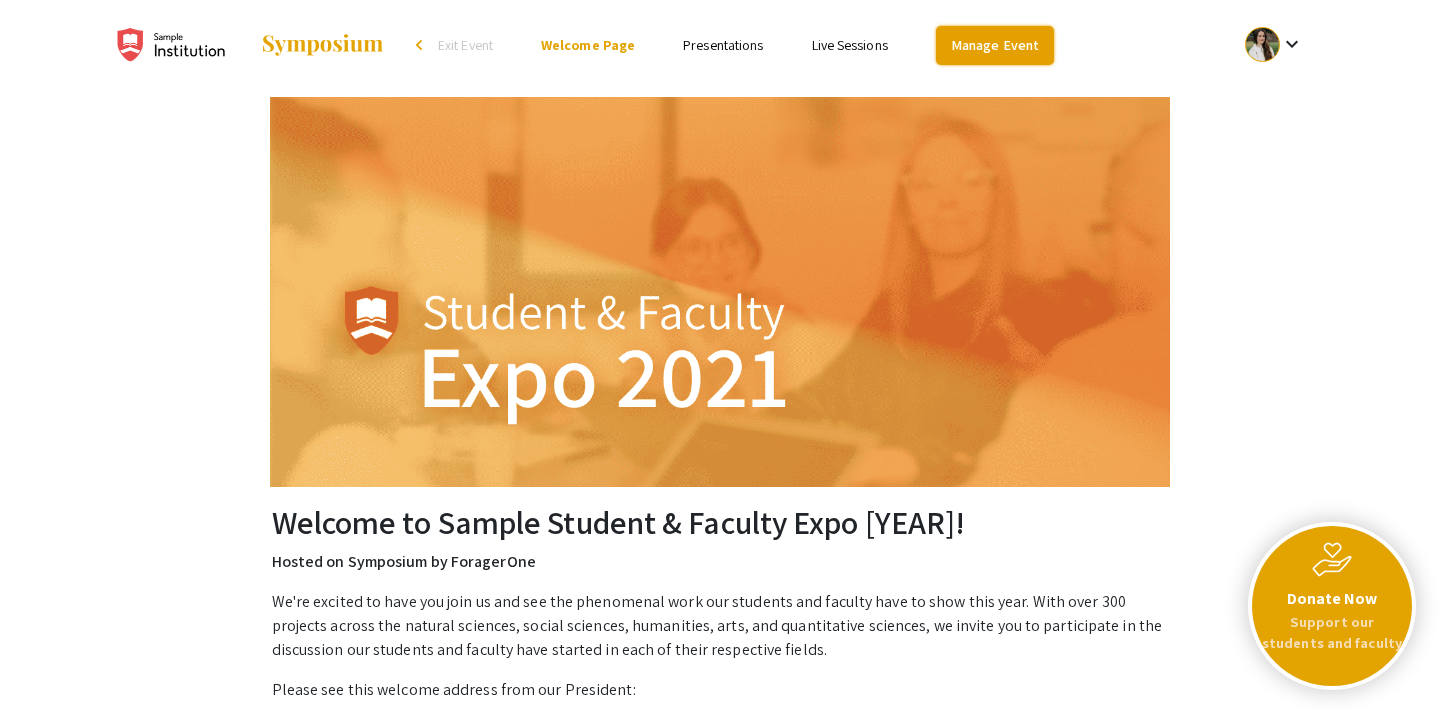 click on "Manage Event" at bounding box center (995, 45) 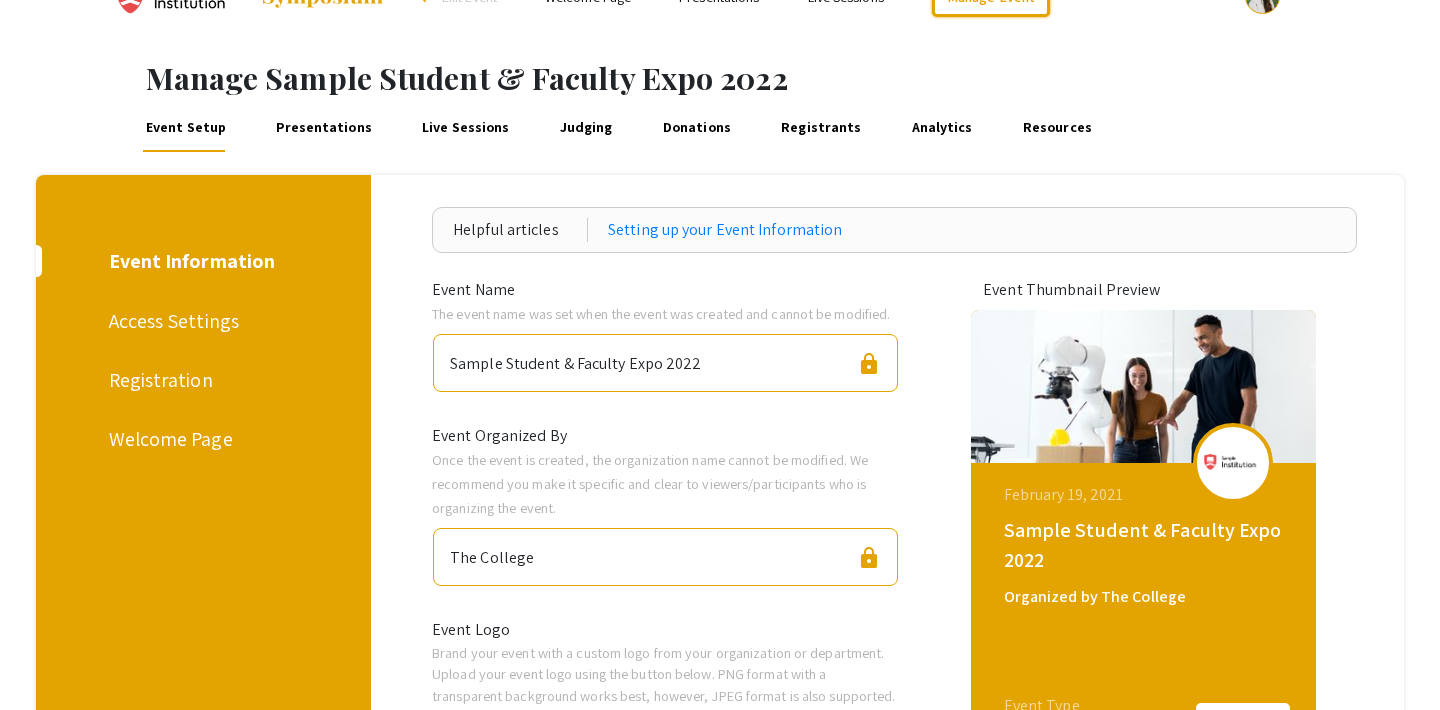 scroll, scrollTop: 0, scrollLeft: 0, axis: both 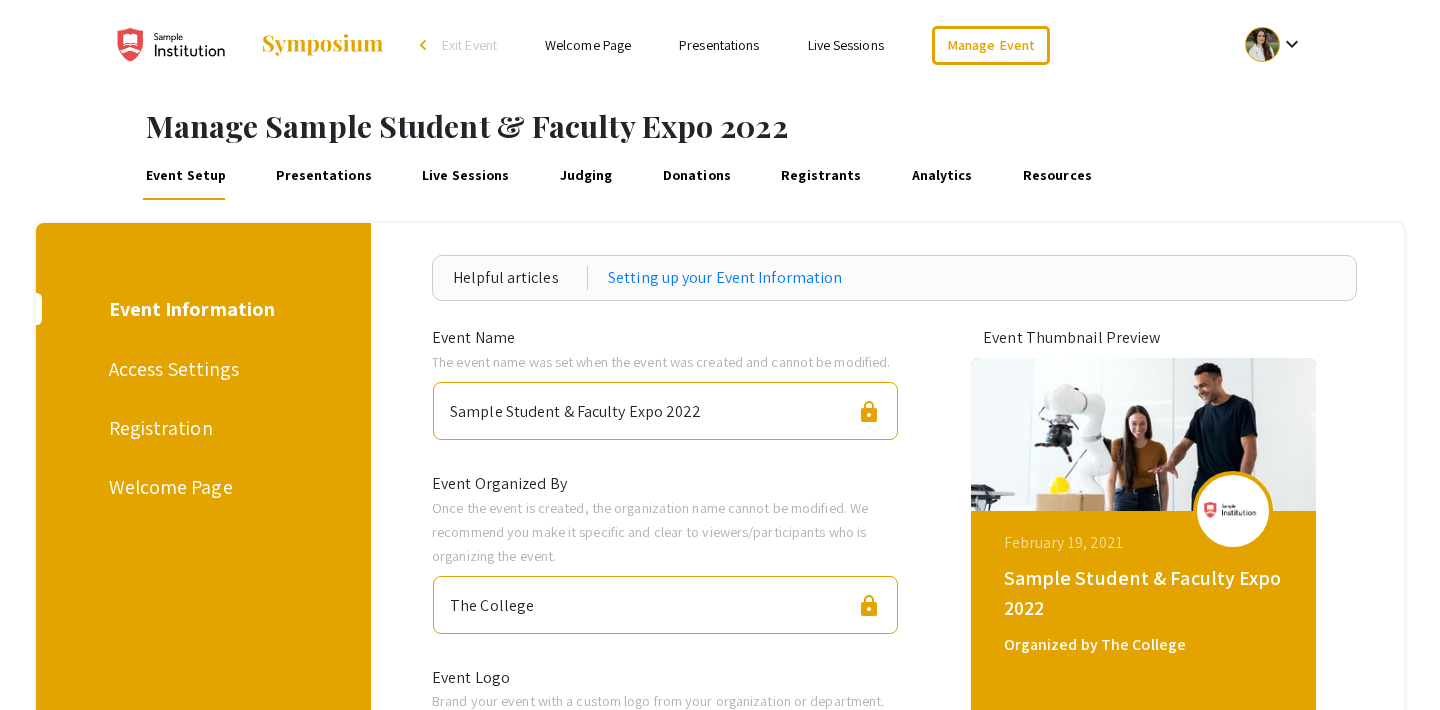 click on "Access Settings" at bounding box center (200, 369) 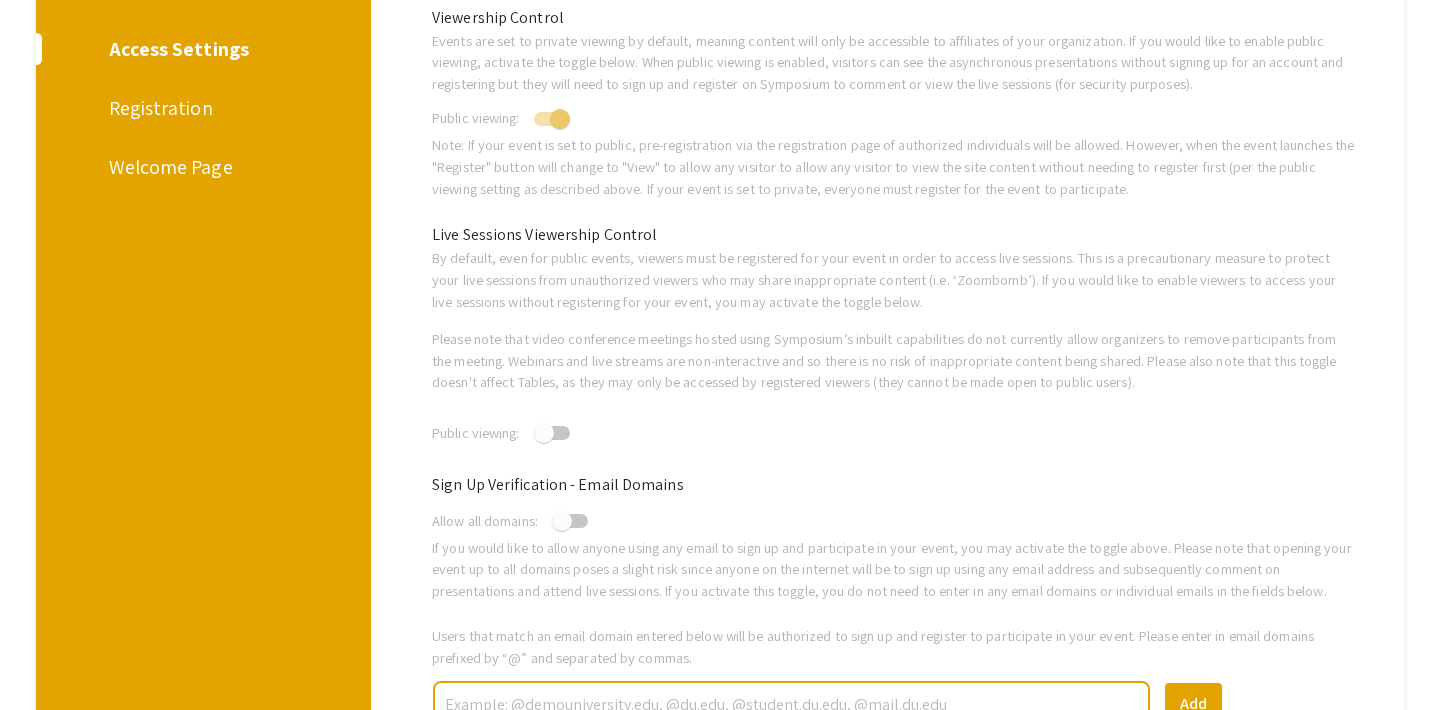 scroll, scrollTop: 69, scrollLeft: 0, axis: vertical 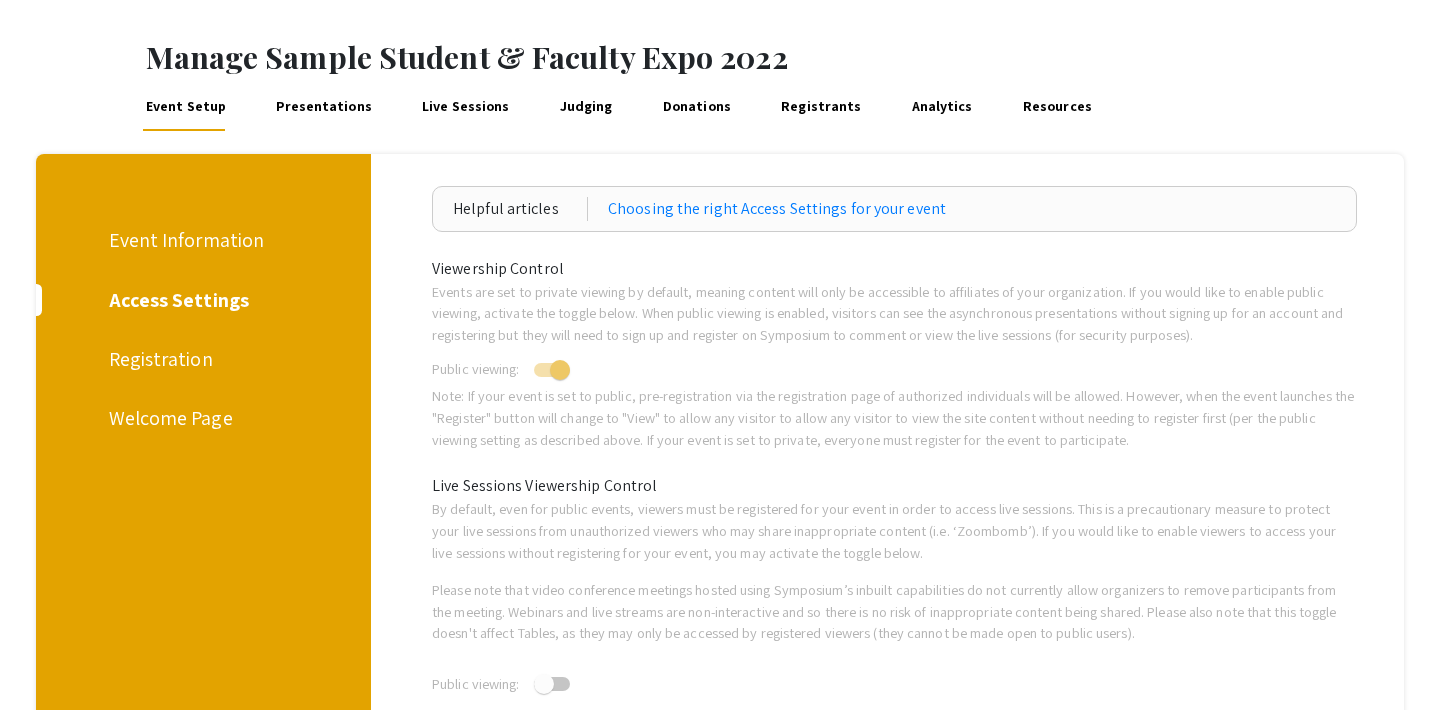 click on "Registration" at bounding box center (200, 359) 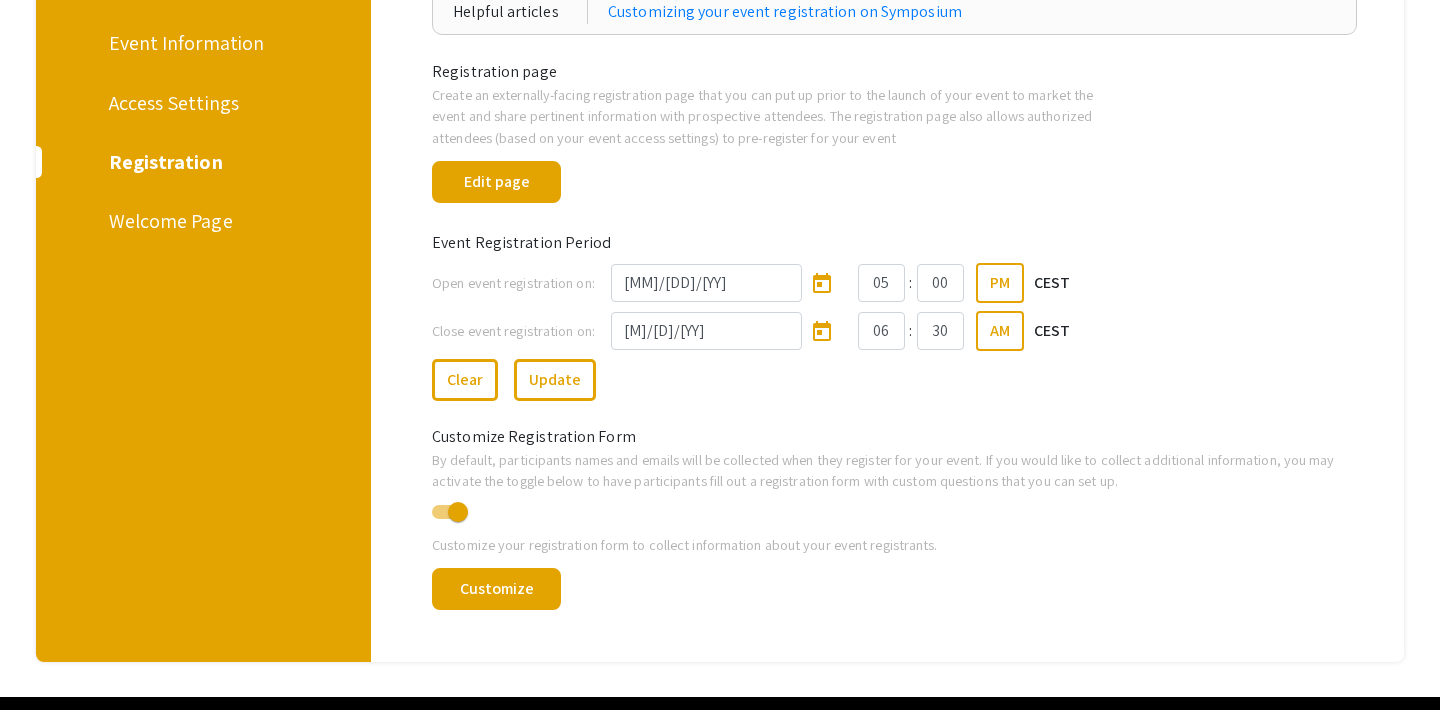 scroll, scrollTop: 260, scrollLeft: 0, axis: vertical 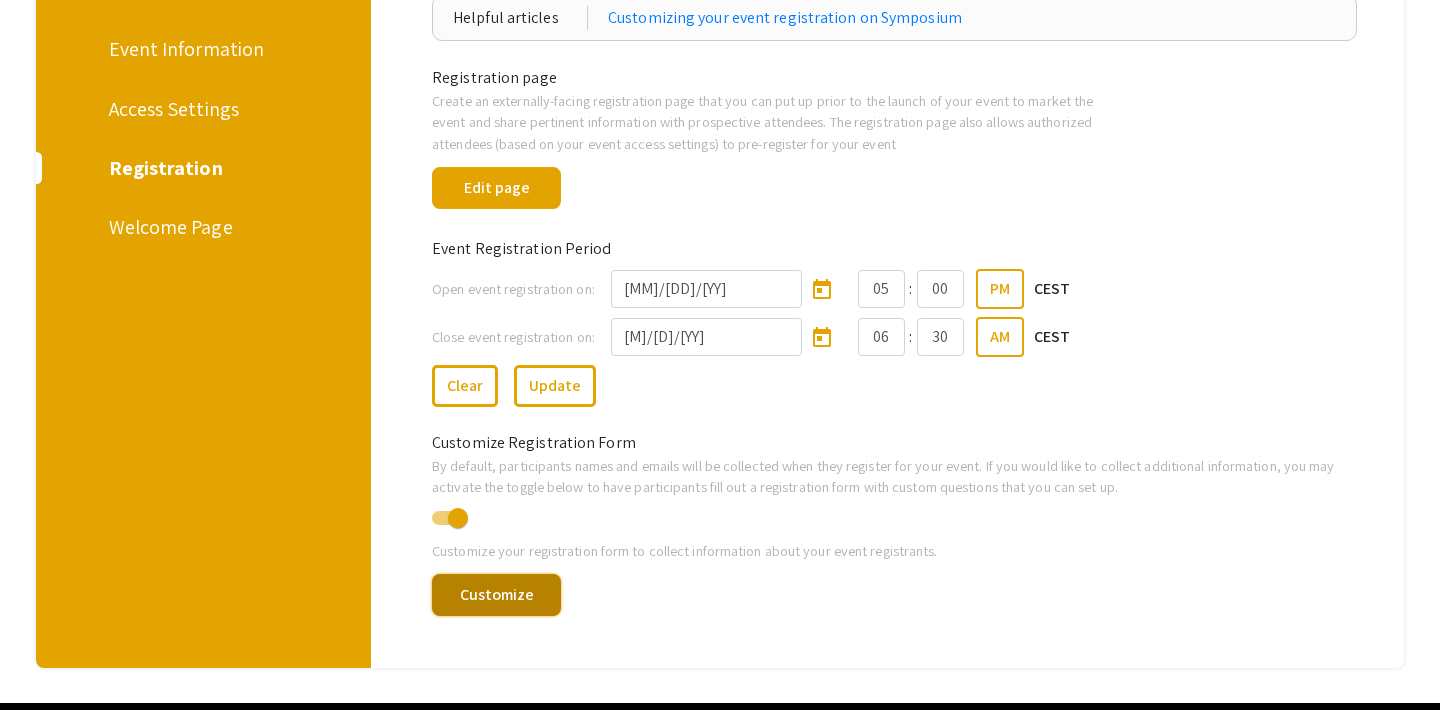 click on "Customize" at bounding box center (496, 595) 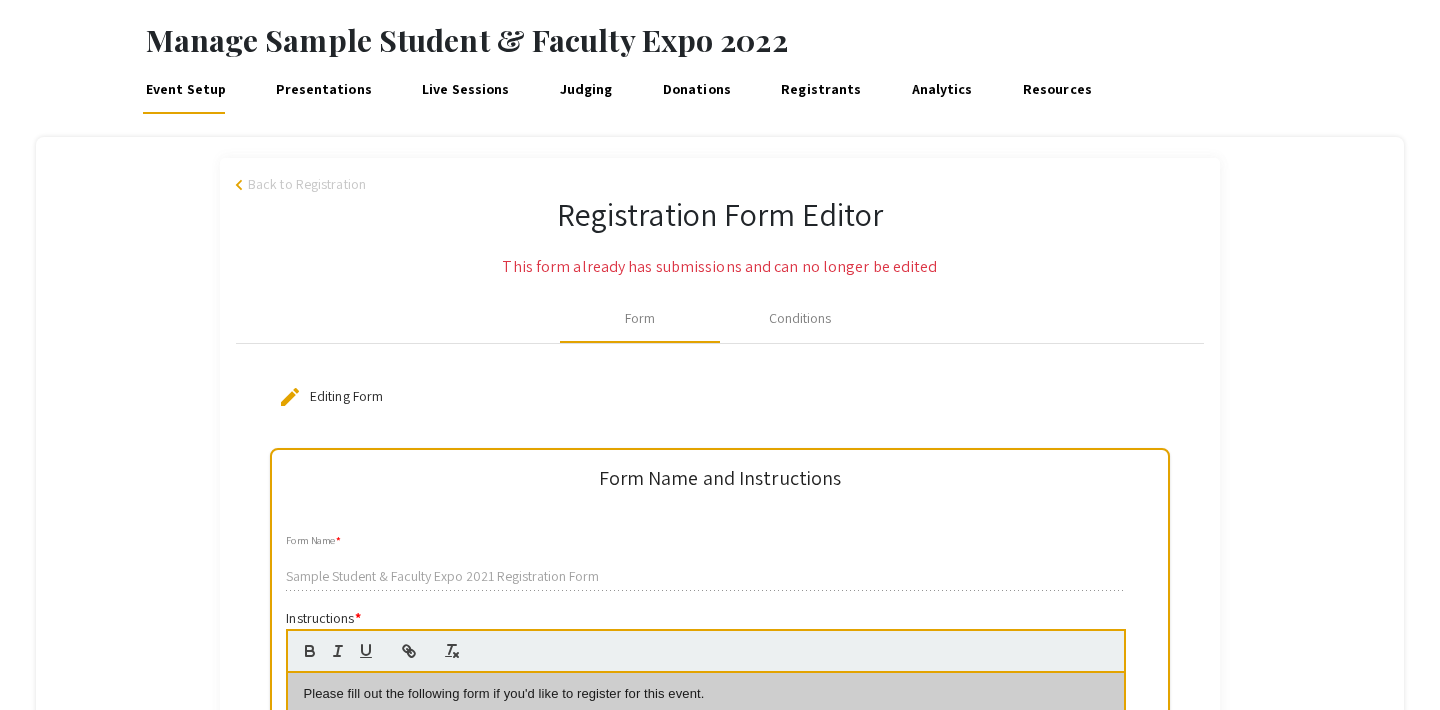 scroll, scrollTop: 0, scrollLeft: 0, axis: both 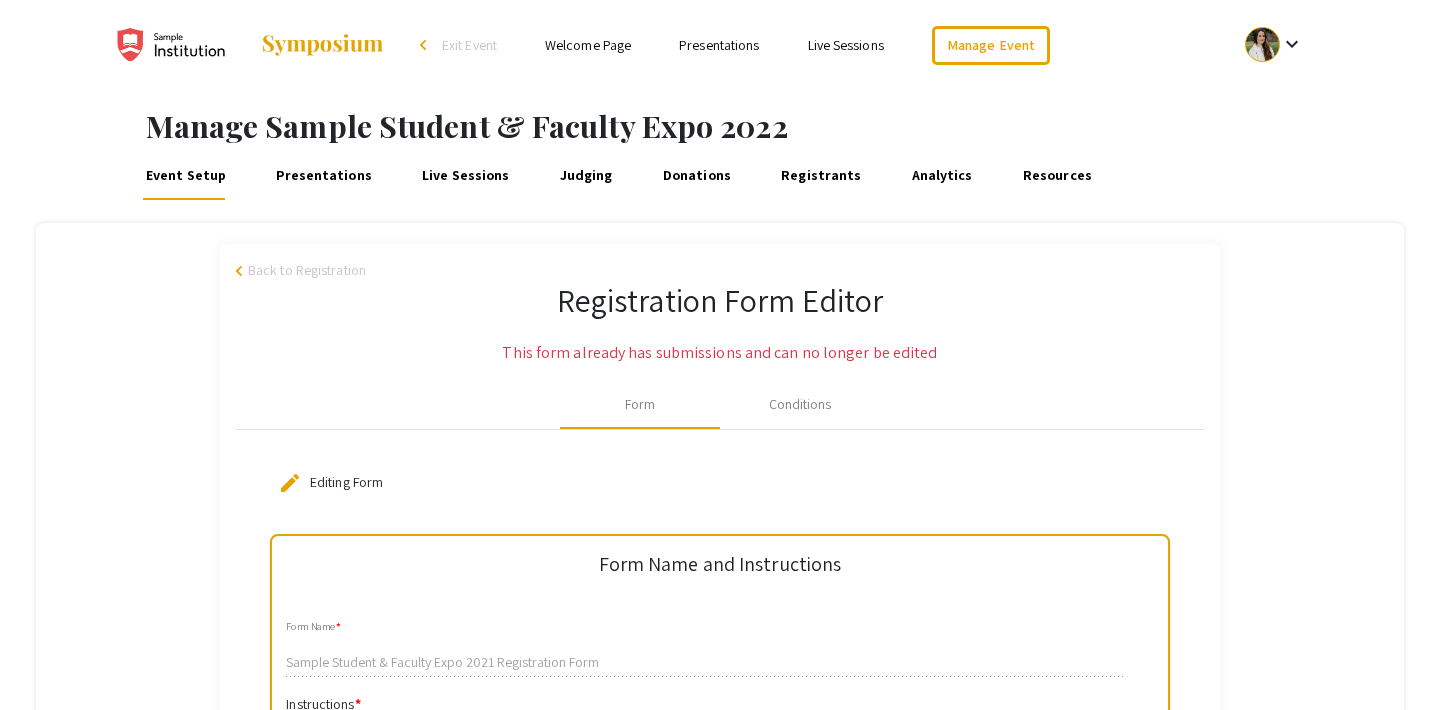 click on "Back to Registration" at bounding box center (307, 270) 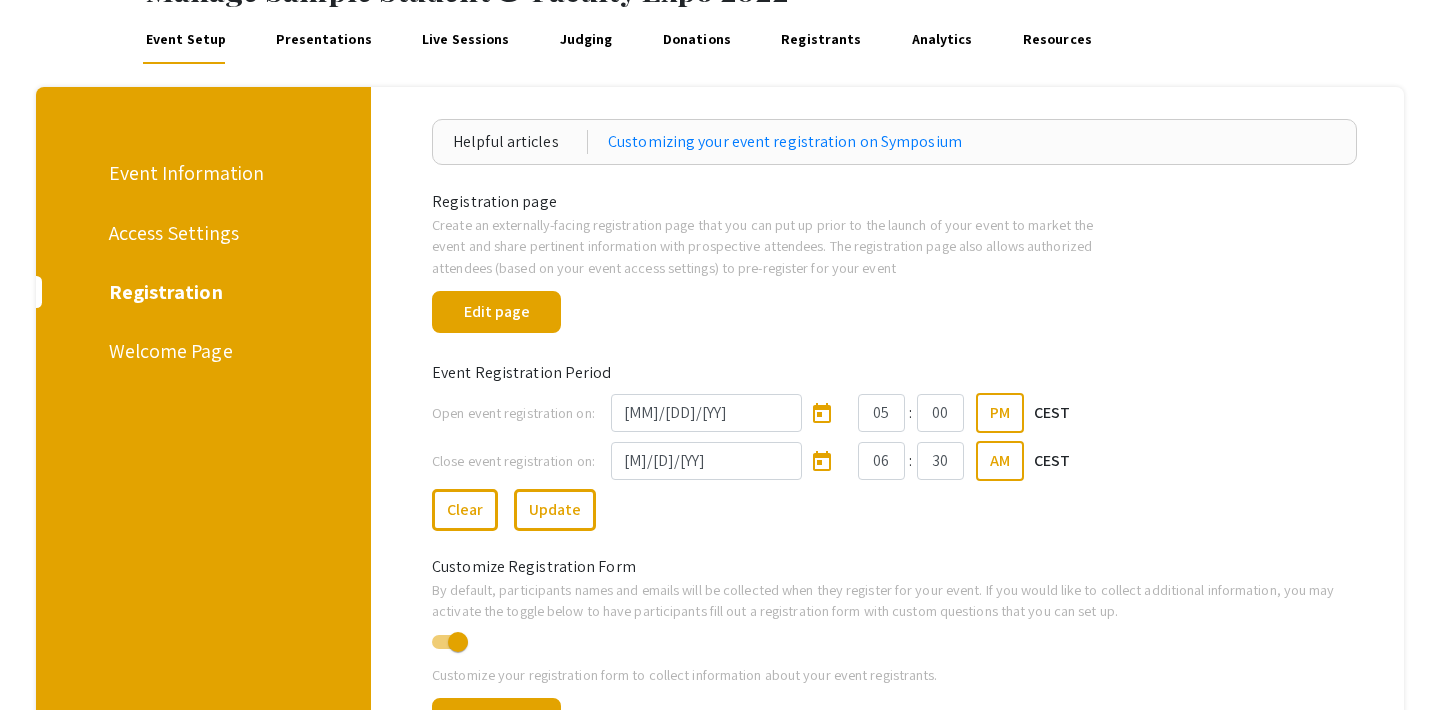 scroll, scrollTop: 165, scrollLeft: 0, axis: vertical 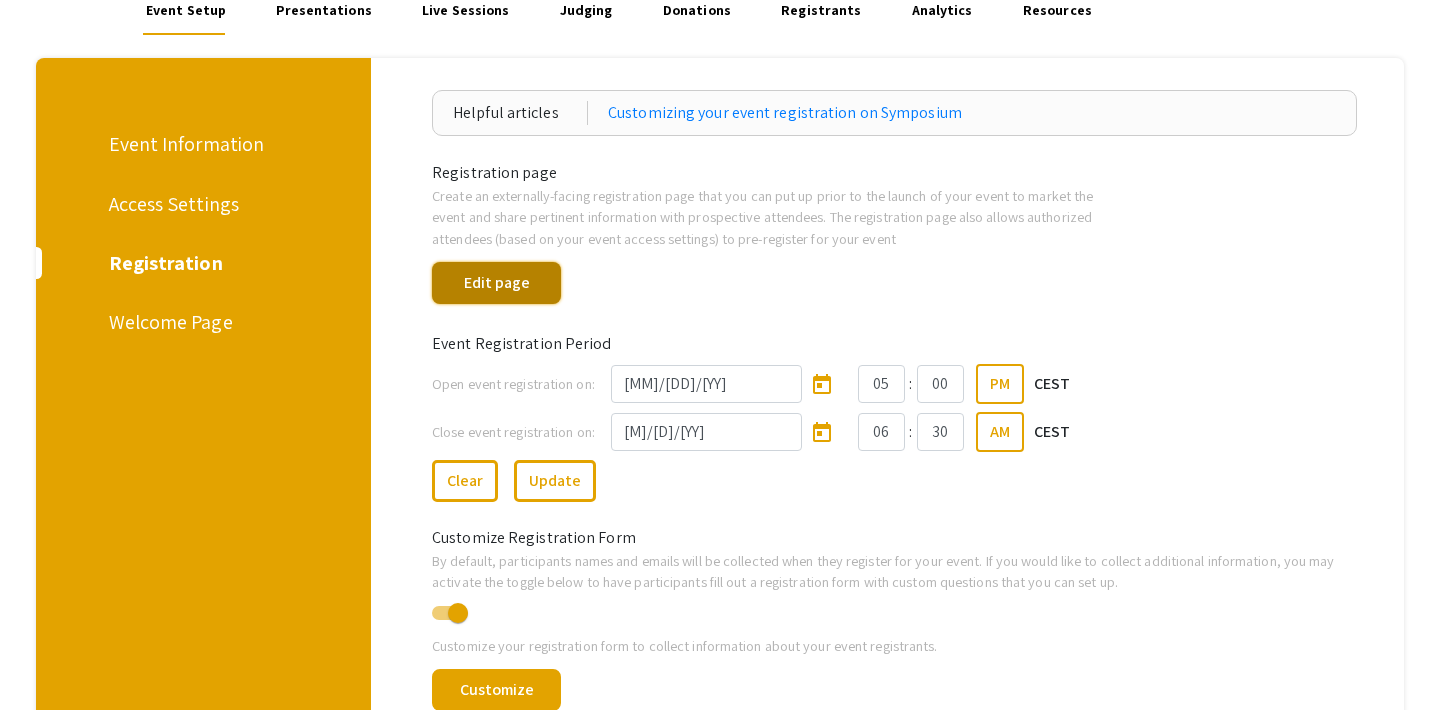 click on "Edit page" at bounding box center [496, 283] 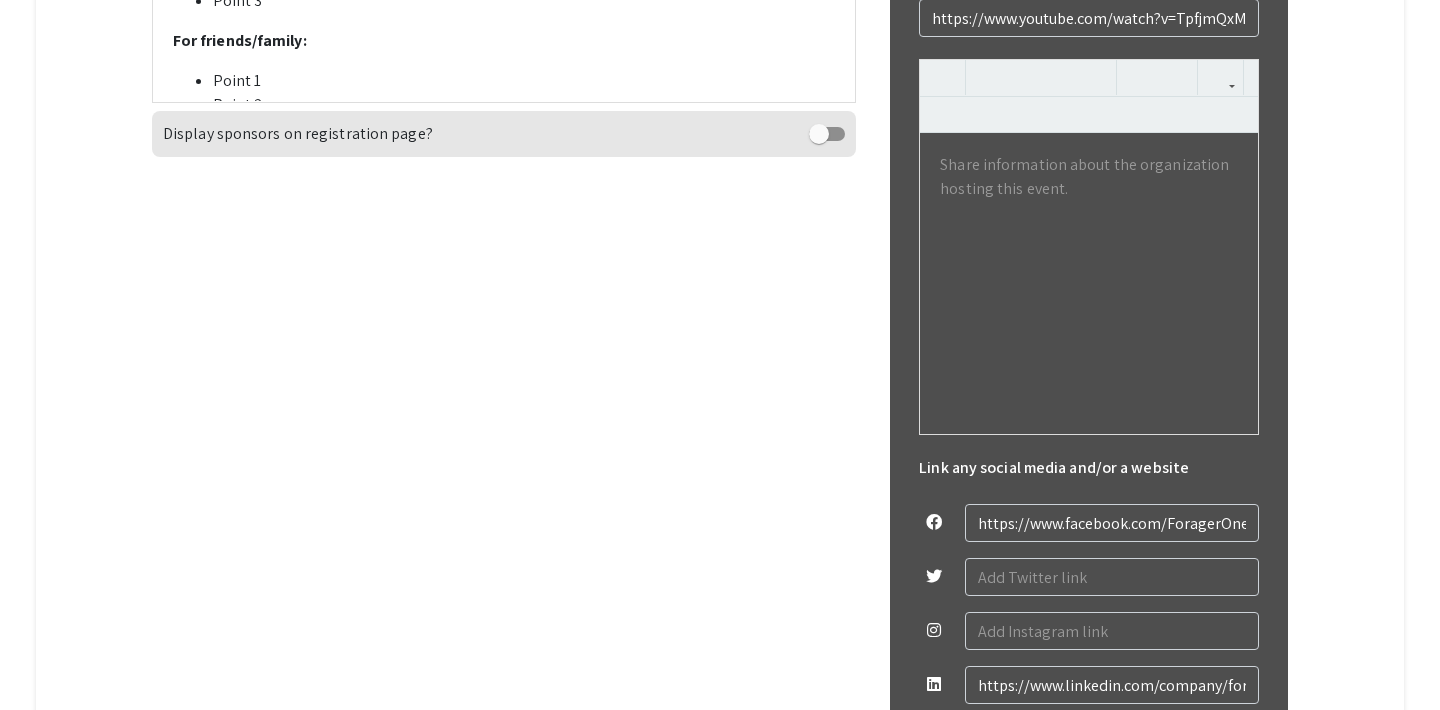 scroll, scrollTop: 942, scrollLeft: 0, axis: vertical 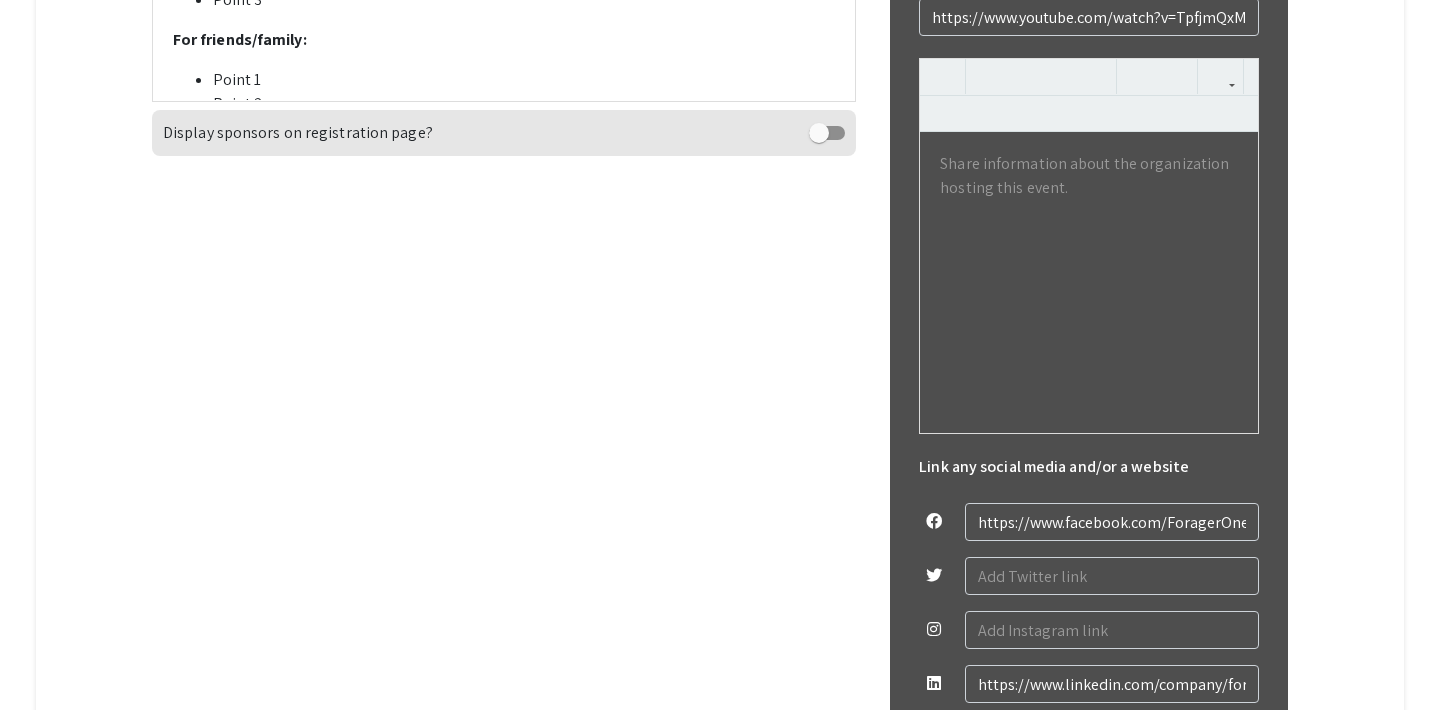 click on "Guest Speakers" at bounding box center (392, -323) 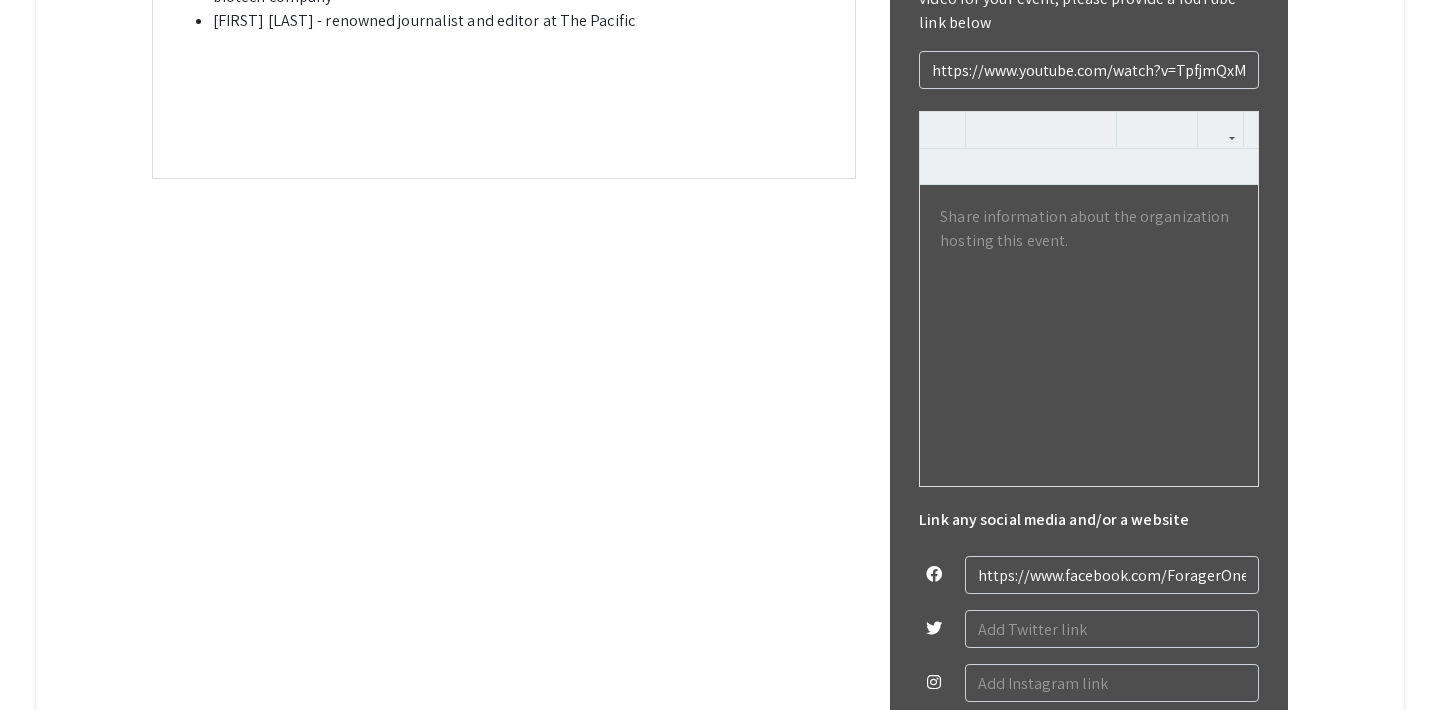 scroll, scrollTop: 866, scrollLeft: 0, axis: vertical 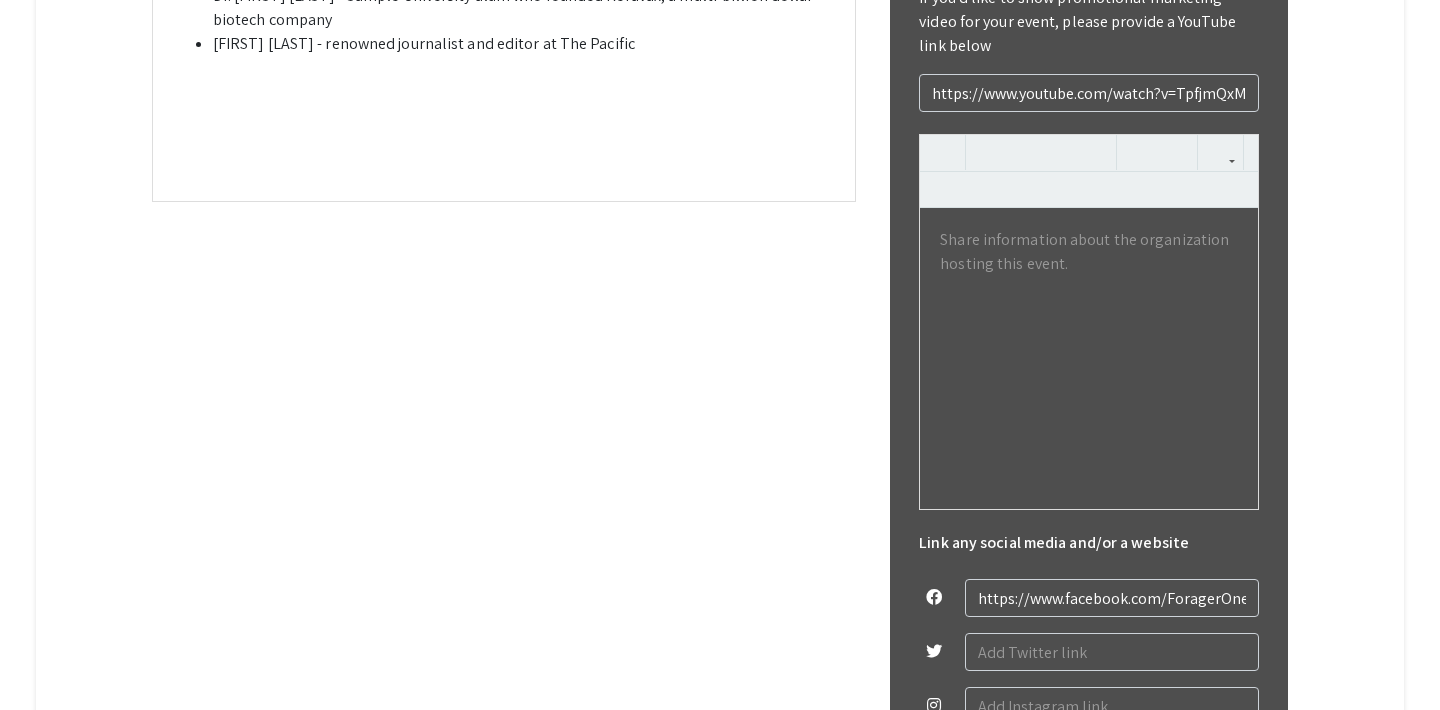 click on "For Presenters" at bounding box center (551, -247) 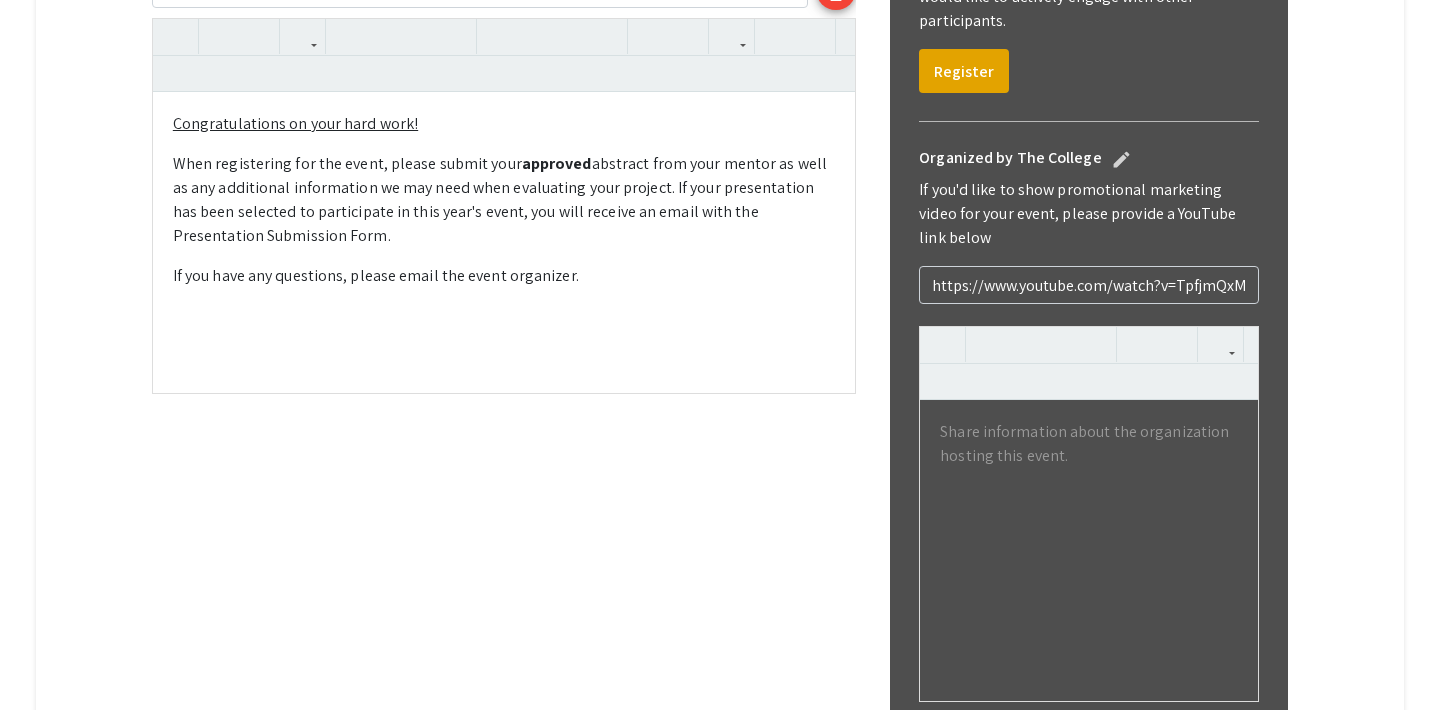 scroll, scrollTop: 0, scrollLeft: 0, axis: both 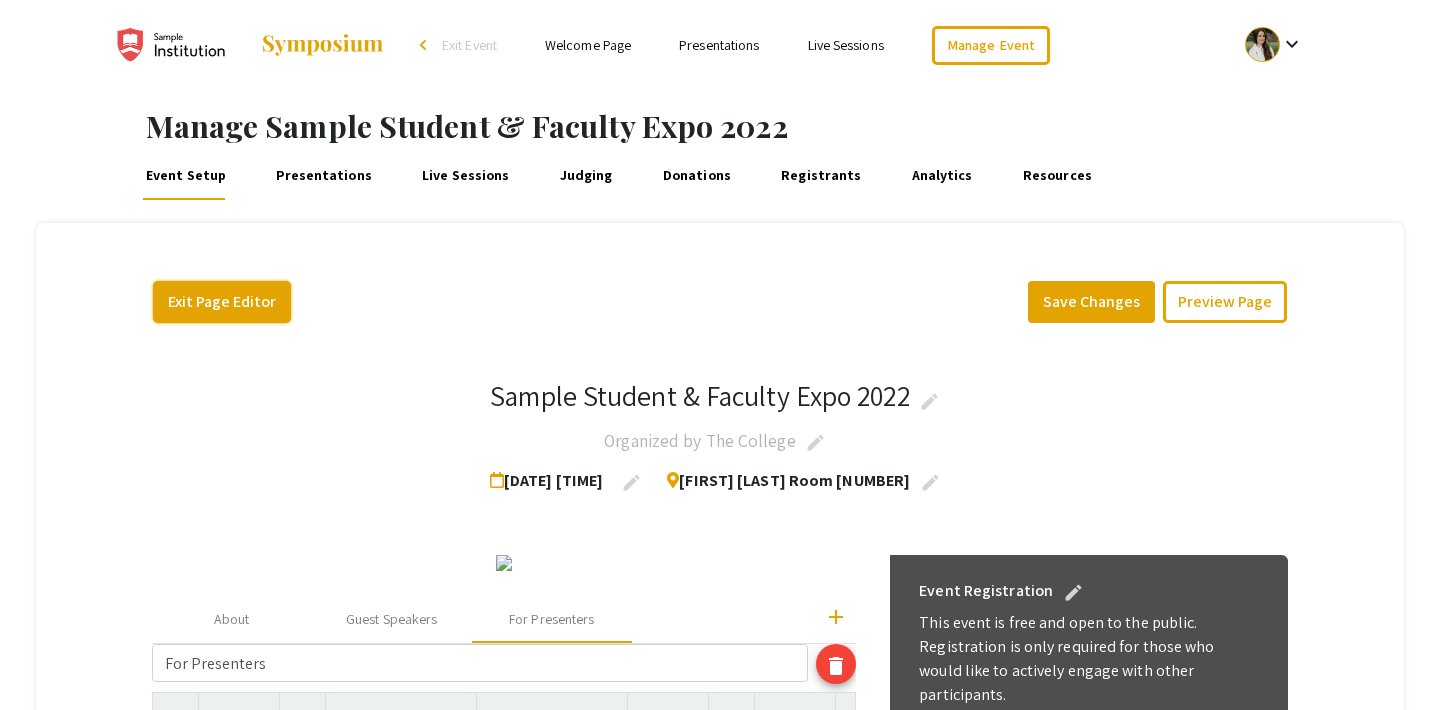 click on "Exit Page Editor" 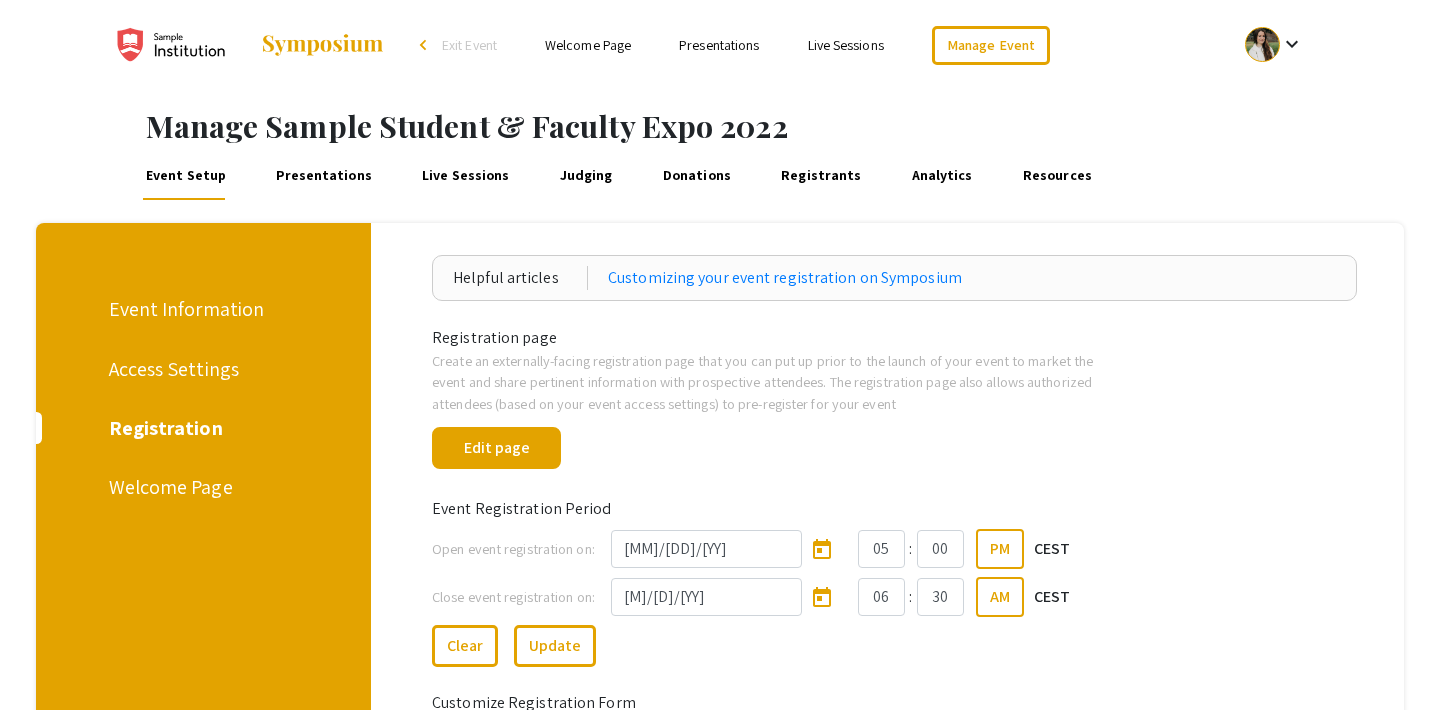 click on "Welcome Page" at bounding box center (200, 487) 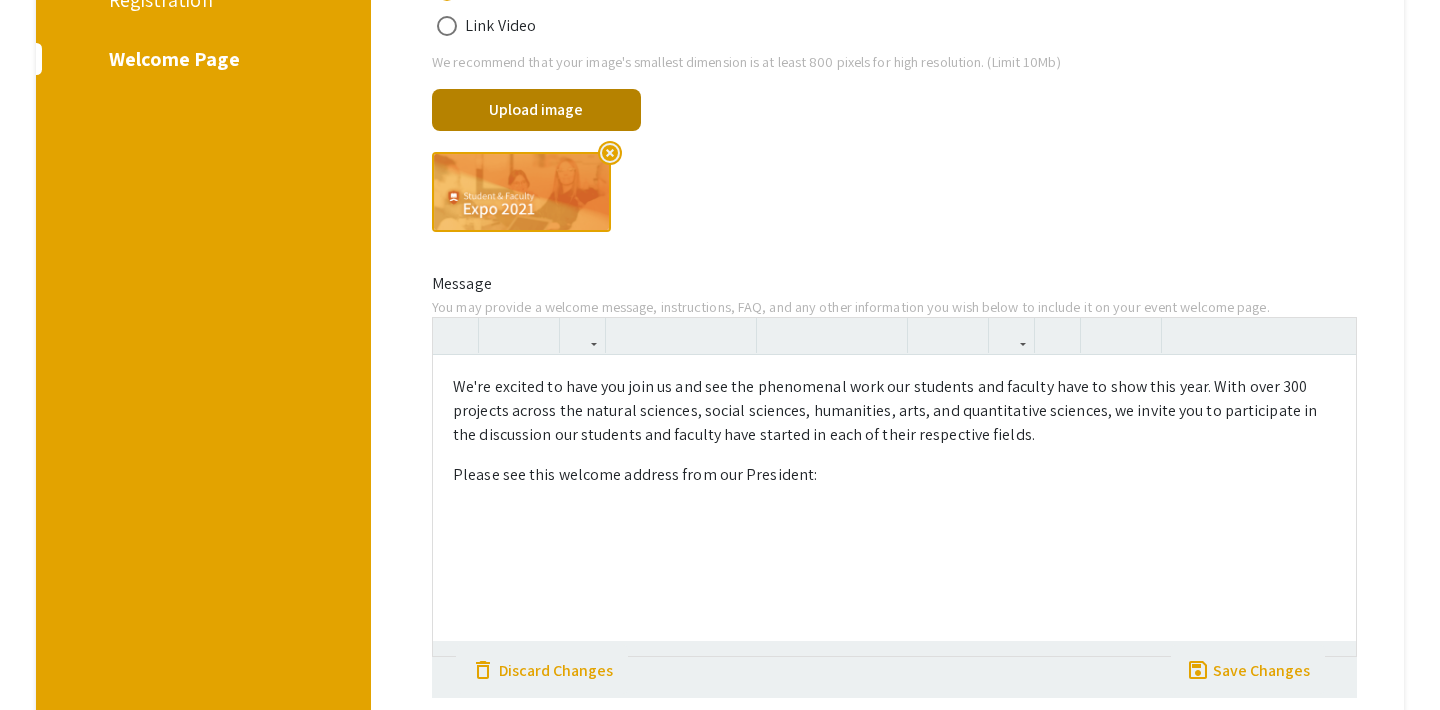 scroll, scrollTop: 461, scrollLeft: 0, axis: vertical 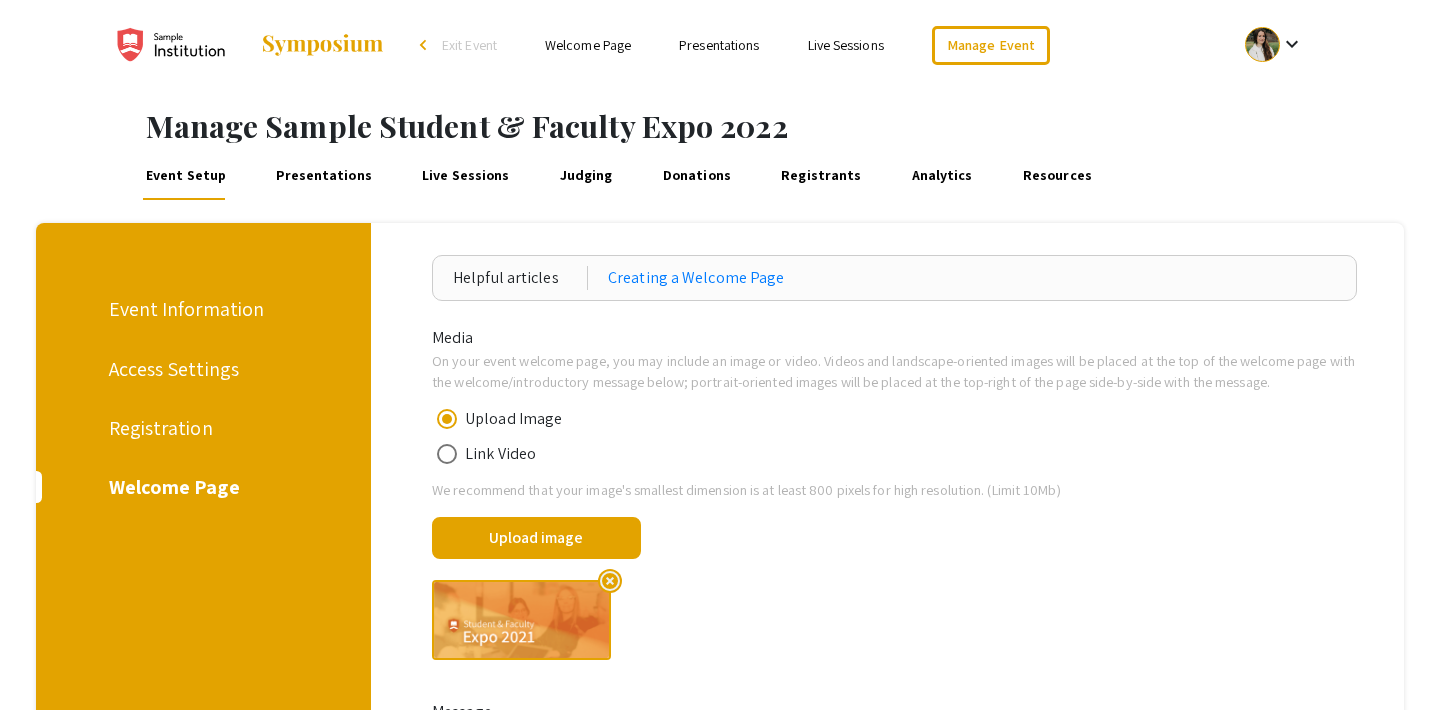 click on "Presentations" at bounding box center (324, 176) 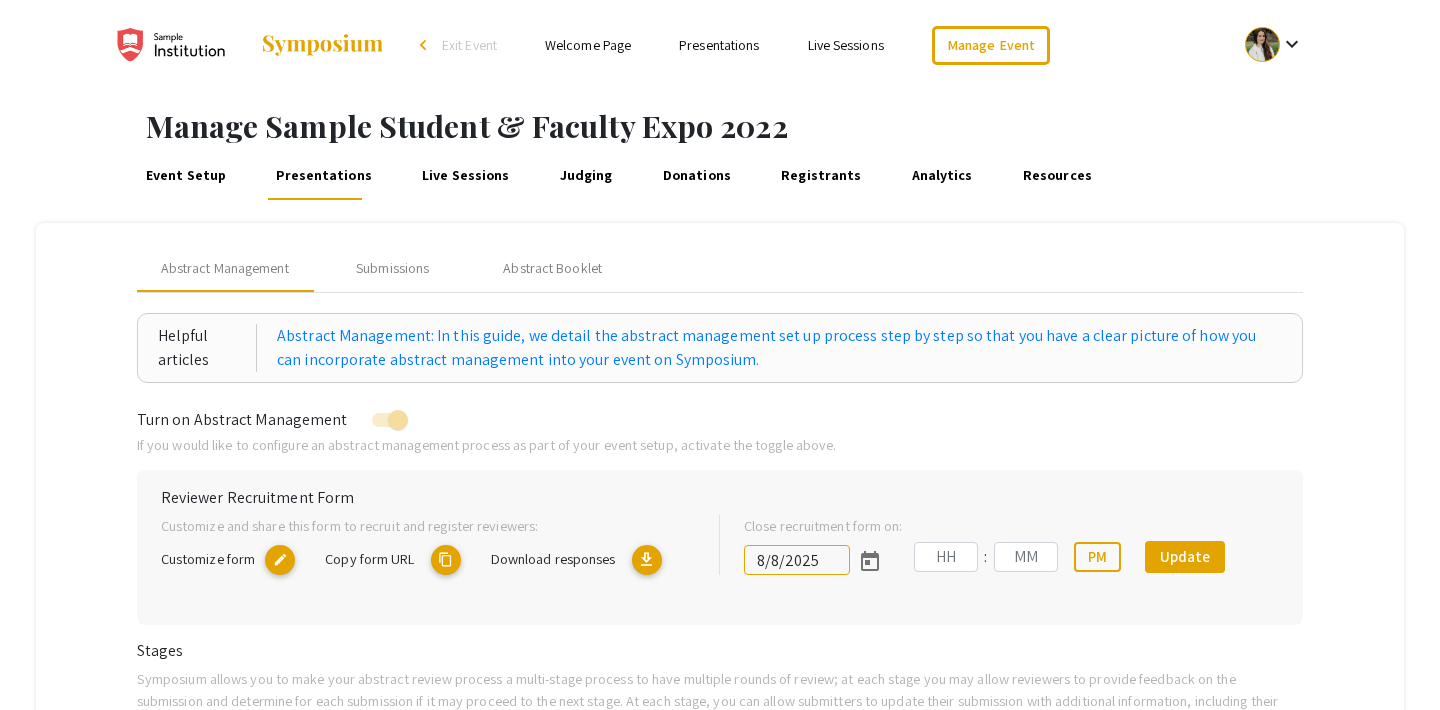 type on "[M]/[D]/[YY]" 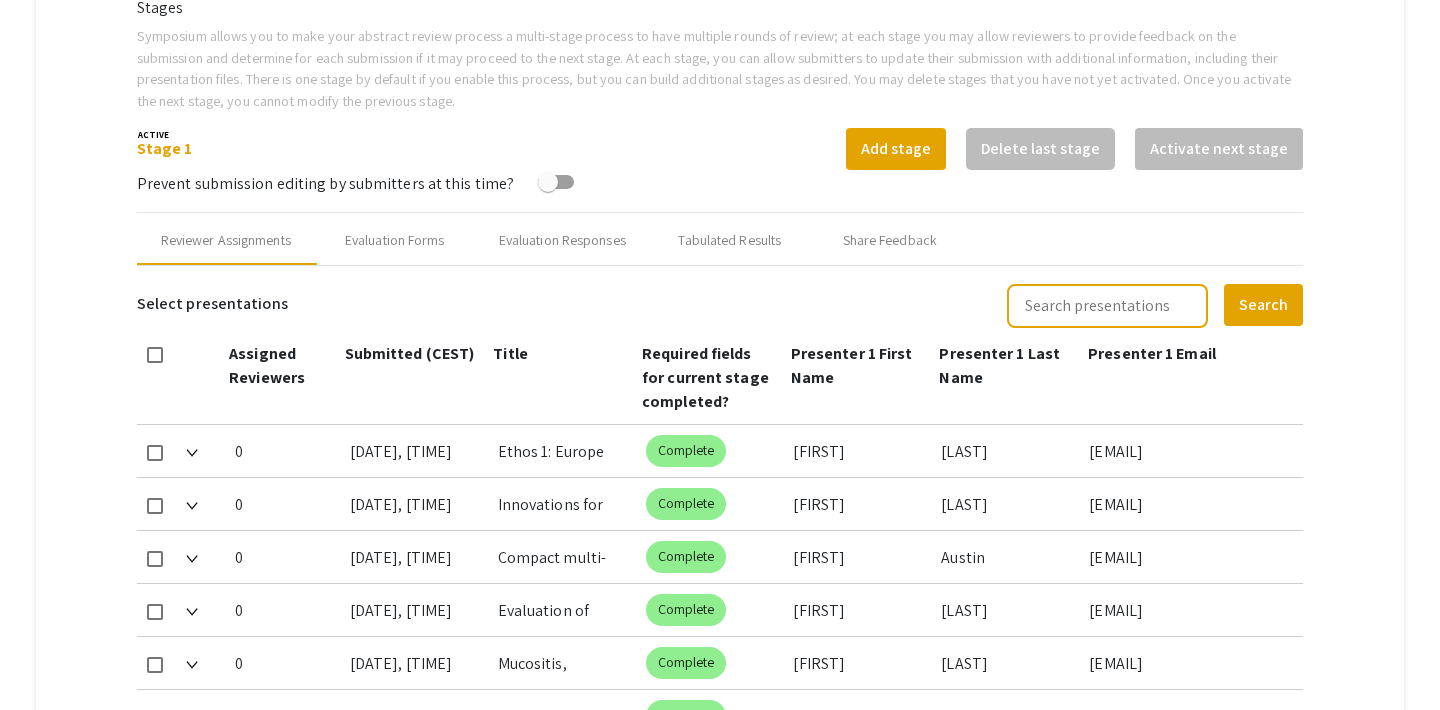 scroll, scrollTop: 631, scrollLeft: 0, axis: vertical 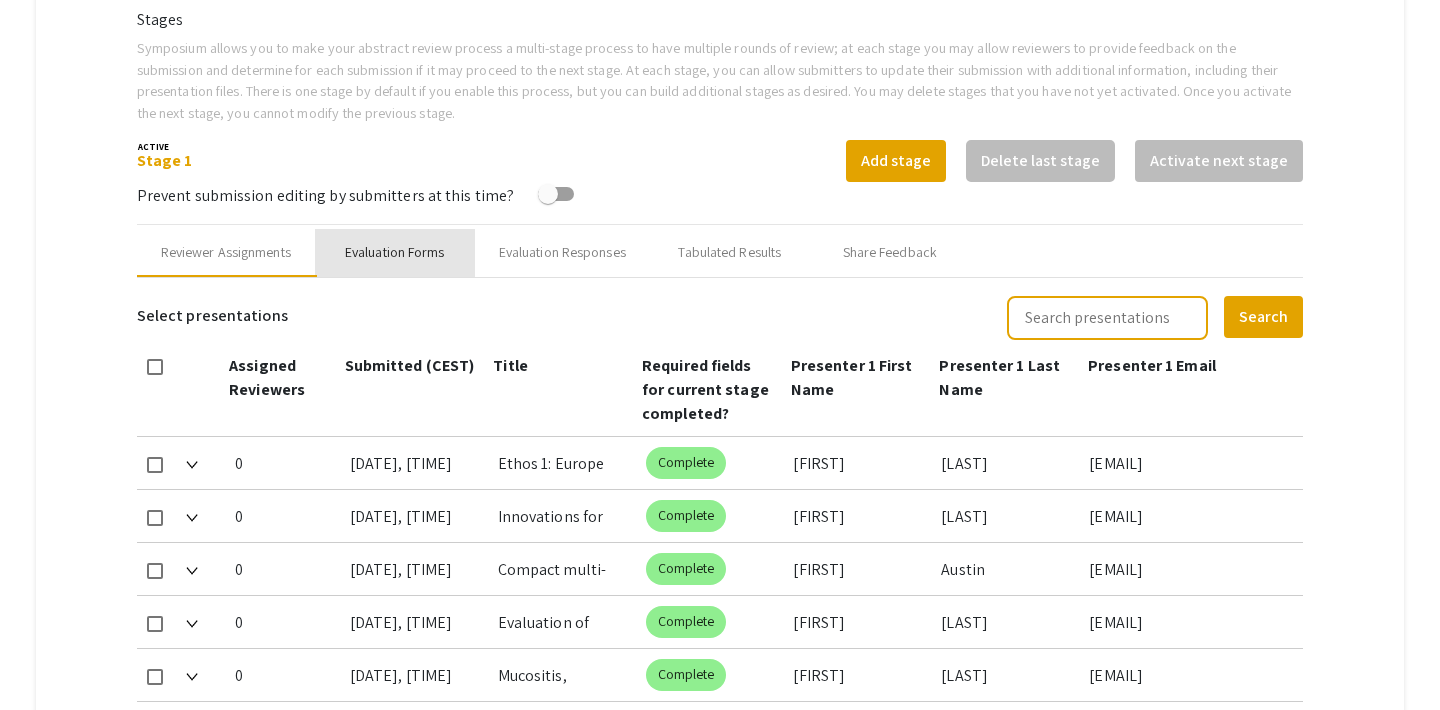 click on "Evaluation Forms" at bounding box center [395, 252] 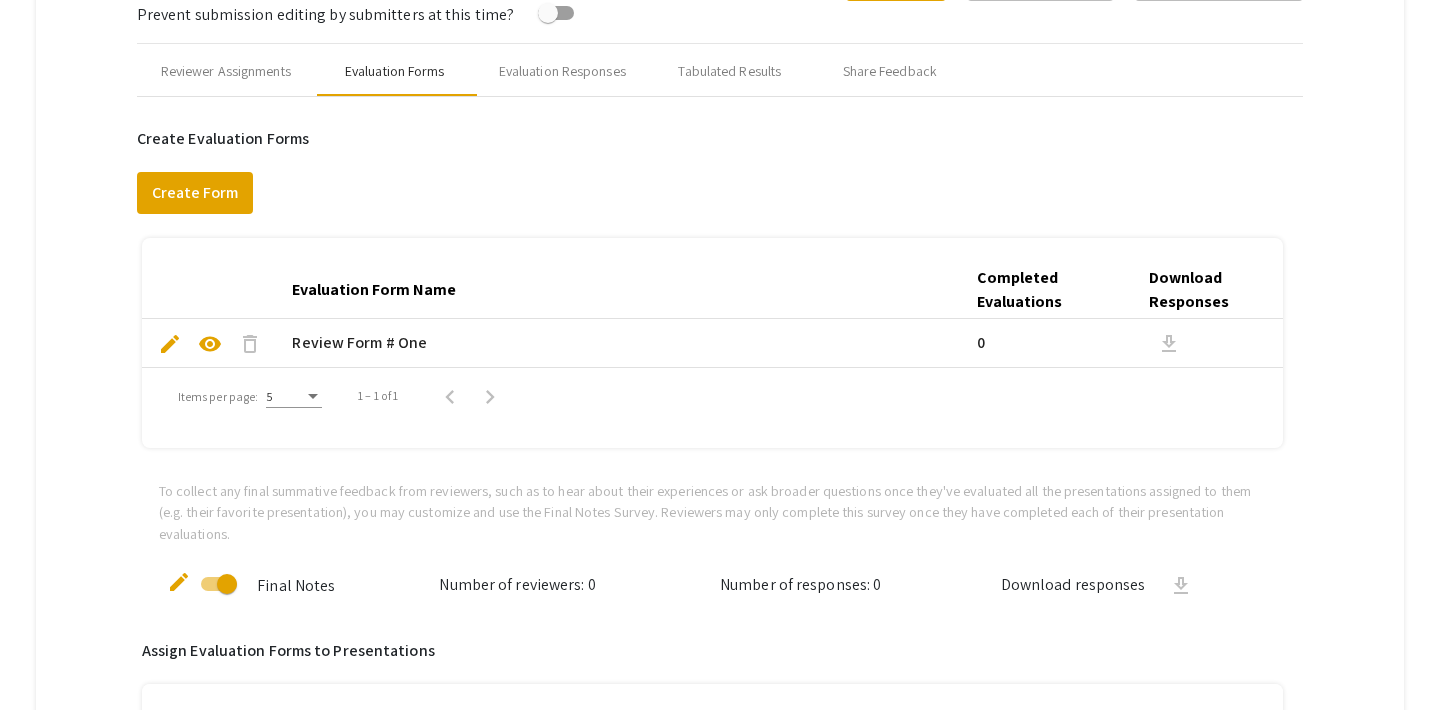 scroll, scrollTop: 805, scrollLeft: 0, axis: vertical 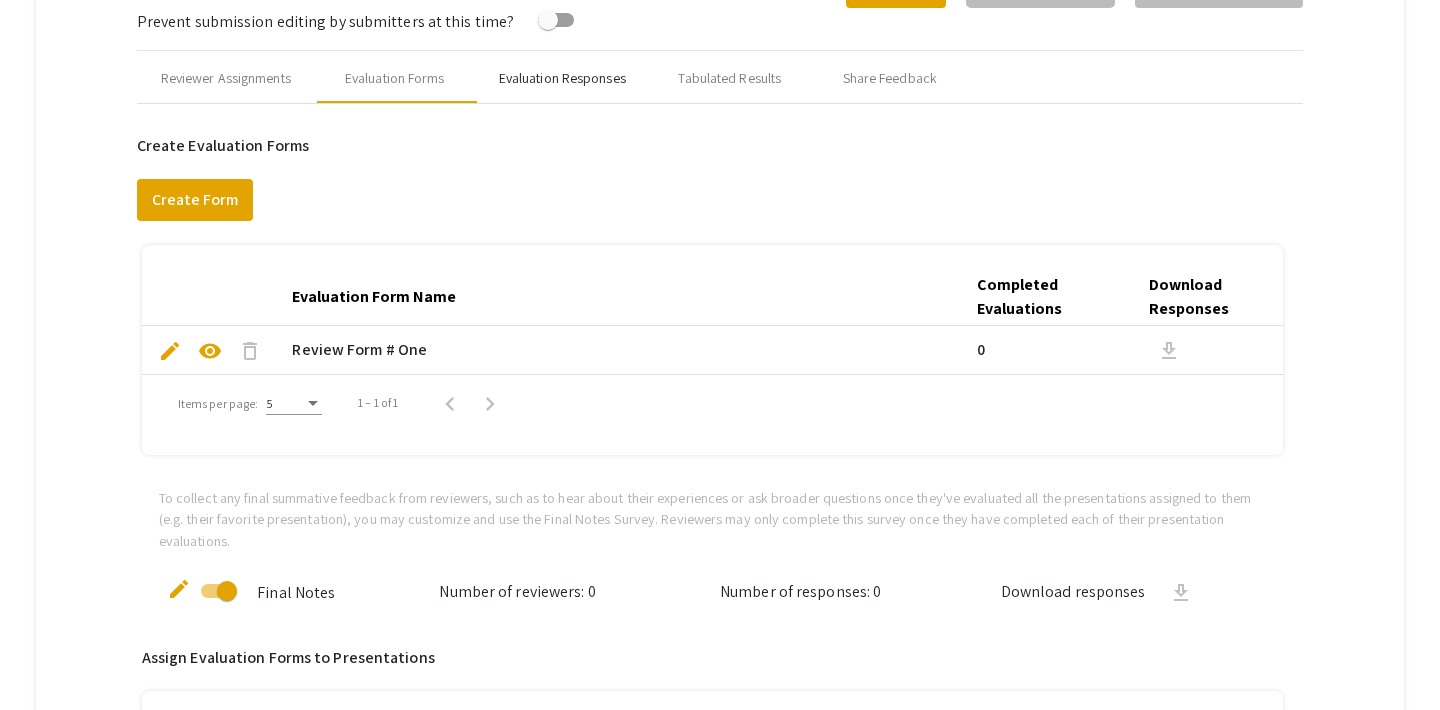 click on "Evaluation Responses" at bounding box center (562, 78) 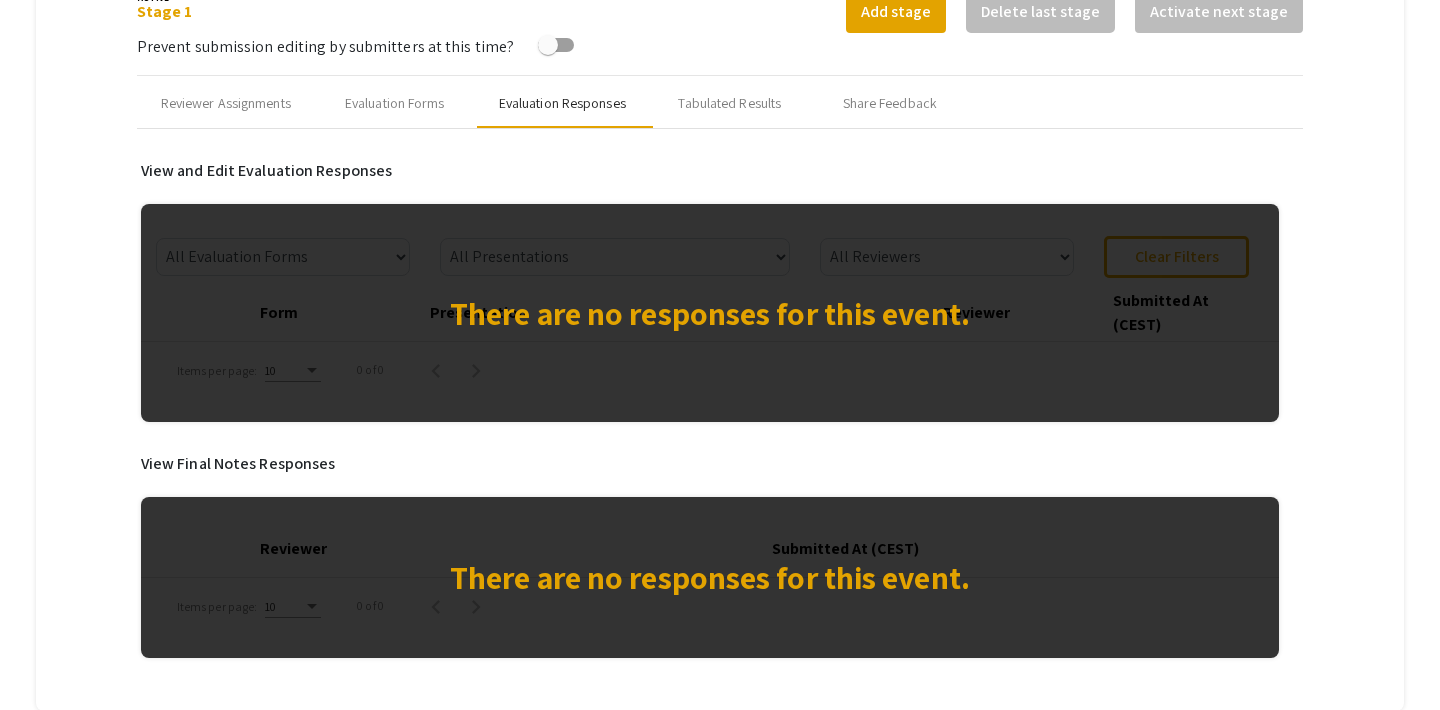 scroll, scrollTop: 763, scrollLeft: 0, axis: vertical 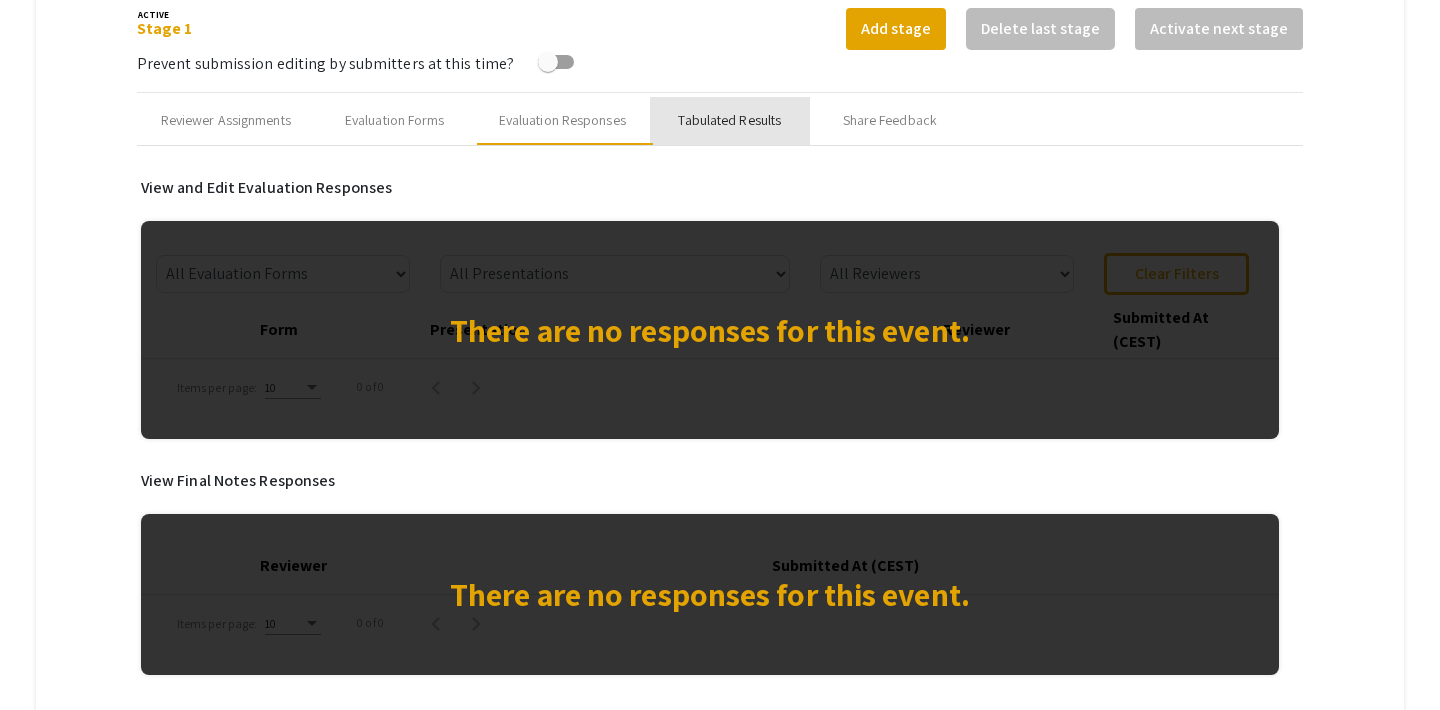 click on "Tabulated Results" at bounding box center [729, 120] 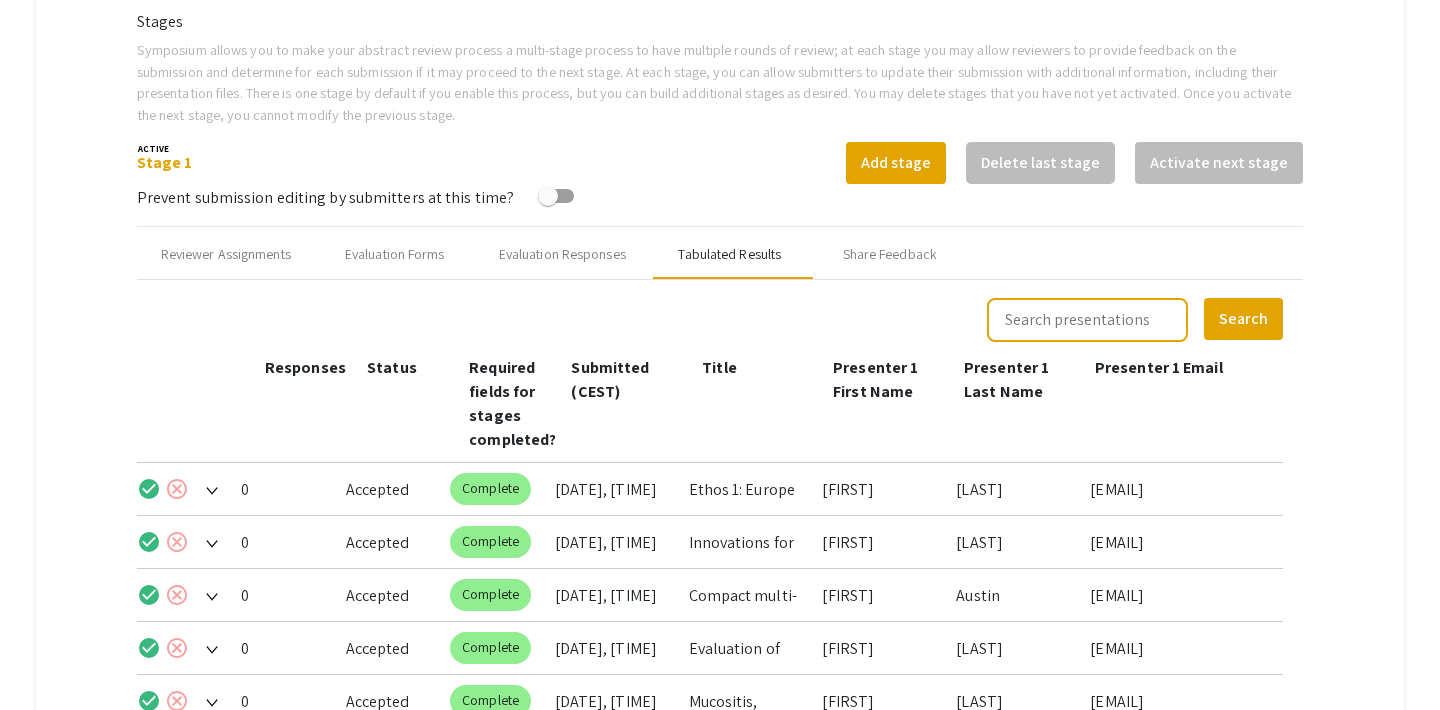 scroll, scrollTop: 636, scrollLeft: 0, axis: vertical 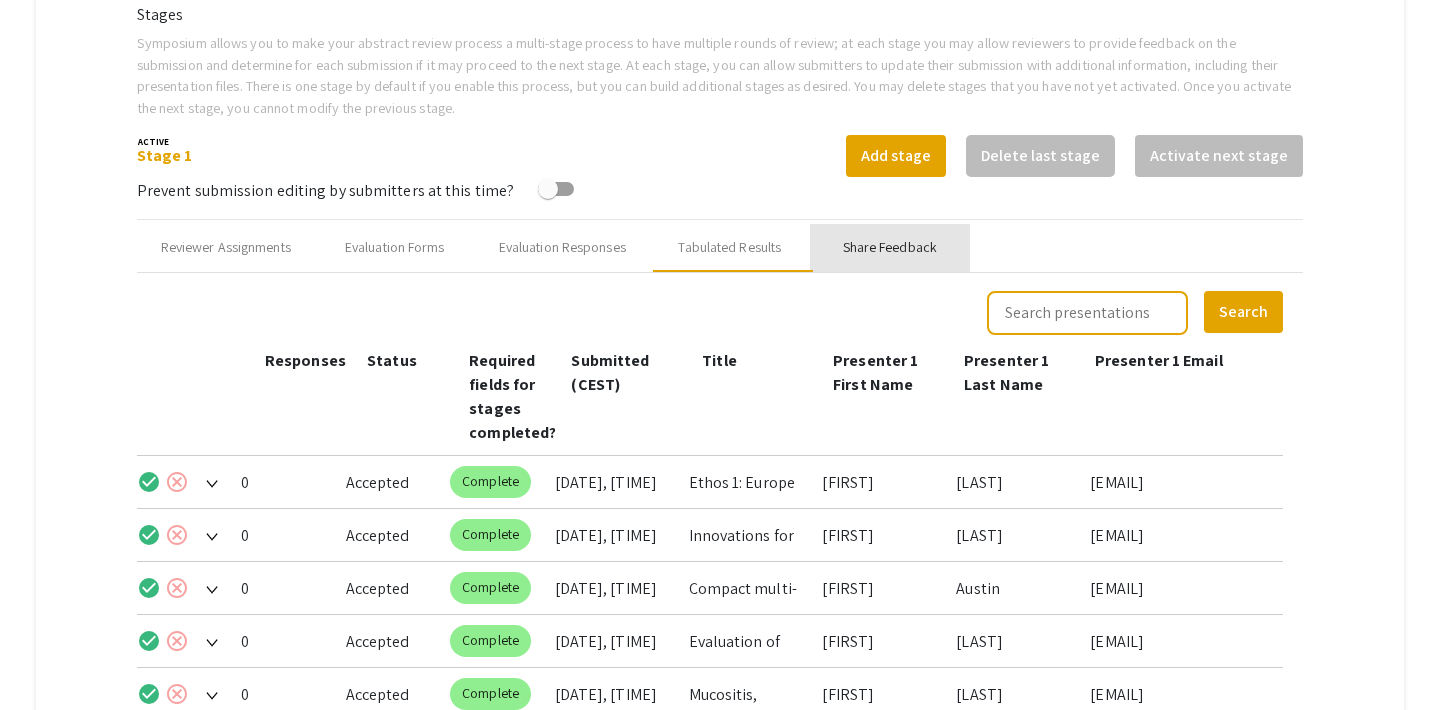 click on "Share Feedback" at bounding box center (890, 247) 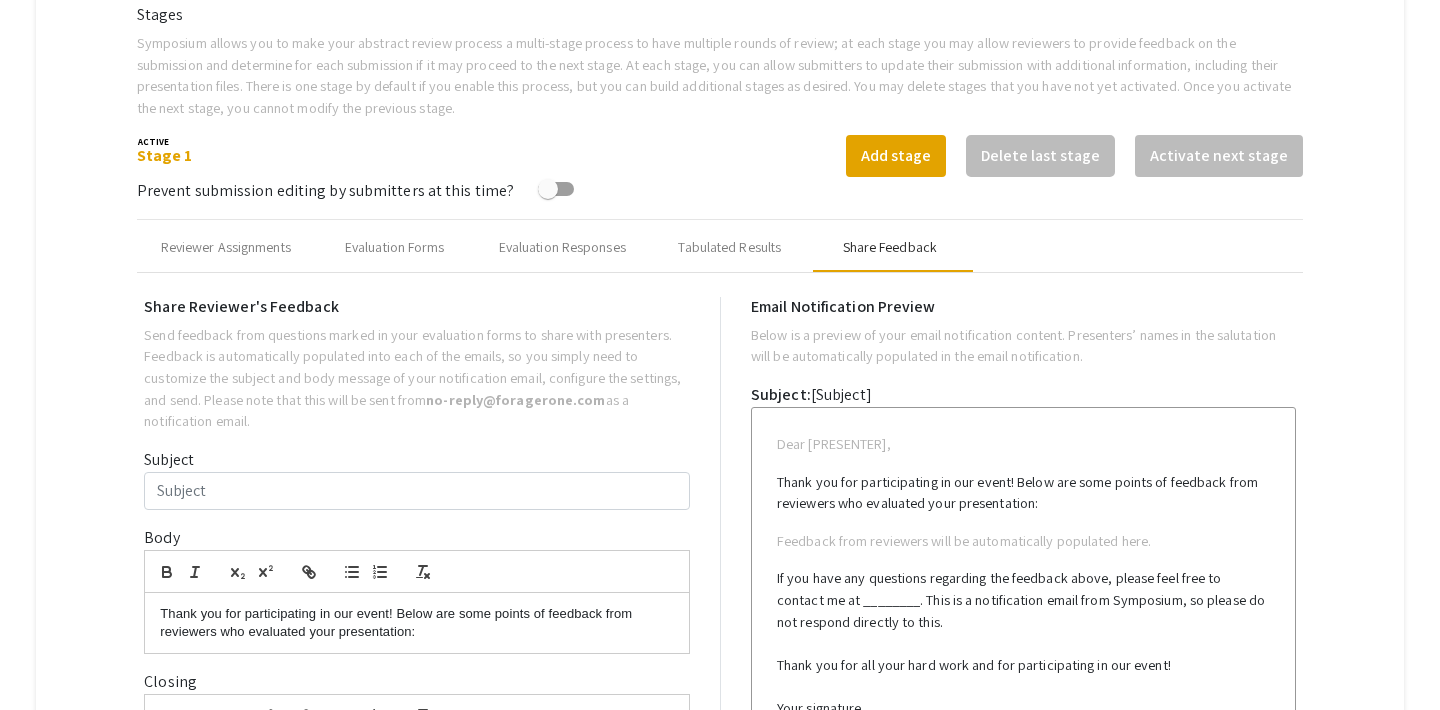 type on "Test Email for multiple co-presenters" 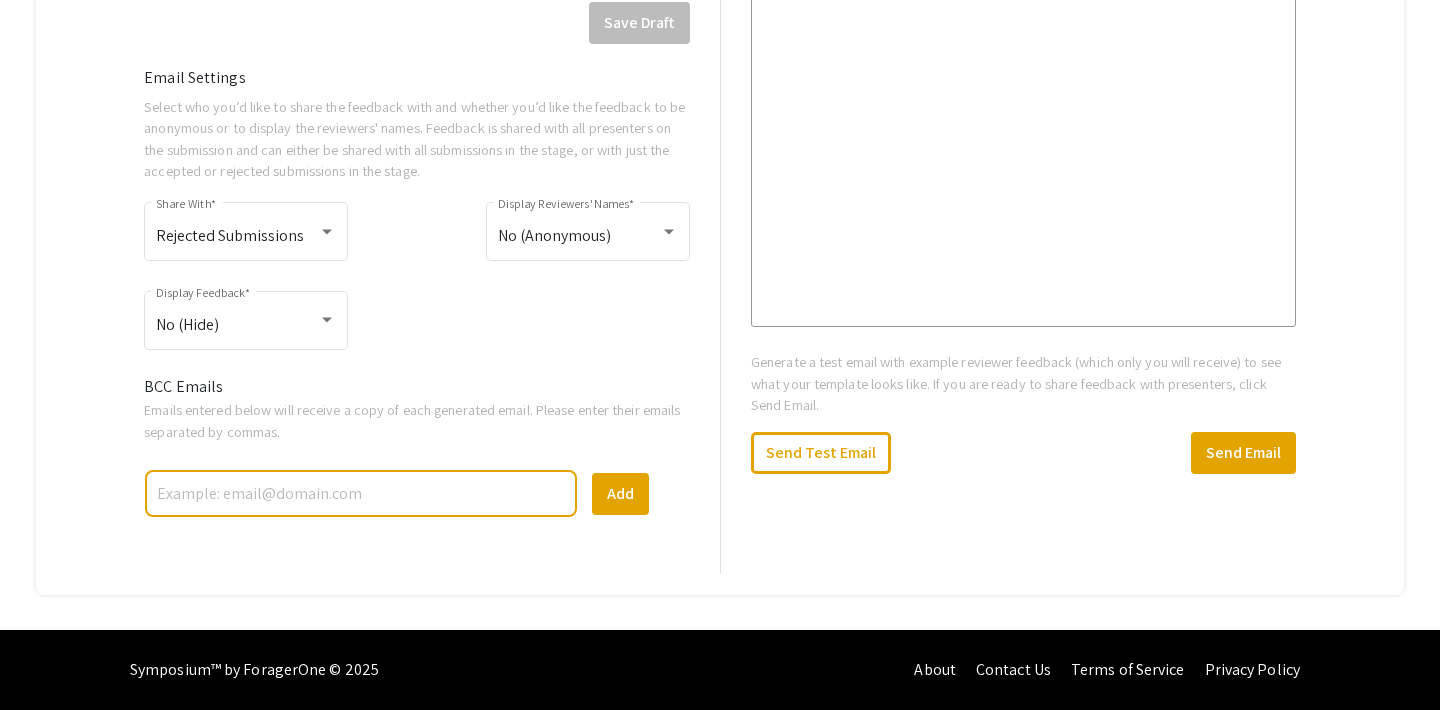 scroll, scrollTop: 1544, scrollLeft: 0, axis: vertical 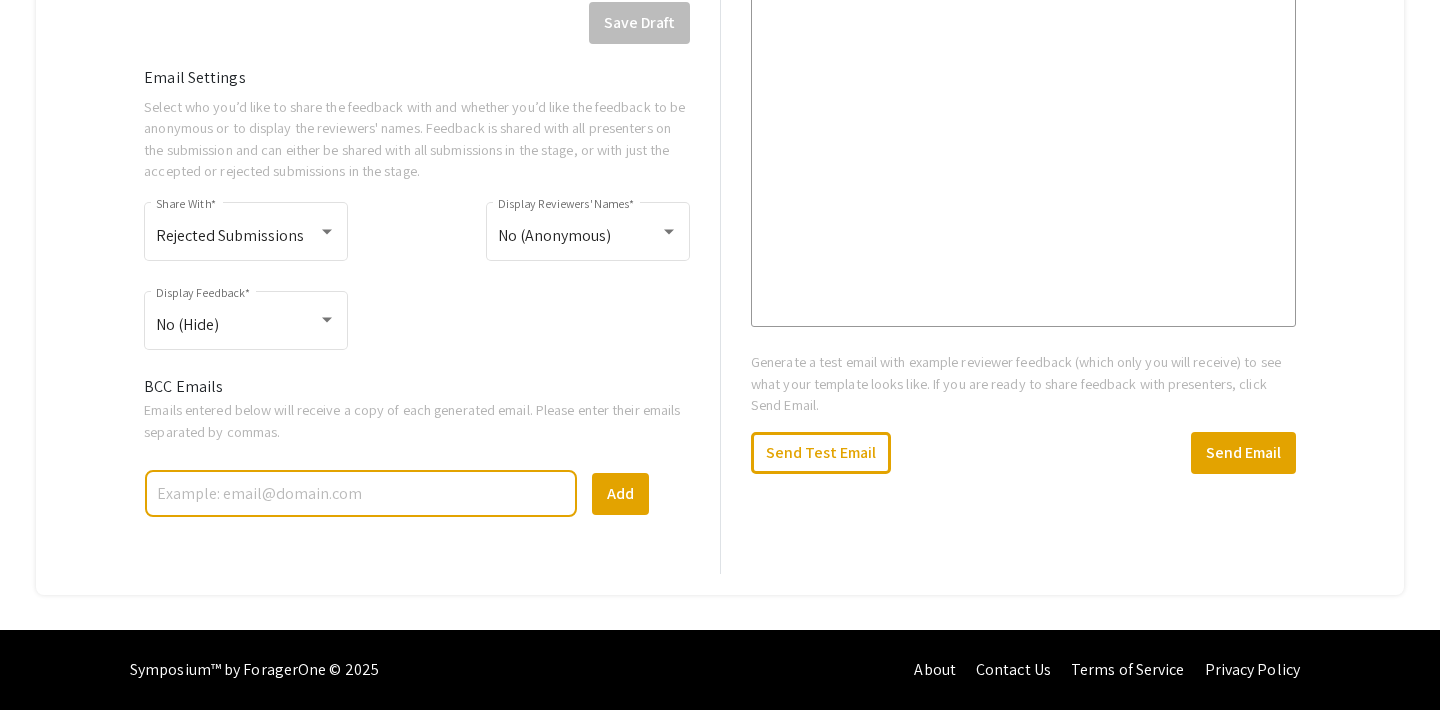 click at bounding box center (361, 493) 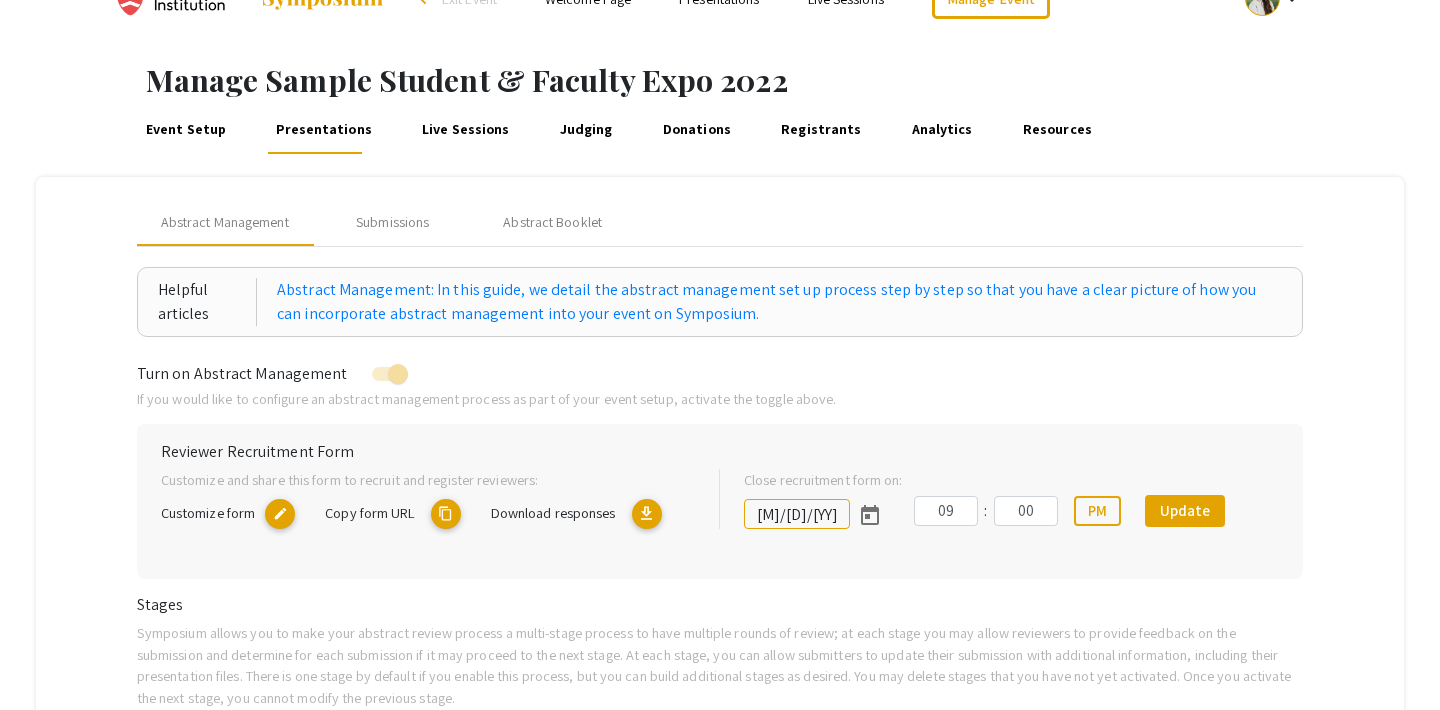 scroll, scrollTop: 29, scrollLeft: 0, axis: vertical 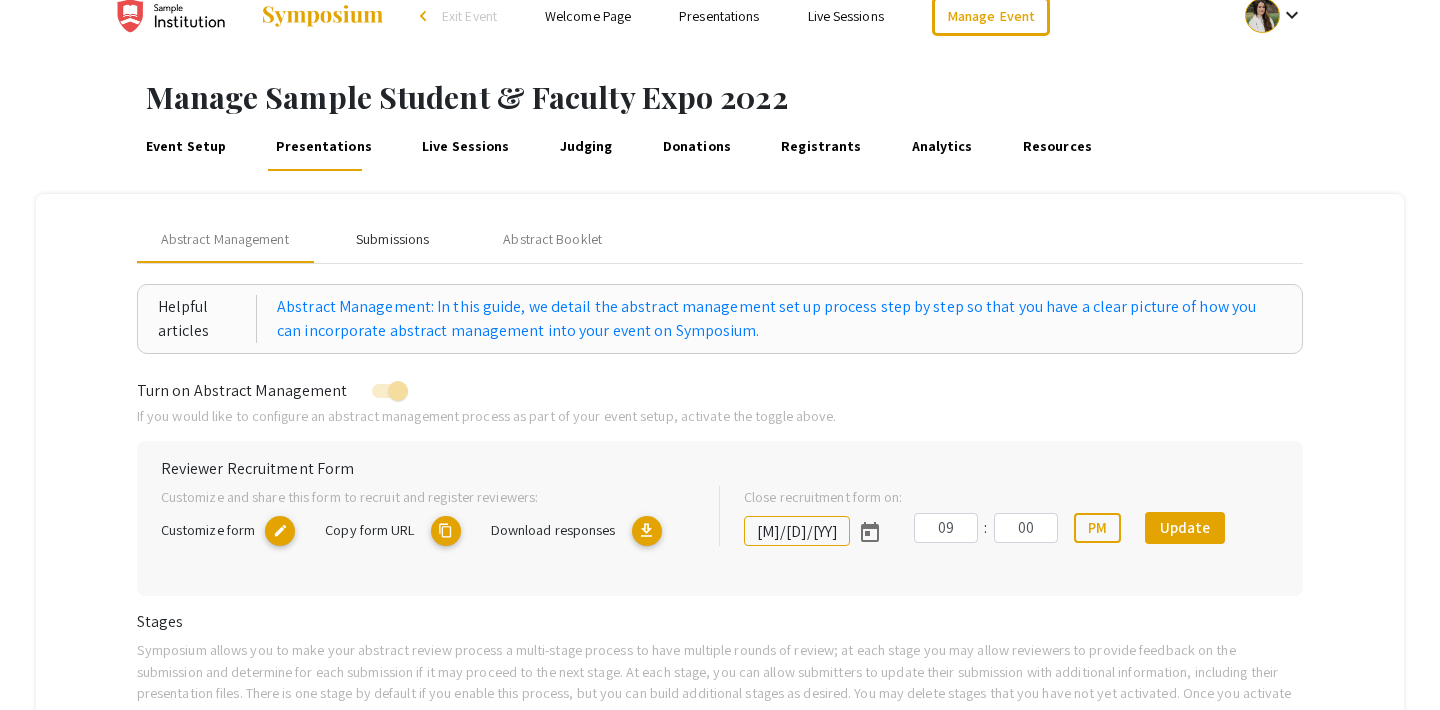 click on "Submissions" at bounding box center (392, 239) 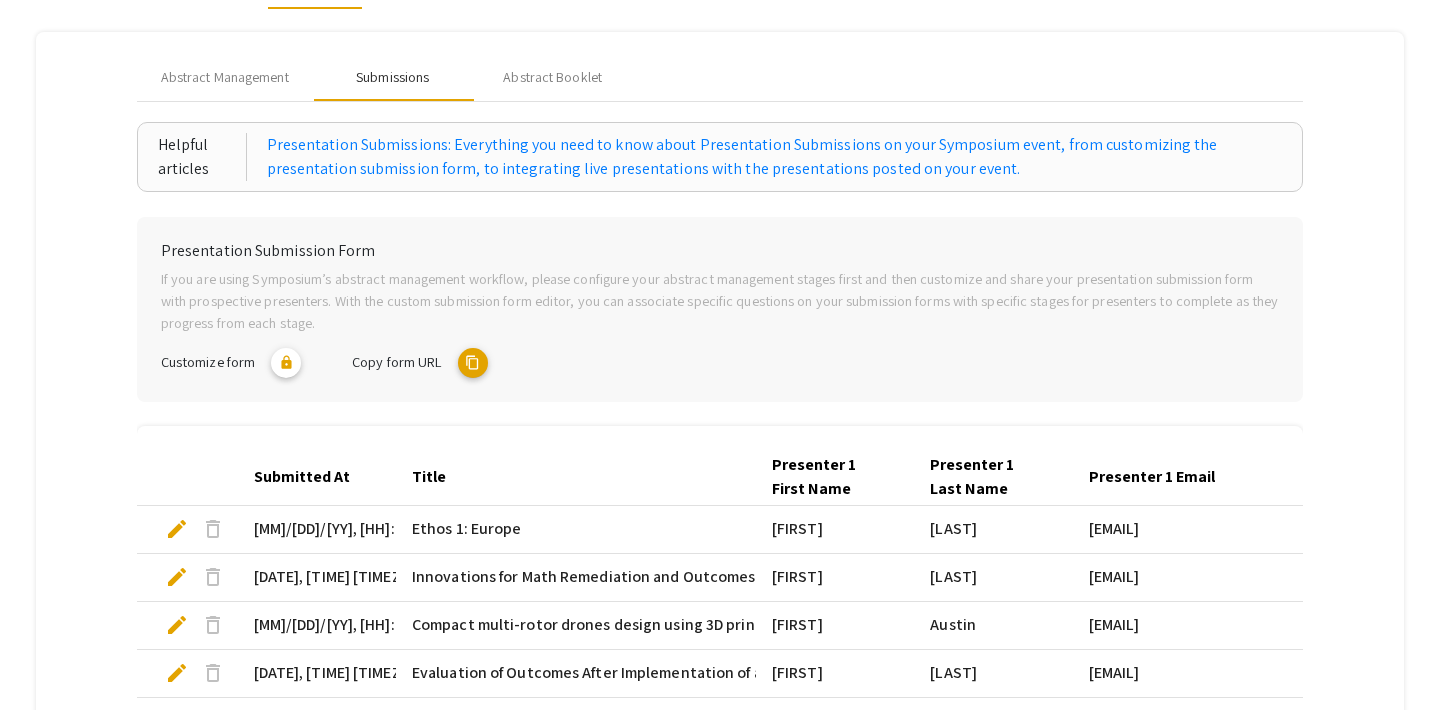 scroll, scrollTop: 223, scrollLeft: 0, axis: vertical 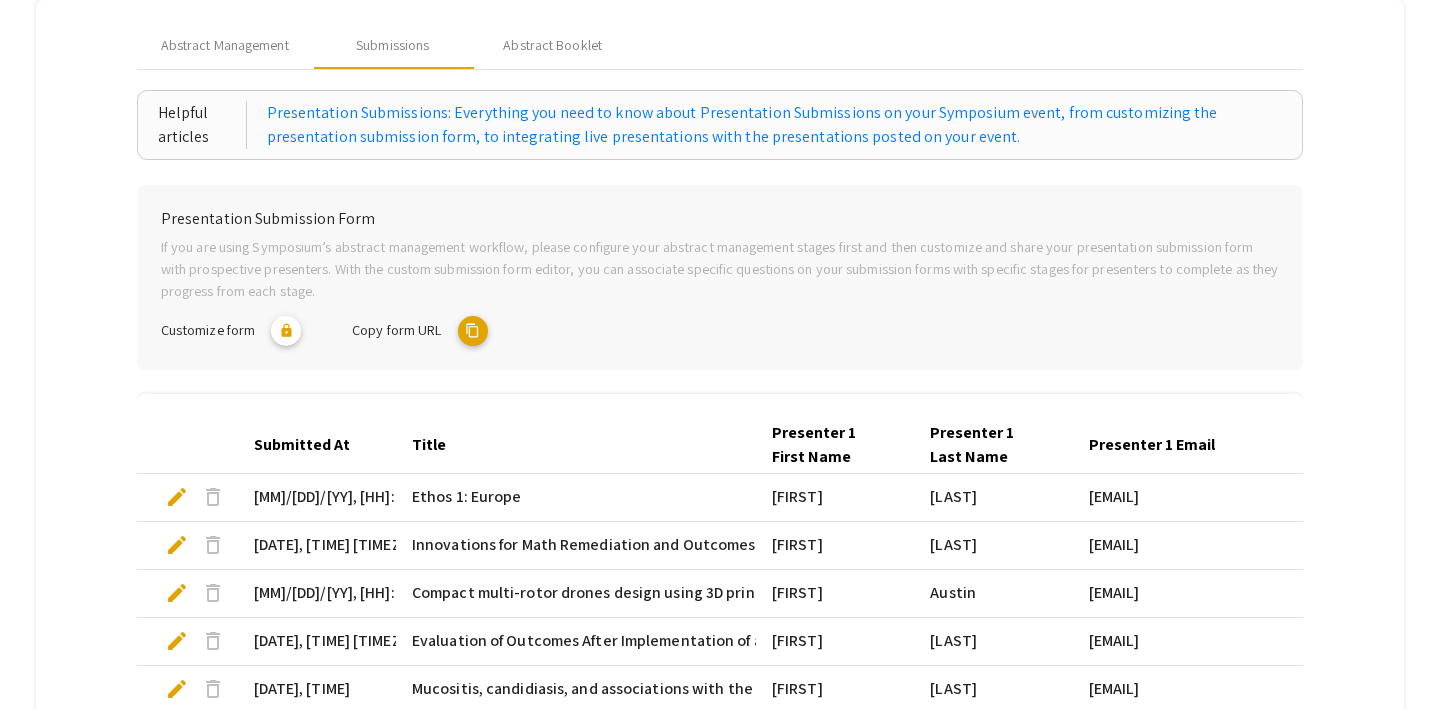 click on "content_copy" at bounding box center (473, 331) 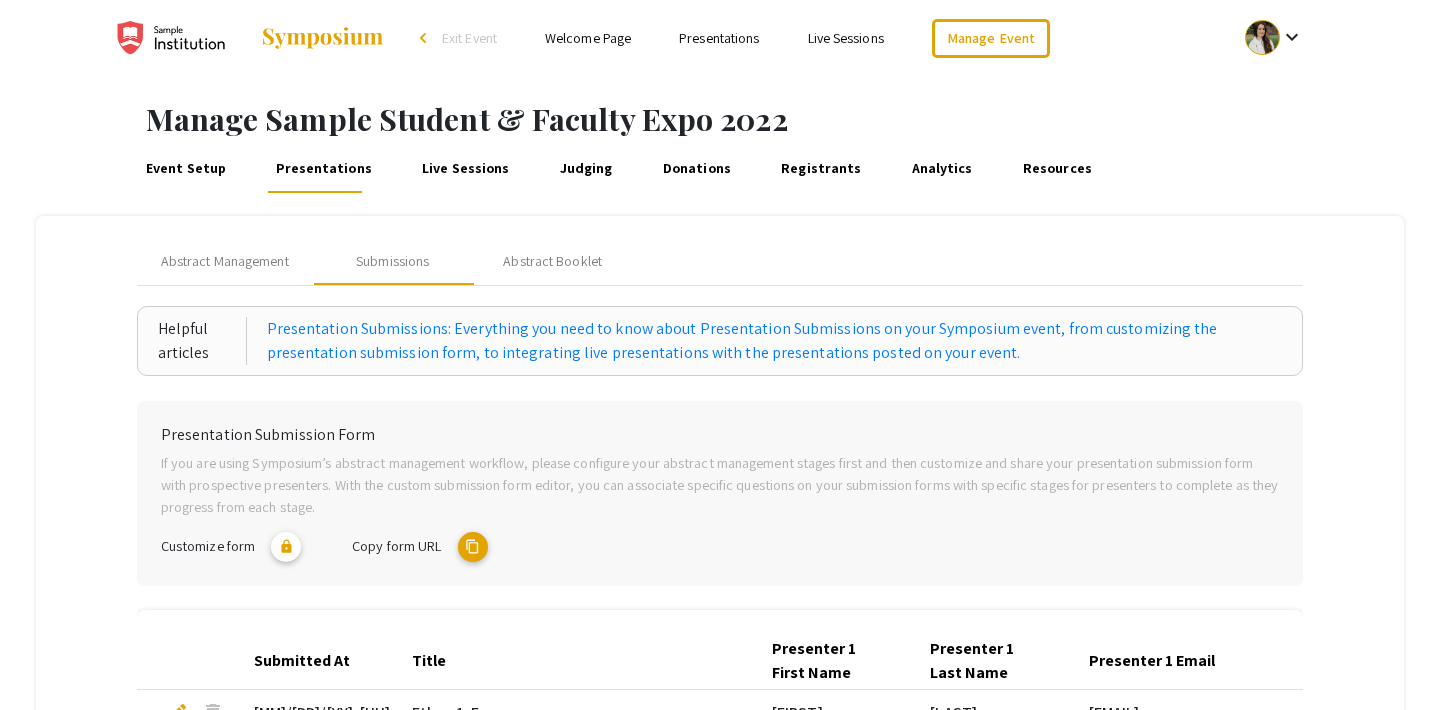 scroll, scrollTop: 0, scrollLeft: 0, axis: both 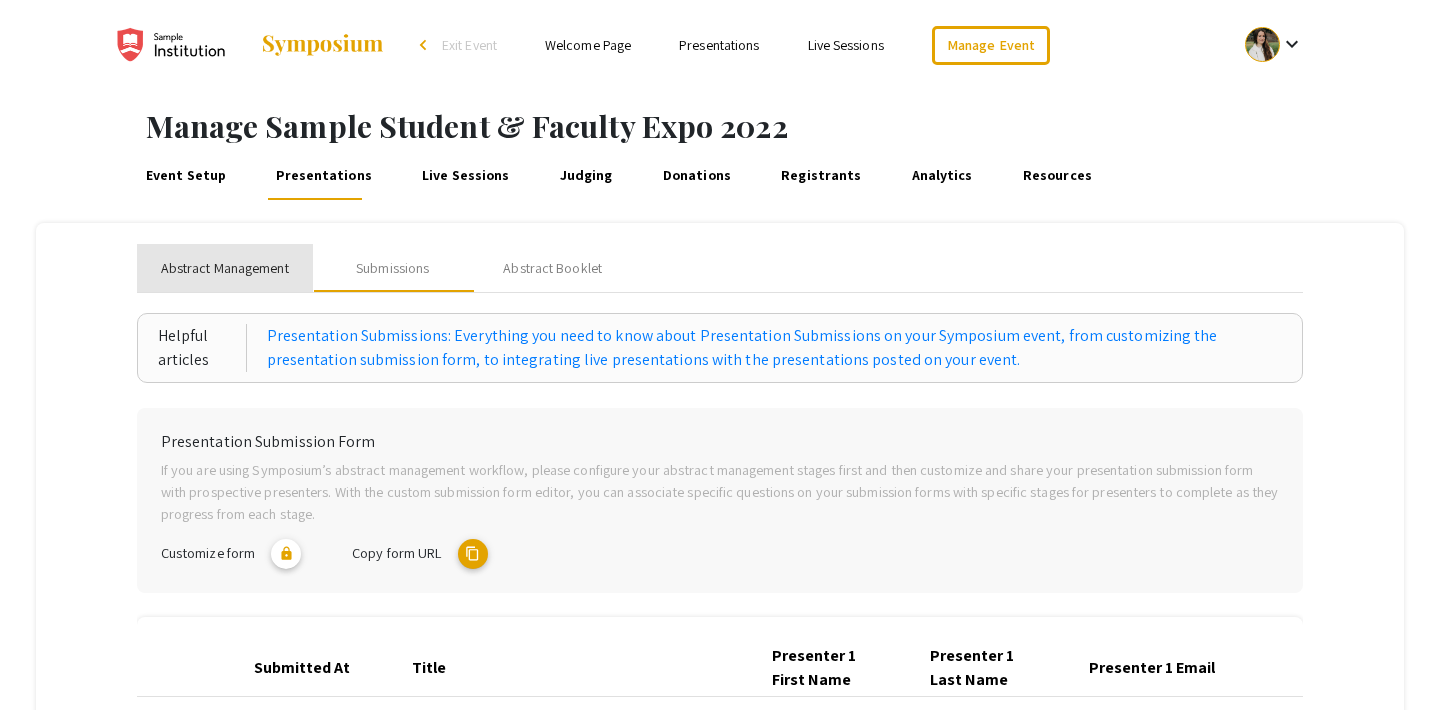 click on "Abstract Management" at bounding box center (225, 268) 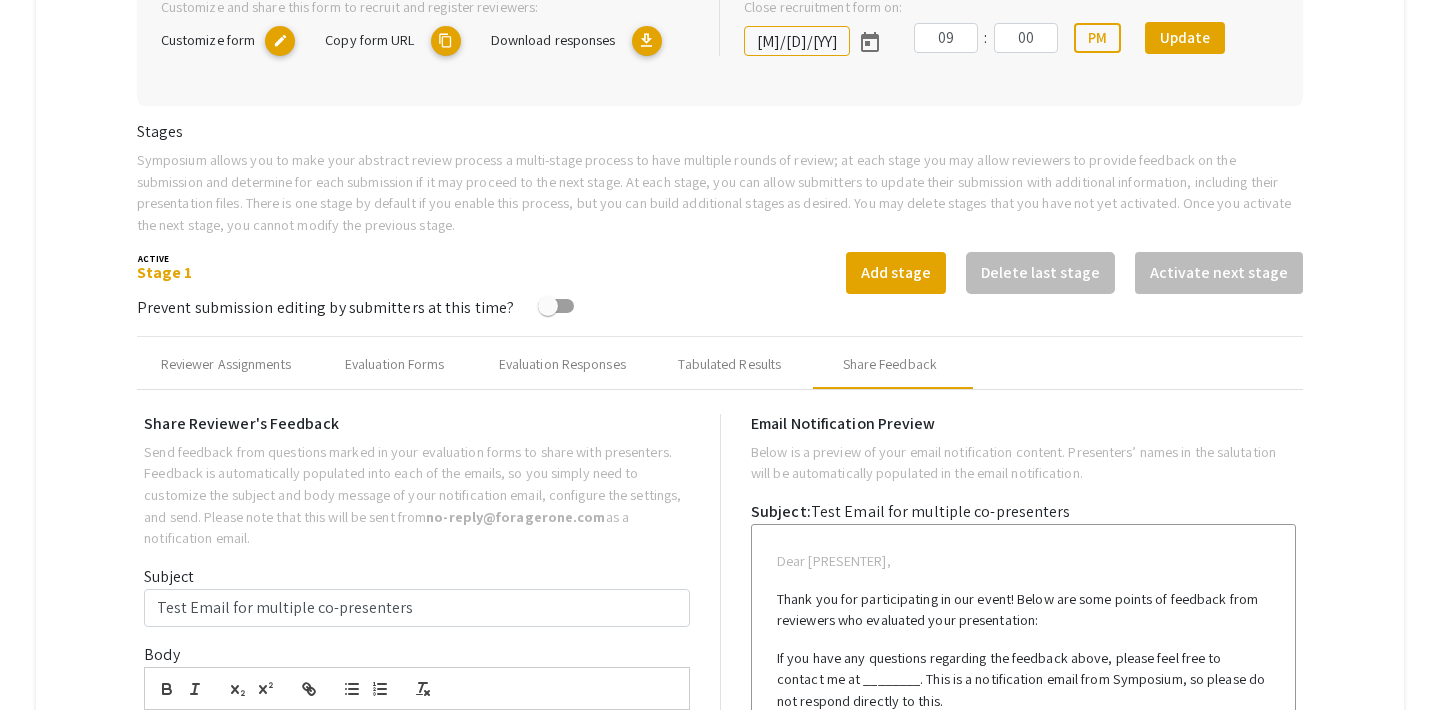 scroll, scrollTop: 522, scrollLeft: 0, axis: vertical 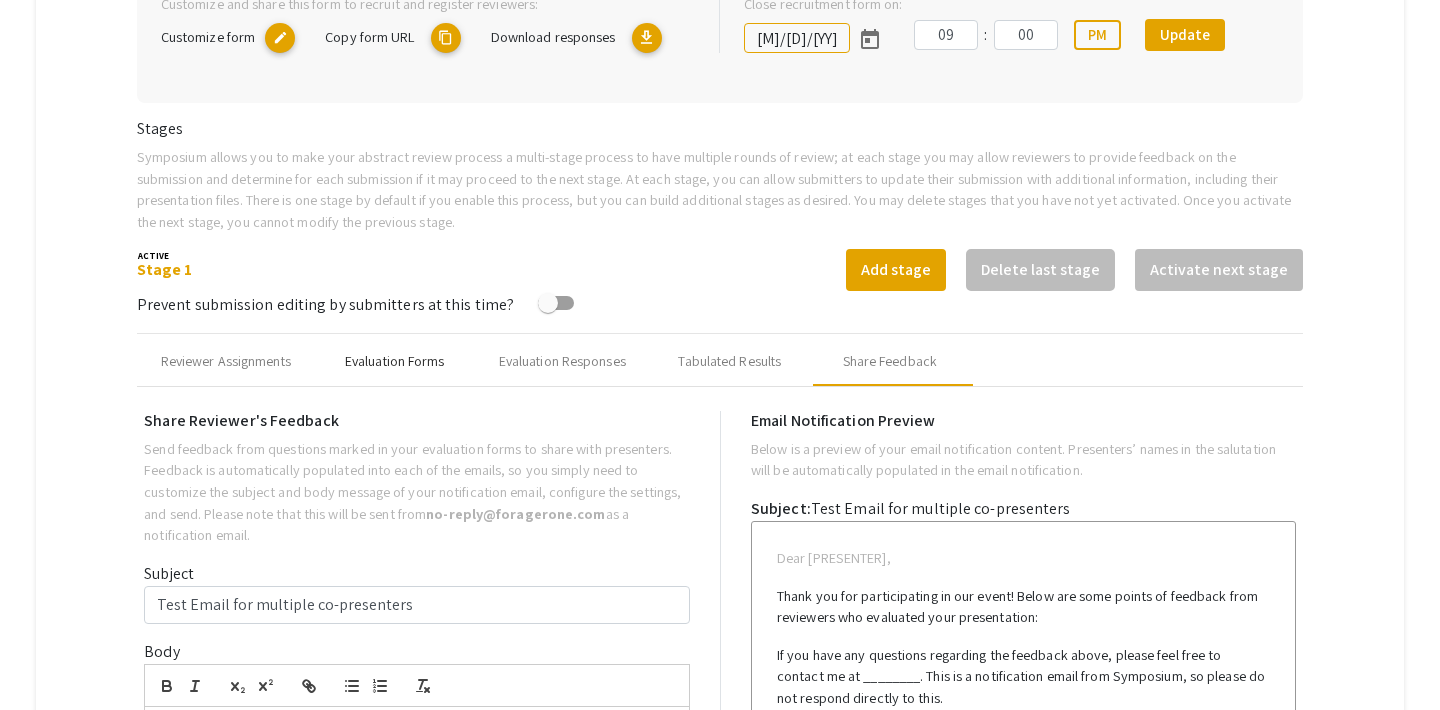 click on "Evaluation Forms" at bounding box center (395, 361) 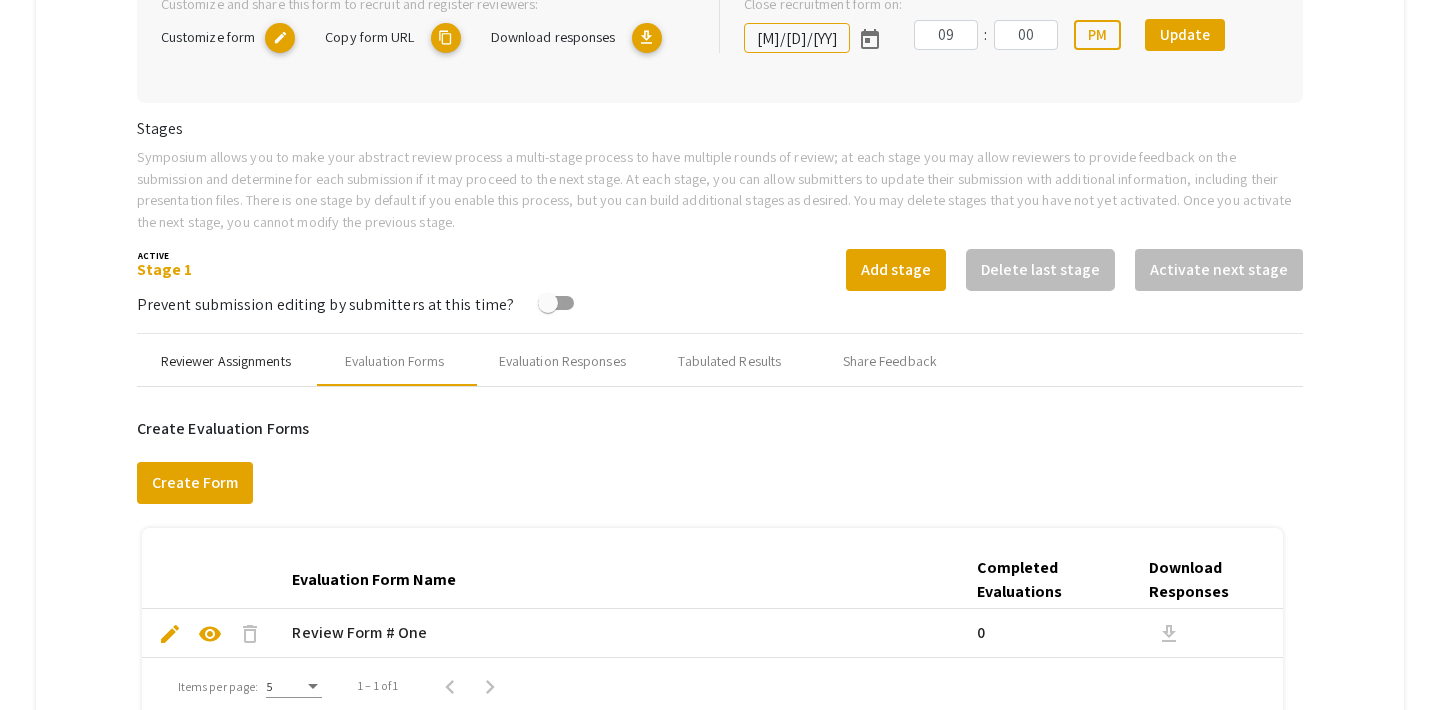 click on "Reviewer Assignments" at bounding box center [226, 362] 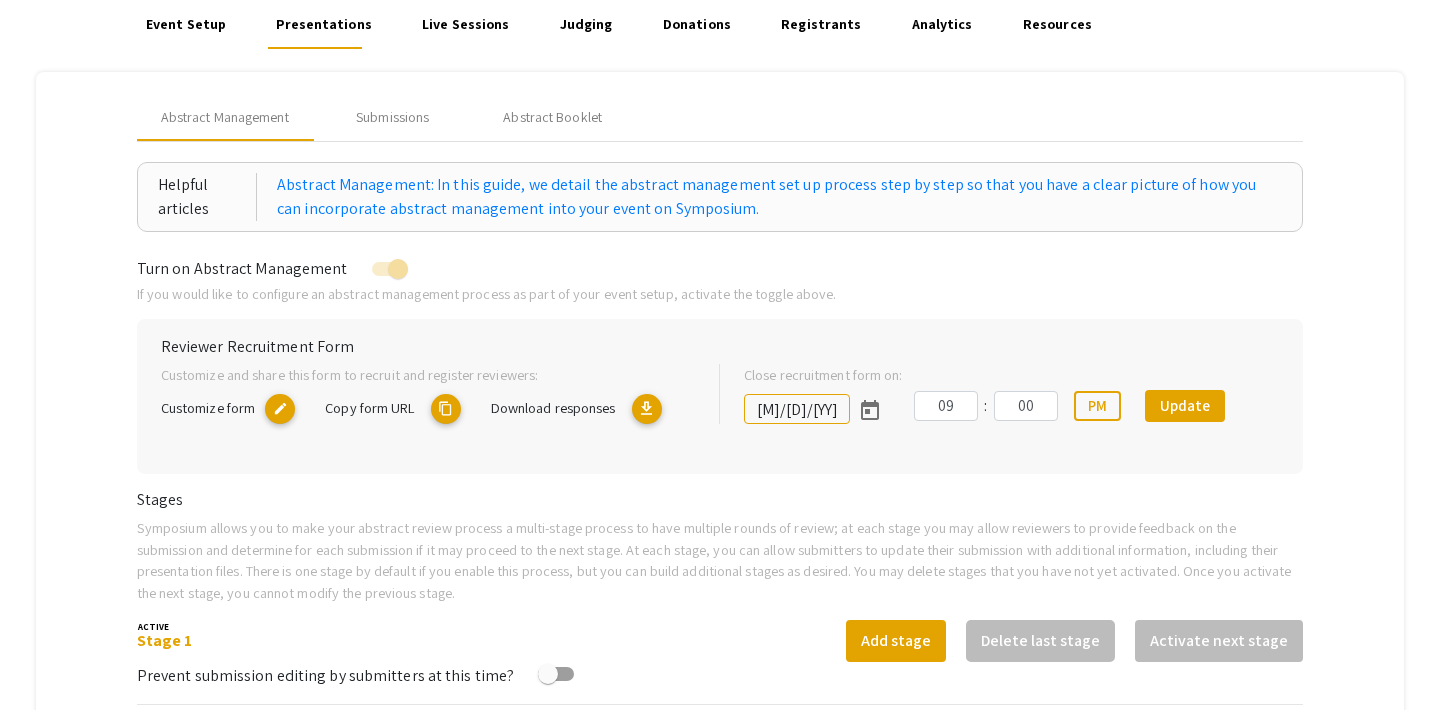 scroll, scrollTop: 75, scrollLeft: 0, axis: vertical 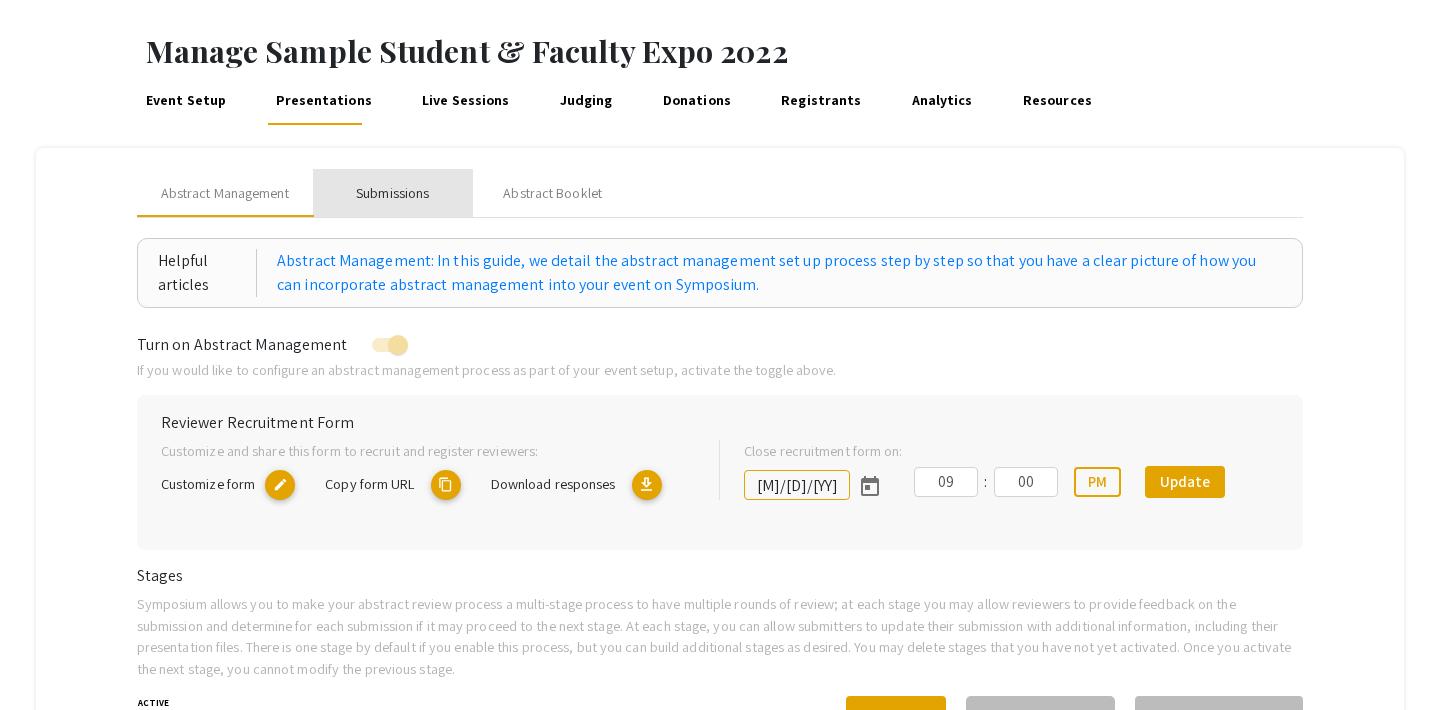 click on "Submissions" at bounding box center (392, 193) 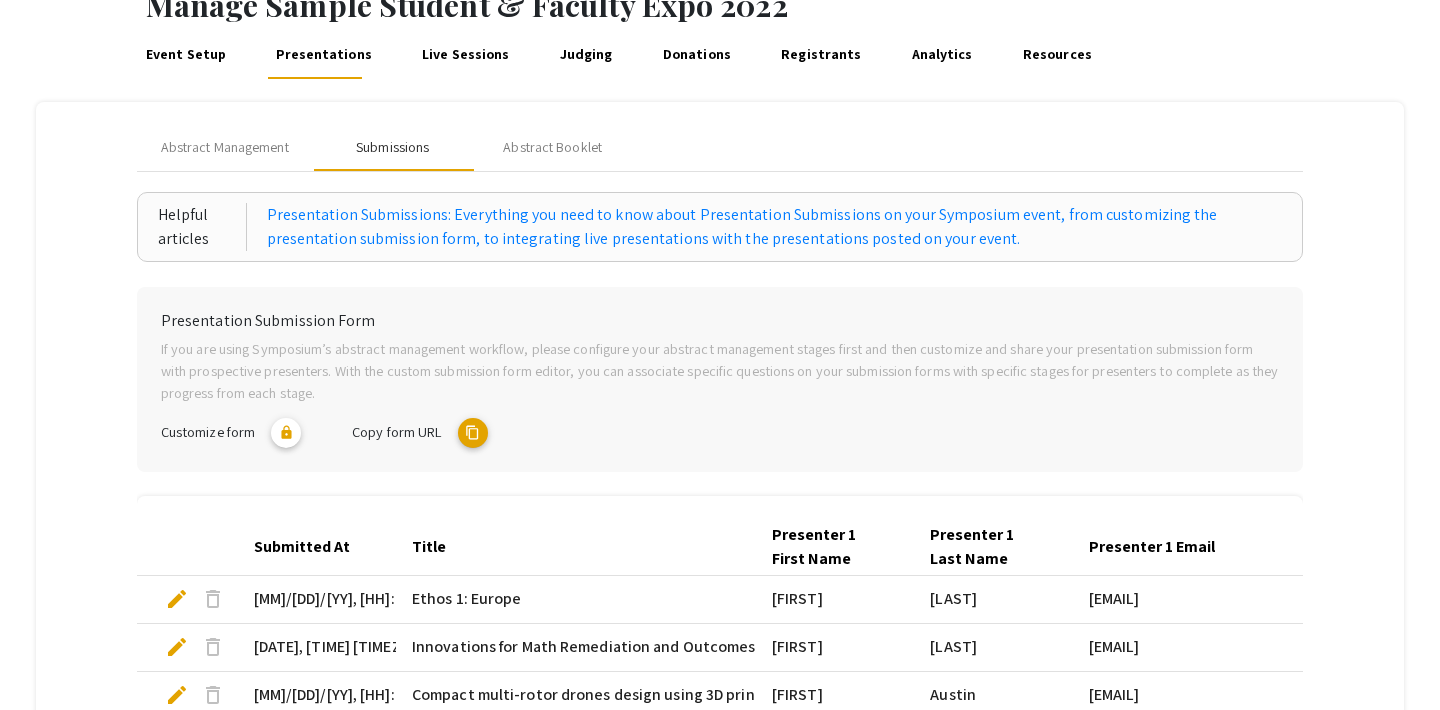 scroll, scrollTop: 118, scrollLeft: 0, axis: vertical 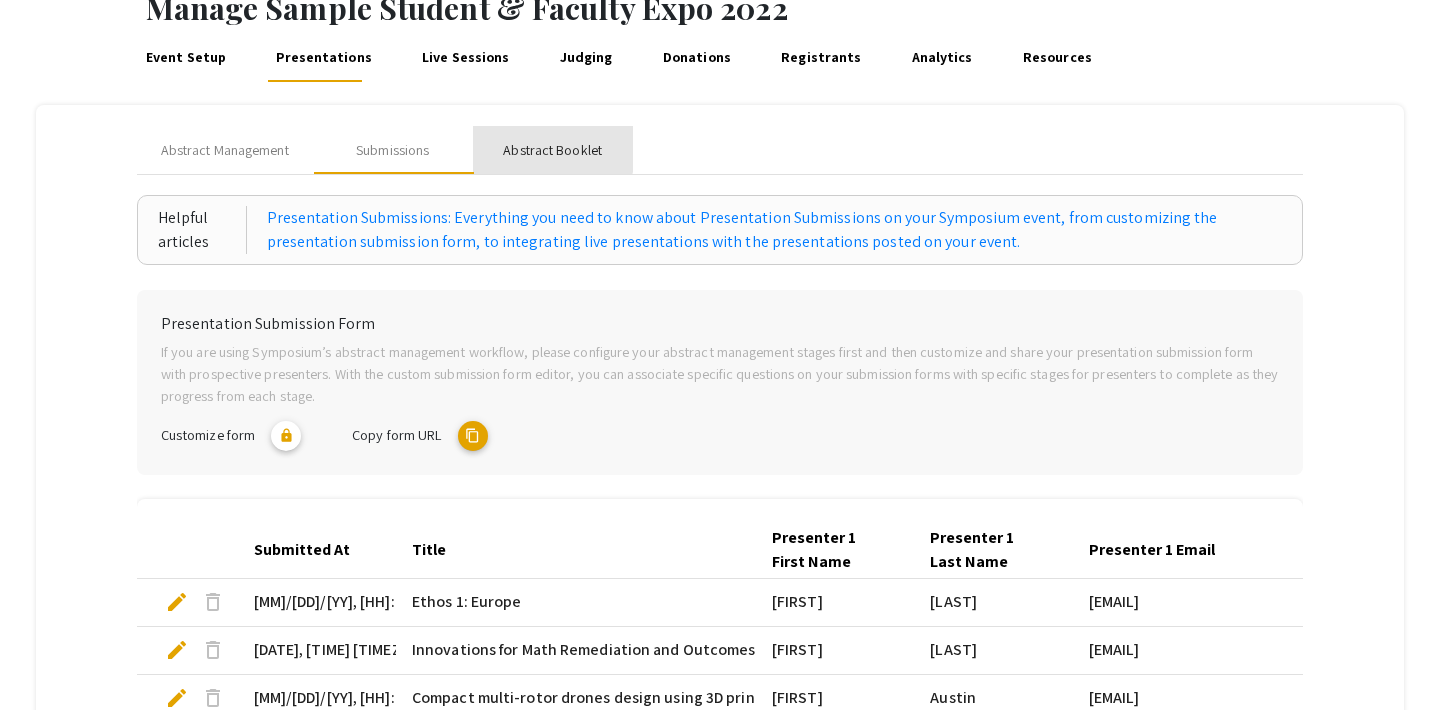click on "Abstract Booklet" at bounding box center (552, 150) 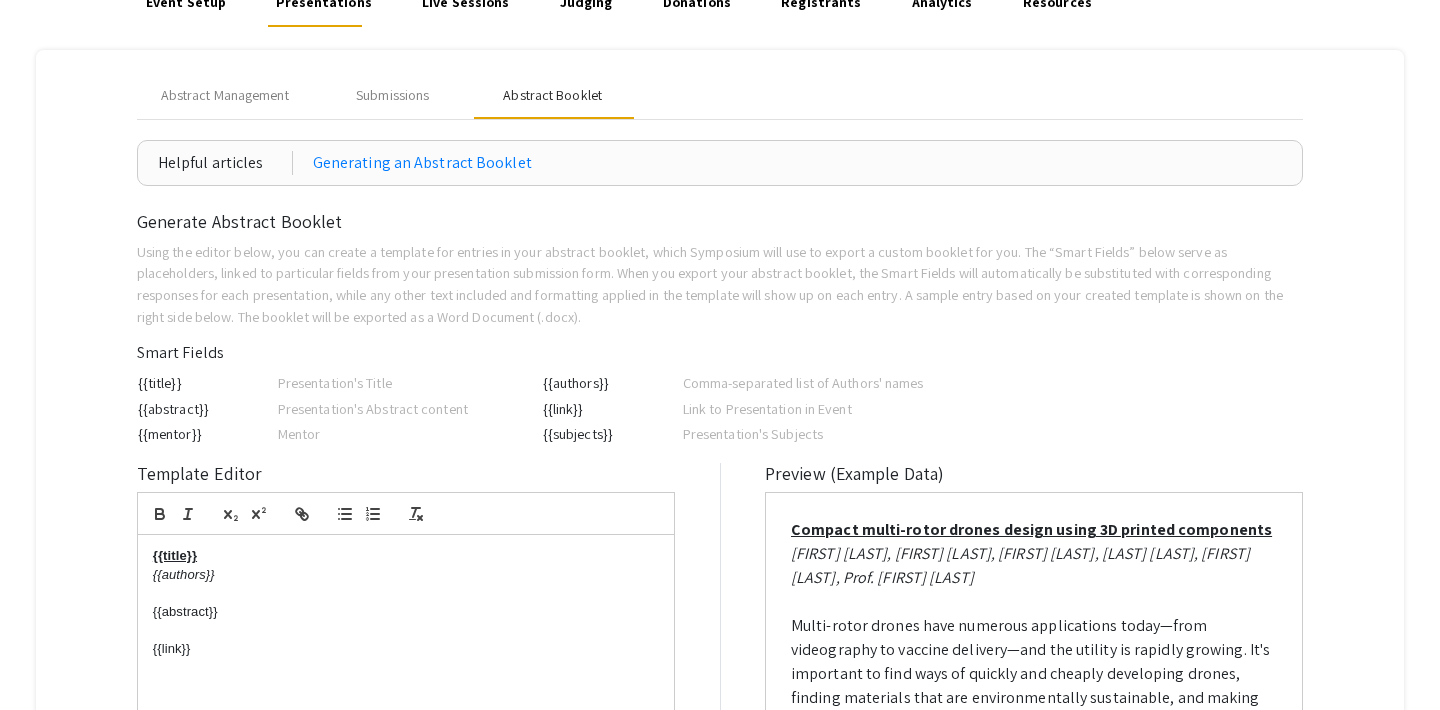 scroll, scrollTop: 174, scrollLeft: 0, axis: vertical 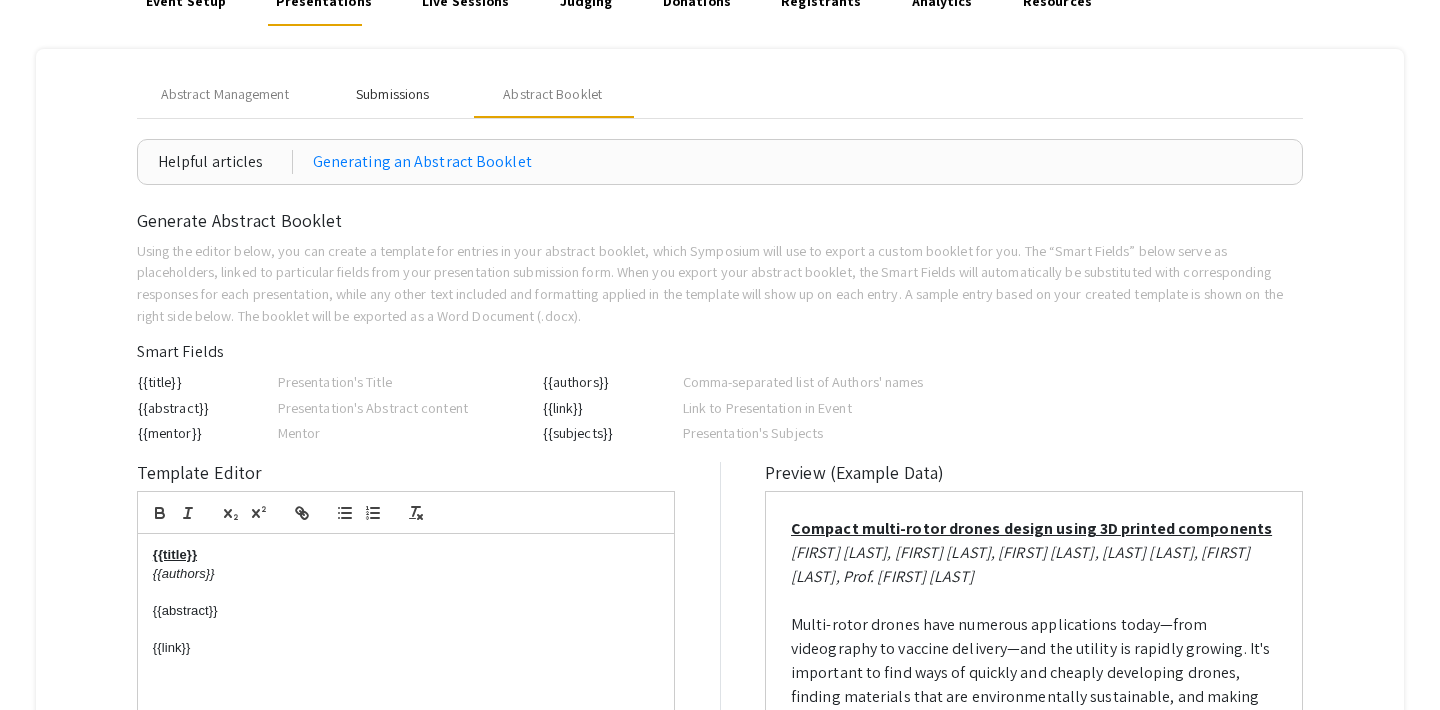 click on "Submissions" at bounding box center (392, 94) 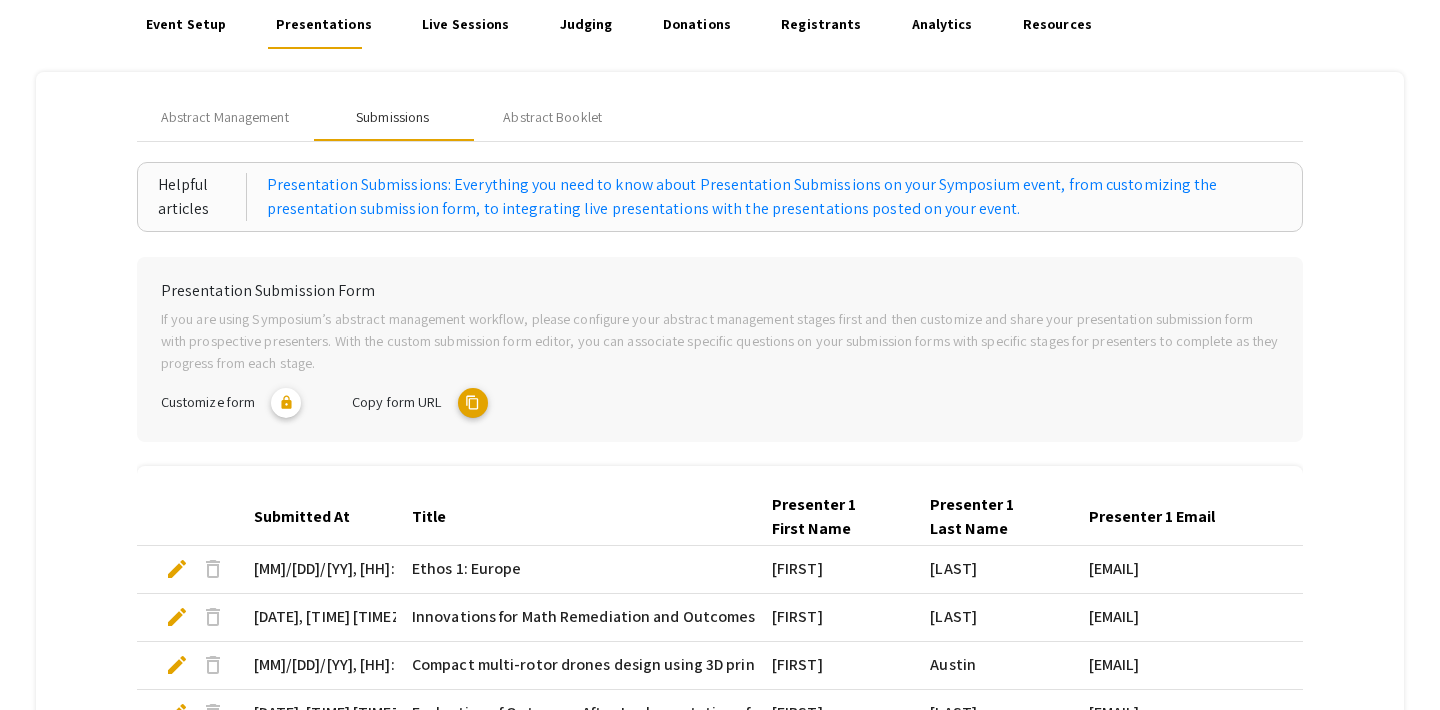 scroll, scrollTop: 148, scrollLeft: 0, axis: vertical 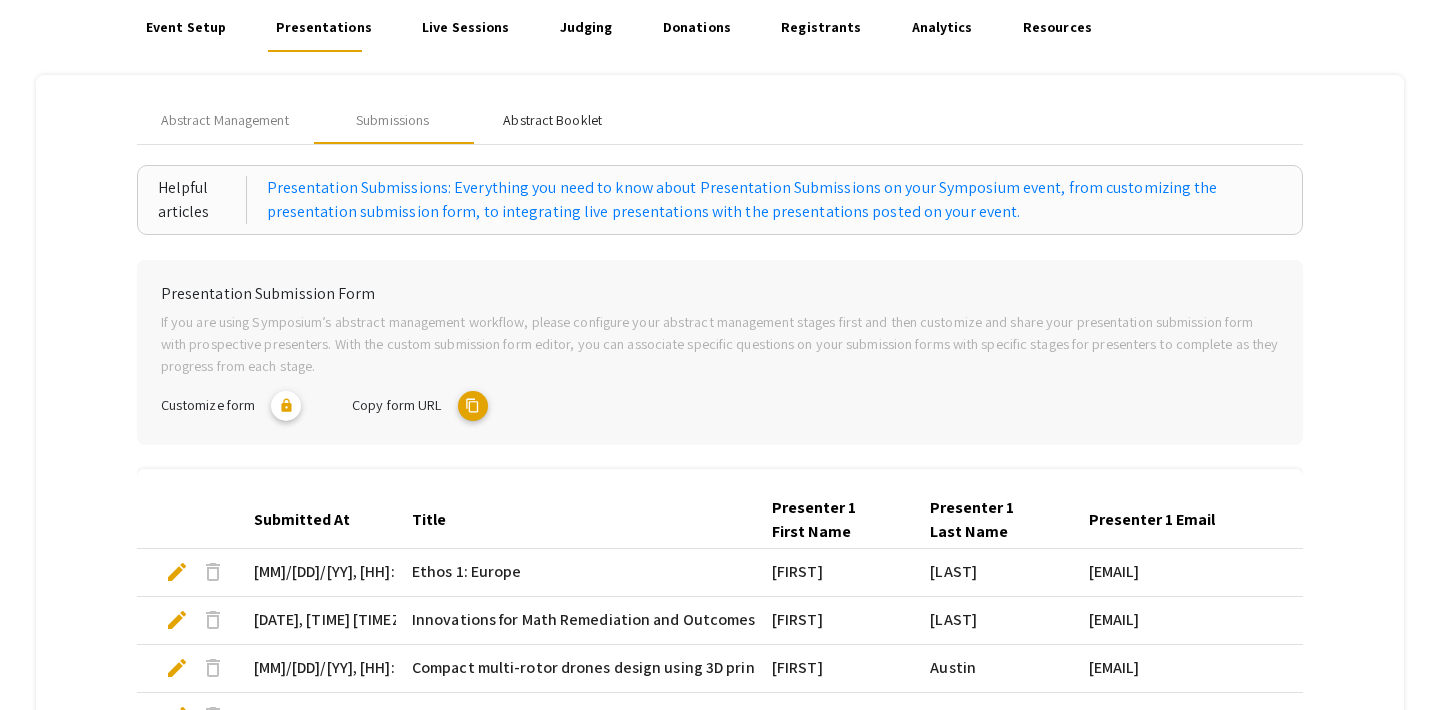 click on "Abstract Booklet" at bounding box center (552, 120) 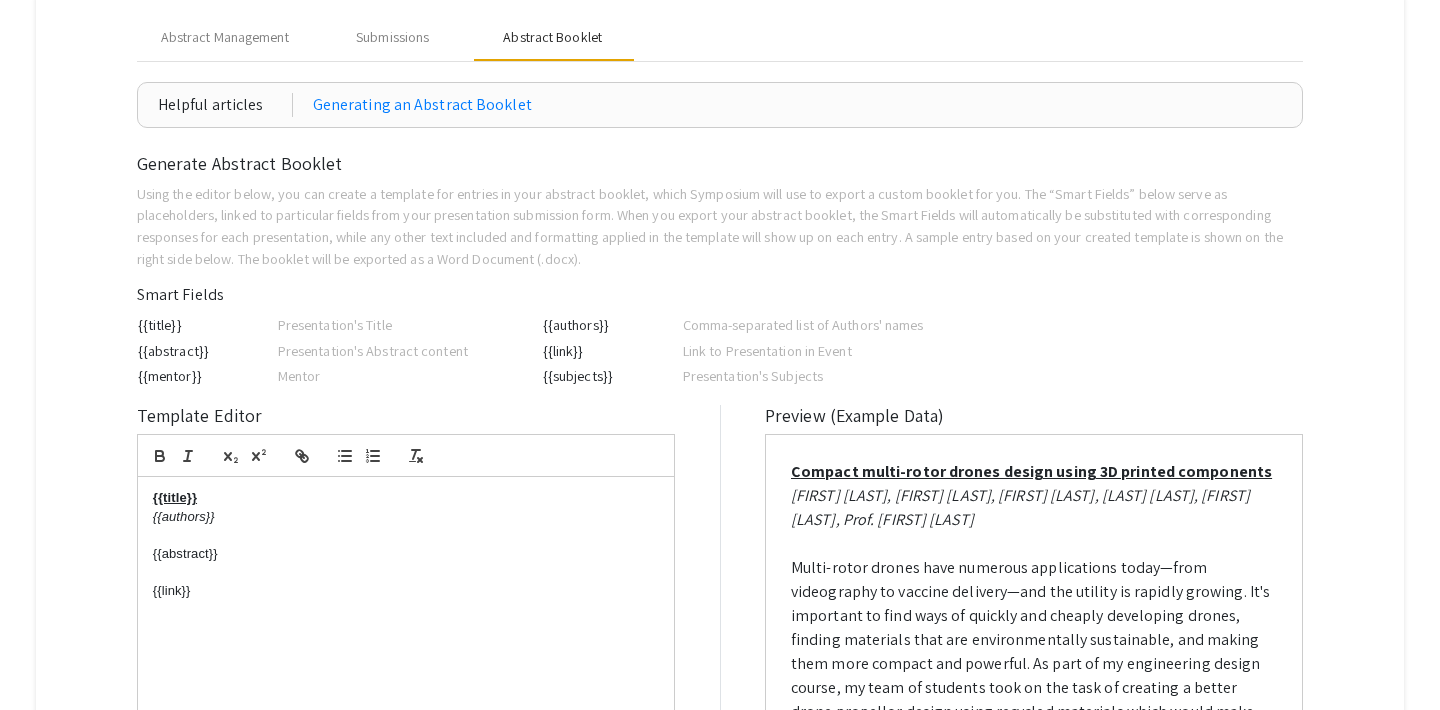 scroll, scrollTop: 0, scrollLeft: 0, axis: both 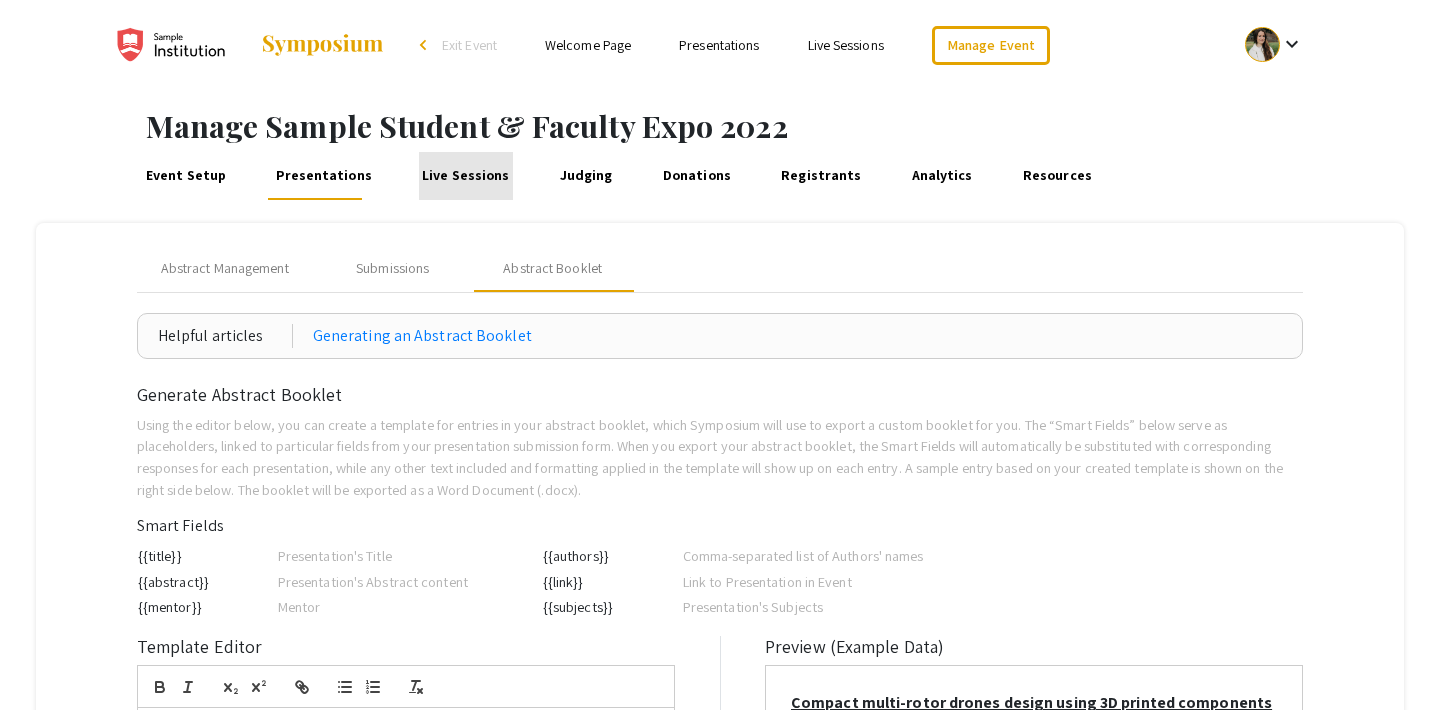click on "Live Sessions" at bounding box center (466, 176) 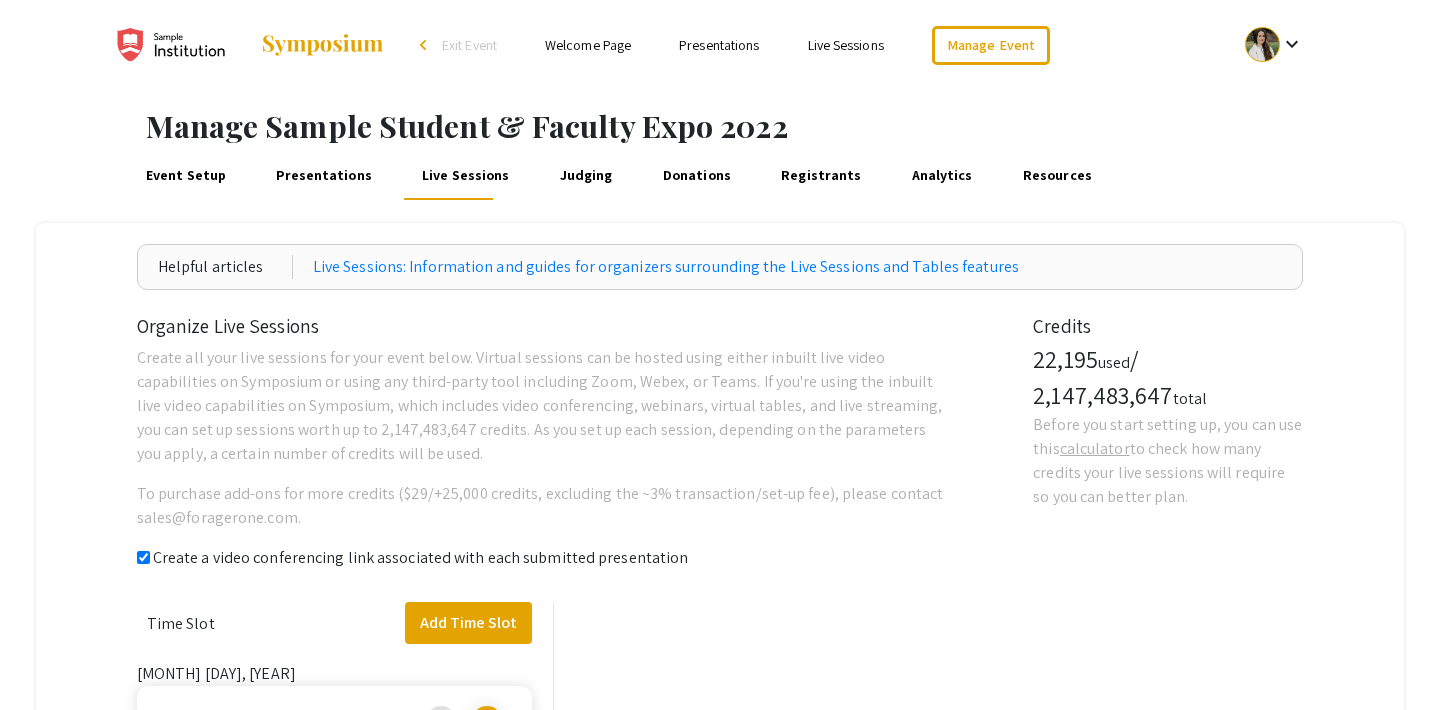checkbox on "true" 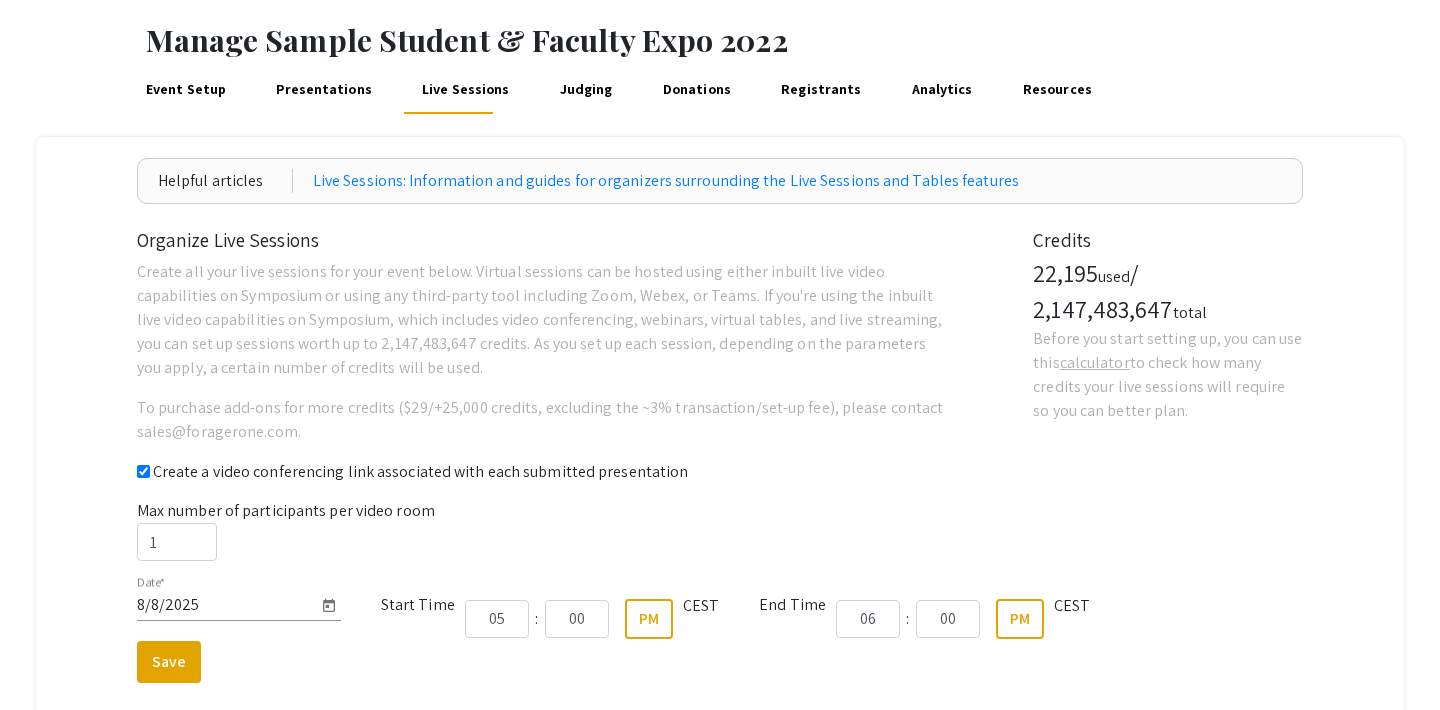 scroll, scrollTop: 83, scrollLeft: 0, axis: vertical 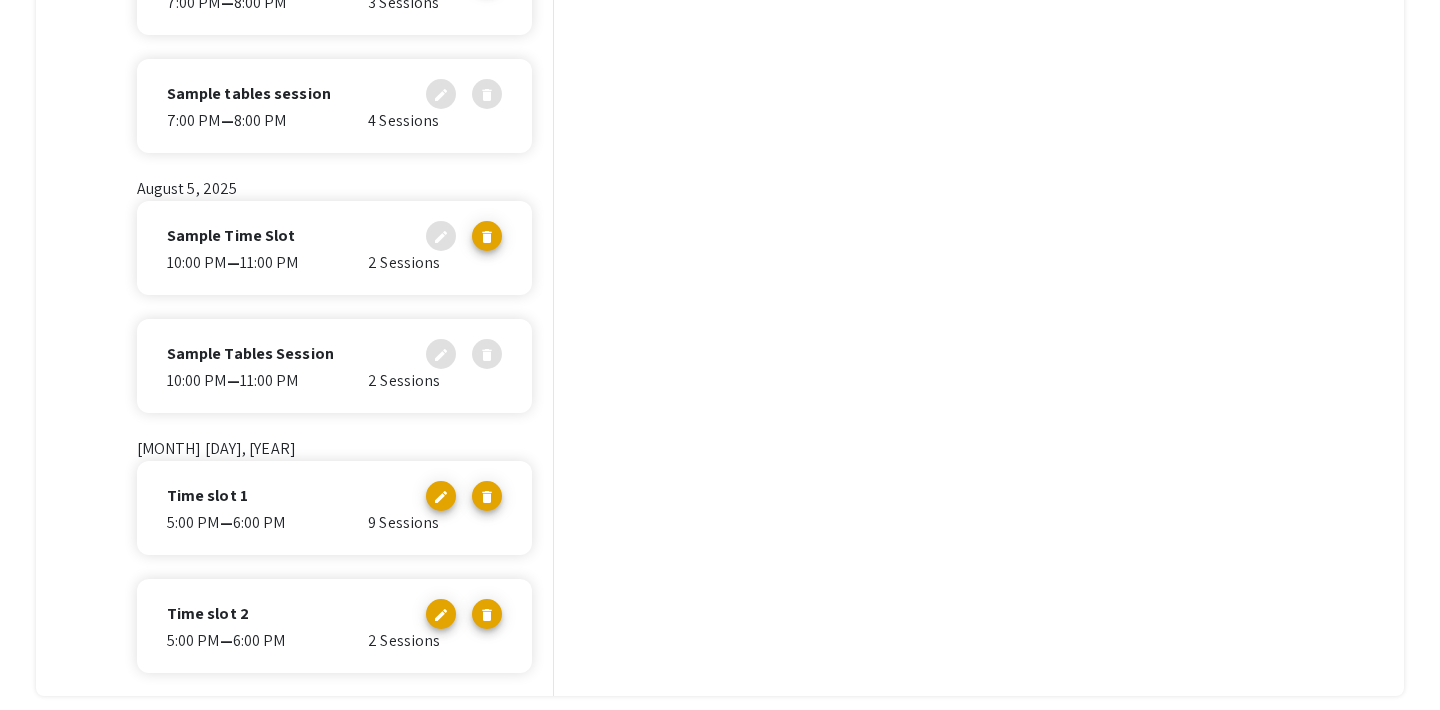 click on "[H]:[MM] — [H]:[MM]" 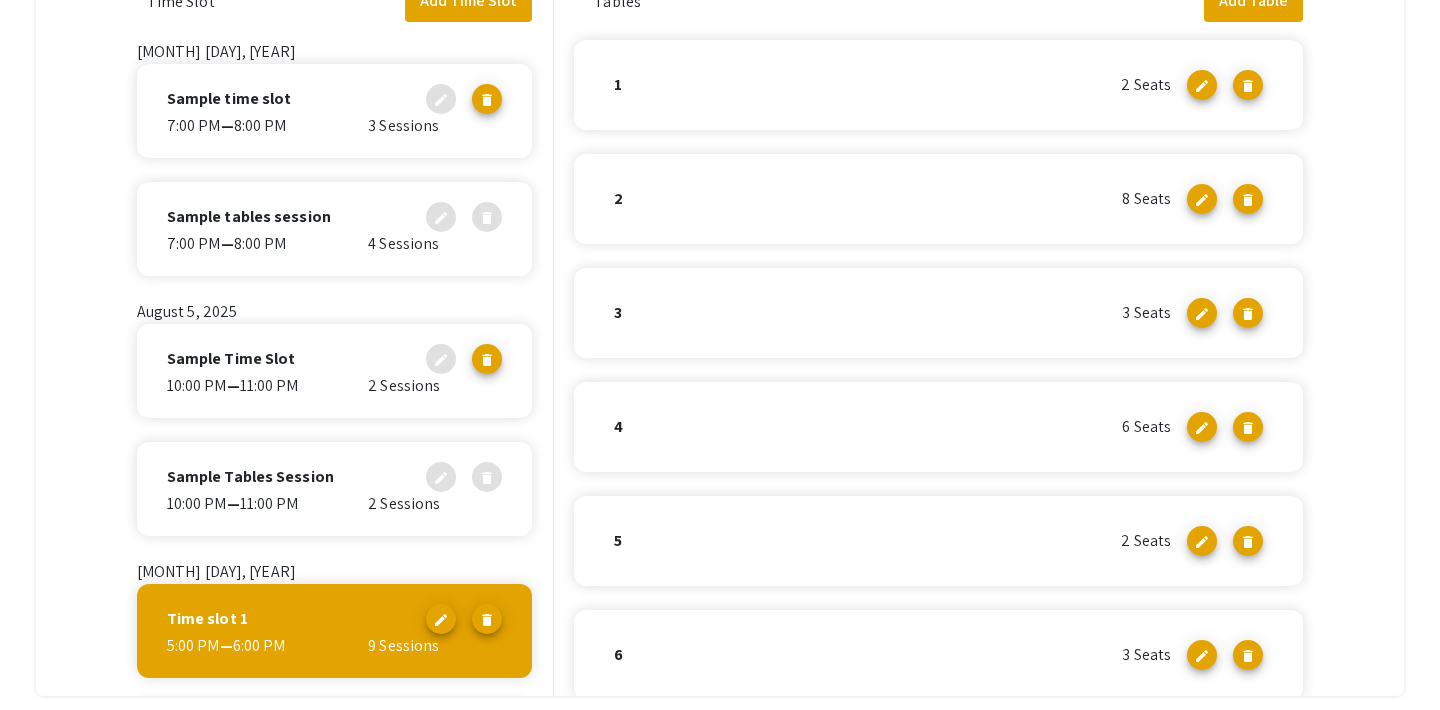 scroll, scrollTop: 0, scrollLeft: 0, axis: both 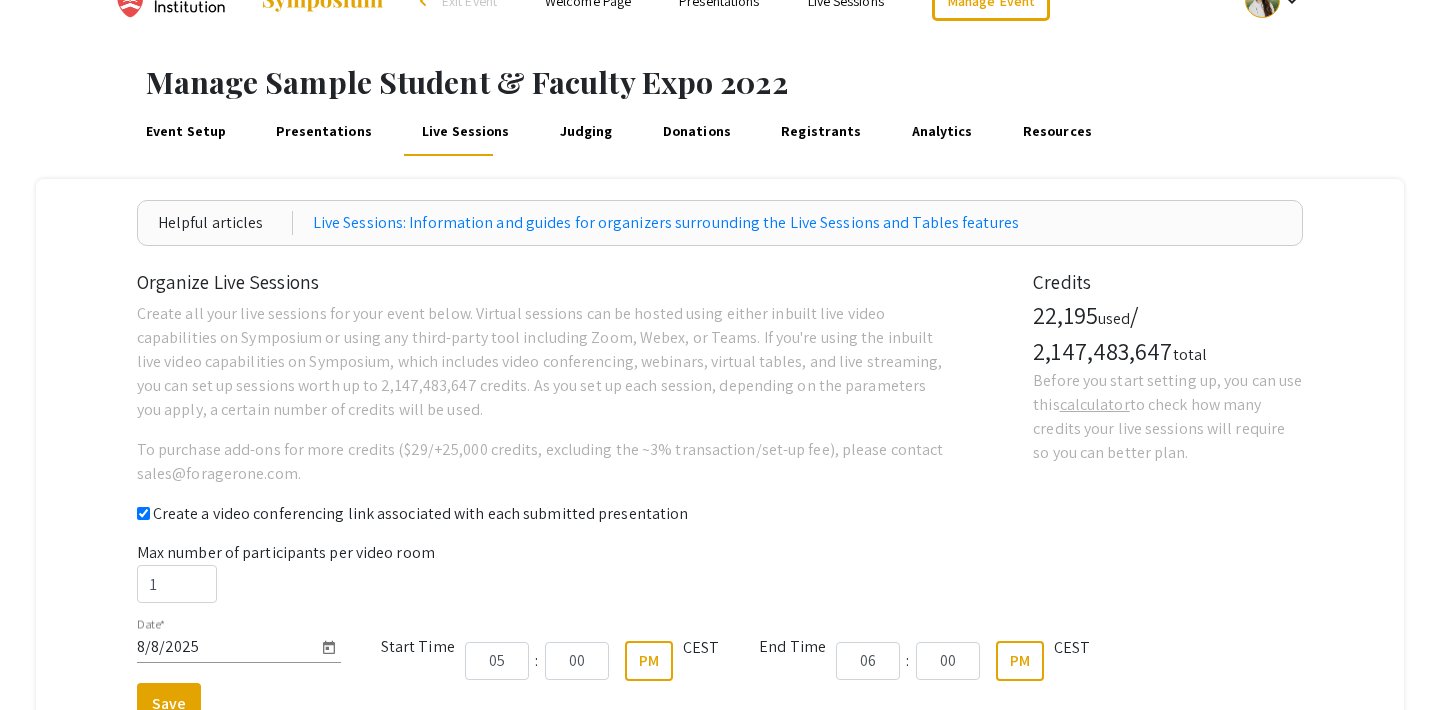 click on "calculator" 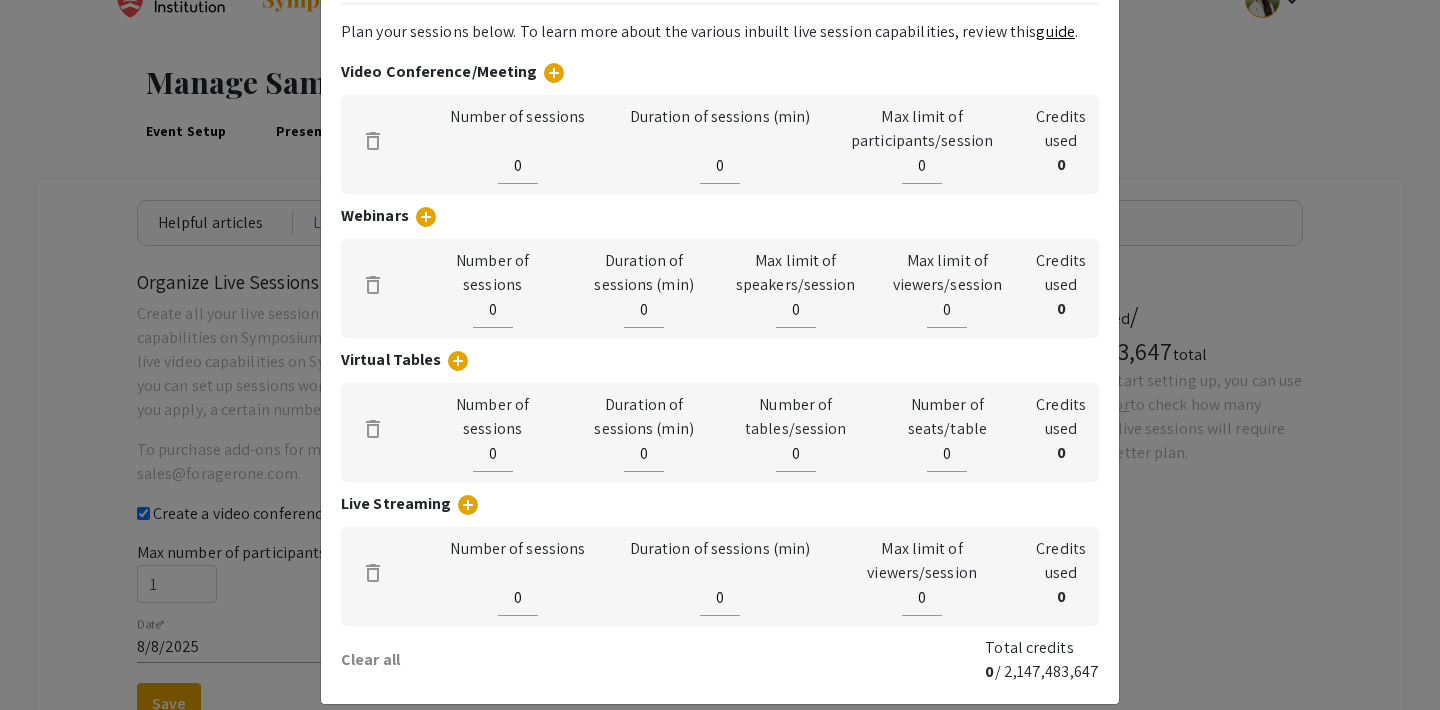 scroll, scrollTop: 0, scrollLeft: 0, axis: both 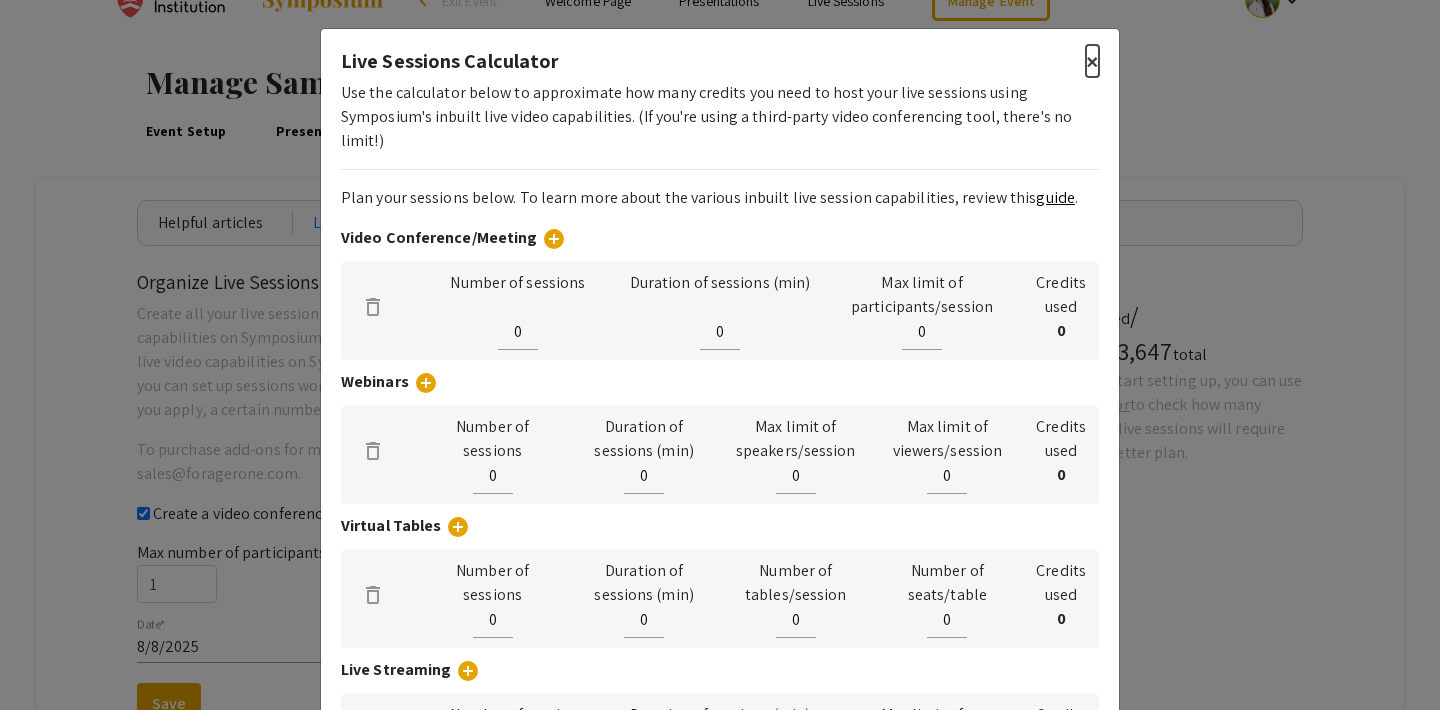 click on "×" 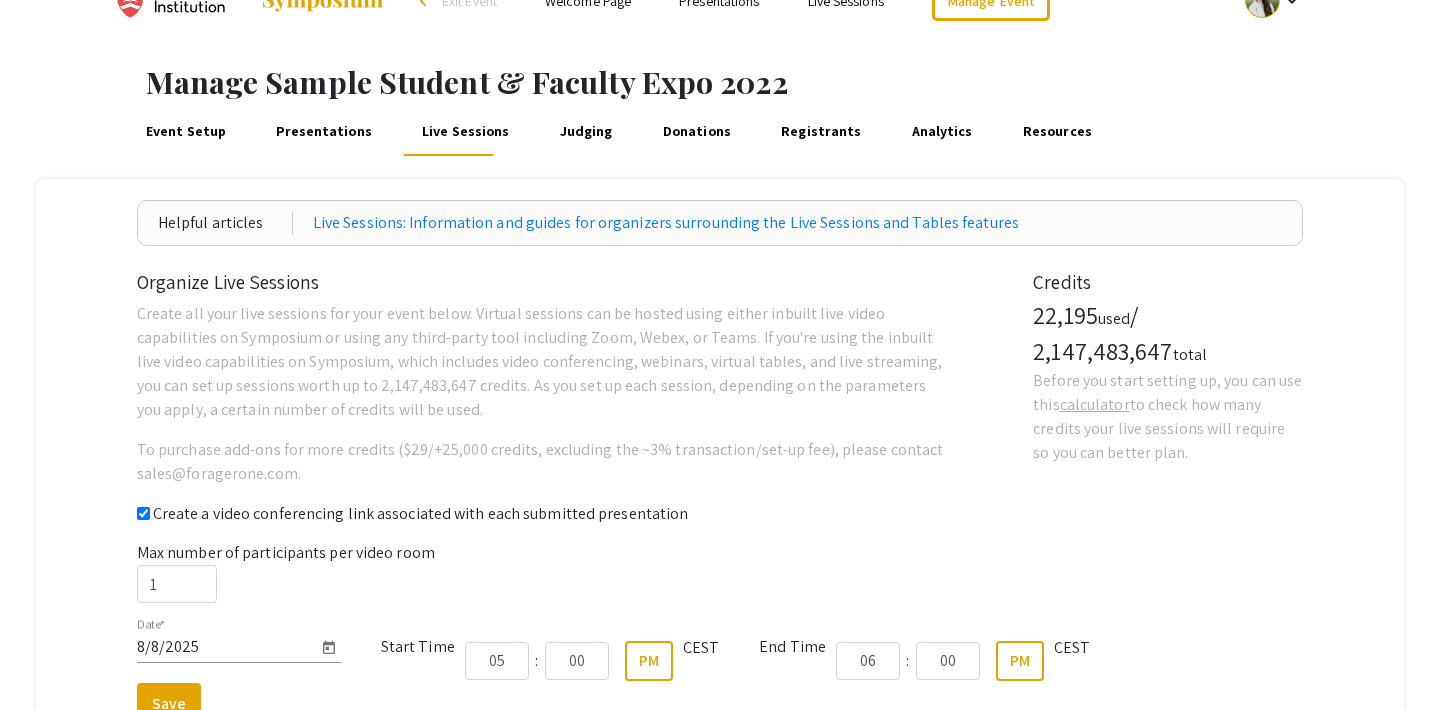 scroll, scrollTop: 0, scrollLeft: 0, axis: both 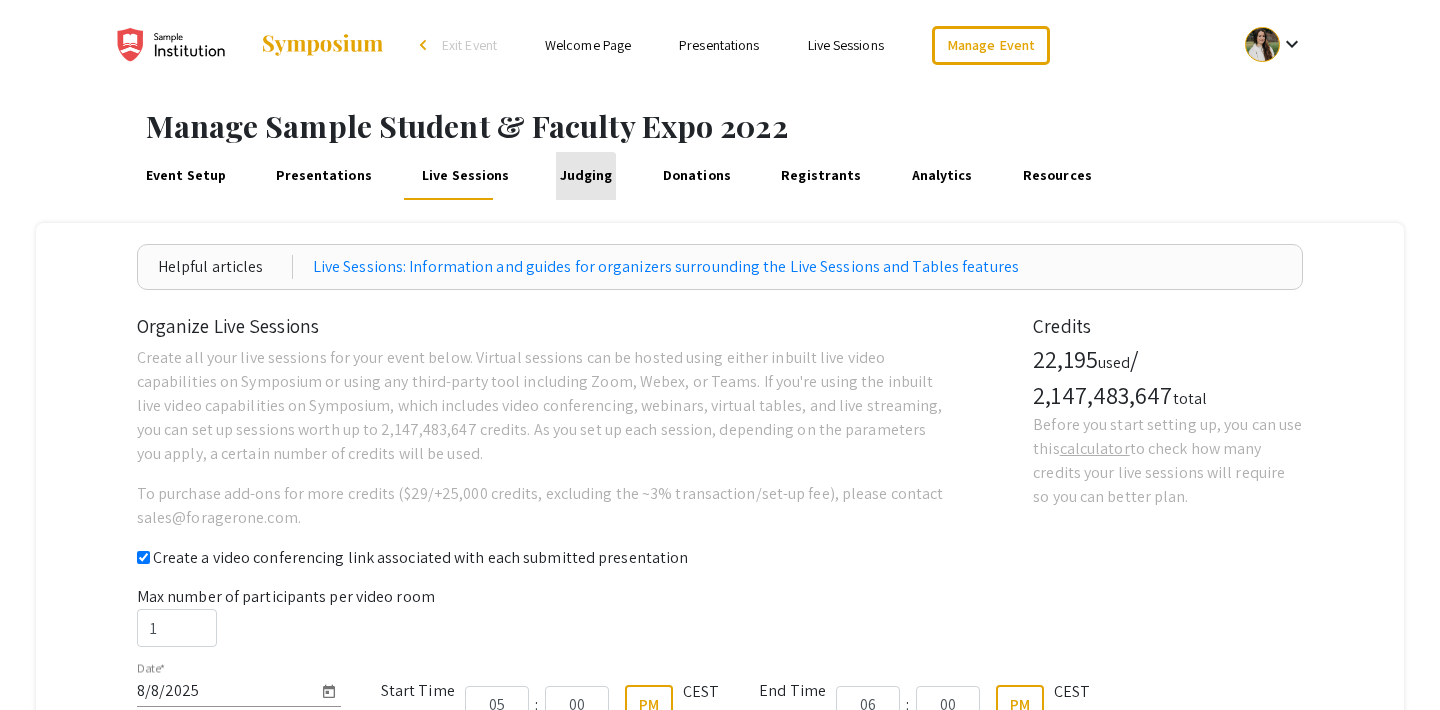 click on "Judging" at bounding box center [586, 176] 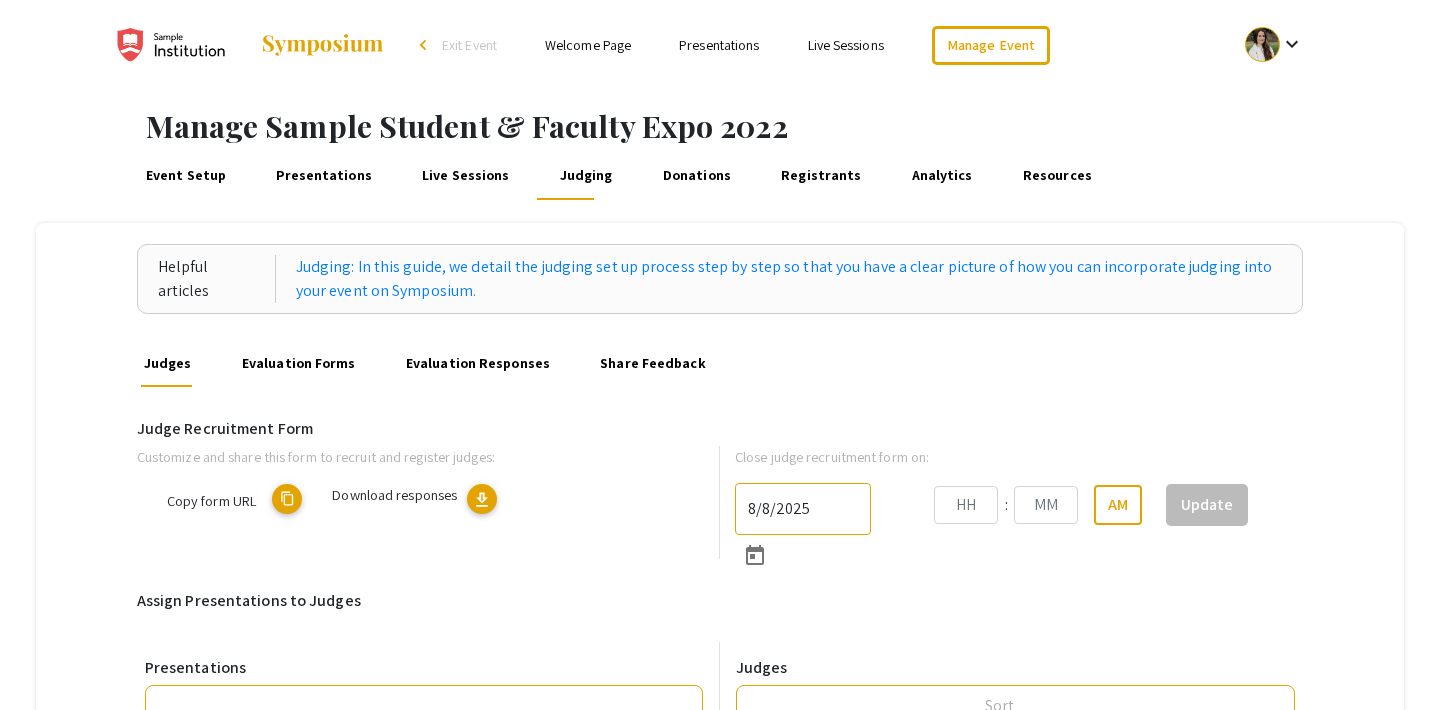 type on "[DATE]" 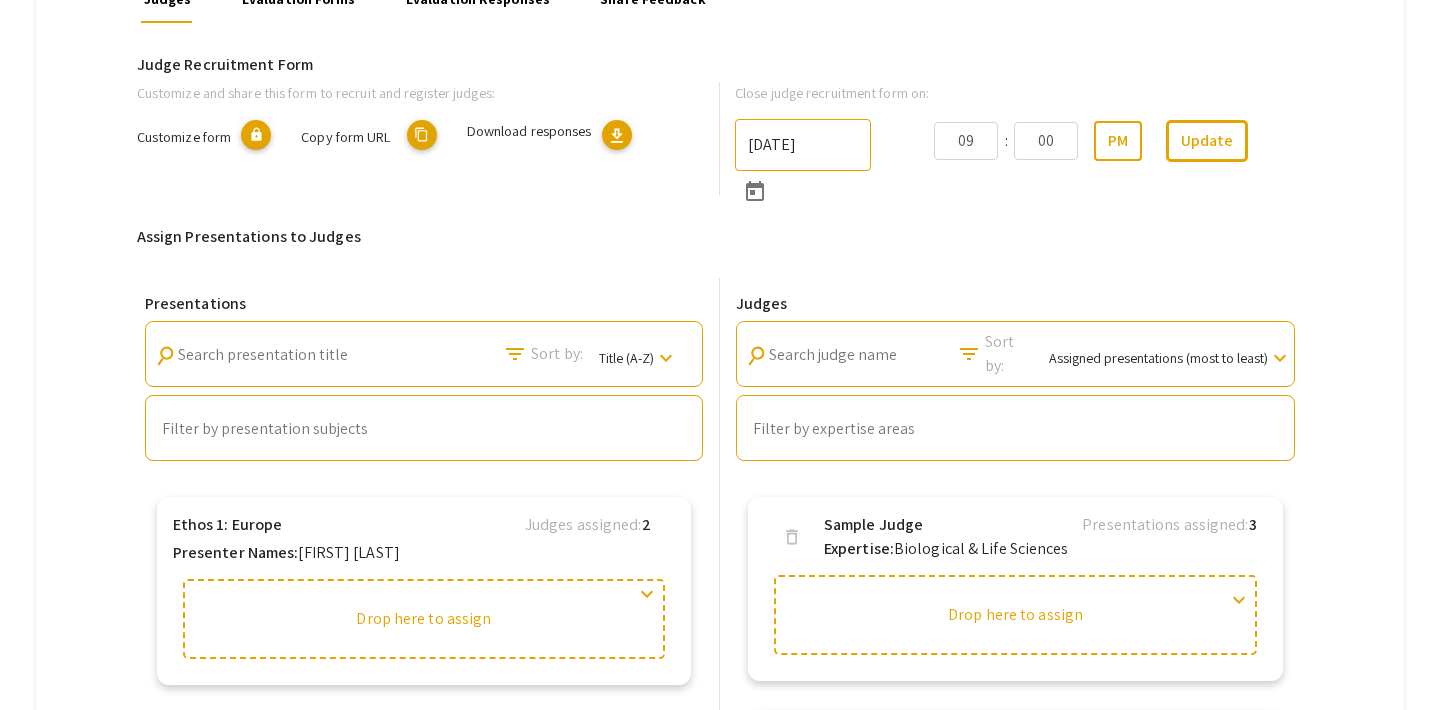 scroll, scrollTop: 367, scrollLeft: 0, axis: vertical 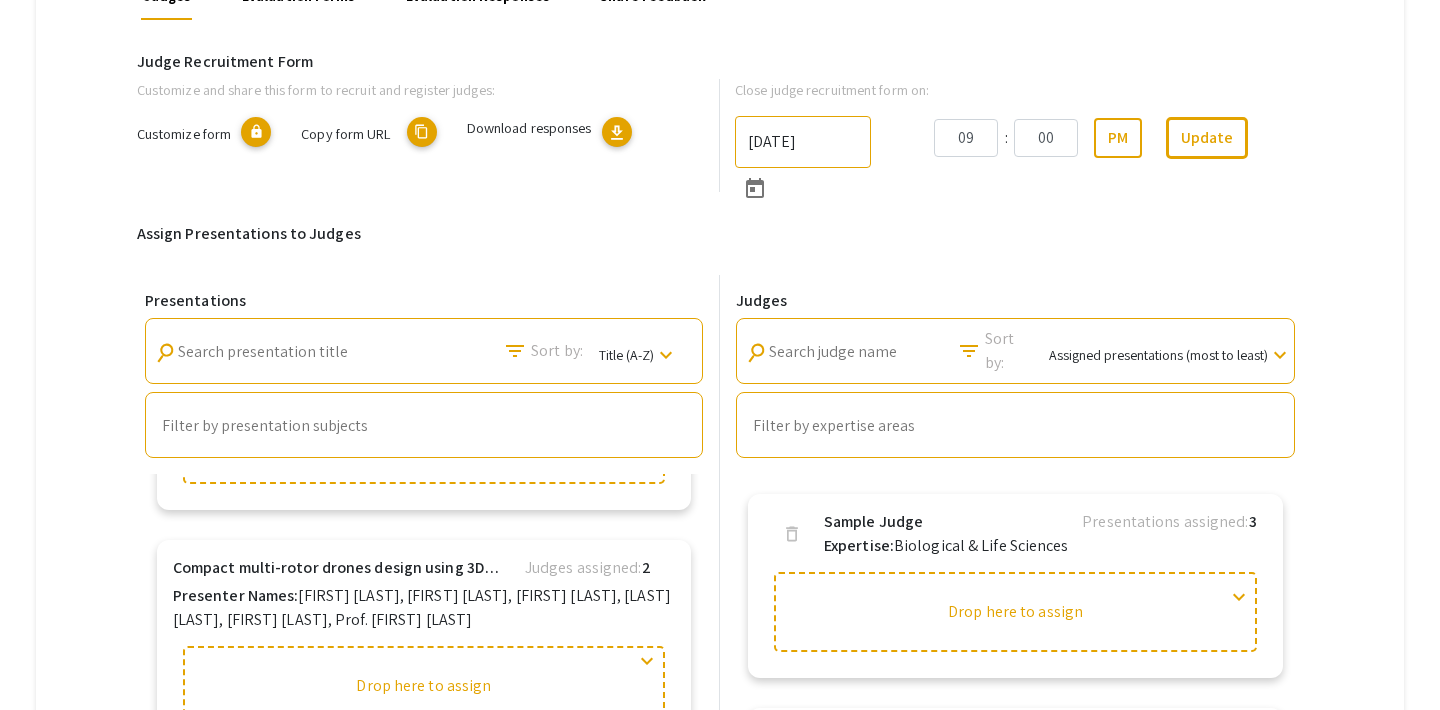 drag, startPoint x: 999, startPoint y: 612, endPoint x: 703, endPoint y: 591, distance: 296.744 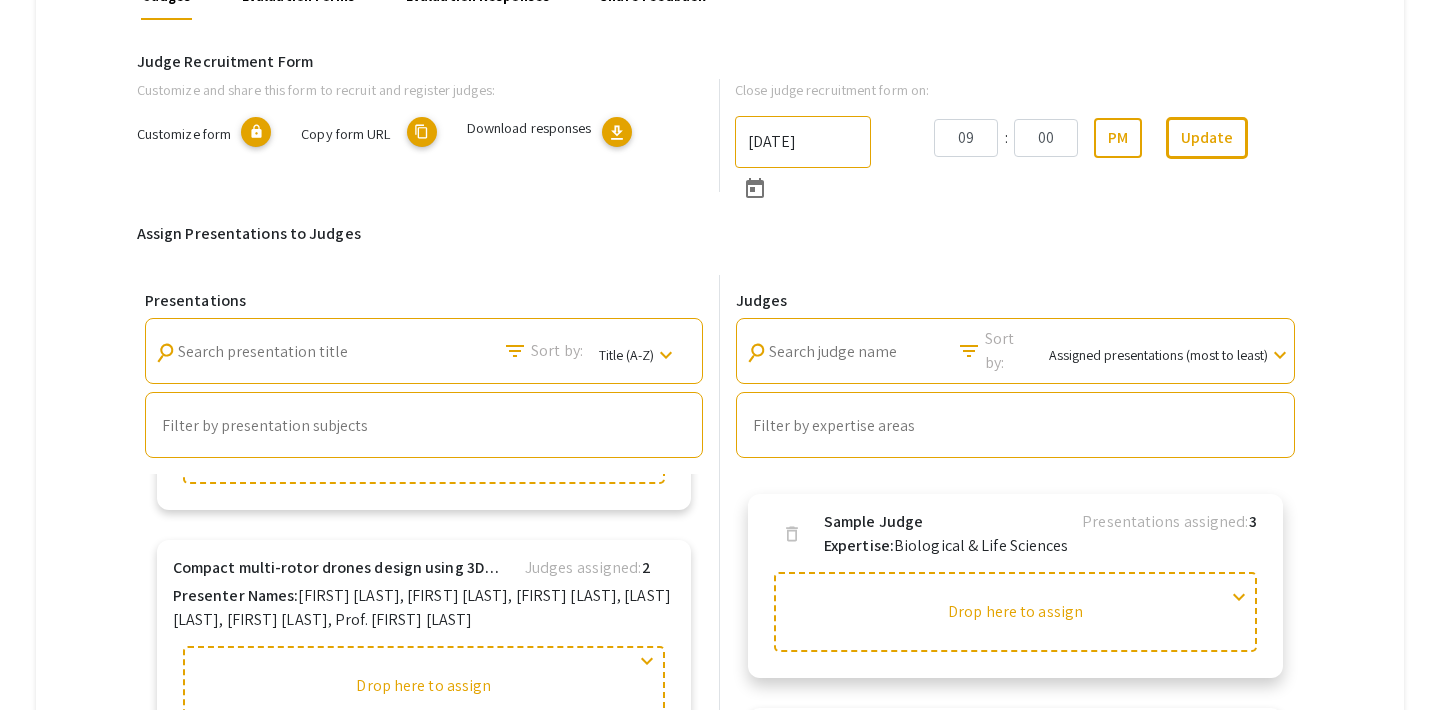 click 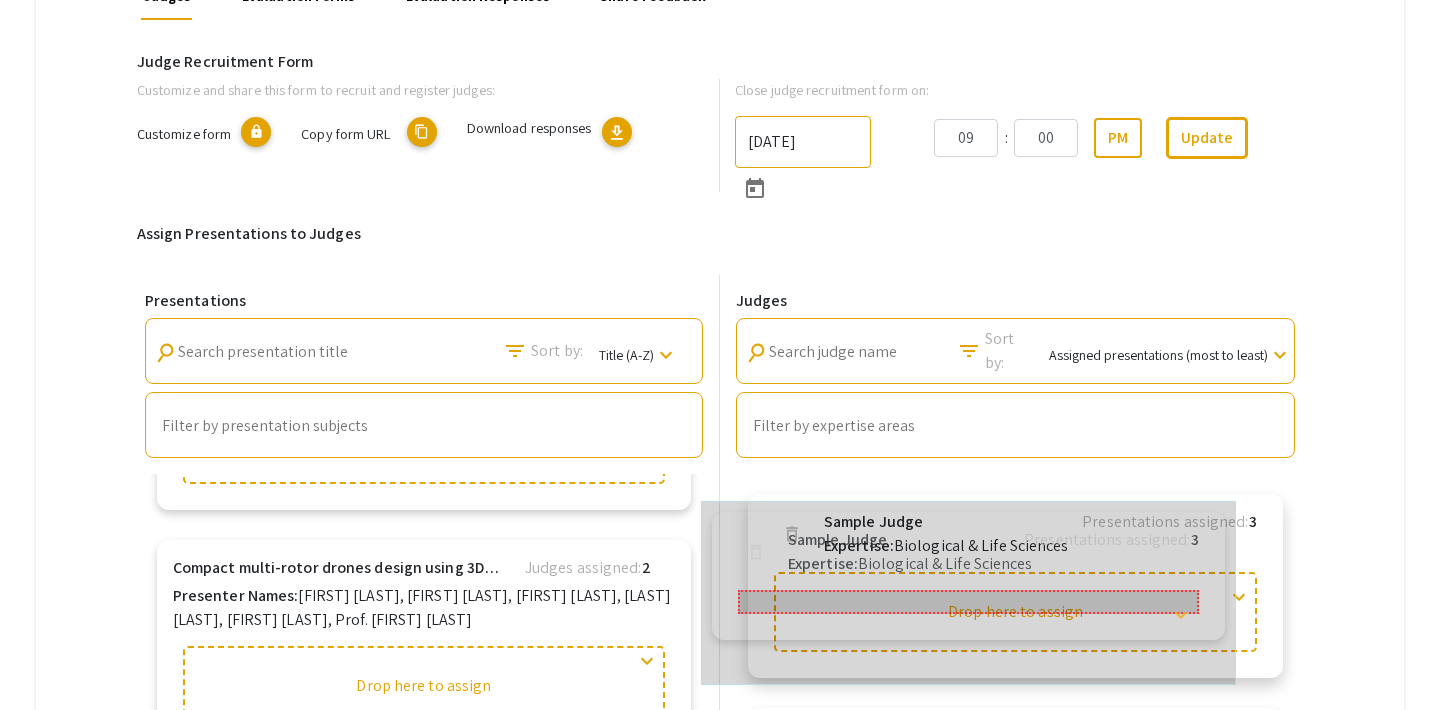 drag, startPoint x: 1242, startPoint y: 594, endPoint x: 1192, endPoint y: 592, distance: 50.039986 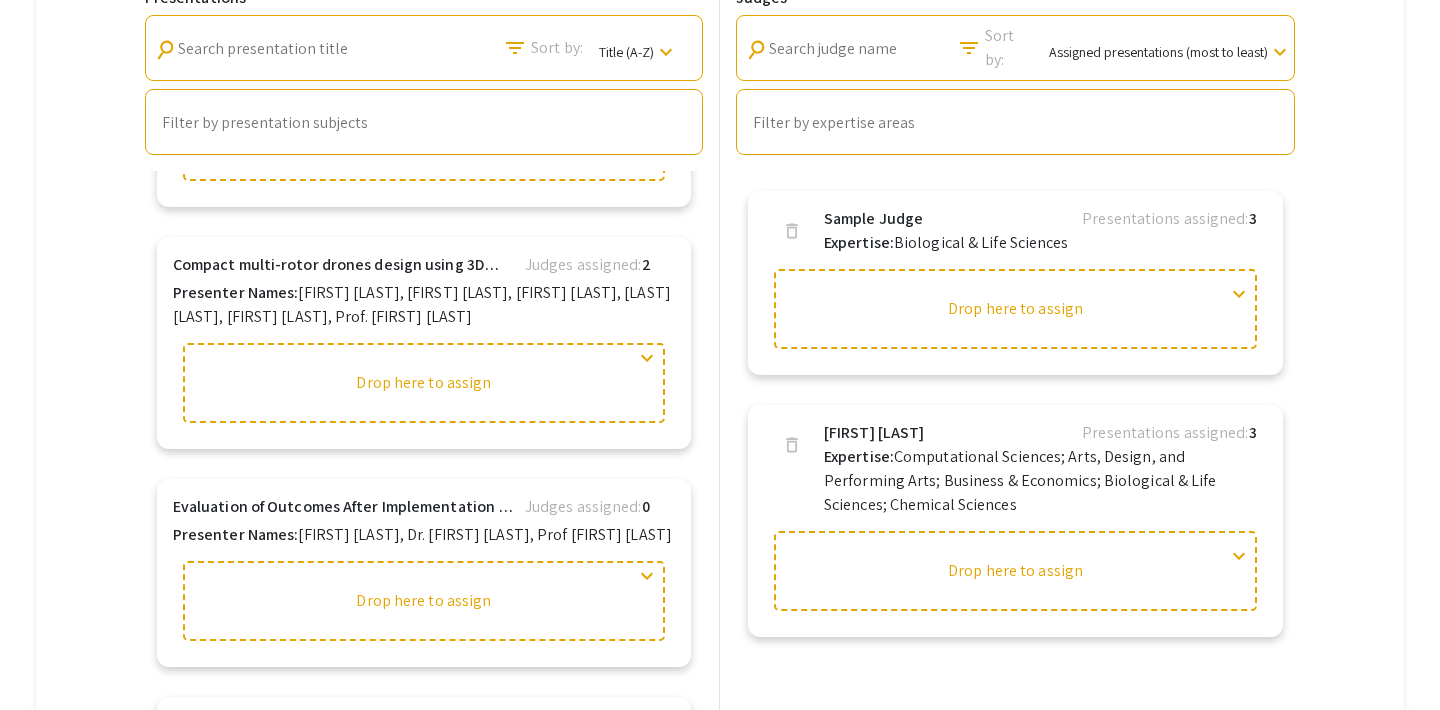 scroll, scrollTop: 680, scrollLeft: 0, axis: vertical 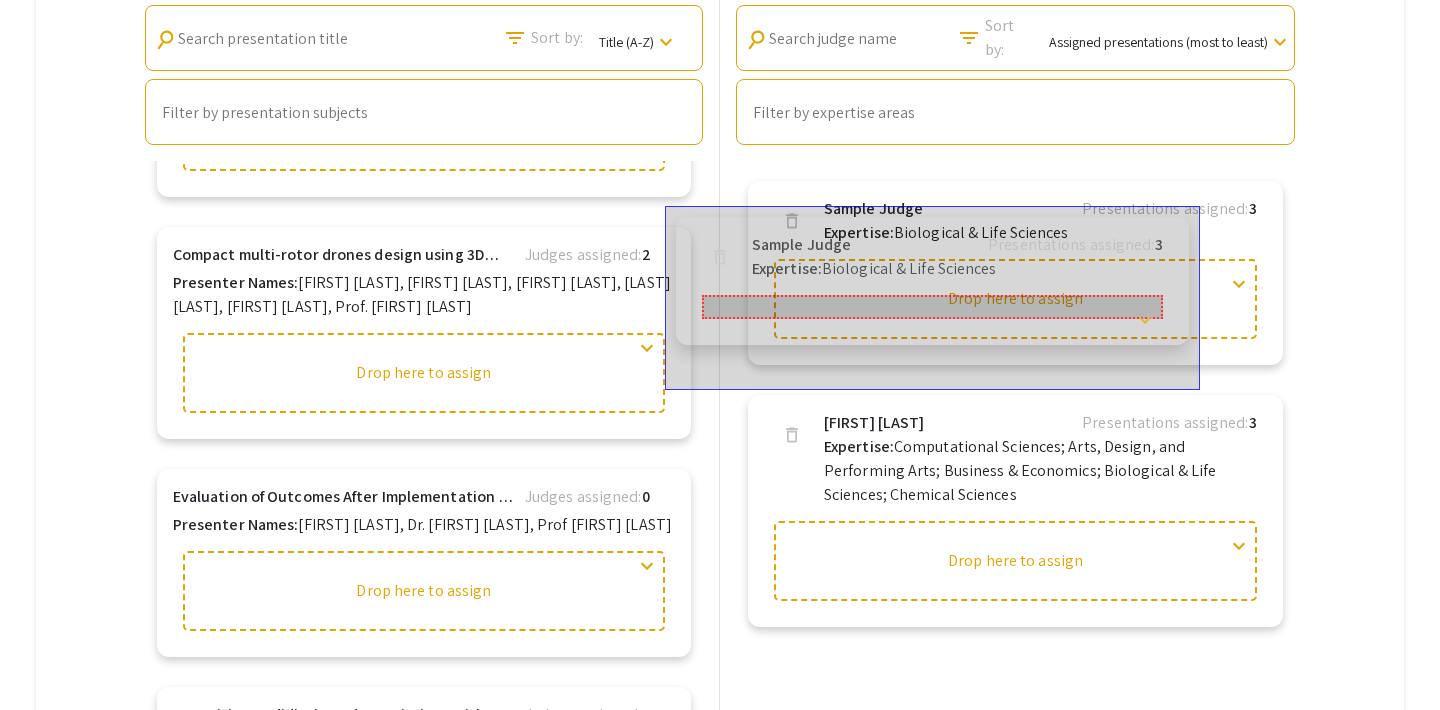 drag, startPoint x: 1240, startPoint y: 286, endPoint x: 1164, endPoint y: 310, distance: 79.69943 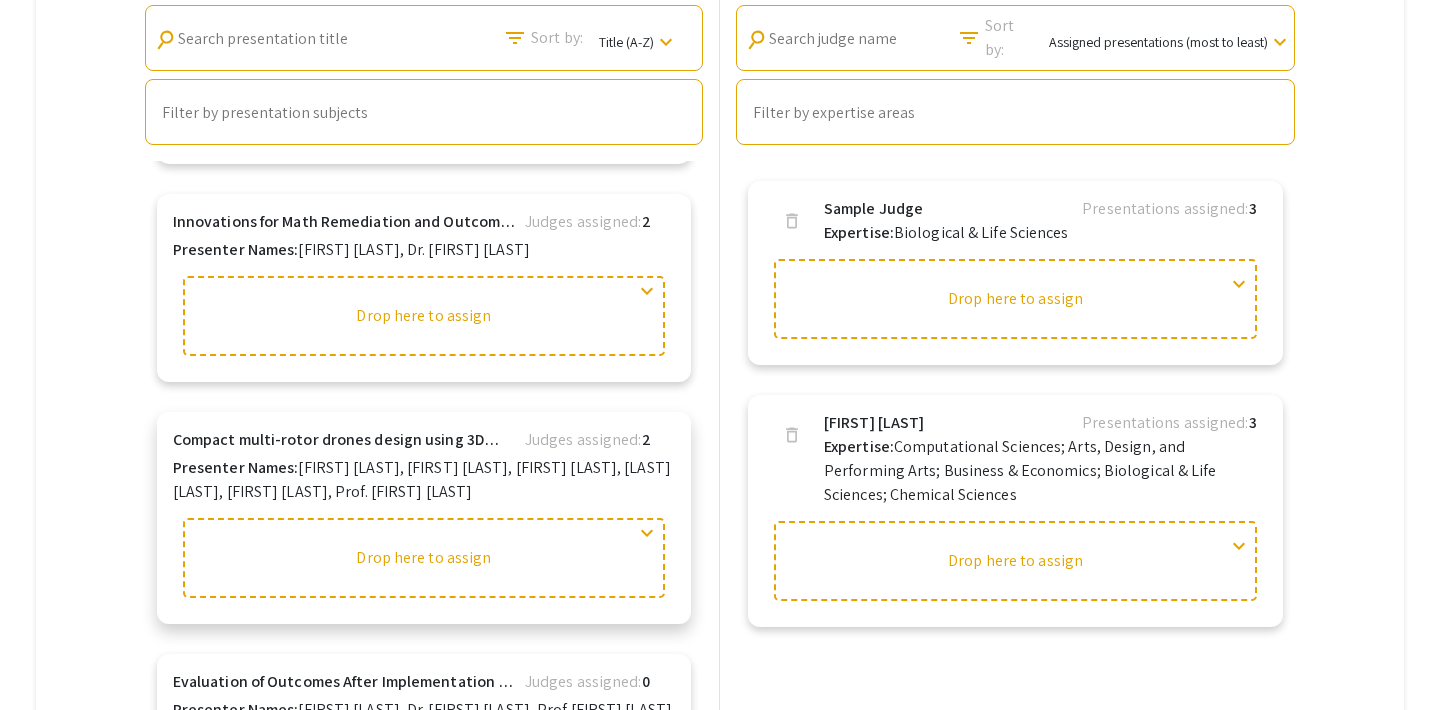 scroll, scrollTop: 0, scrollLeft: 0, axis: both 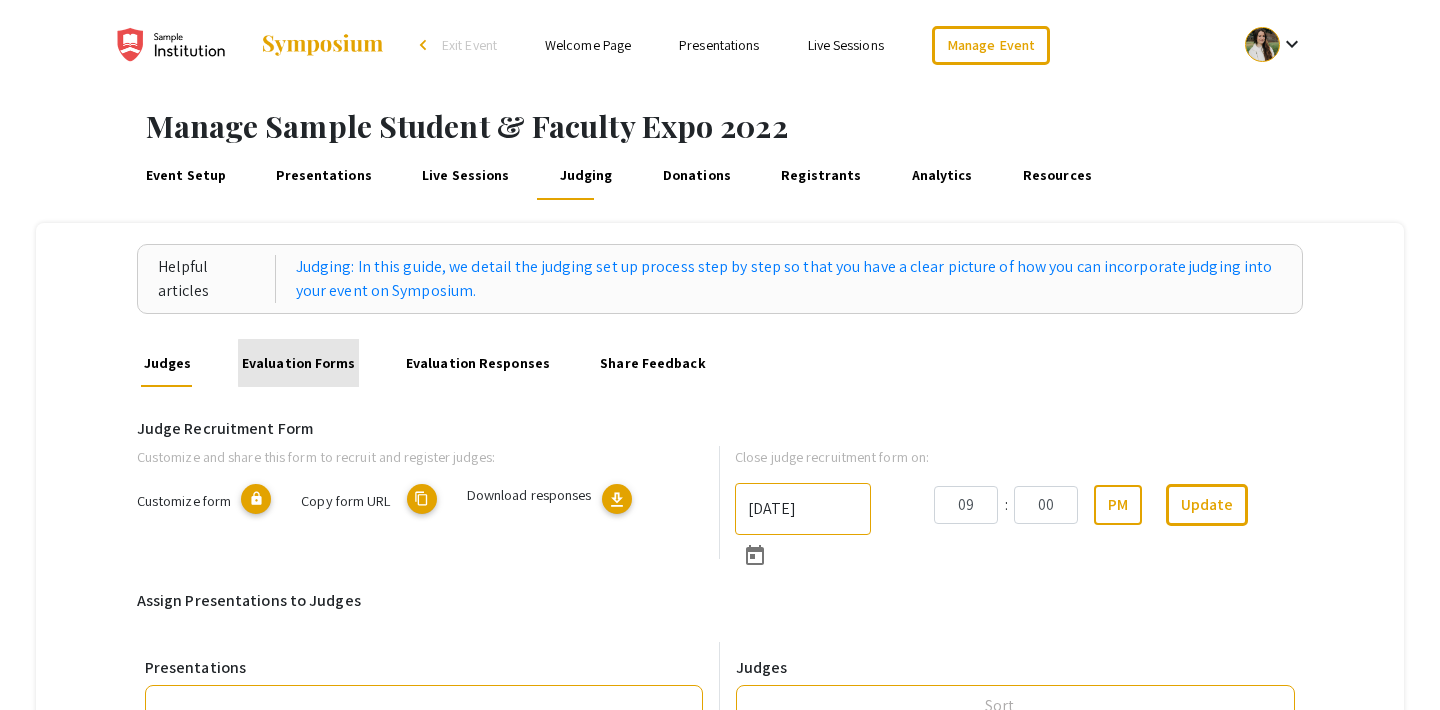 click on "Evaluation Forms" at bounding box center (298, 363) 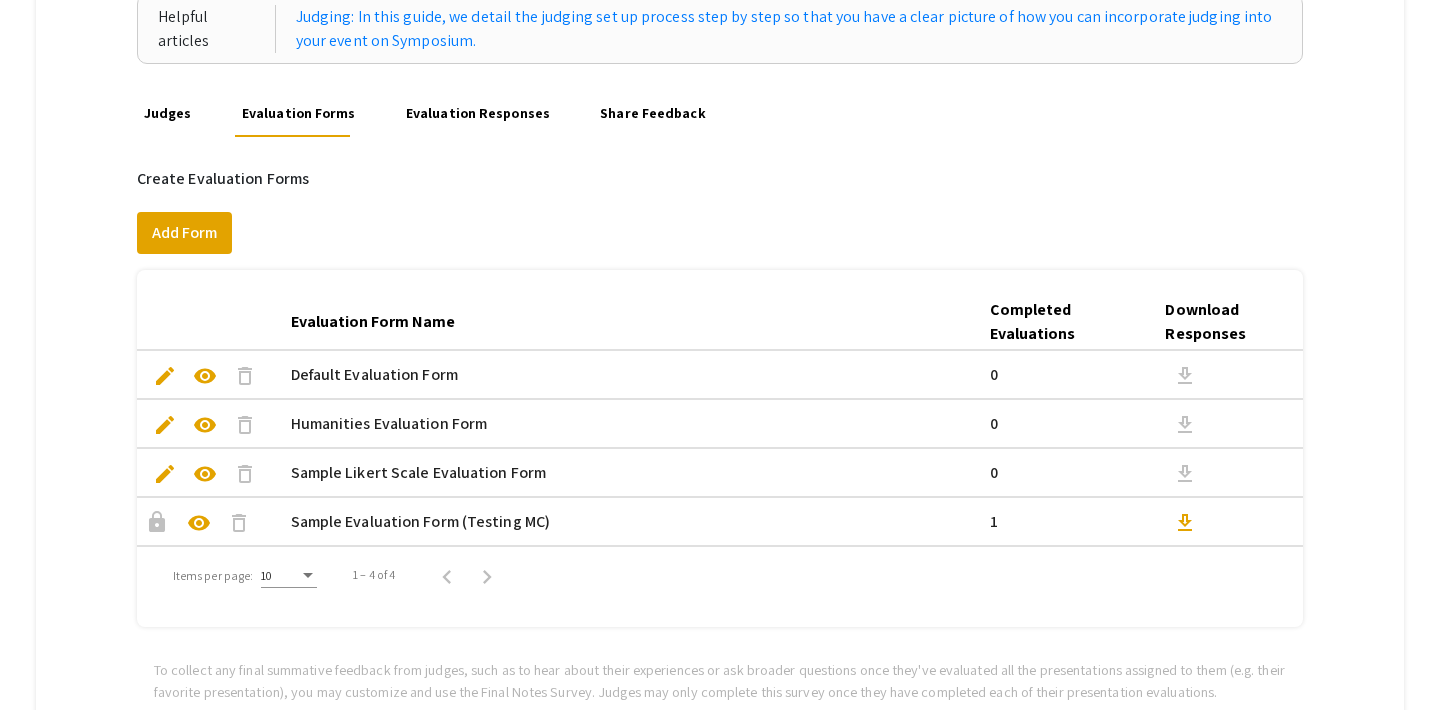 scroll, scrollTop: 247, scrollLeft: 0, axis: vertical 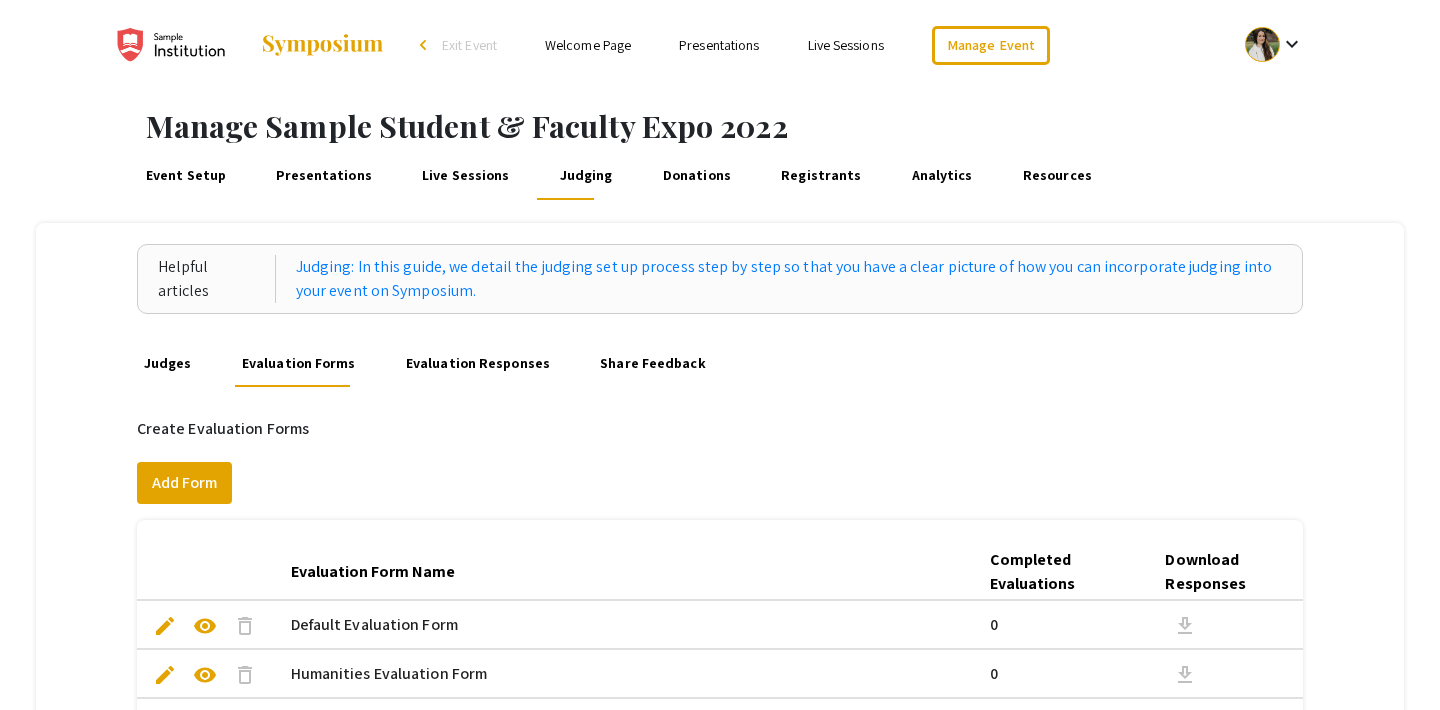 click on "Presentations" at bounding box center [324, 176] 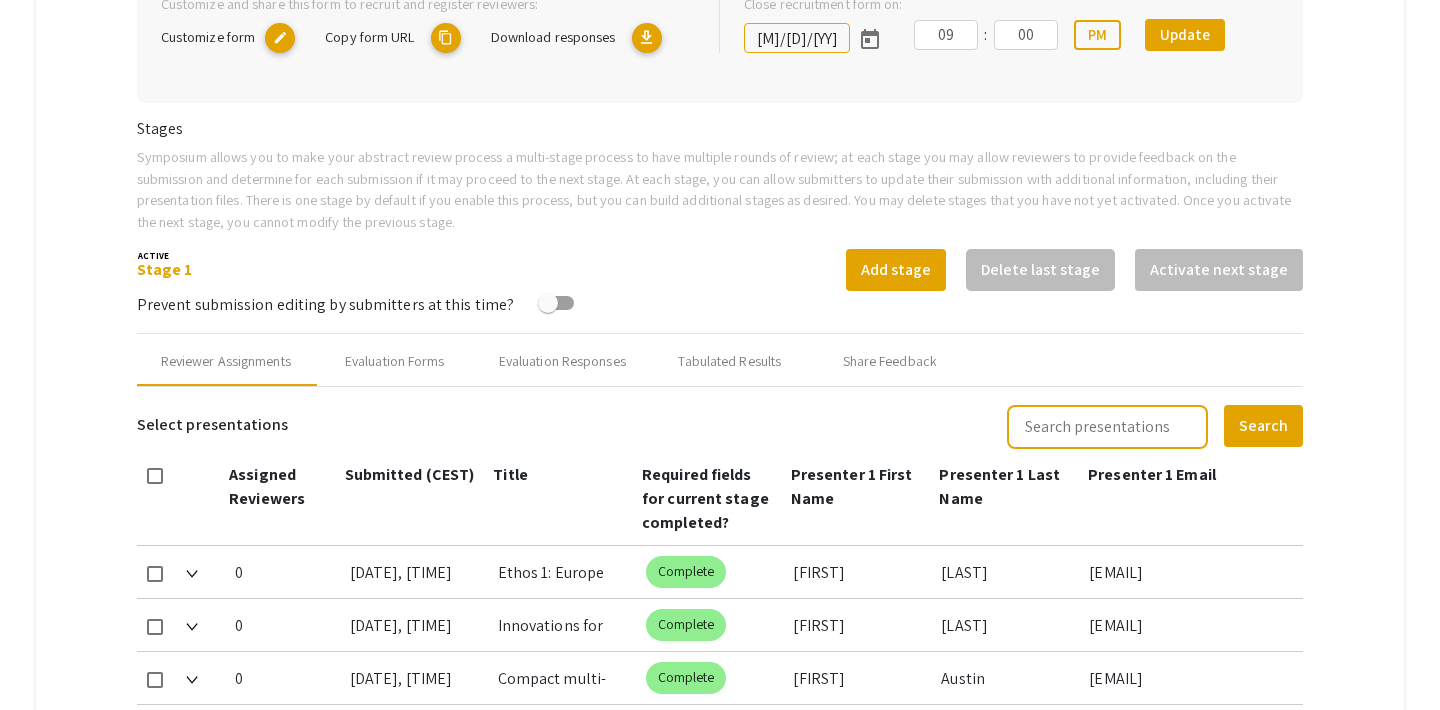 scroll, scrollTop: 562, scrollLeft: 0, axis: vertical 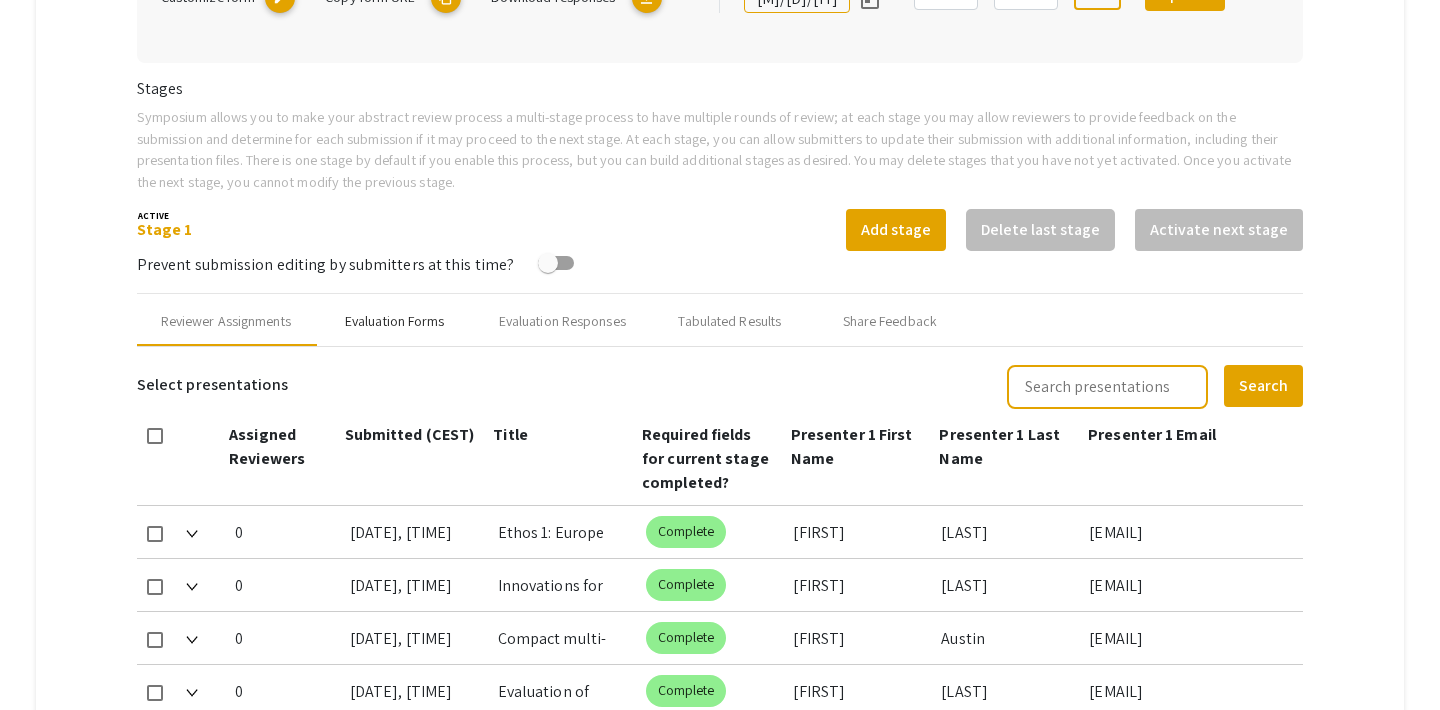 click on "Evaluation Forms" at bounding box center (395, 322) 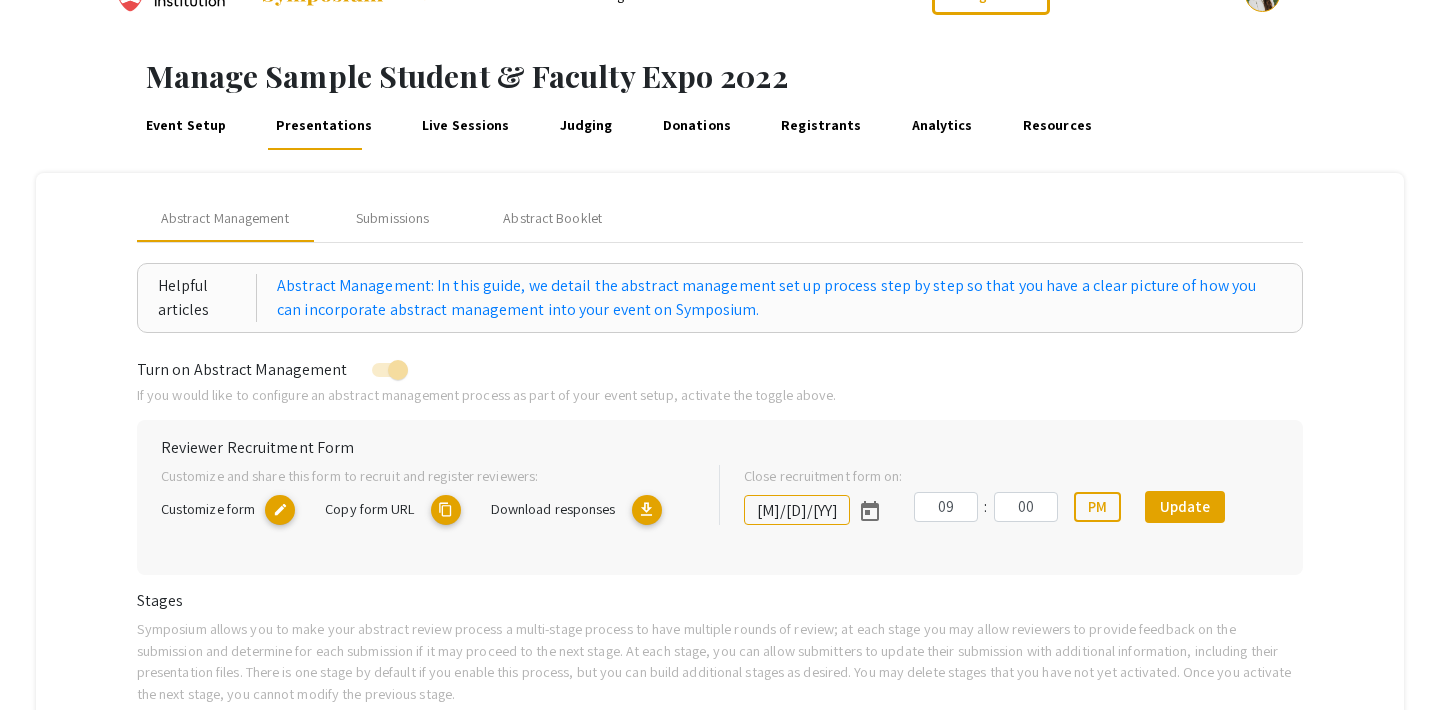 scroll, scrollTop: 0, scrollLeft: 0, axis: both 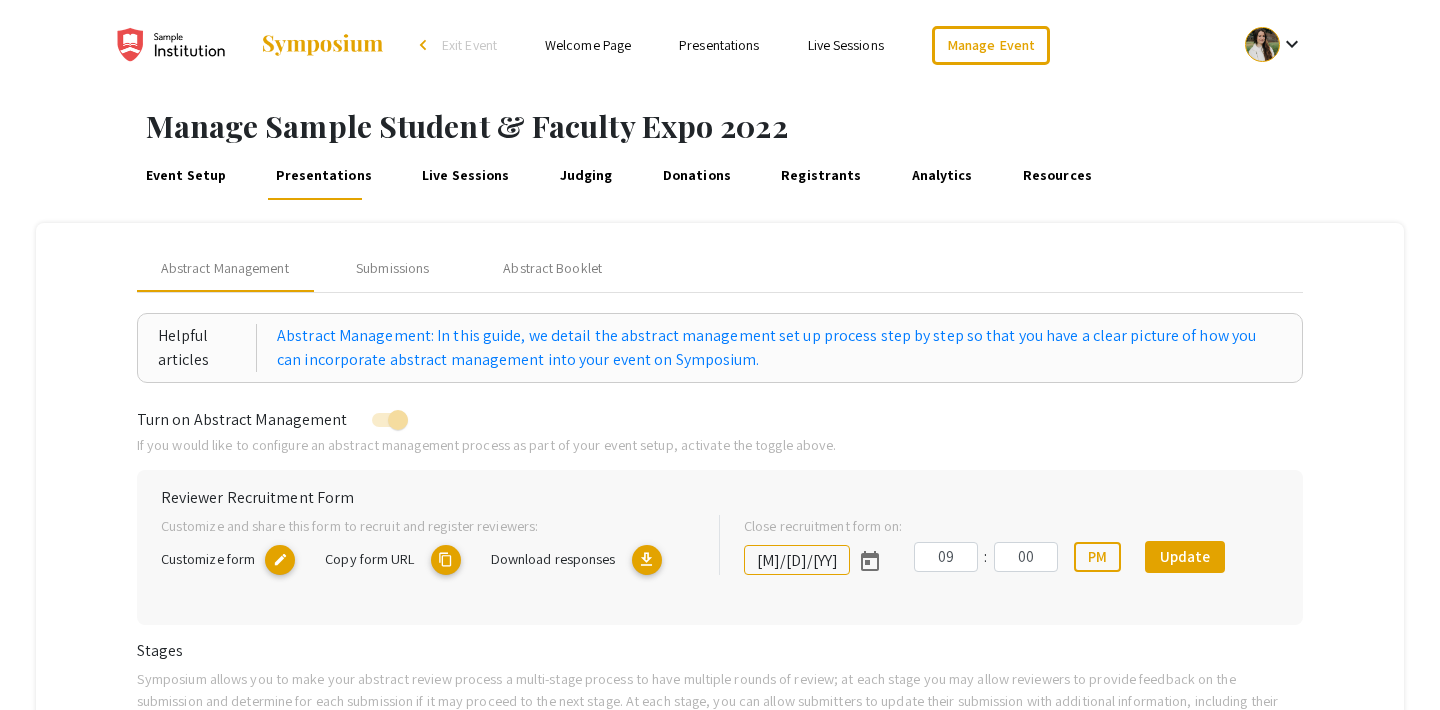 click on "Judging" at bounding box center [586, 176] 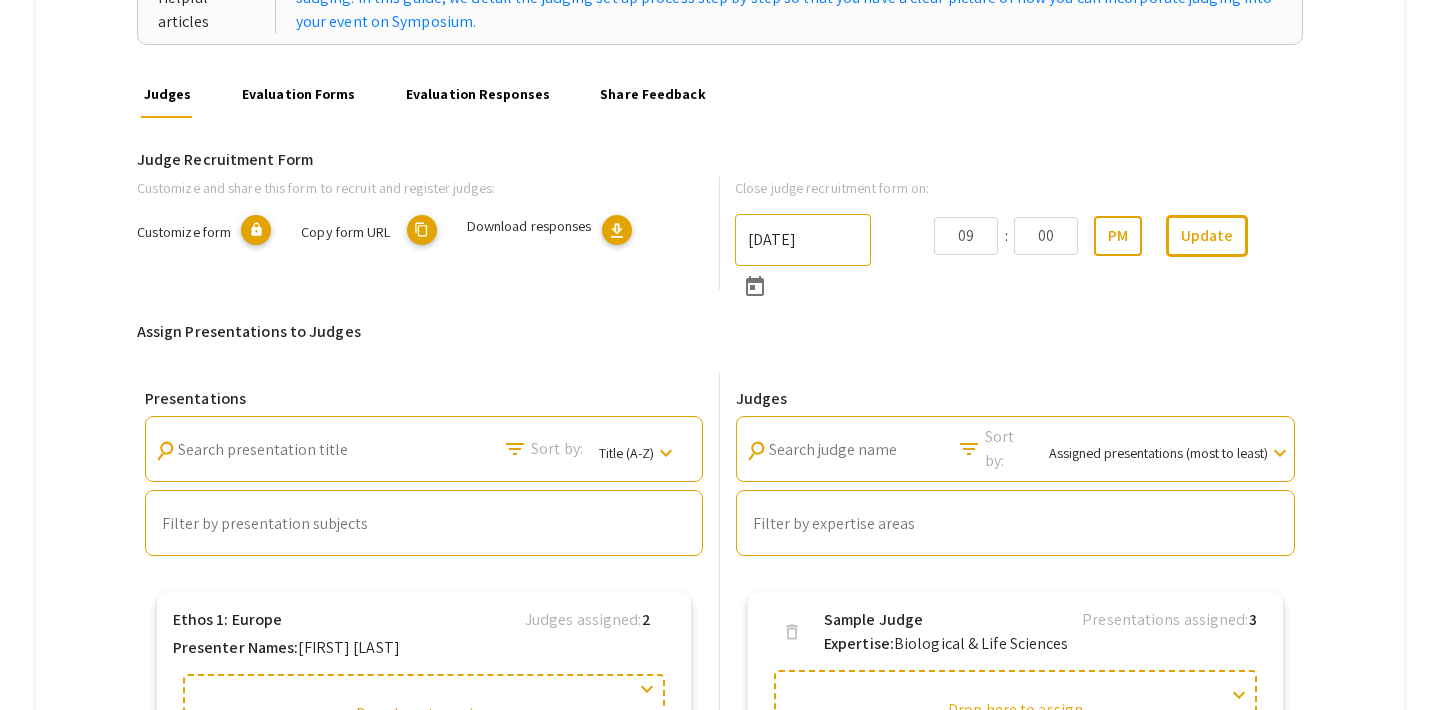 scroll, scrollTop: 282, scrollLeft: 0, axis: vertical 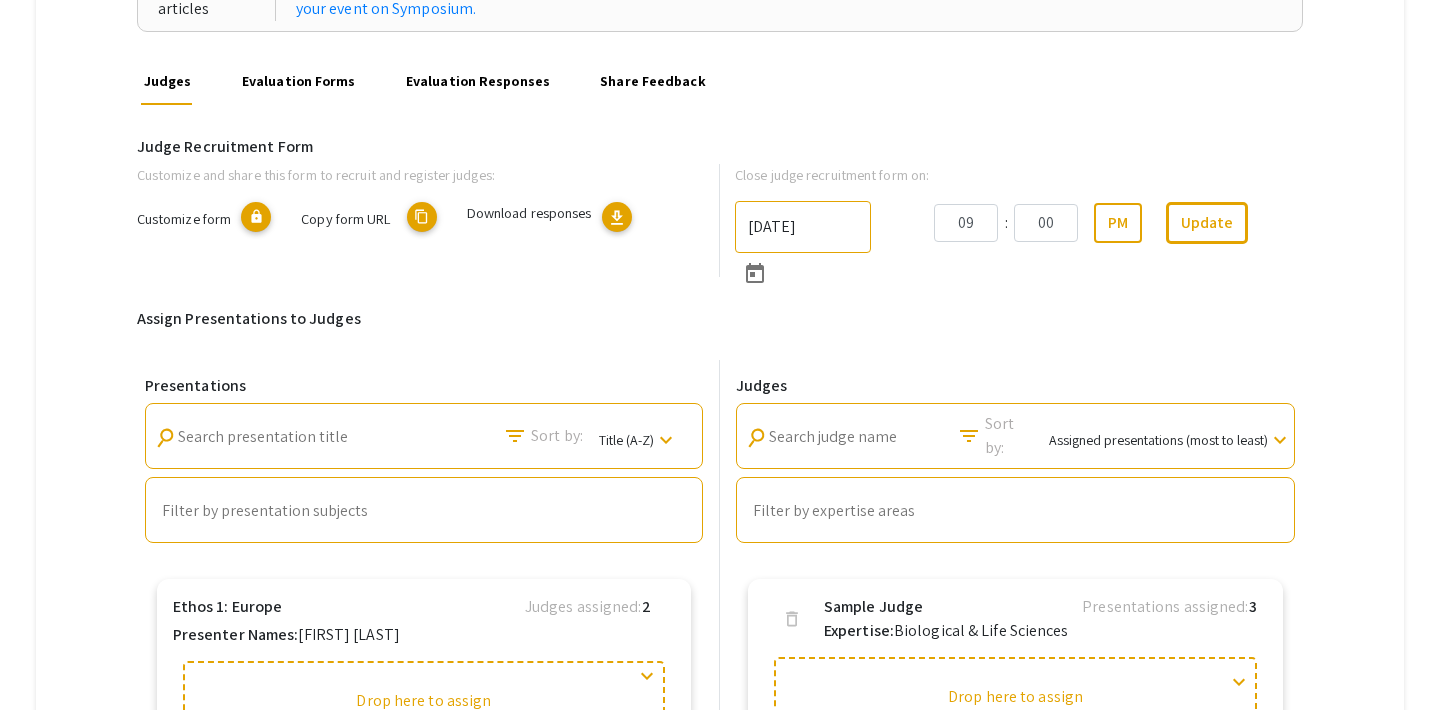 click on "Evaluation Forms" at bounding box center [298, 81] 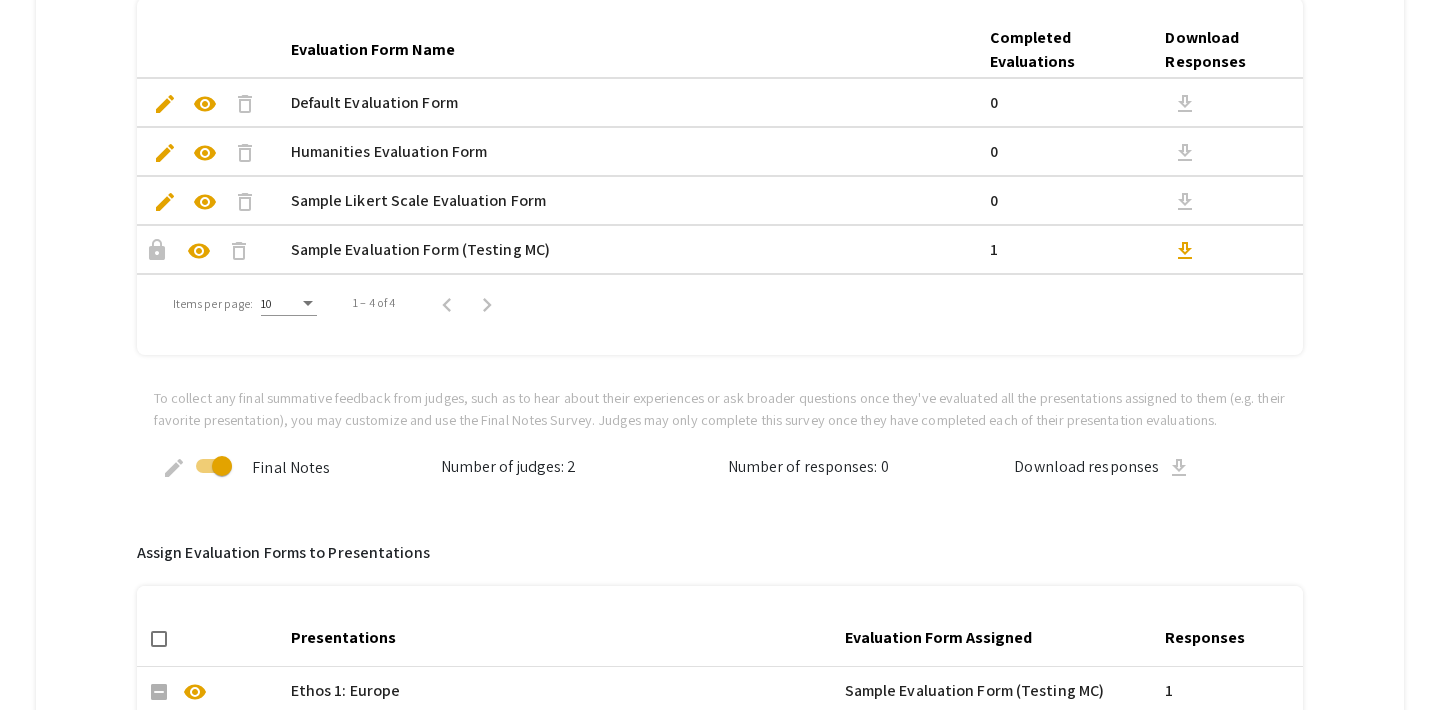 scroll, scrollTop: 0, scrollLeft: 0, axis: both 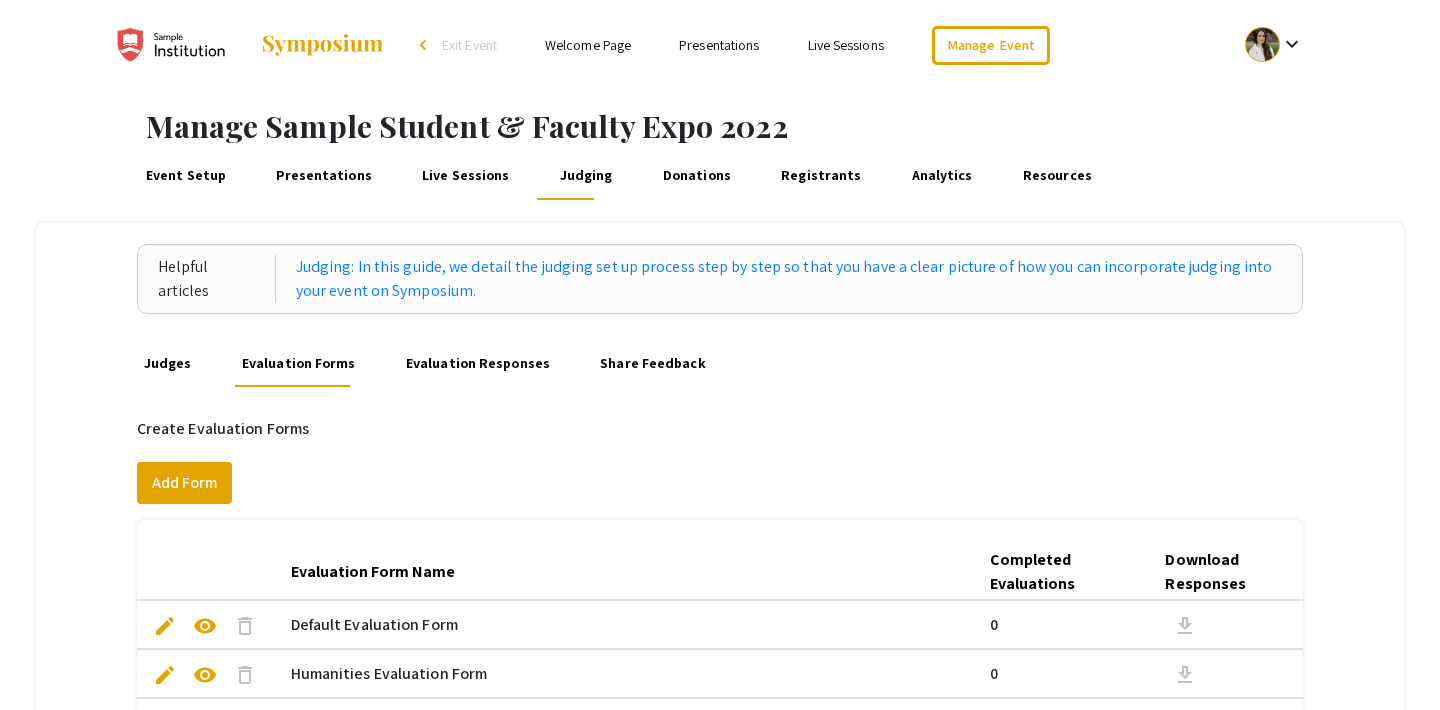 click on "Evaluation Responses" at bounding box center (477, 363) 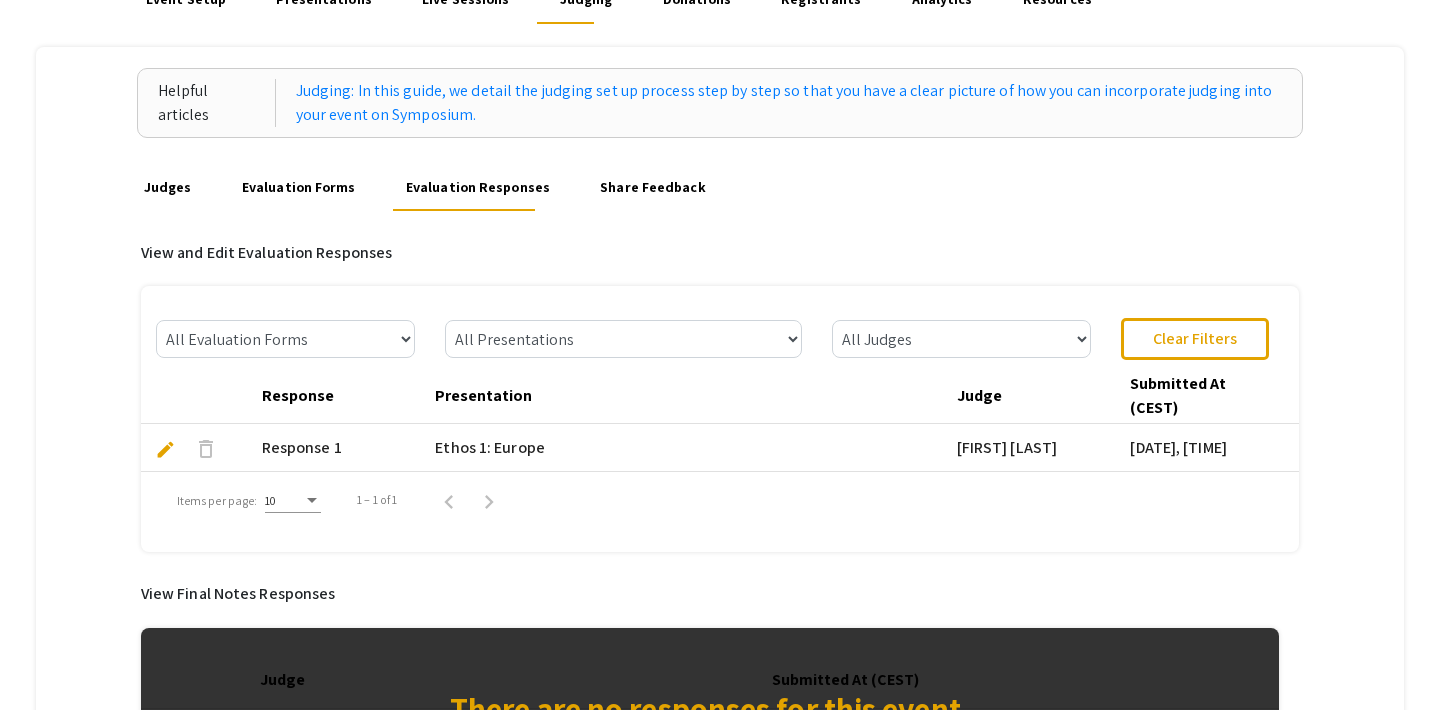 scroll, scrollTop: 163, scrollLeft: 0, axis: vertical 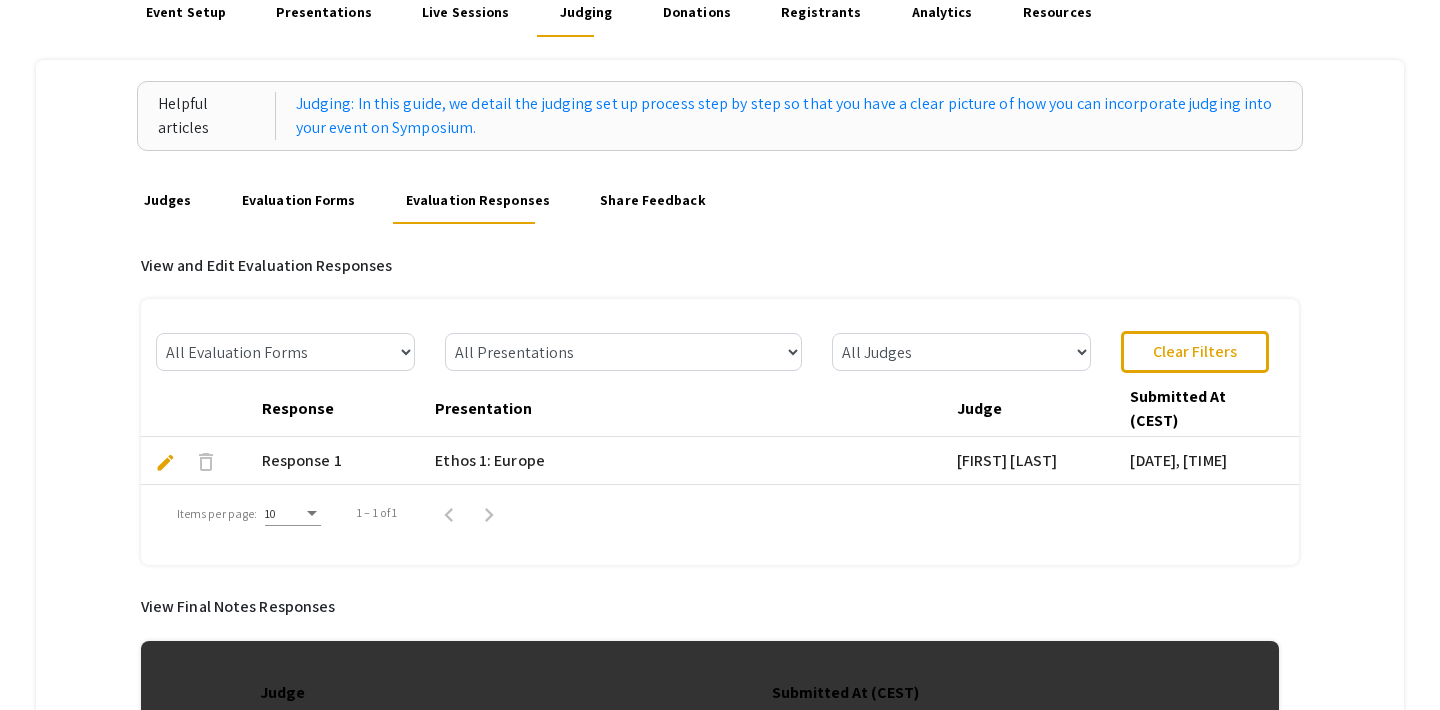 click on "Share Feedback" at bounding box center [653, 200] 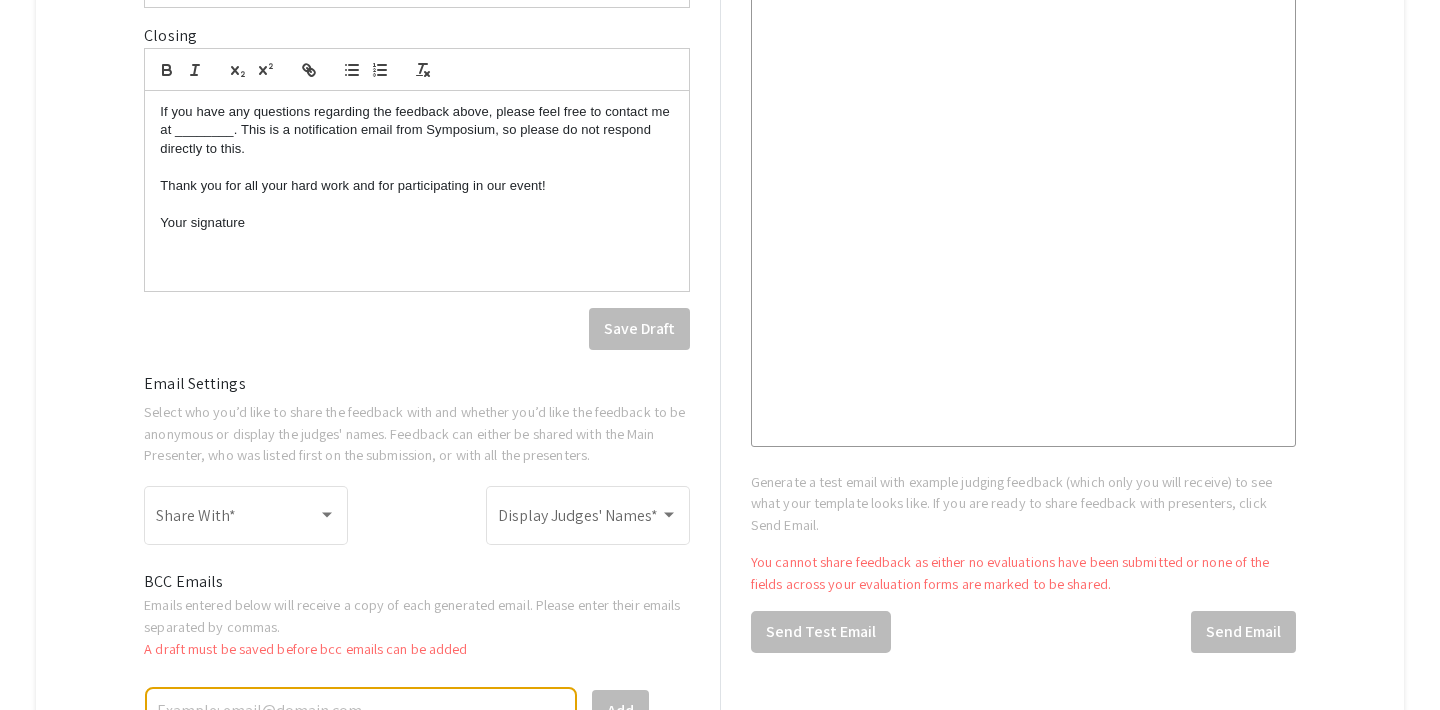 scroll, scrollTop: 905, scrollLeft: 0, axis: vertical 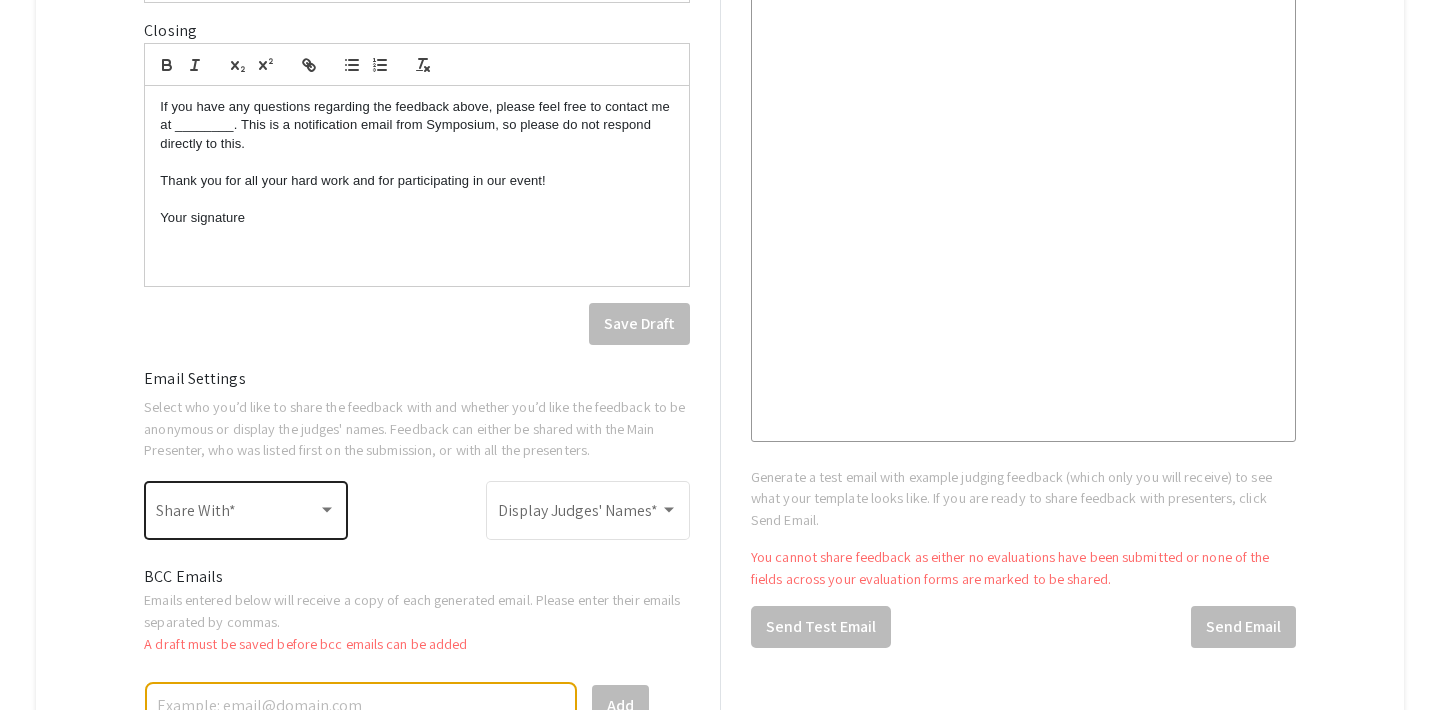 click at bounding box center (327, 510) 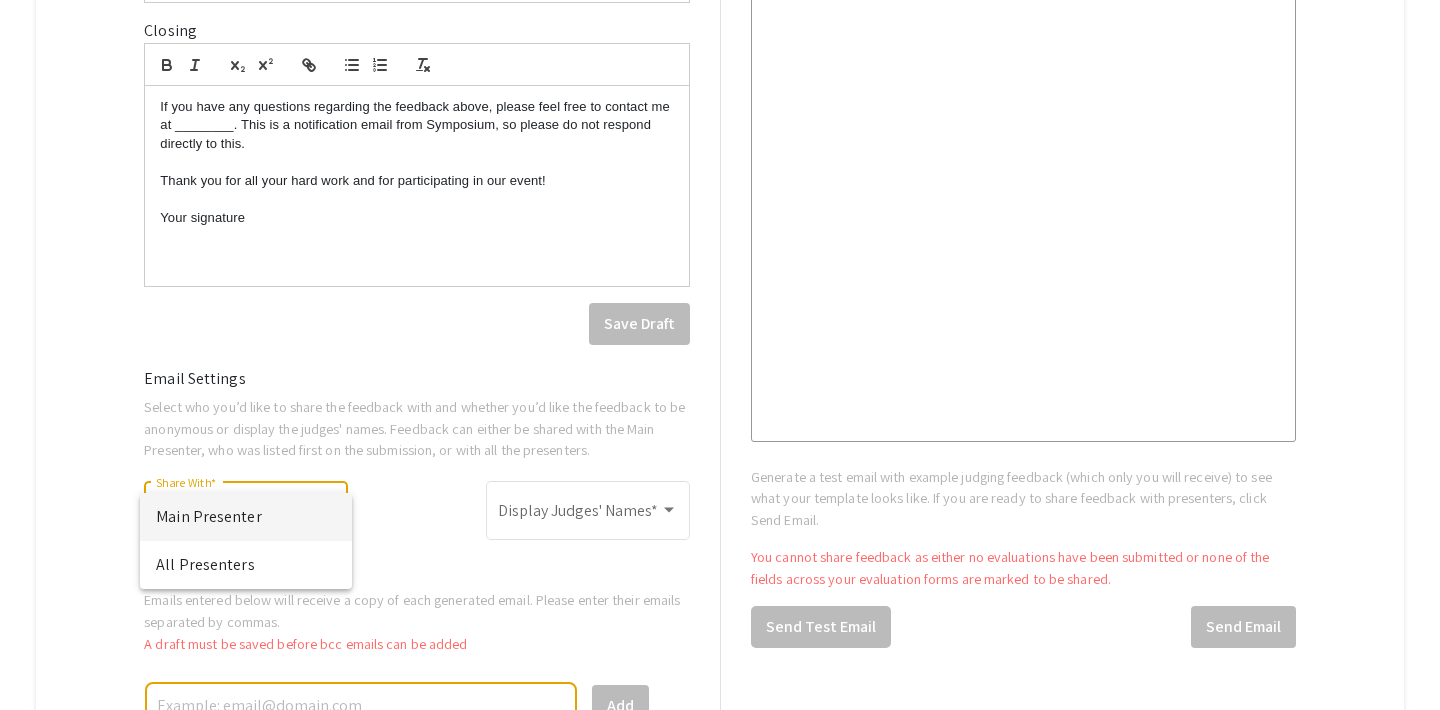 click at bounding box center [720, 355] 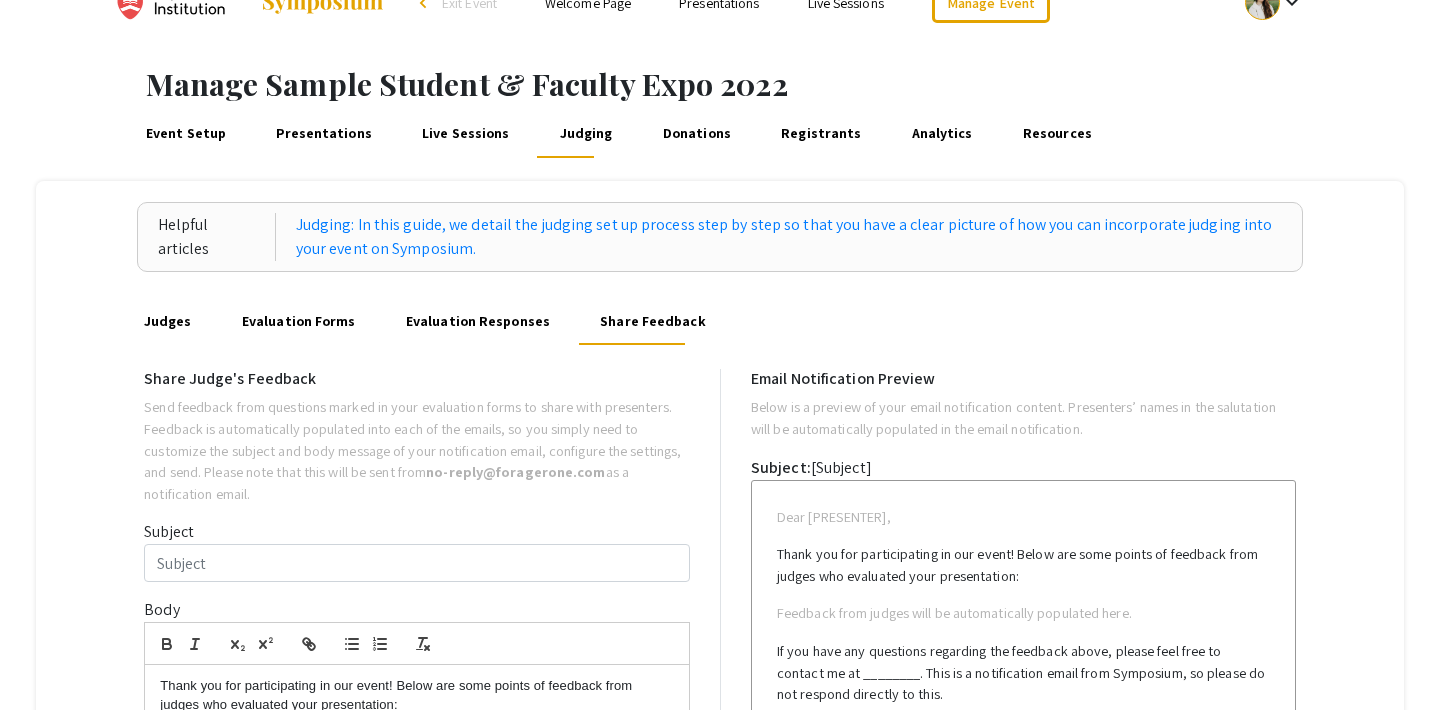 scroll, scrollTop: 41, scrollLeft: 0, axis: vertical 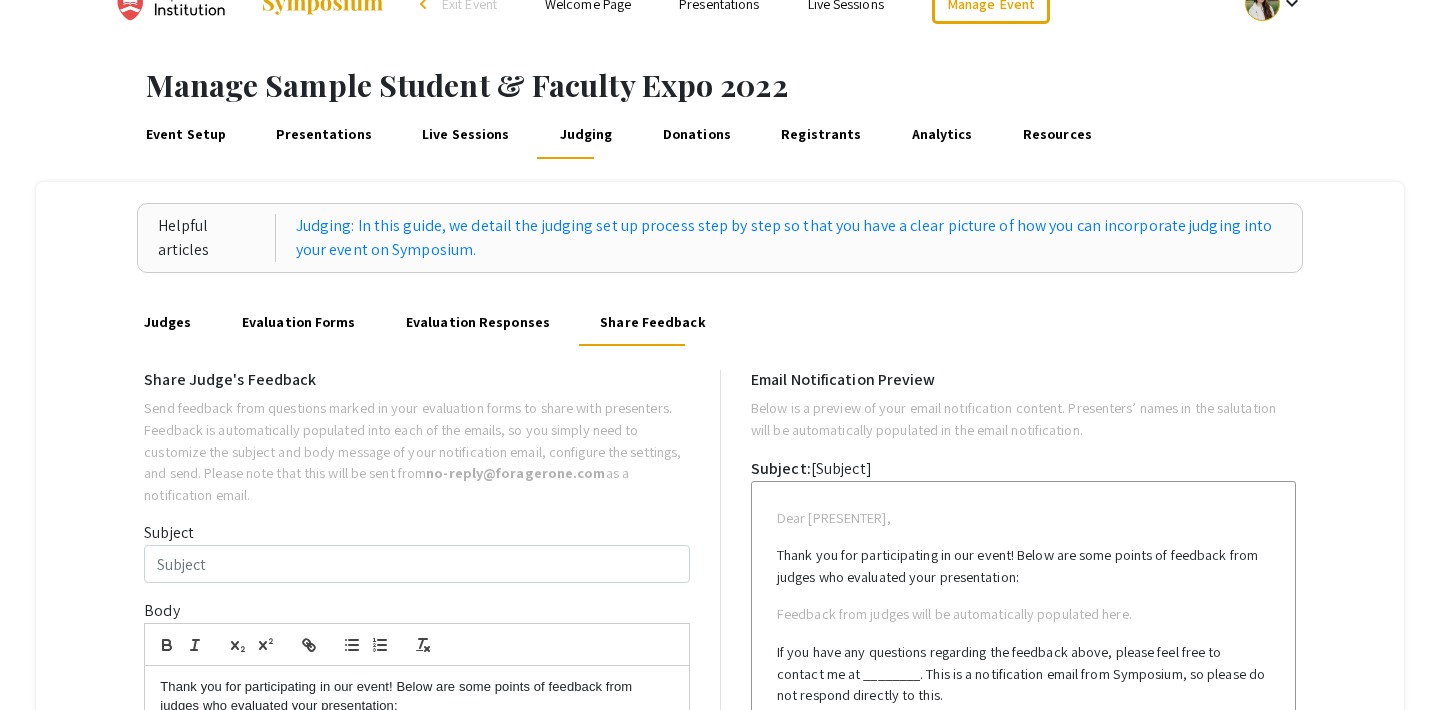 click on "Donations" at bounding box center [696, 135] 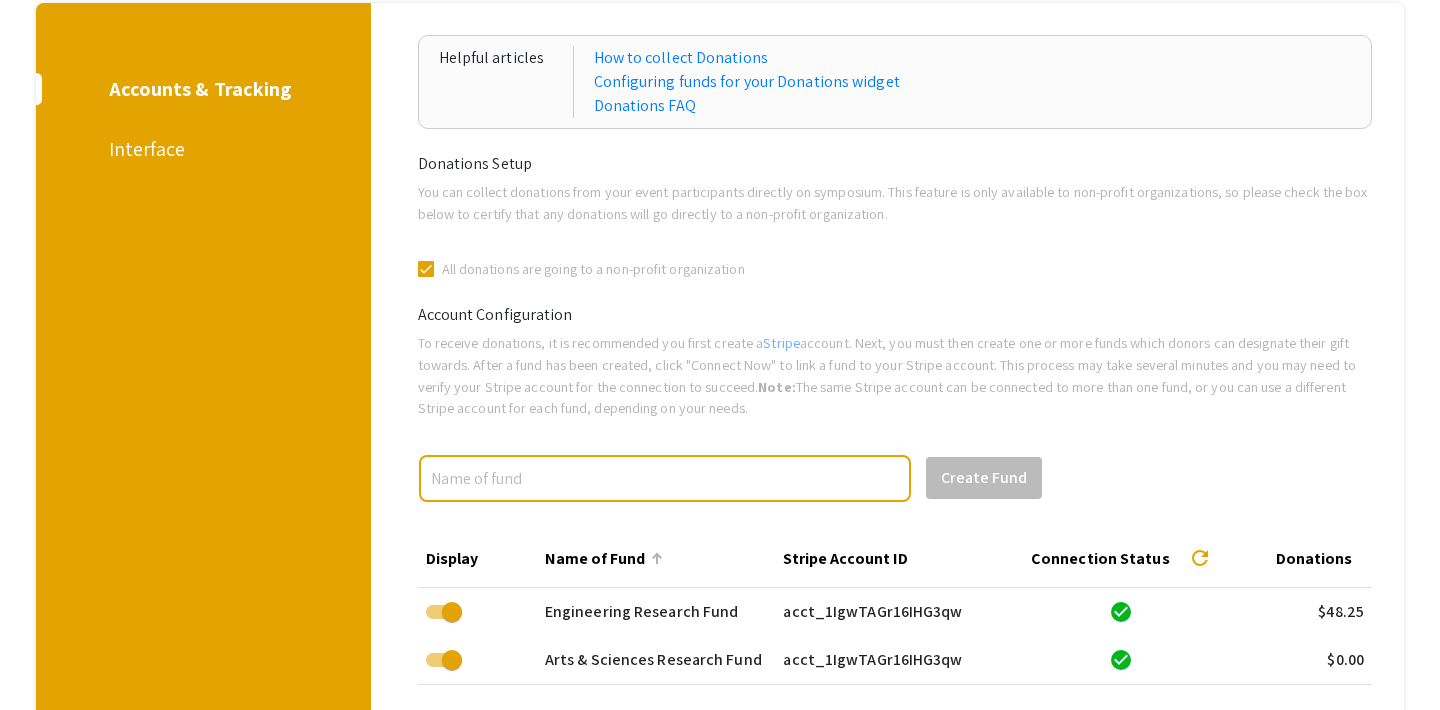 scroll, scrollTop: 0, scrollLeft: 0, axis: both 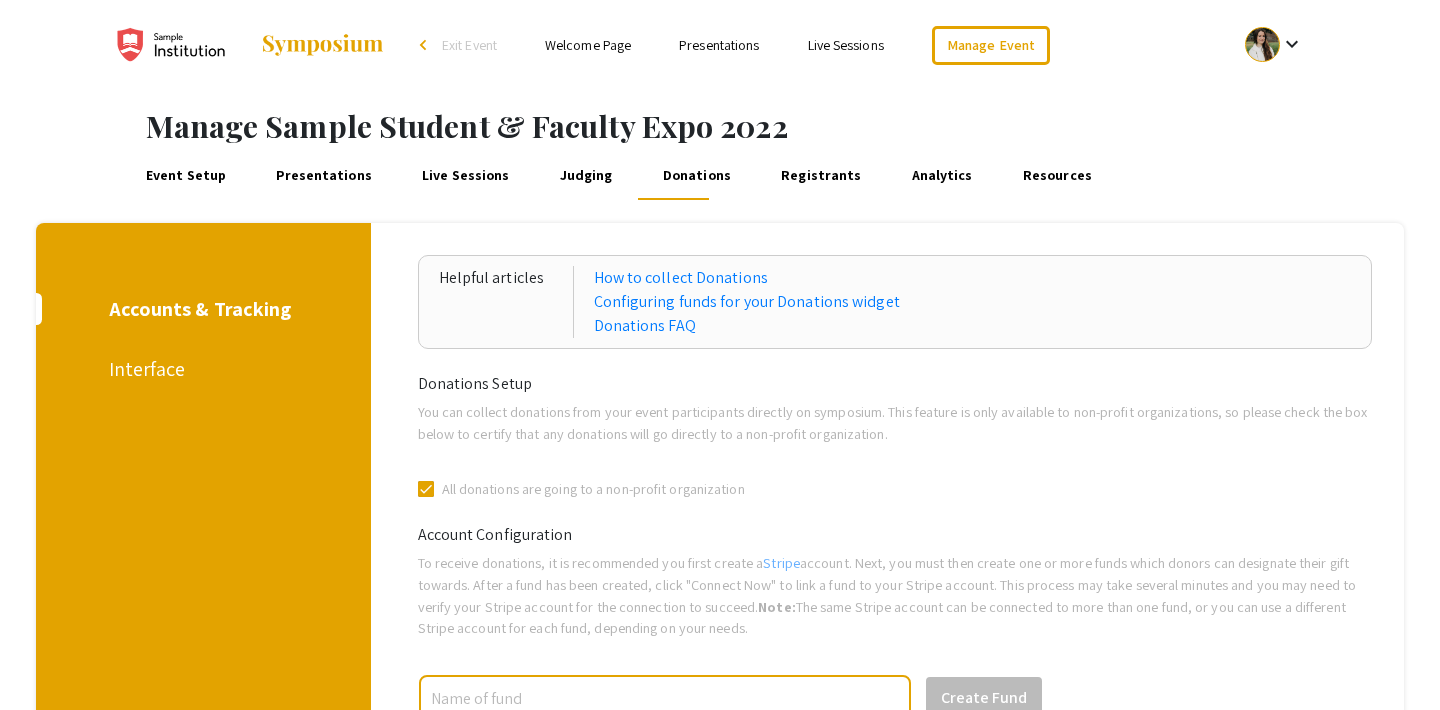 click on "Interface" at bounding box center (200, 369) 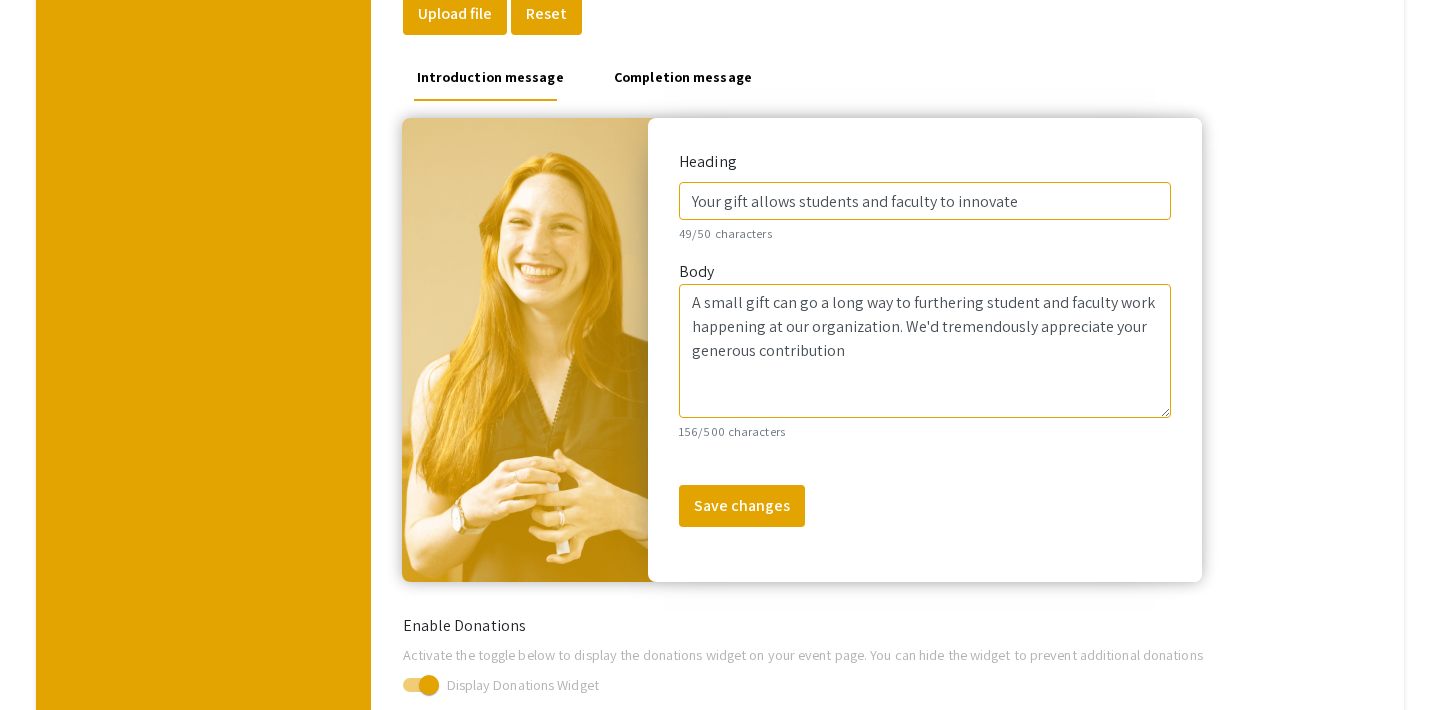 scroll, scrollTop: 0, scrollLeft: 0, axis: both 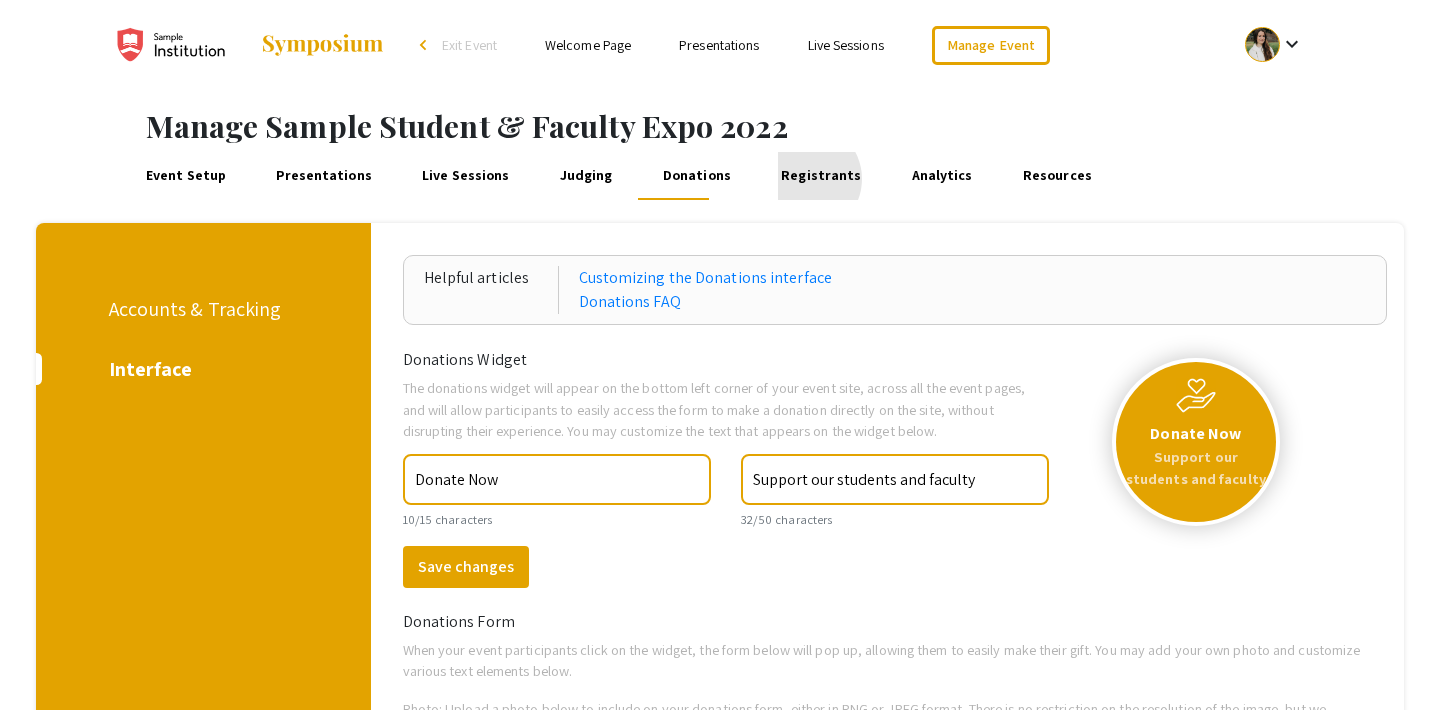 click on "Registrants" at bounding box center (821, 176) 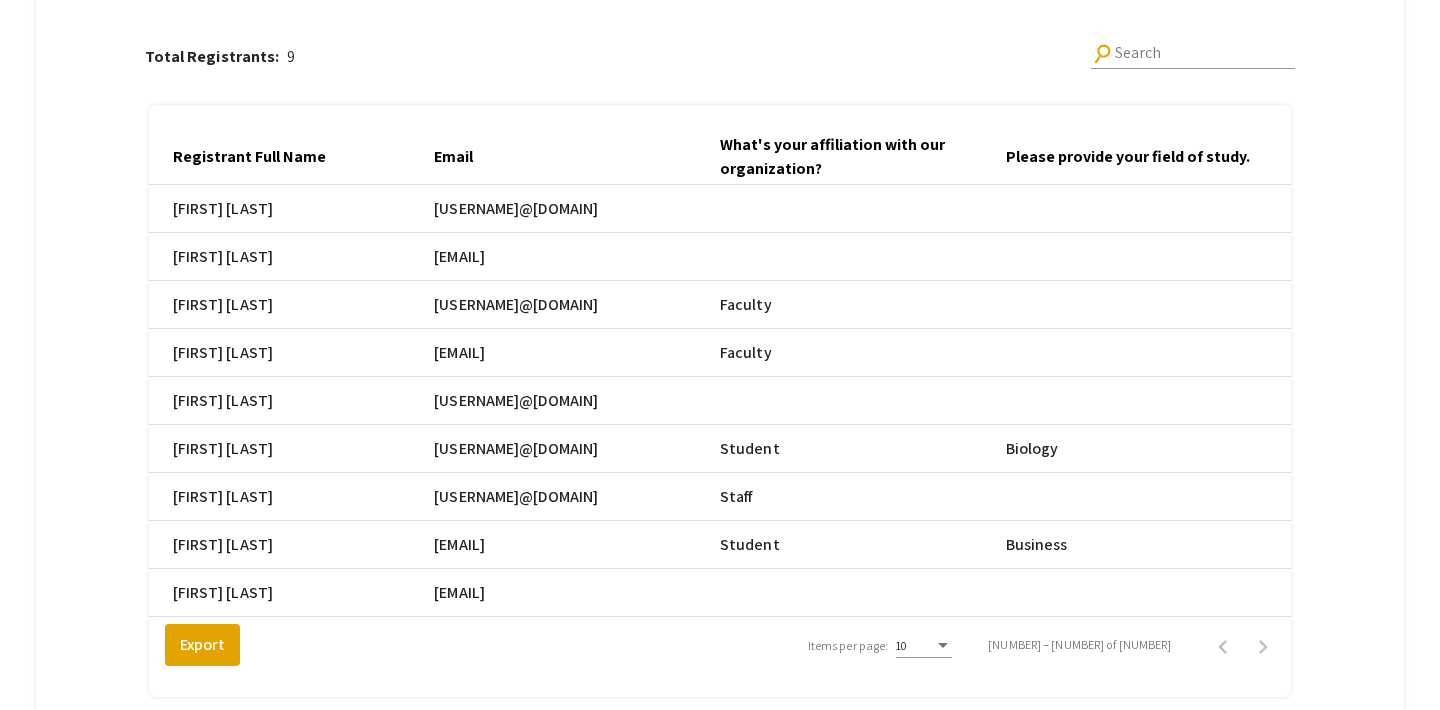 scroll, scrollTop: 243, scrollLeft: 0, axis: vertical 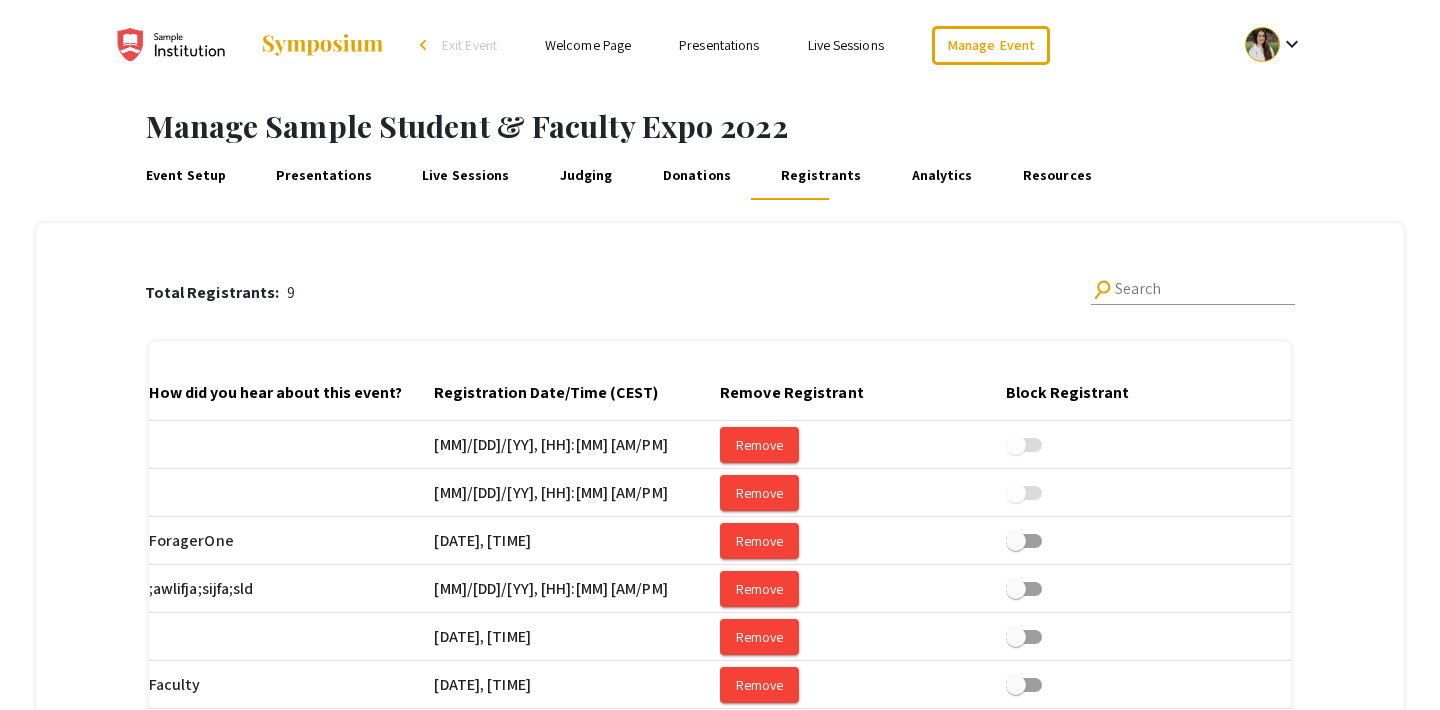 click on "Analytics" at bounding box center [942, 176] 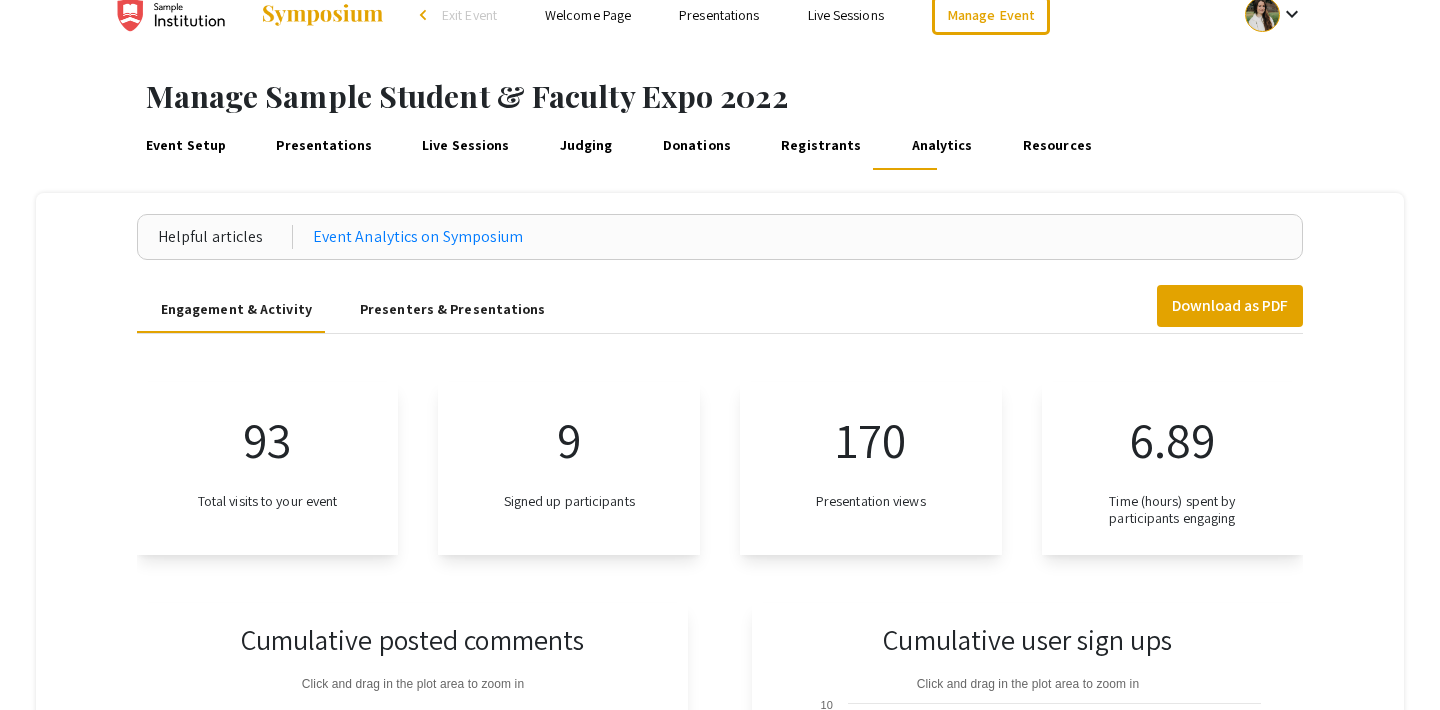 scroll, scrollTop: 28, scrollLeft: 0, axis: vertical 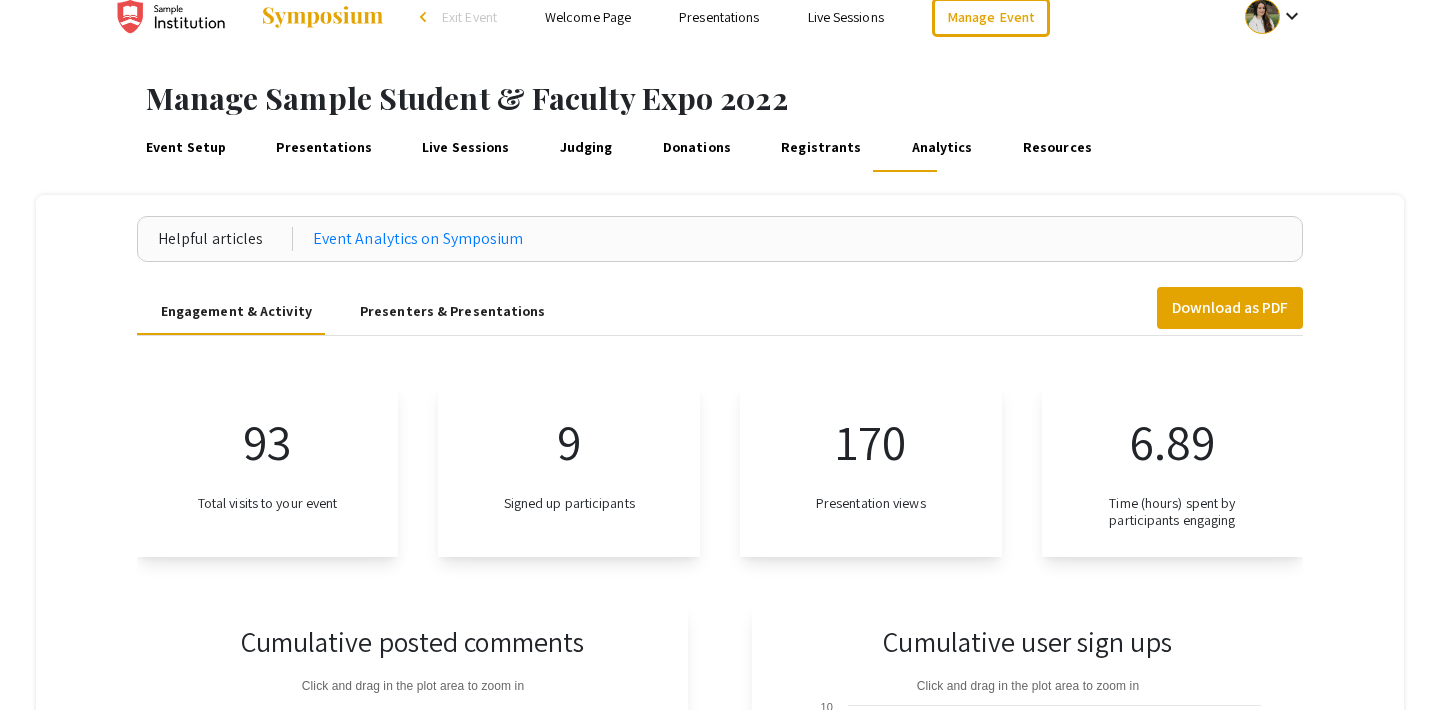 click on "Presentations" at bounding box center [324, 148] 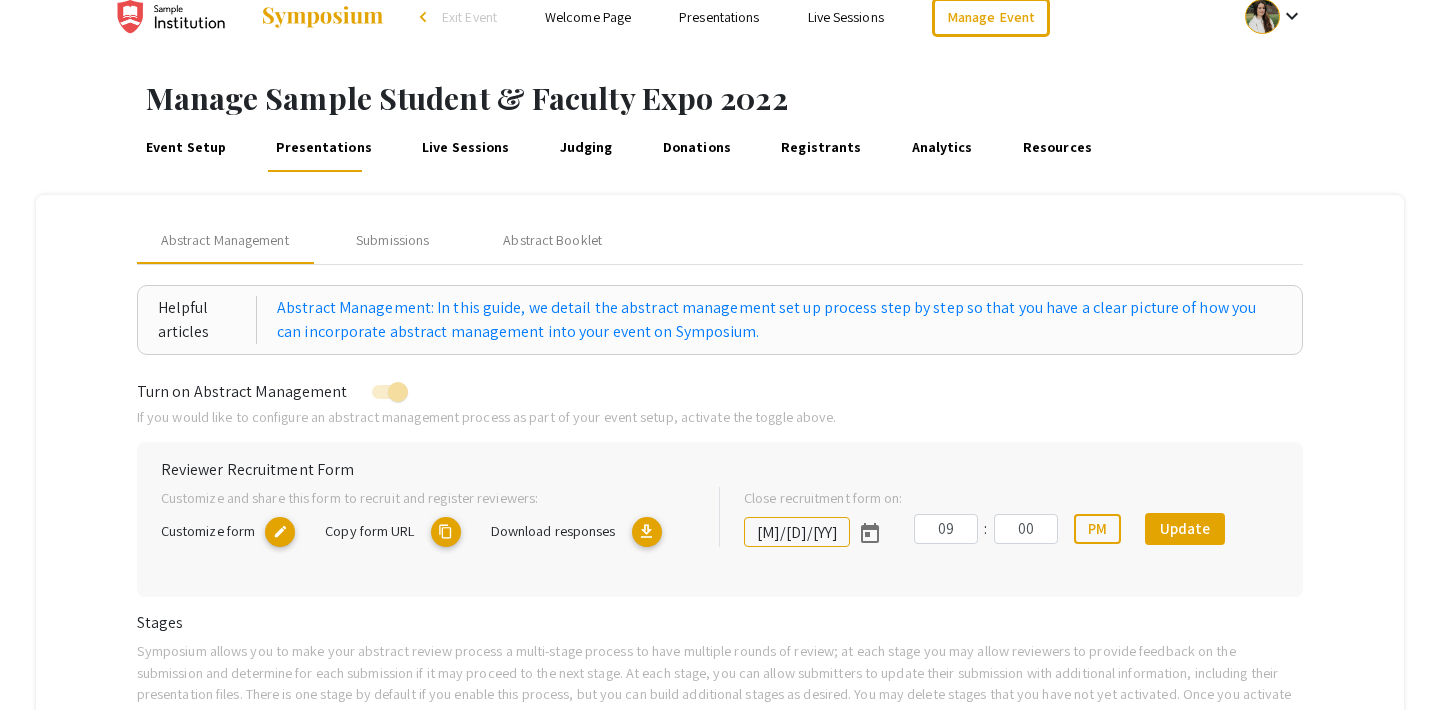 scroll, scrollTop: 0, scrollLeft: 0, axis: both 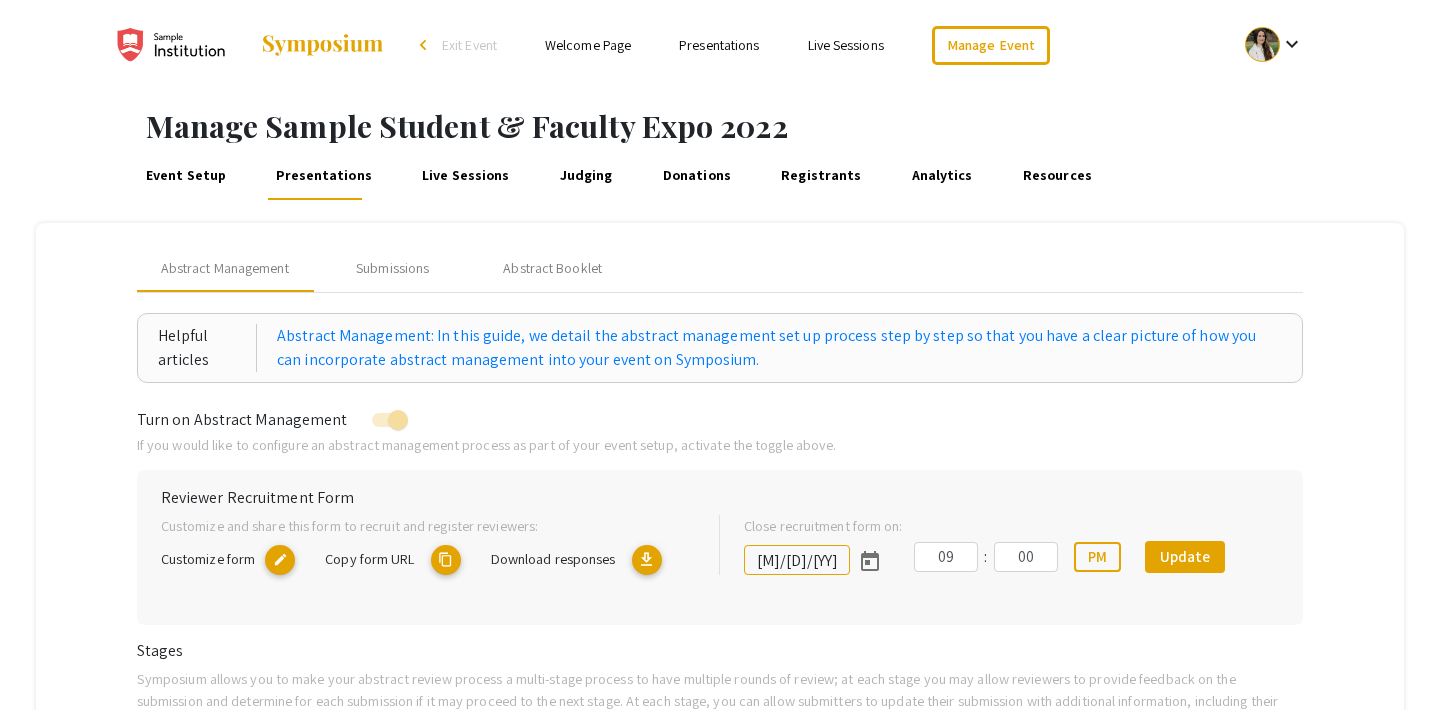click on "Analytics" at bounding box center [942, 176] 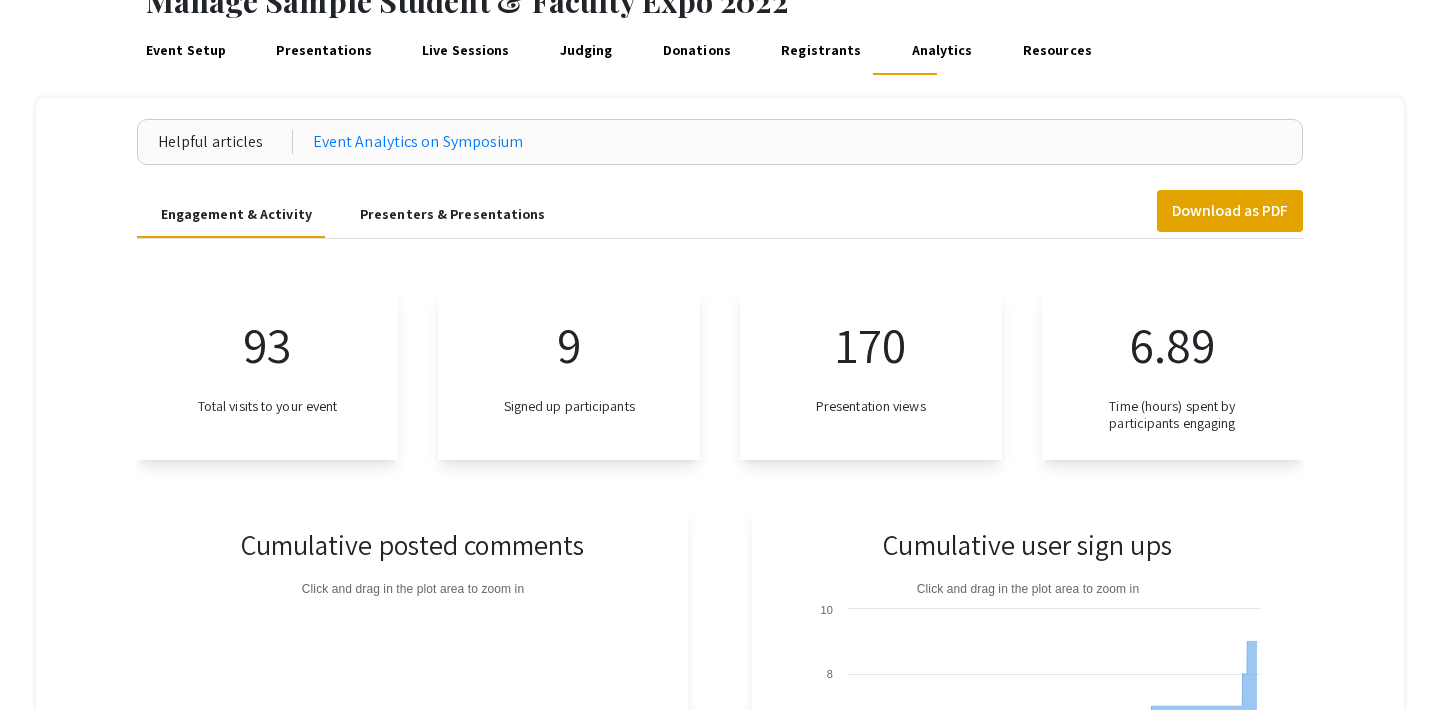 scroll, scrollTop: 189, scrollLeft: 0, axis: vertical 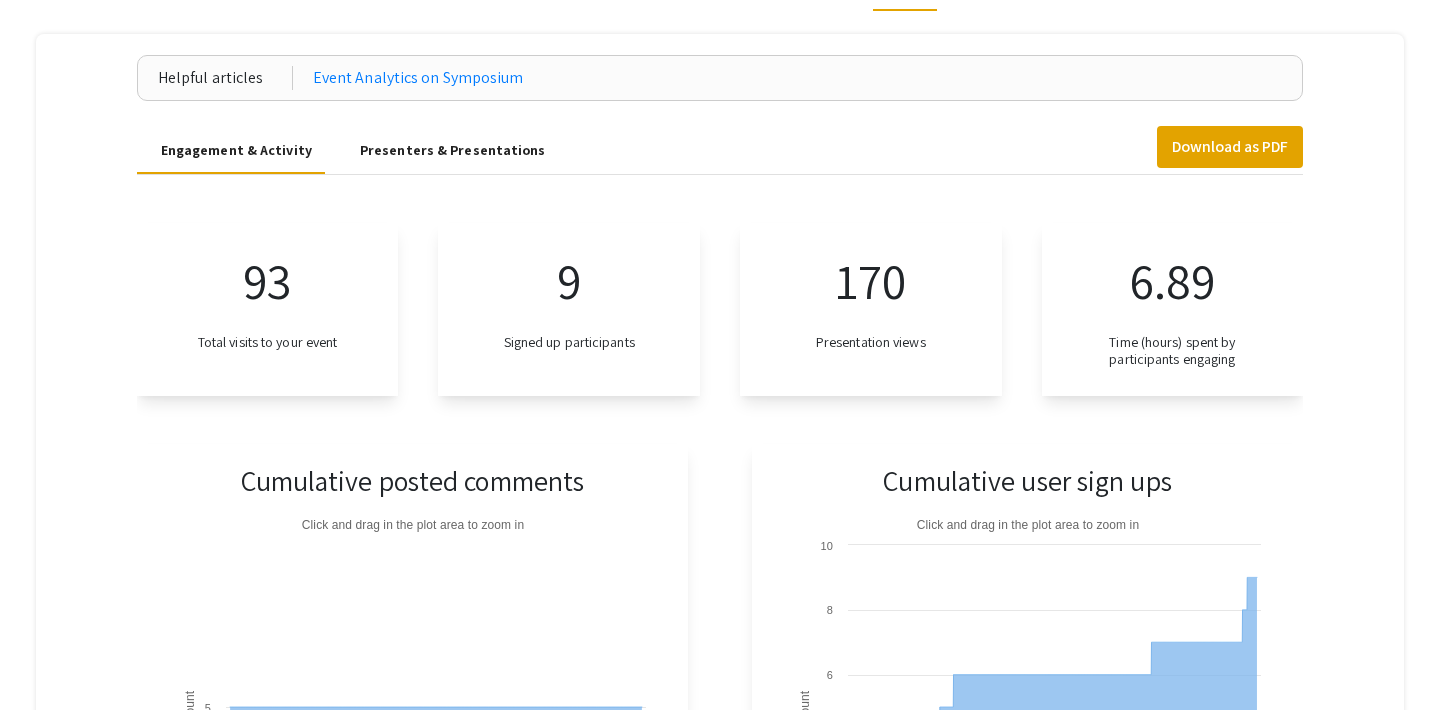click on "Presenters & Presentations" at bounding box center [453, 150] 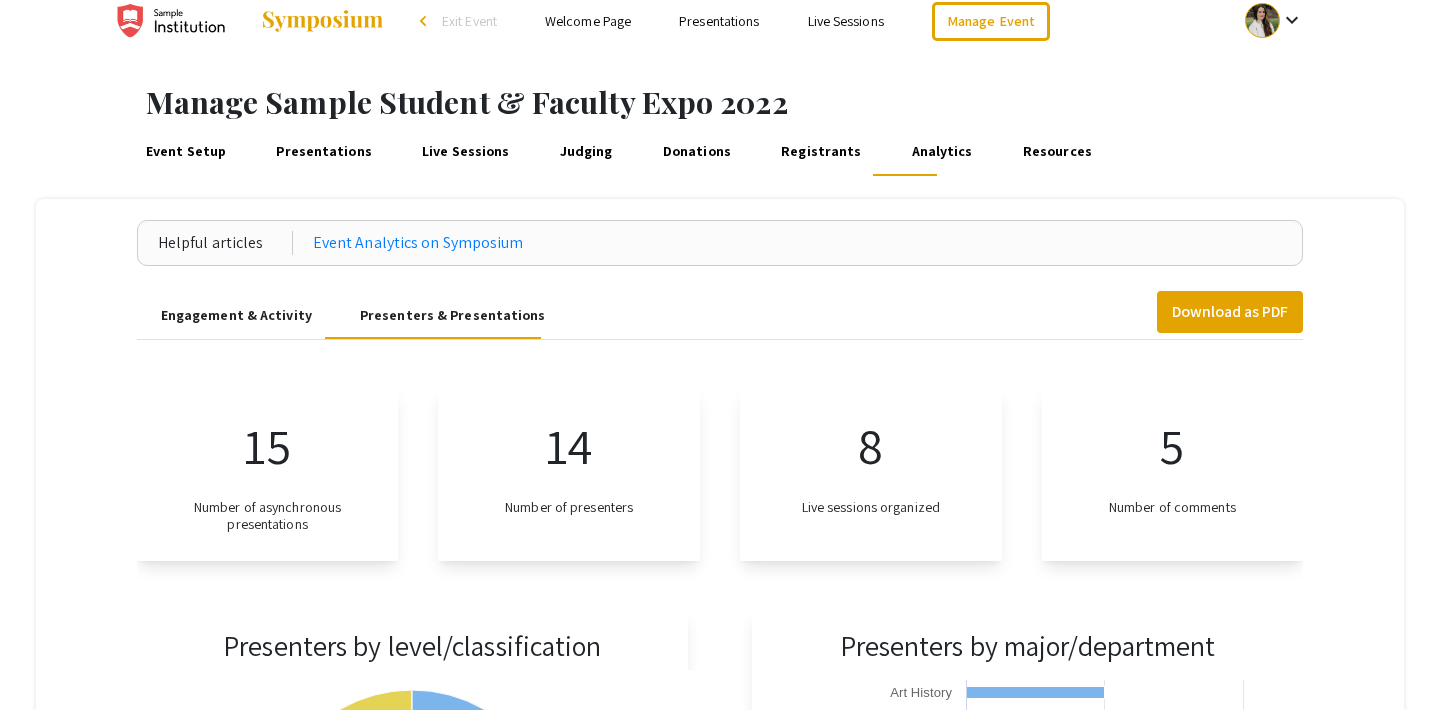 scroll, scrollTop: 0, scrollLeft: 0, axis: both 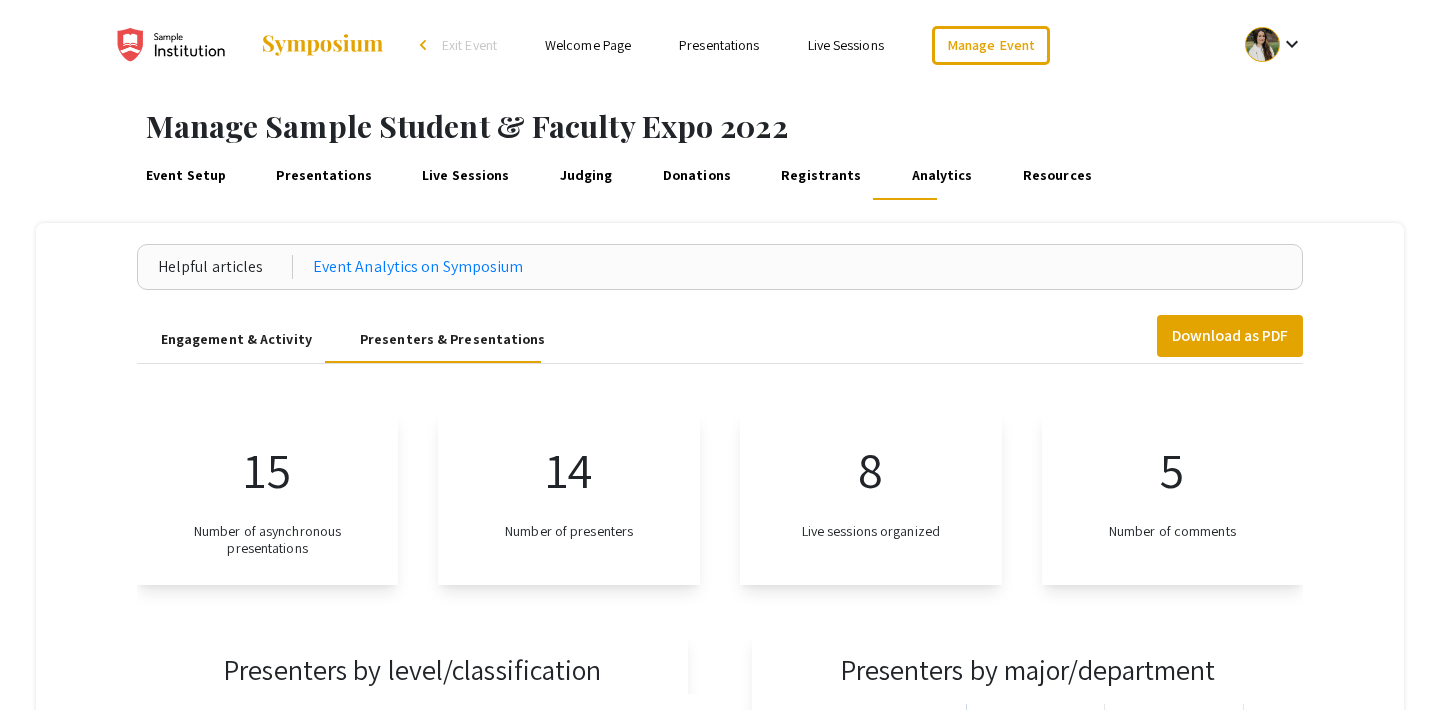 click on "Engagement & Activity" at bounding box center (236, 339) 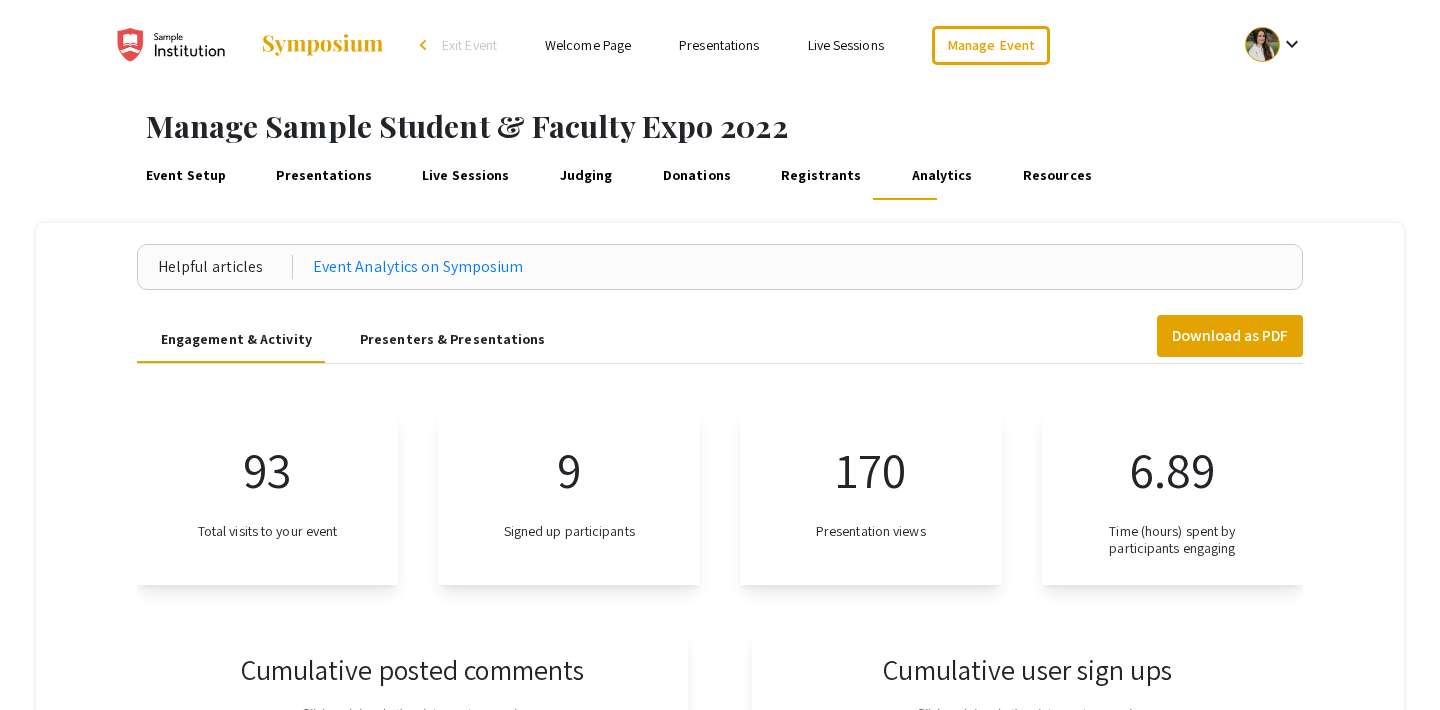 click on "Resources" at bounding box center [1057, 176] 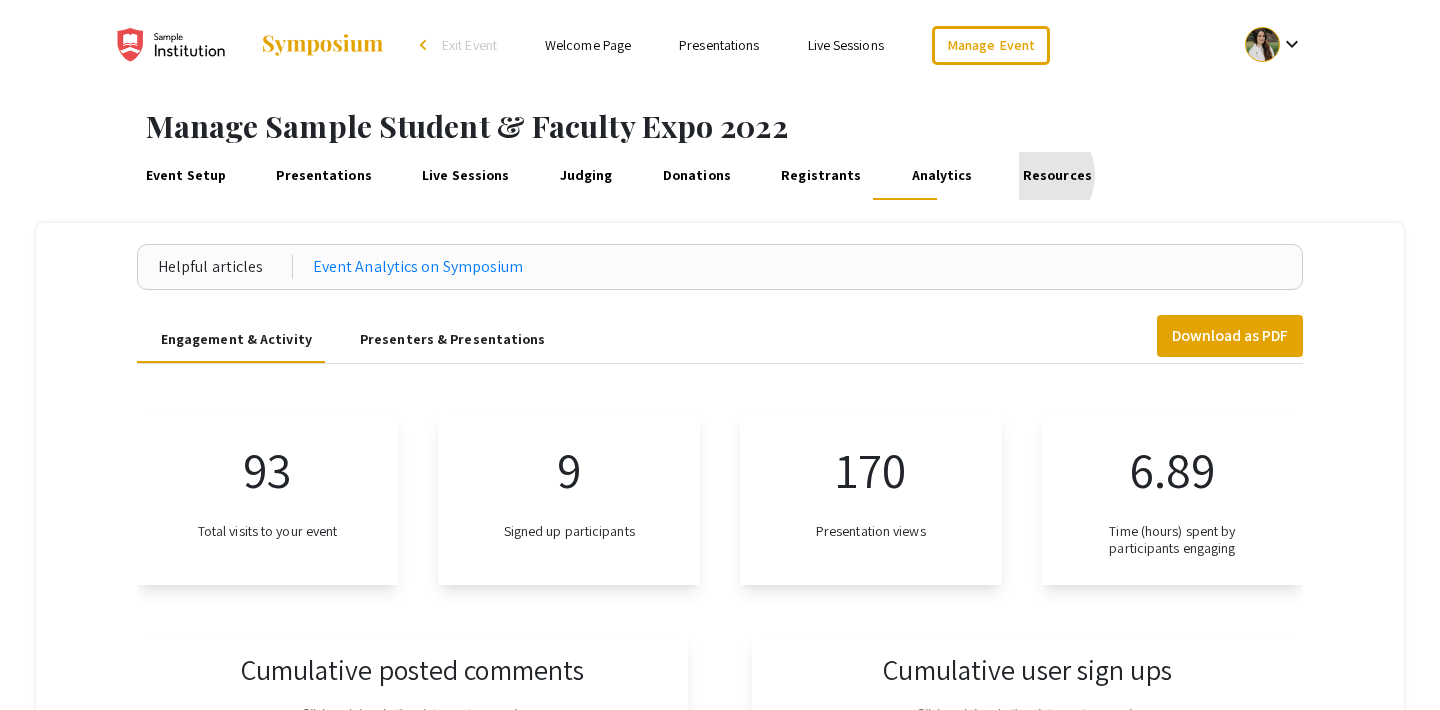click on "Resources" at bounding box center (1057, 176) 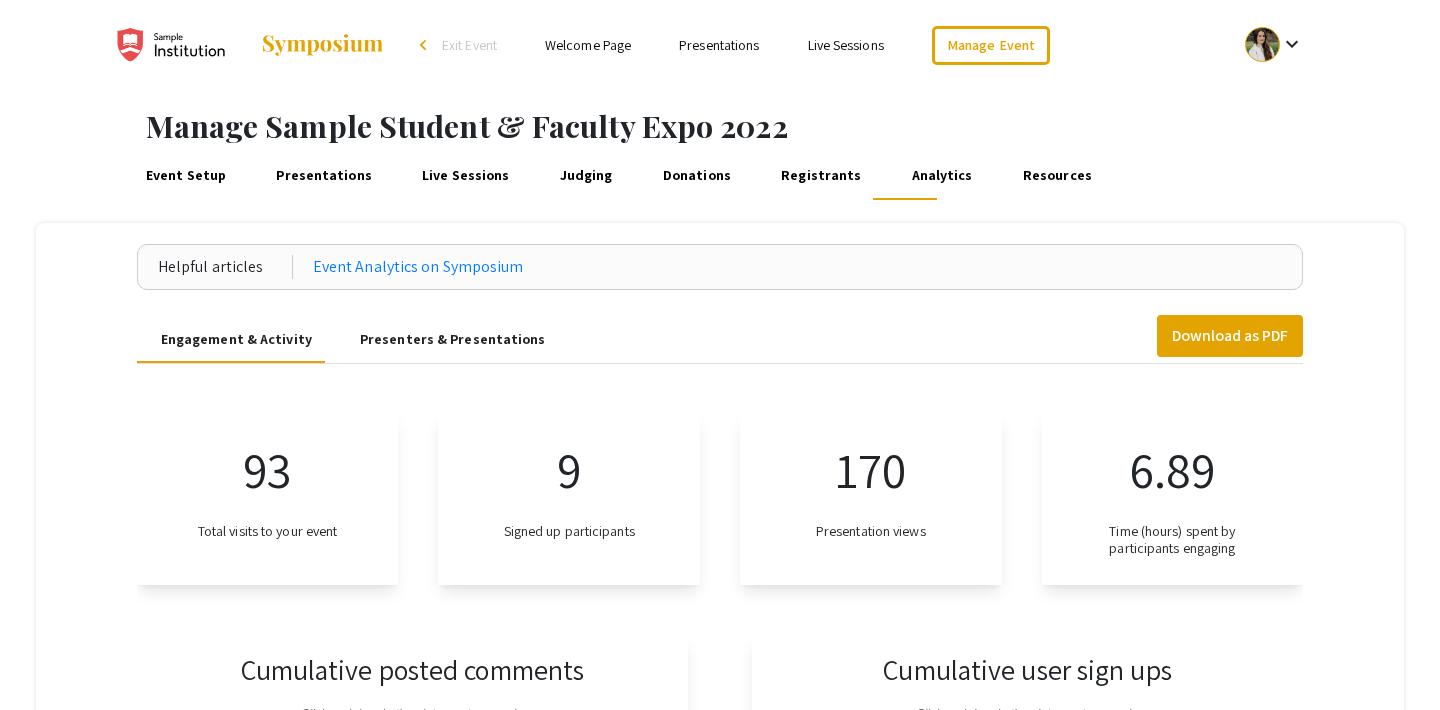 click on "Presentations" at bounding box center [324, 176] 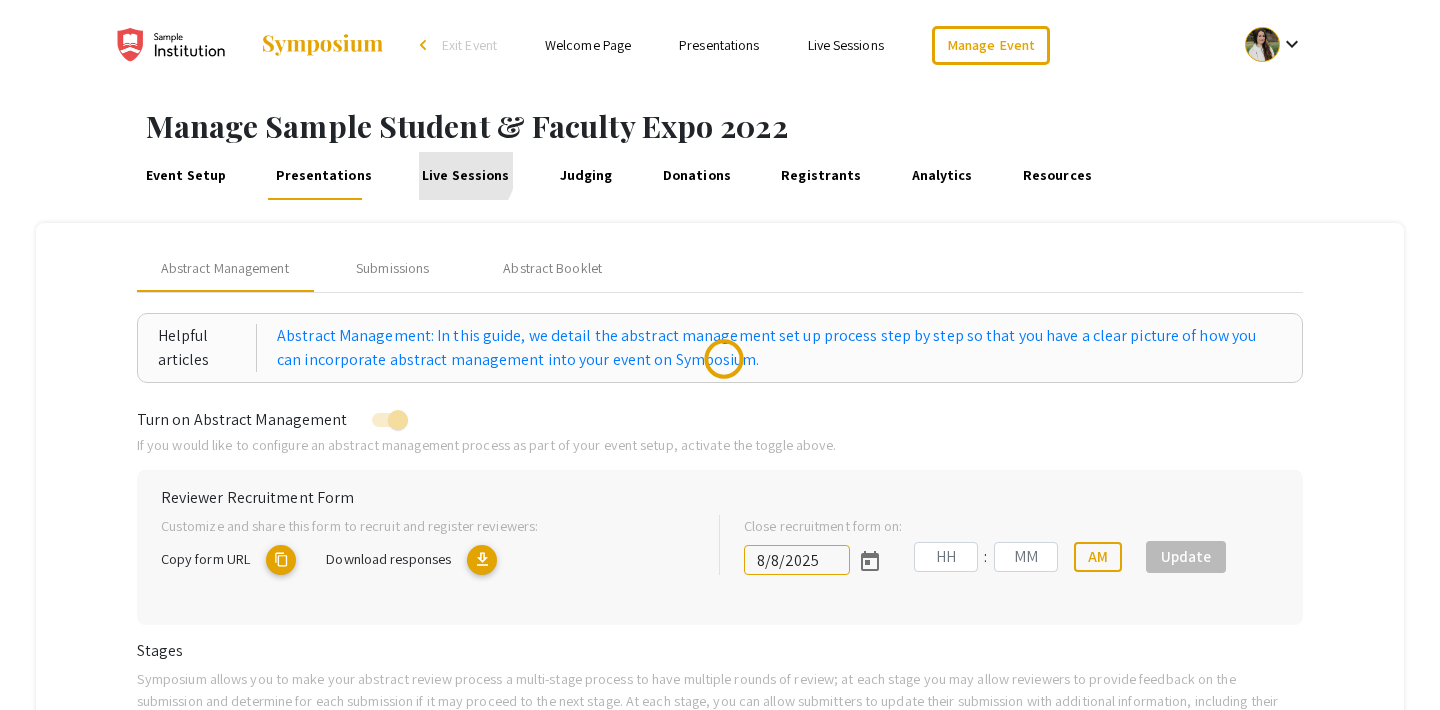 click on "Live Sessions" at bounding box center (466, 176) 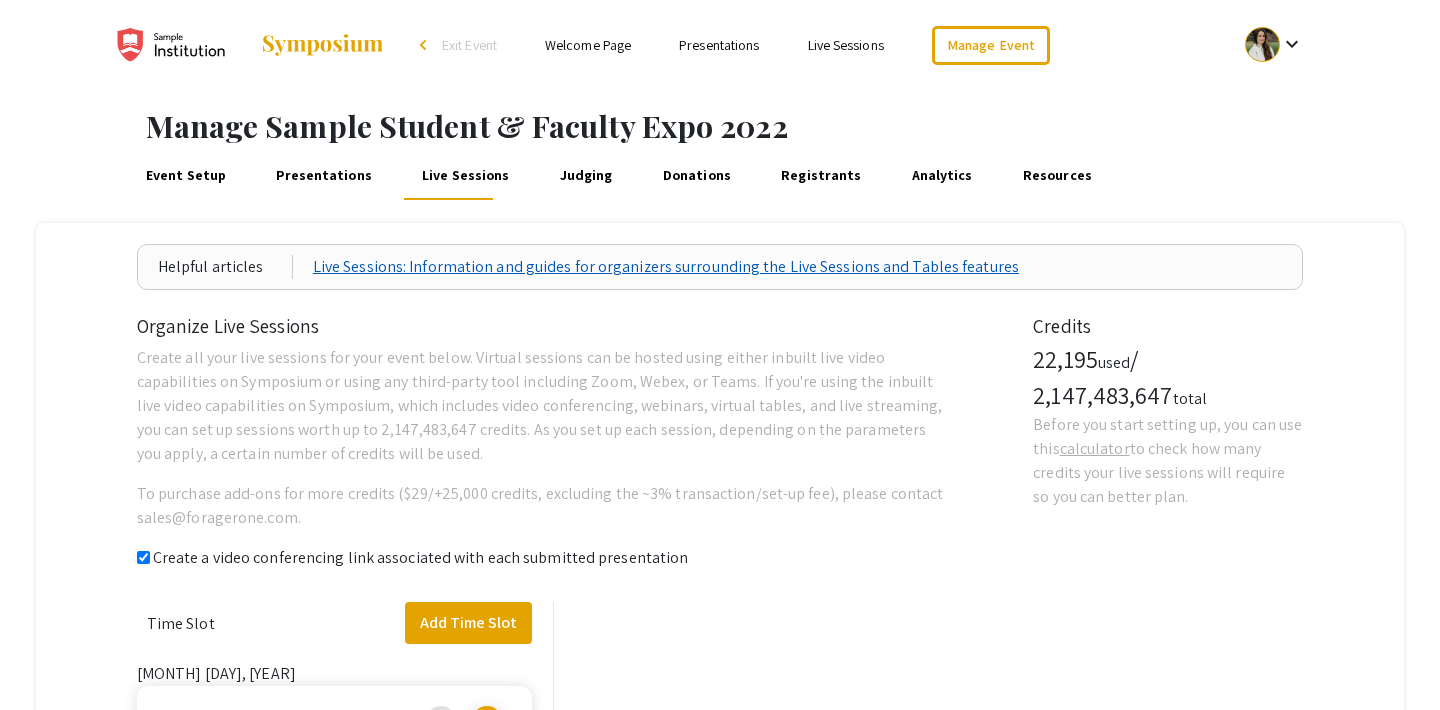 checkbox on "true" 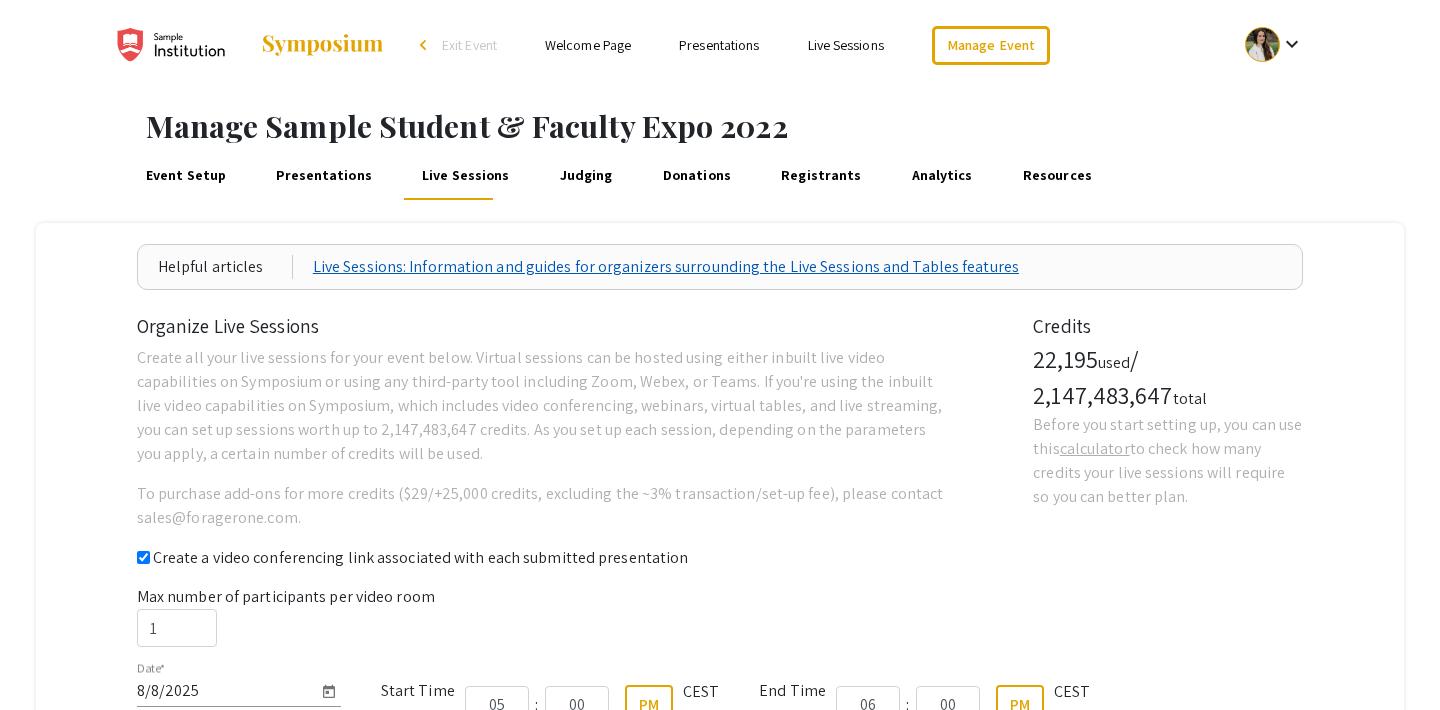 click on "Live Sessions: Information and guides for organizers surrounding the Live Sessions and Tables features" at bounding box center [666, 267] 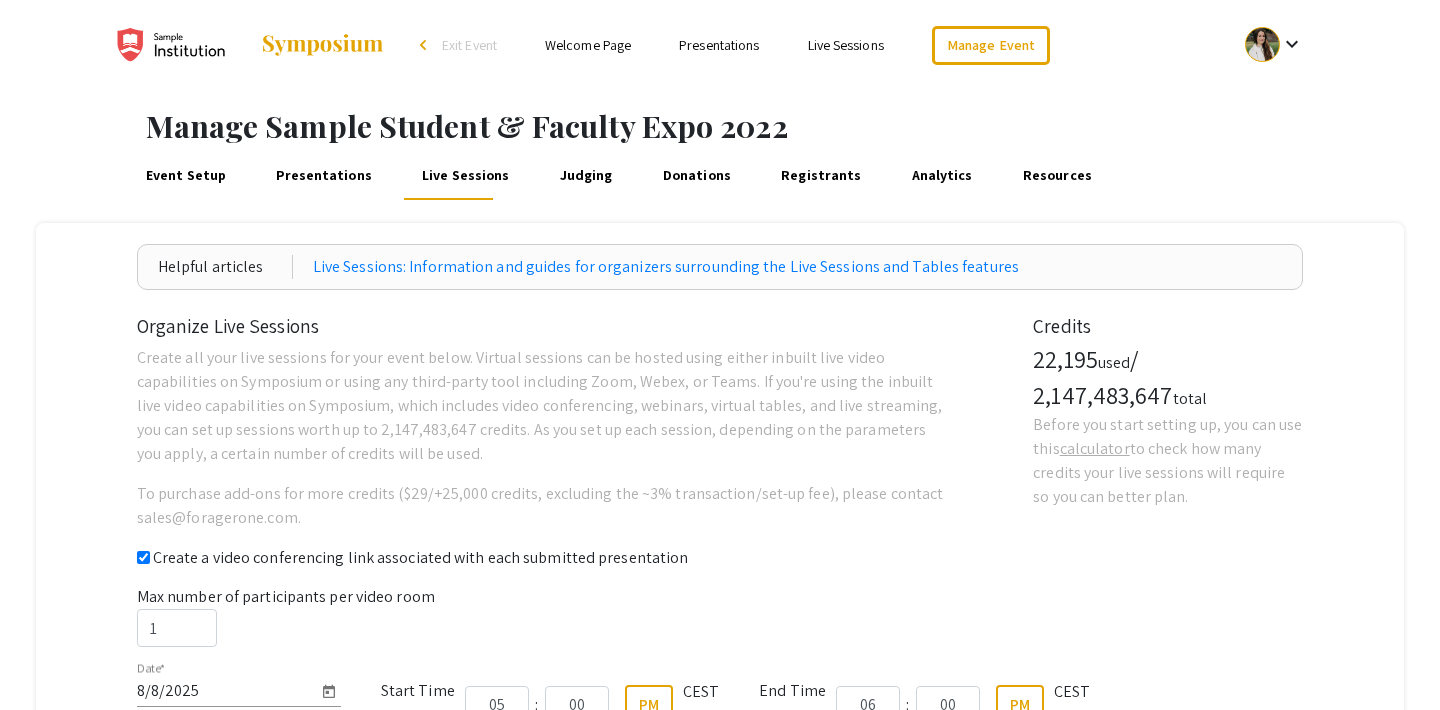 click on "Presentations" at bounding box center (719, 45) 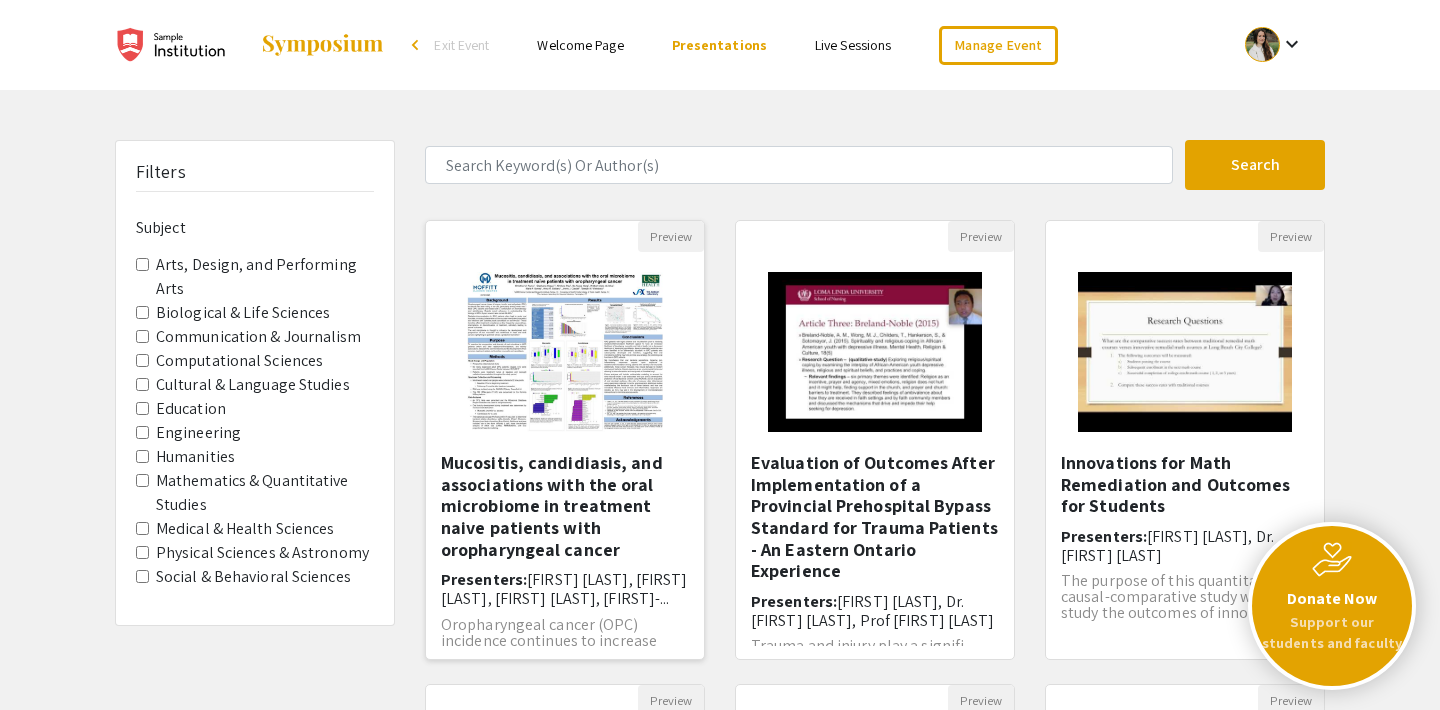 click 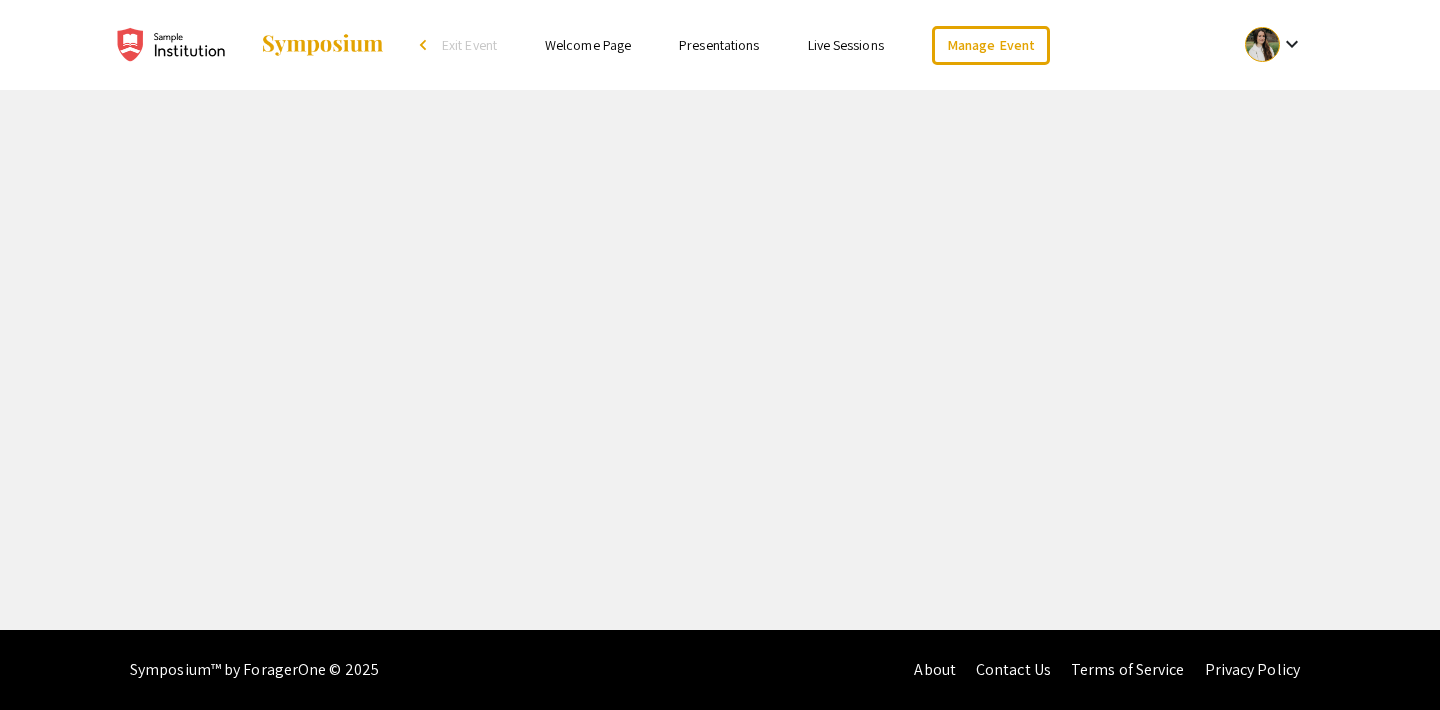 select on "custom" 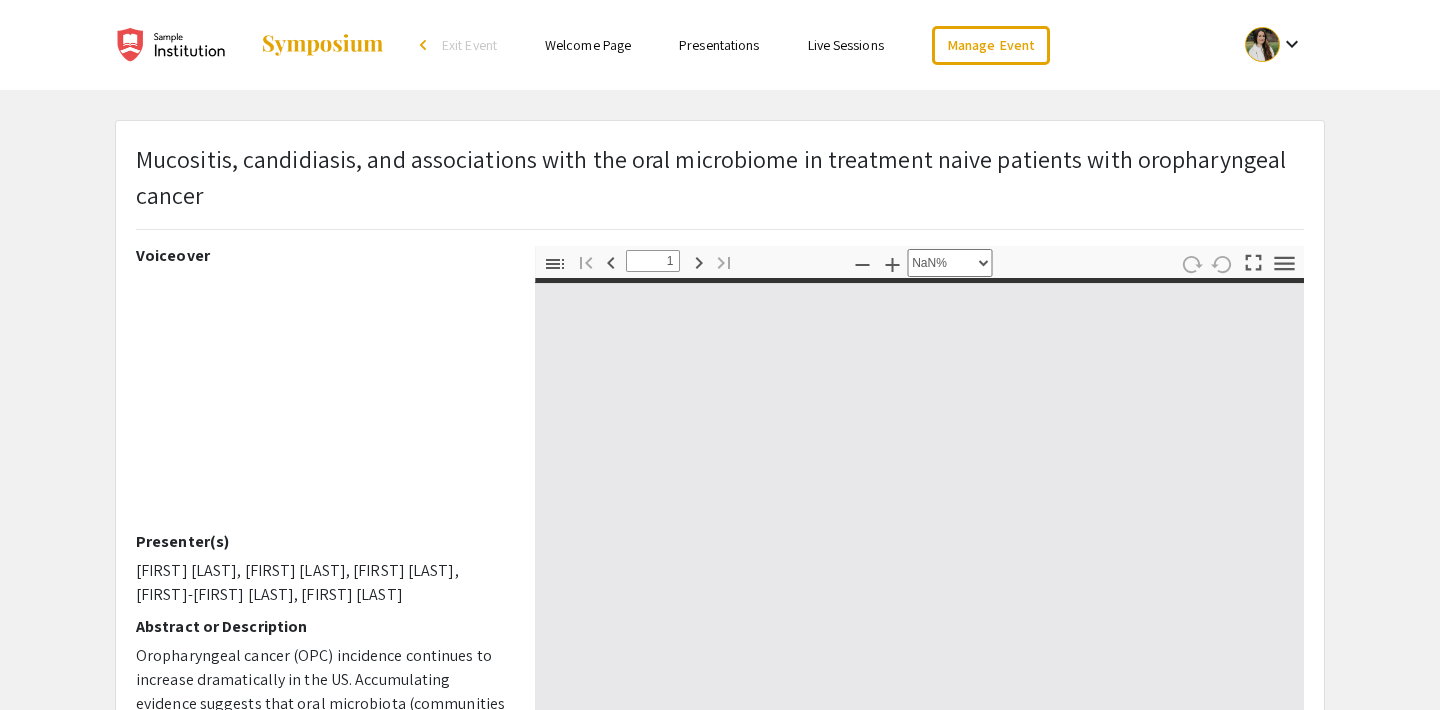 type on "0" 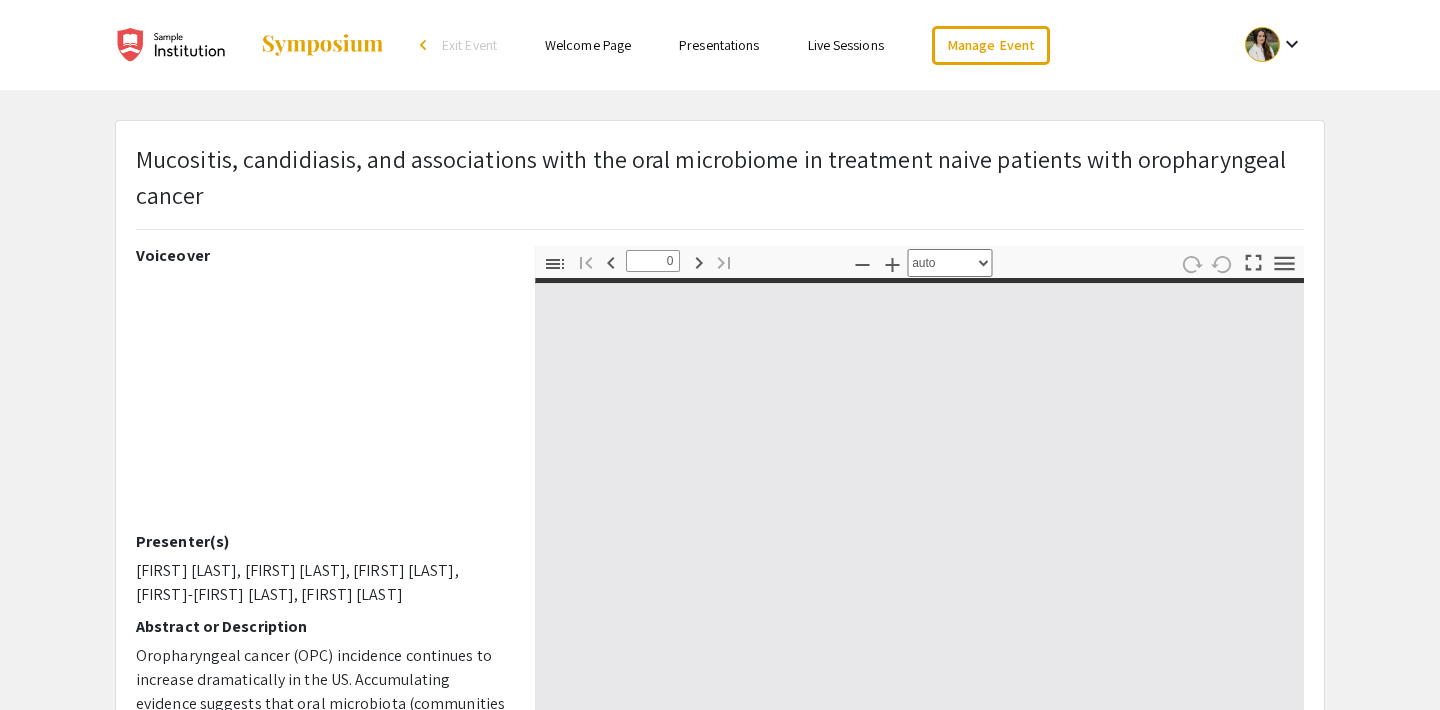select on "custom" 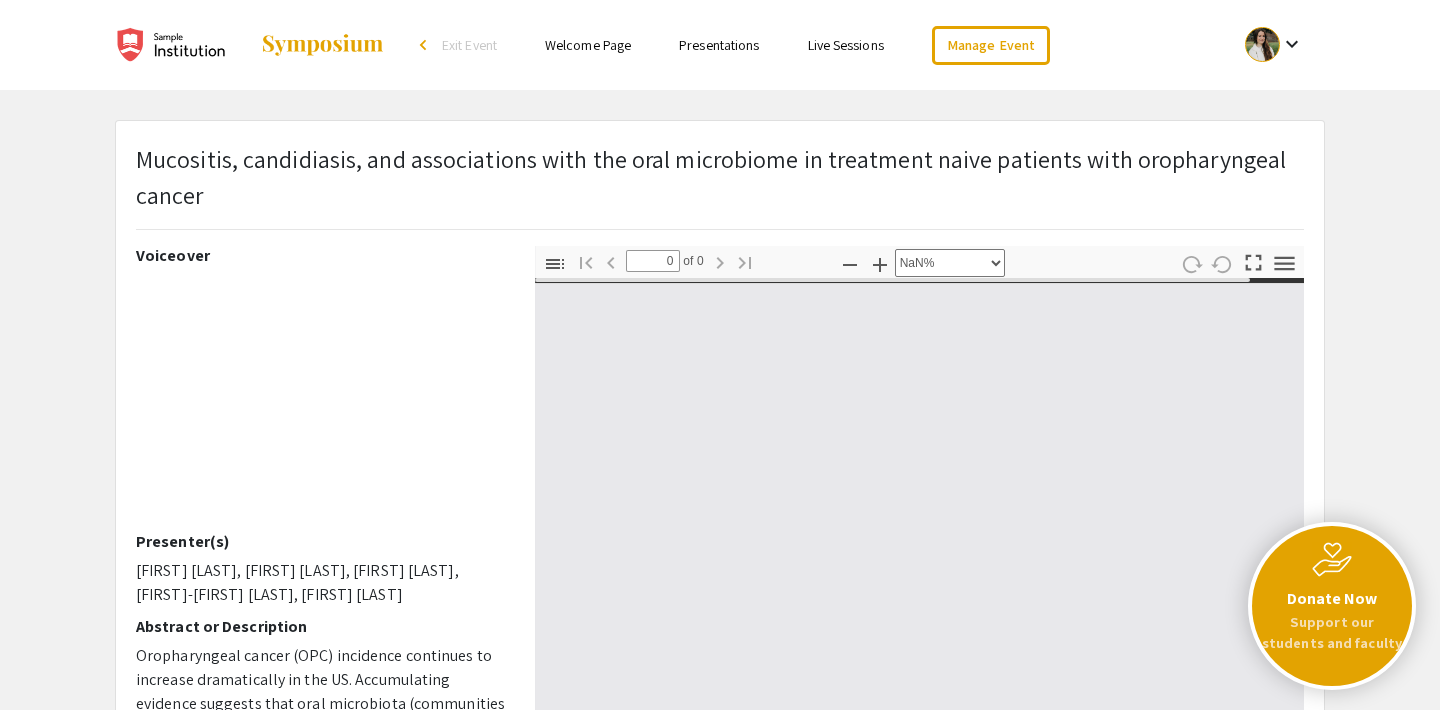 type on "1" 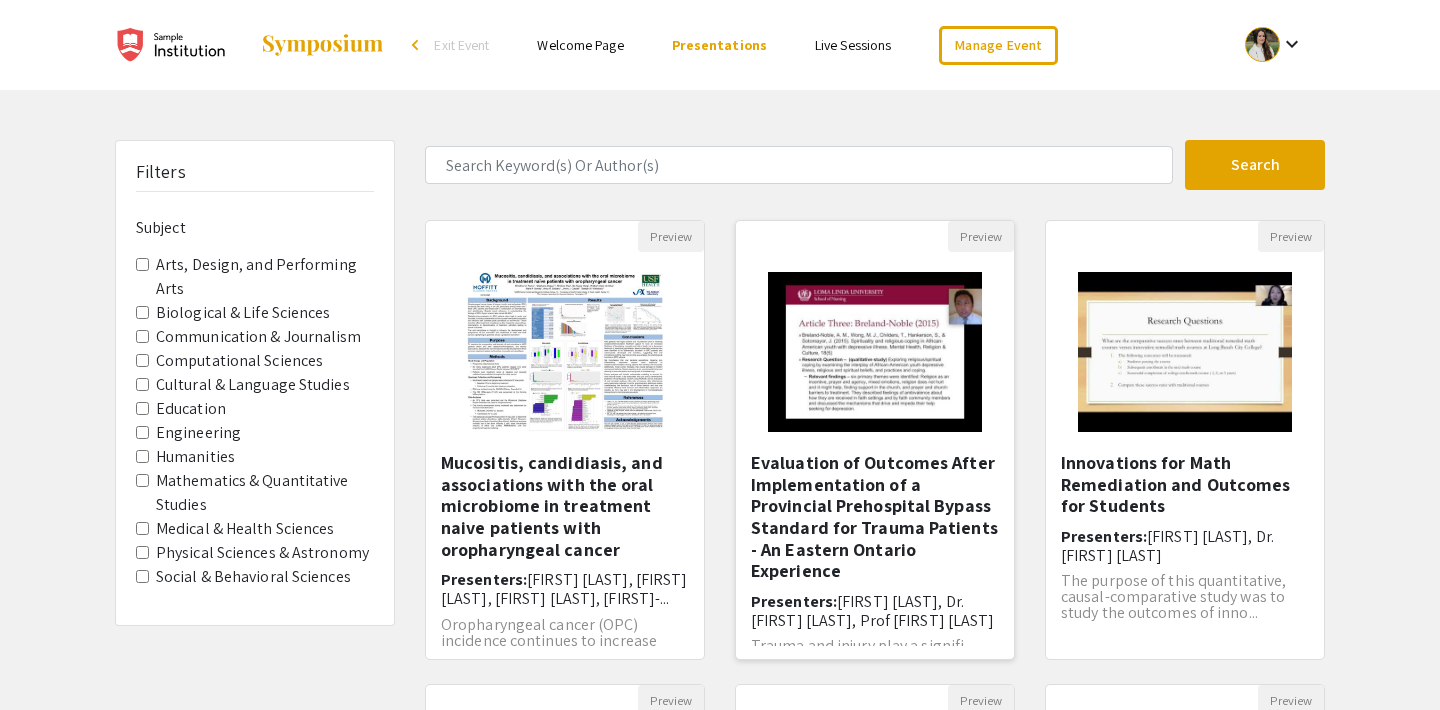 click 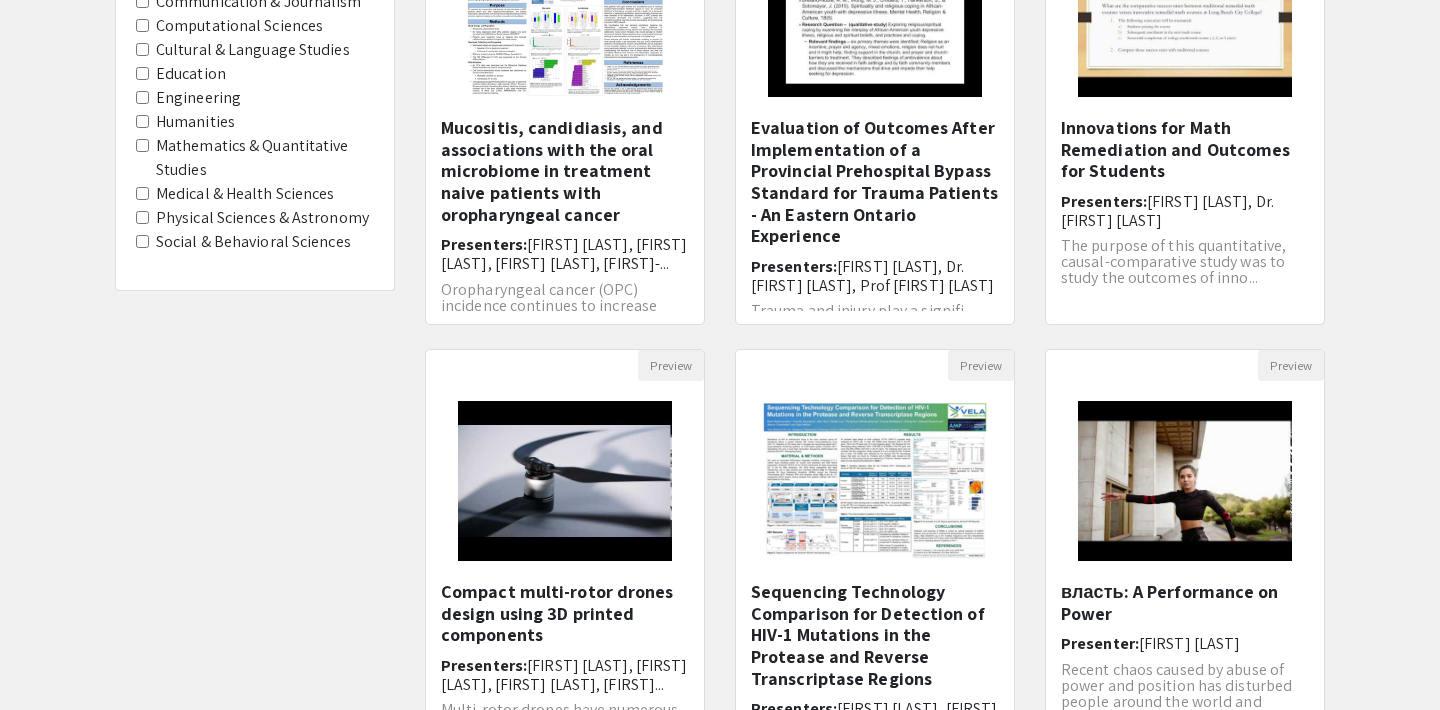 scroll, scrollTop: 421, scrollLeft: 0, axis: vertical 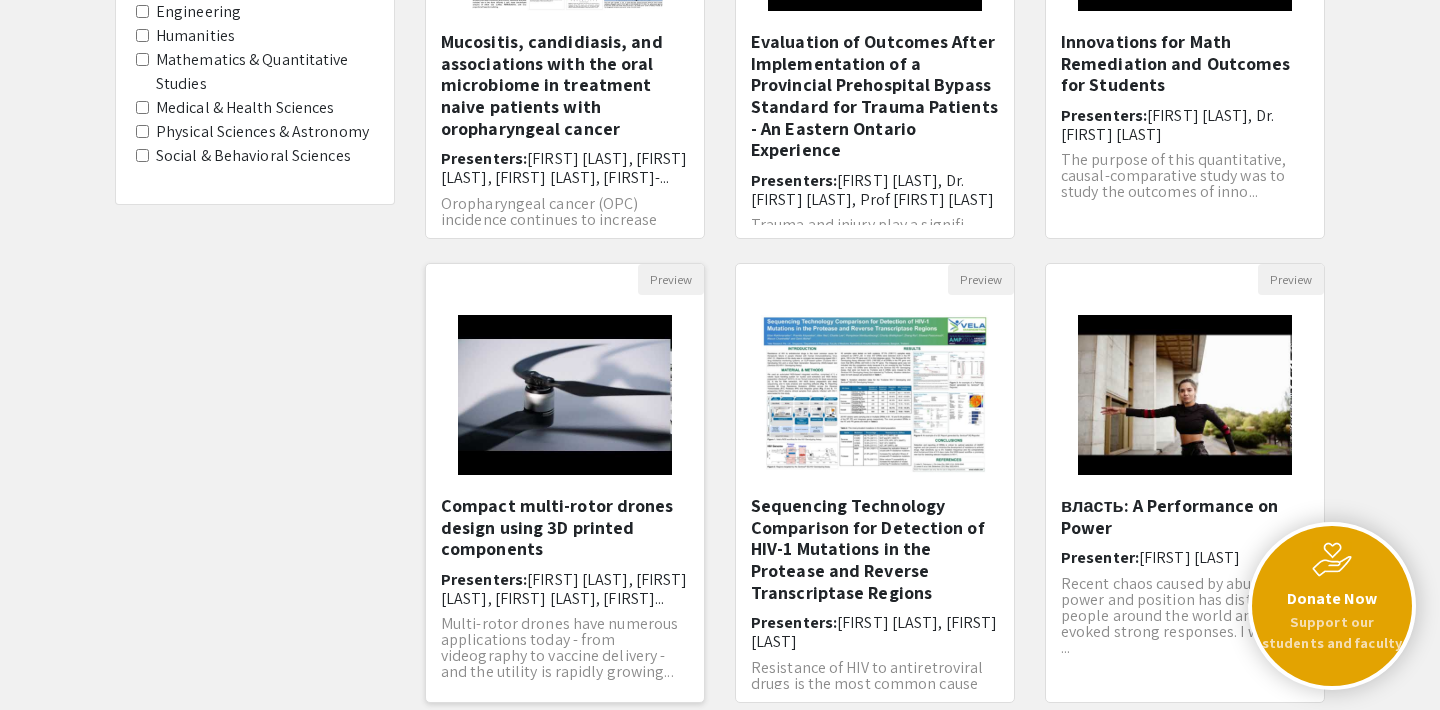 click 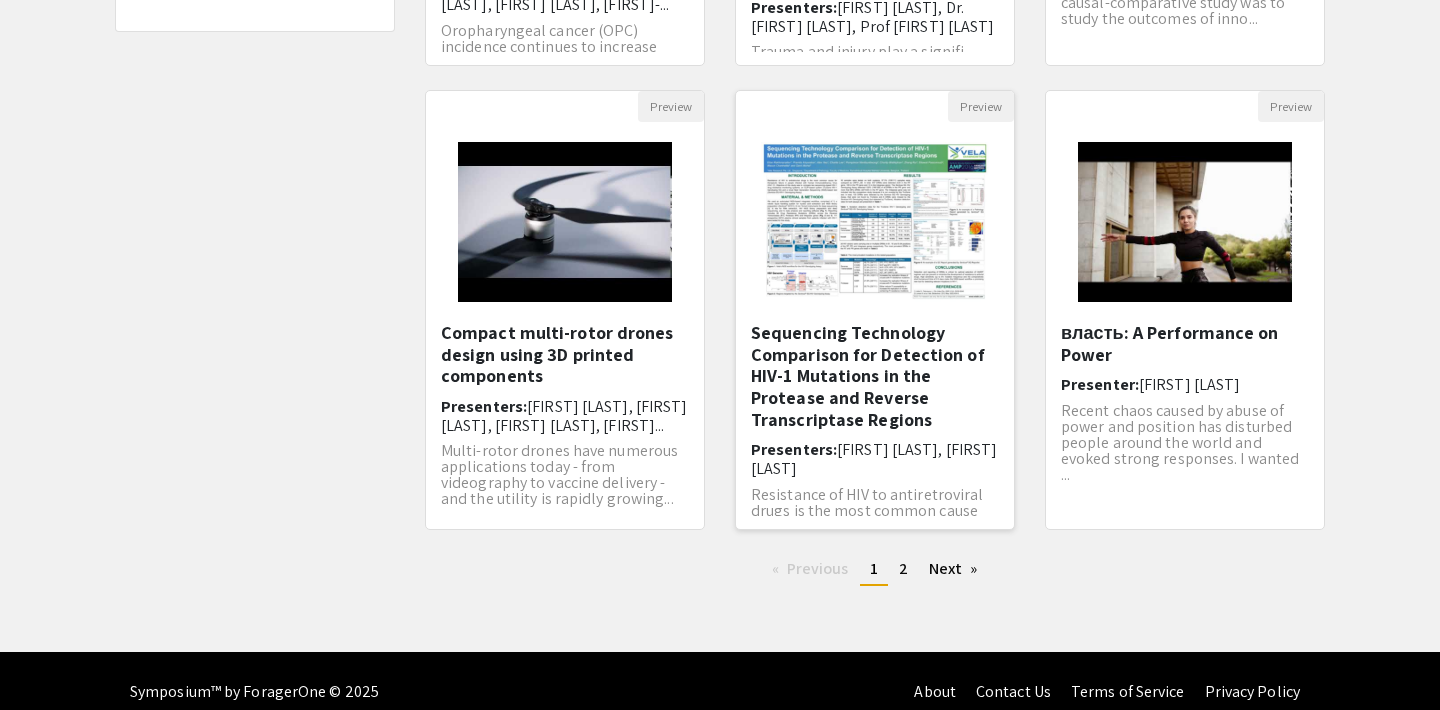 scroll, scrollTop: 616, scrollLeft: 0, axis: vertical 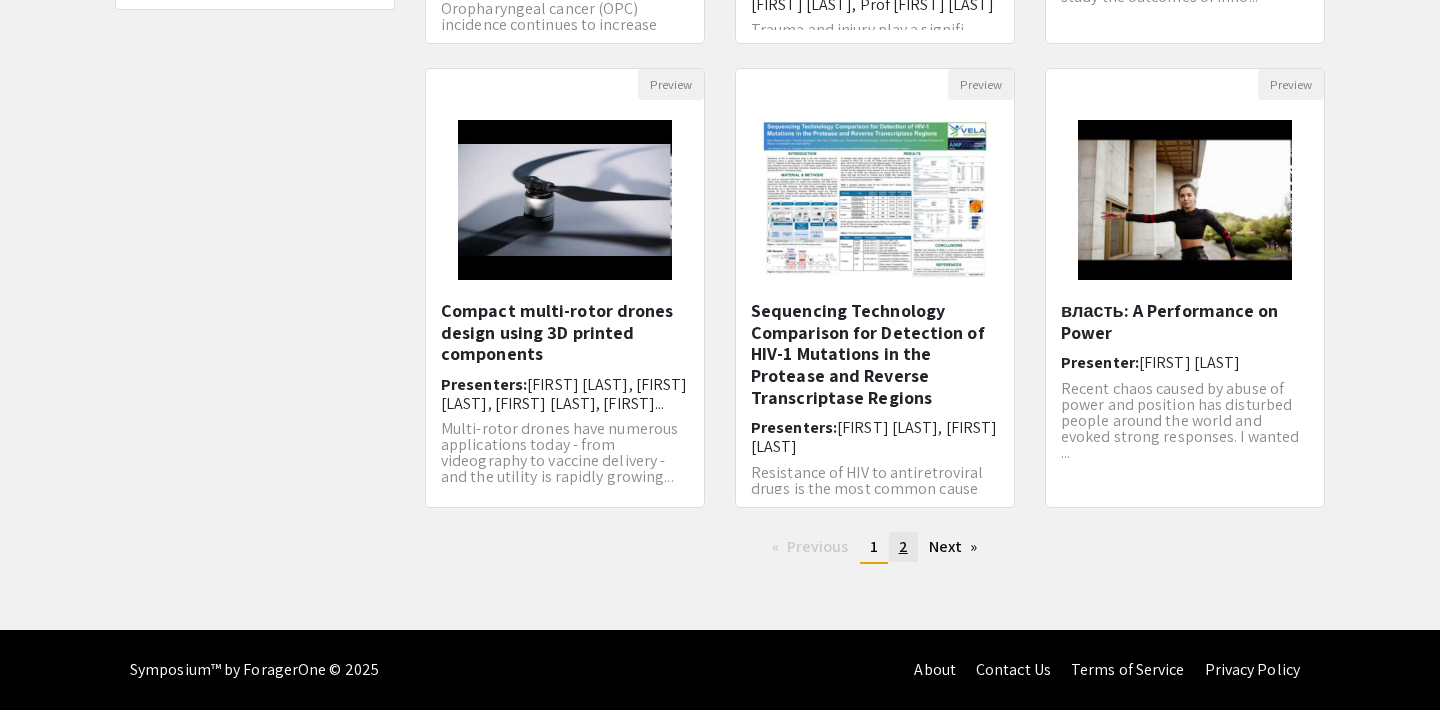 click on "2" 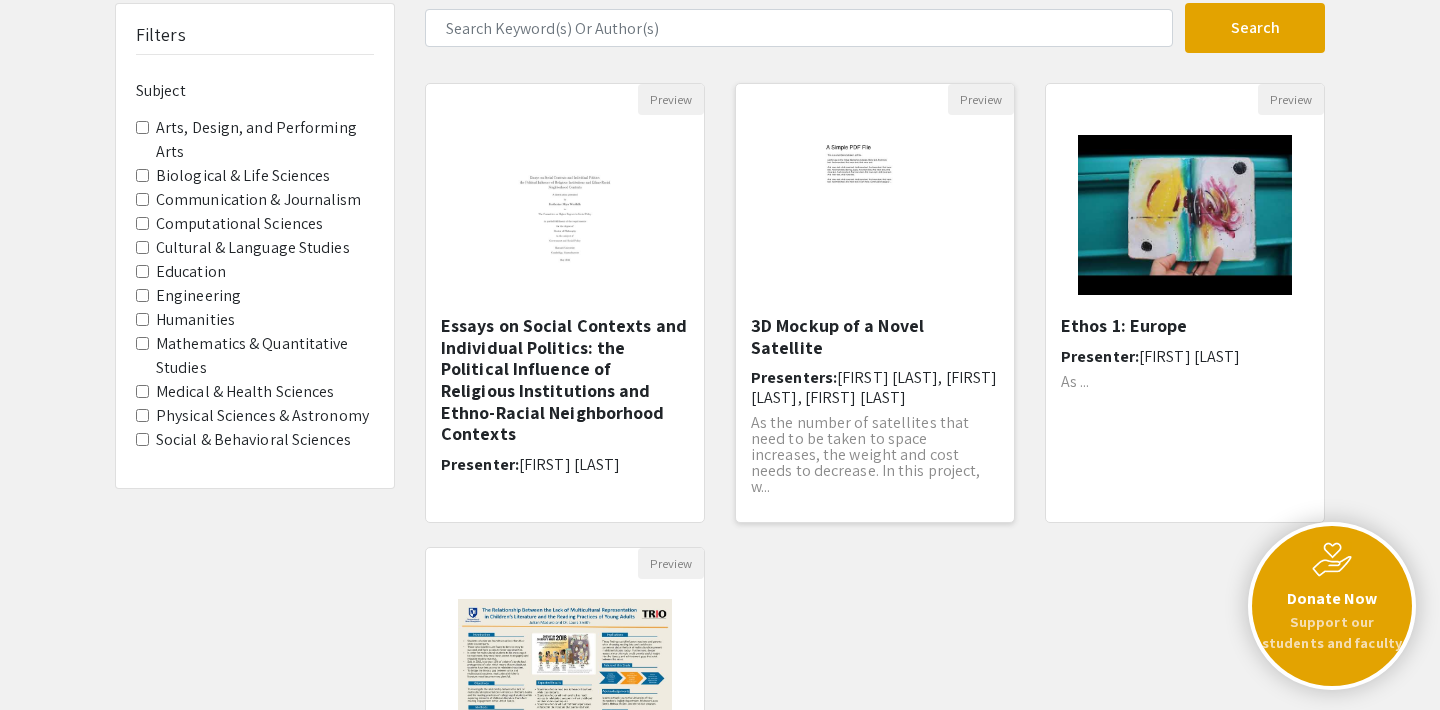 scroll, scrollTop: 151, scrollLeft: 0, axis: vertical 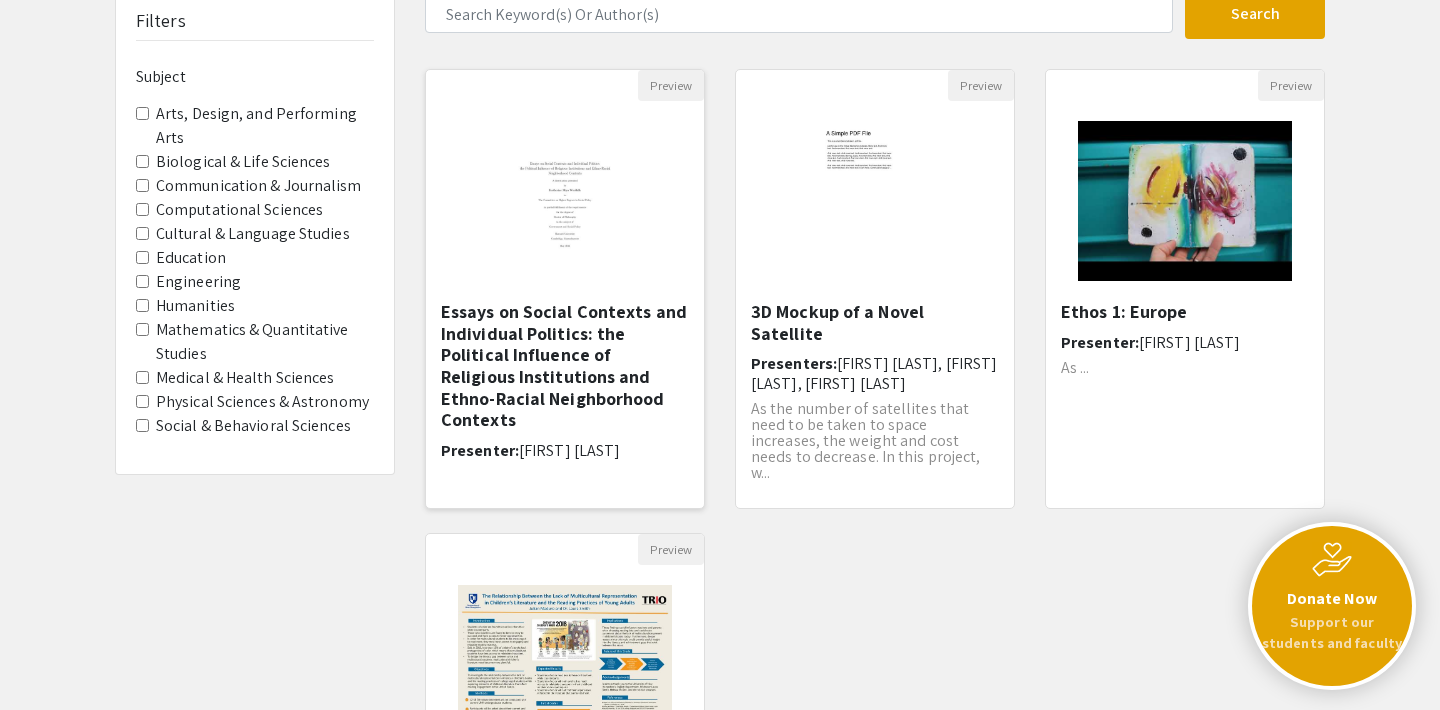 click 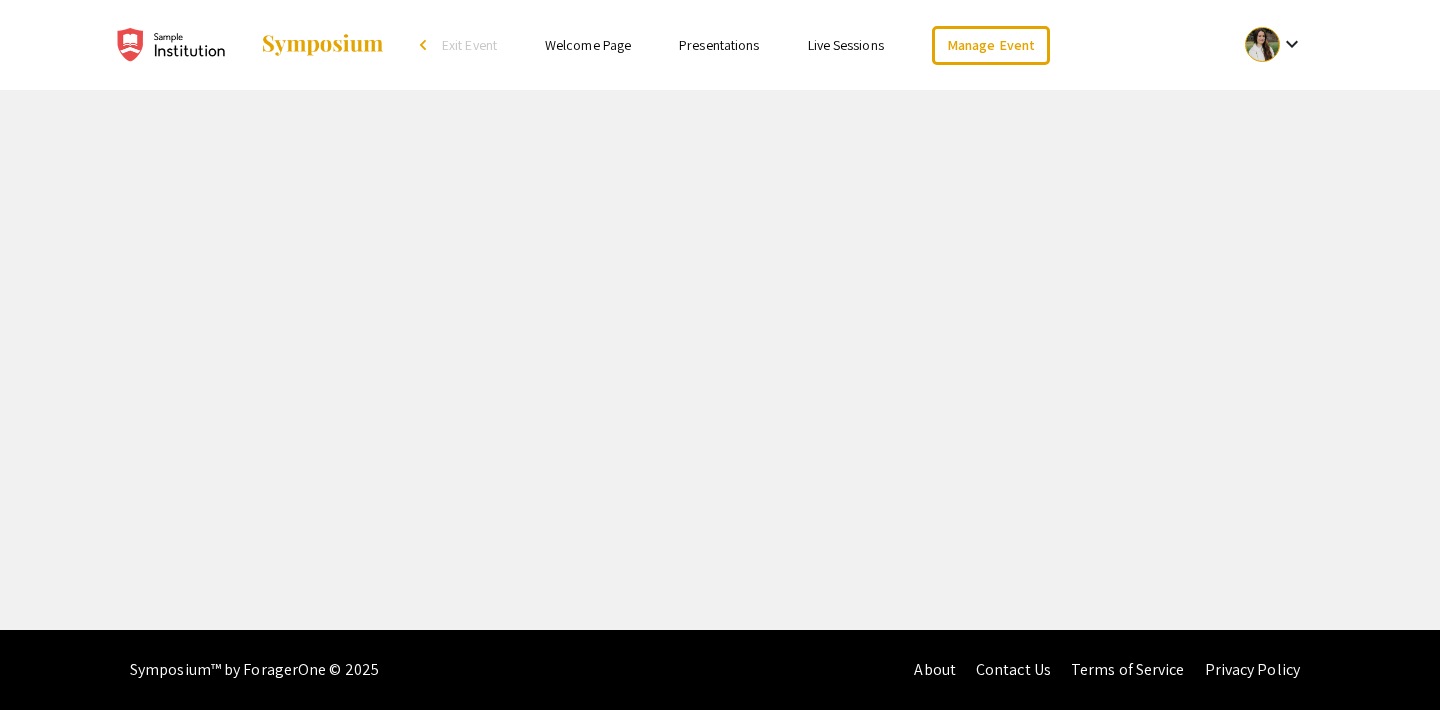 scroll, scrollTop: 0, scrollLeft: 0, axis: both 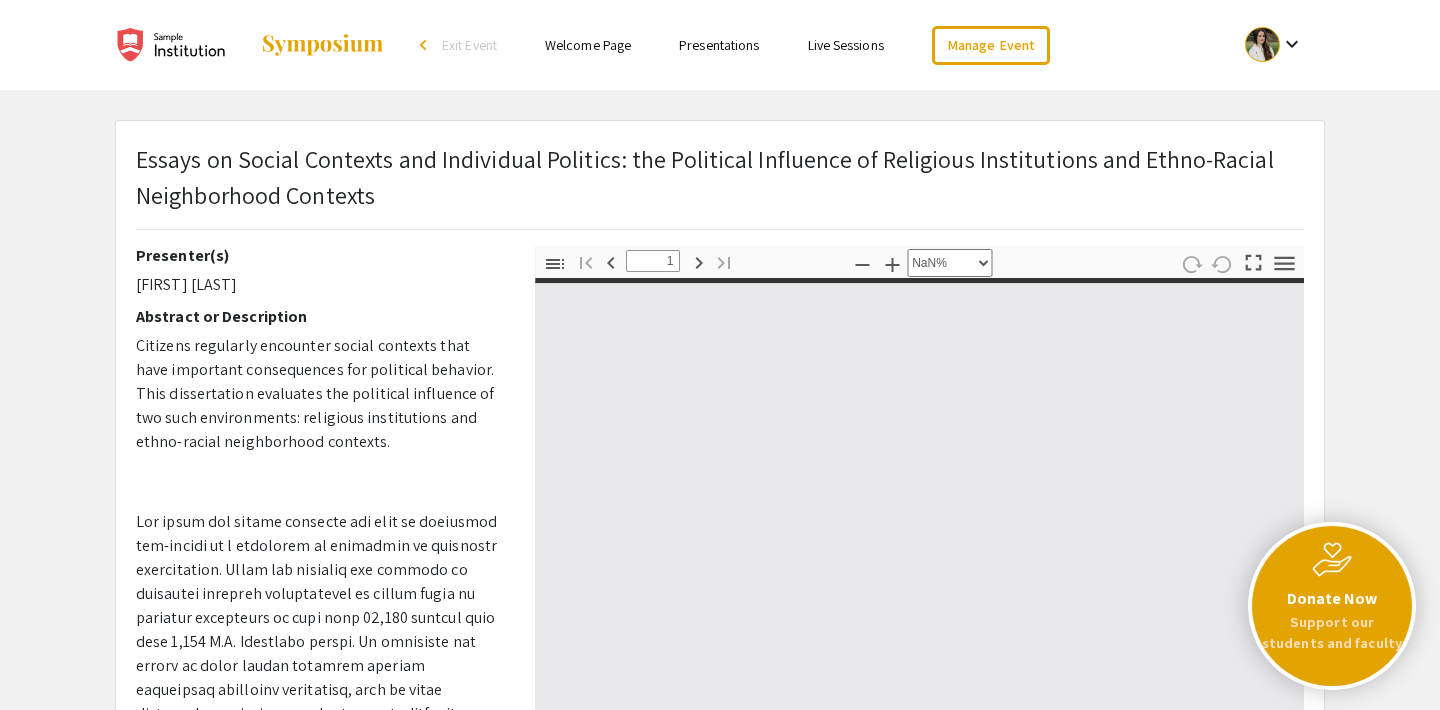 type on "0" 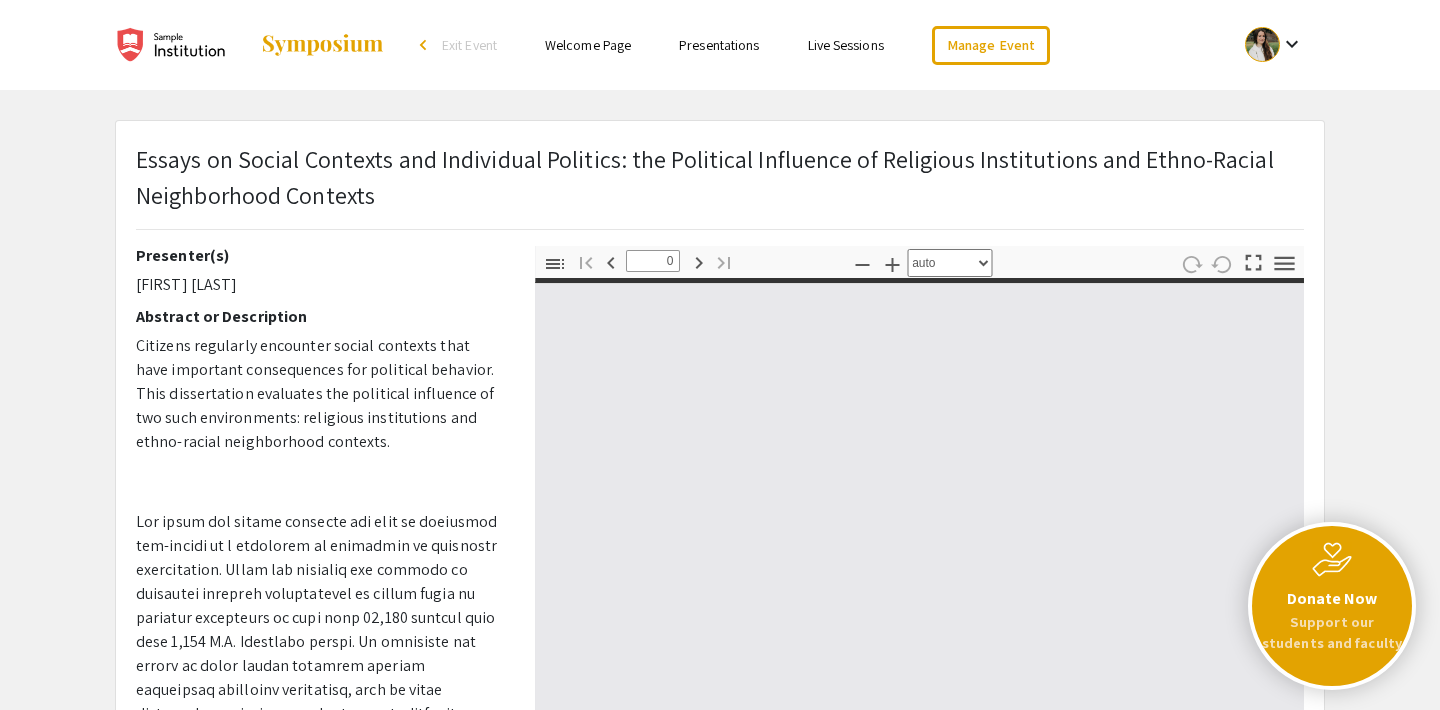 select on "custom" 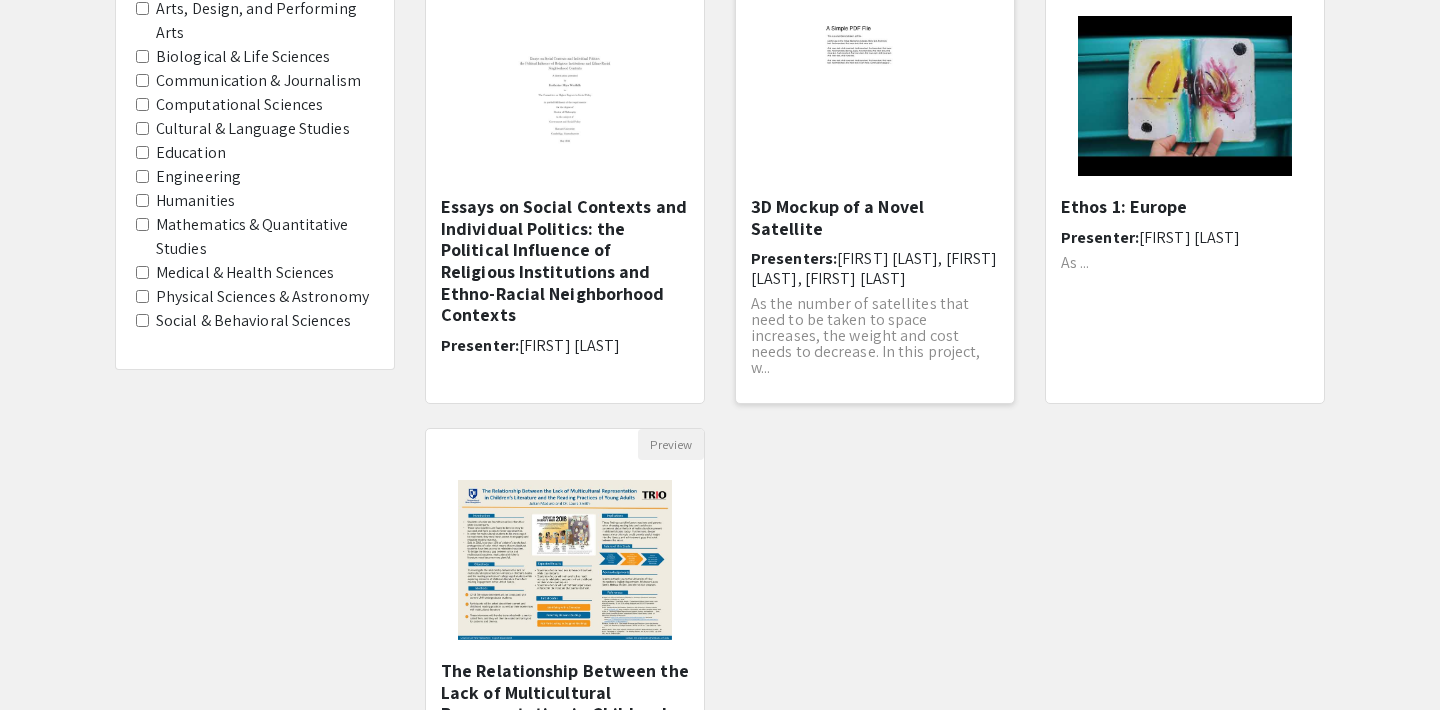 scroll, scrollTop: 263, scrollLeft: 0, axis: vertical 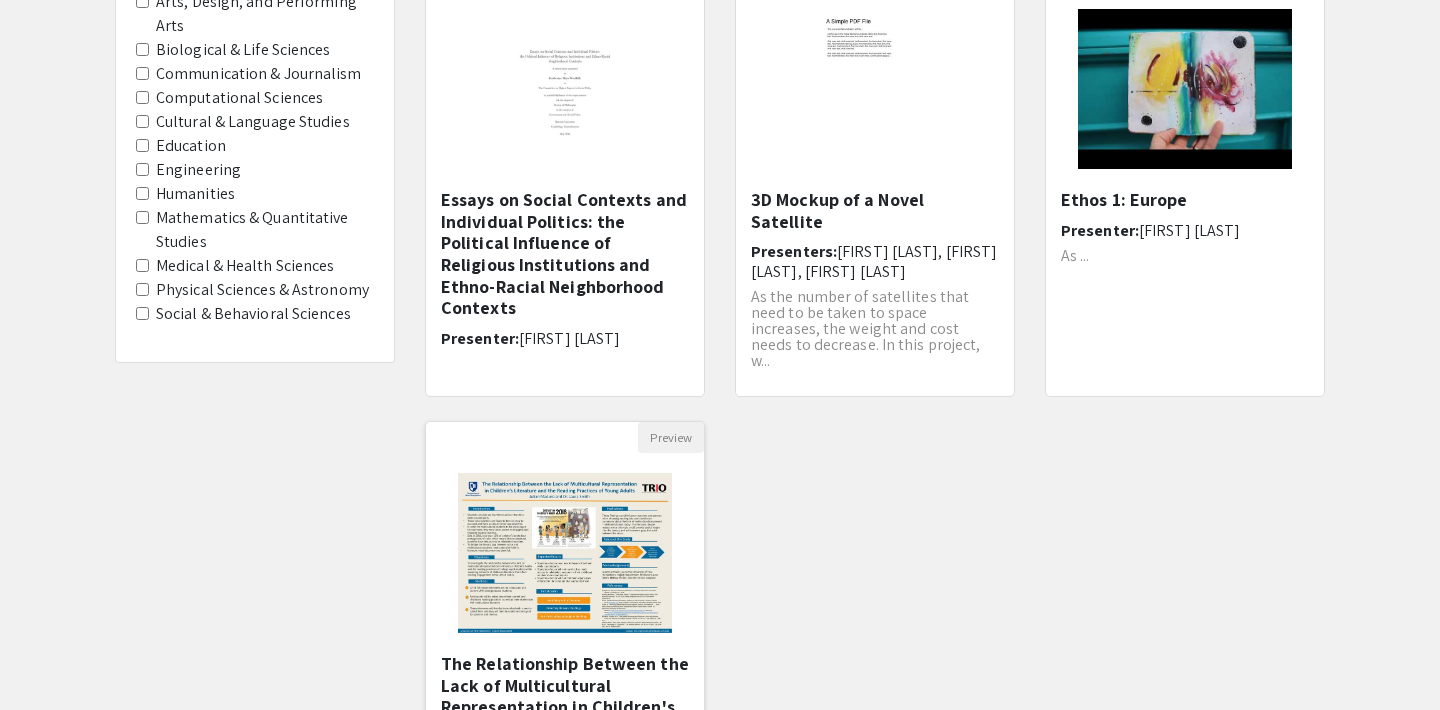 click 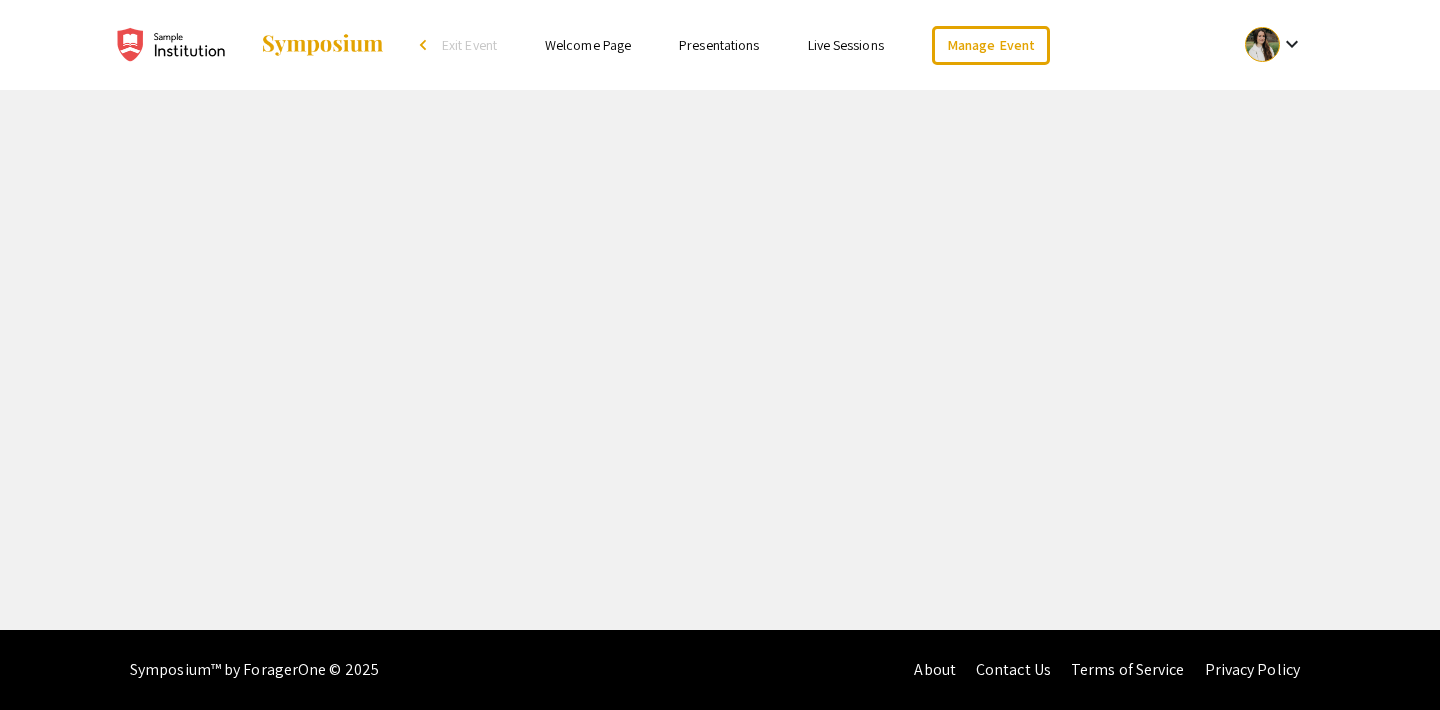 select on "custom" 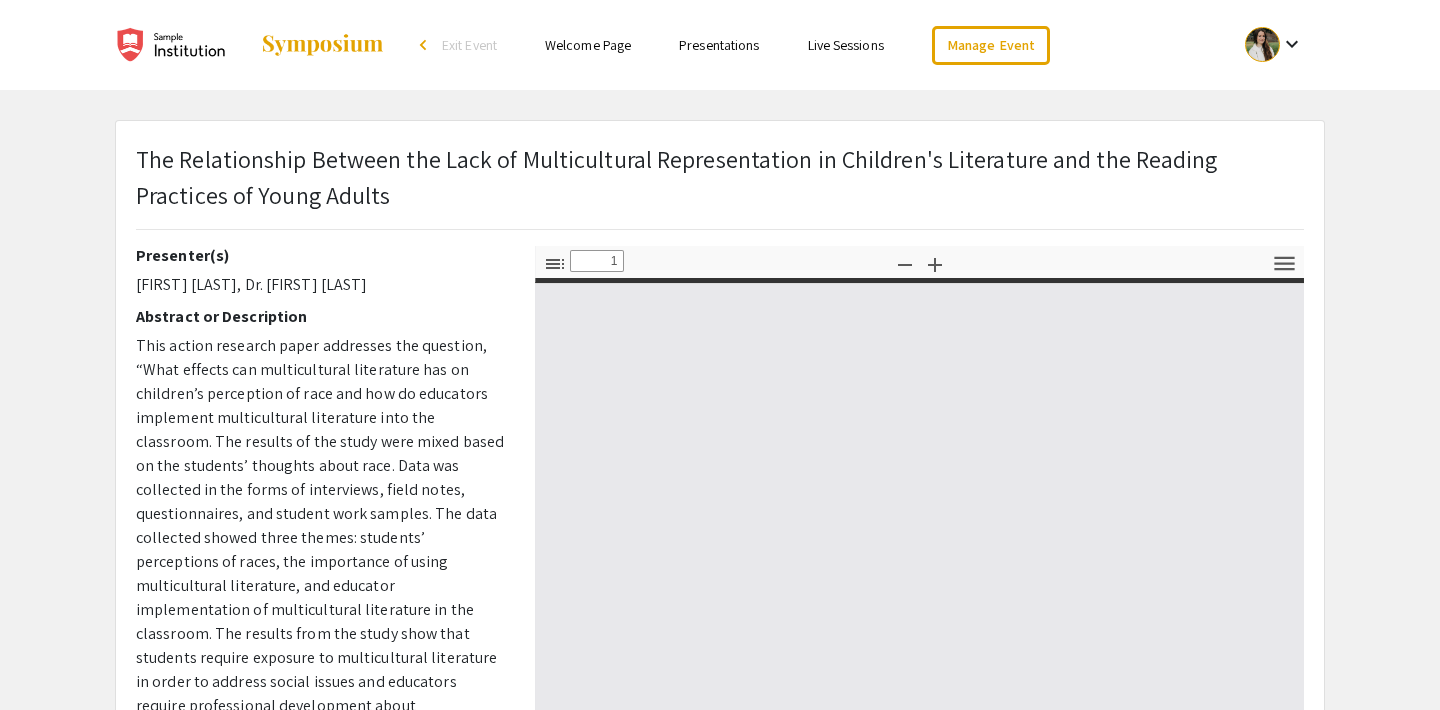type on "0" 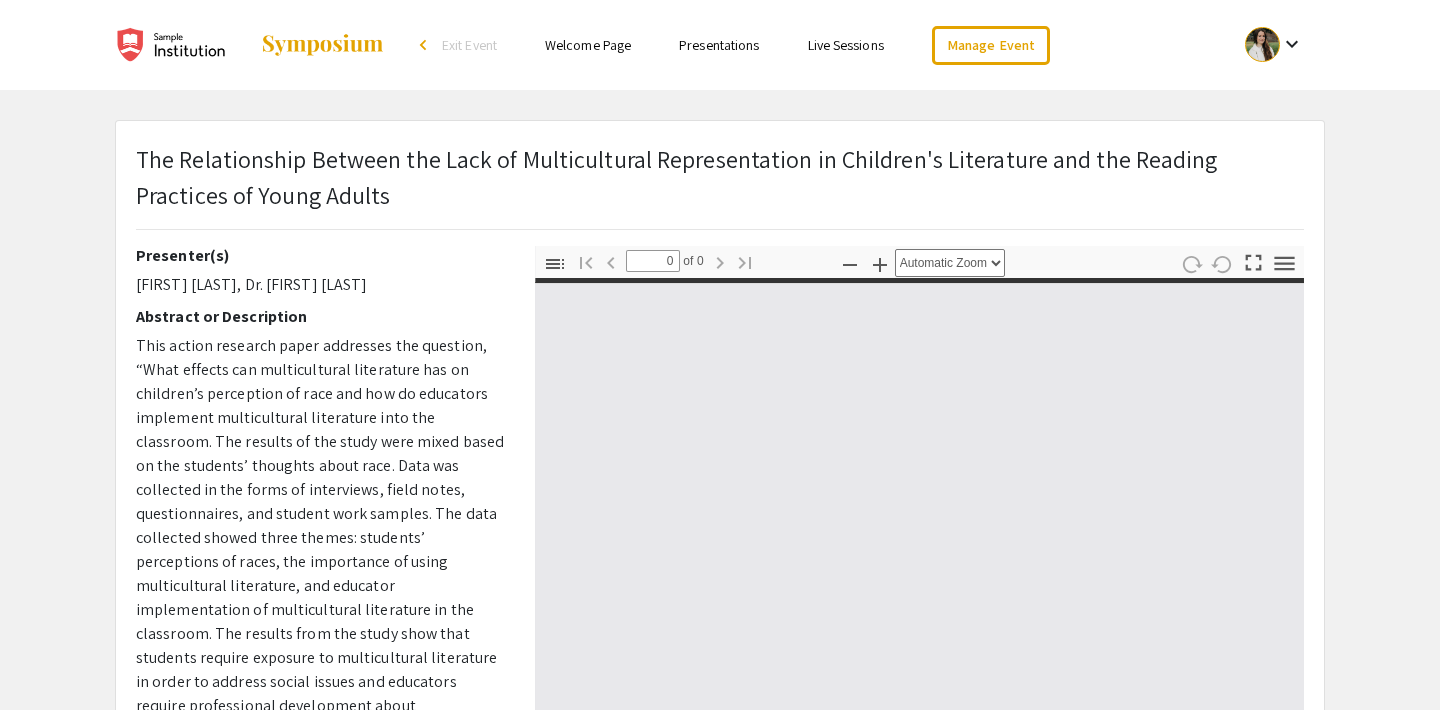 select on "custom" 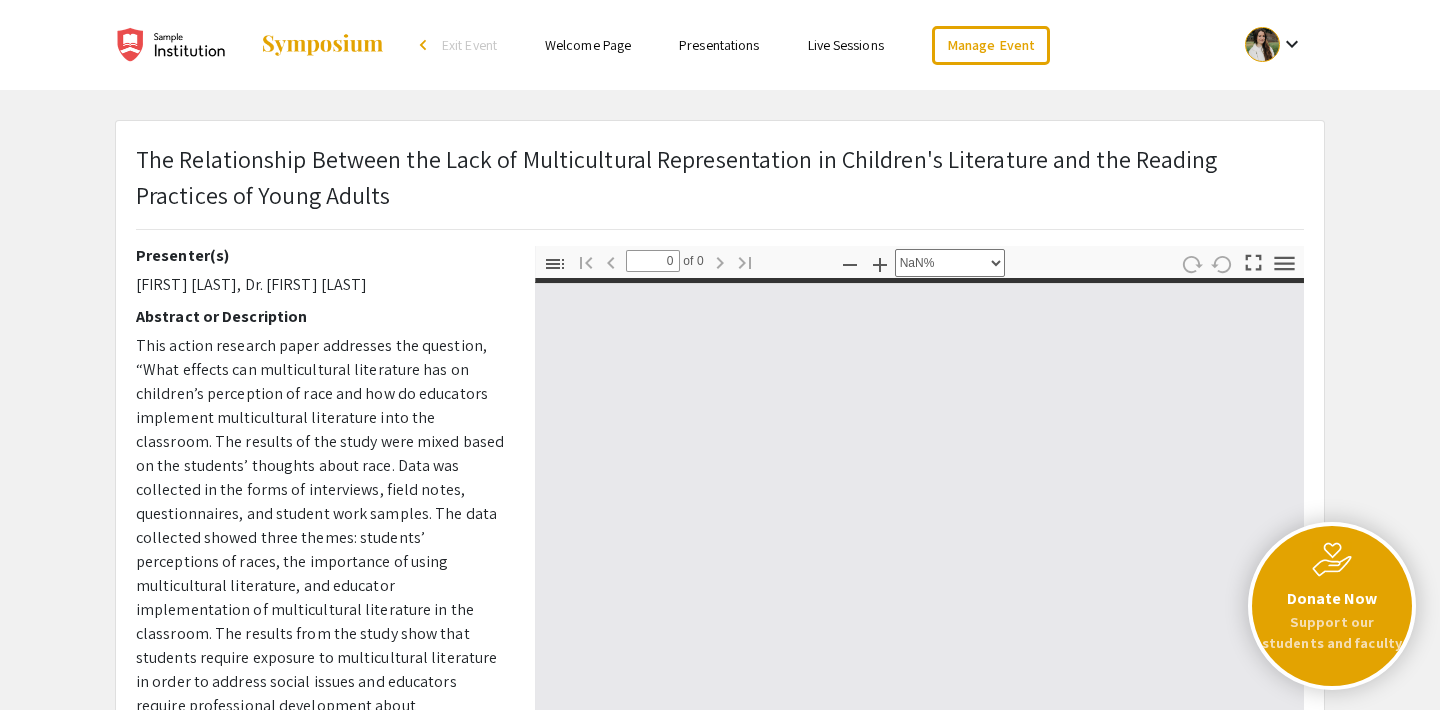 type on "1" 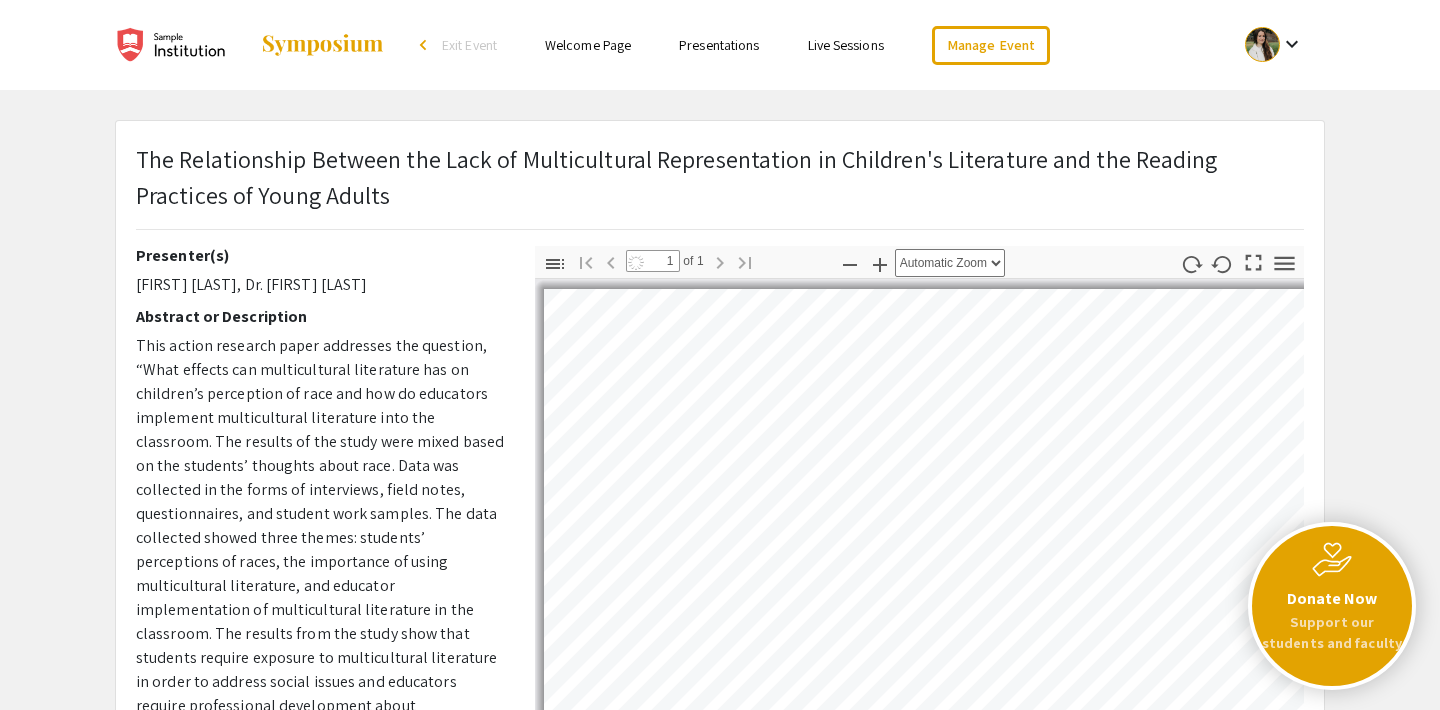 select on "auto" 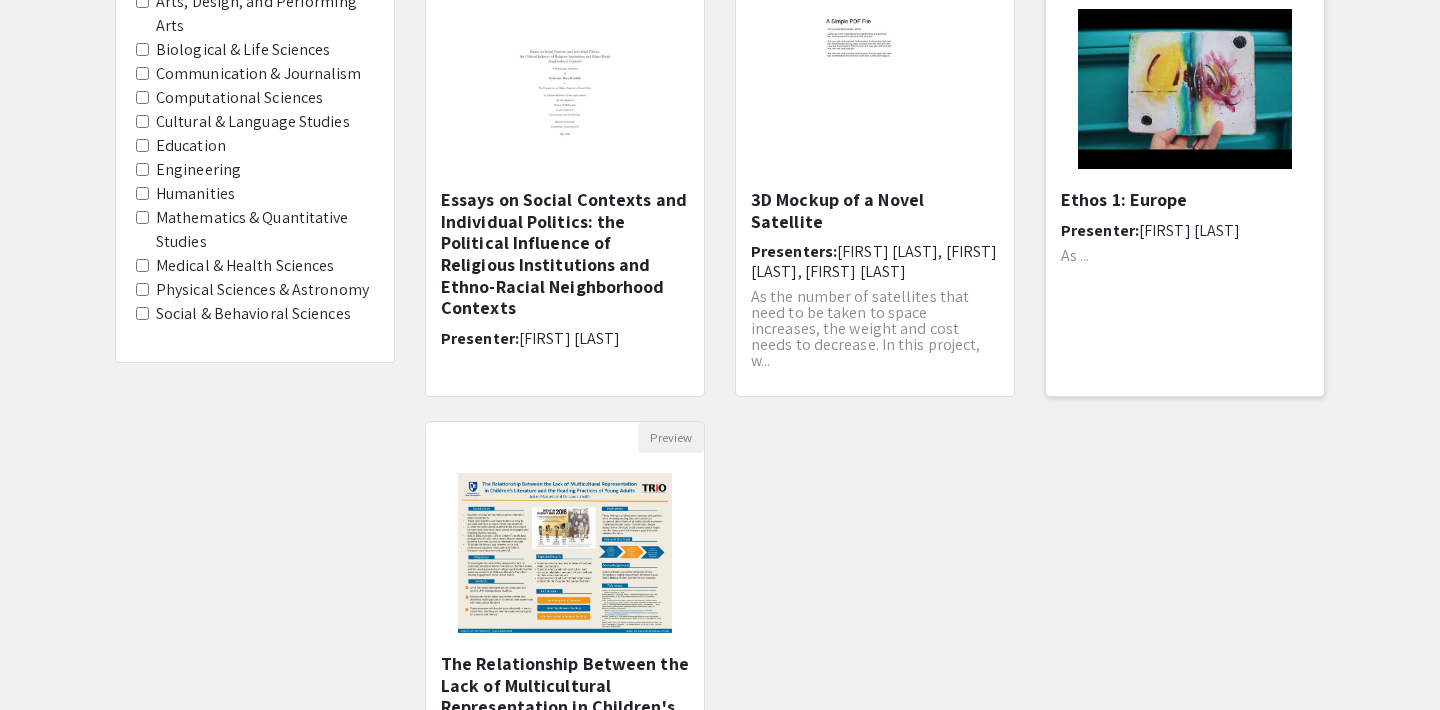 scroll, scrollTop: 0, scrollLeft: 0, axis: both 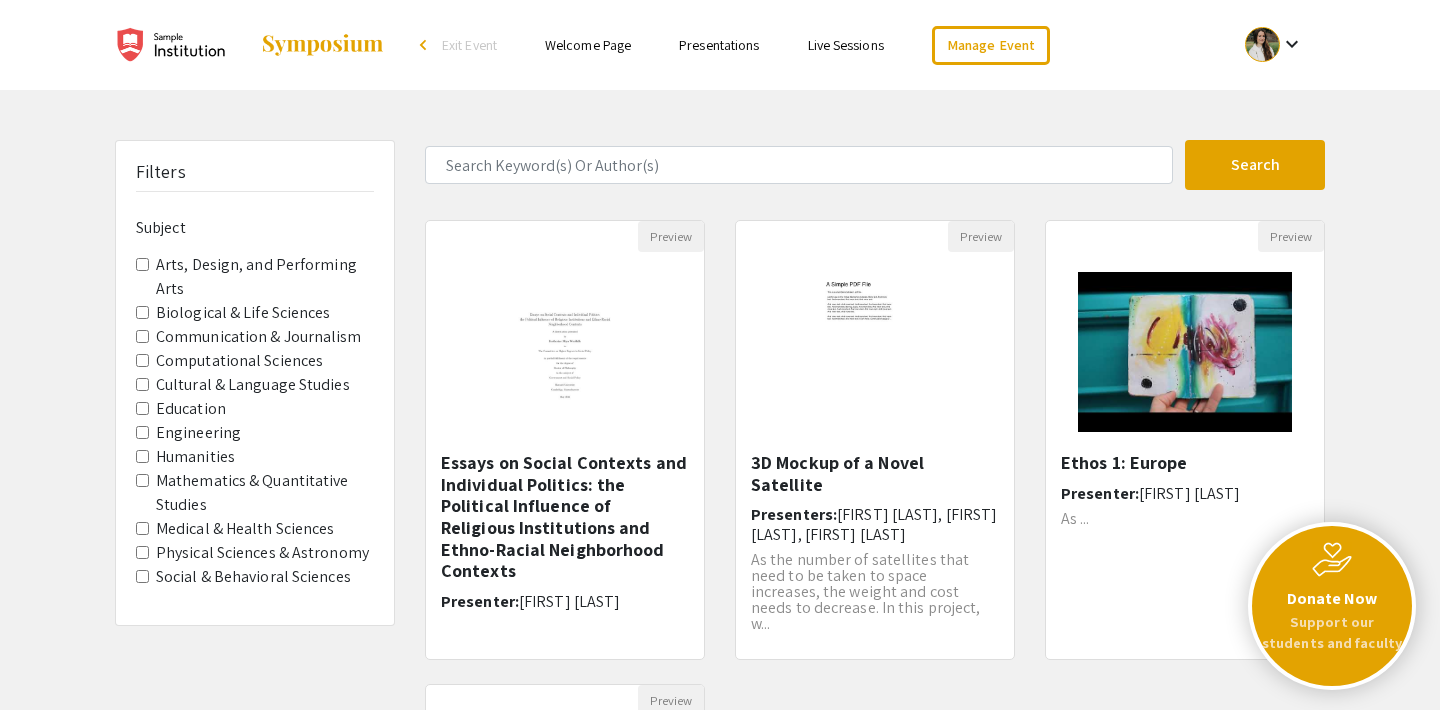 click on "Live Sessions" at bounding box center (846, 45) 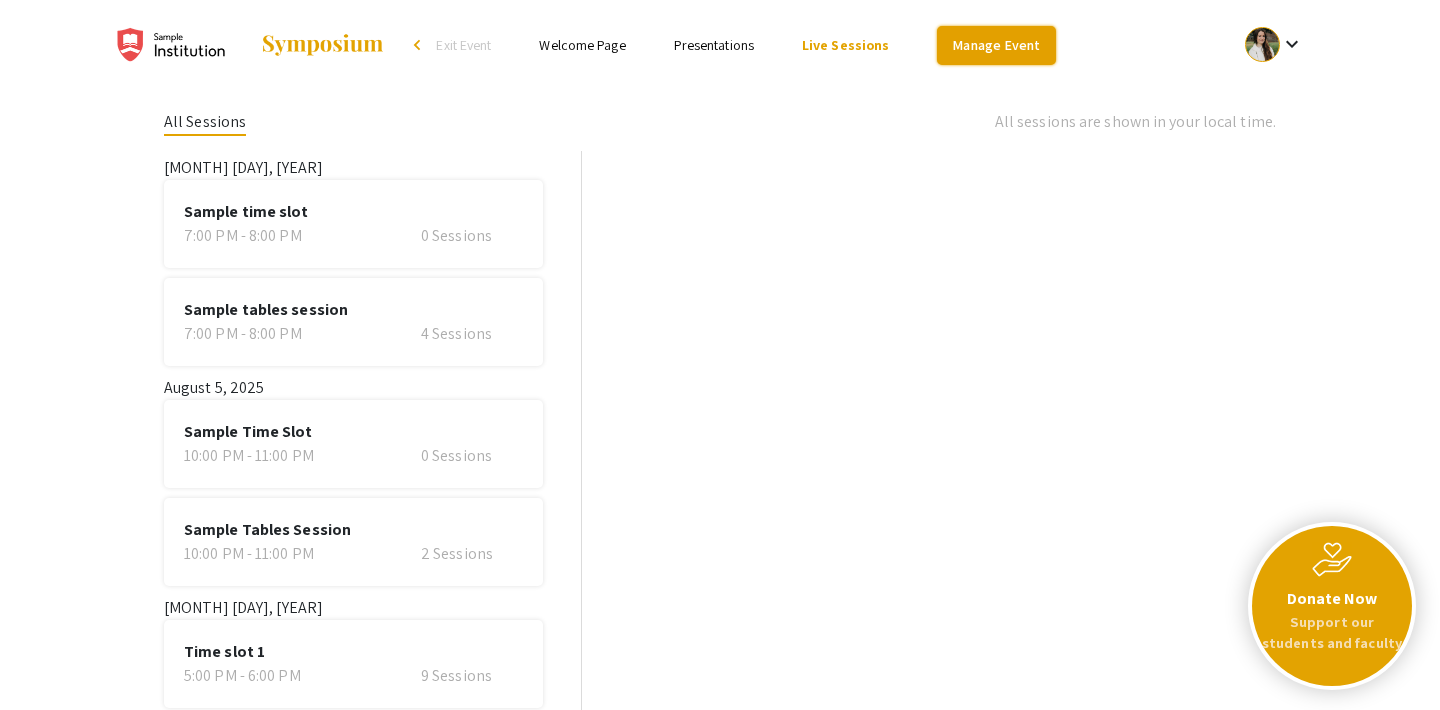 click on "Manage Event" at bounding box center [996, 45] 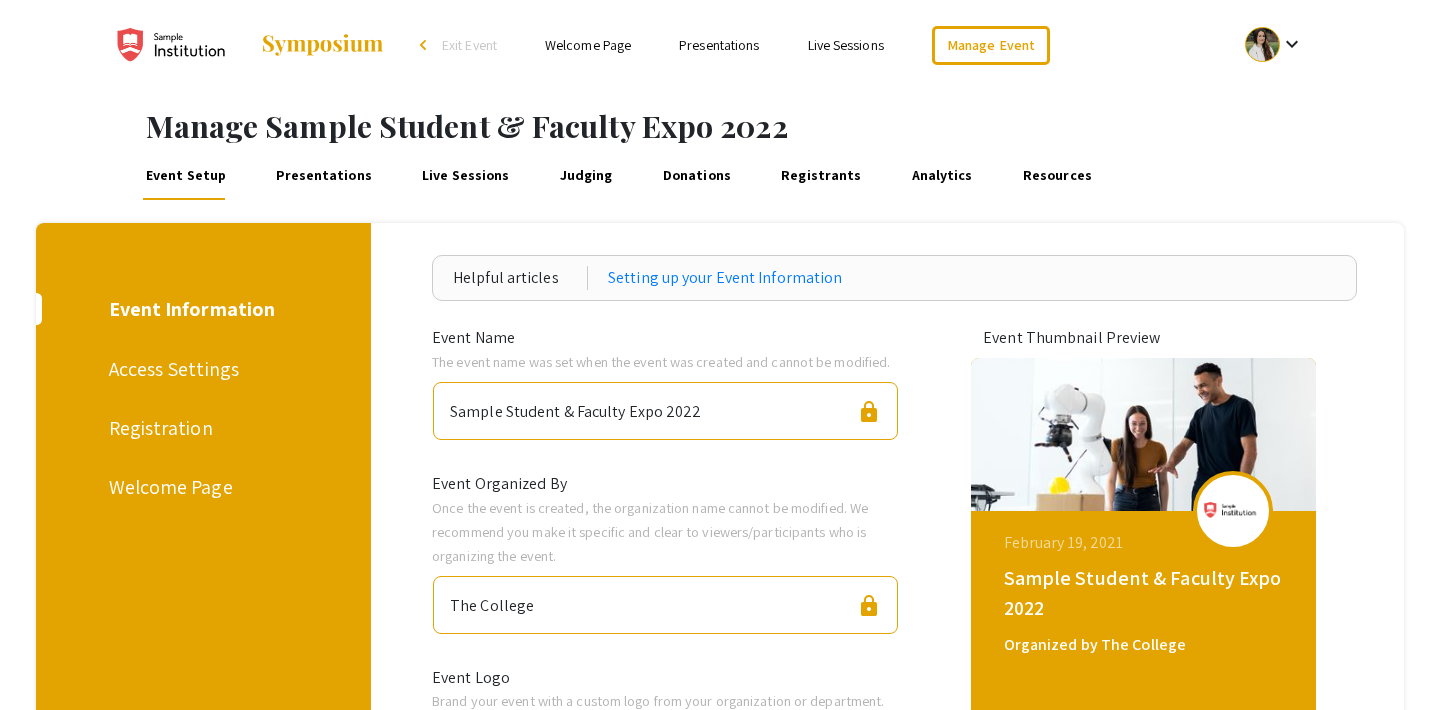 click on "Live Sessions" at bounding box center (466, 176) 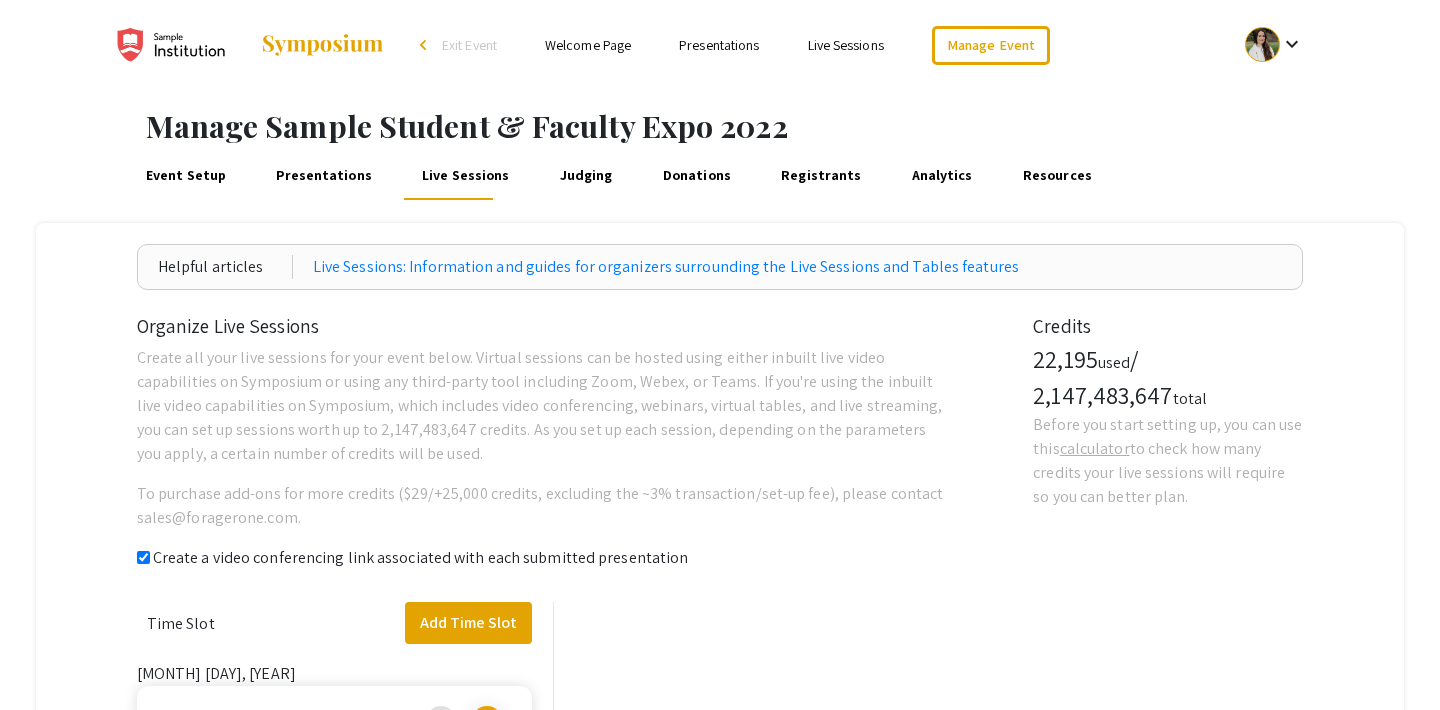 checkbox on "true" 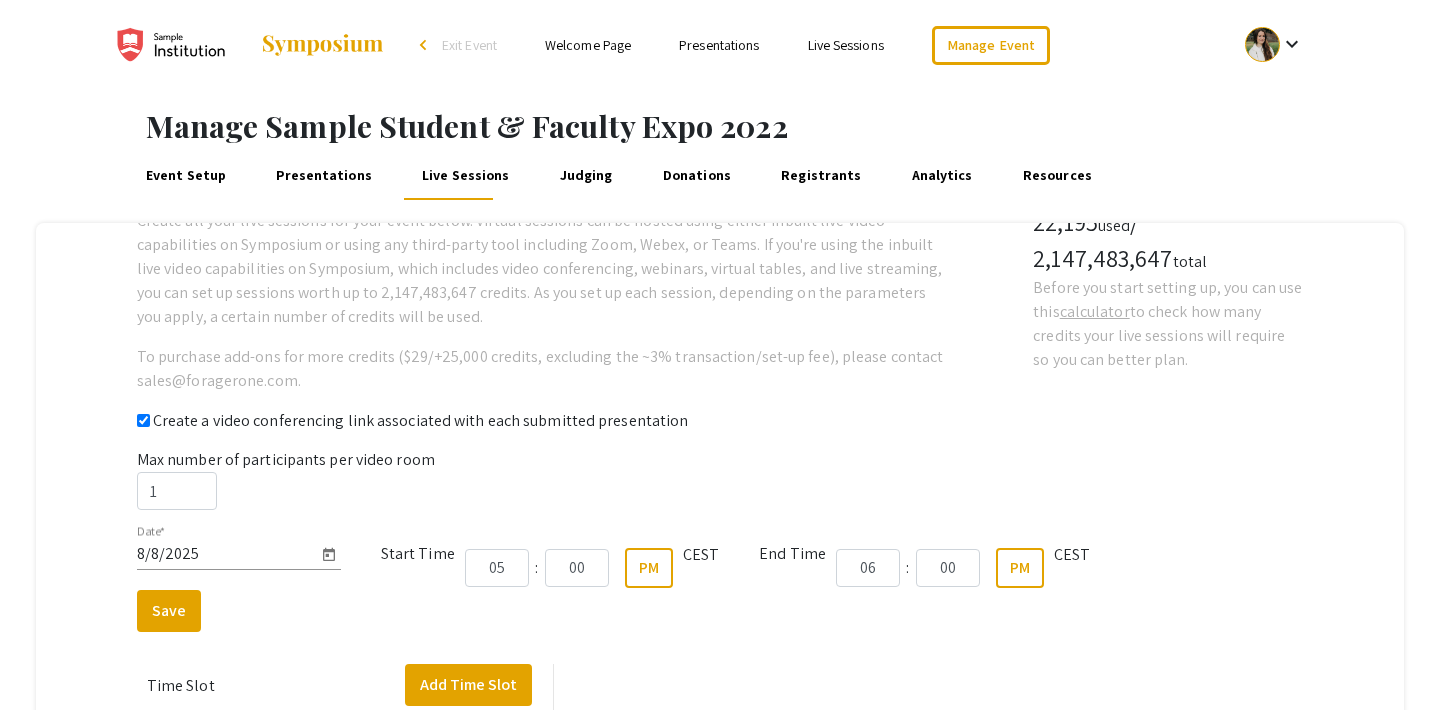 scroll, scrollTop: 254, scrollLeft: 0, axis: vertical 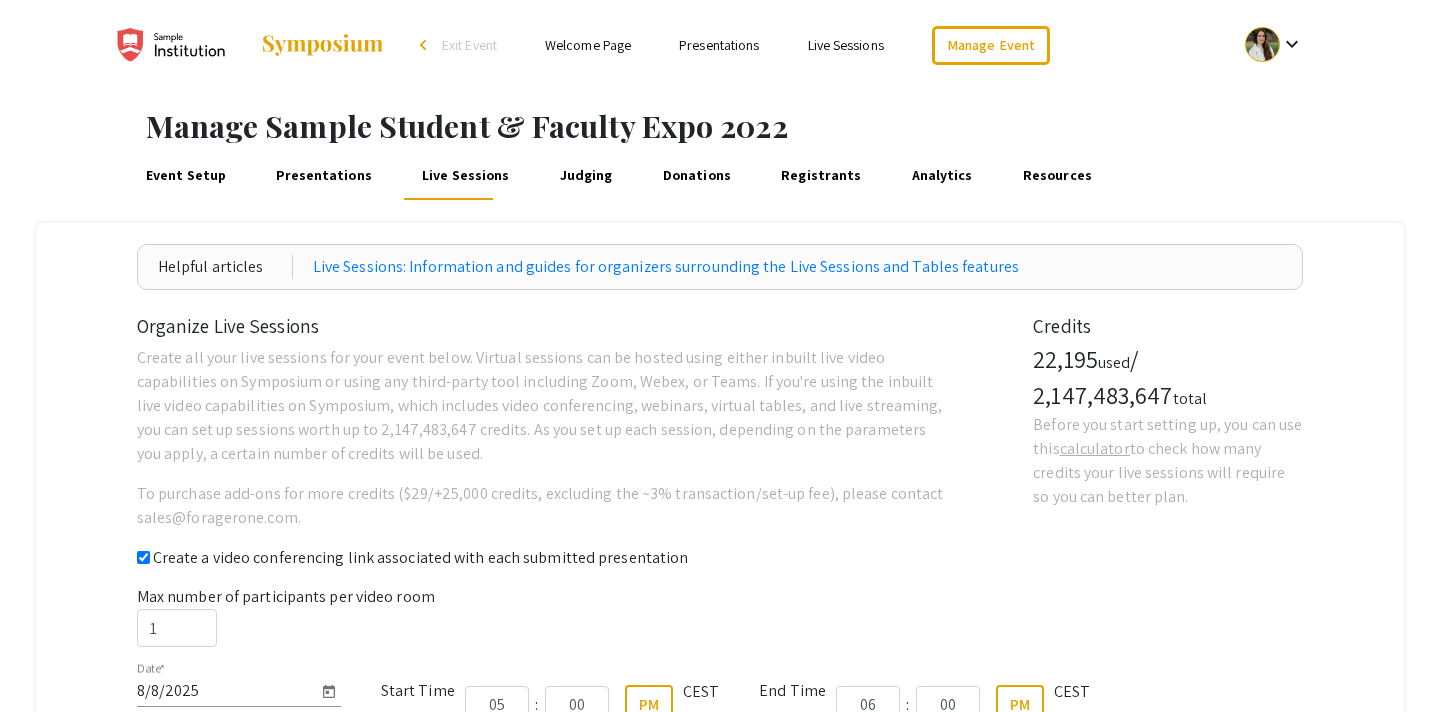 click on "Exit Event" at bounding box center (469, 45) 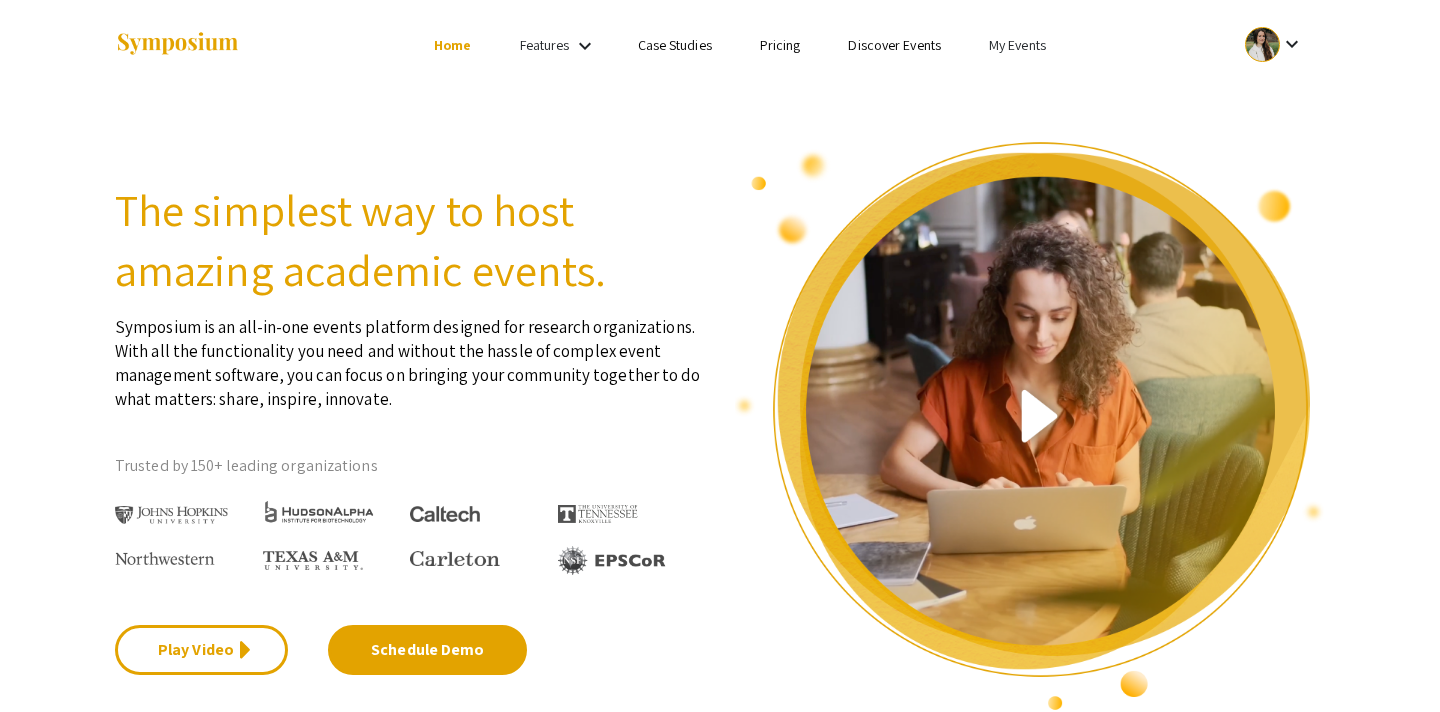 click on "Discover Events" at bounding box center [894, 45] 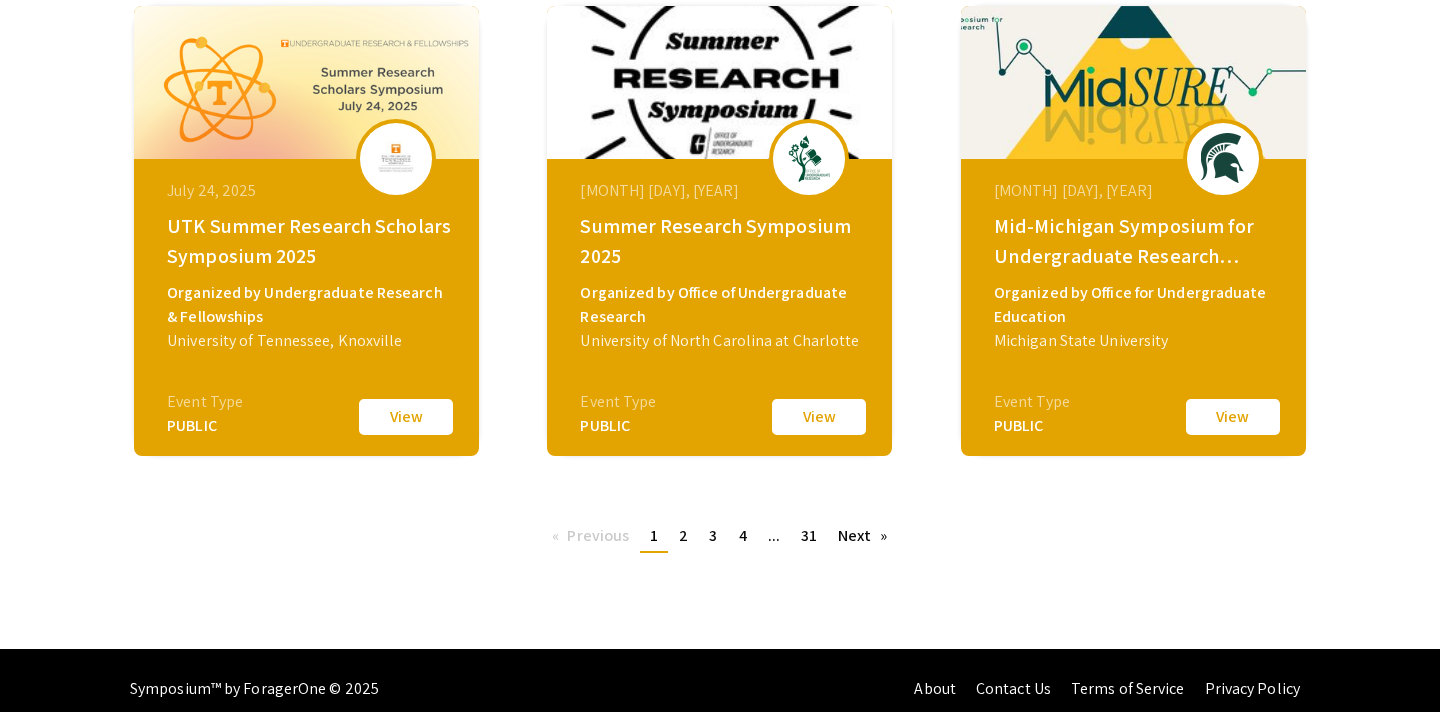 scroll, scrollTop: 834, scrollLeft: 0, axis: vertical 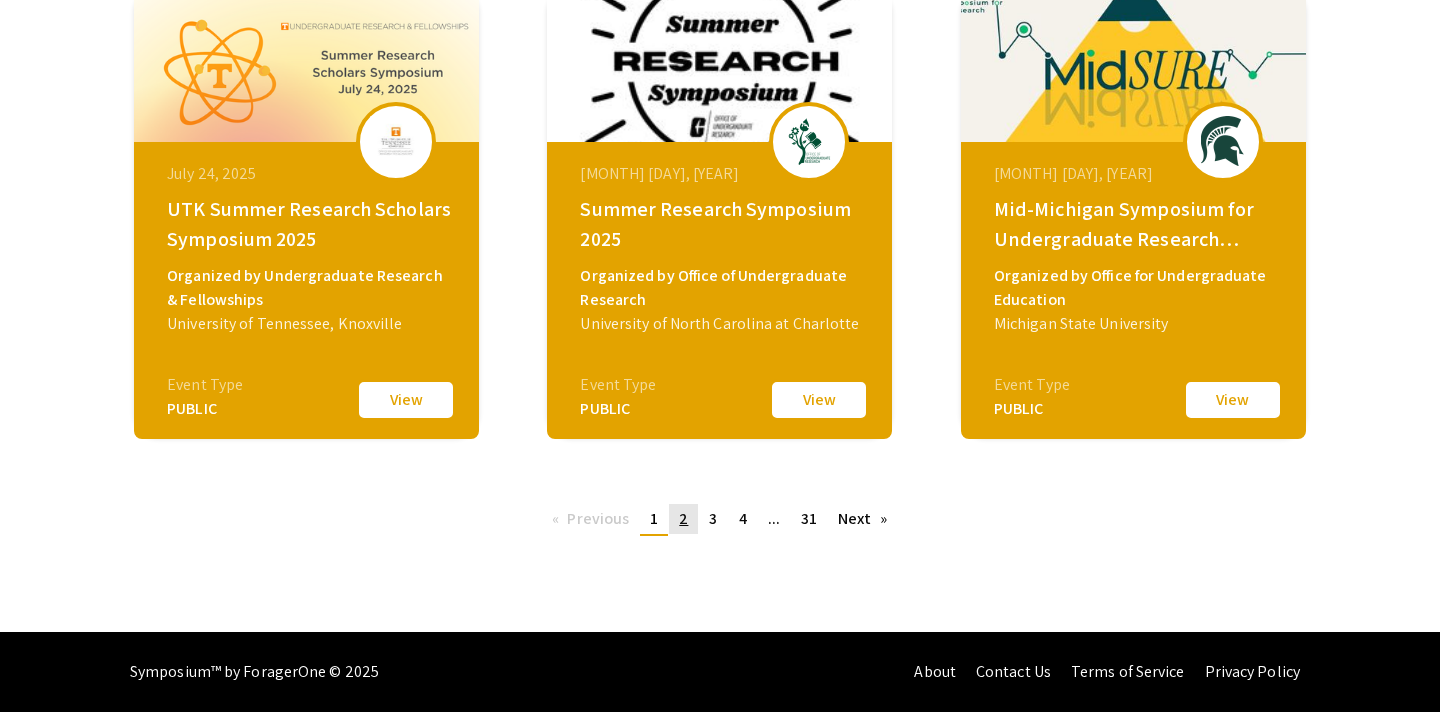 click on "2" 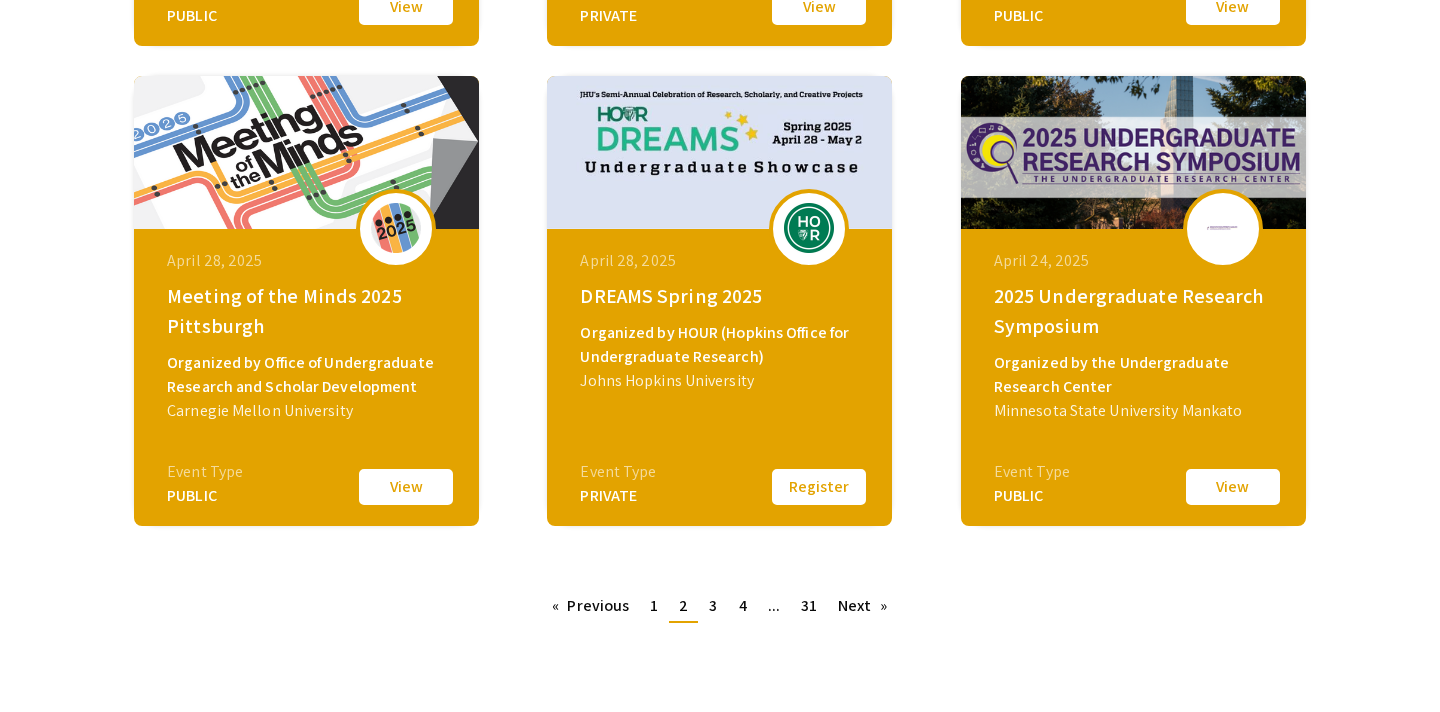 scroll, scrollTop: 750, scrollLeft: 0, axis: vertical 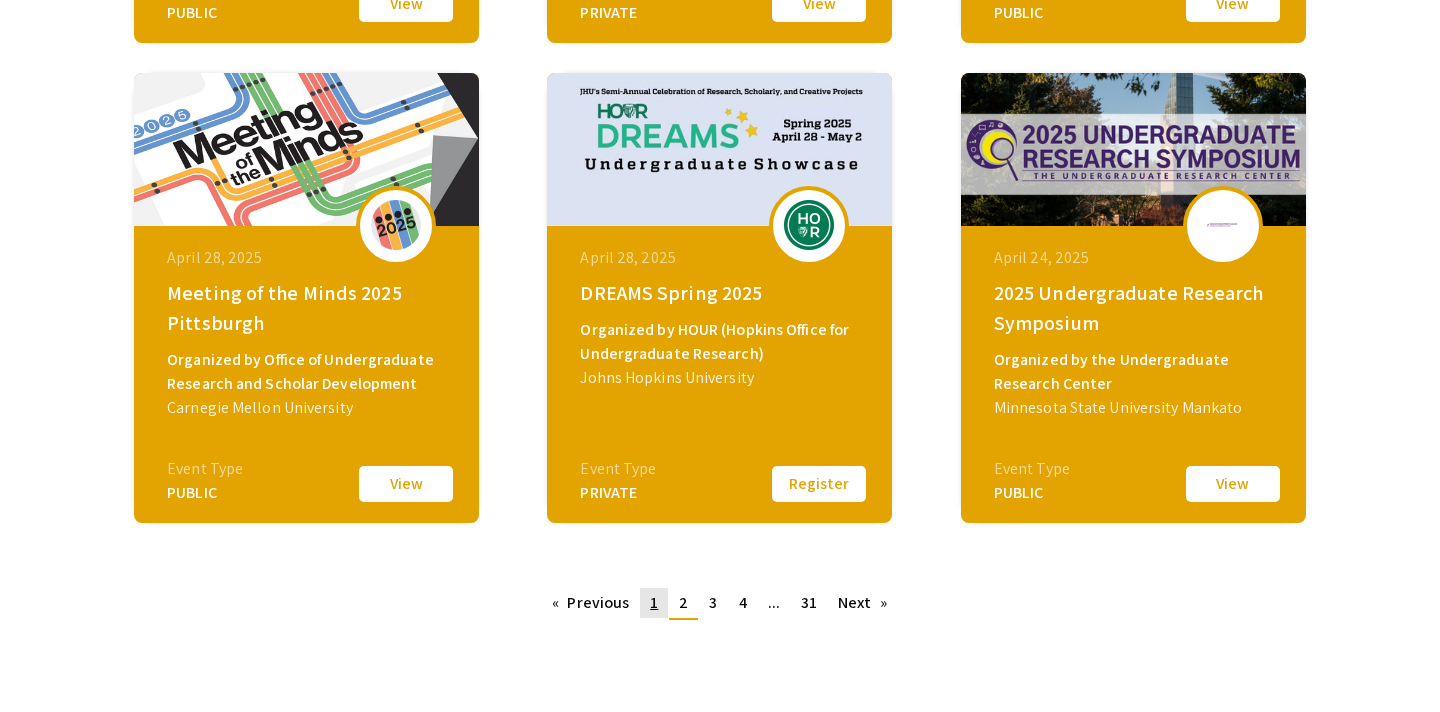 click on "1" 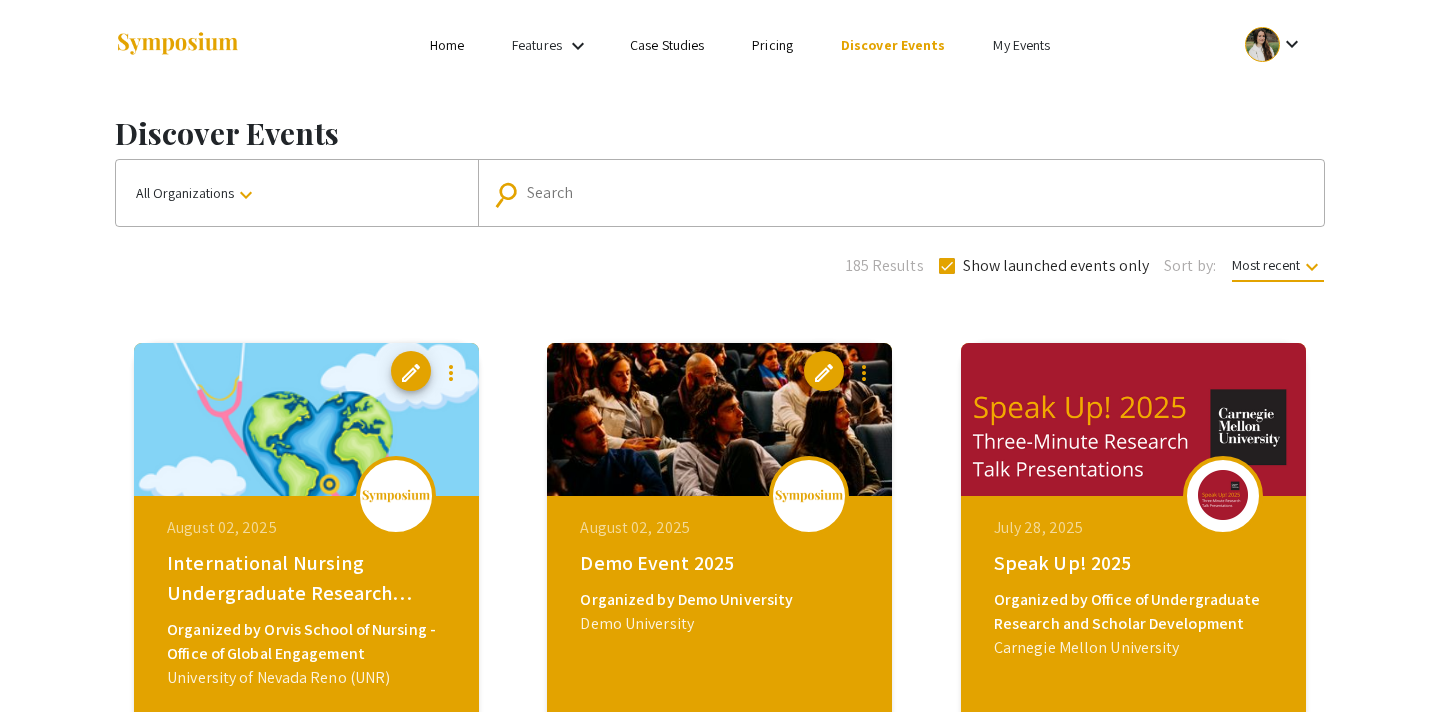 click at bounding box center (947, 266) 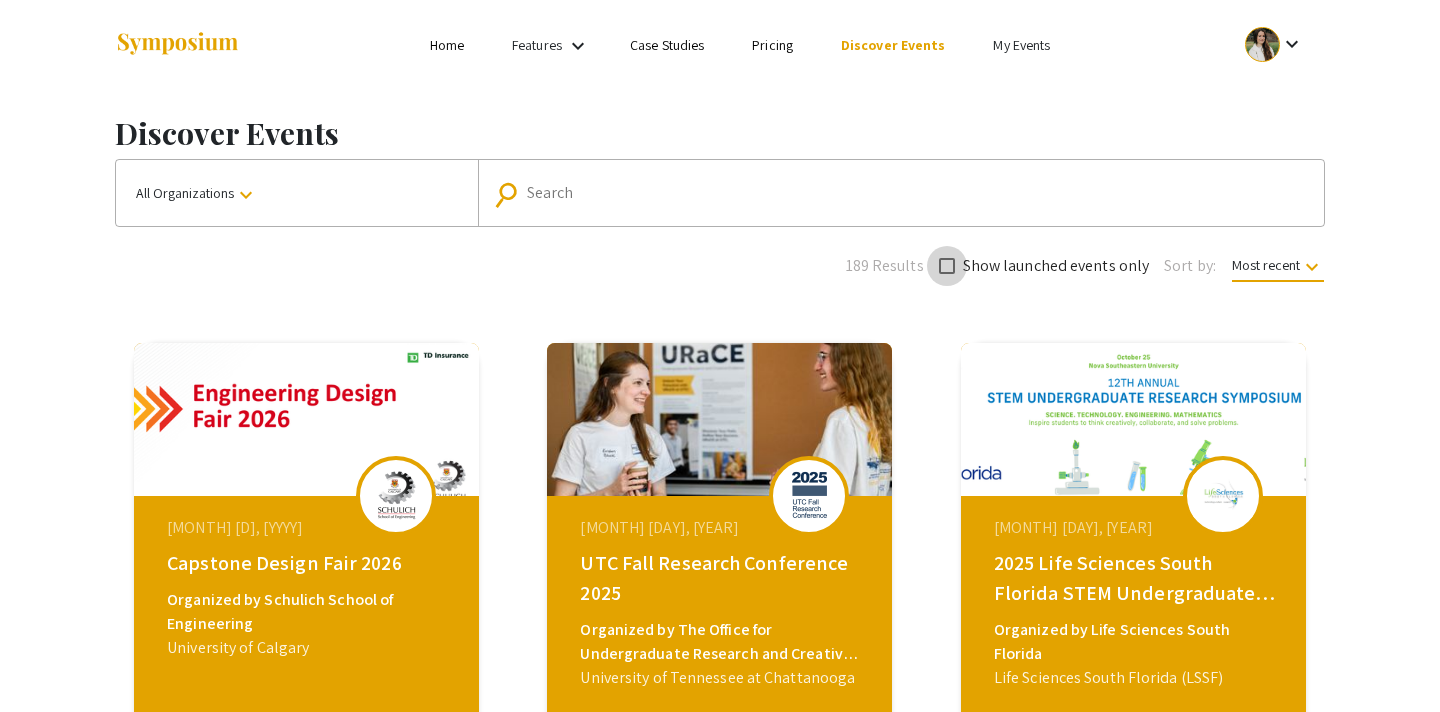 click at bounding box center (947, 266) 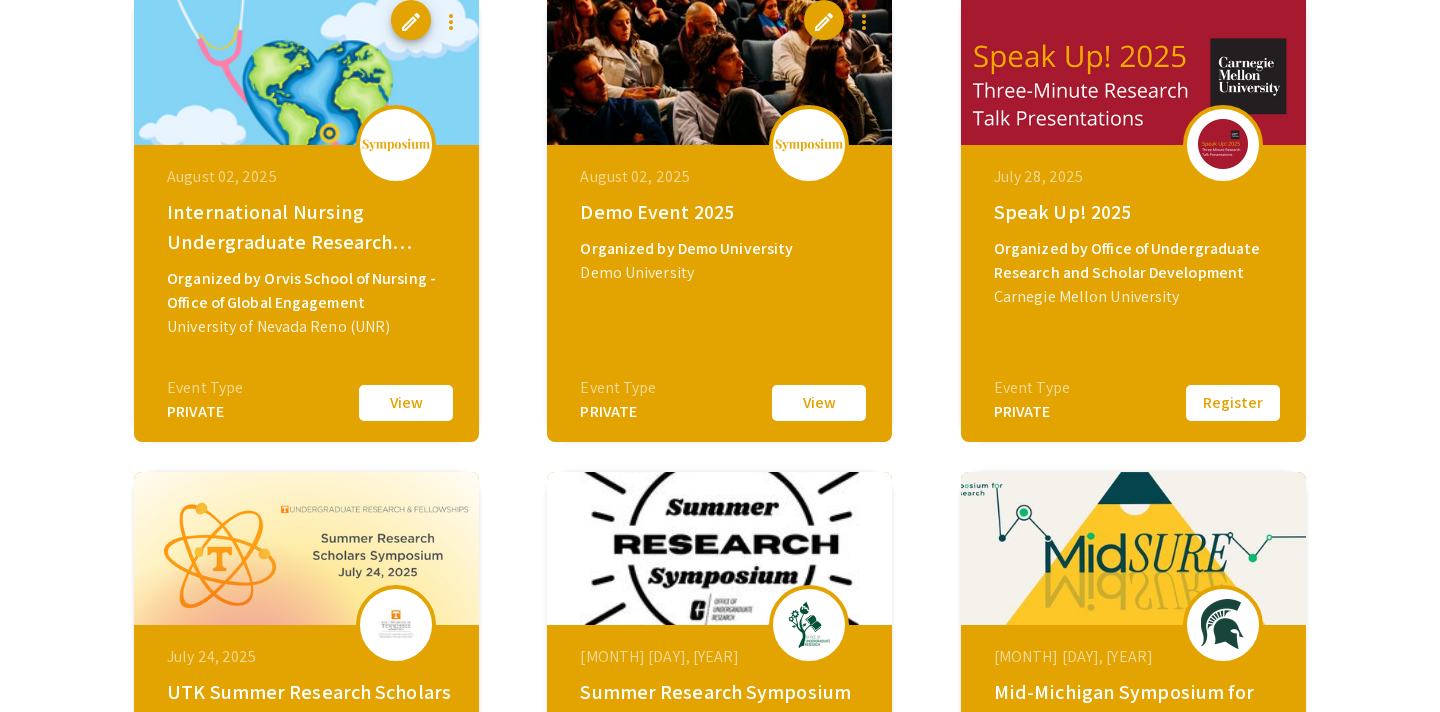 scroll, scrollTop: 379, scrollLeft: 0, axis: vertical 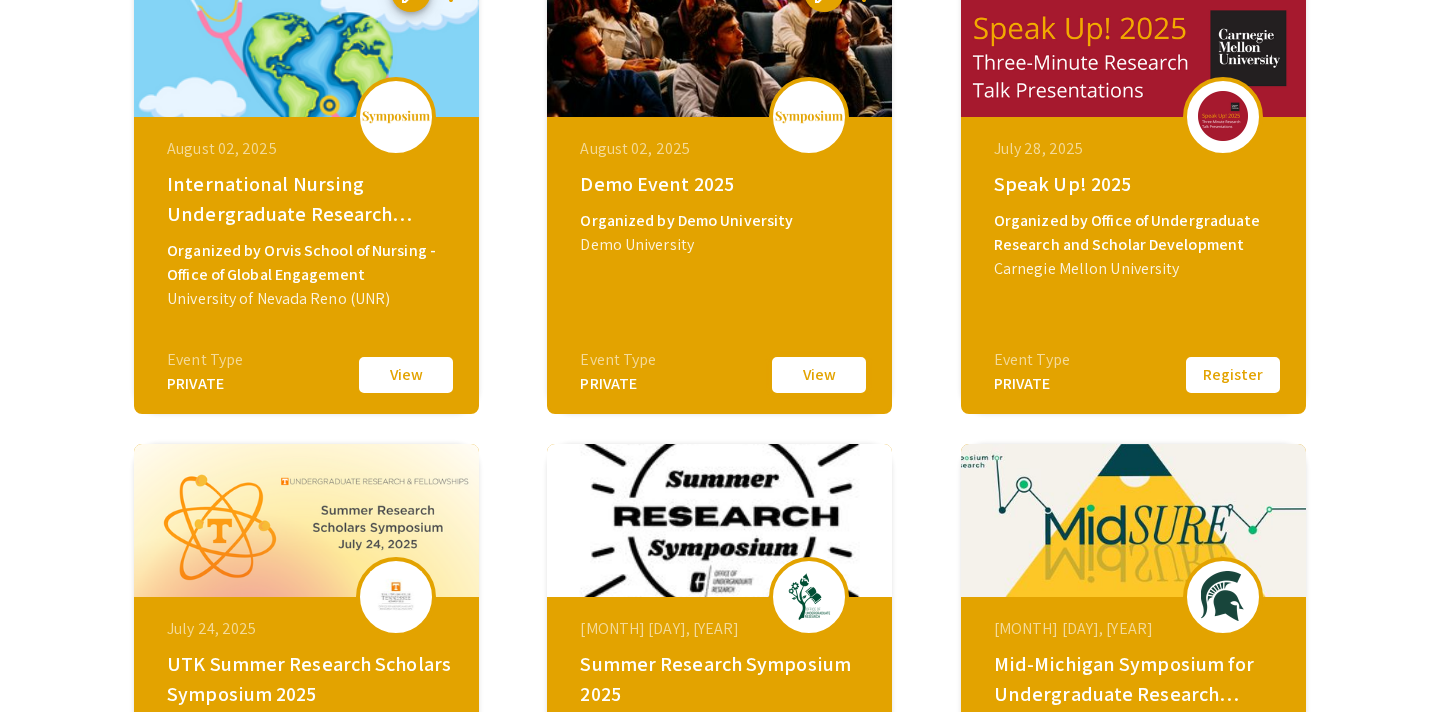 click on "View" 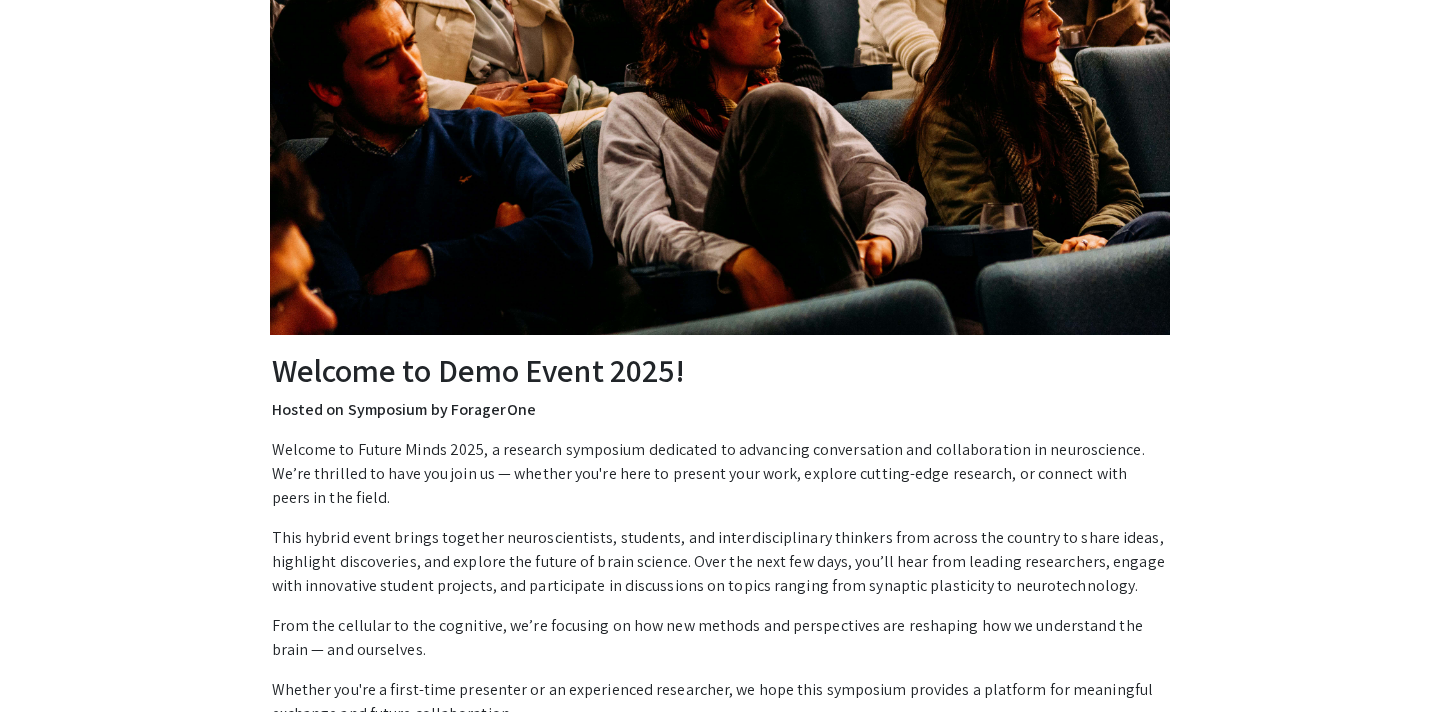 scroll, scrollTop: 0, scrollLeft: 0, axis: both 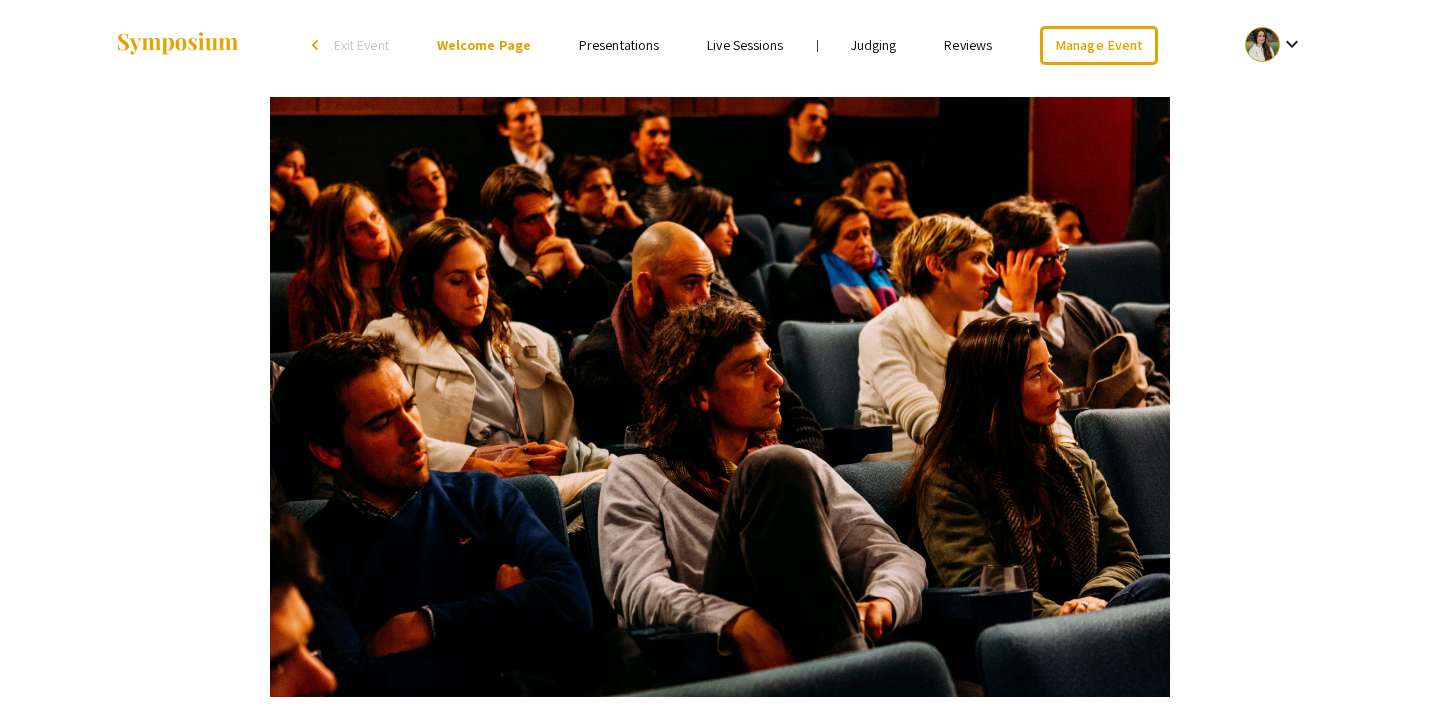 click on "Presentations" at bounding box center [619, 45] 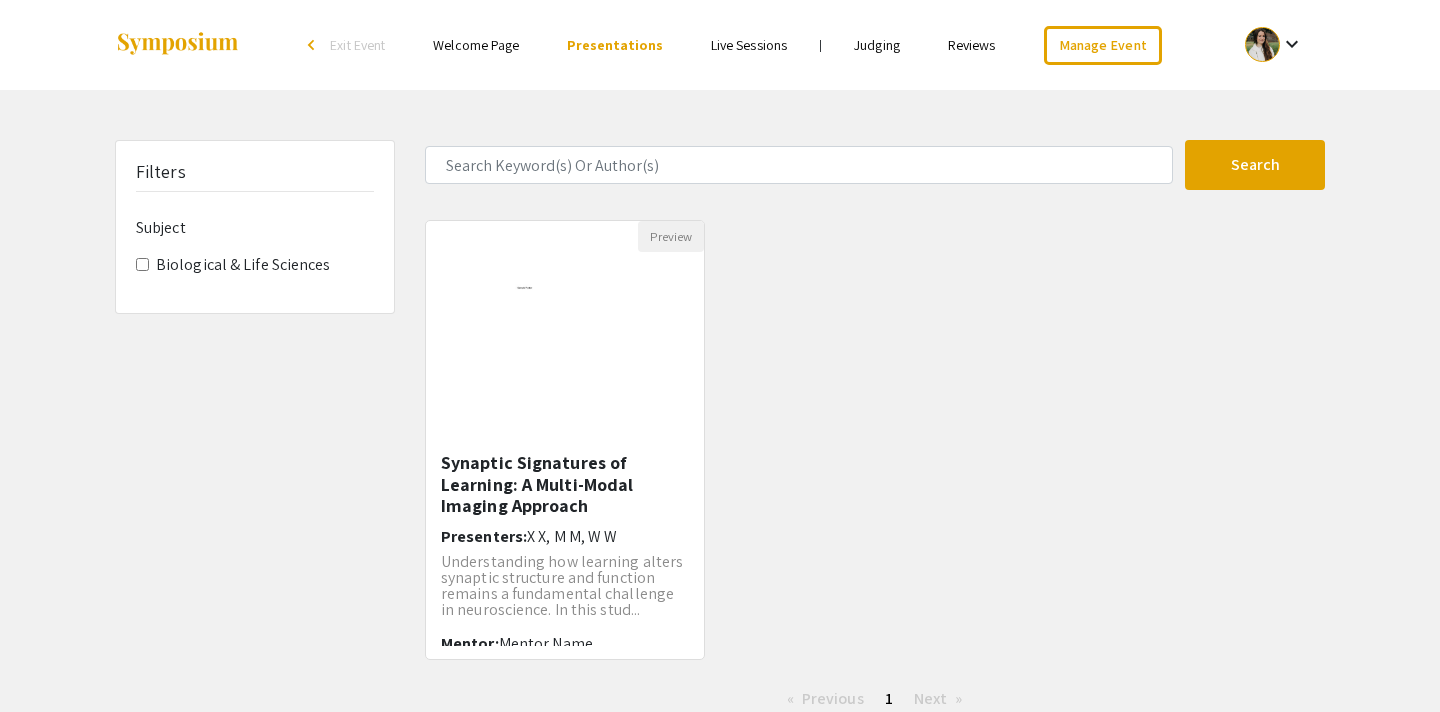 click on "Live Sessions" at bounding box center [749, 45] 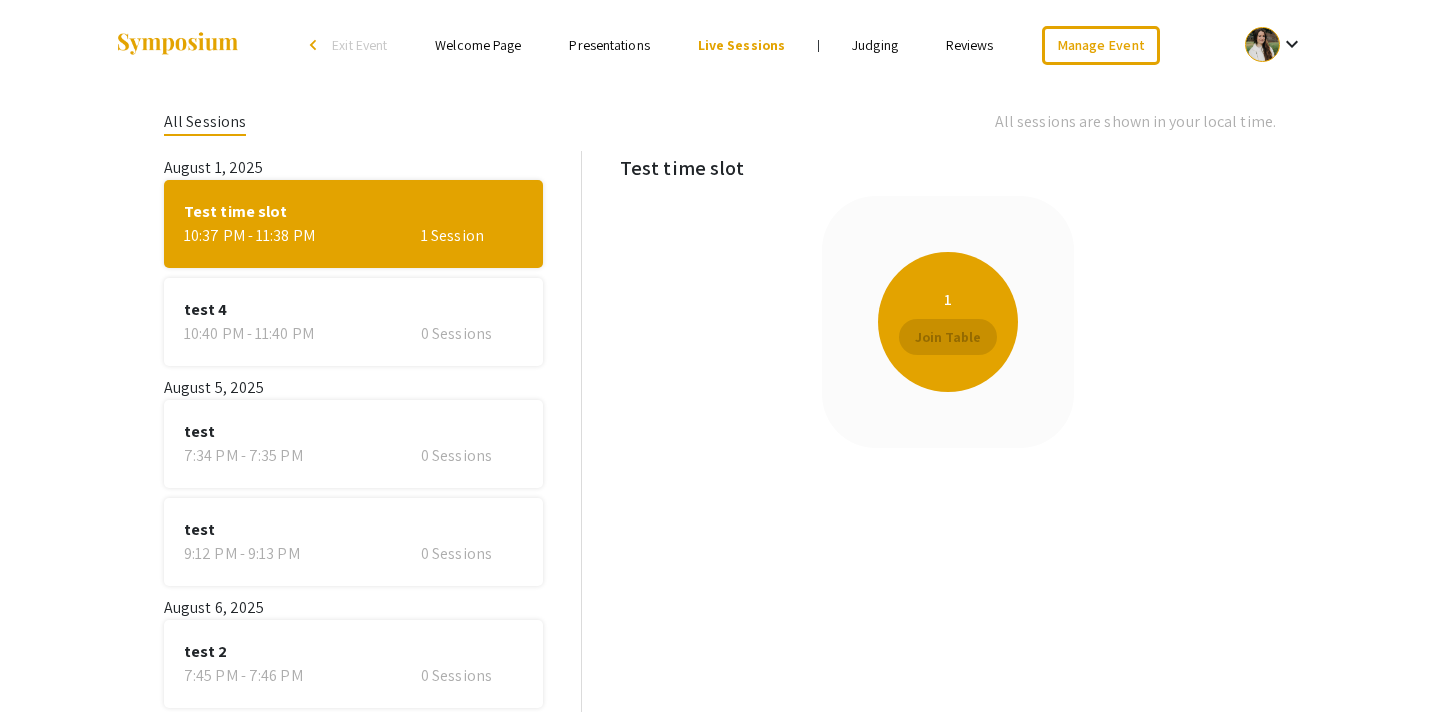 click on "[HH]:[MM] [AM/PM] - [HH] [SESSIONS]" 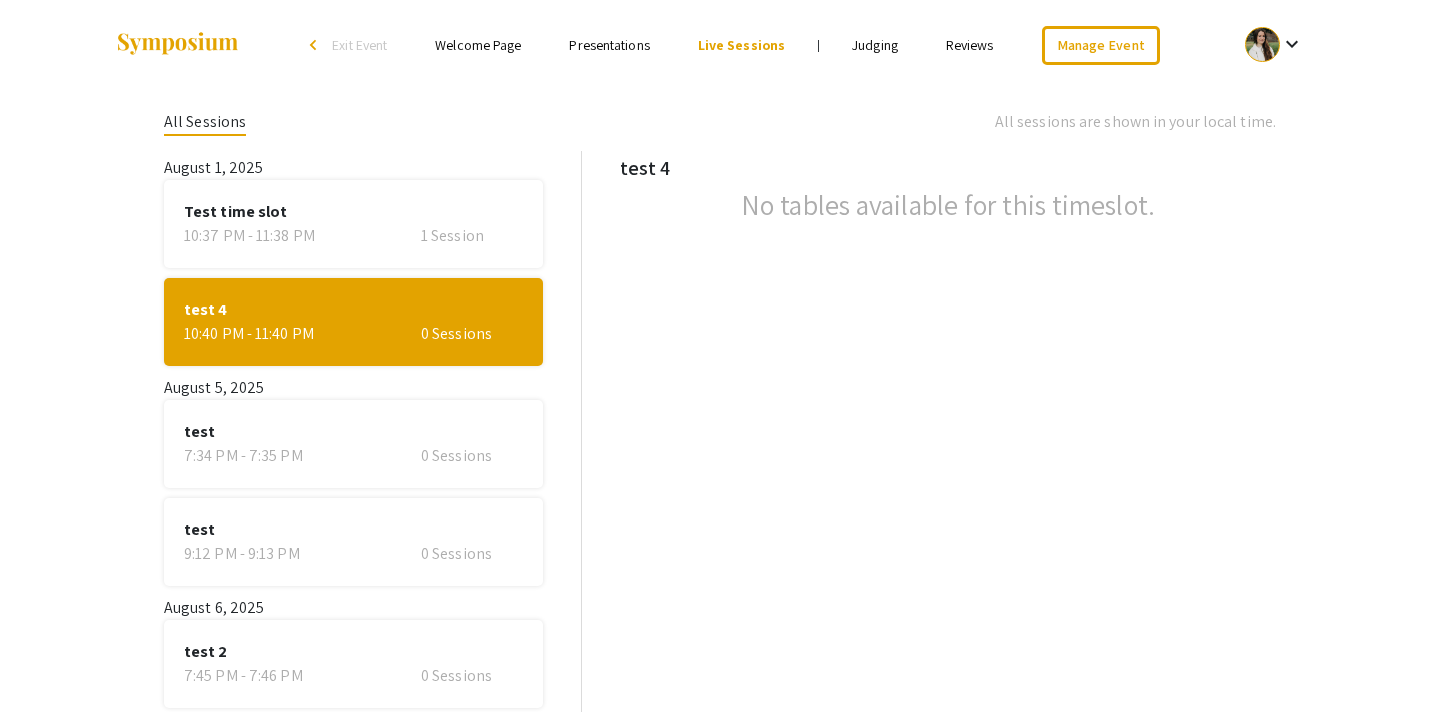 click on "test [TIME] - [TIME] [NUMBER] Sessions" 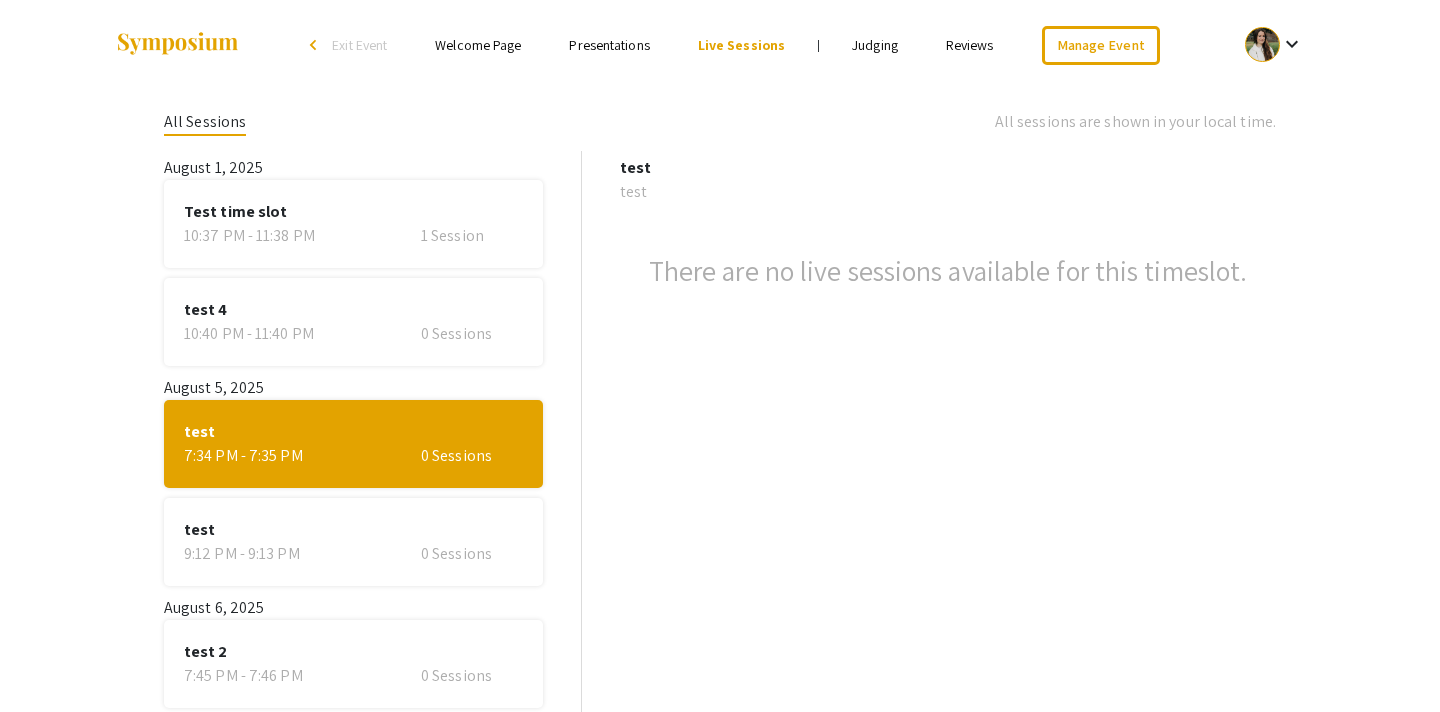 click on "test [TIME] - [TIME] [NUMBER] Sessions" 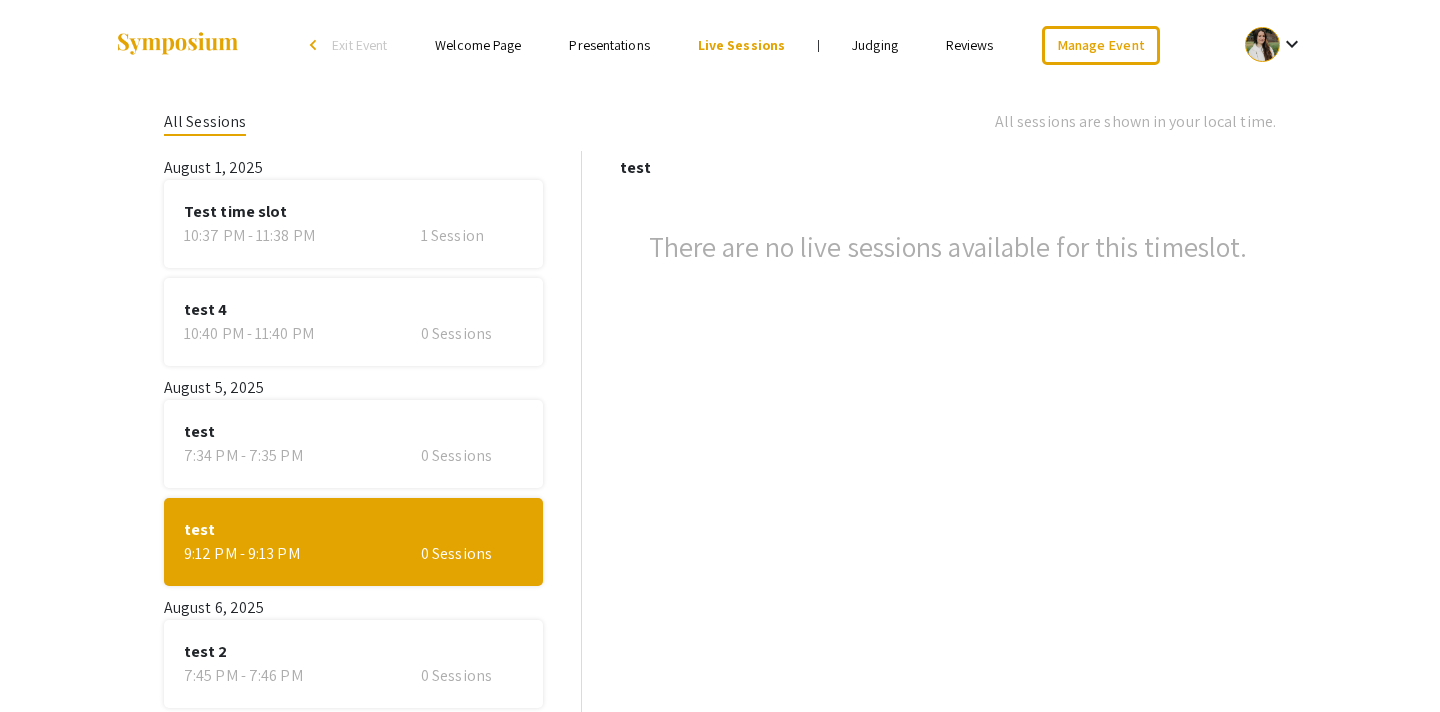 click on "test 2  7:45 PM - 7:46 PM   0 Sessions" 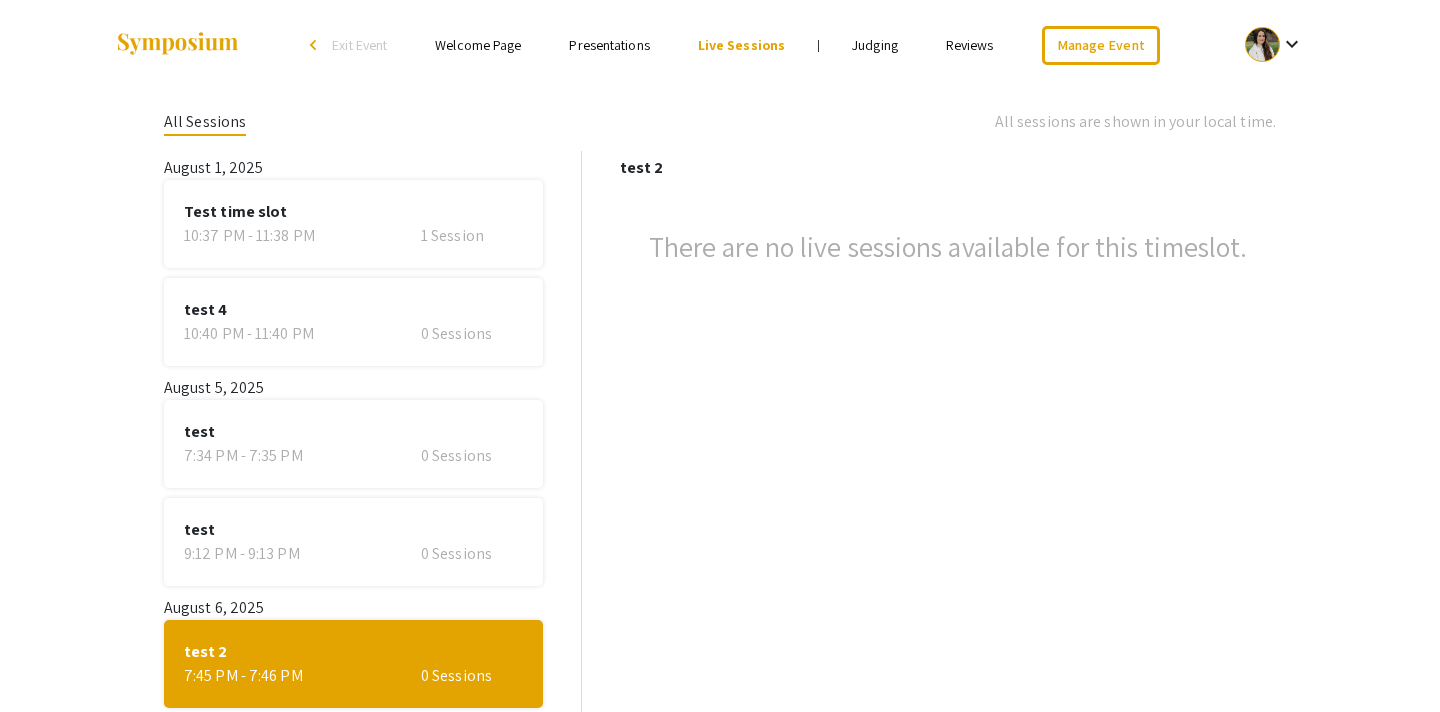 click on "10:37 PM - 11:38 PM" 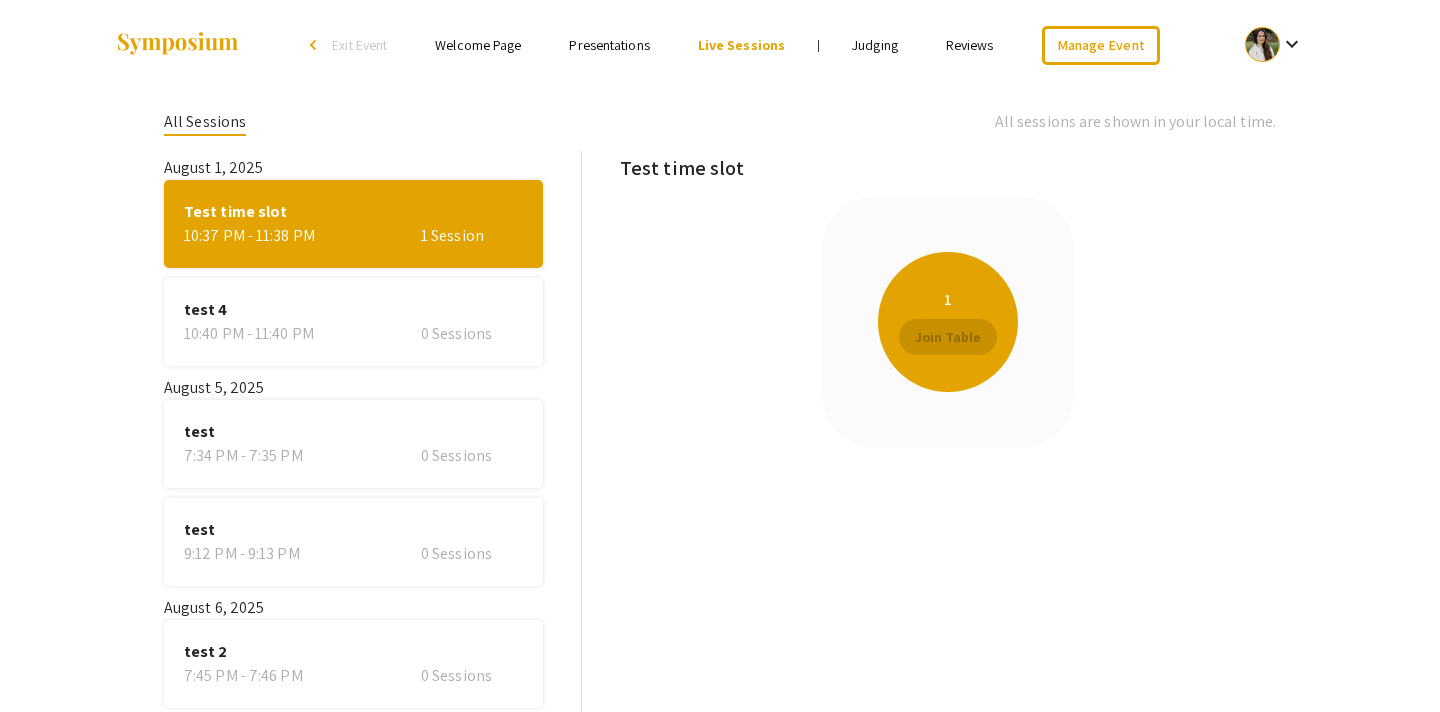 click on "Exit Event" at bounding box center [359, 45] 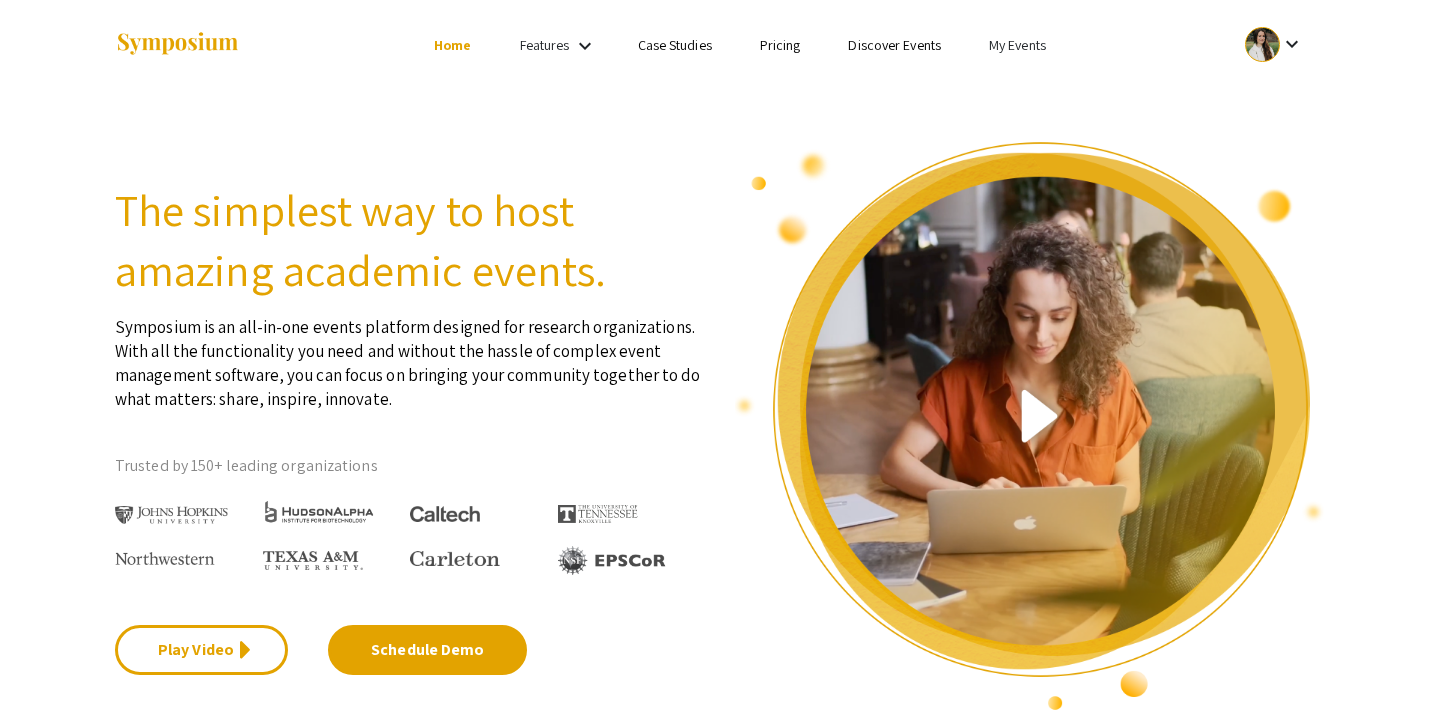 click on "My Events" at bounding box center (1017, 45) 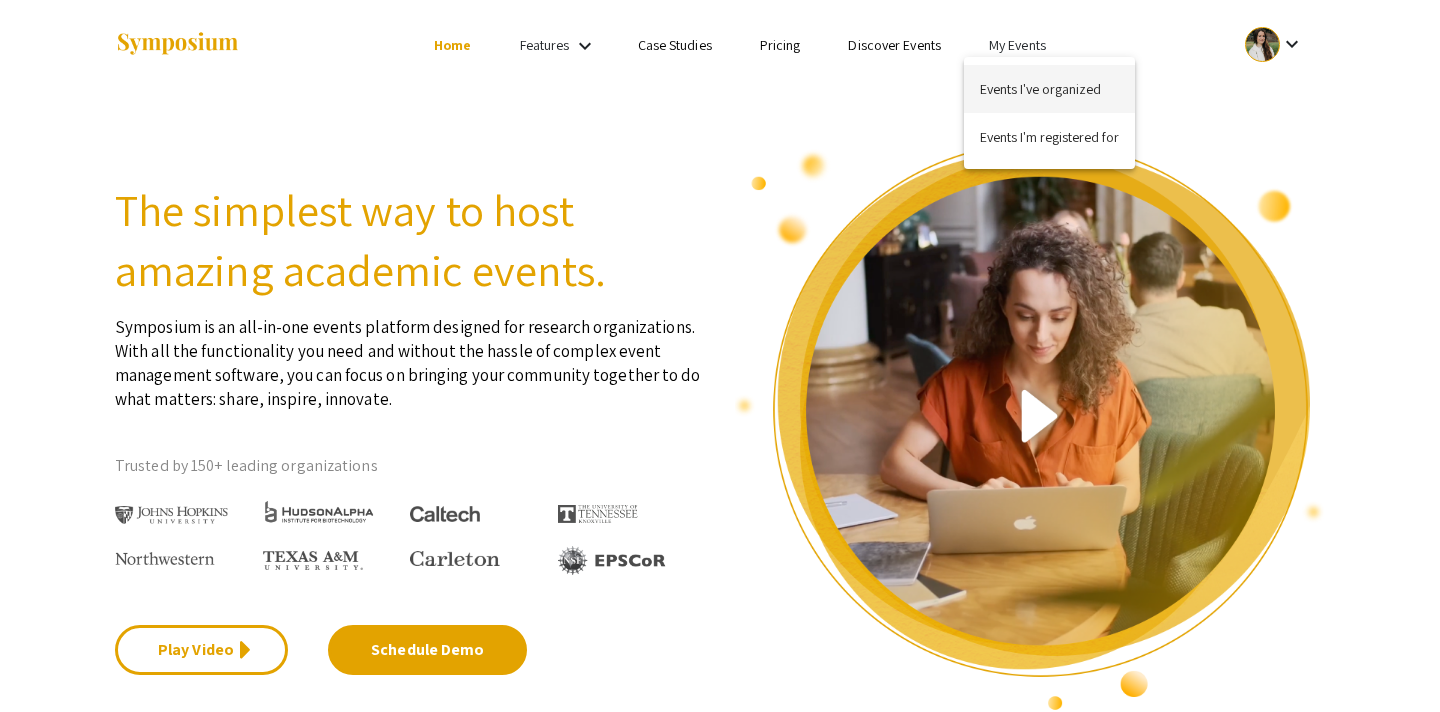 click on "Events I've organized" at bounding box center [1049, 89] 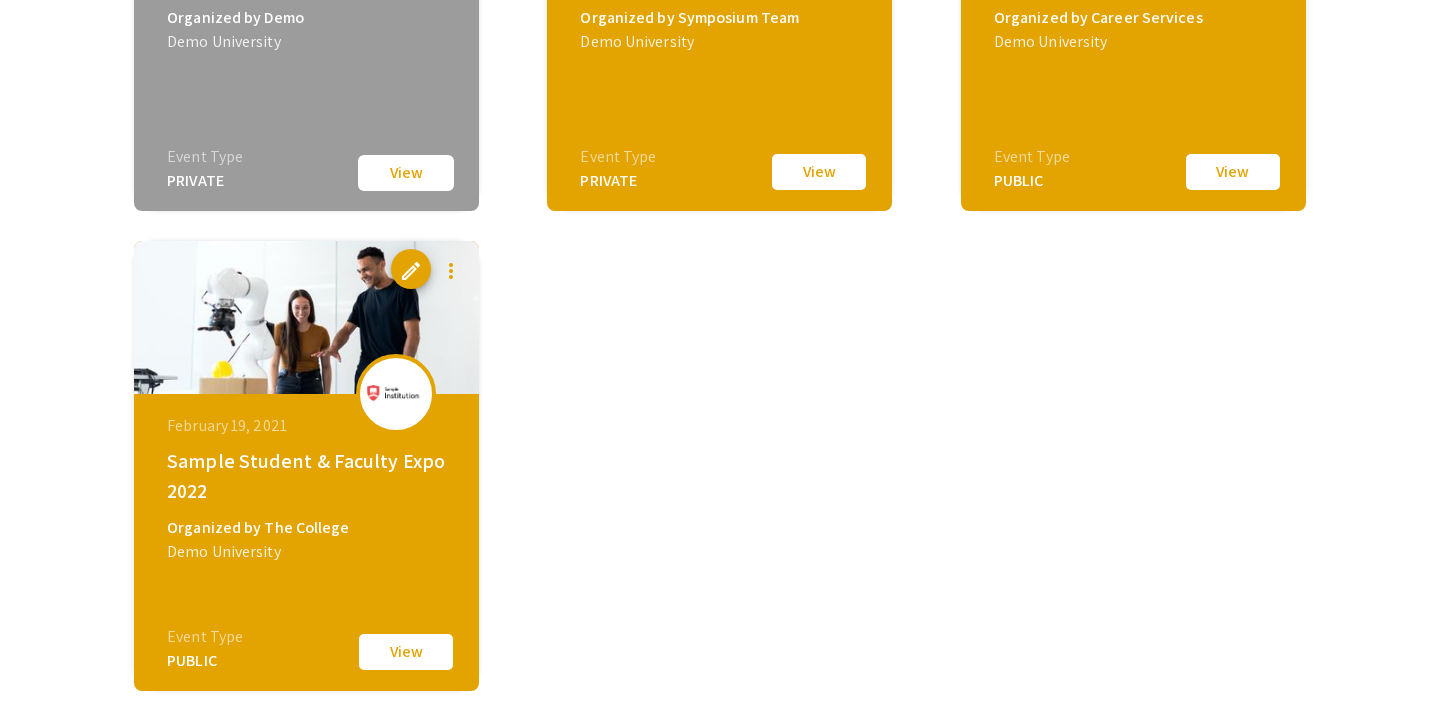 scroll, scrollTop: 1445, scrollLeft: 0, axis: vertical 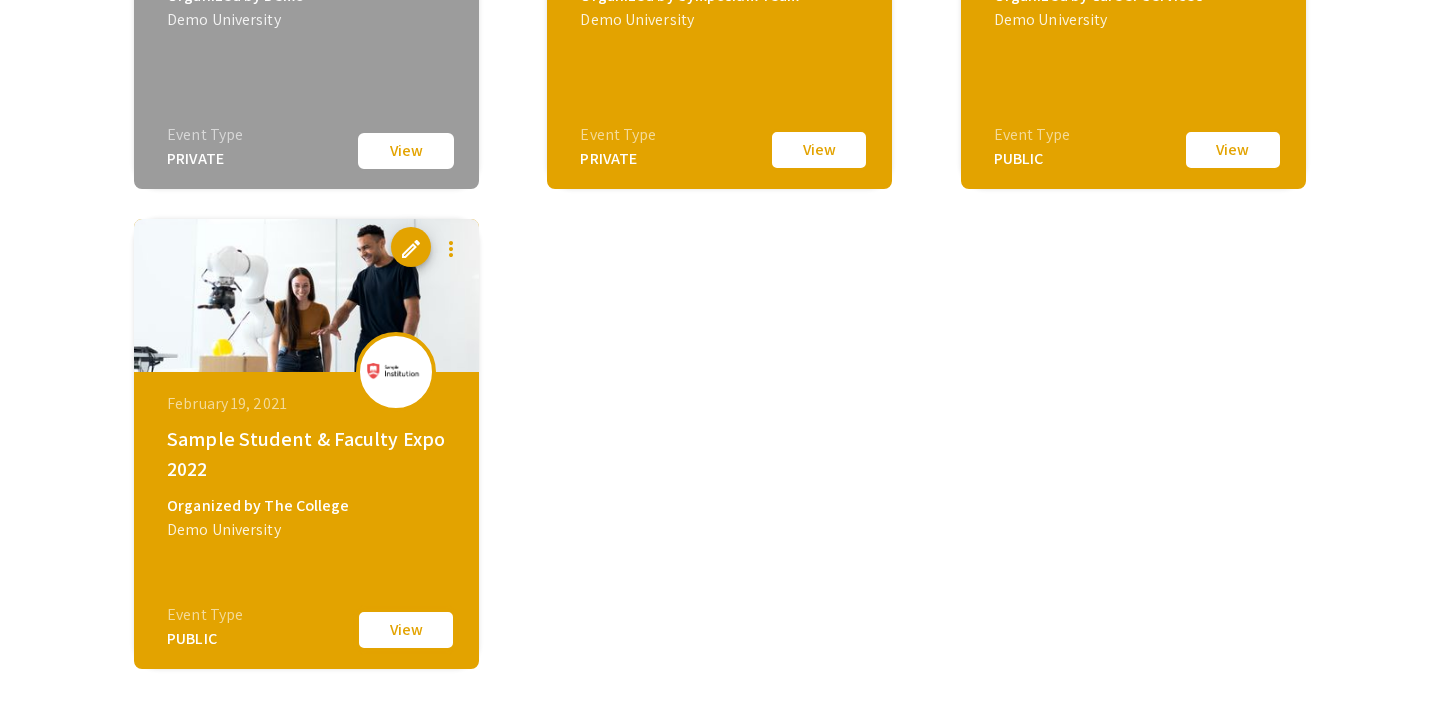 click on "View" 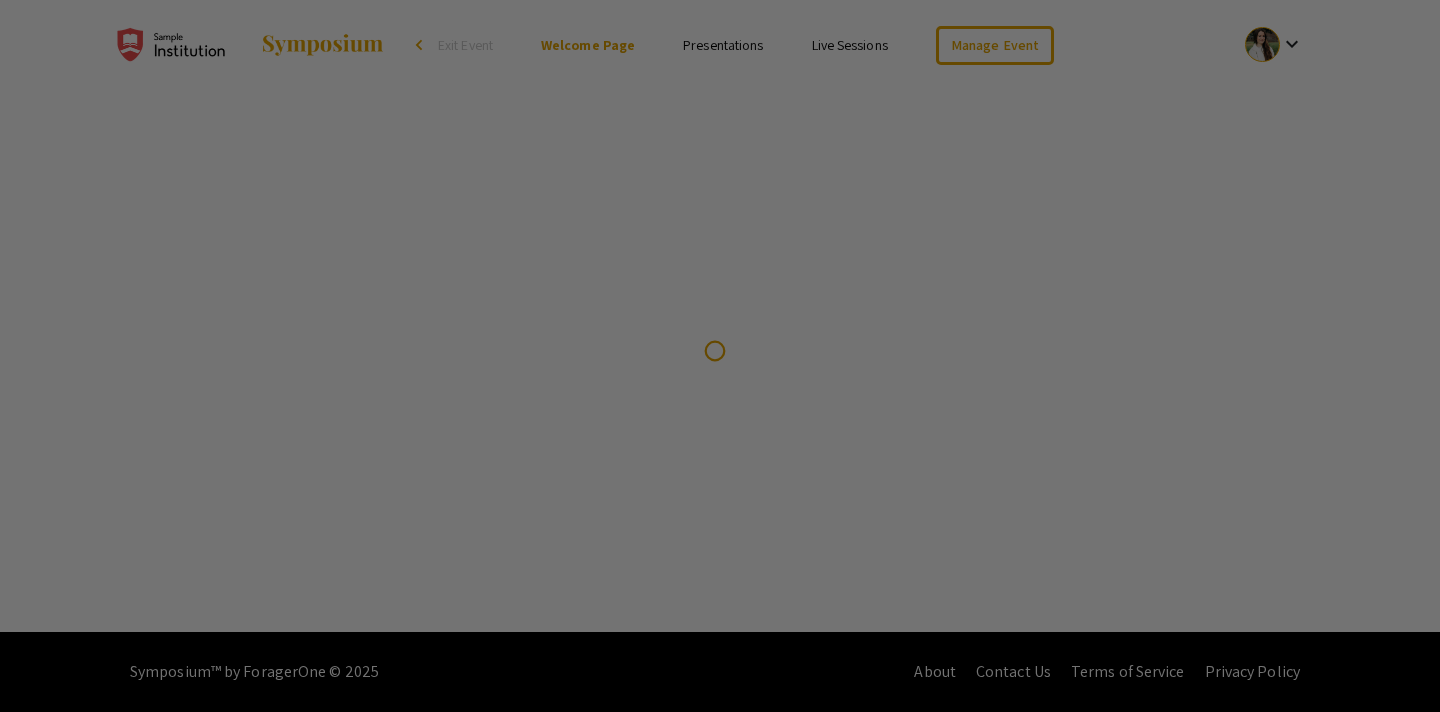 scroll, scrollTop: 0, scrollLeft: 0, axis: both 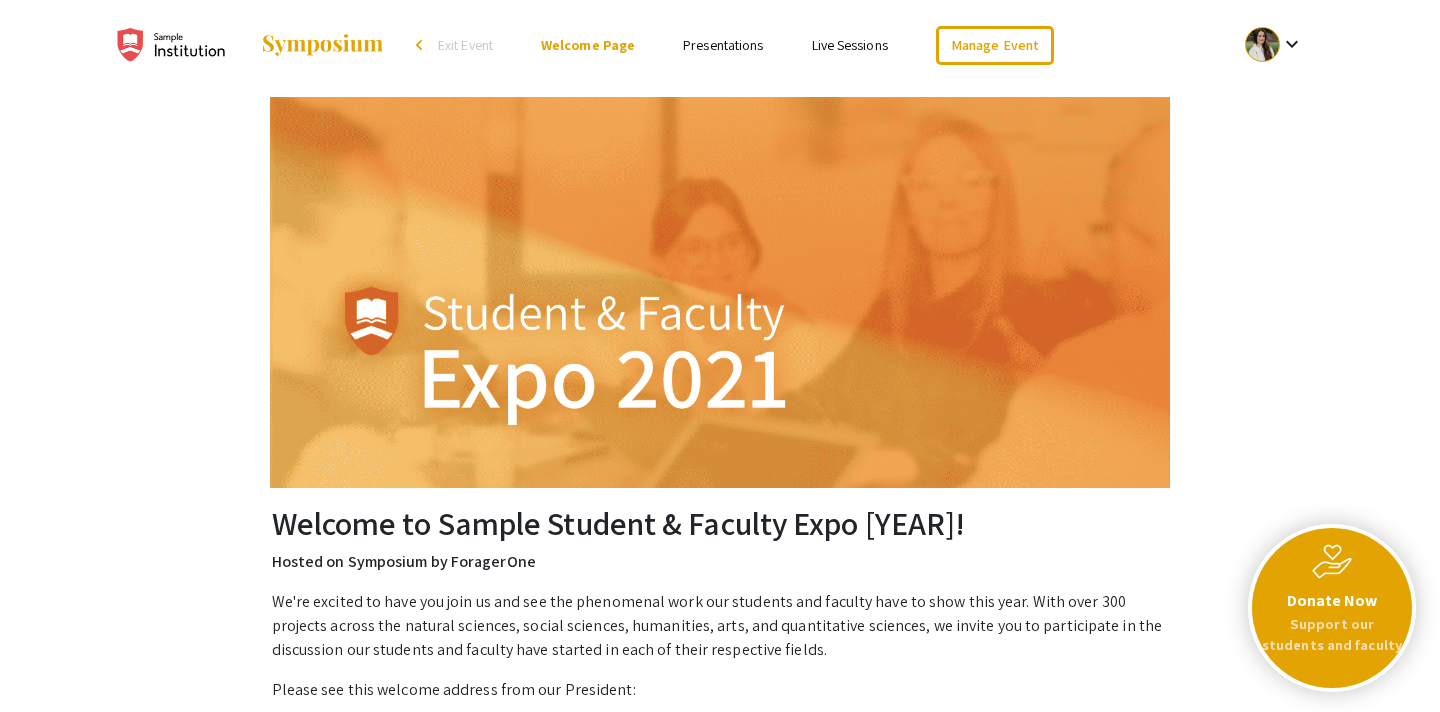 click on "Live Sessions" at bounding box center (850, 45) 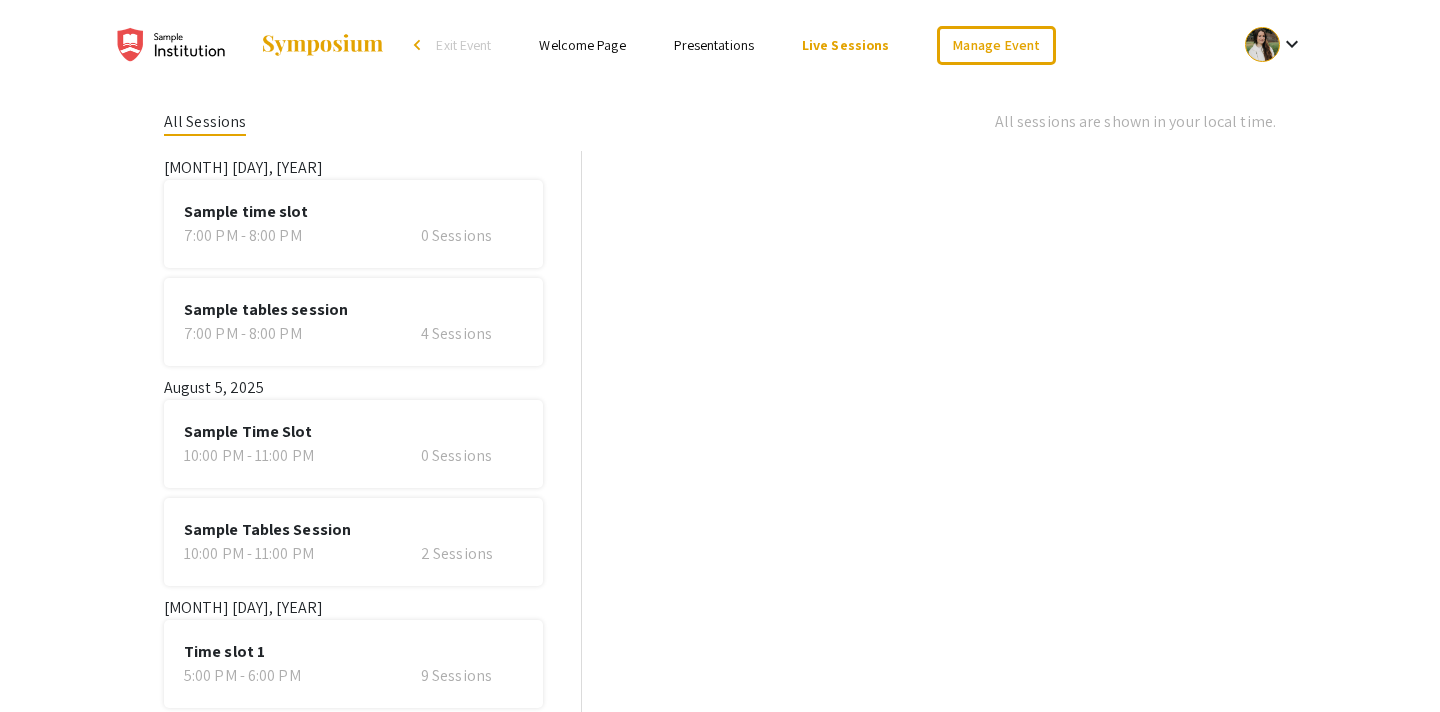 scroll, scrollTop: 64, scrollLeft: 0, axis: vertical 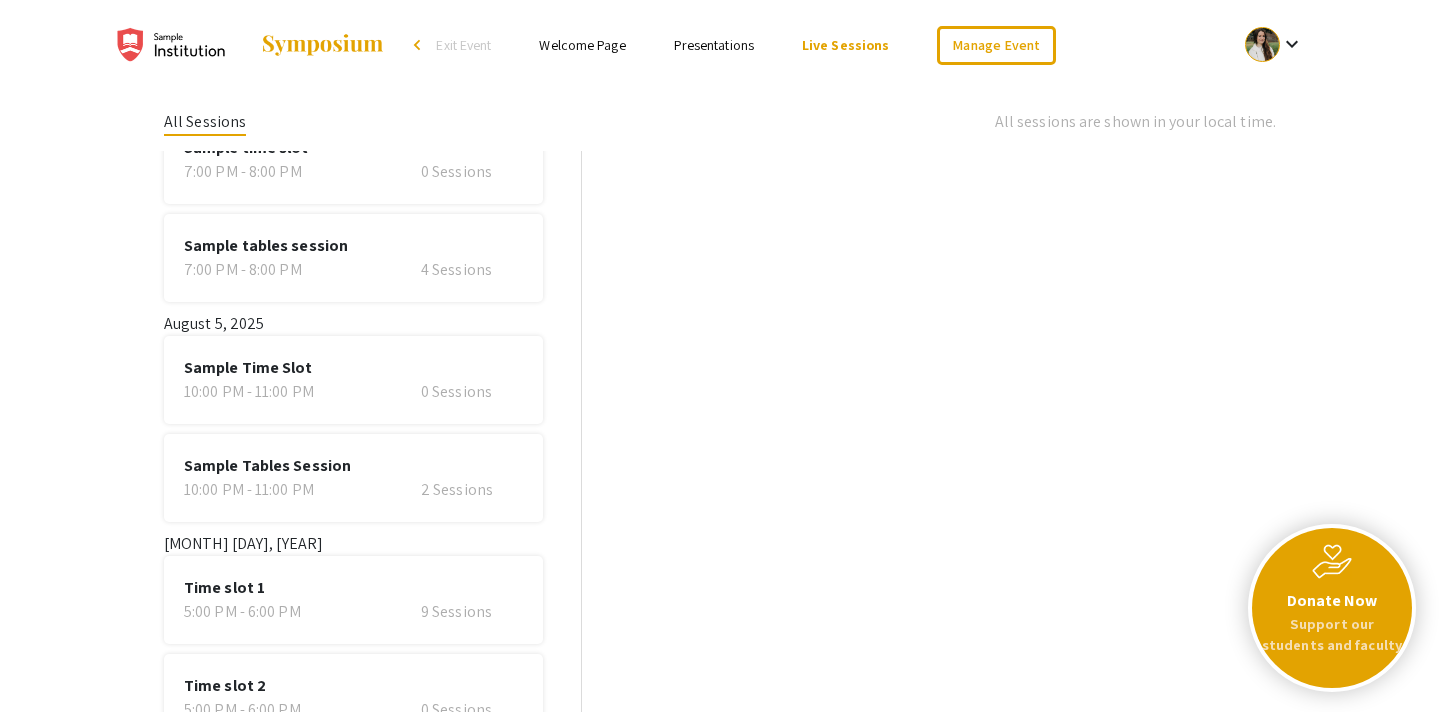 click on "Sample tables session" 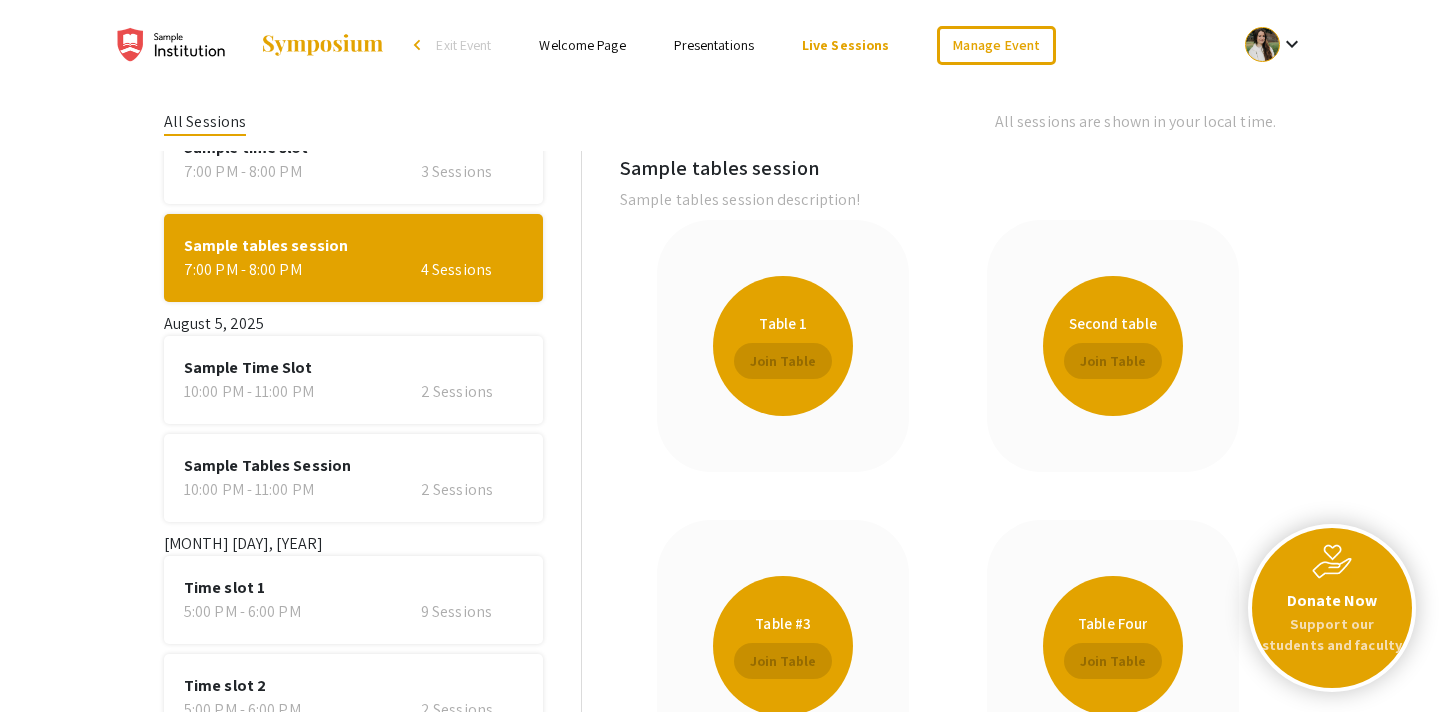 scroll, scrollTop: 65, scrollLeft: 0, axis: vertical 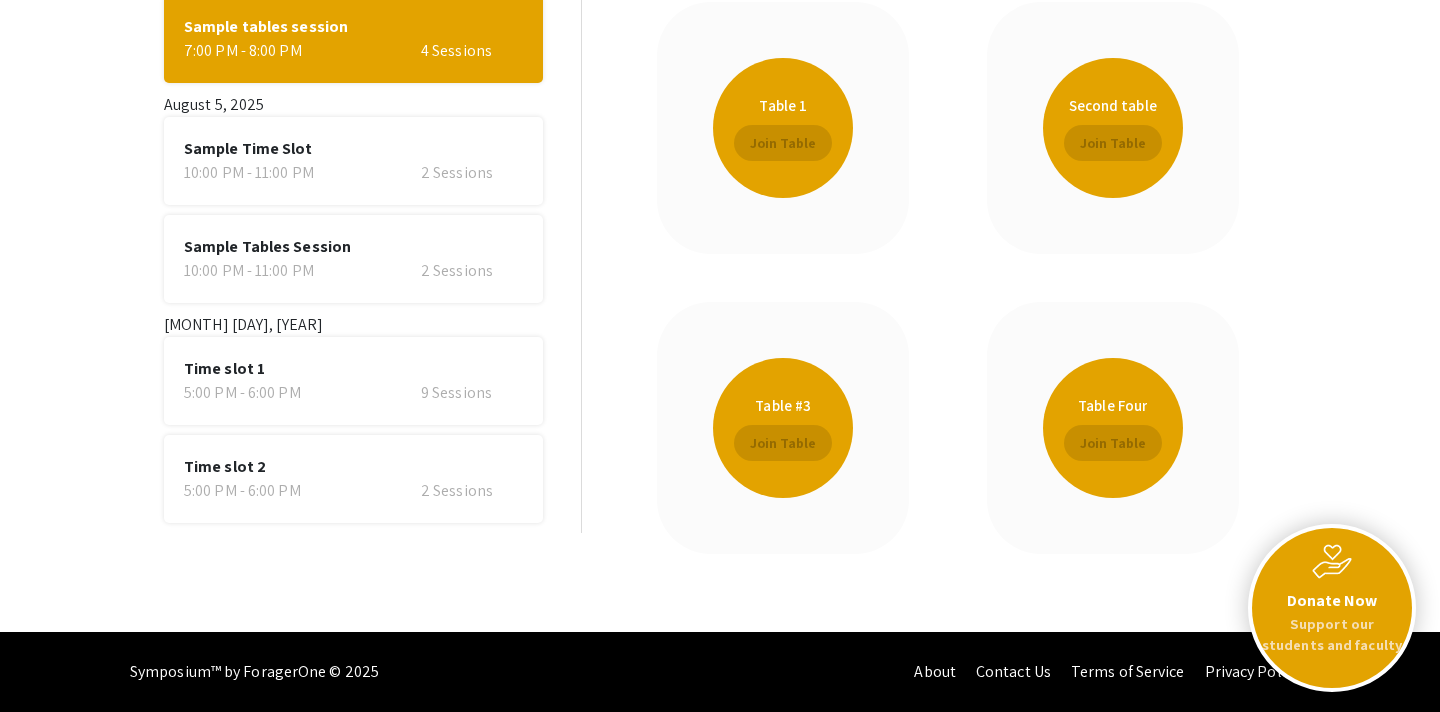 click on "5:00 PM - 6:00 PM" 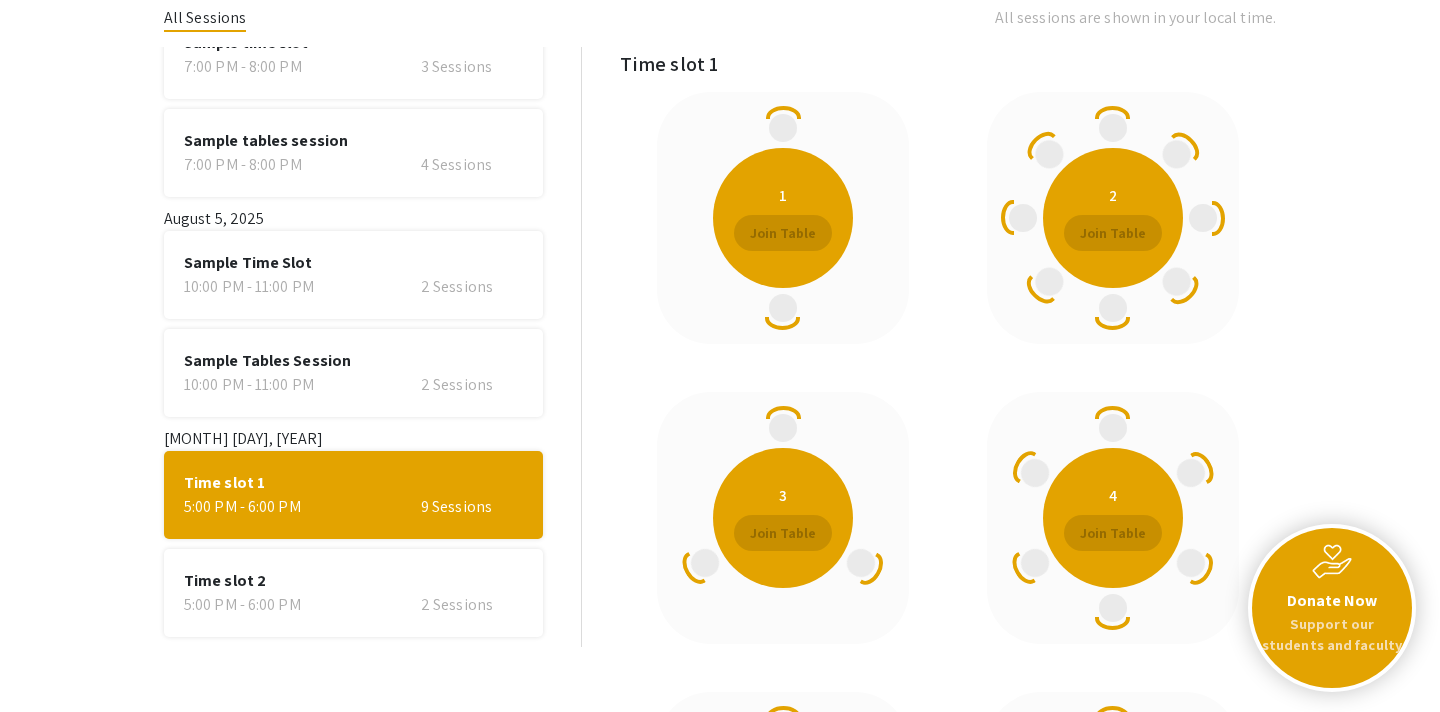 scroll, scrollTop: 0, scrollLeft: 0, axis: both 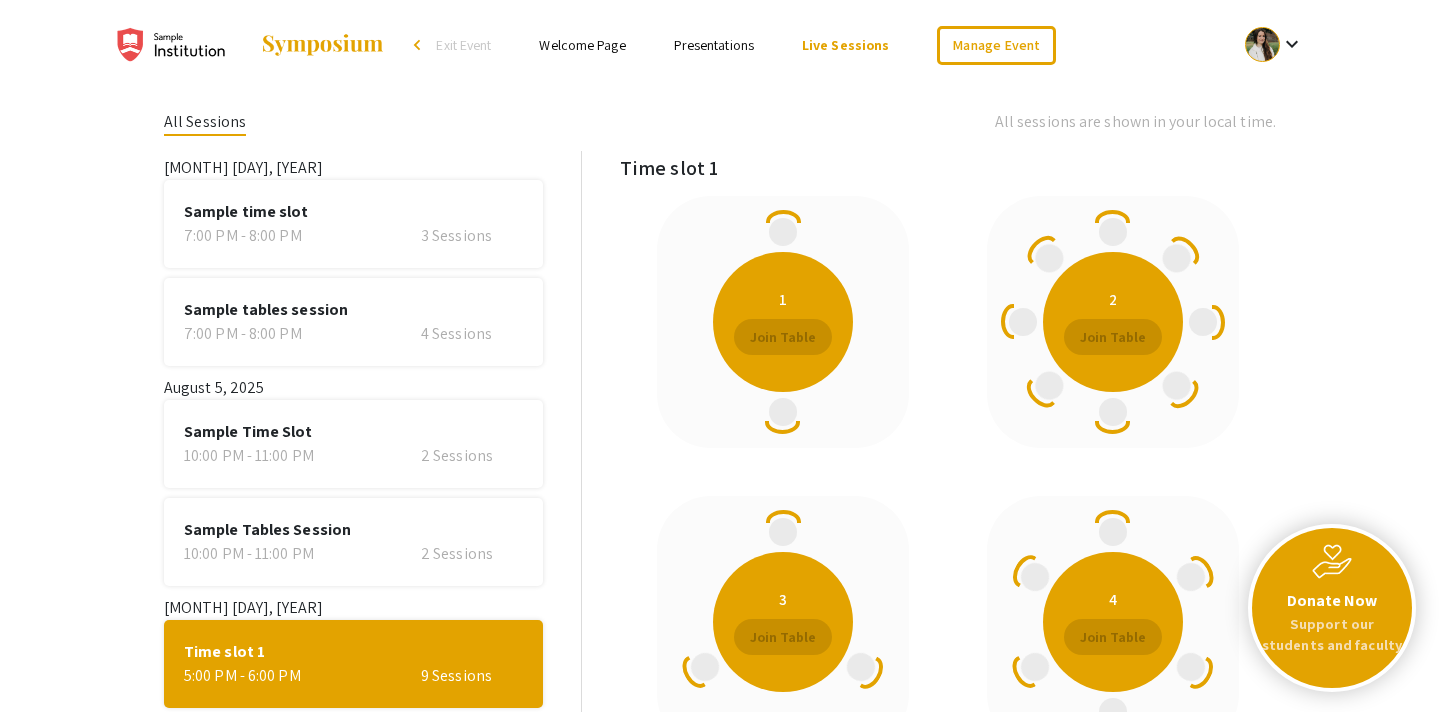 click on "Exit Event" at bounding box center [463, 45] 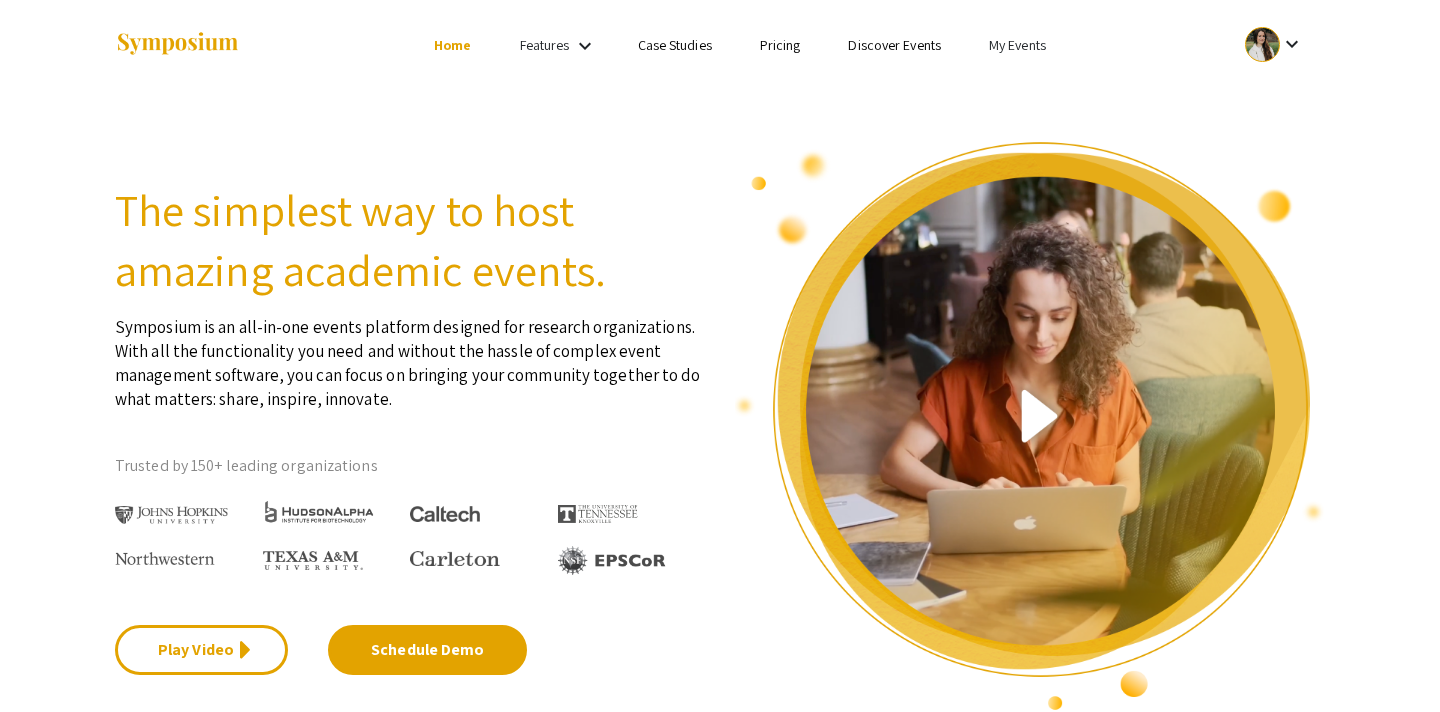 click on "Skip navigation Home Features keyboard_arrow_down Case Studies Pricing Discover Events My Events" at bounding box center [719, 45] 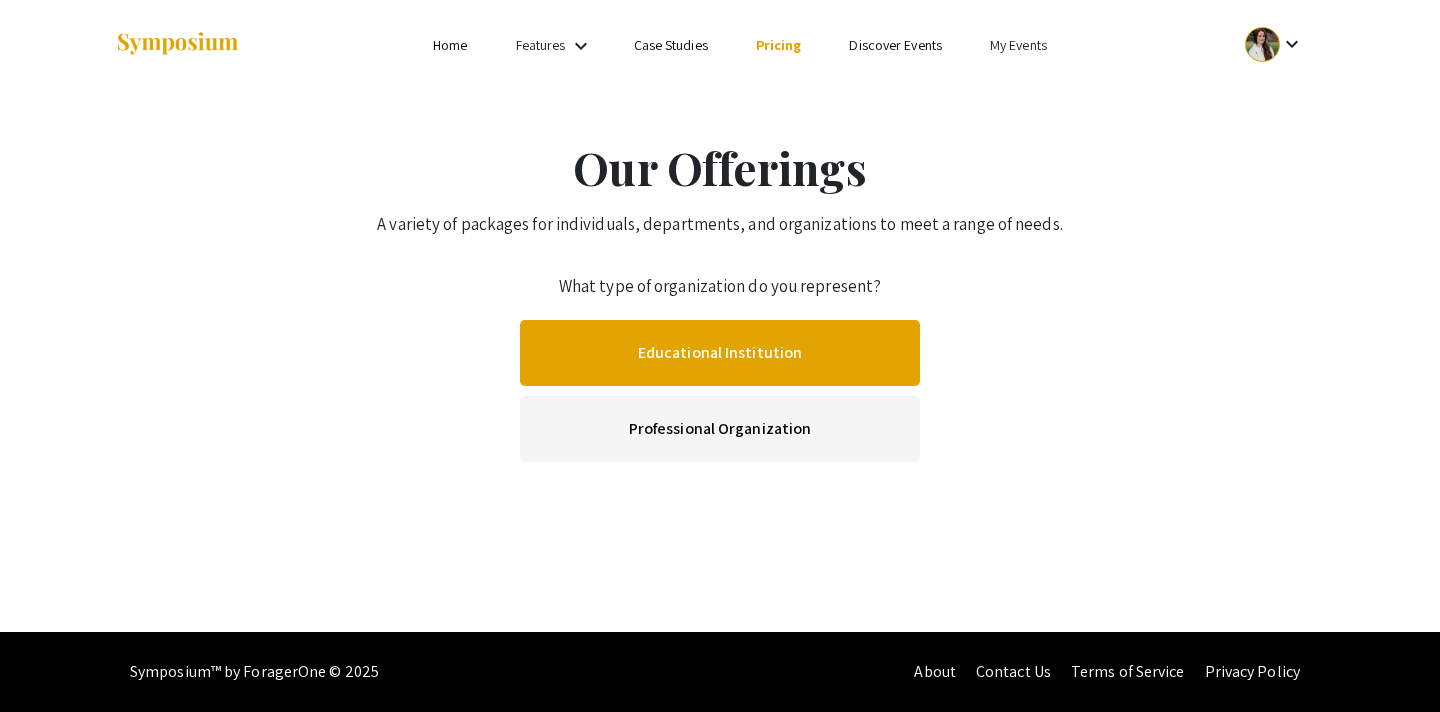 click on "Educational Institution" 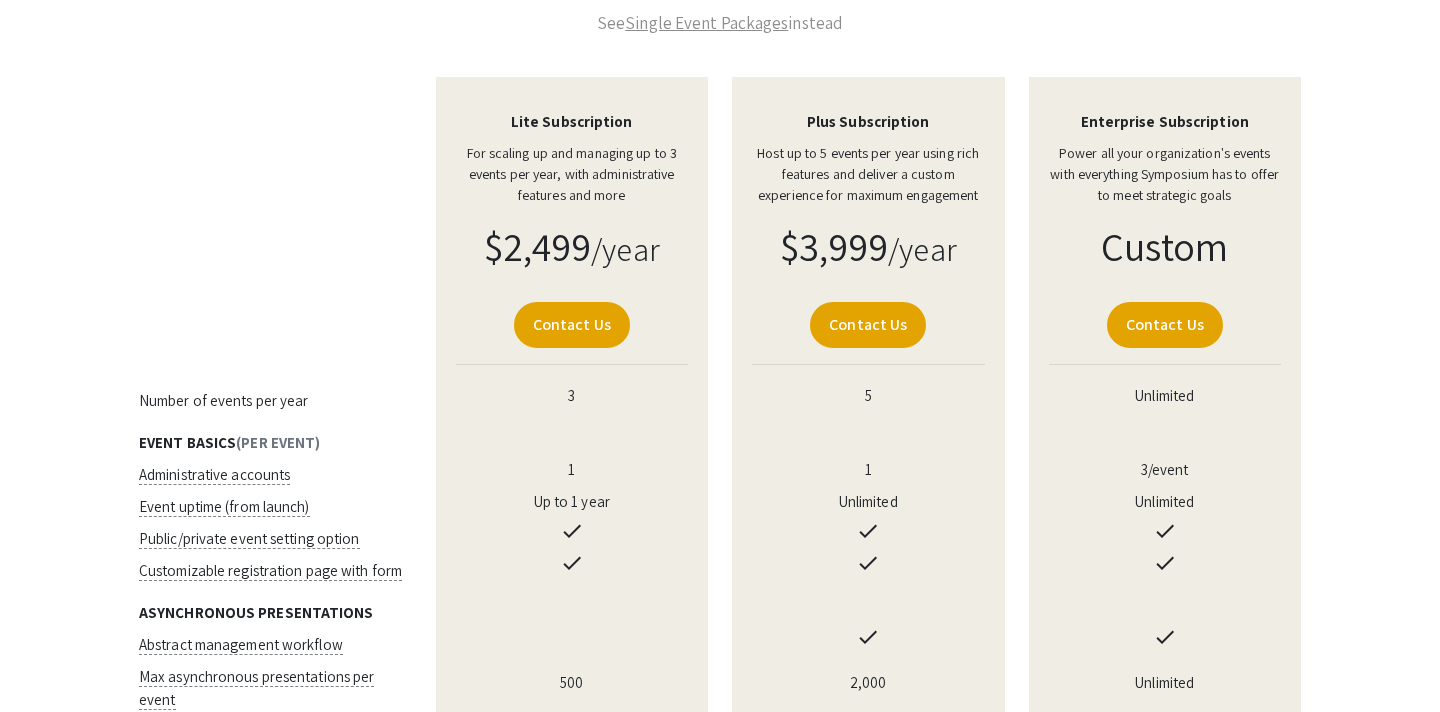 scroll, scrollTop: 0, scrollLeft: 0, axis: both 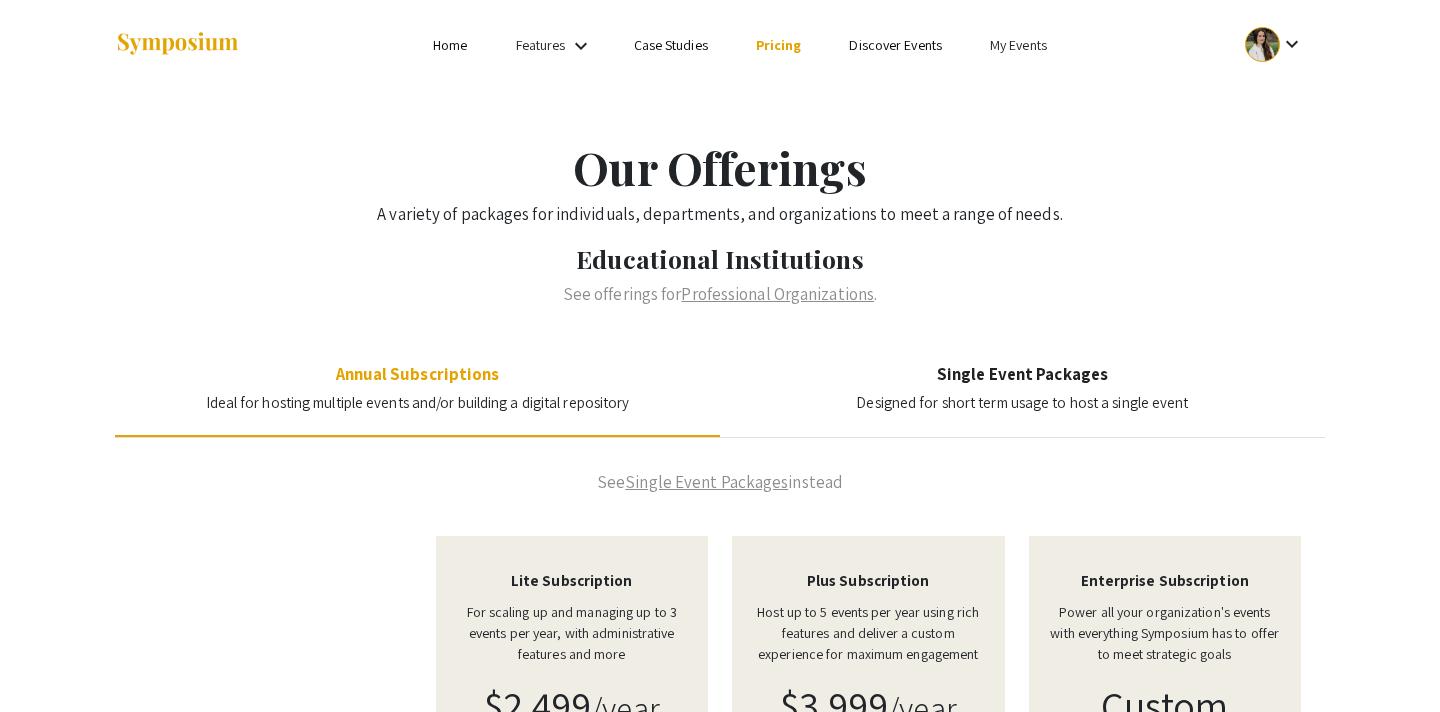 click on "Single Event Packages" at bounding box center (1022, 374) 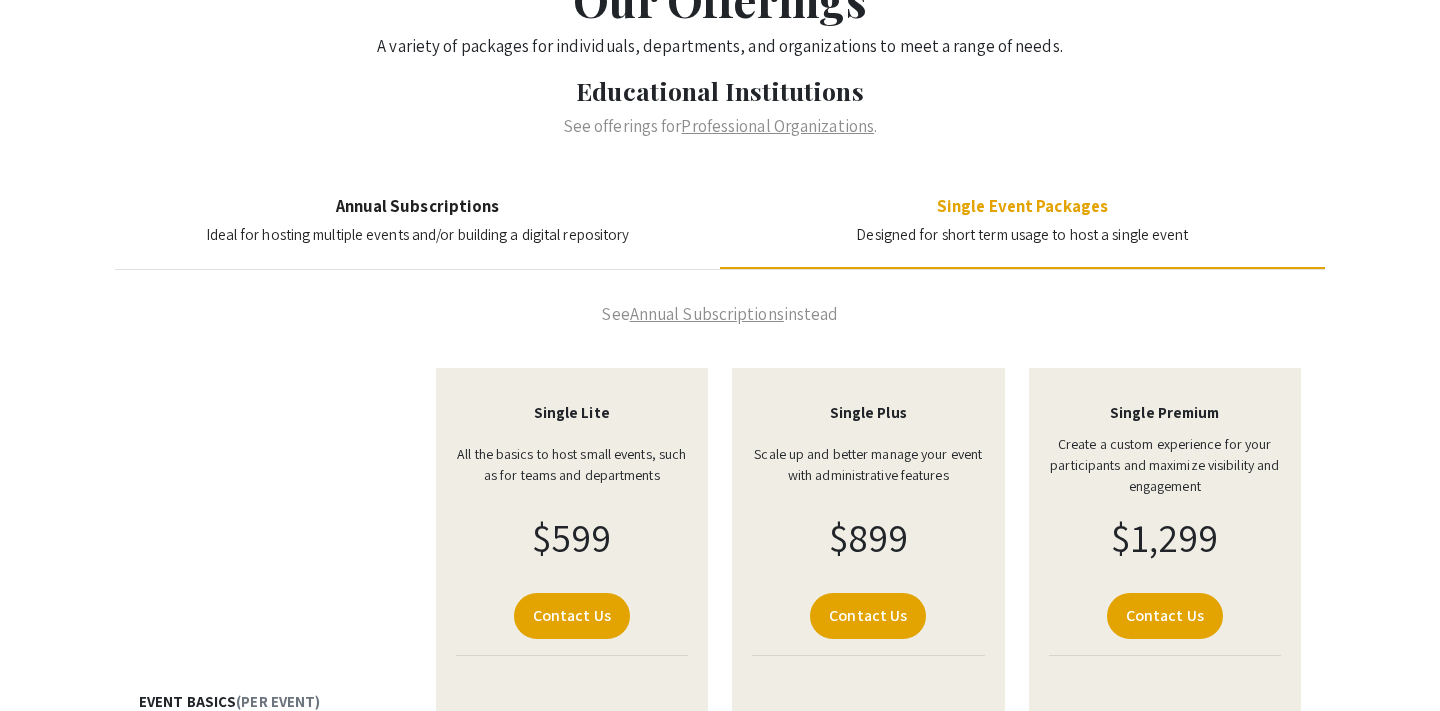 scroll, scrollTop: 175, scrollLeft: 0, axis: vertical 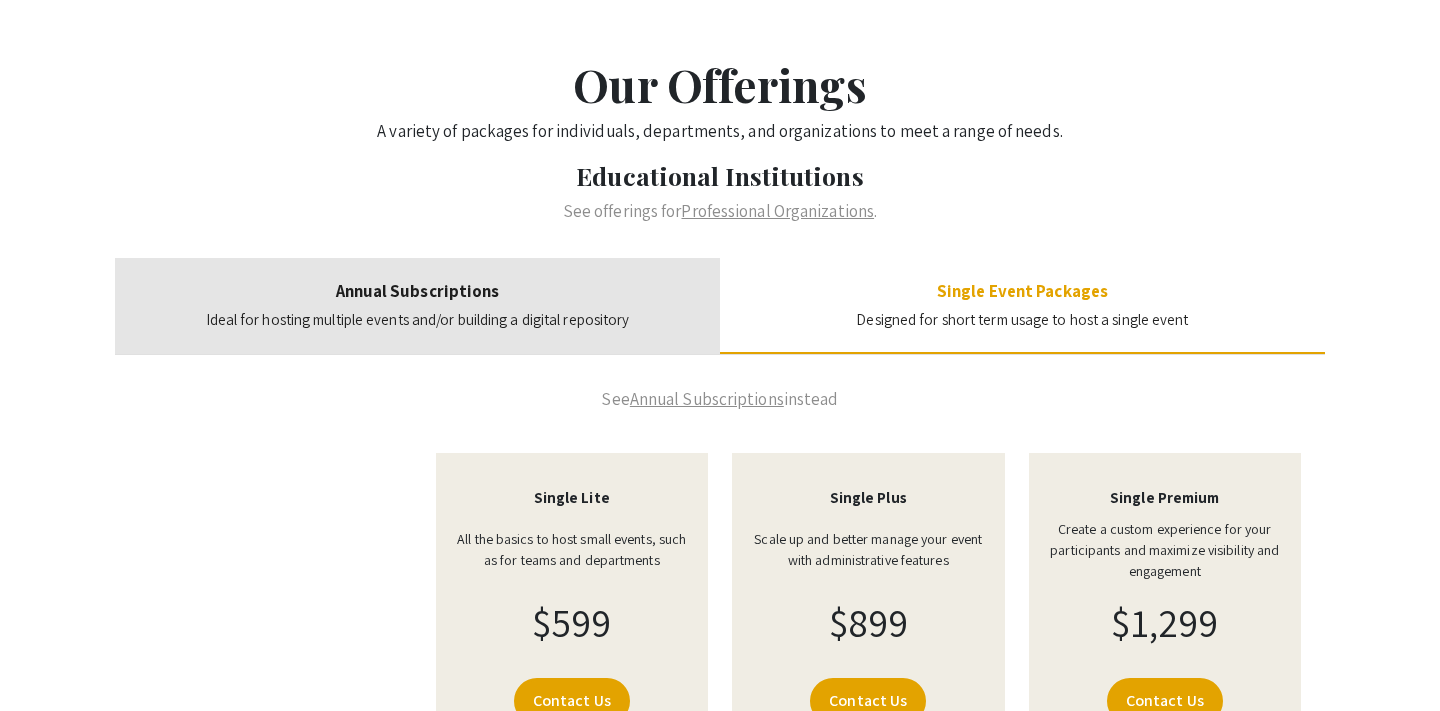 click on "Annual Subscriptions Ideal for hosting multiple events and/or building a digital repository" at bounding box center [418, 306] 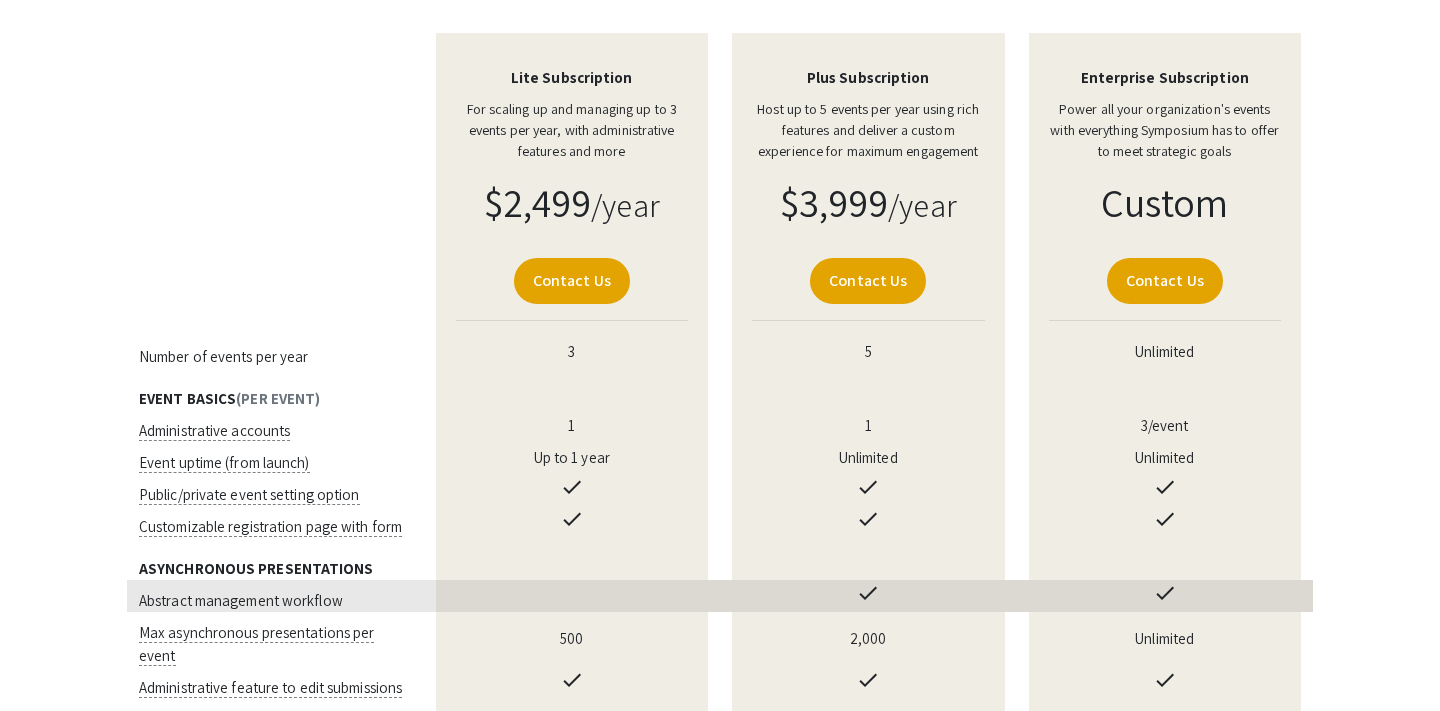 scroll, scrollTop: 469, scrollLeft: 0, axis: vertical 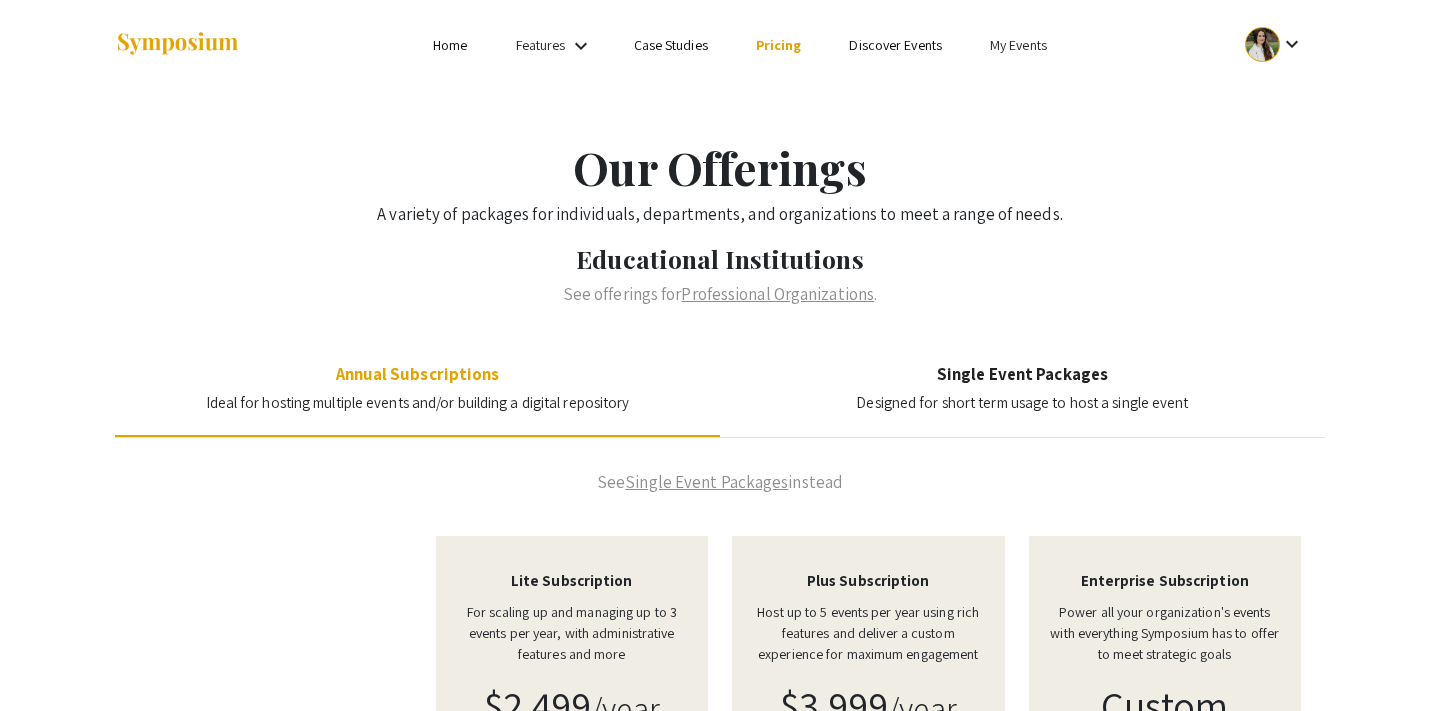 click on "Case Studies" at bounding box center [671, 45] 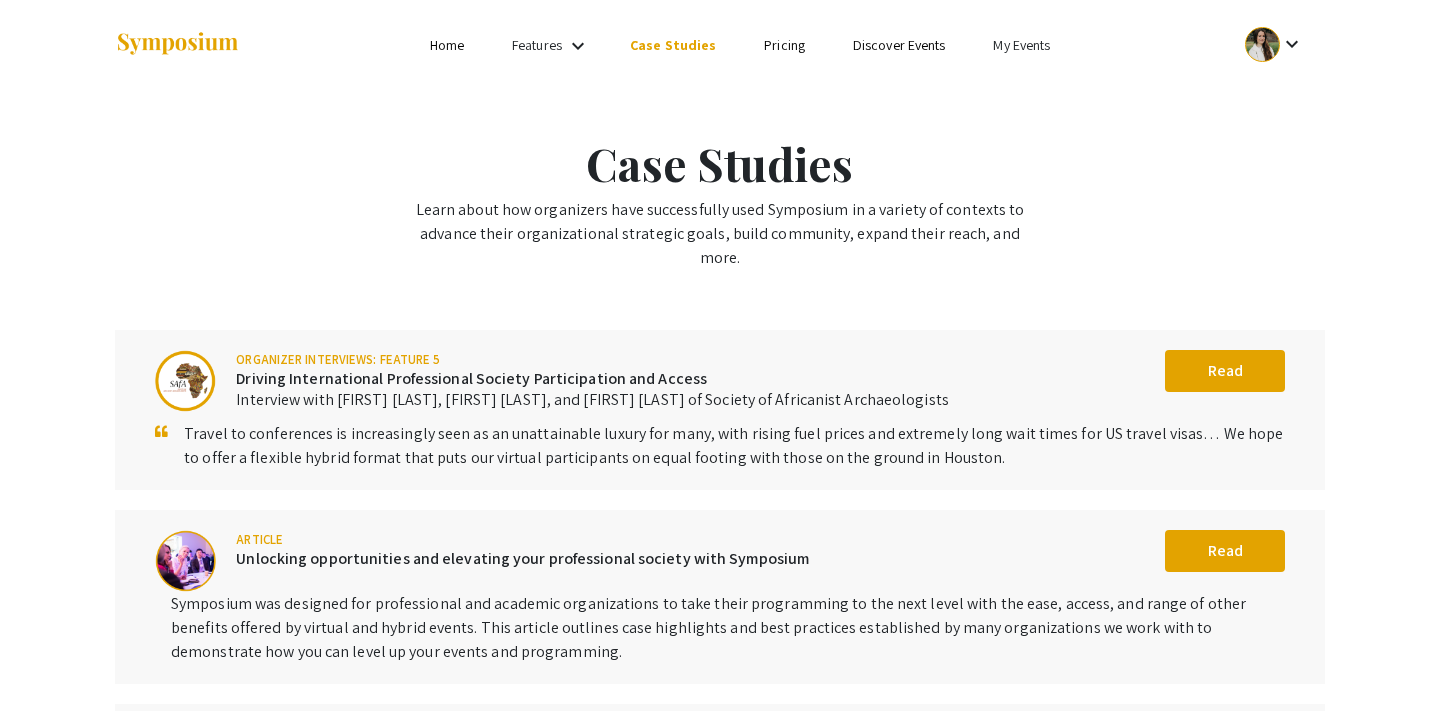 click on "Features" at bounding box center [537, 45] 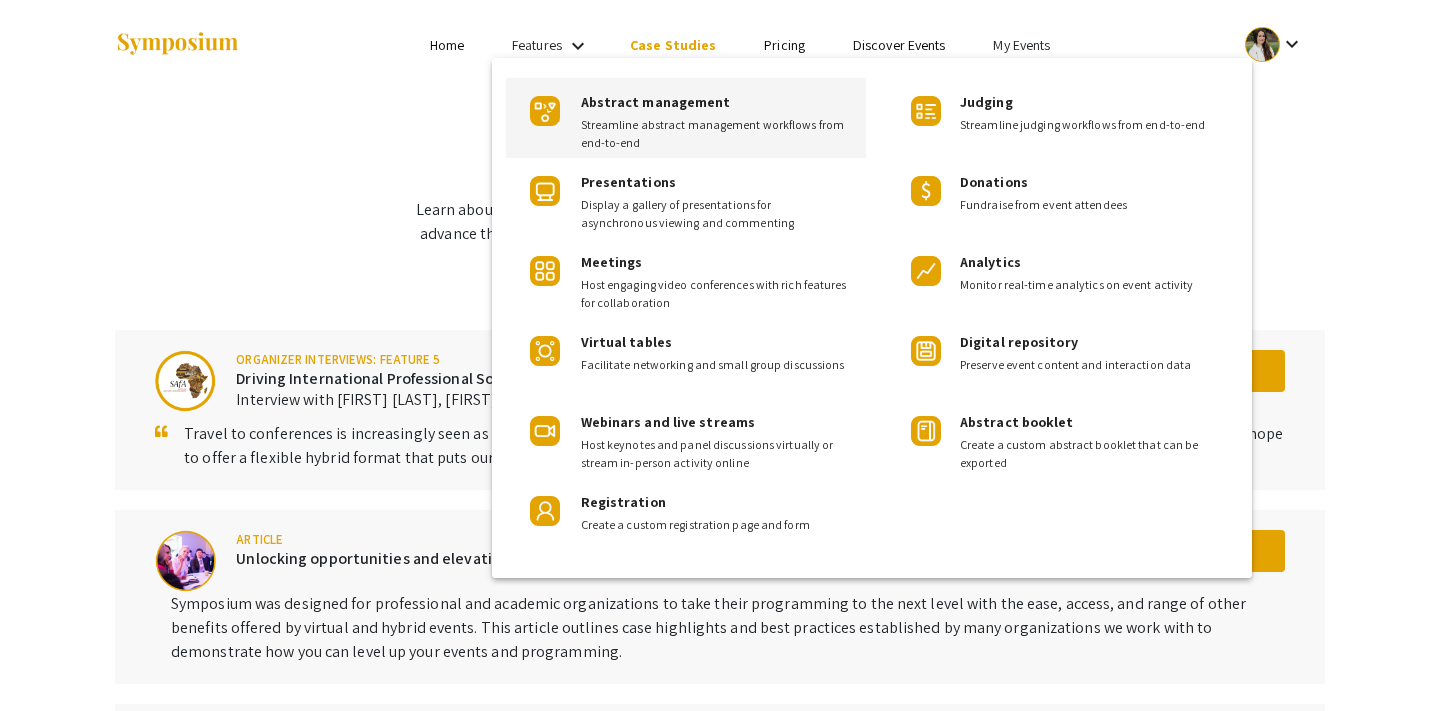 click on "Streamline abstract management workflows from end-to-end" at bounding box center [715, 134] 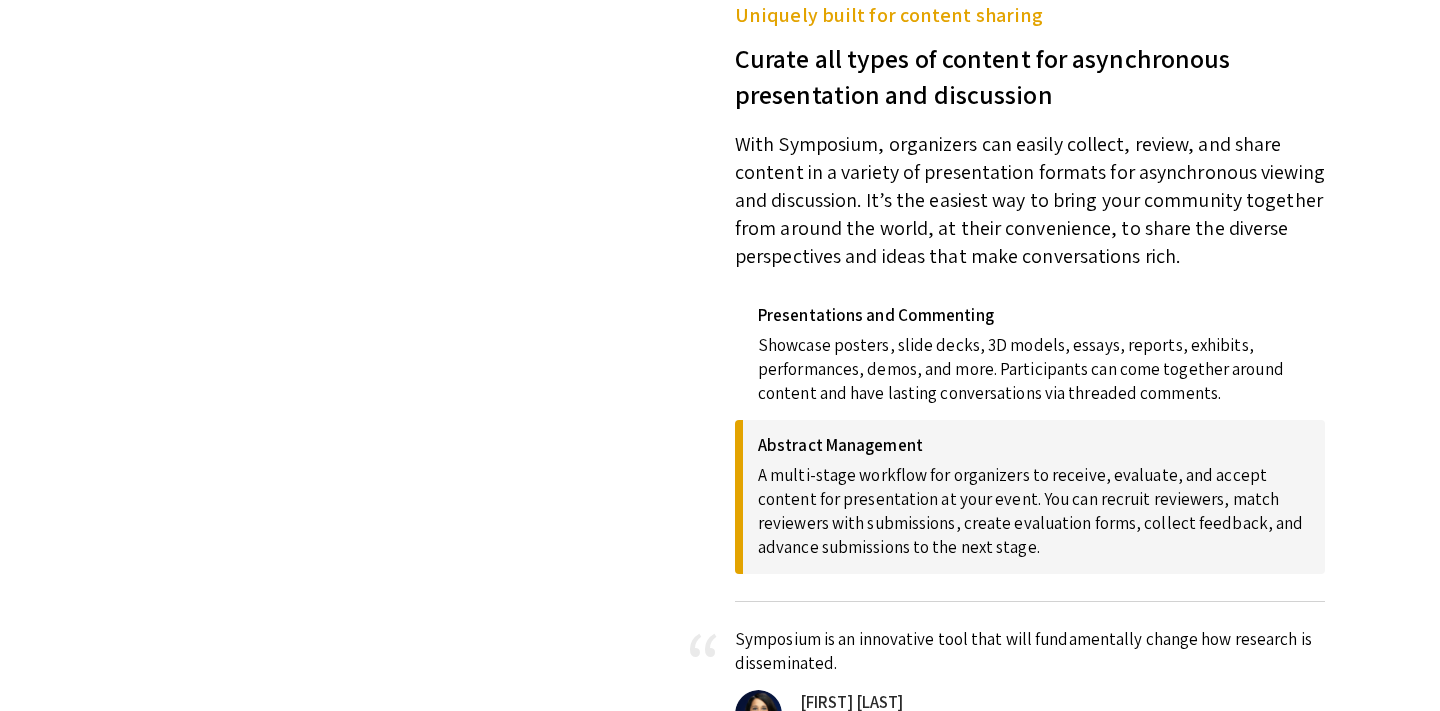 scroll, scrollTop: 0, scrollLeft: 0, axis: both 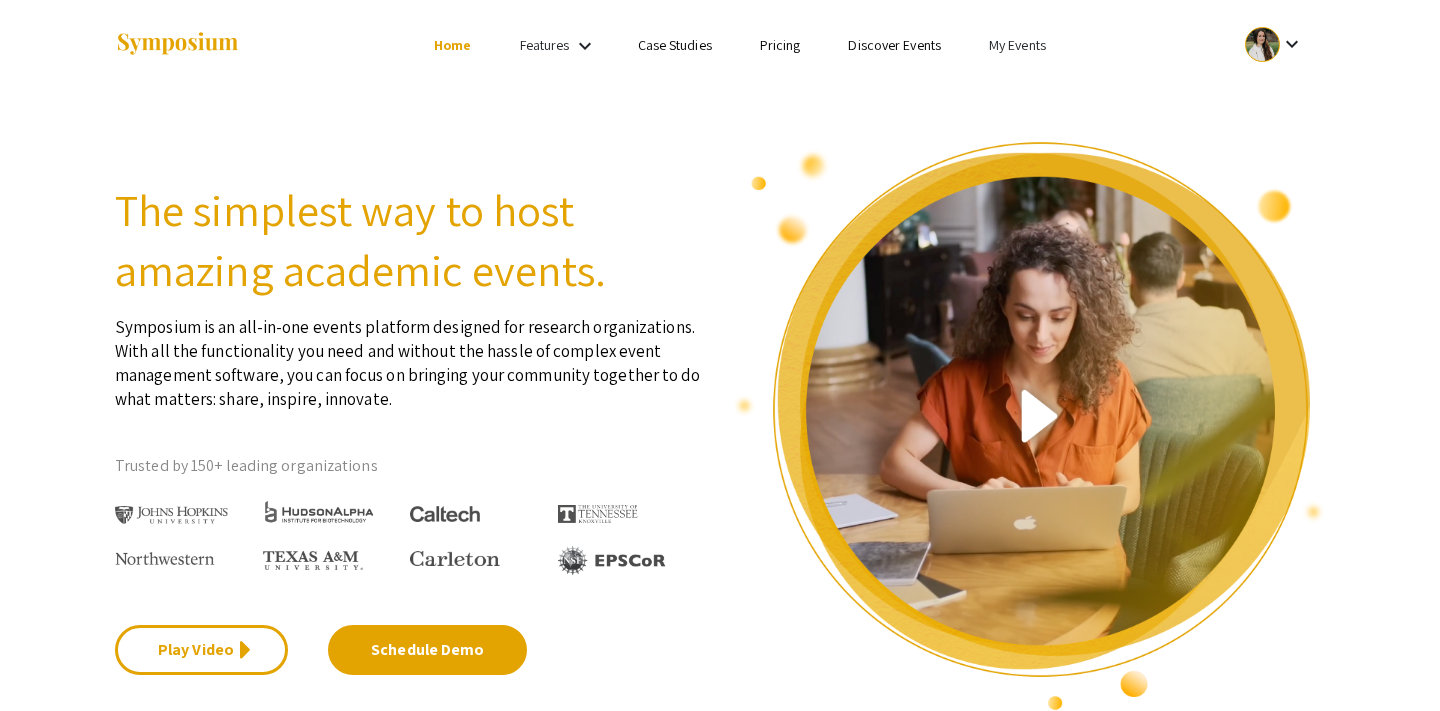 click on "Features" at bounding box center (545, 45) 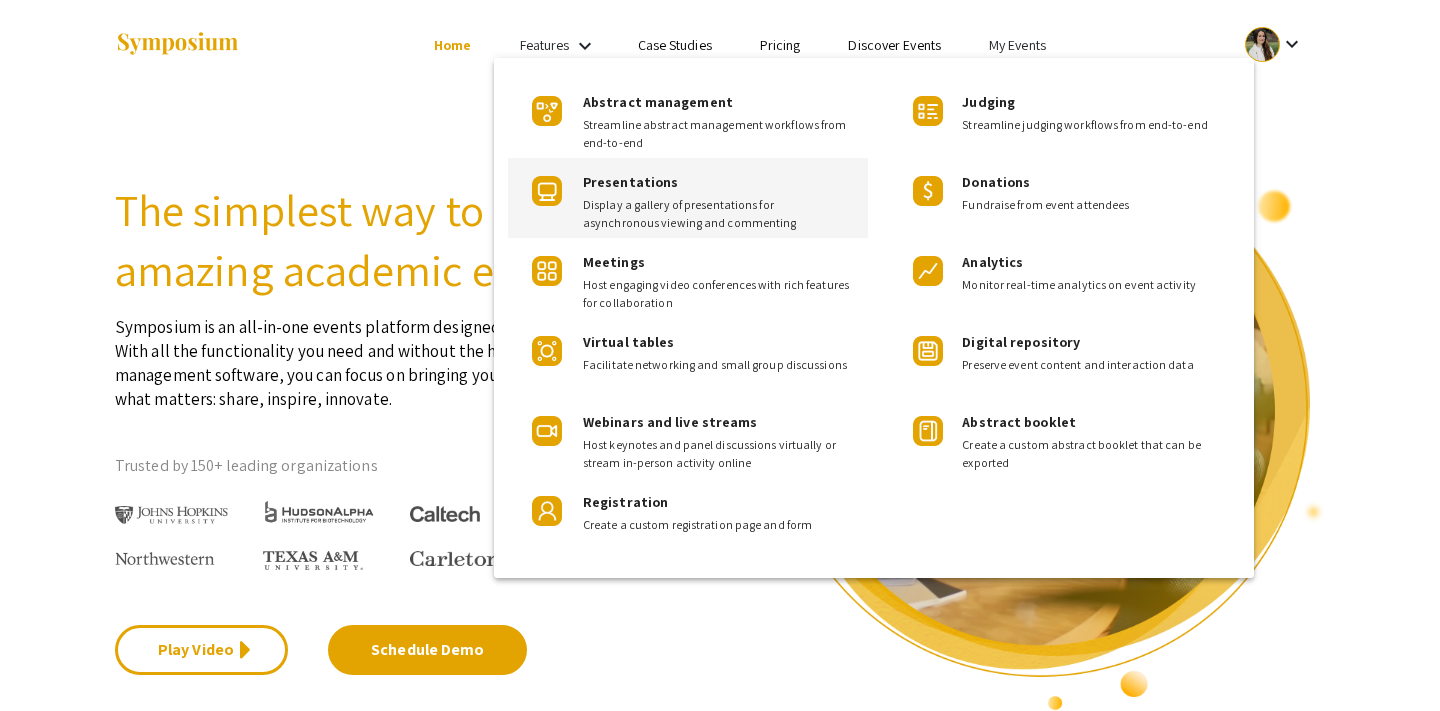 click on "Display a gallery of presentations for asynchronous viewing and commenting" at bounding box center [717, 214] 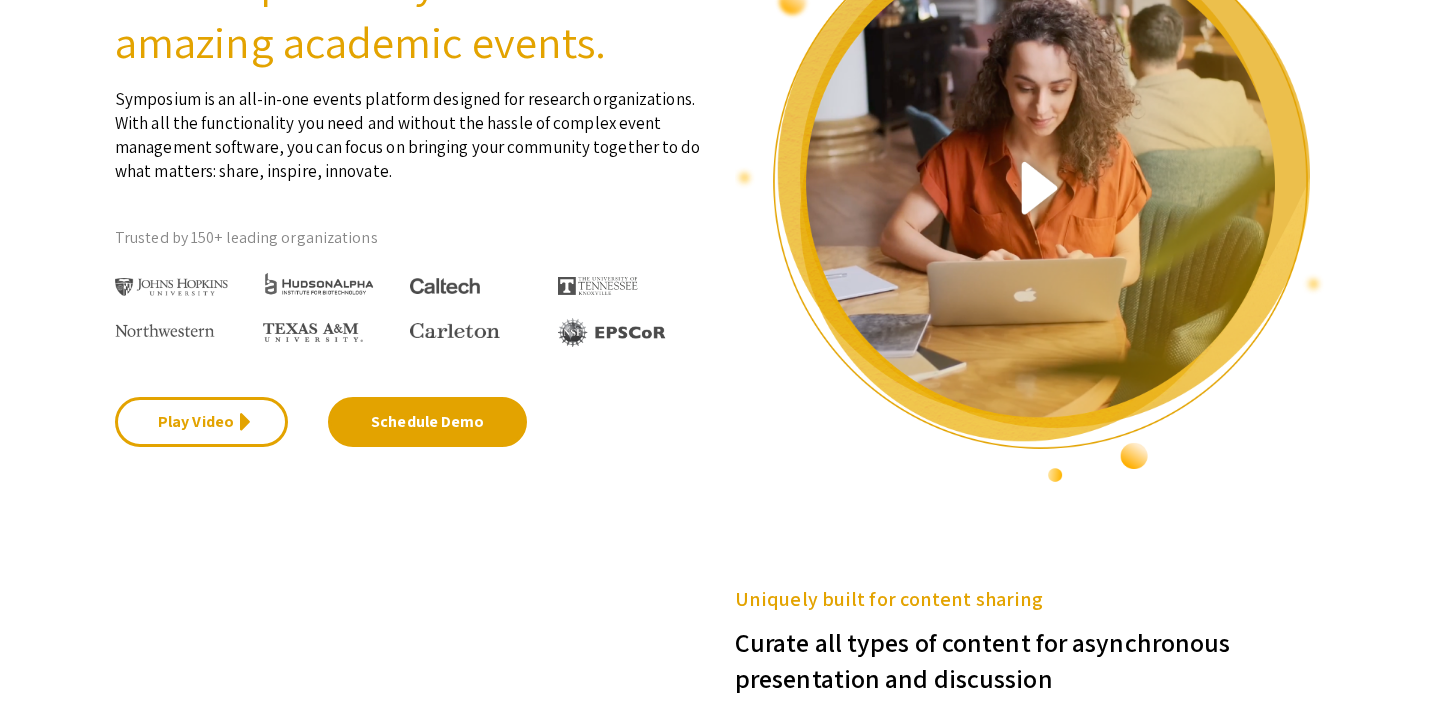 scroll, scrollTop: 0, scrollLeft: 0, axis: both 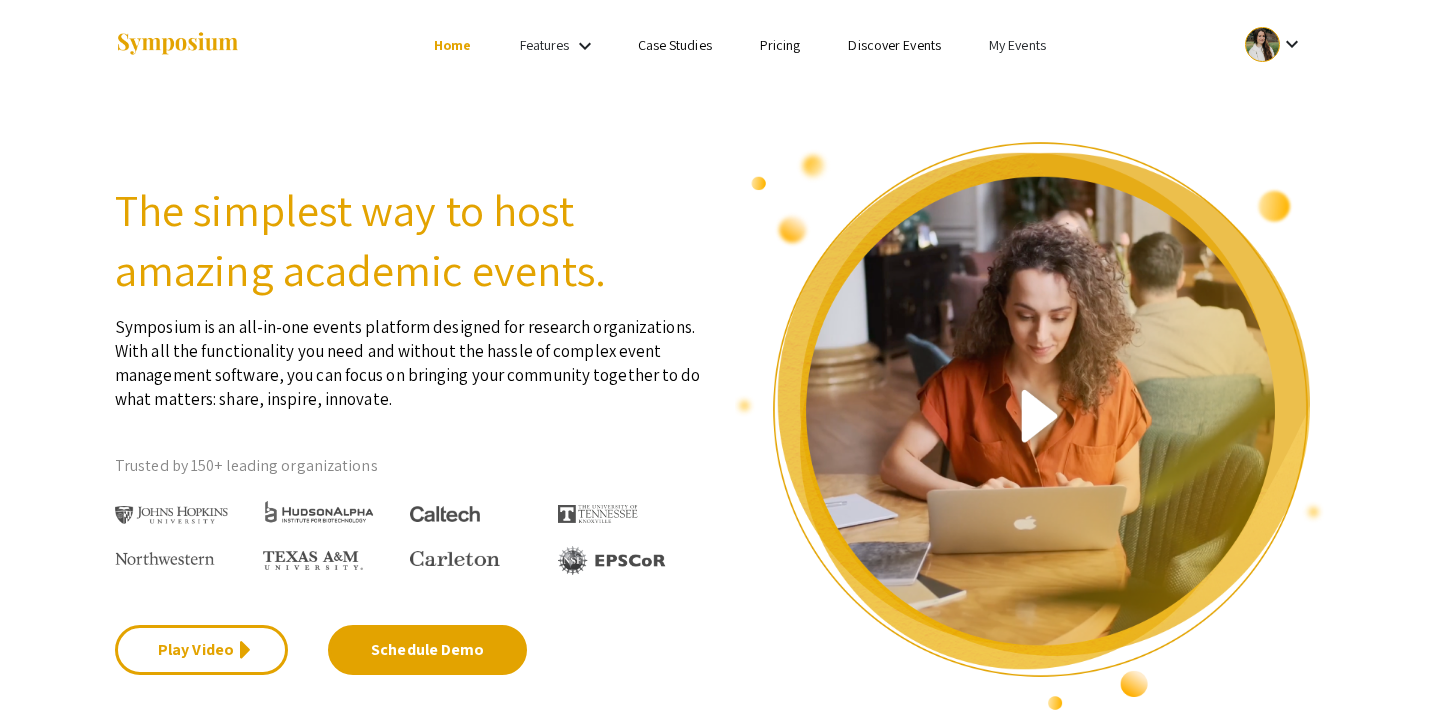 click on "keyboard_arrow_down" at bounding box center (585, 46) 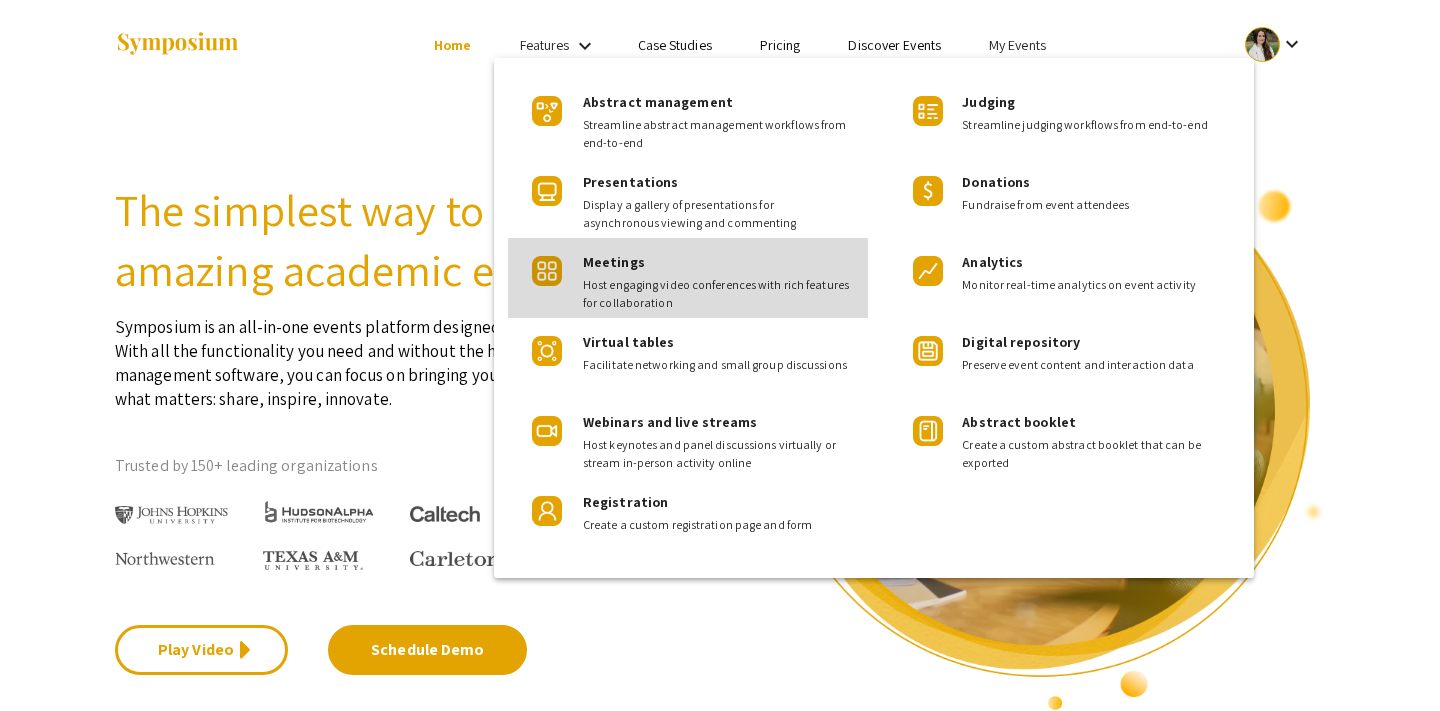 click on "Host engaging video conferences with rich features for collaboration" at bounding box center (717, 294) 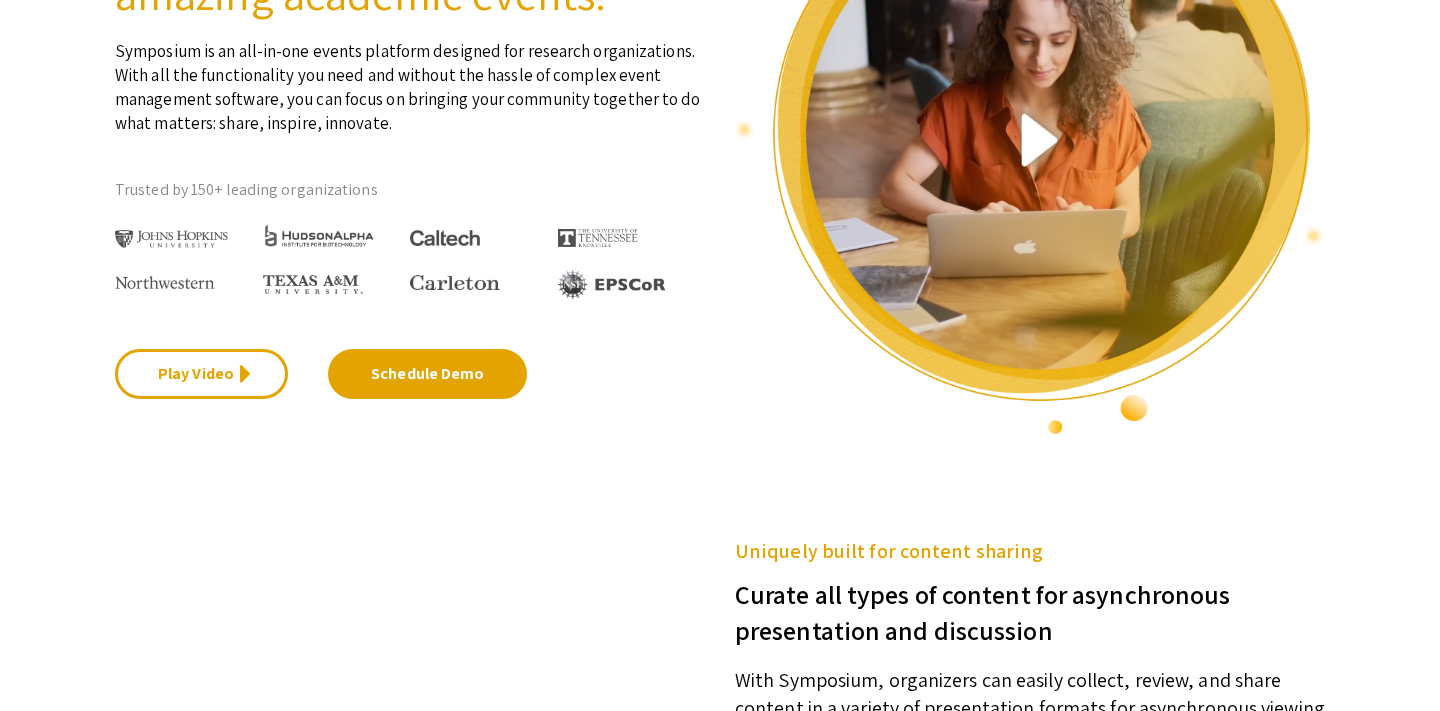 scroll, scrollTop: 0, scrollLeft: 0, axis: both 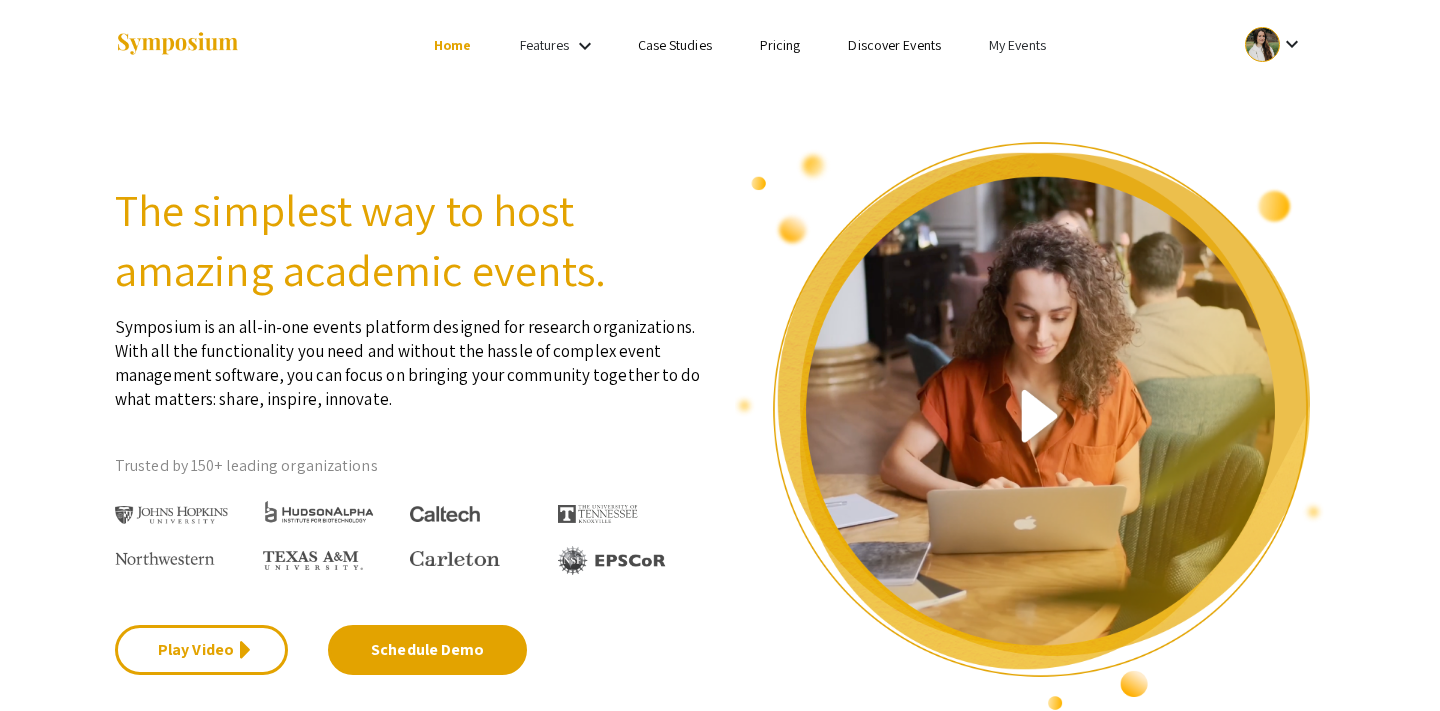 click on "keyboard_arrow_down" at bounding box center [585, 46] 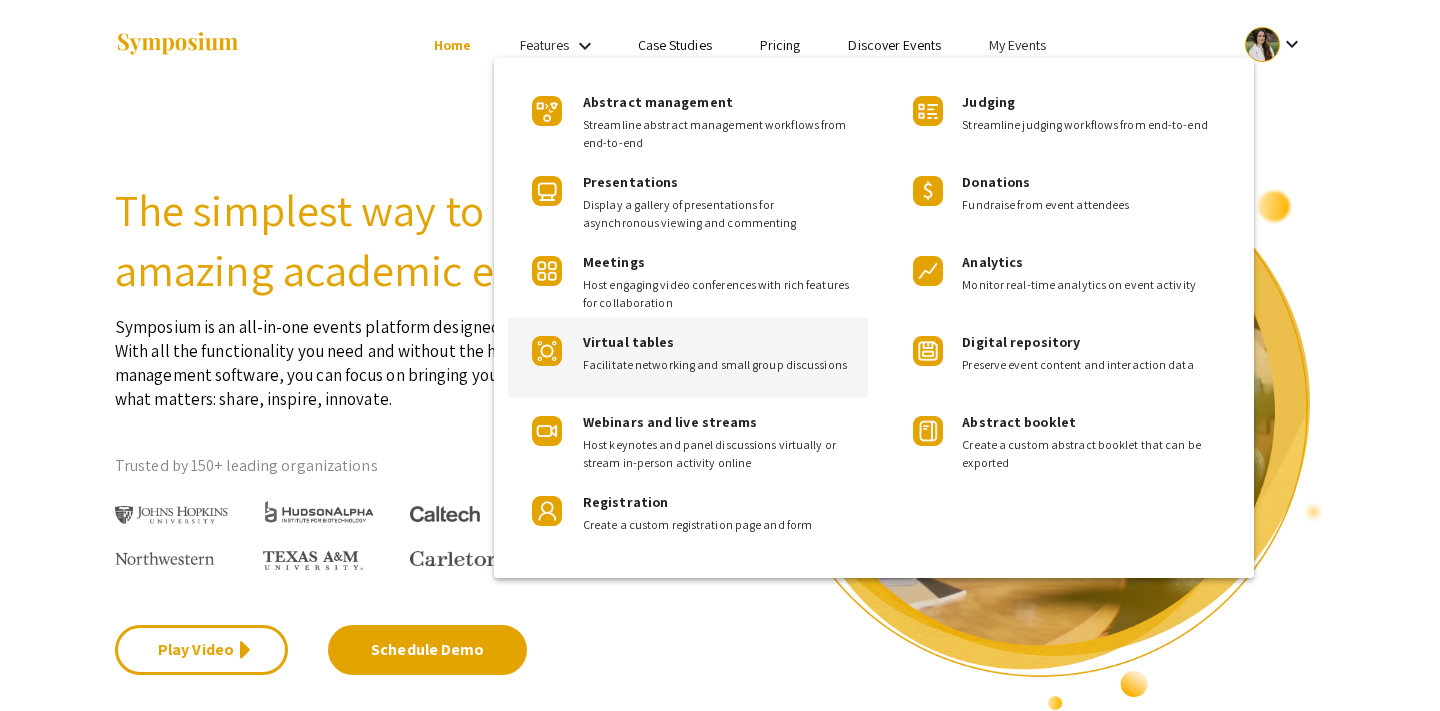 click on "Virtual tables Facilitate networking and small group discussions" at bounding box center (717, 346) 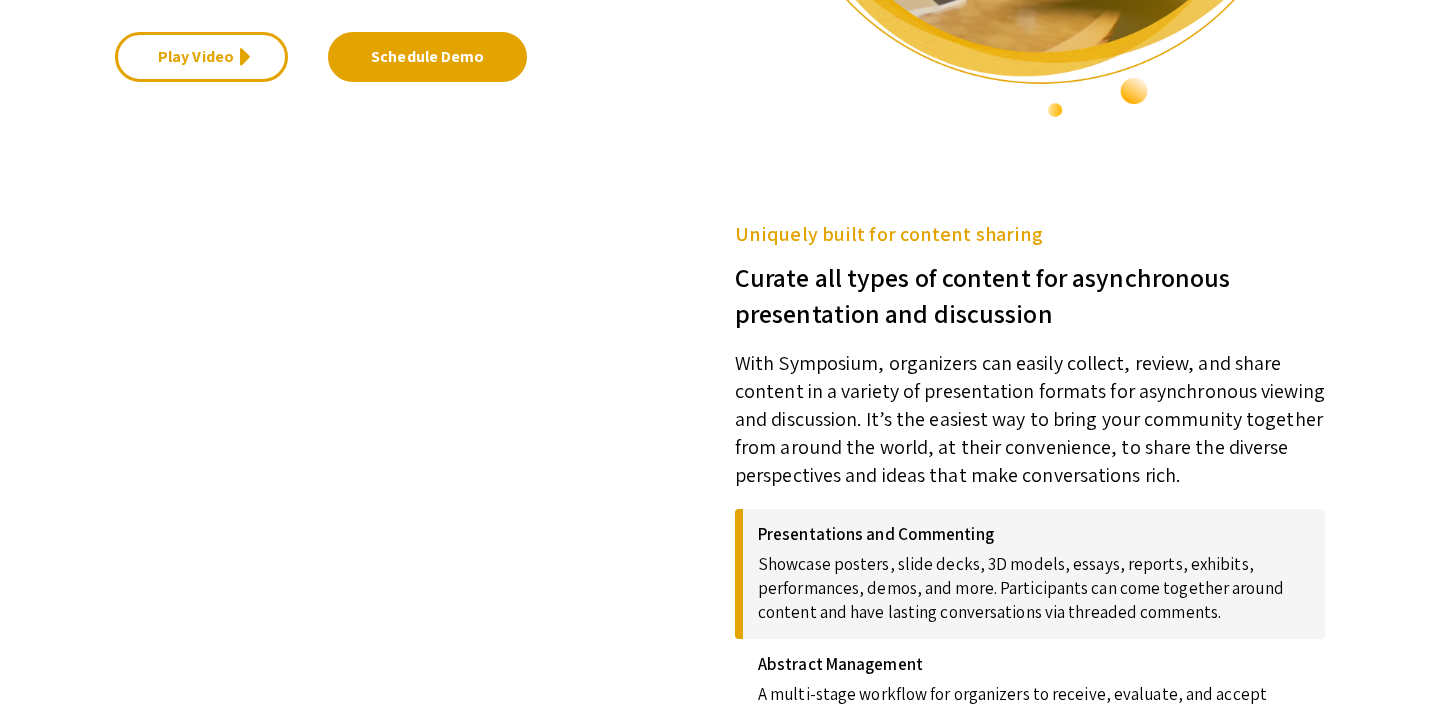 scroll, scrollTop: 0, scrollLeft: 0, axis: both 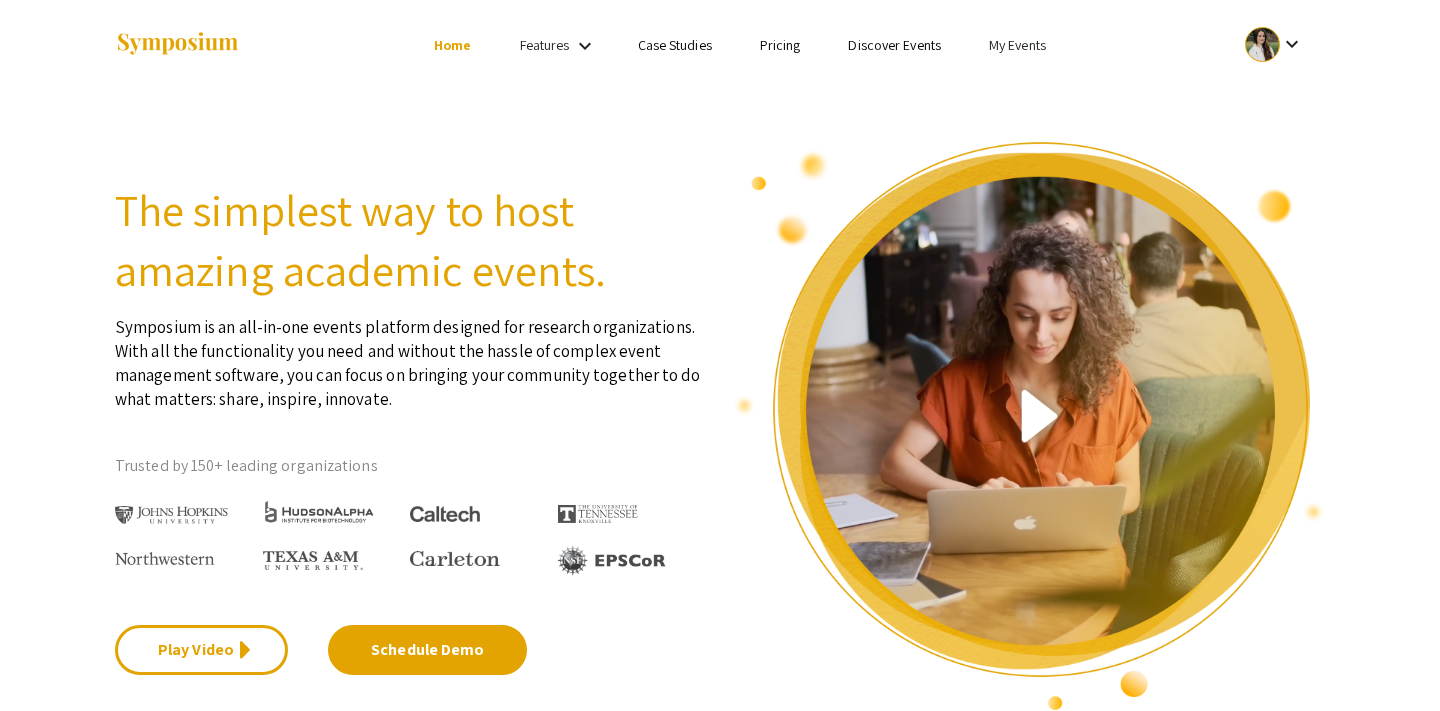 click on "Features" at bounding box center (545, 45) 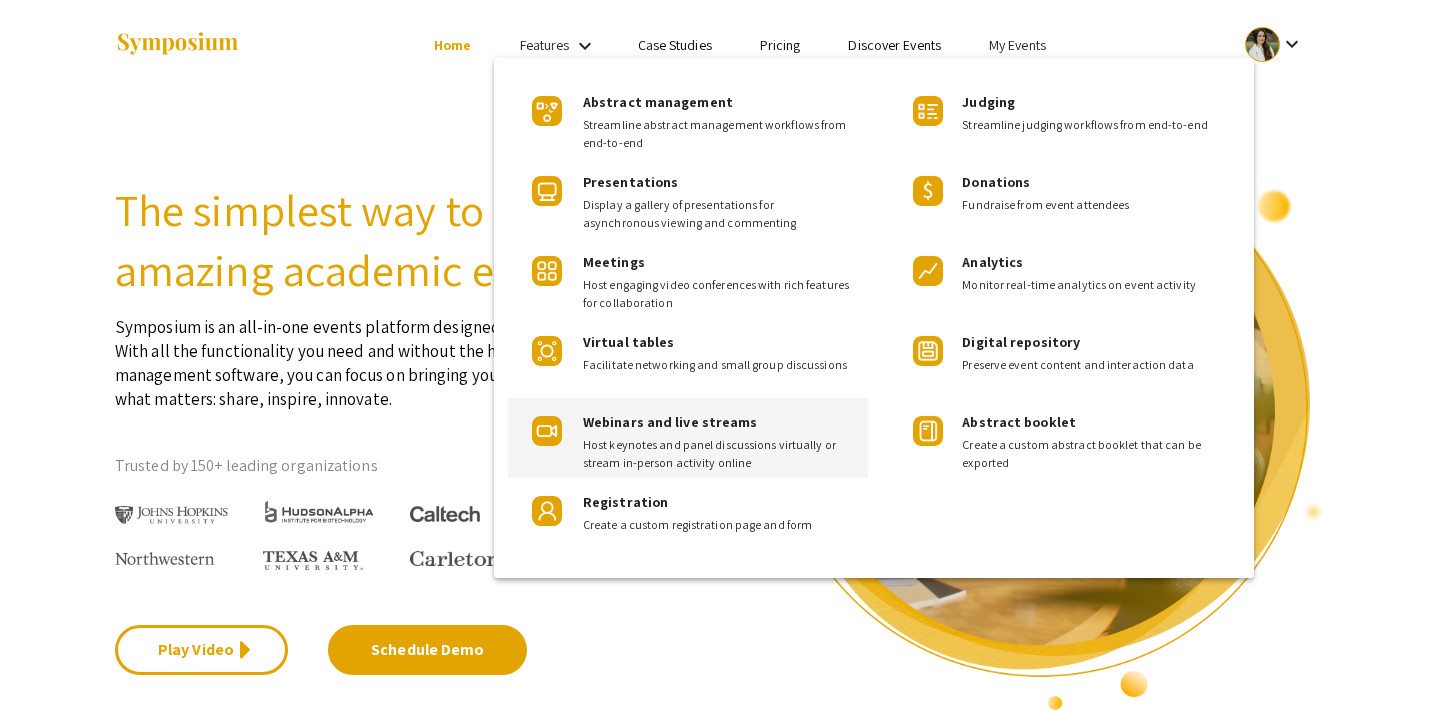 click on "Host keynotes and panel discussions virtually or stream in-person activity online" at bounding box center (717, 454) 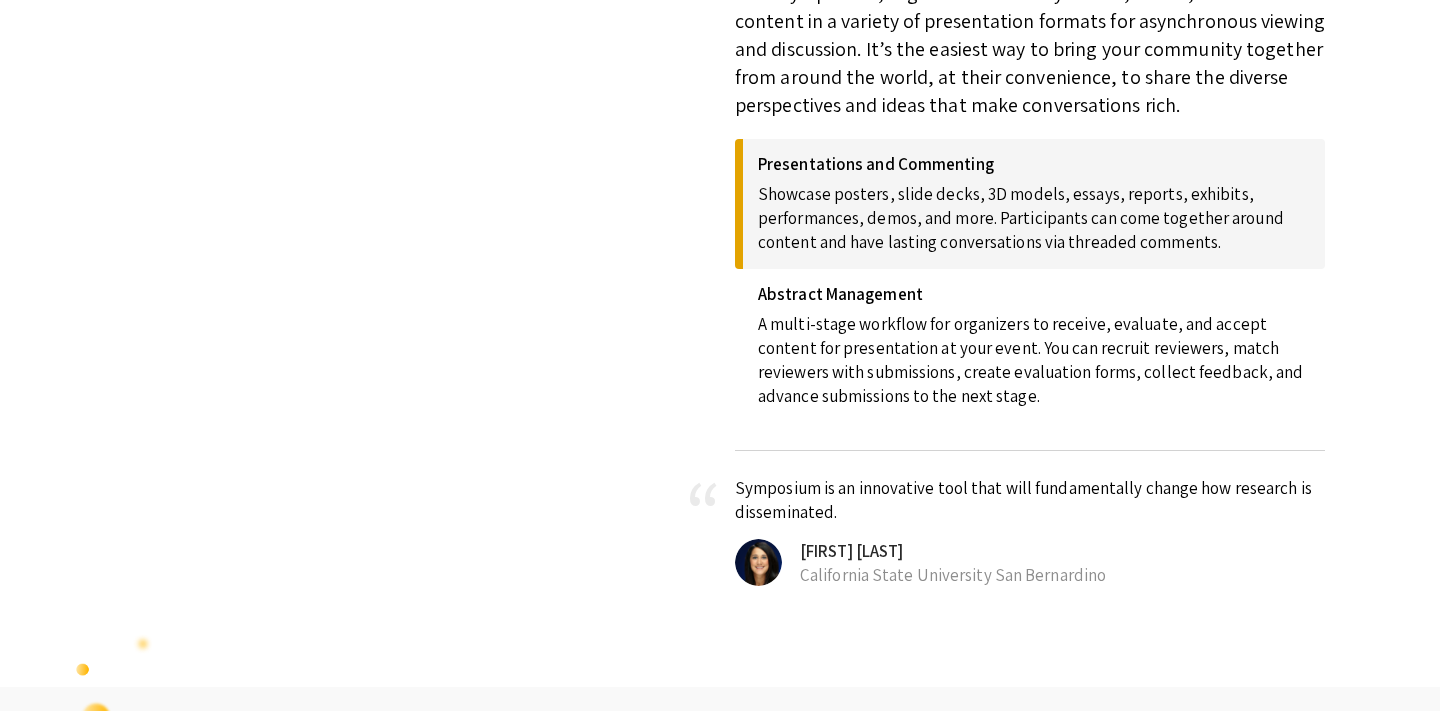 scroll, scrollTop: 1750, scrollLeft: 0, axis: vertical 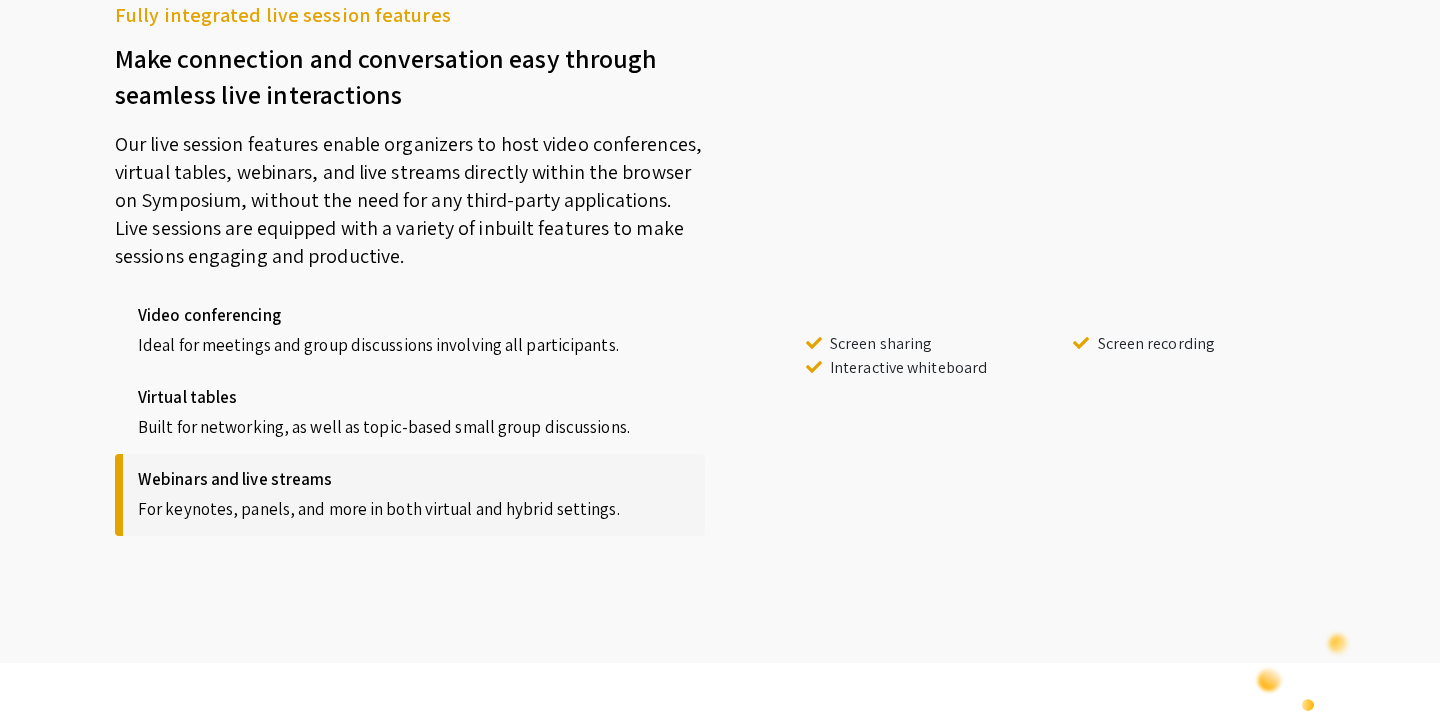click on "Ideal for meetings and group discussions involving all participants." at bounding box center (414, 341) 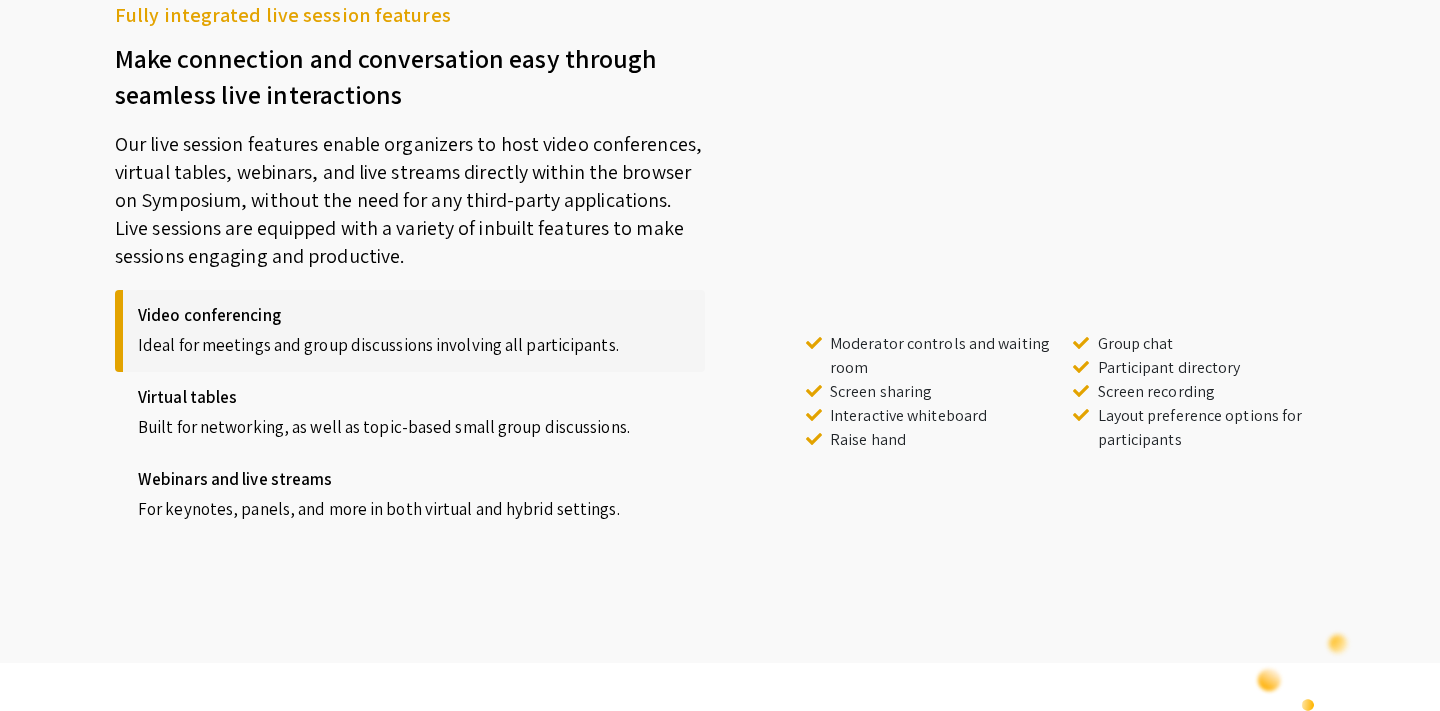click on "Webinars and live streams" at bounding box center [414, 479] 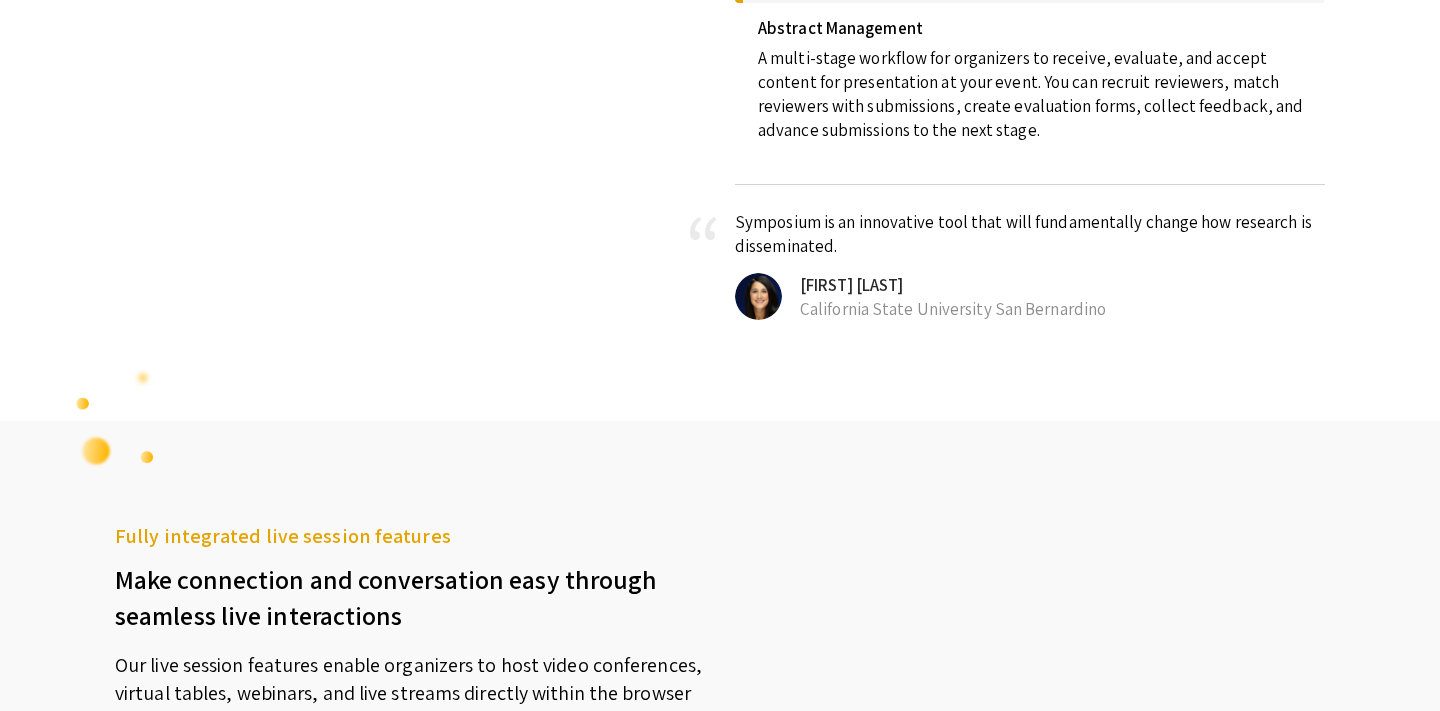 scroll, scrollTop: 0, scrollLeft: 0, axis: both 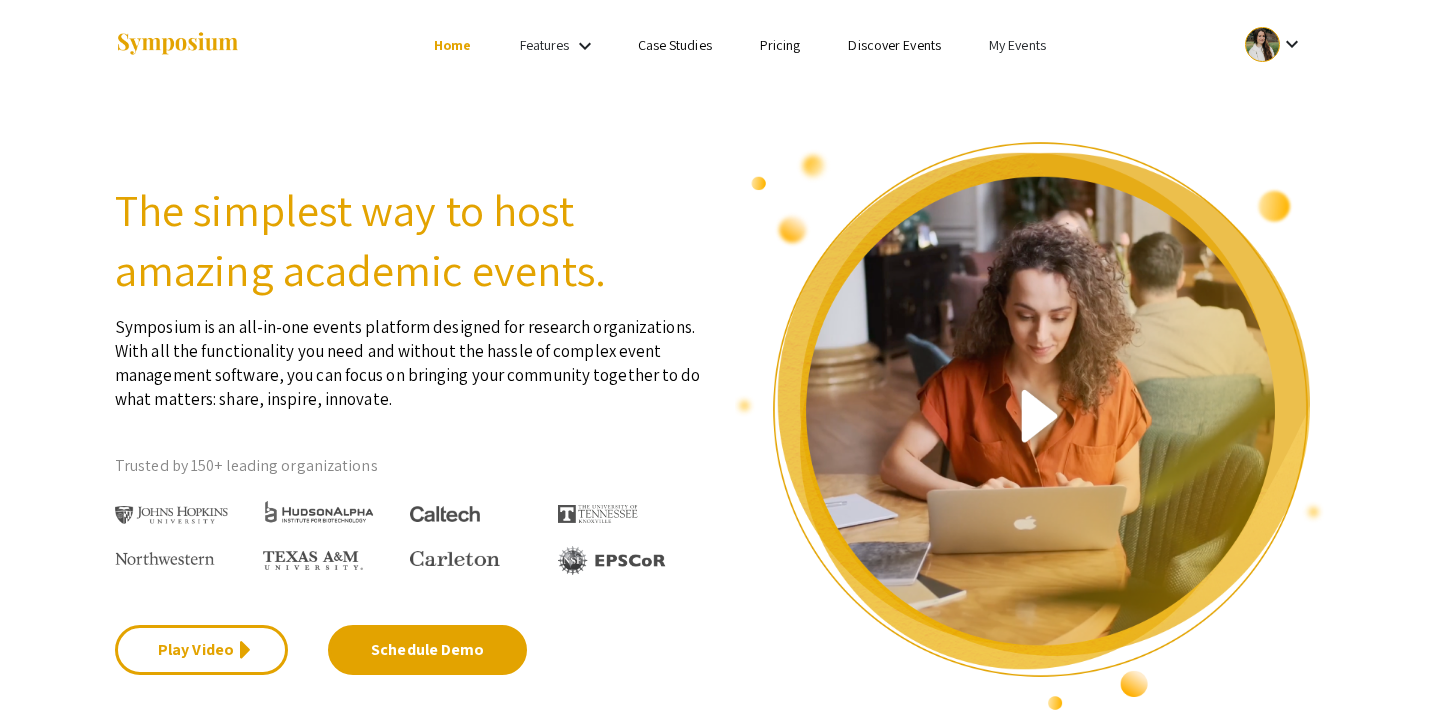click on "Features" at bounding box center (545, 45) 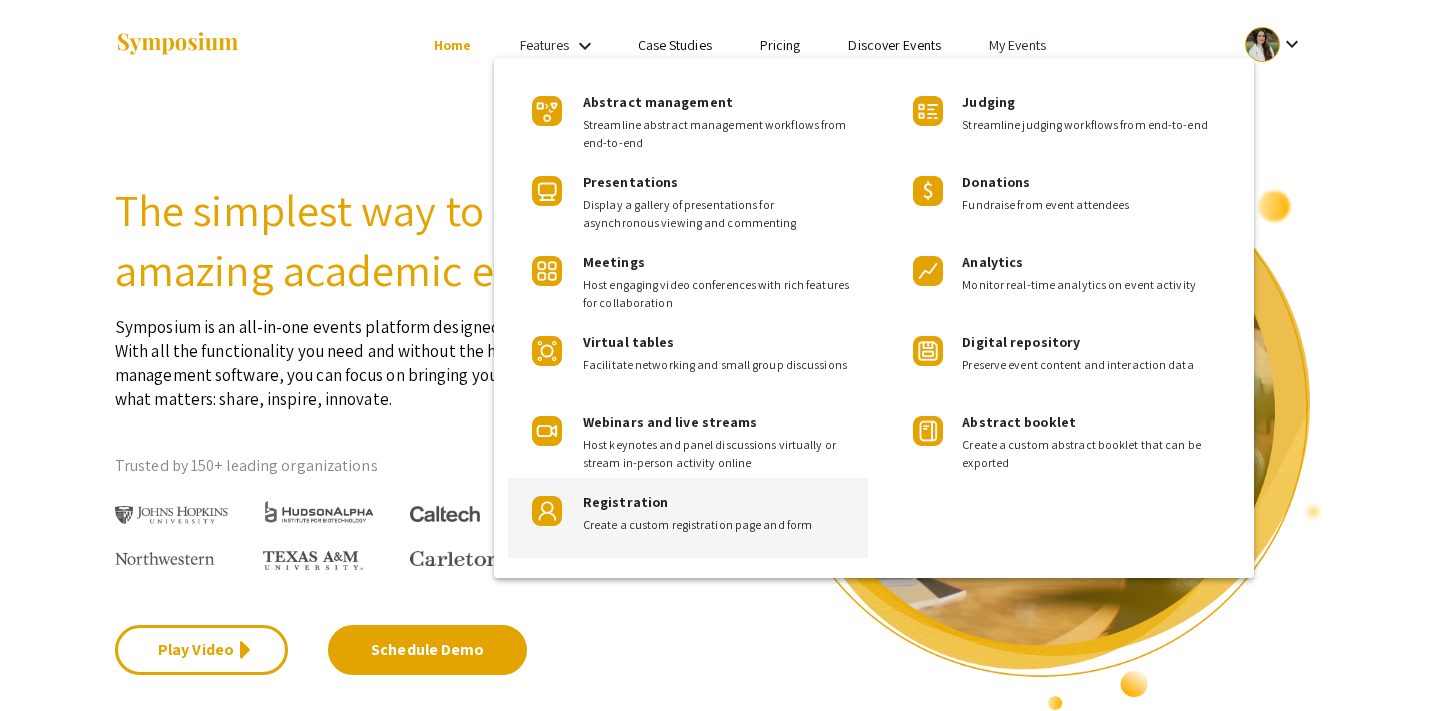 click on "Registration" at bounding box center [625, 502] 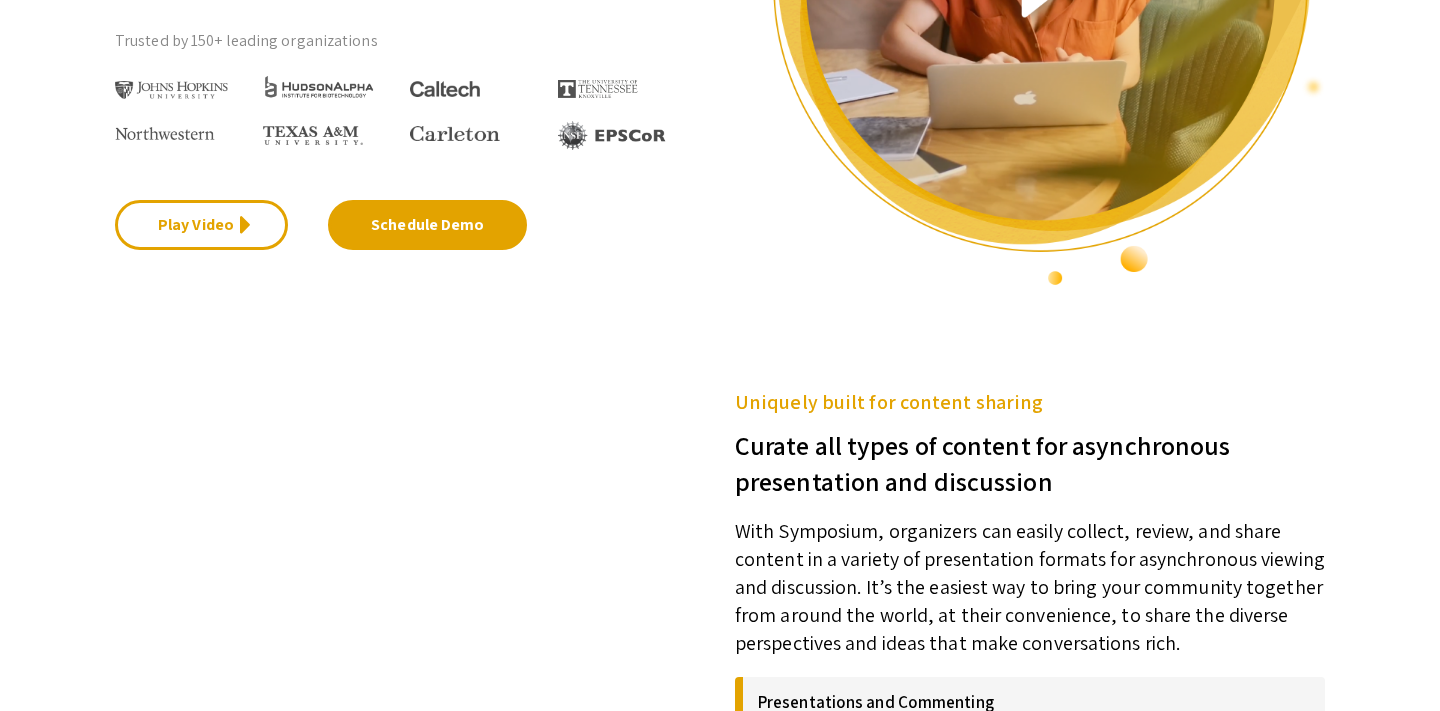 scroll, scrollTop: 0, scrollLeft: 0, axis: both 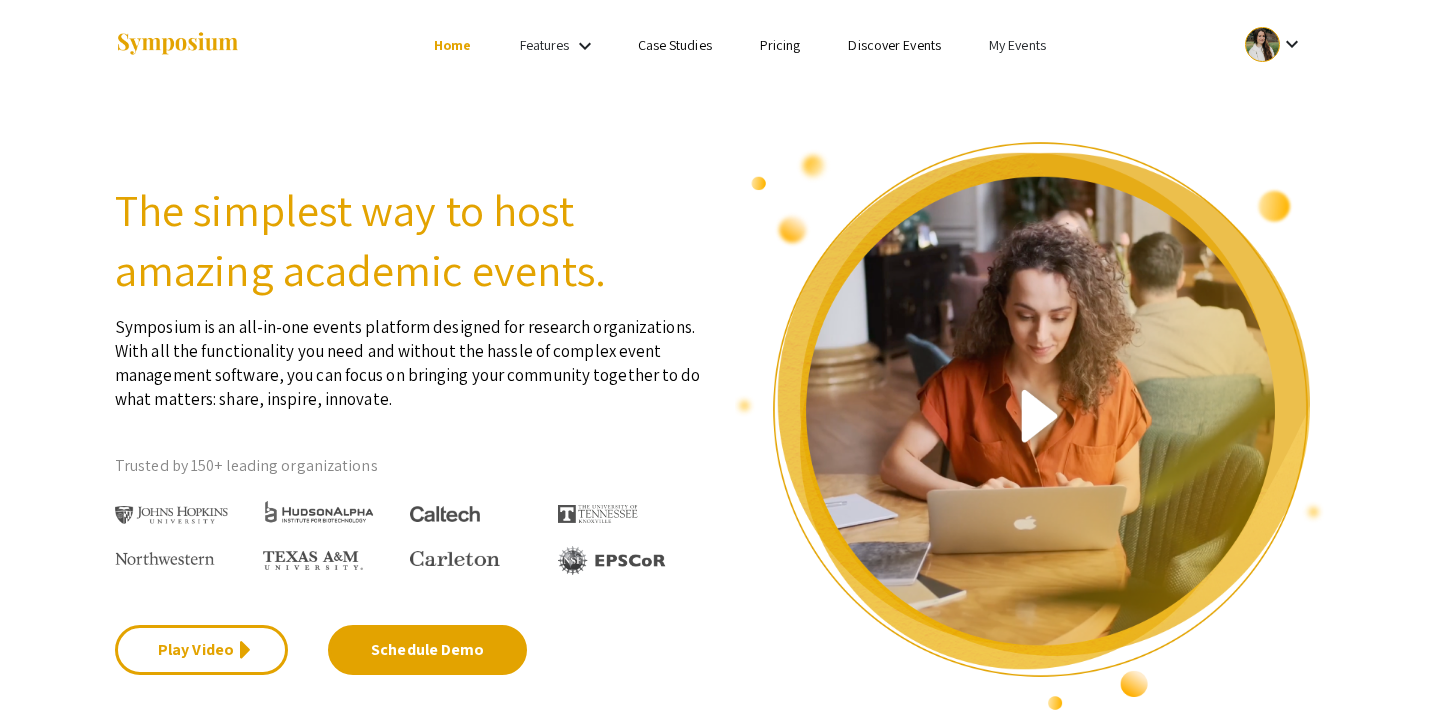click on "Features" at bounding box center (545, 45) 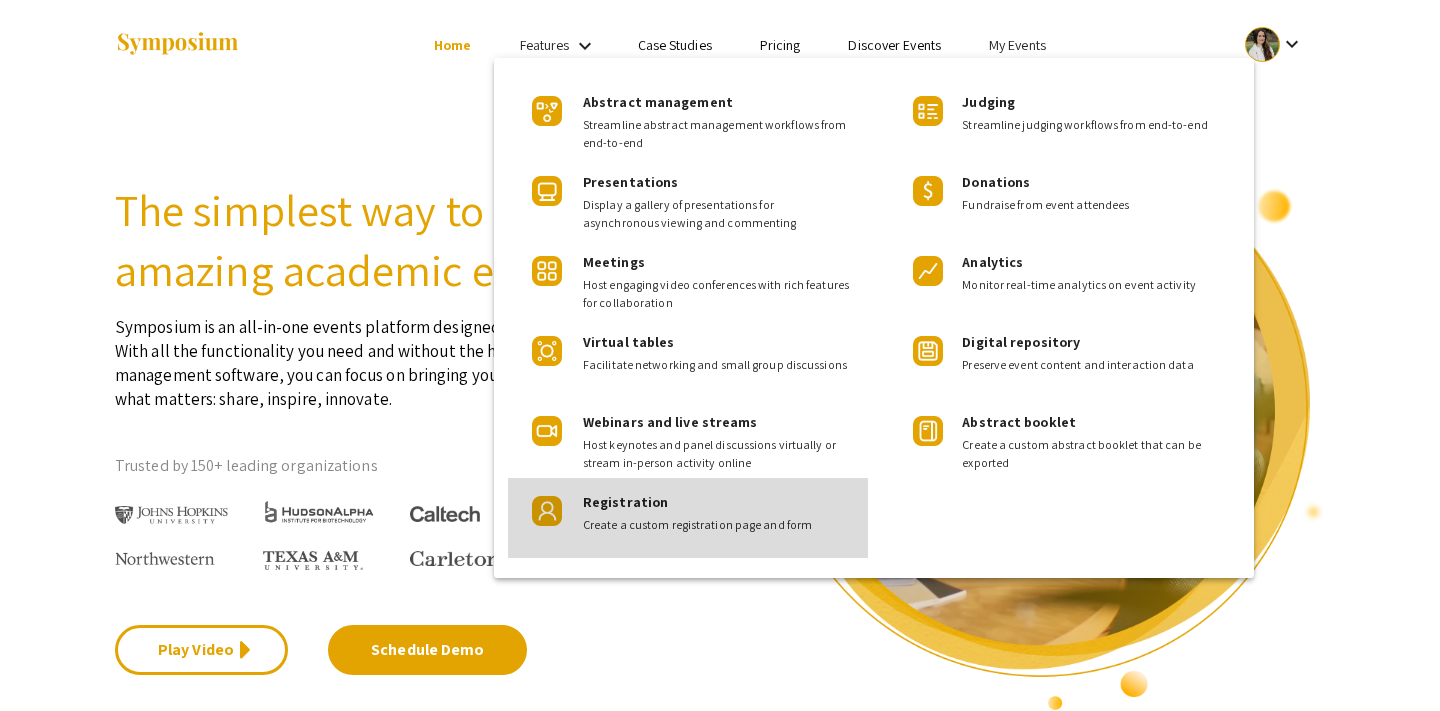 click on "Create a custom registration page and form" at bounding box center (717, 525) 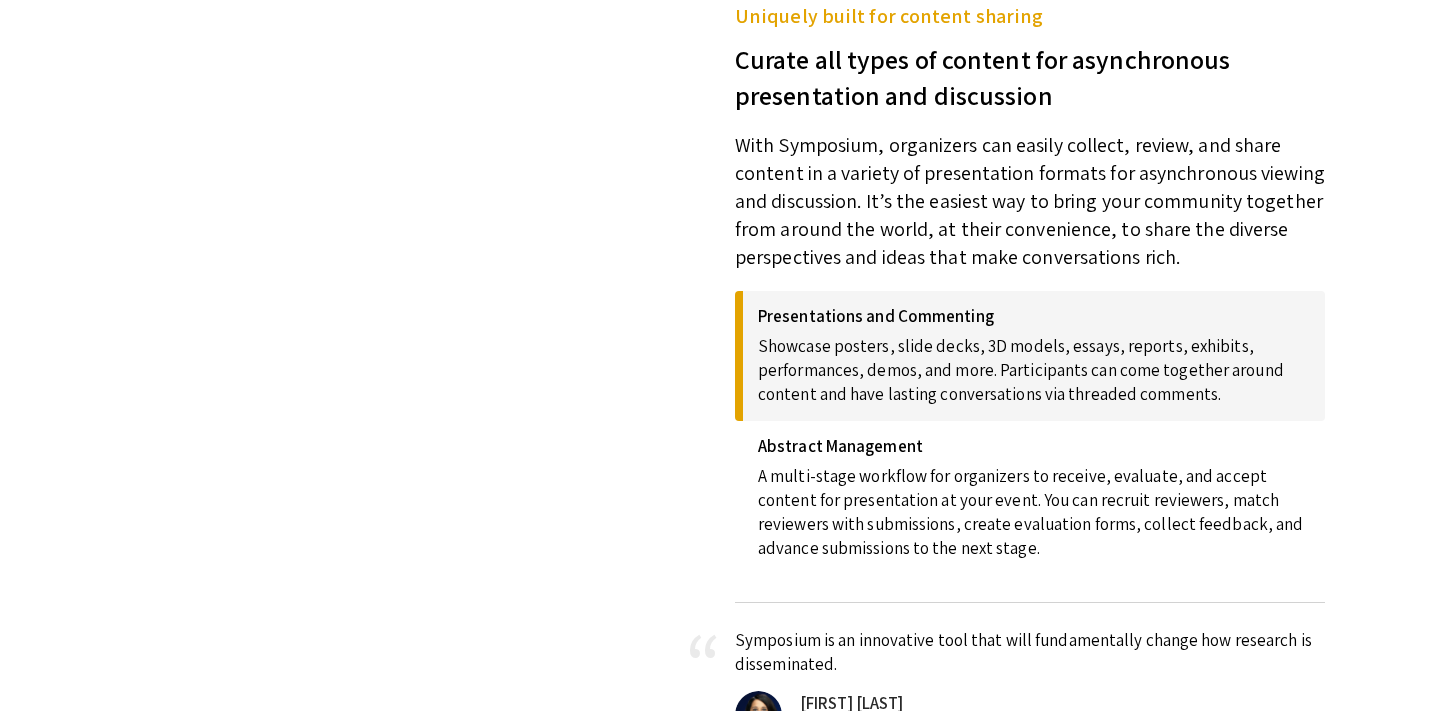 scroll, scrollTop: 0, scrollLeft: 0, axis: both 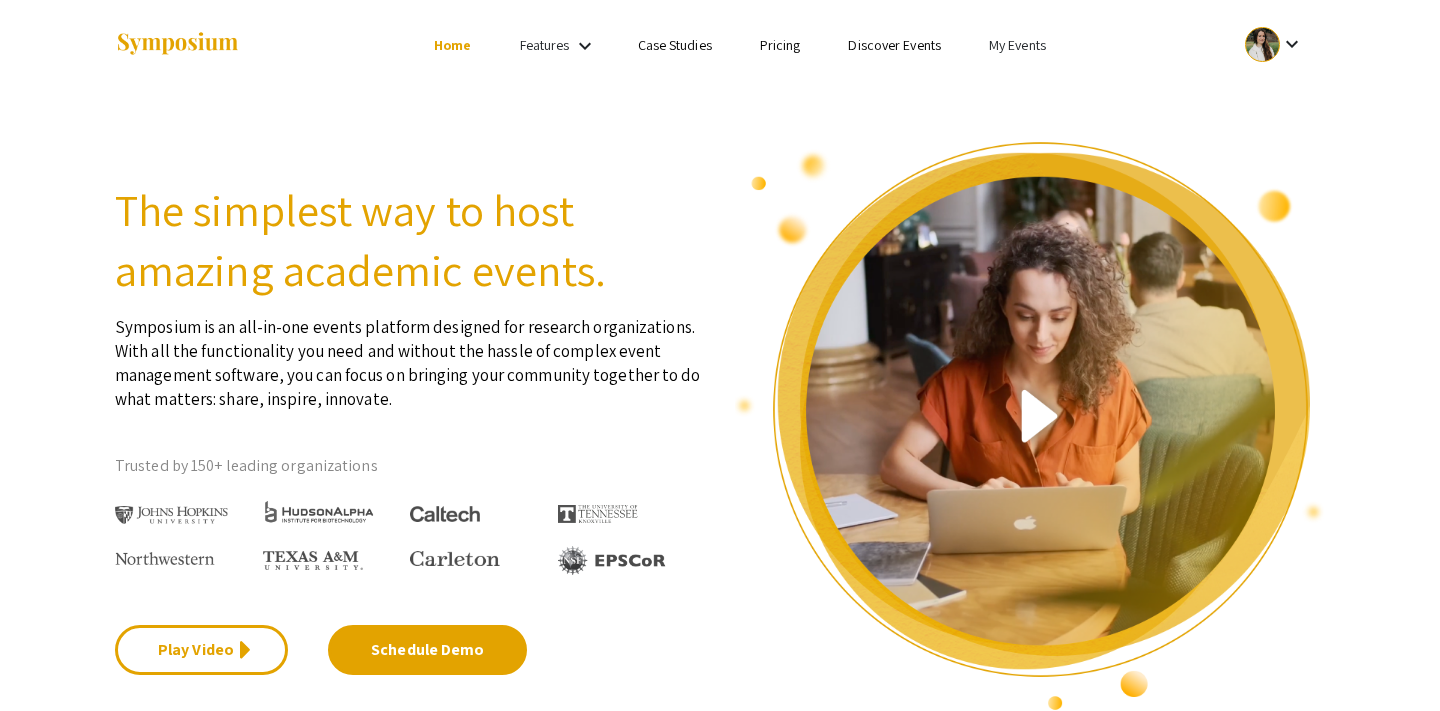 click on "Features" at bounding box center [545, 45] 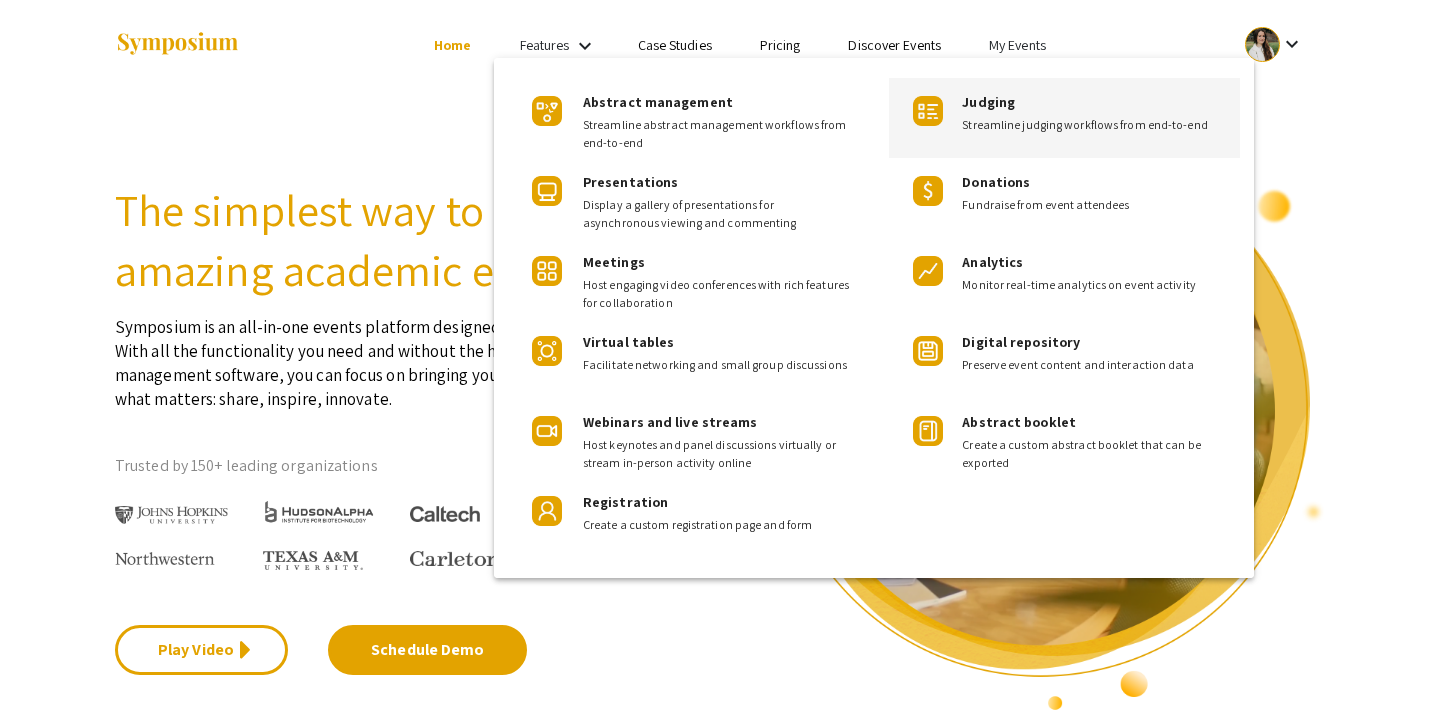 click on "Streamline judging workflows from end-to-end" at bounding box center [1093, 125] 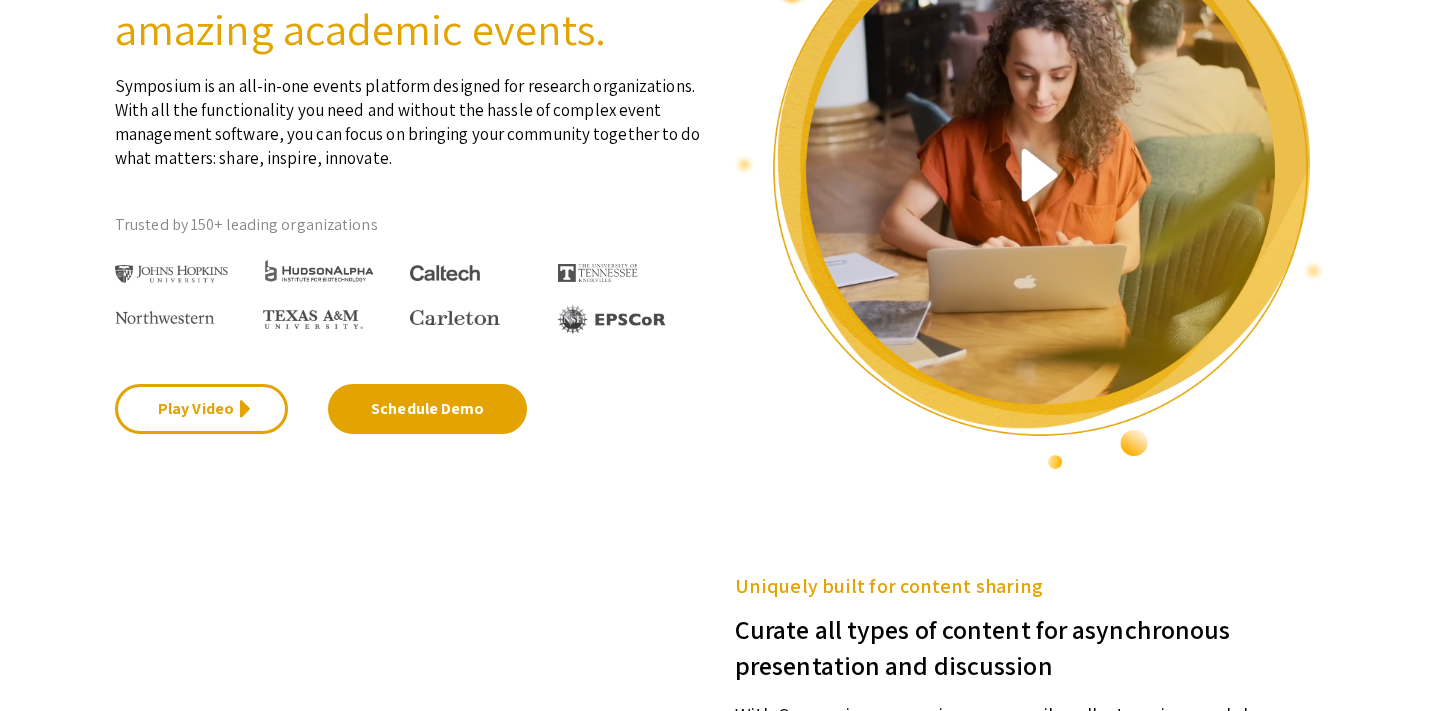 scroll, scrollTop: 0, scrollLeft: 0, axis: both 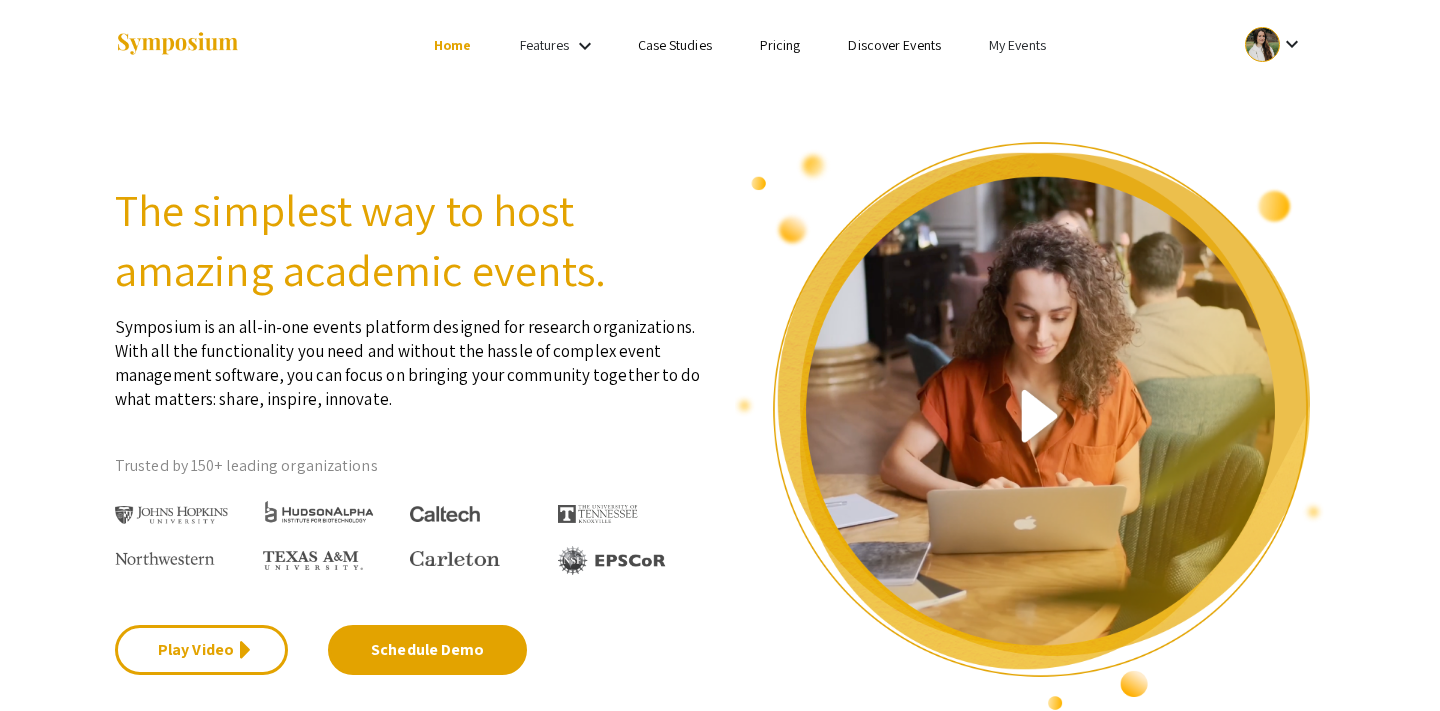 click on "Features" at bounding box center (545, 45) 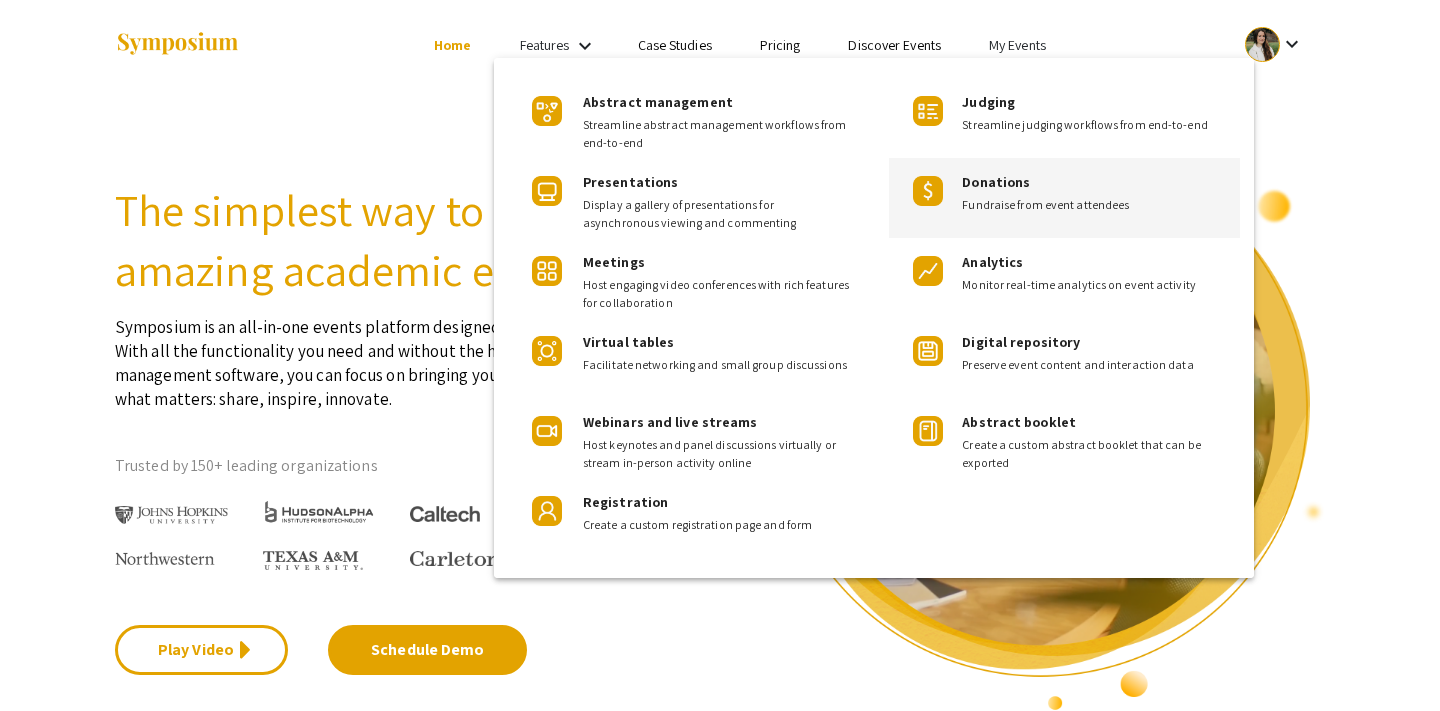 click on "Donations Fundraise from event attendees" at bounding box center [1064, 198] 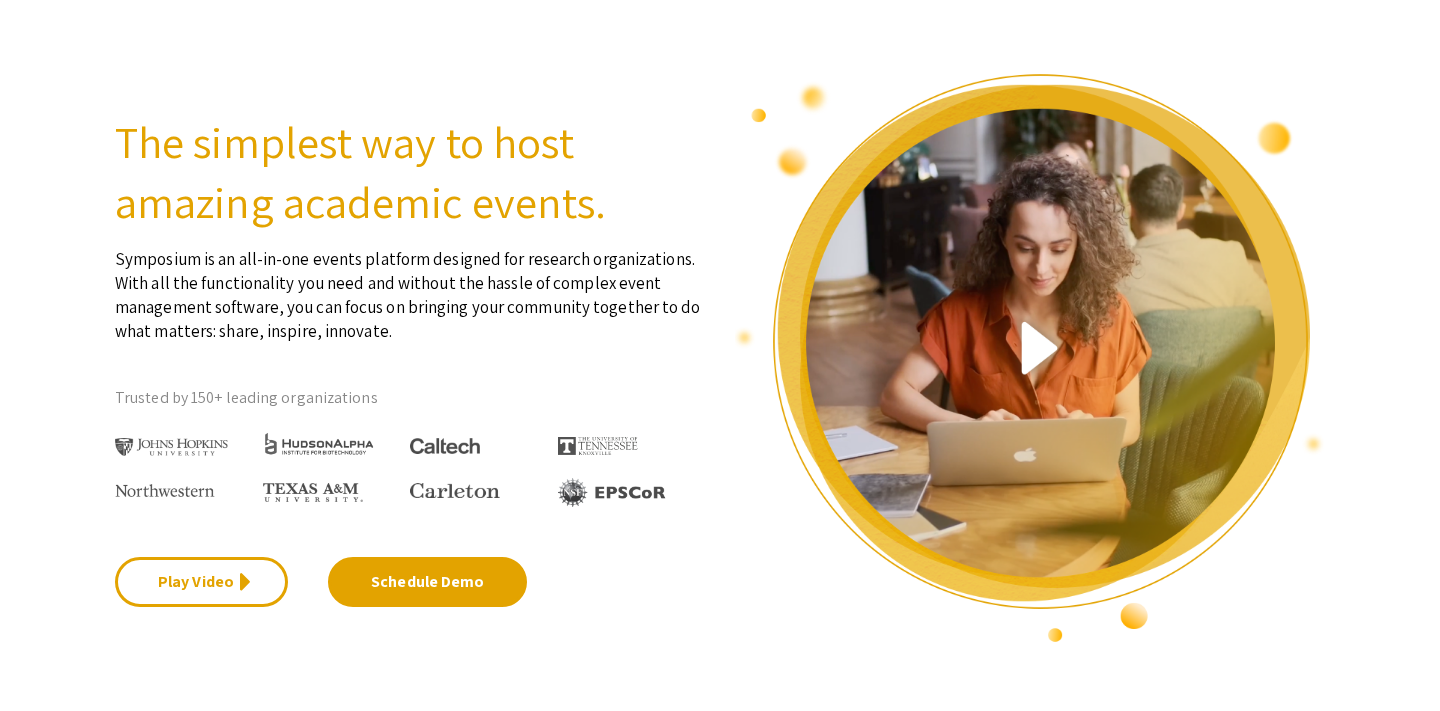 scroll, scrollTop: 0, scrollLeft: 0, axis: both 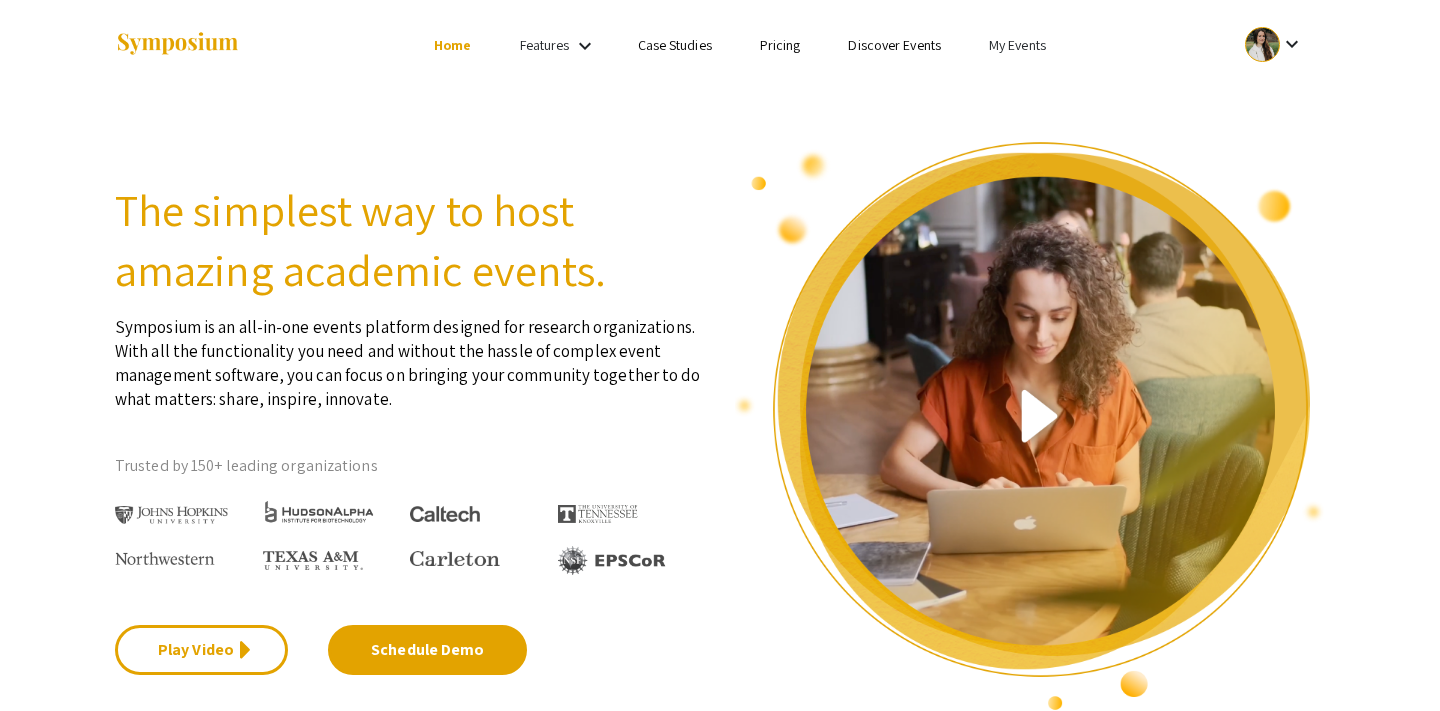 click on "Features" at bounding box center [545, 45] 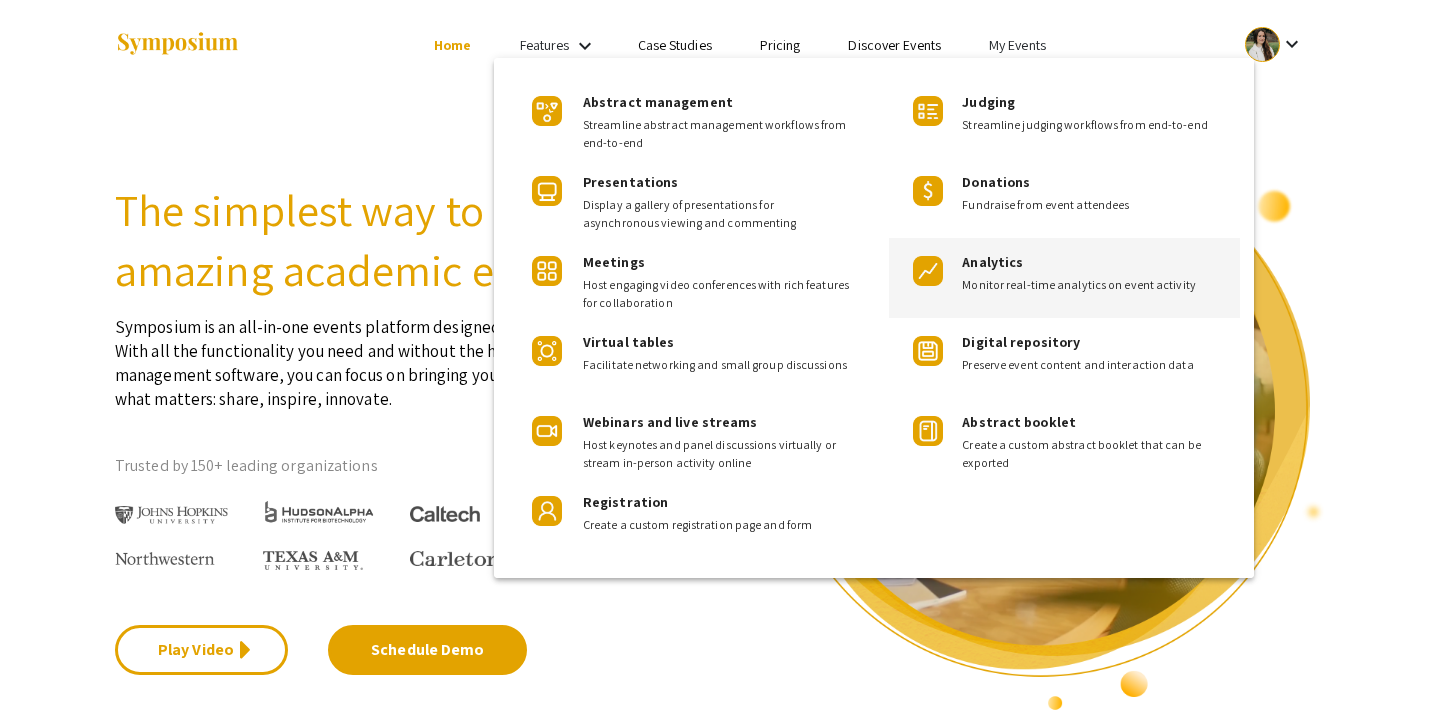 click on "Monitor real-time analytics on event activity" at bounding box center [1093, 285] 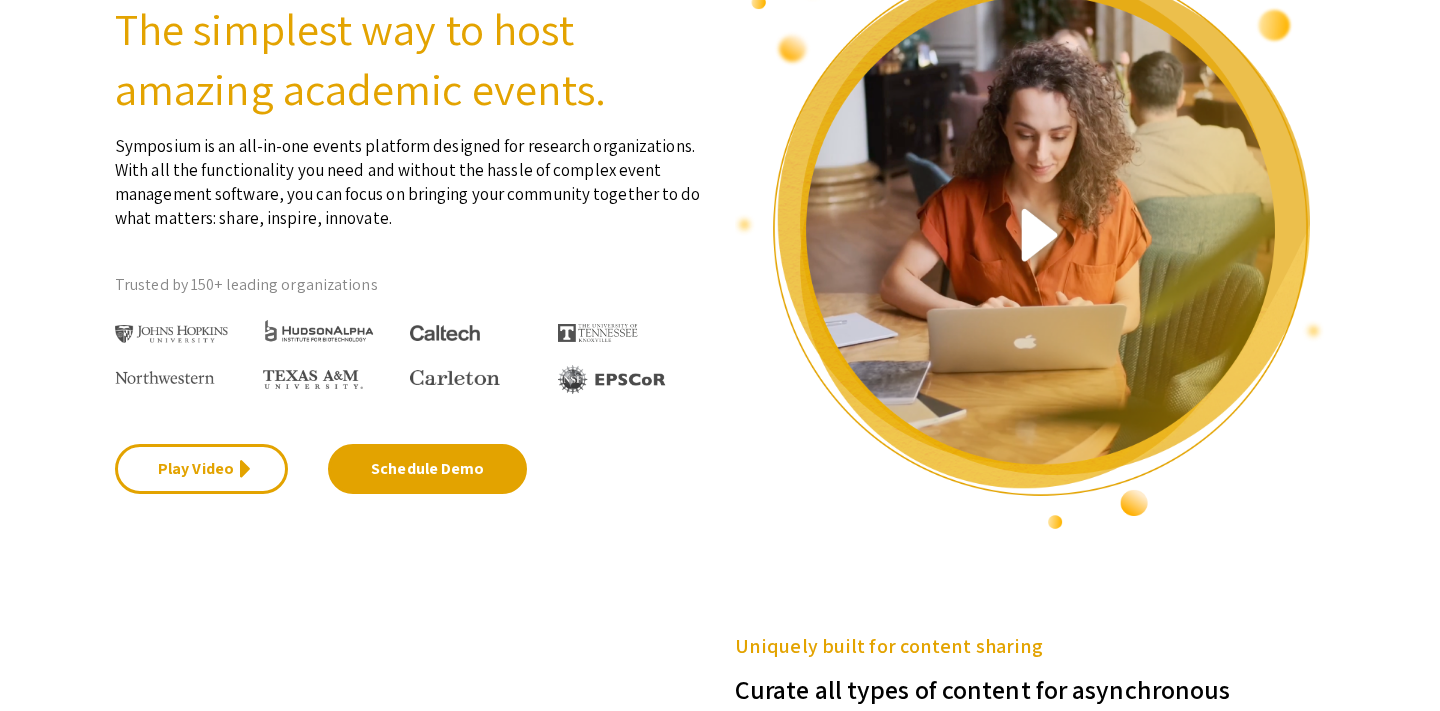 scroll, scrollTop: 0, scrollLeft: 0, axis: both 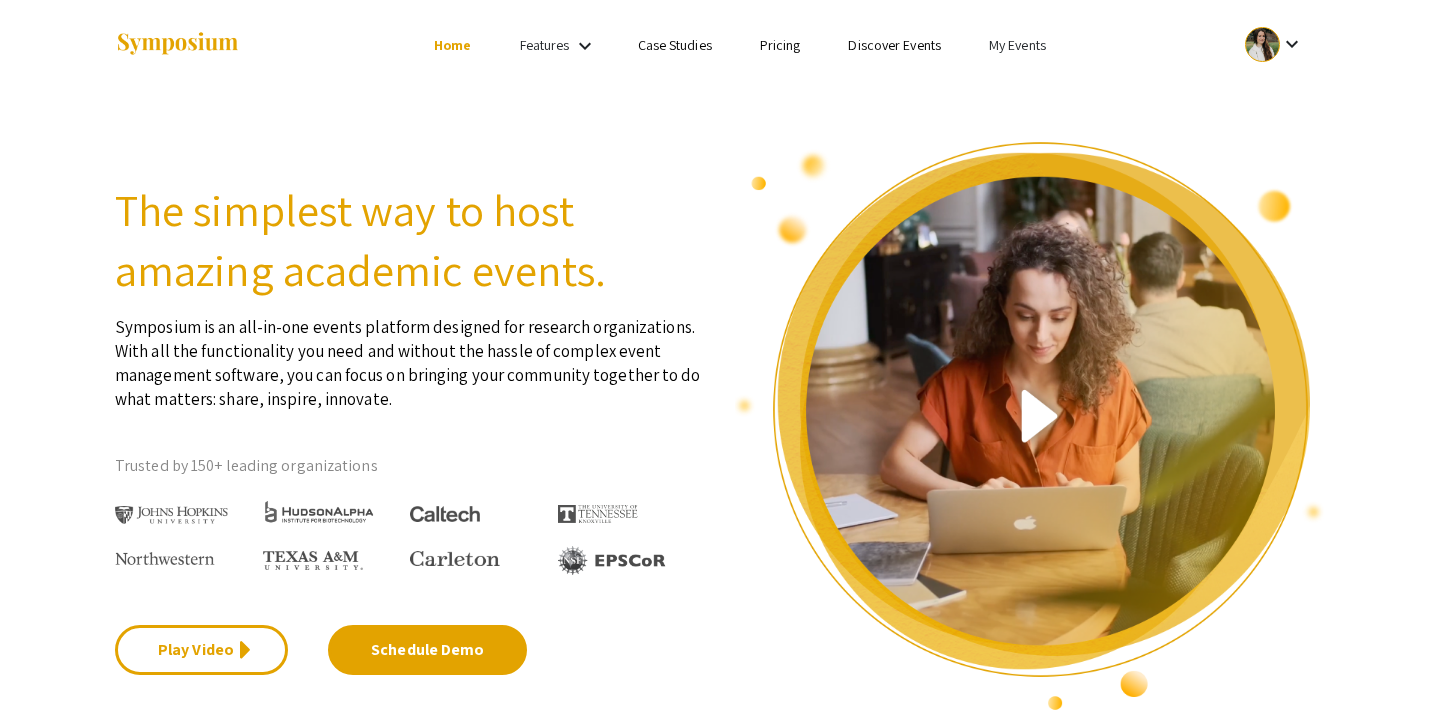 click on "keyboard_arrow_down" at bounding box center (585, 46) 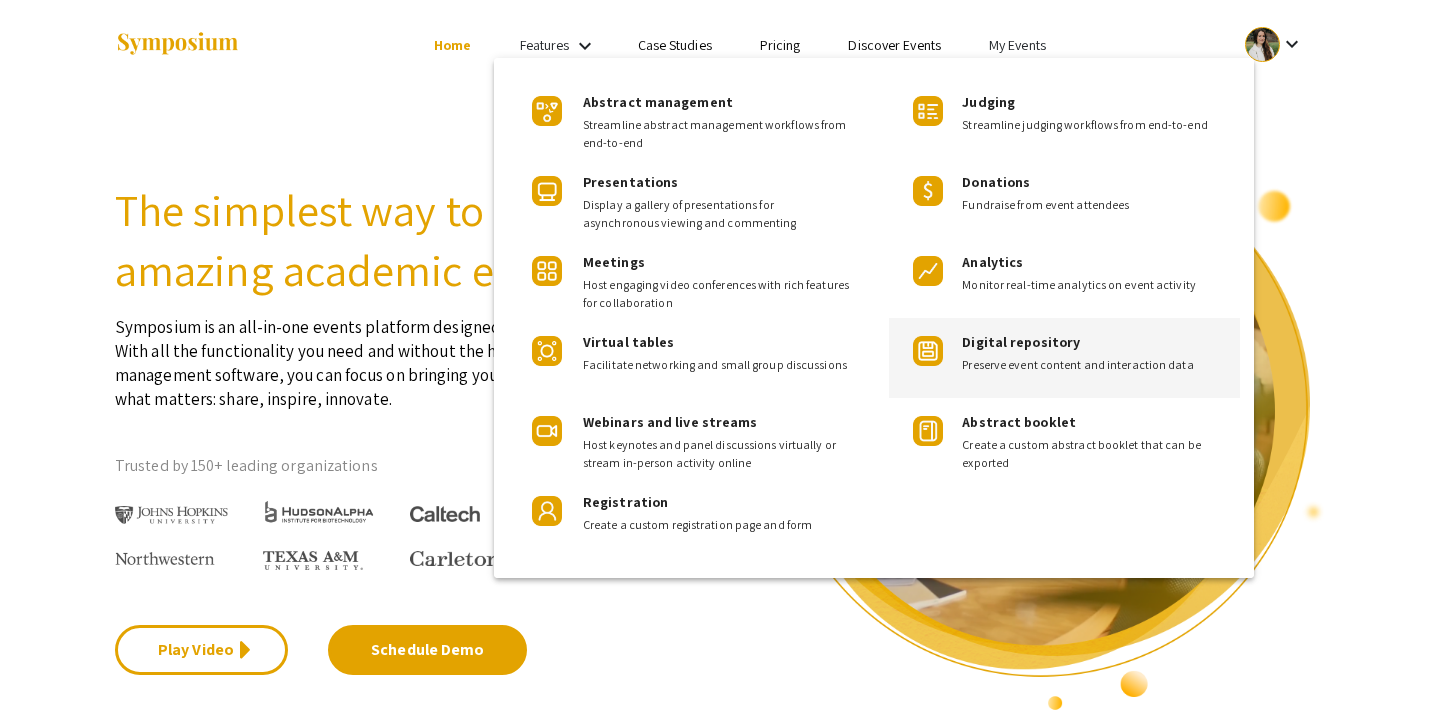 click on "Preserve event content and interaction data" at bounding box center (1093, 365) 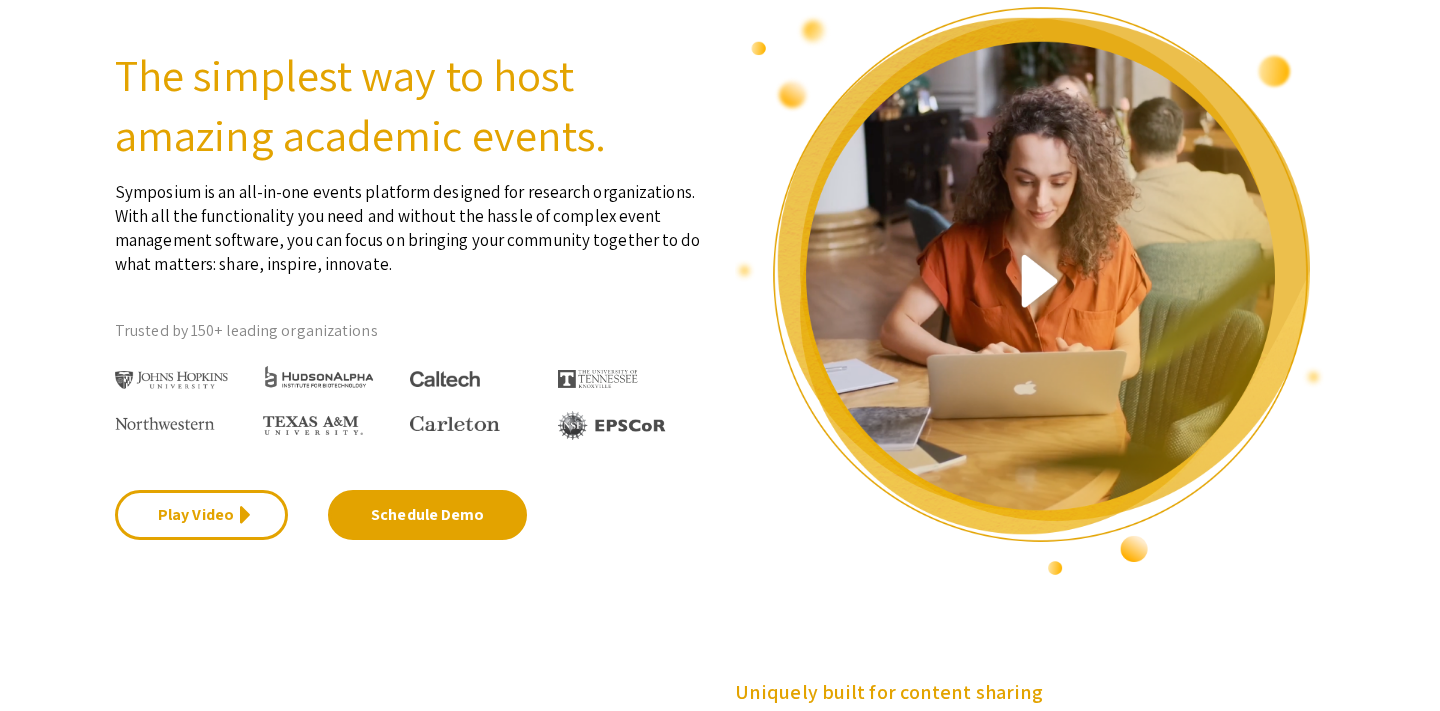 scroll, scrollTop: 0, scrollLeft: 0, axis: both 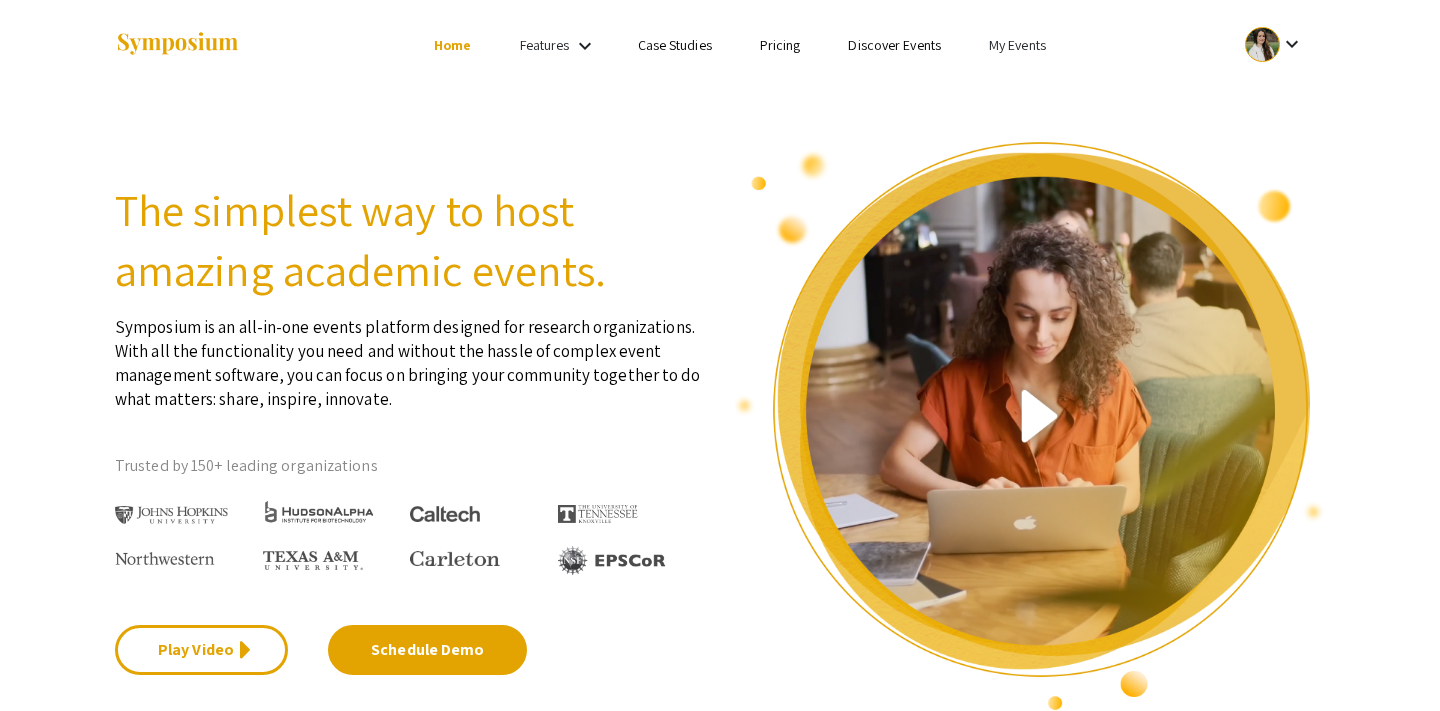 click on "Features keyboard_arrow_down" at bounding box center [560, 46] 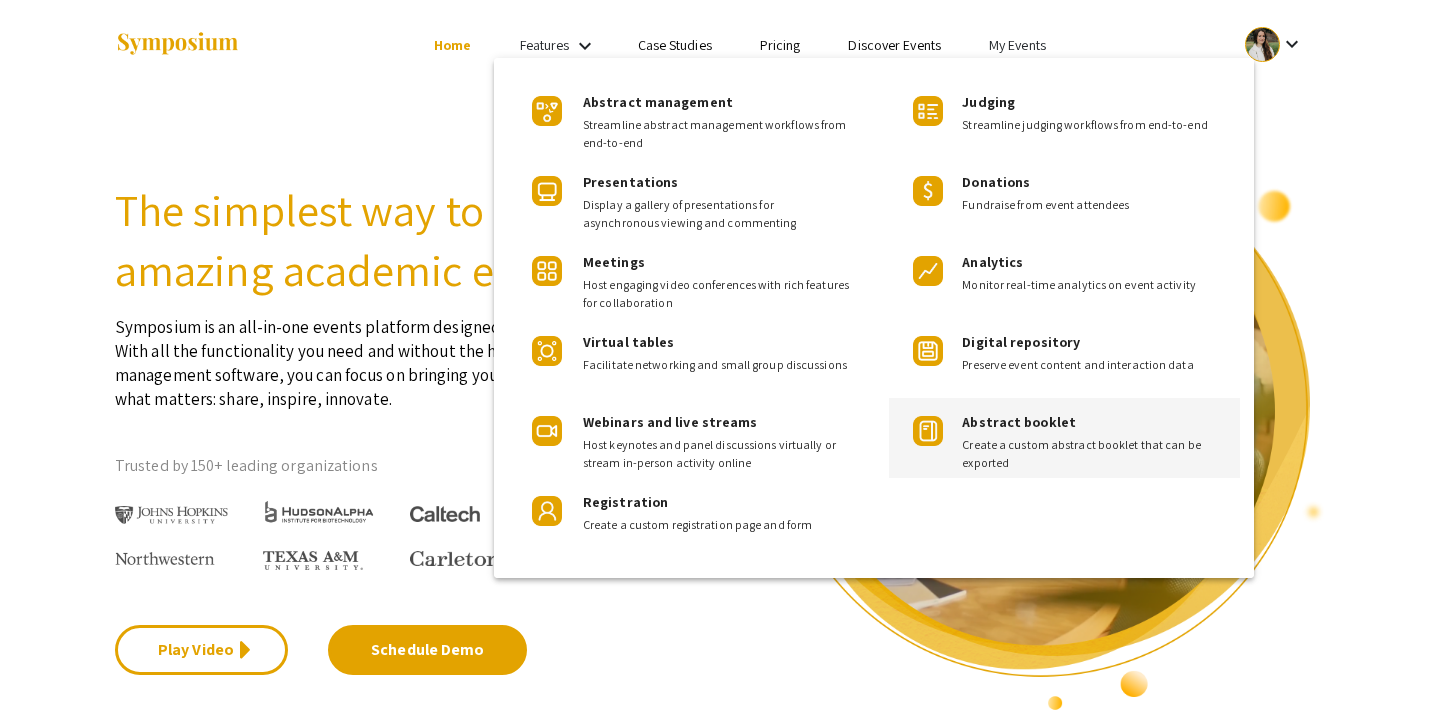click on "Create a custom abstract booklet that can be exported" at bounding box center (1093, 454) 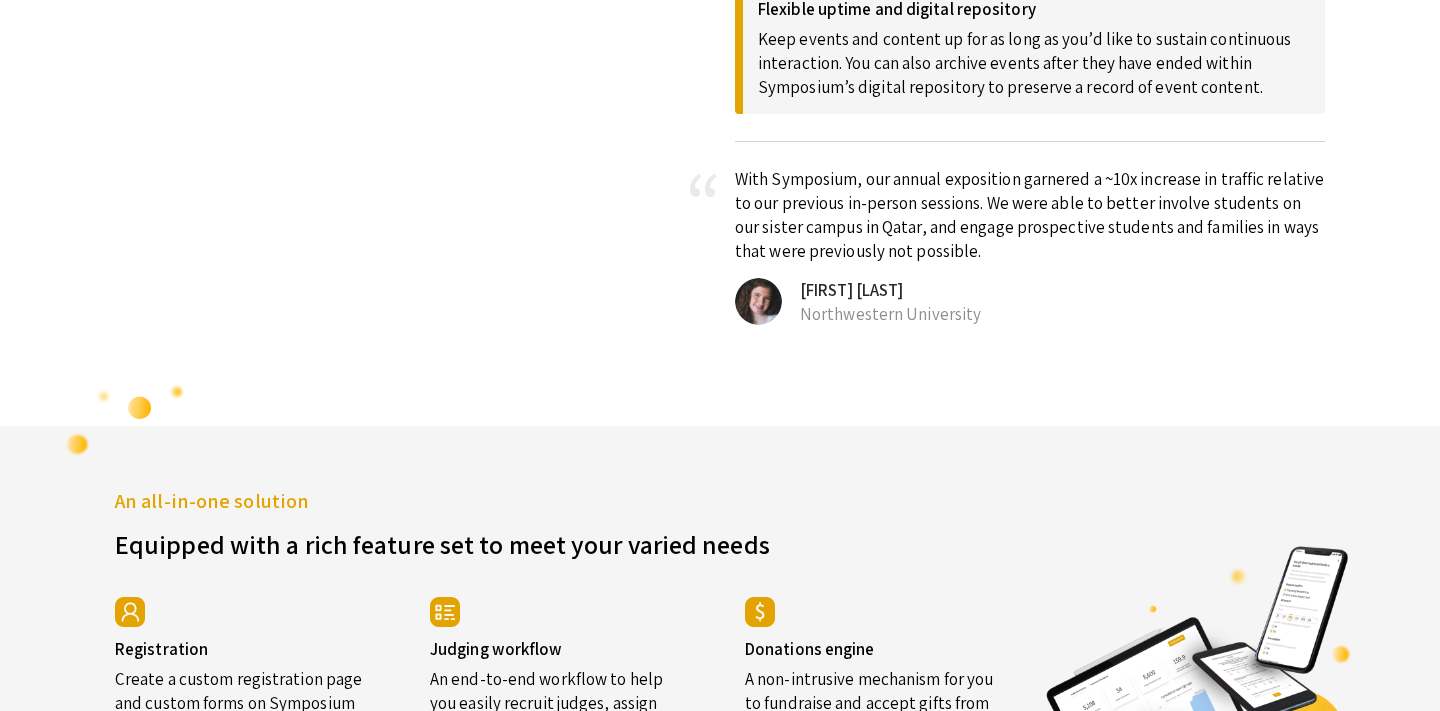 scroll, scrollTop: 3411, scrollLeft: 0, axis: vertical 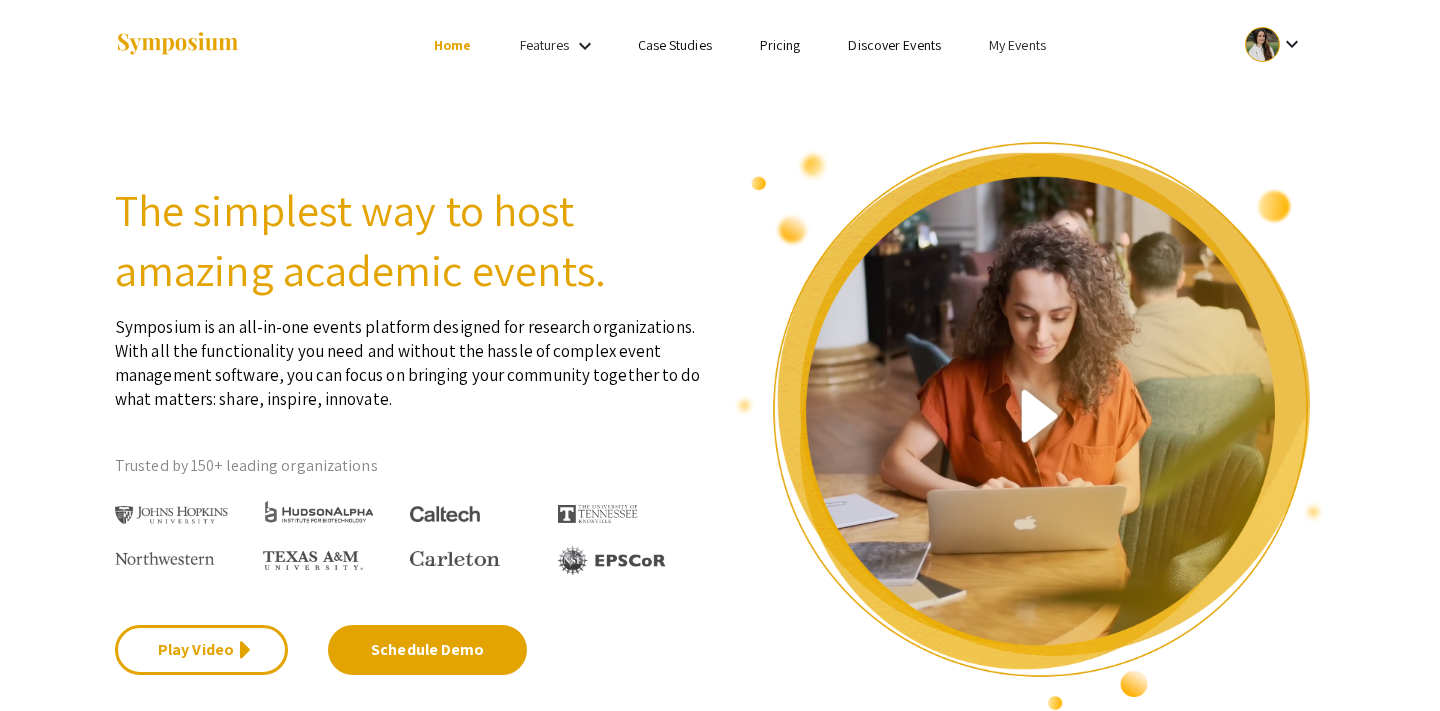 click on "My Events" at bounding box center (1017, 45) 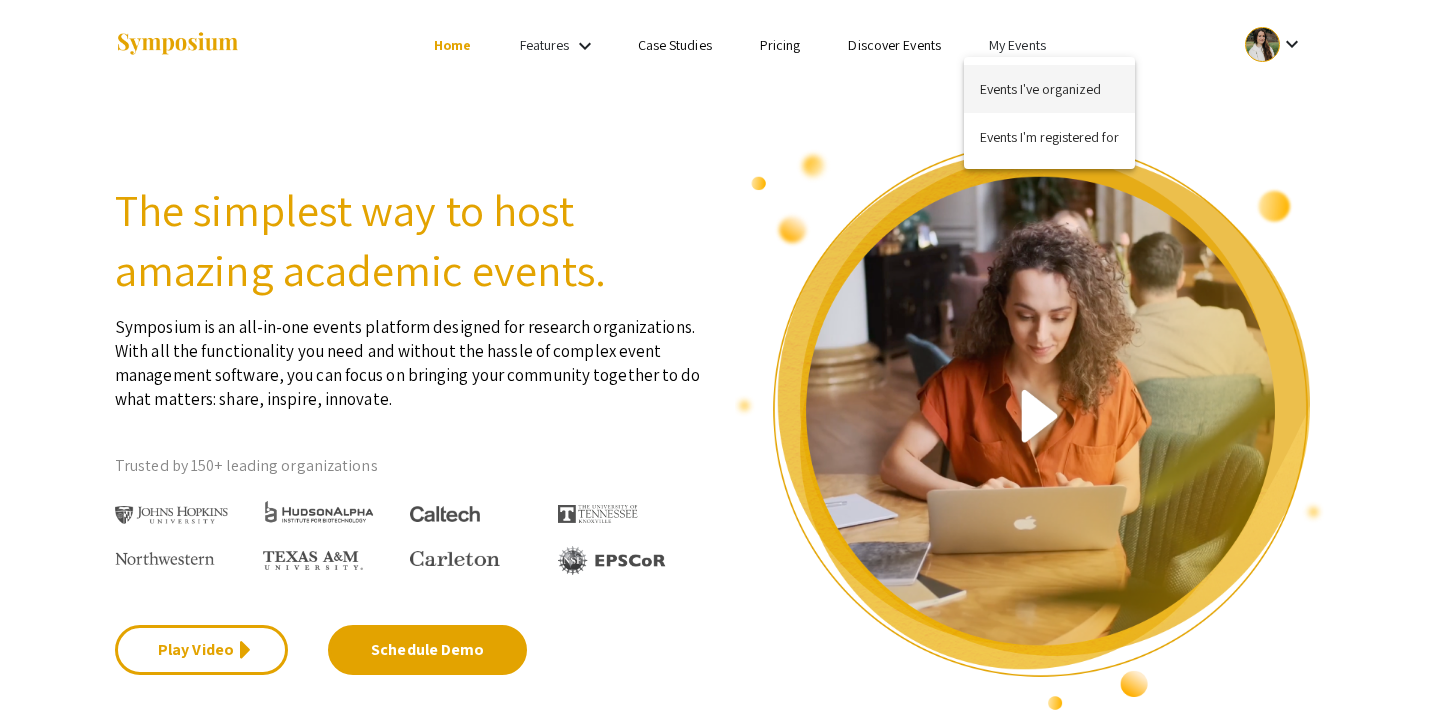 click on "Events I've organized" at bounding box center (1049, 89) 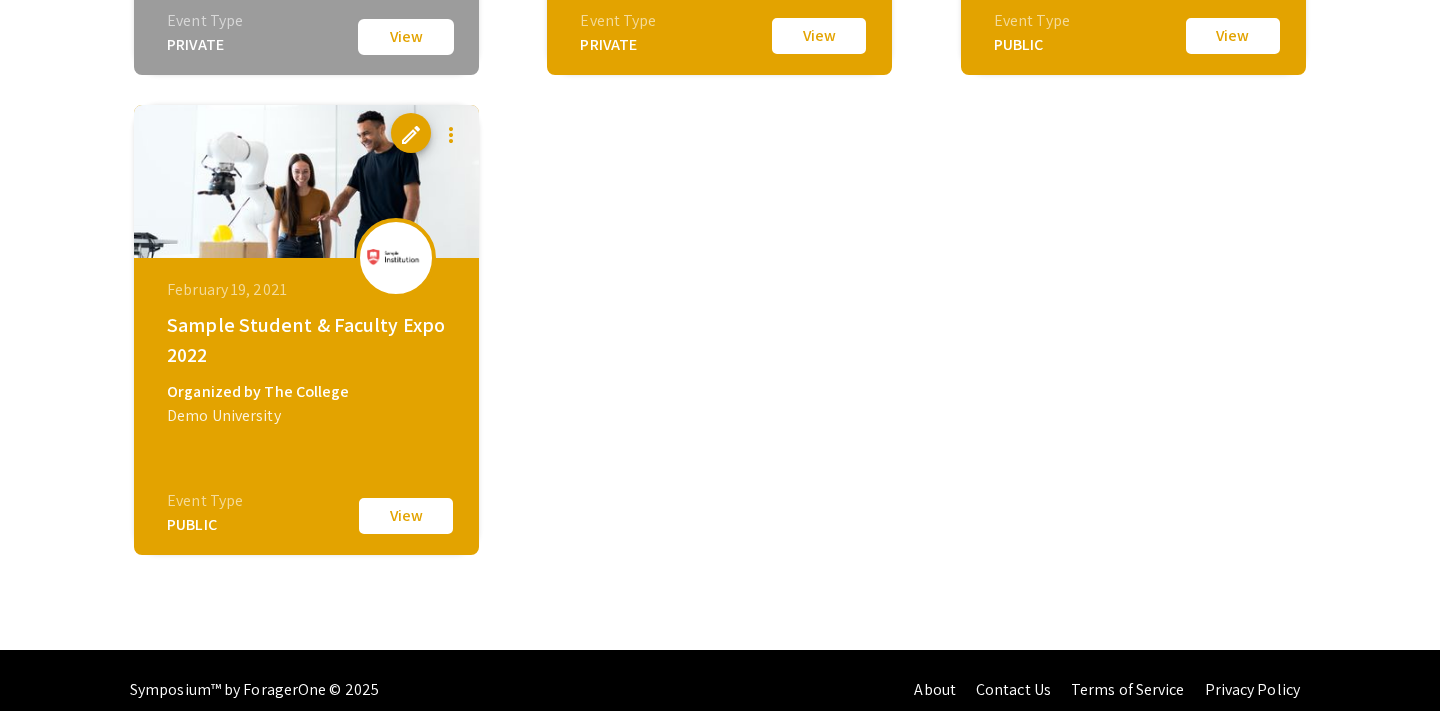 scroll, scrollTop: 1578, scrollLeft: 0, axis: vertical 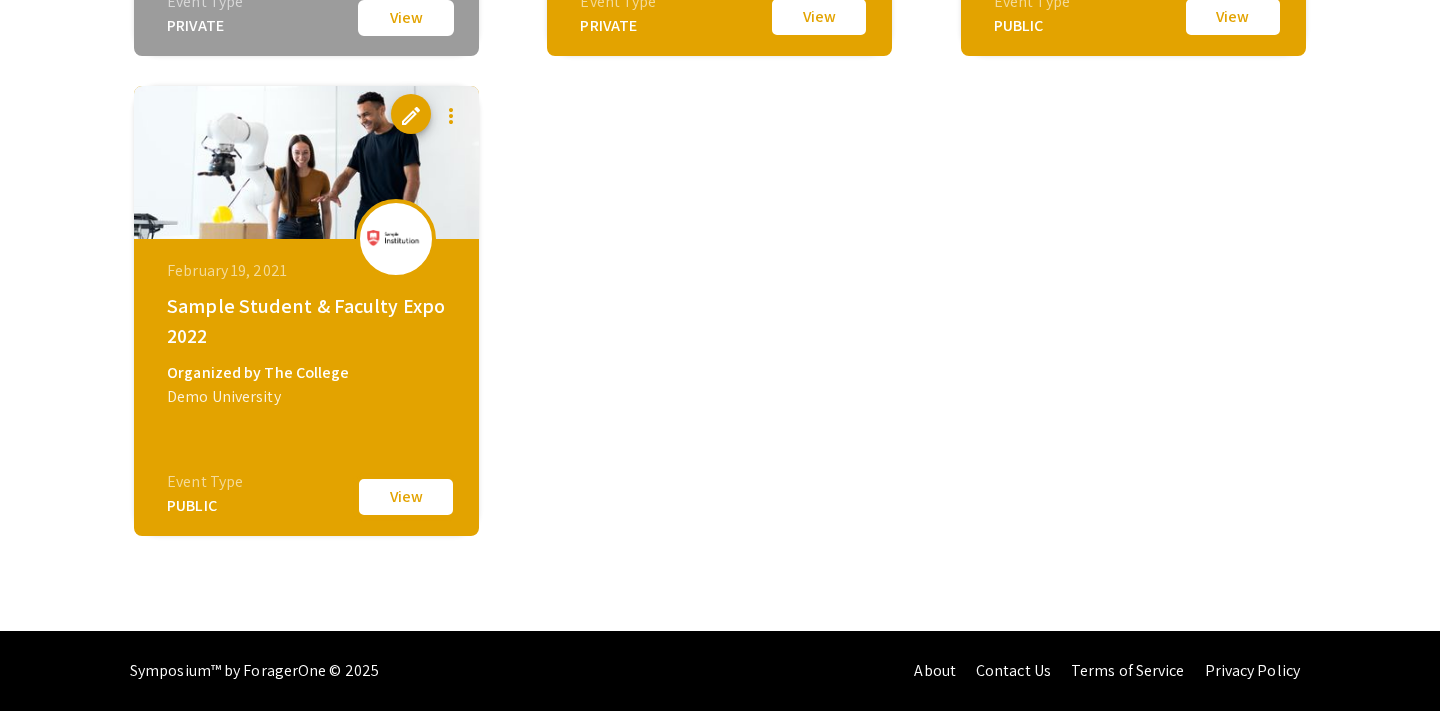 click on "View" 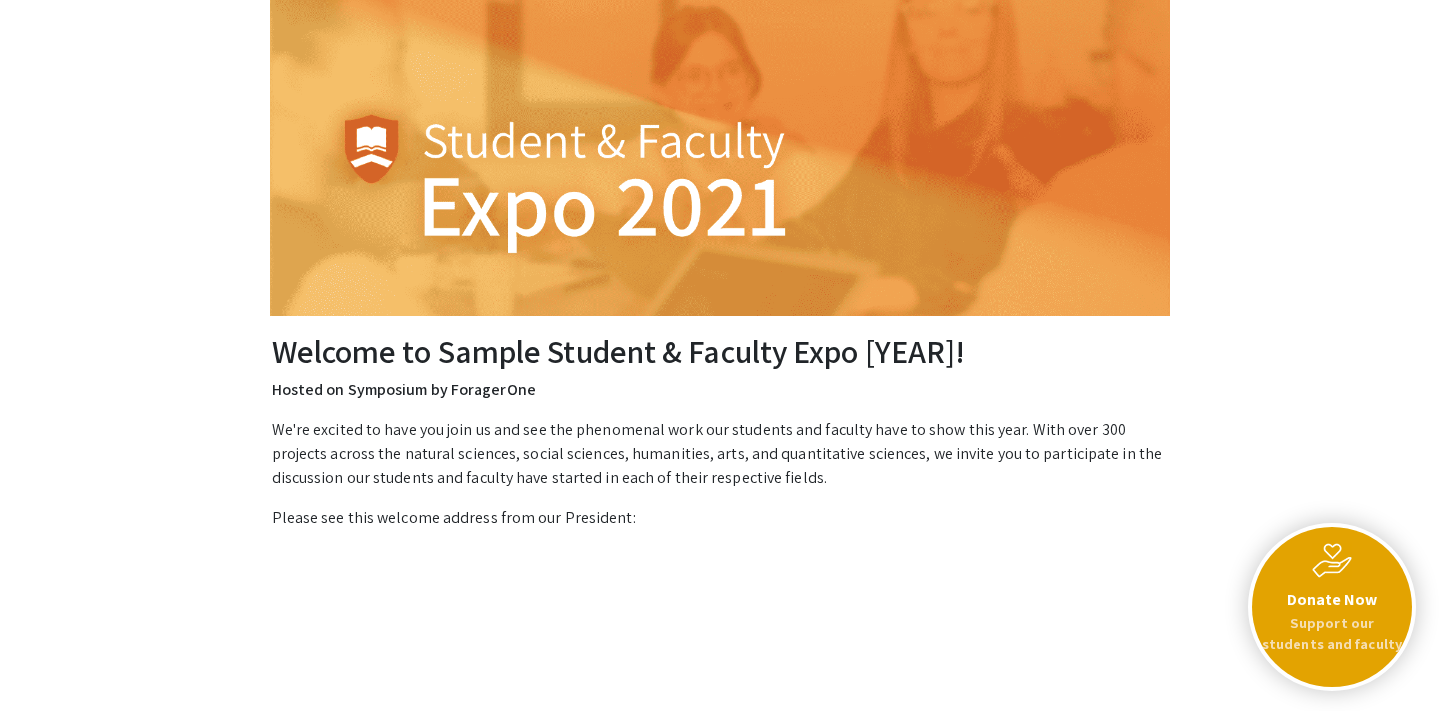 scroll, scrollTop: 0, scrollLeft: 0, axis: both 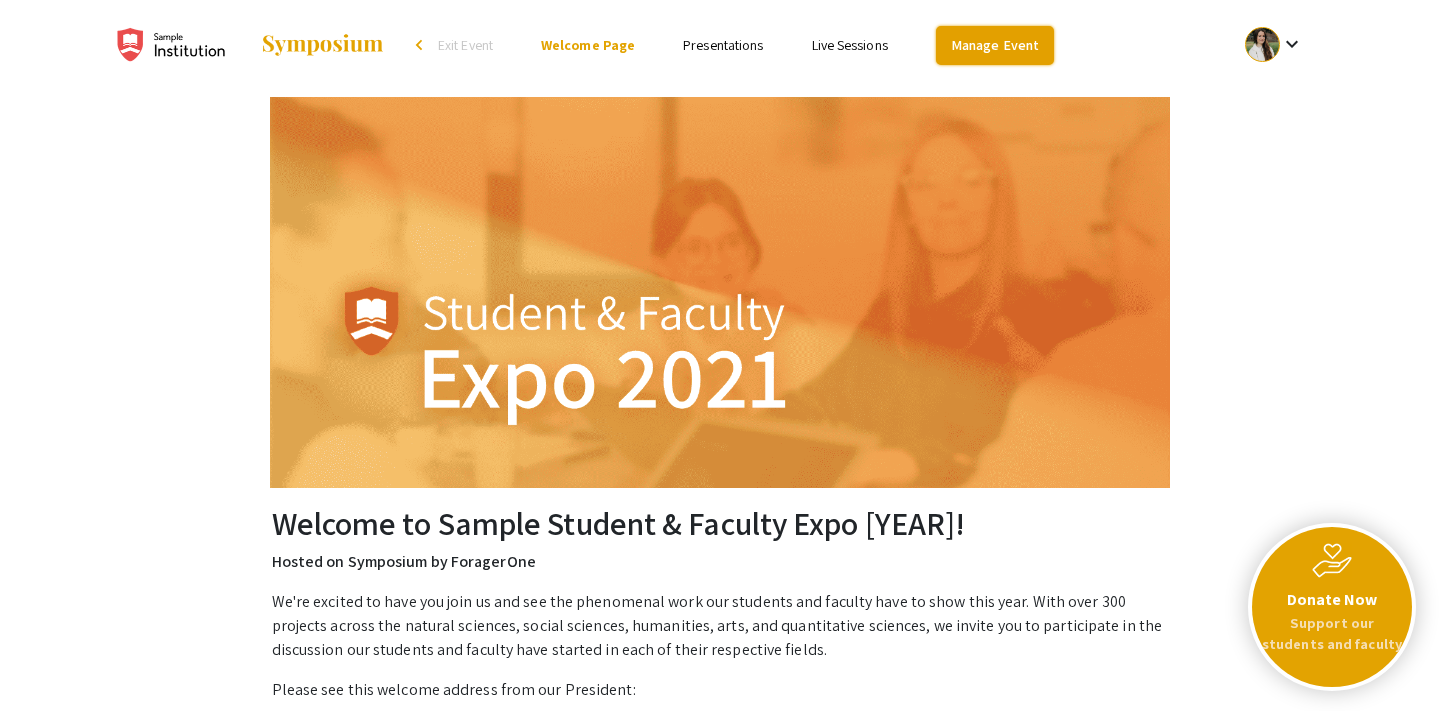click on "Manage Event" at bounding box center (995, 45) 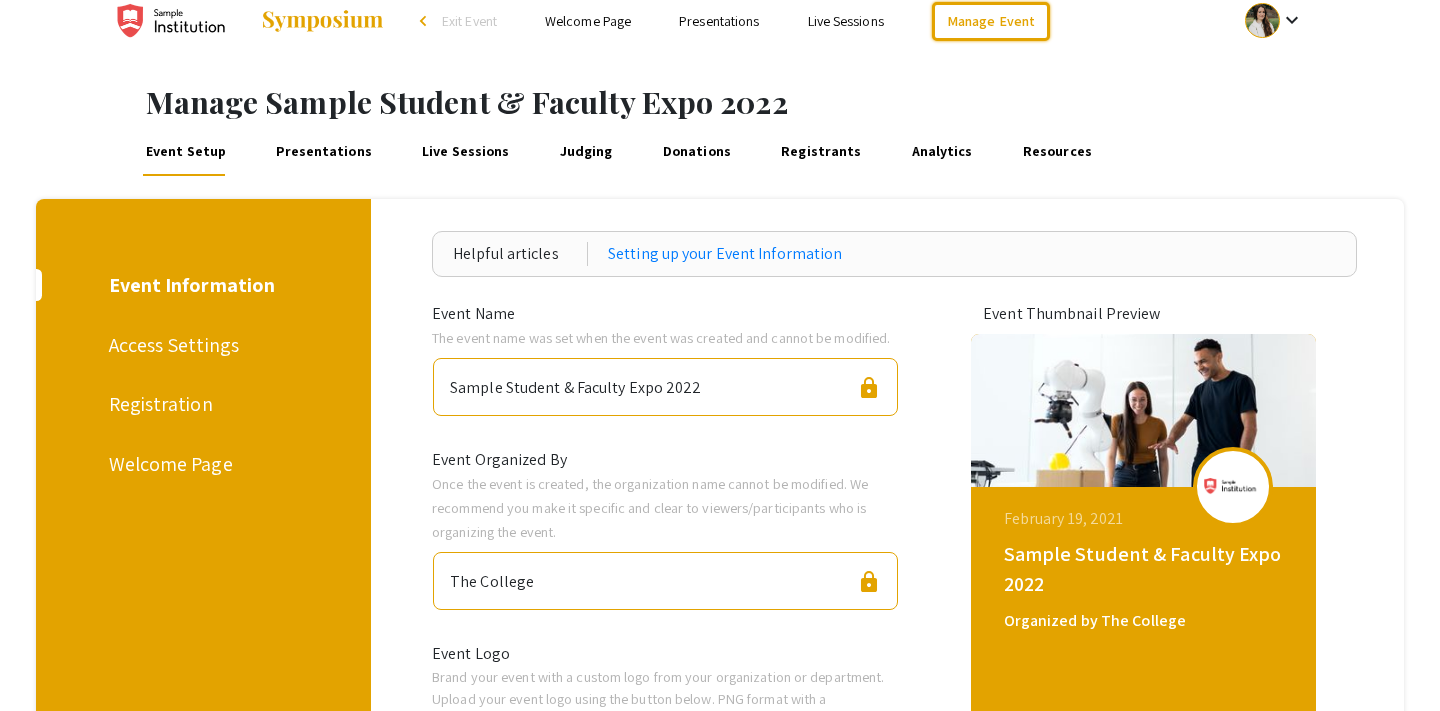 scroll, scrollTop: 28, scrollLeft: 0, axis: vertical 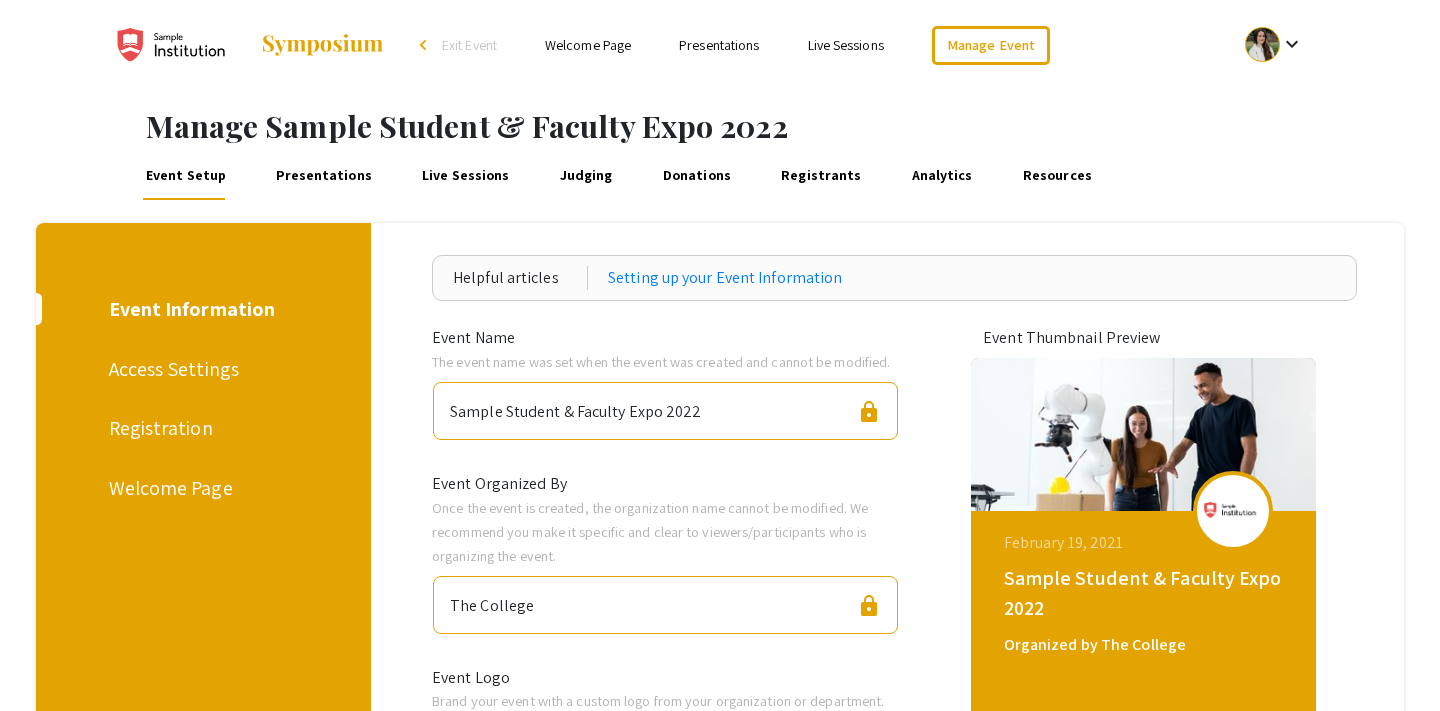 click on "Exit Event" at bounding box center [469, 45] 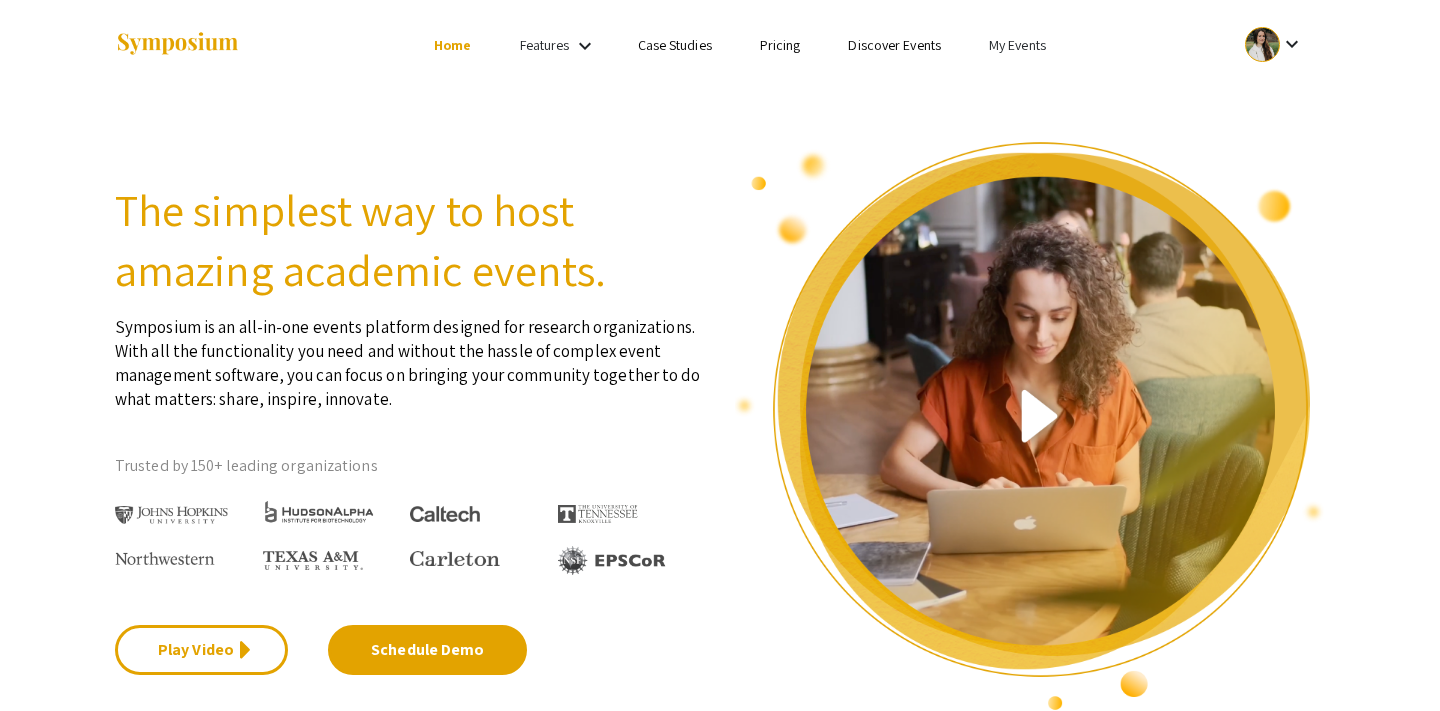 click on "Pricing" at bounding box center [780, 45] 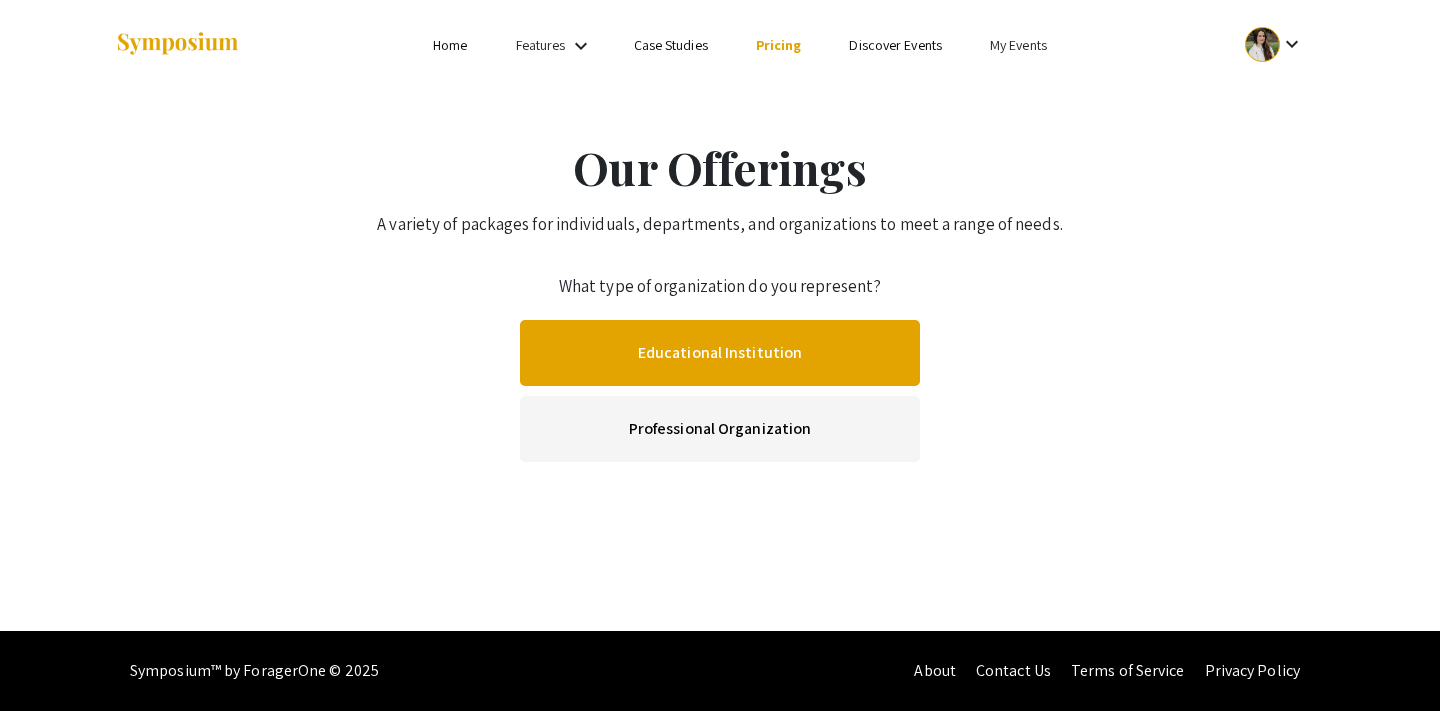 click on "Educational Institution" 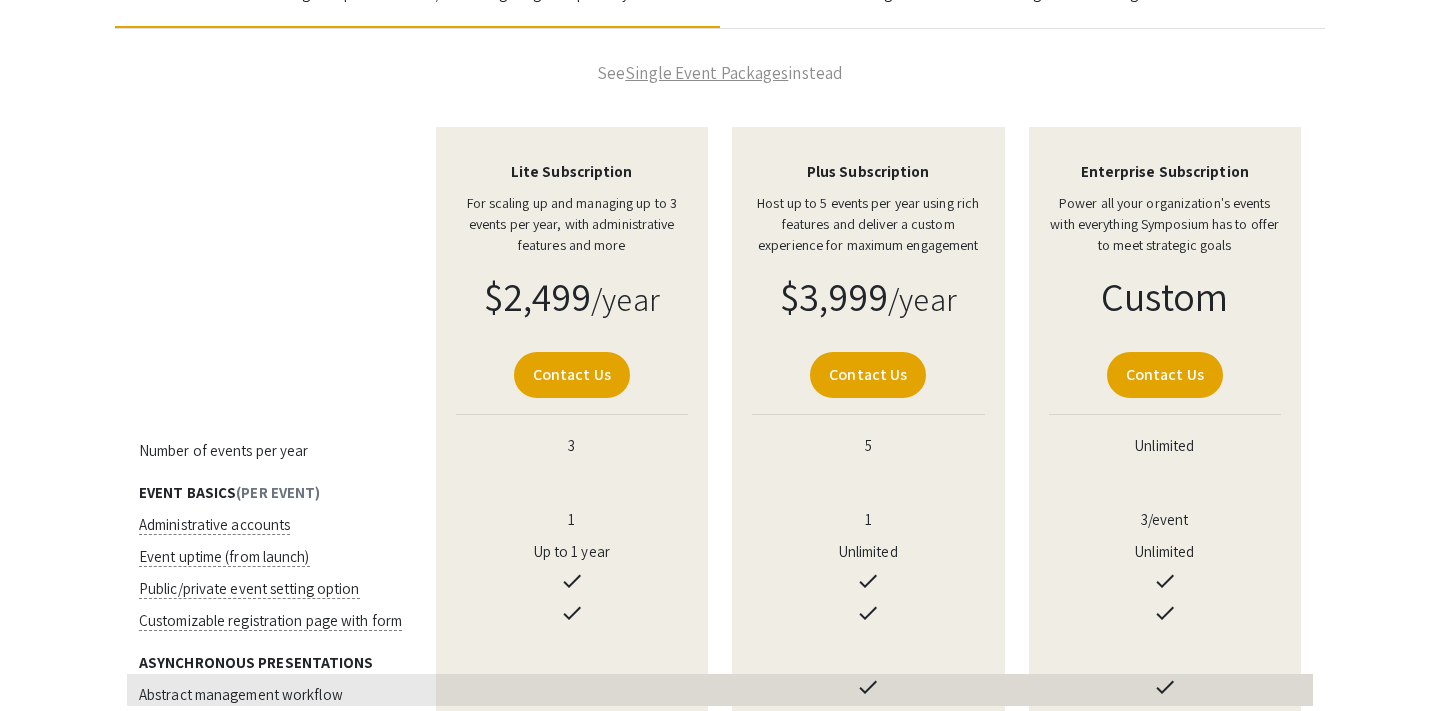 scroll, scrollTop: 0, scrollLeft: 0, axis: both 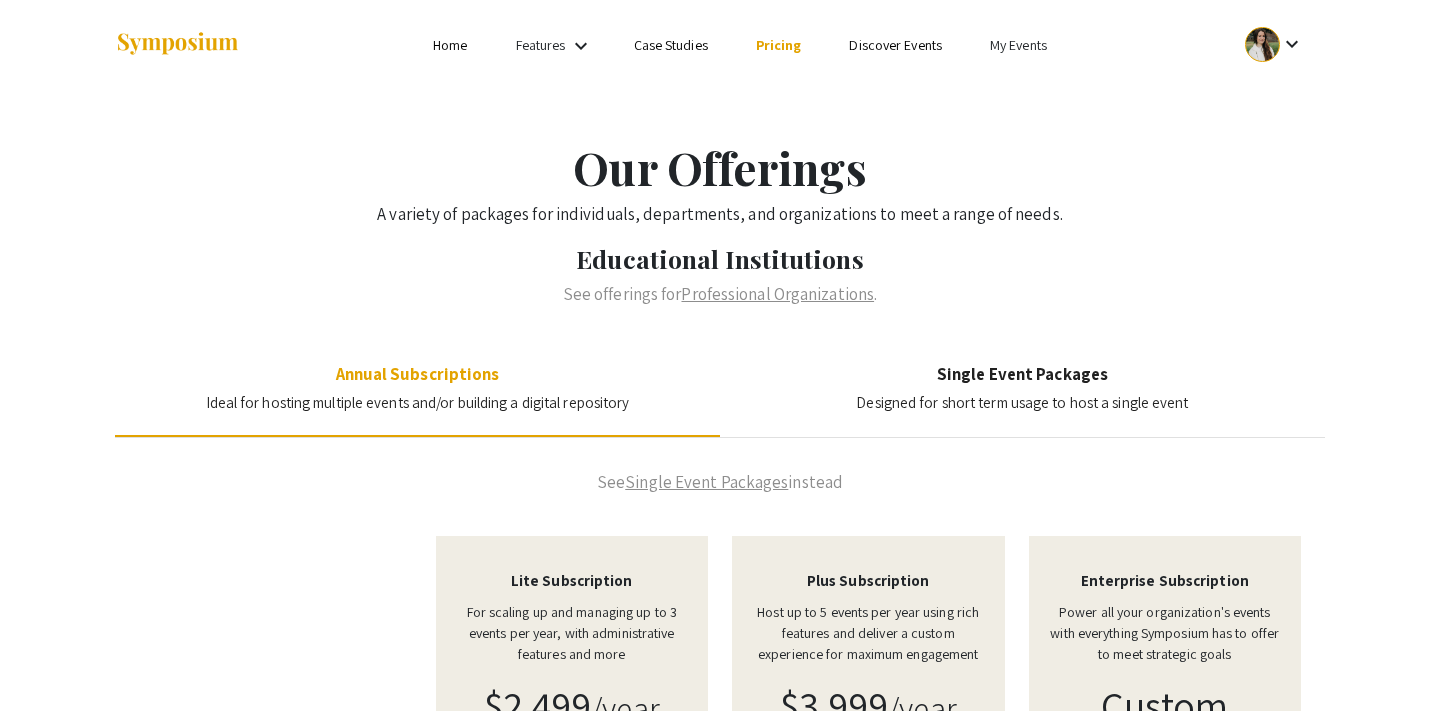 click on "My Events" at bounding box center (1018, 45) 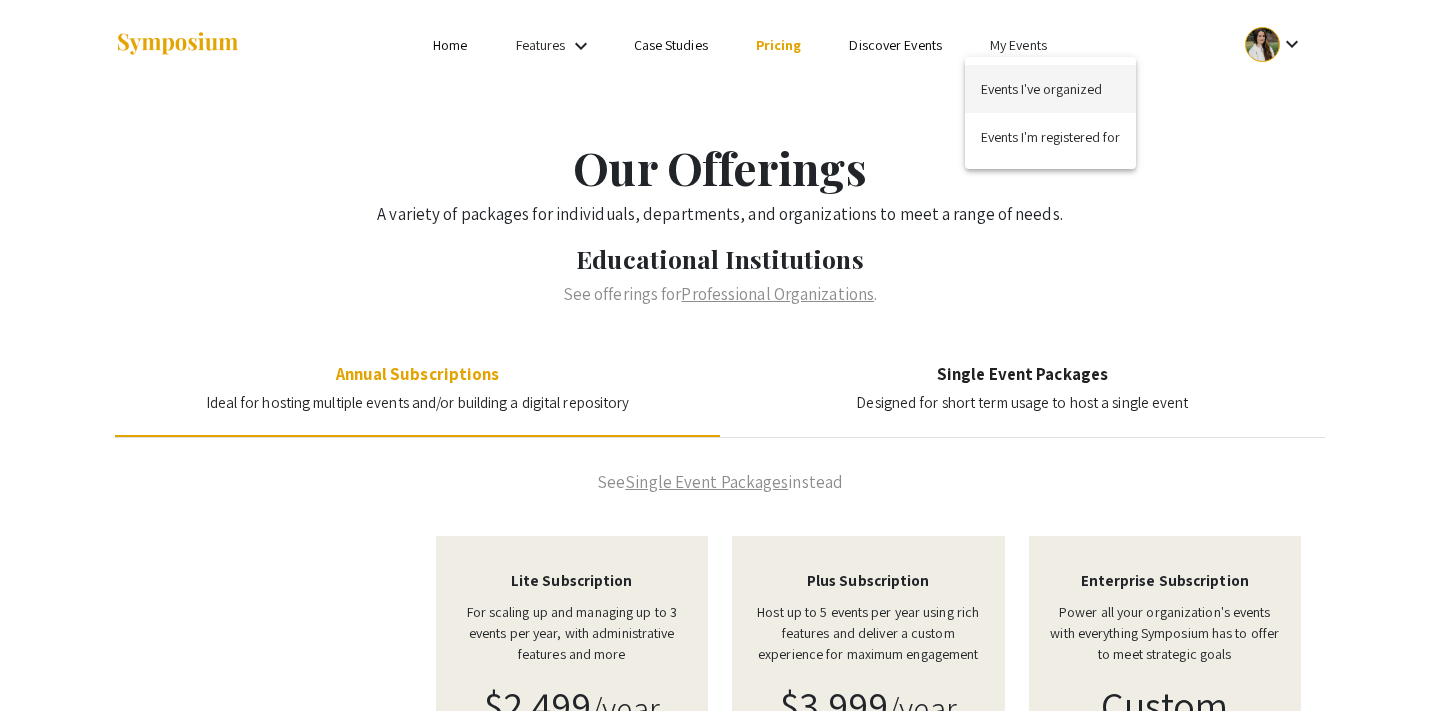 click on "Events I've organized" at bounding box center (1050, 89) 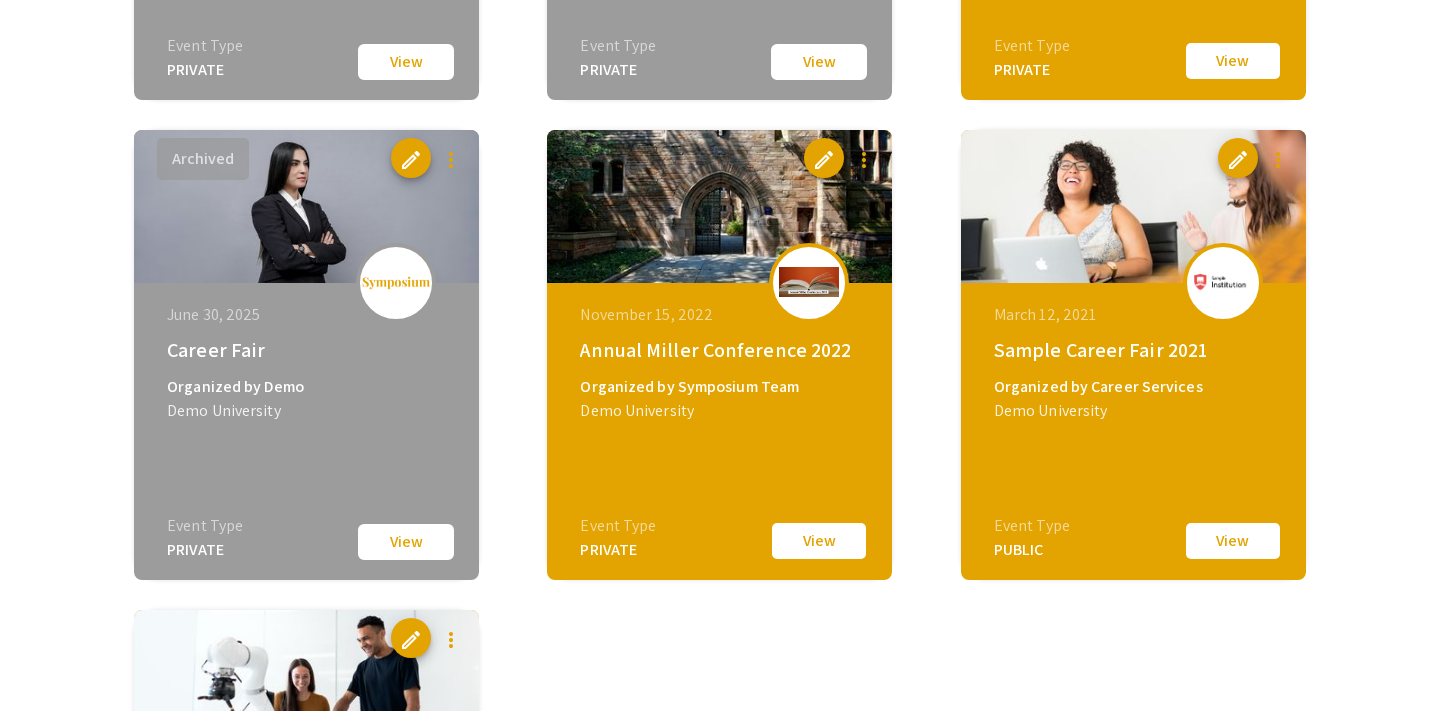 scroll, scrollTop: 1578, scrollLeft: 0, axis: vertical 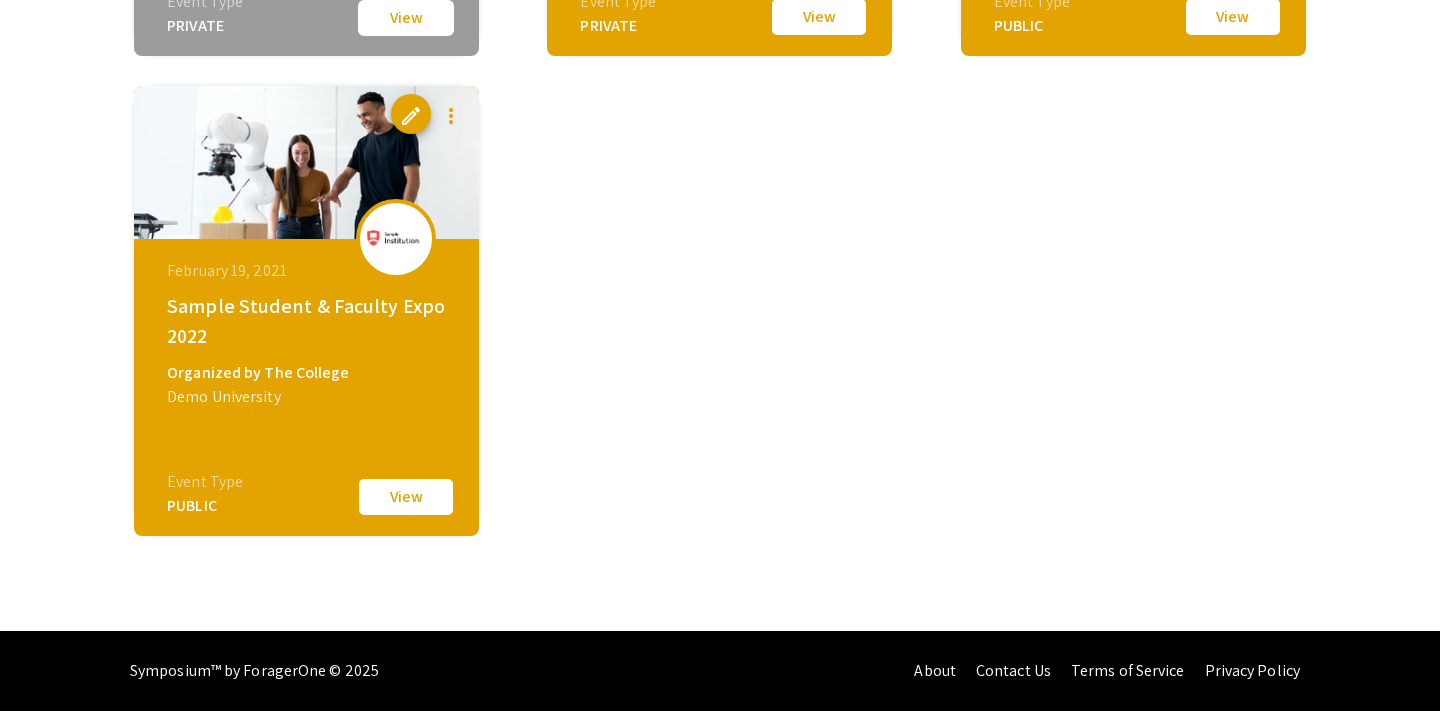 click on "View" 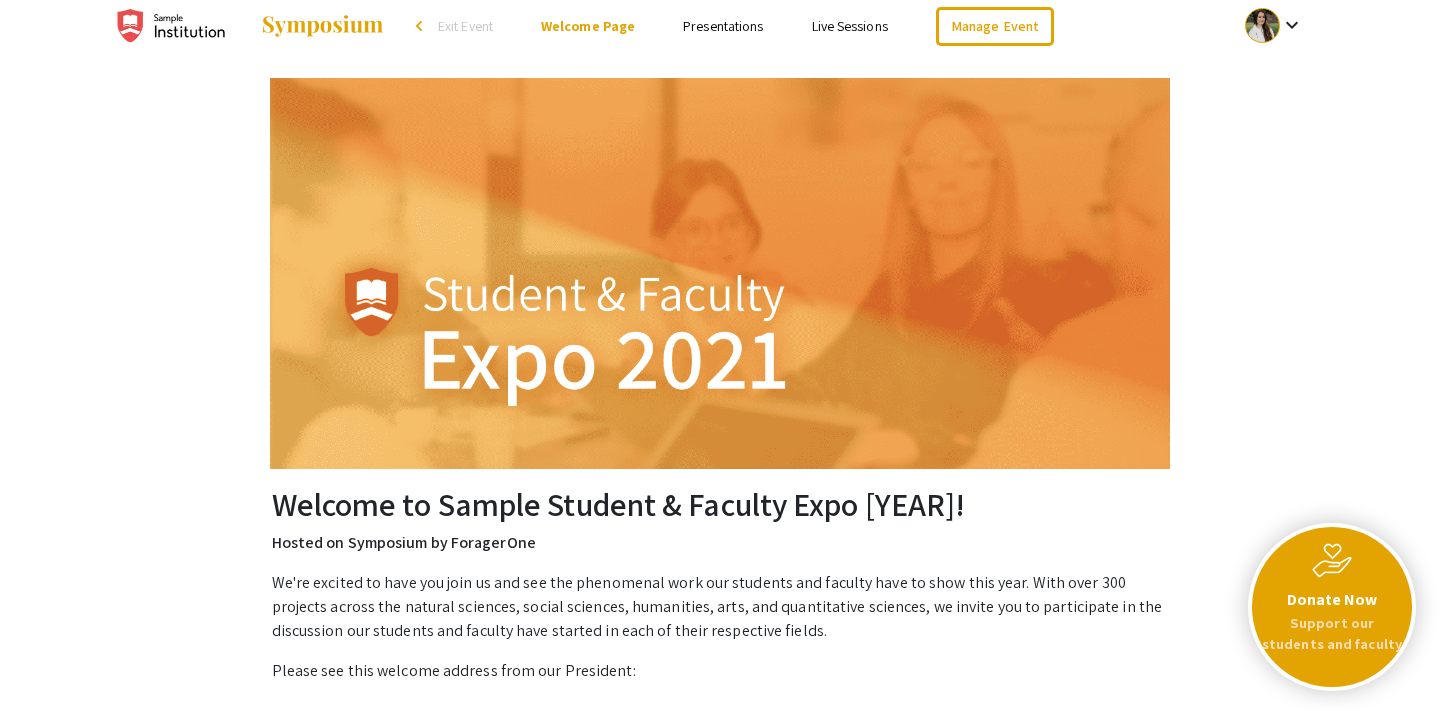 scroll, scrollTop: 0, scrollLeft: 0, axis: both 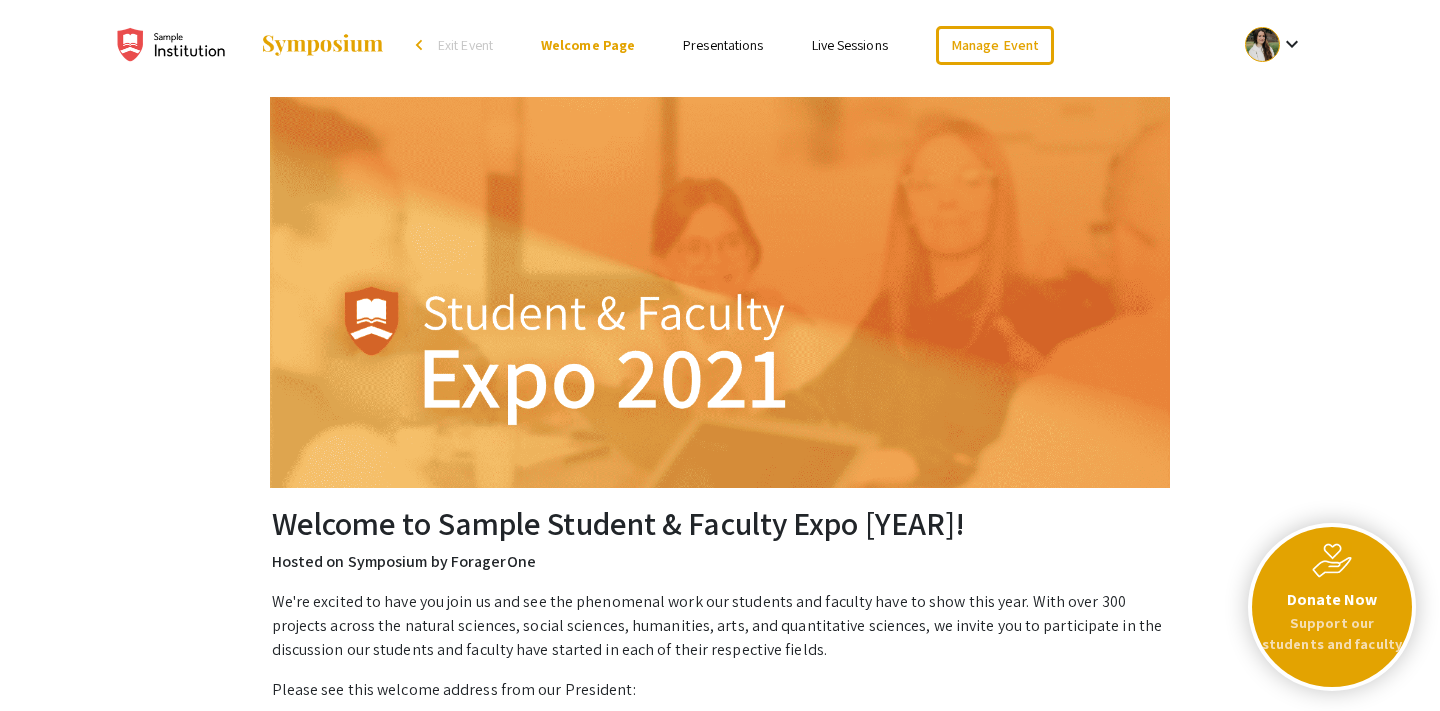 click on "Presentations" at bounding box center [723, 45] 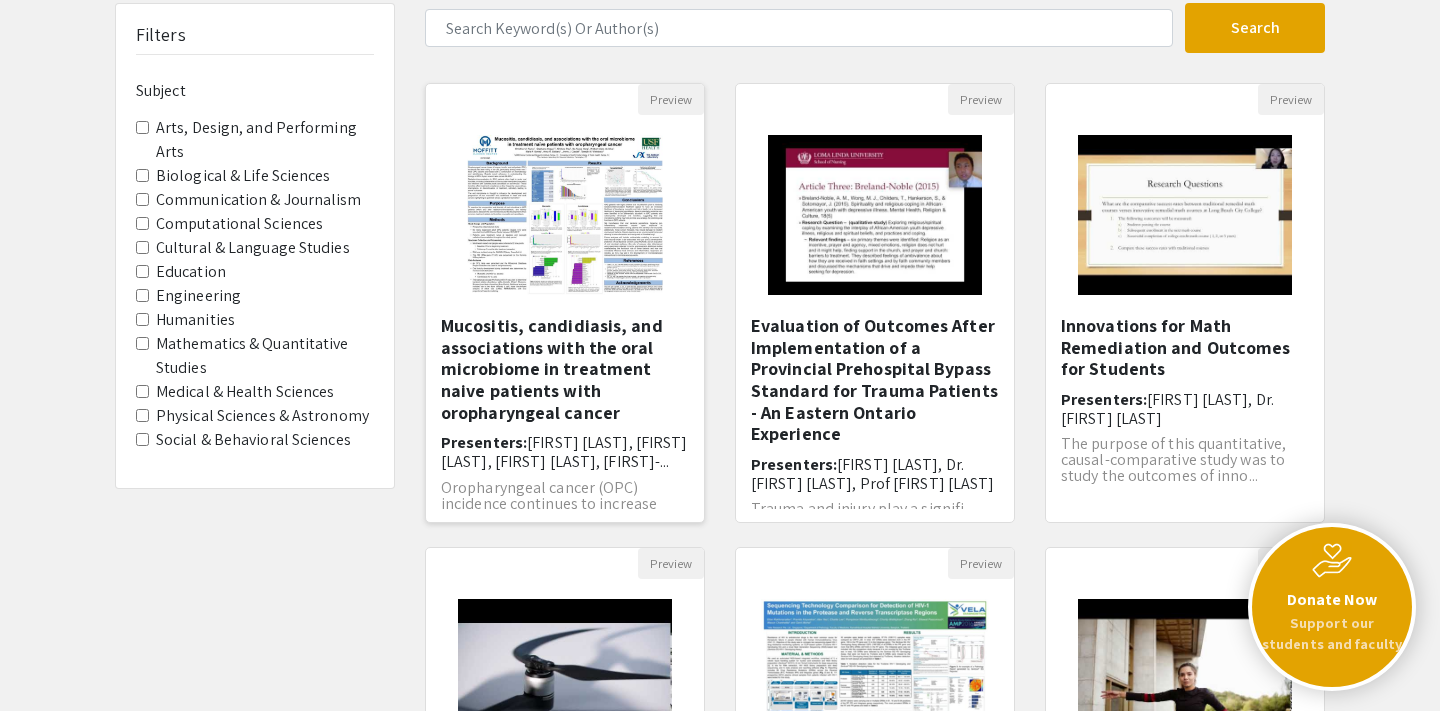 scroll, scrollTop: 146, scrollLeft: 0, axis: vertical 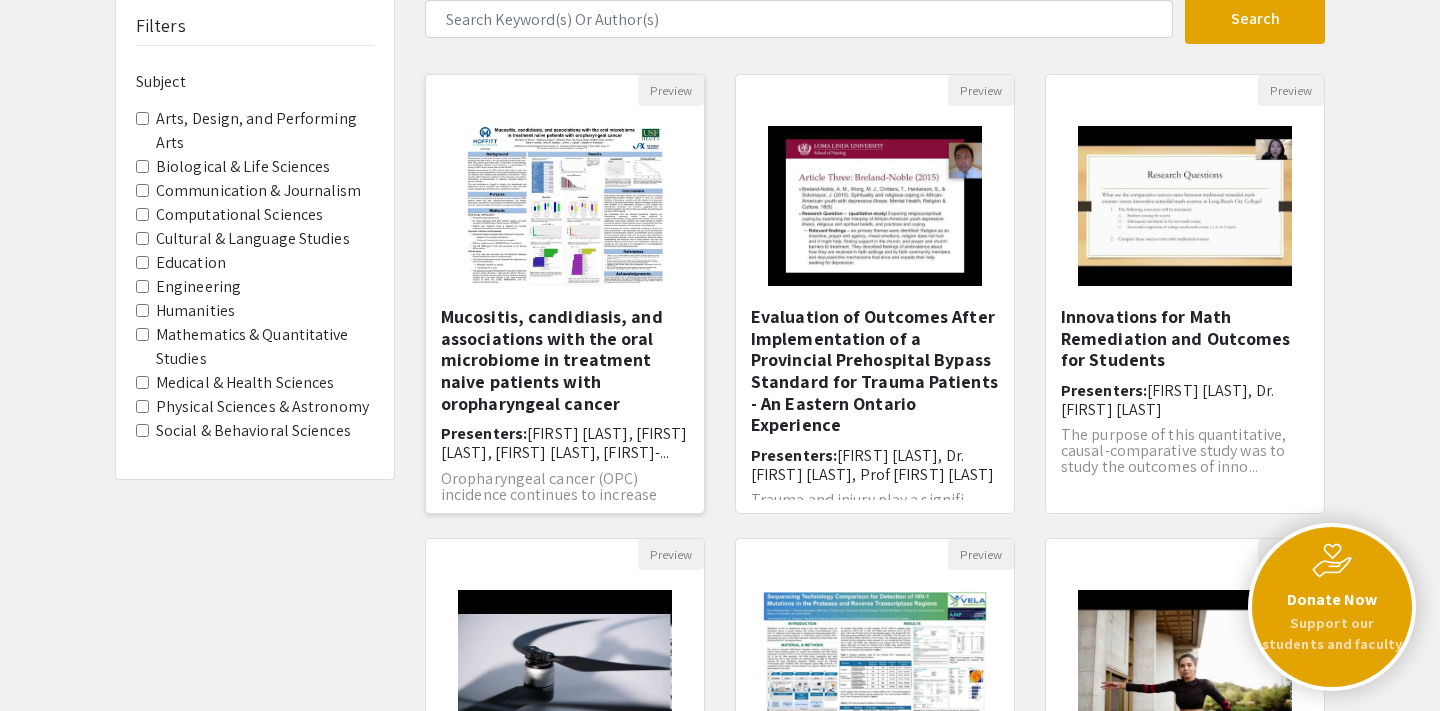 click 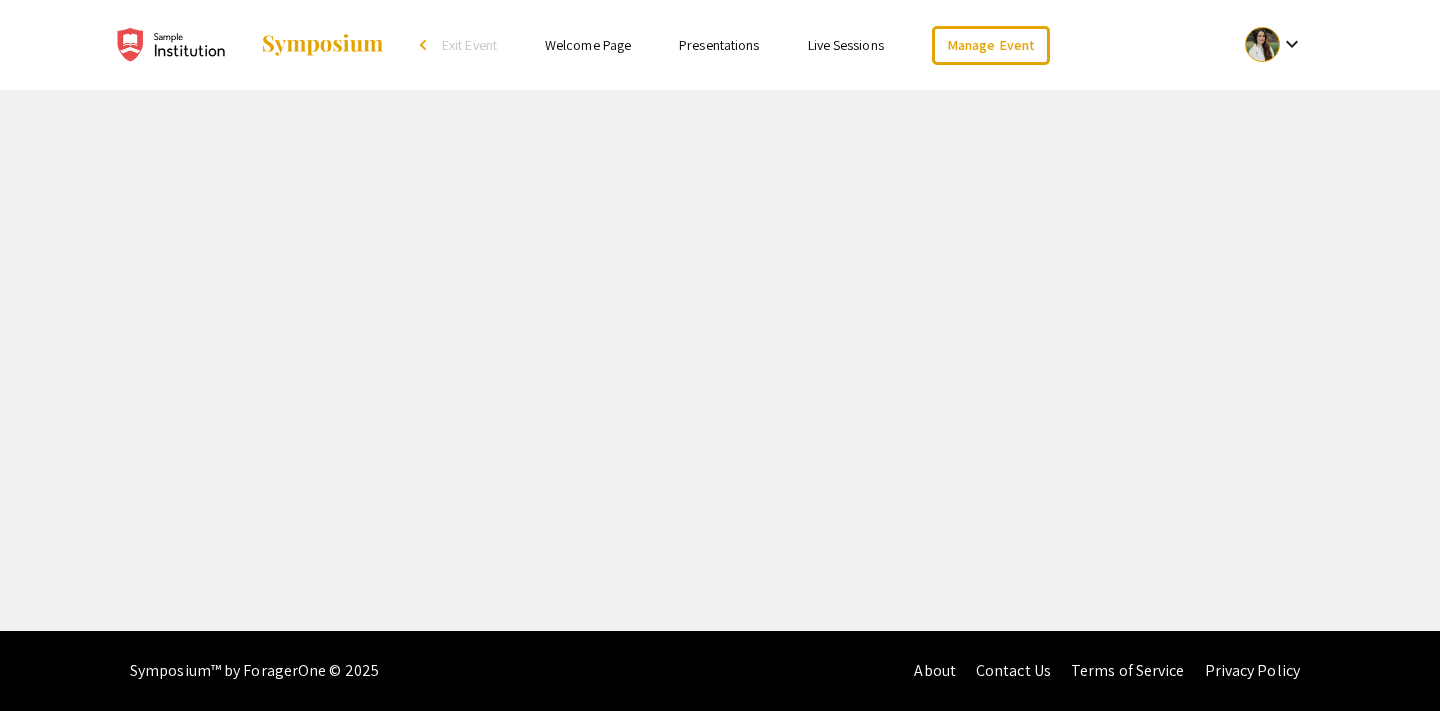 scroll, scrollTop: 0, scrollLeft: 0, axis: both 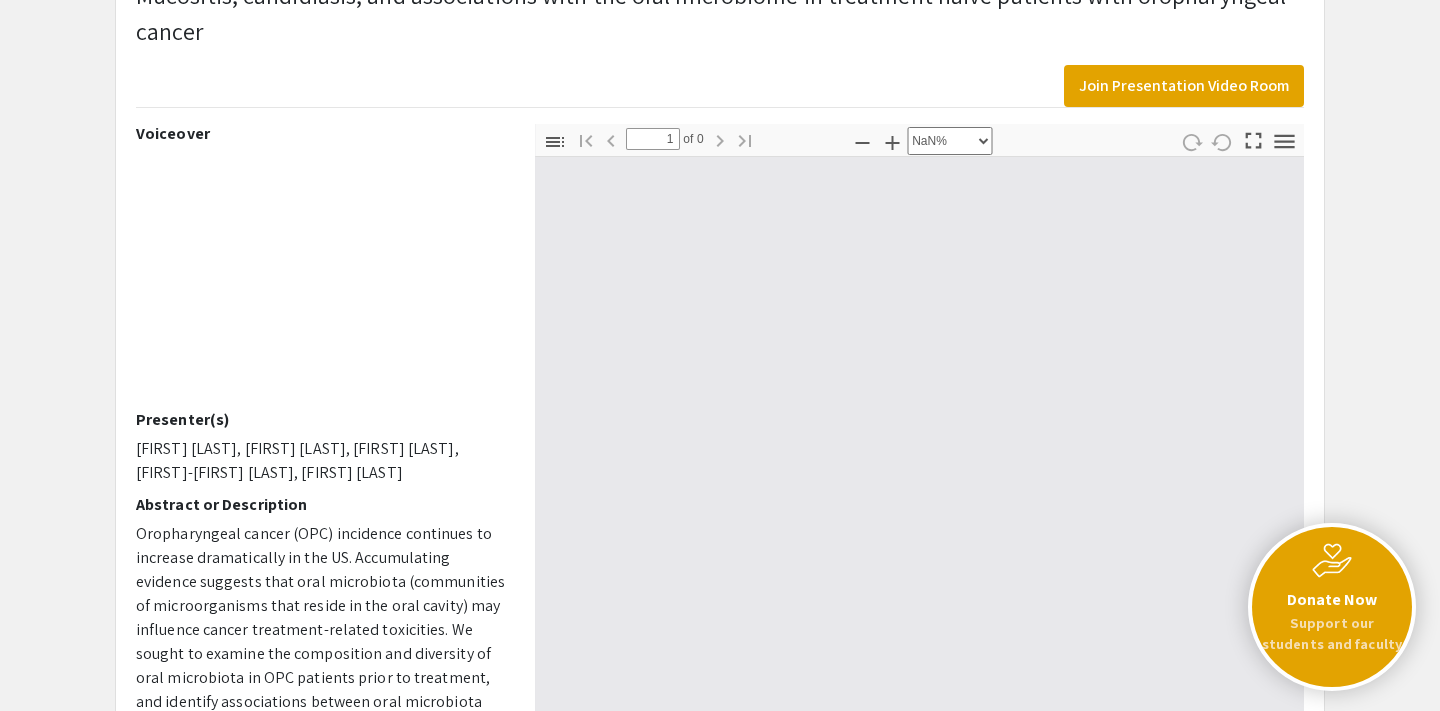 type on "0" 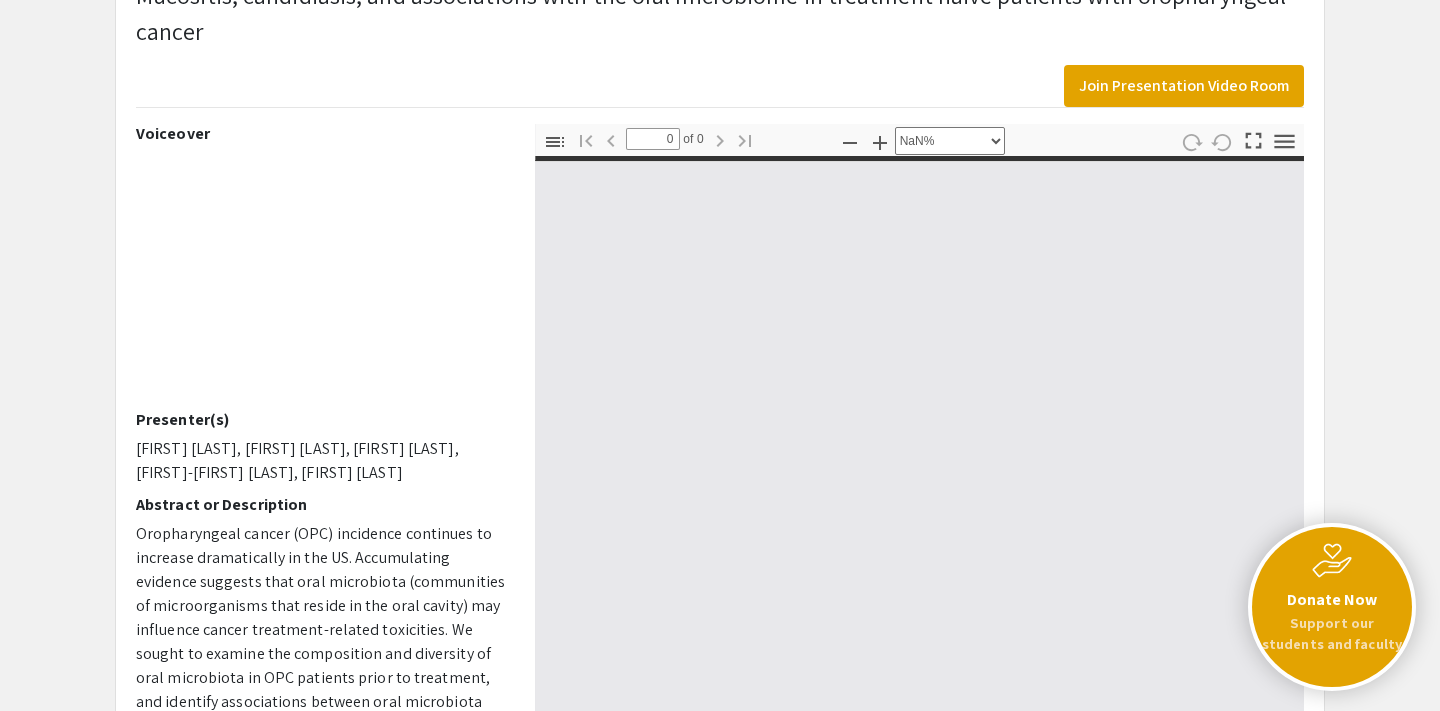 select on "auto" 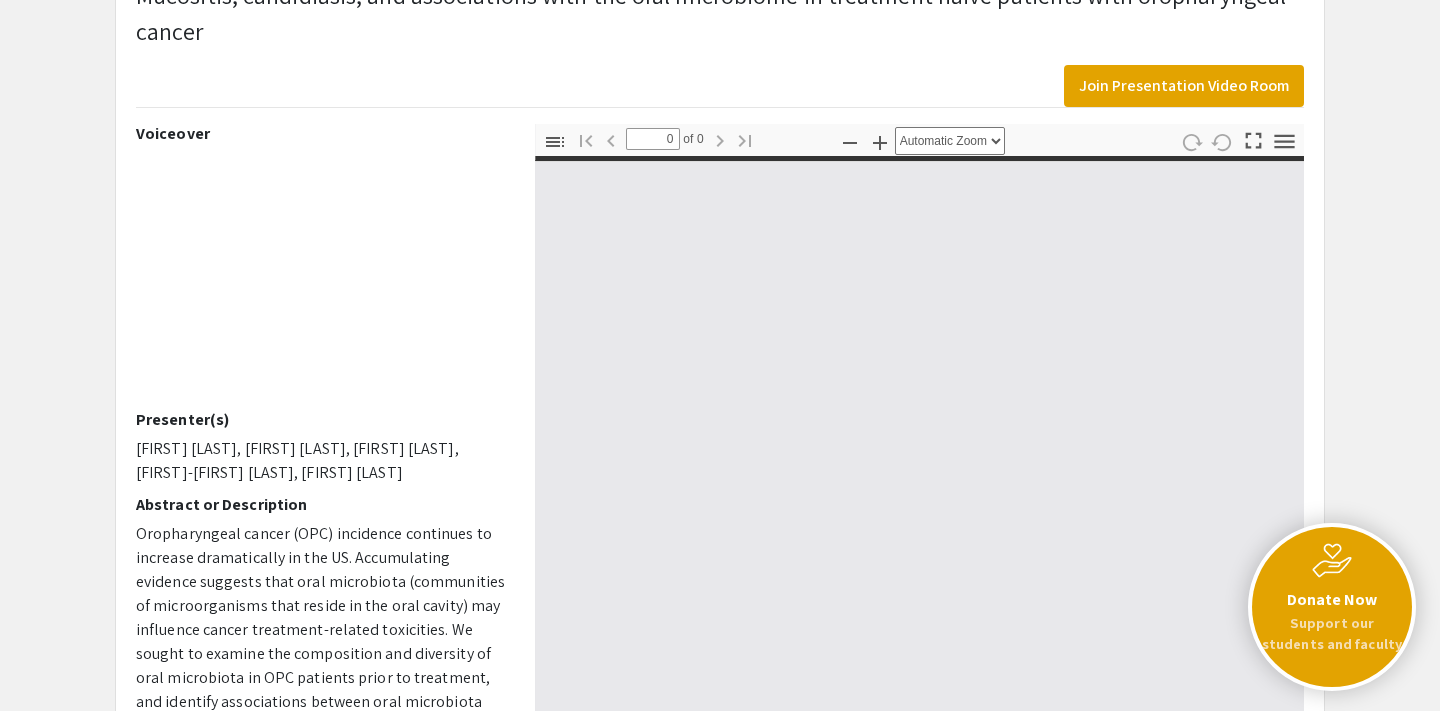 type on "1" 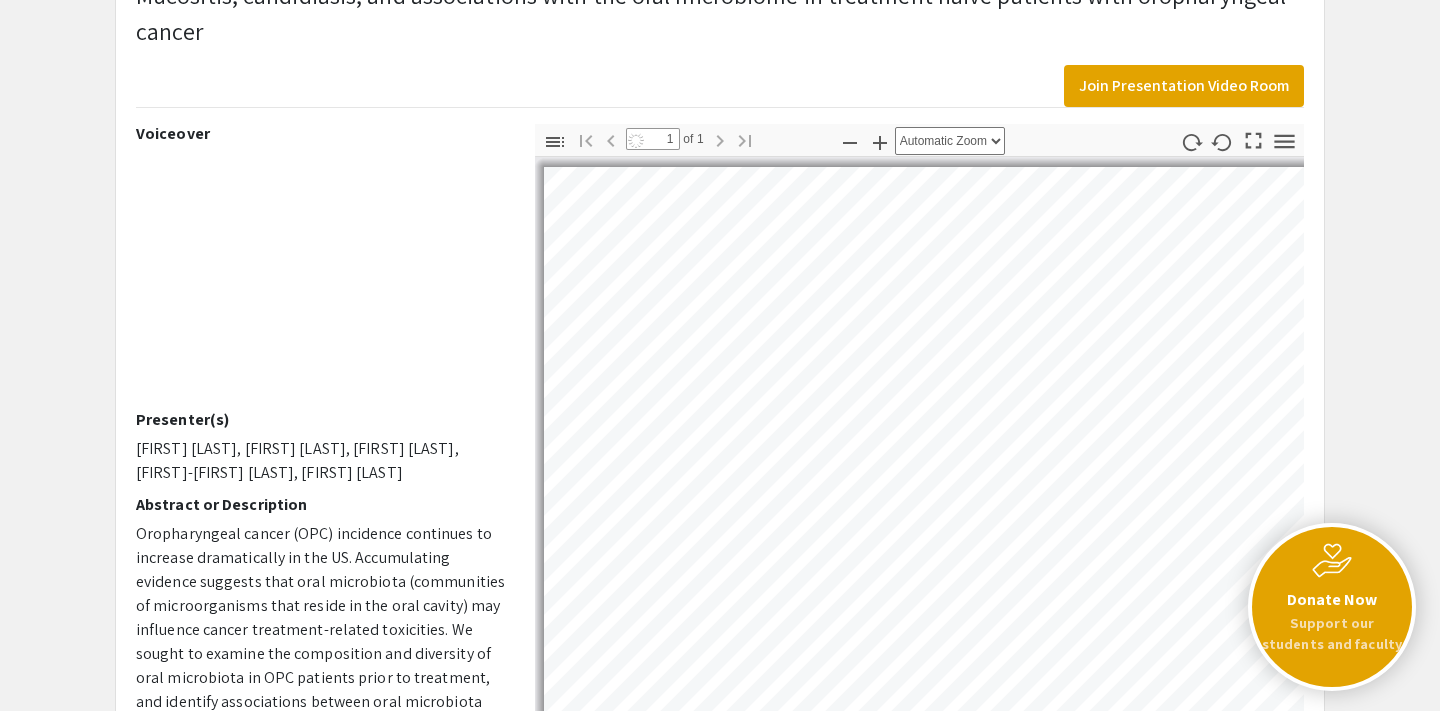 select on "auto" 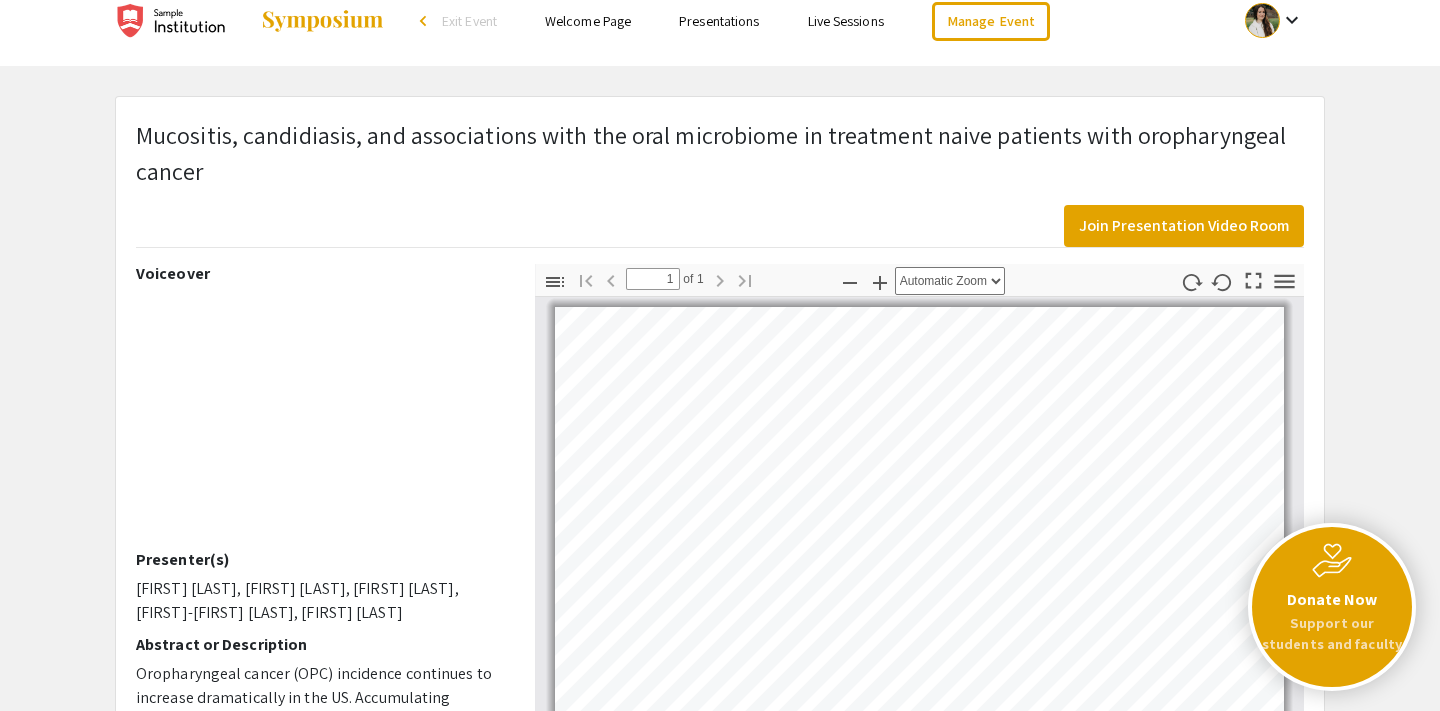 scroll, scrollTop: 0, scrollLeft: 0, axis: both 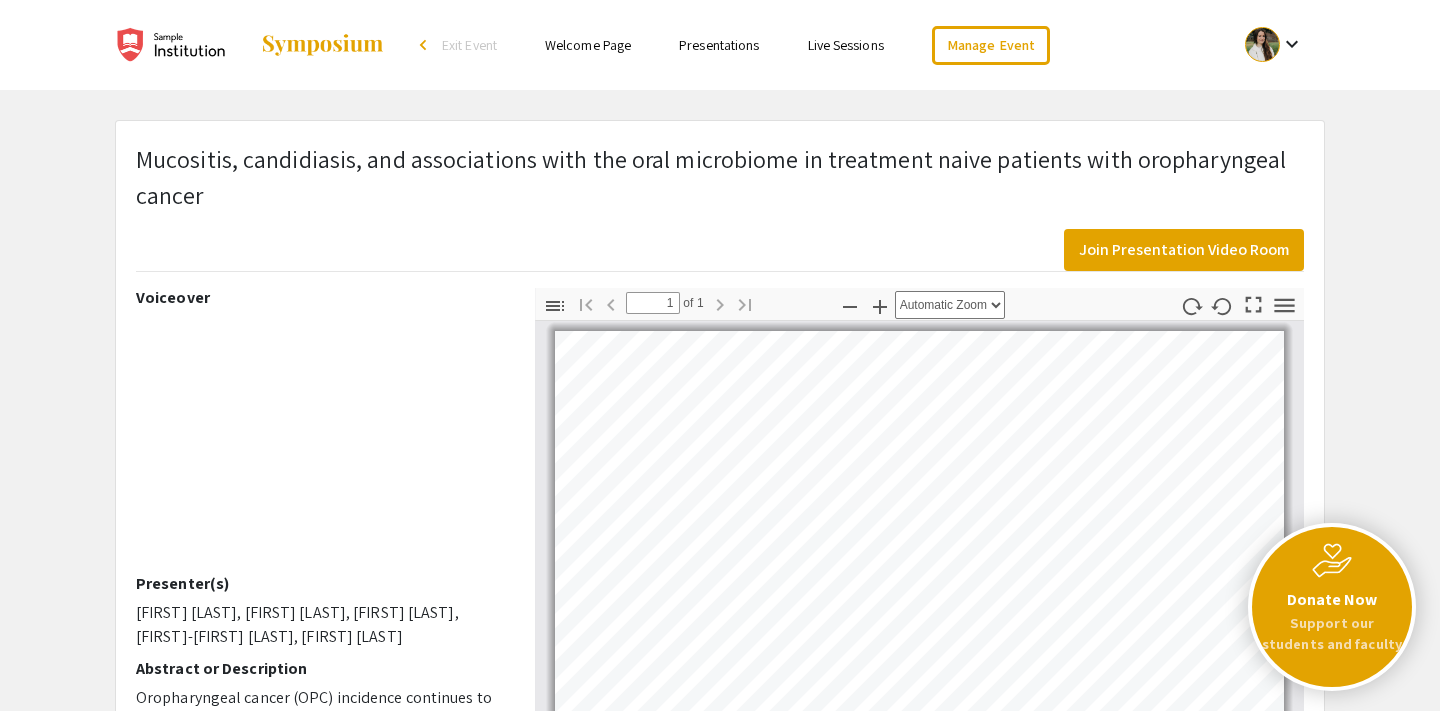 click on "Presentations" at bounding box center (719, 45) 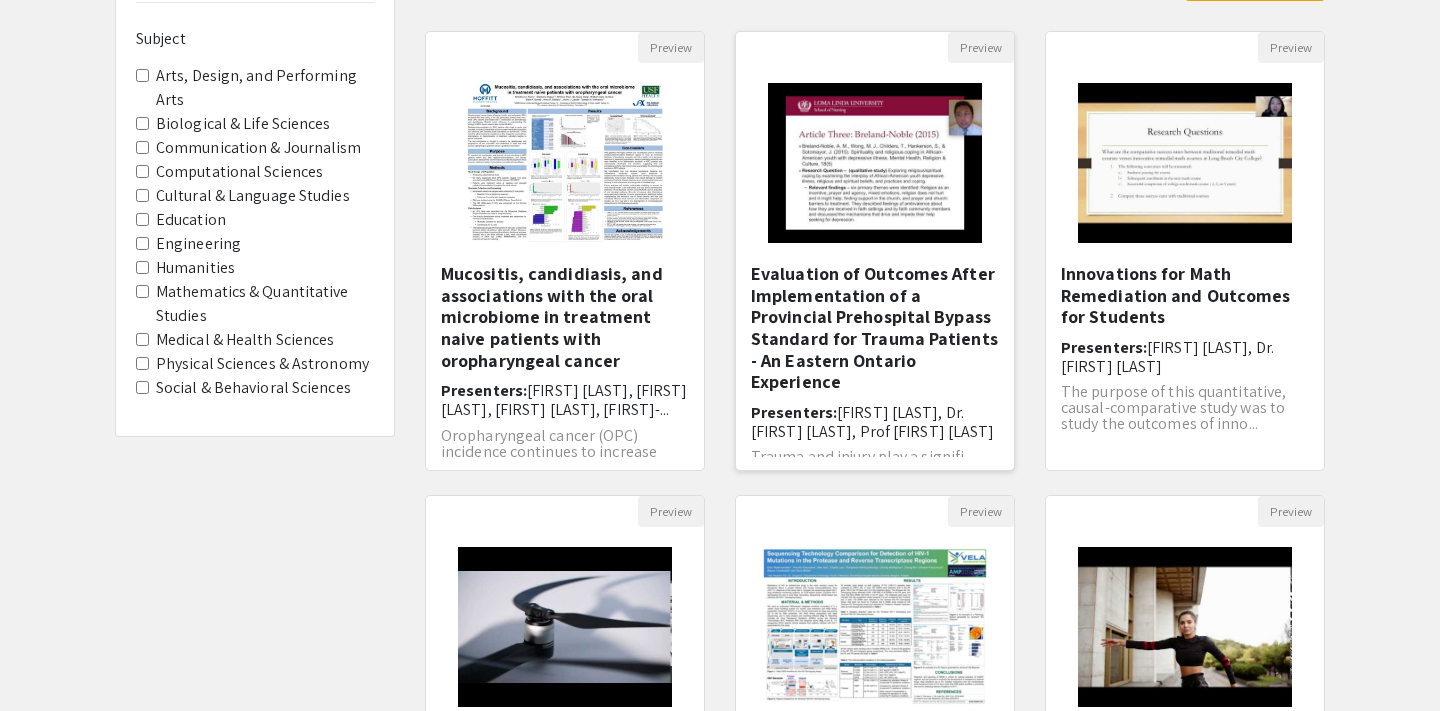 scroll, scrollTop: 191, scrollLeft: 0, axis: vertical 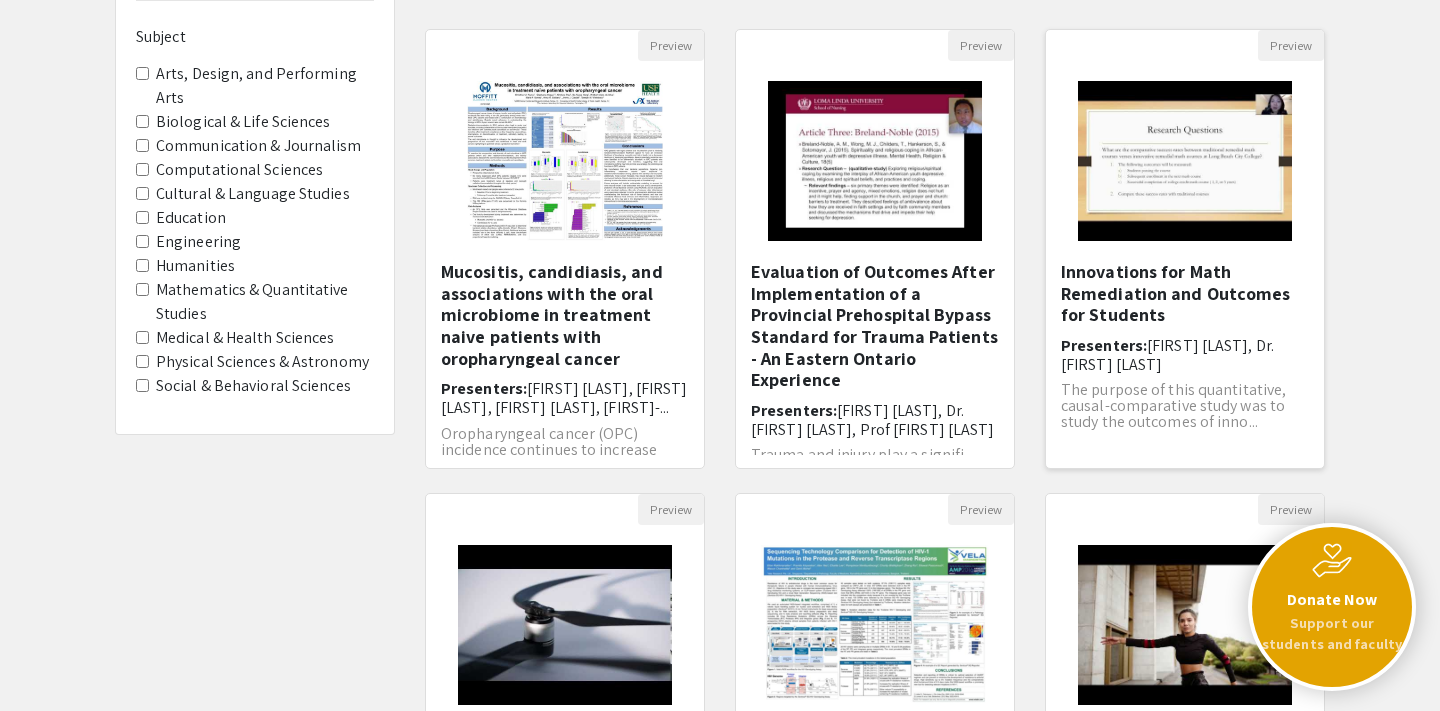 click 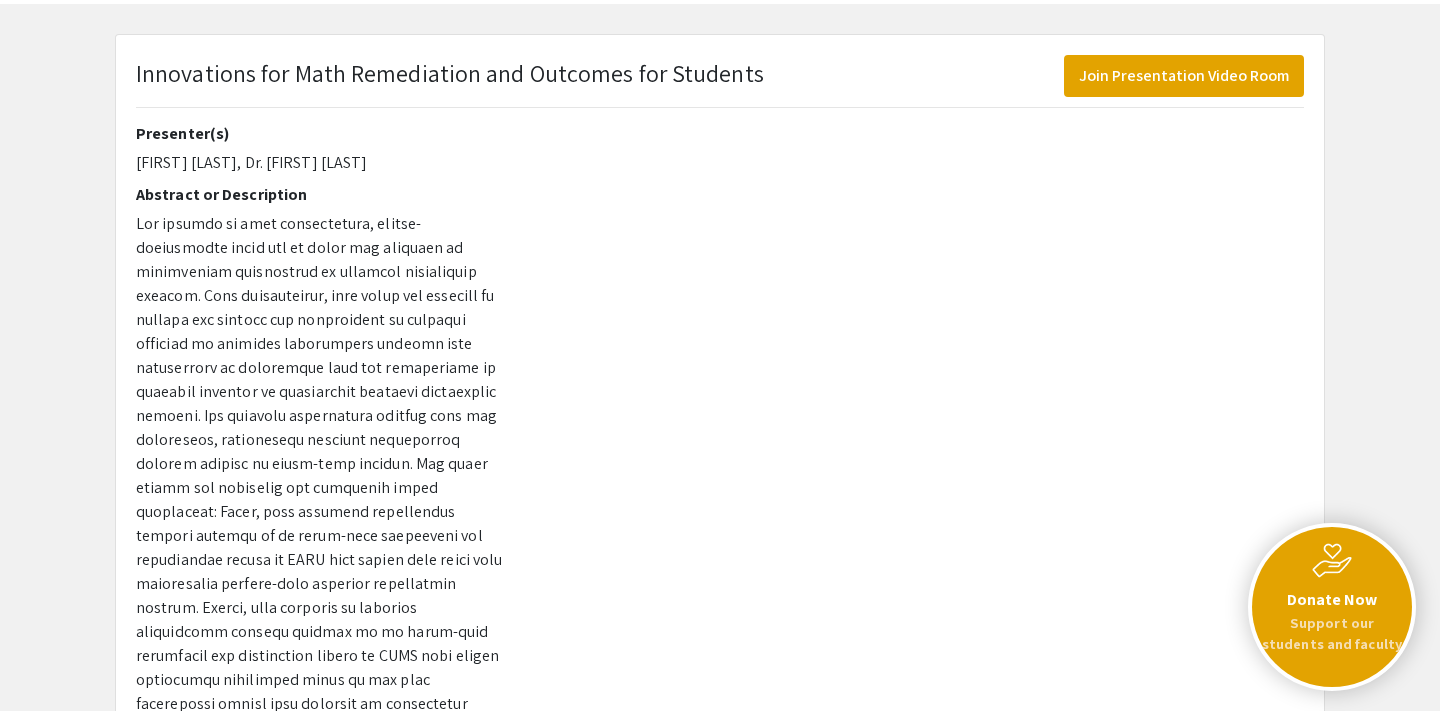 scroll, scrollTop: 0, scrollLeft: 0, axis: both 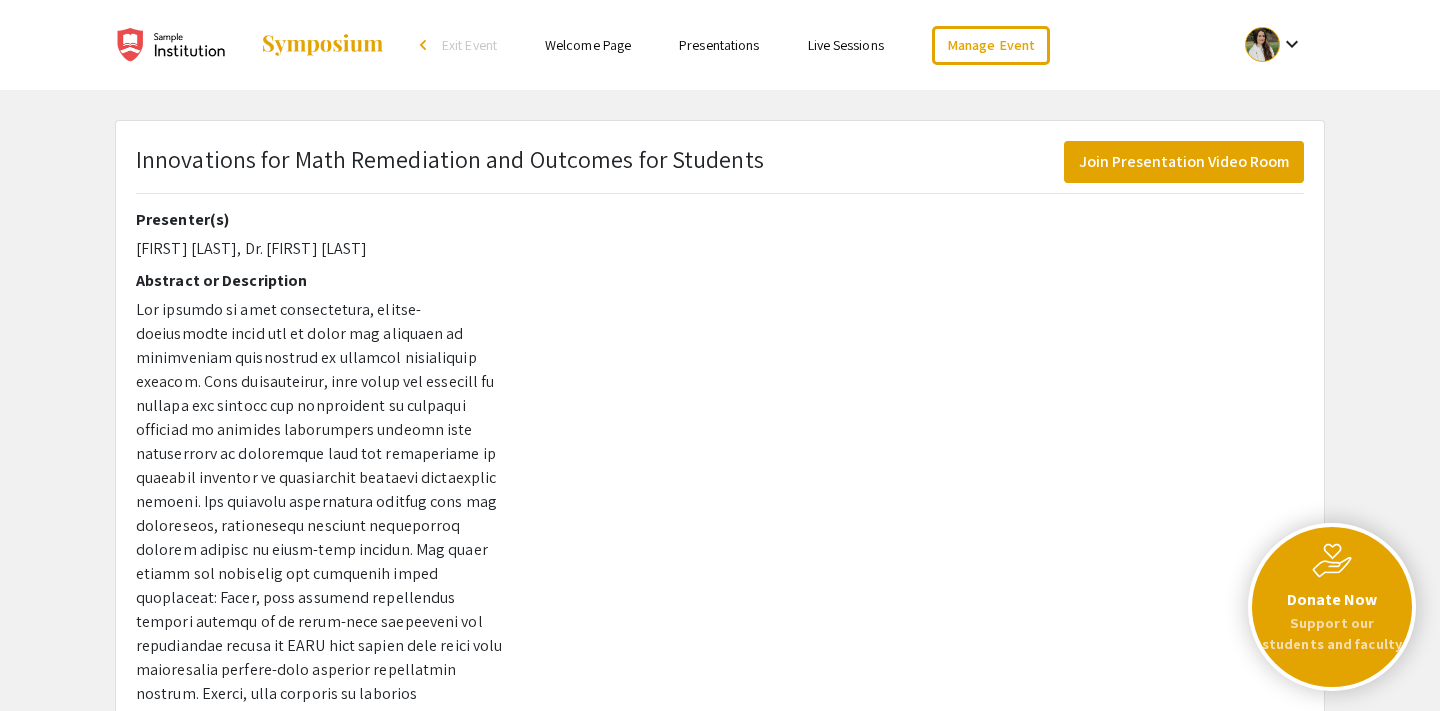 click on "Presentations" at bounding box center [719, 45] 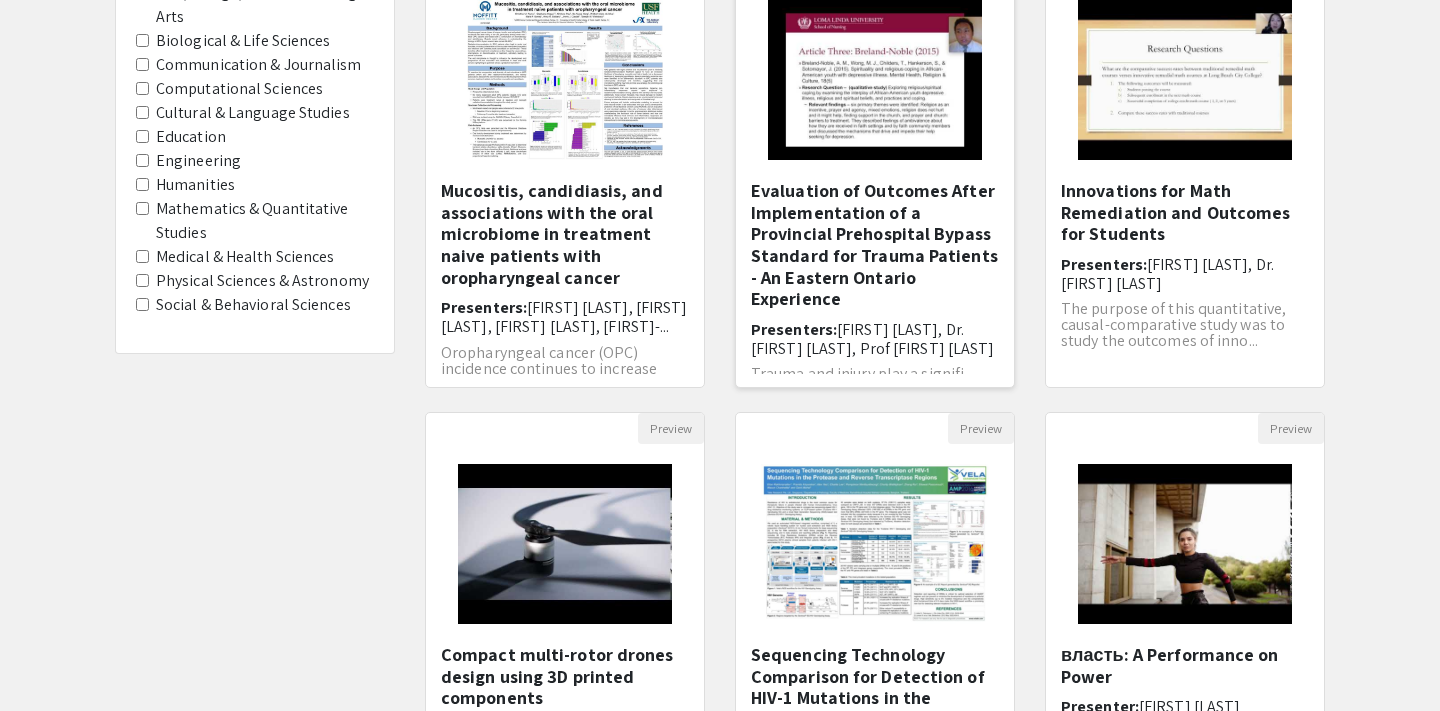 scroll, scrollTop: 355, scrollLeft: 0, axis: vertical 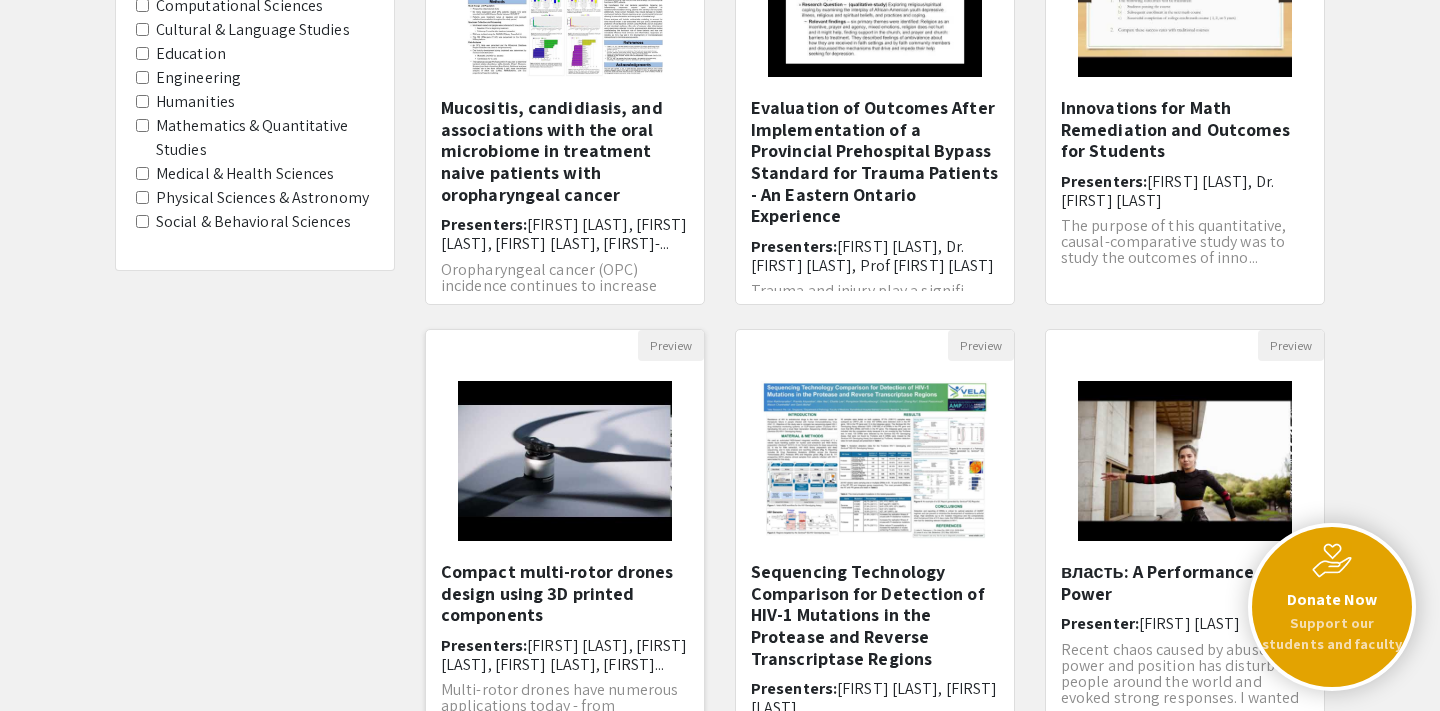 click 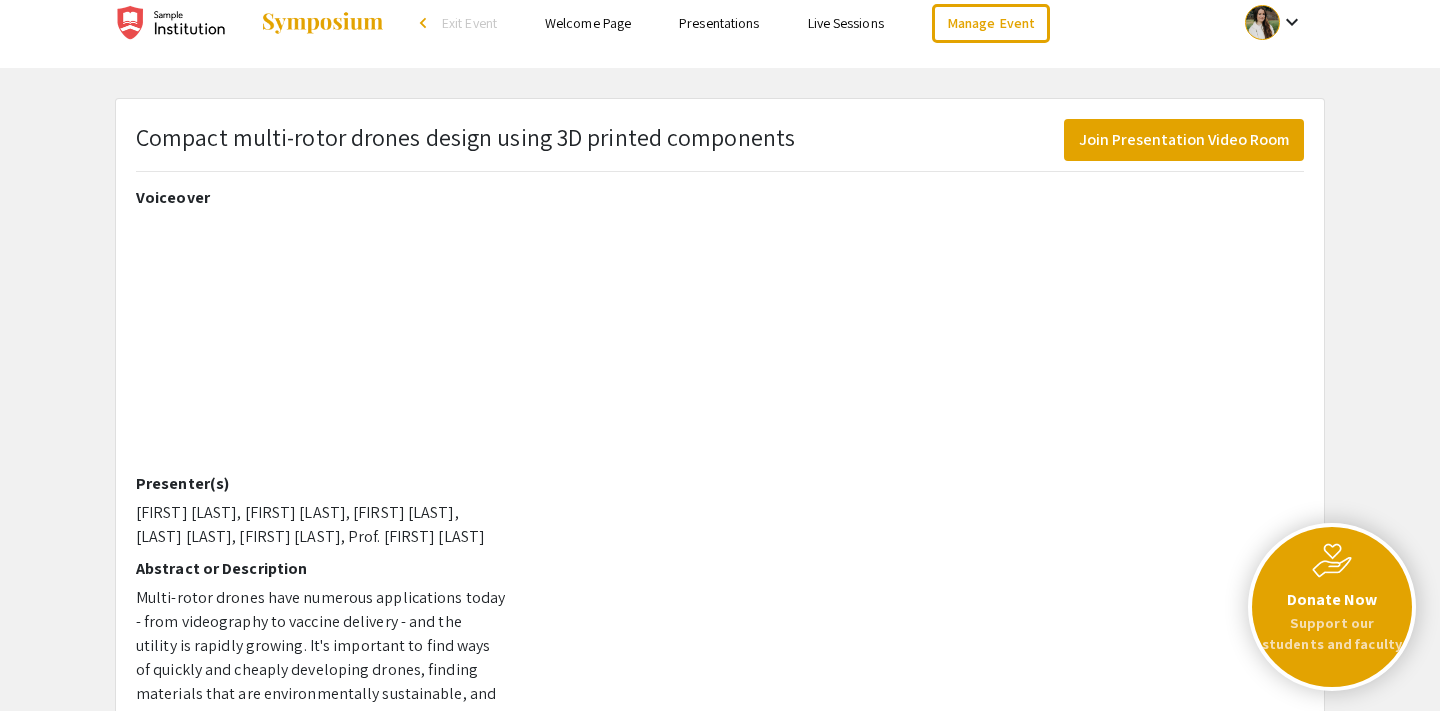 scroll, scrollTop: 0, scrollLeft: 0, axis: both 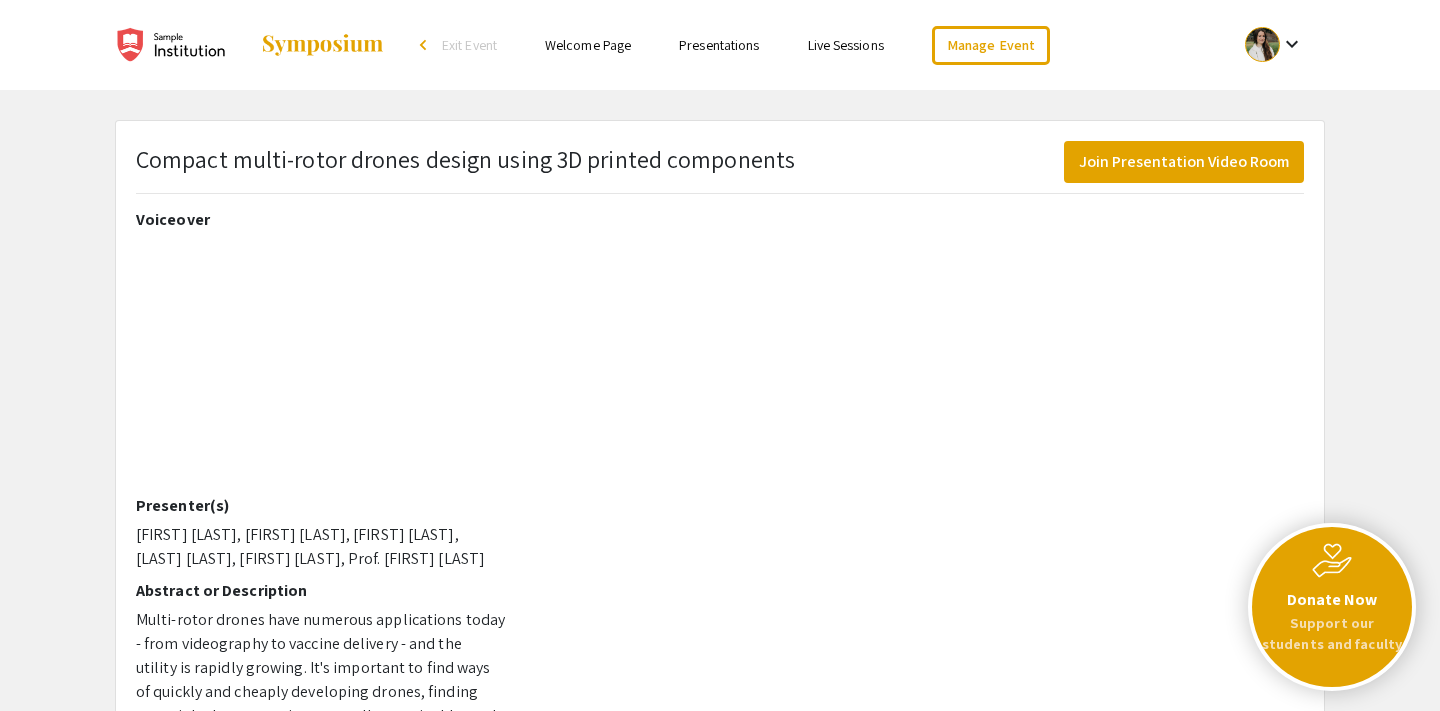 click on "Live Sessions" at bounding box center (846, 45) 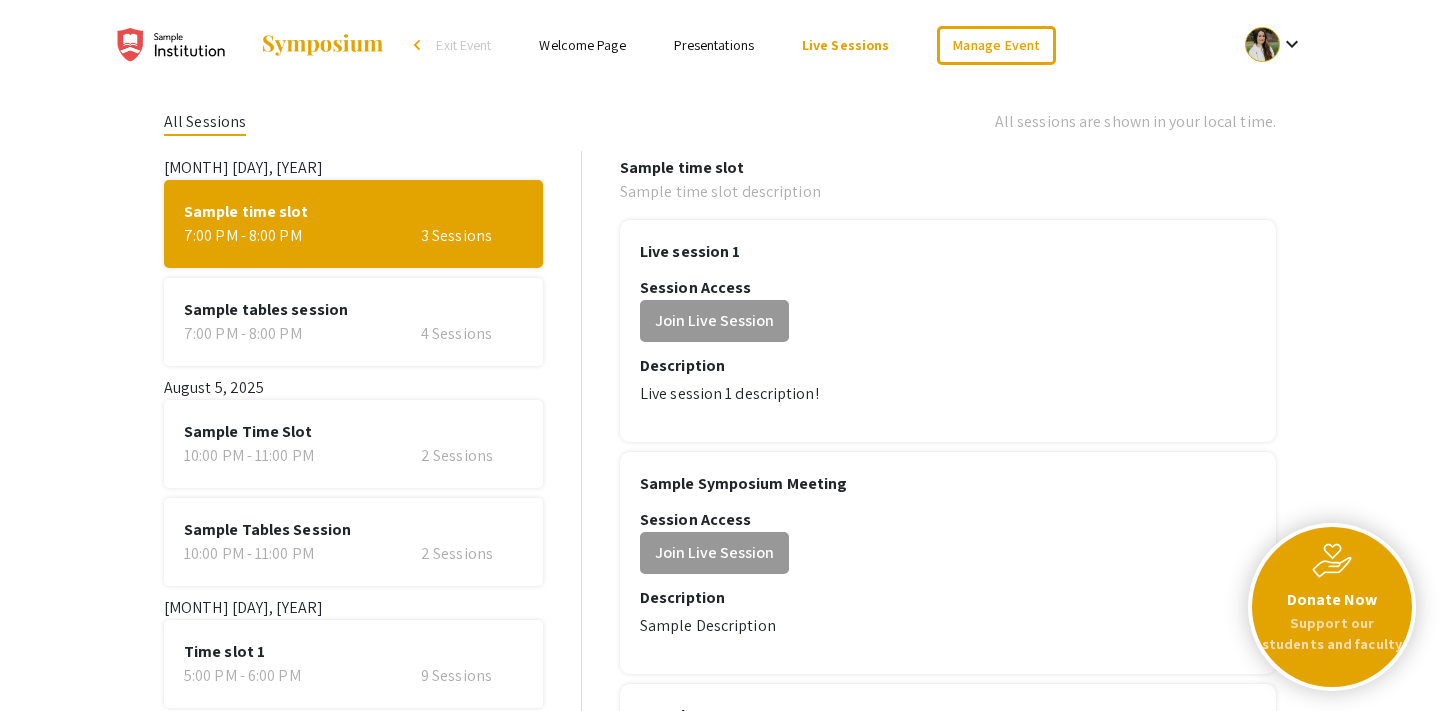 scroll, scrollTop: 65, scrollLeft: 0, axis: vertical 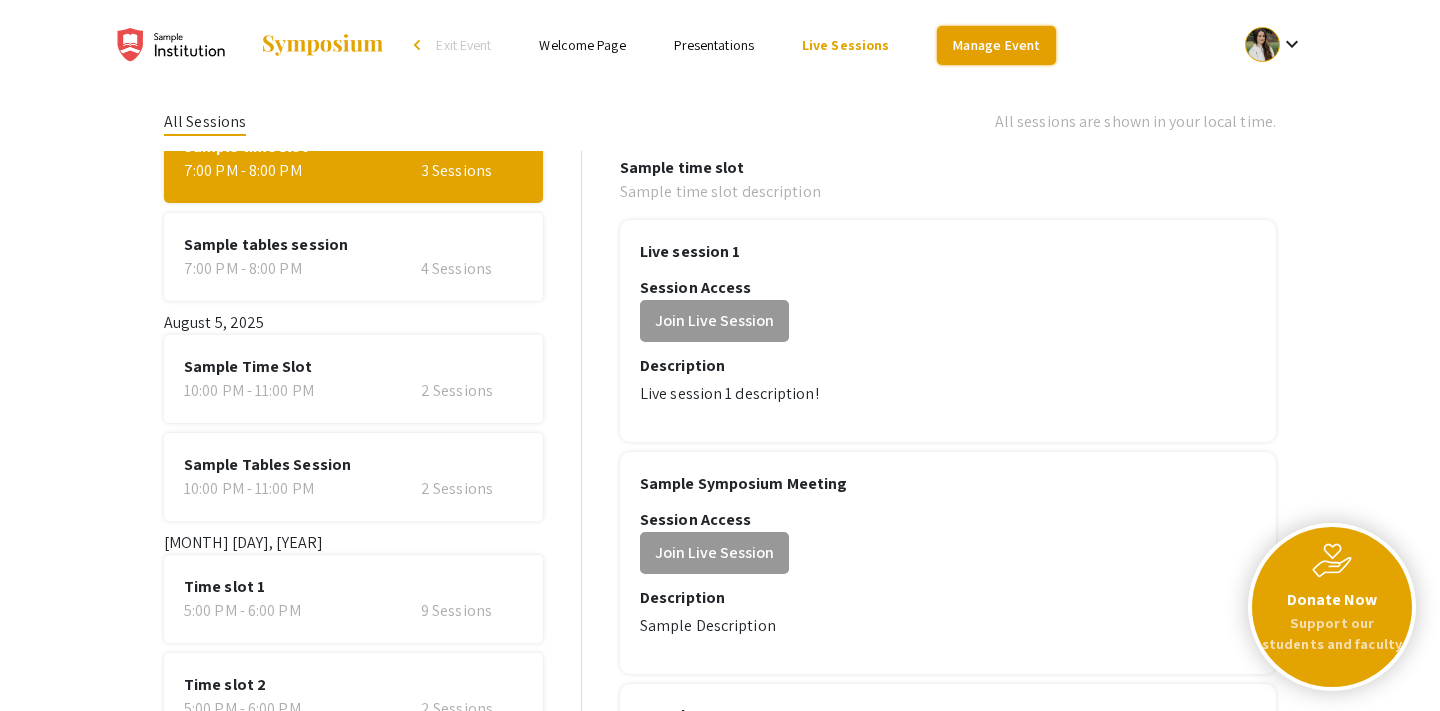 click on "Manage Event" at bounding box center [996, 45] 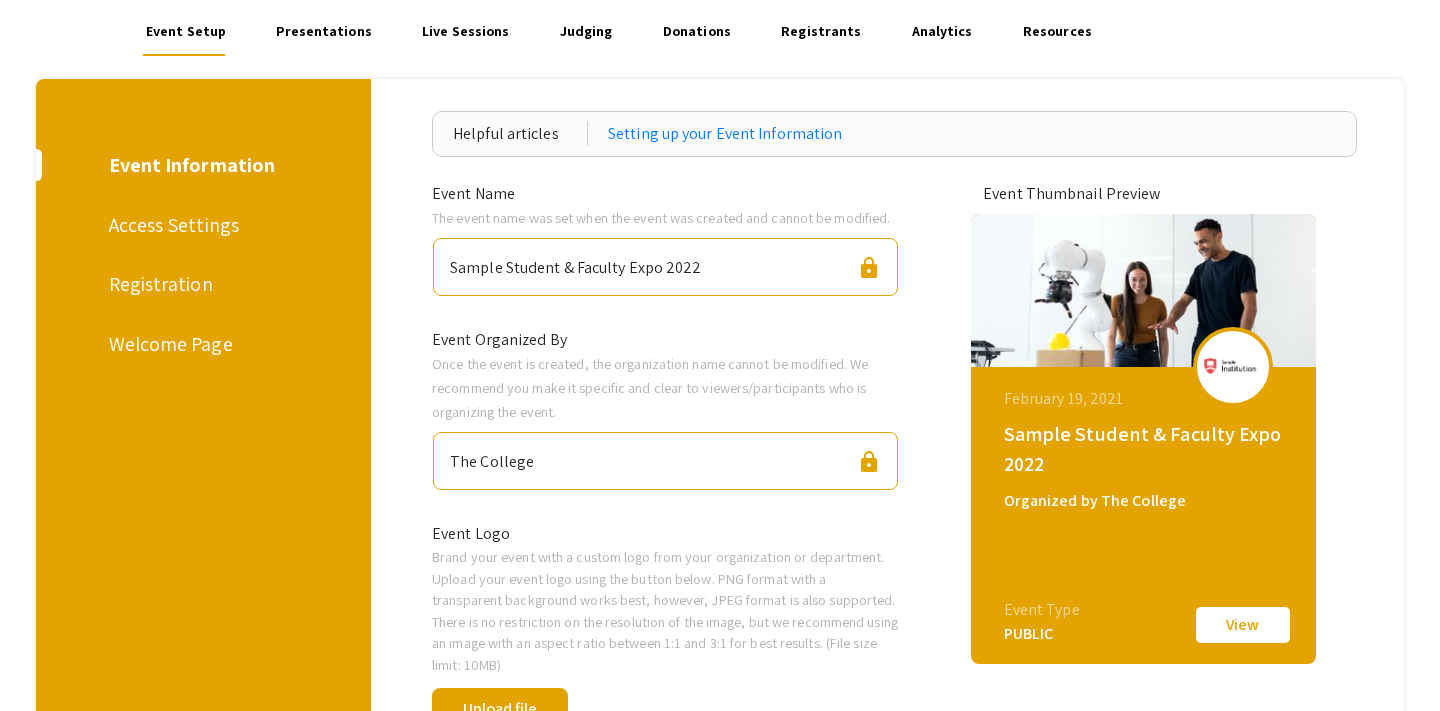 scroll, scrollTop: 140, scrollLeft: 0, axis: vertical 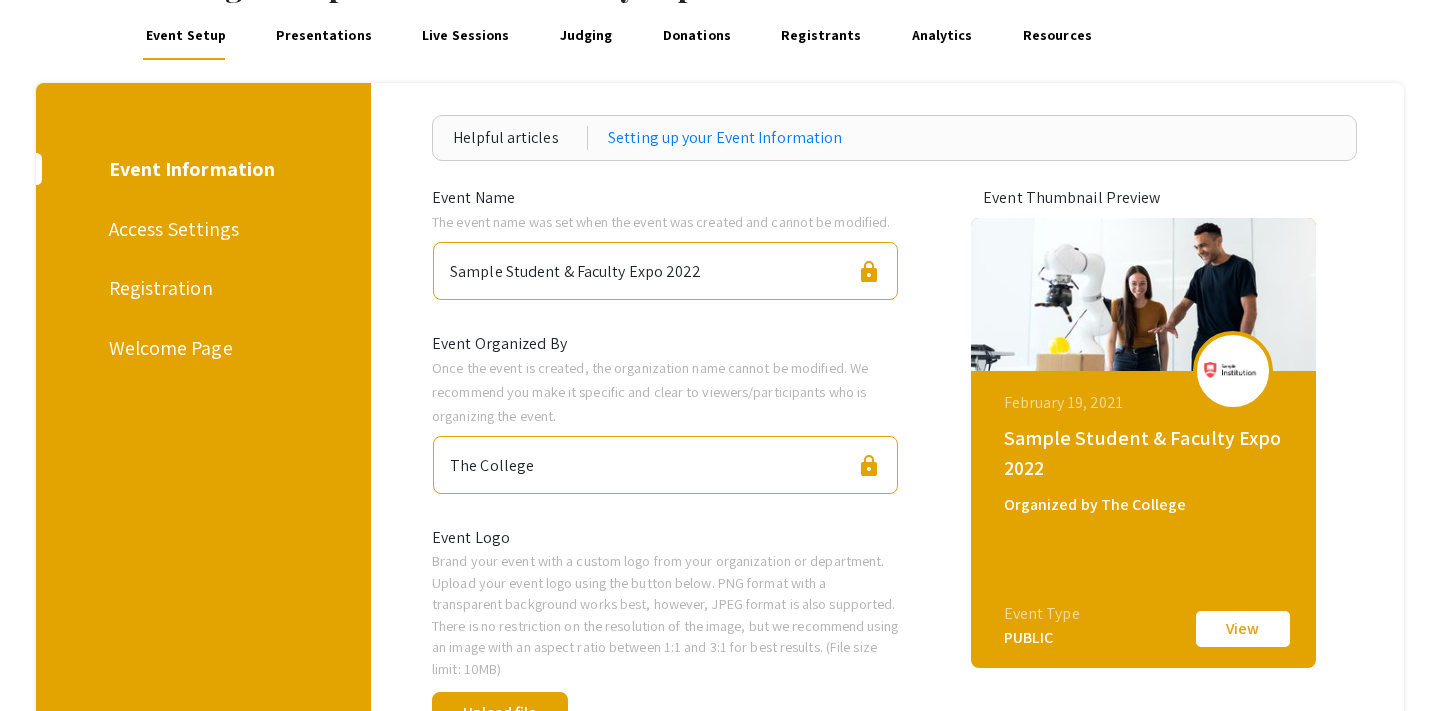 click on "Access Settings" at bounding box center [200, 229] 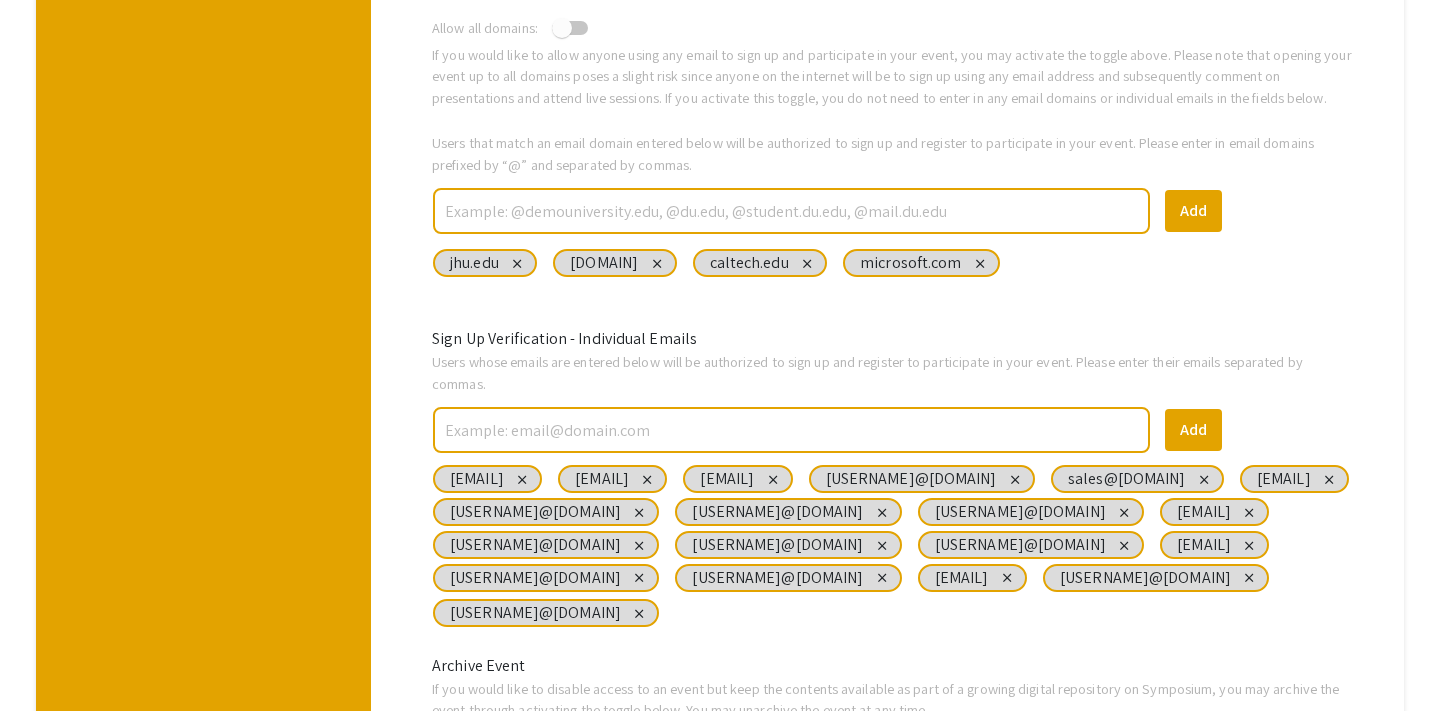 scroll, scrollTop: 896, scrollLeft: 0, axis: vertical 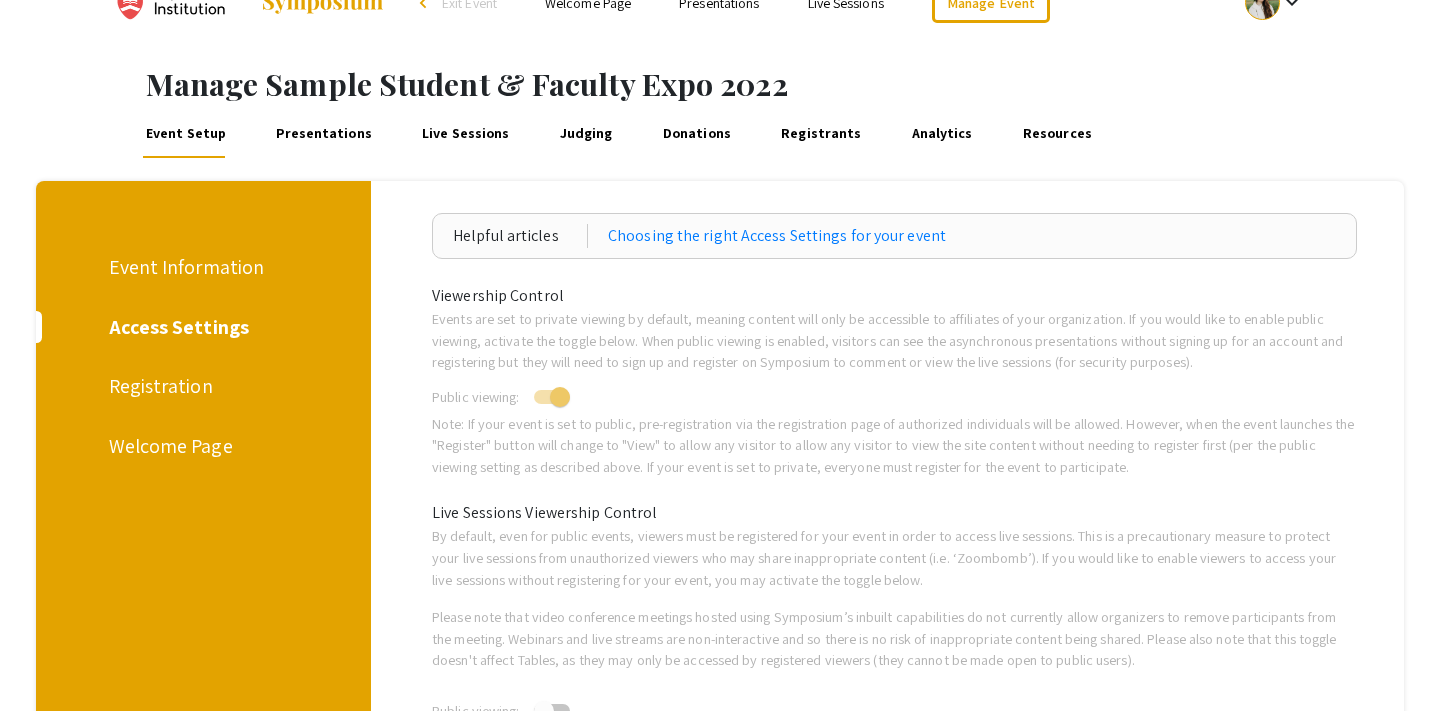 click on "Registration" at bounding box center [200, 386] 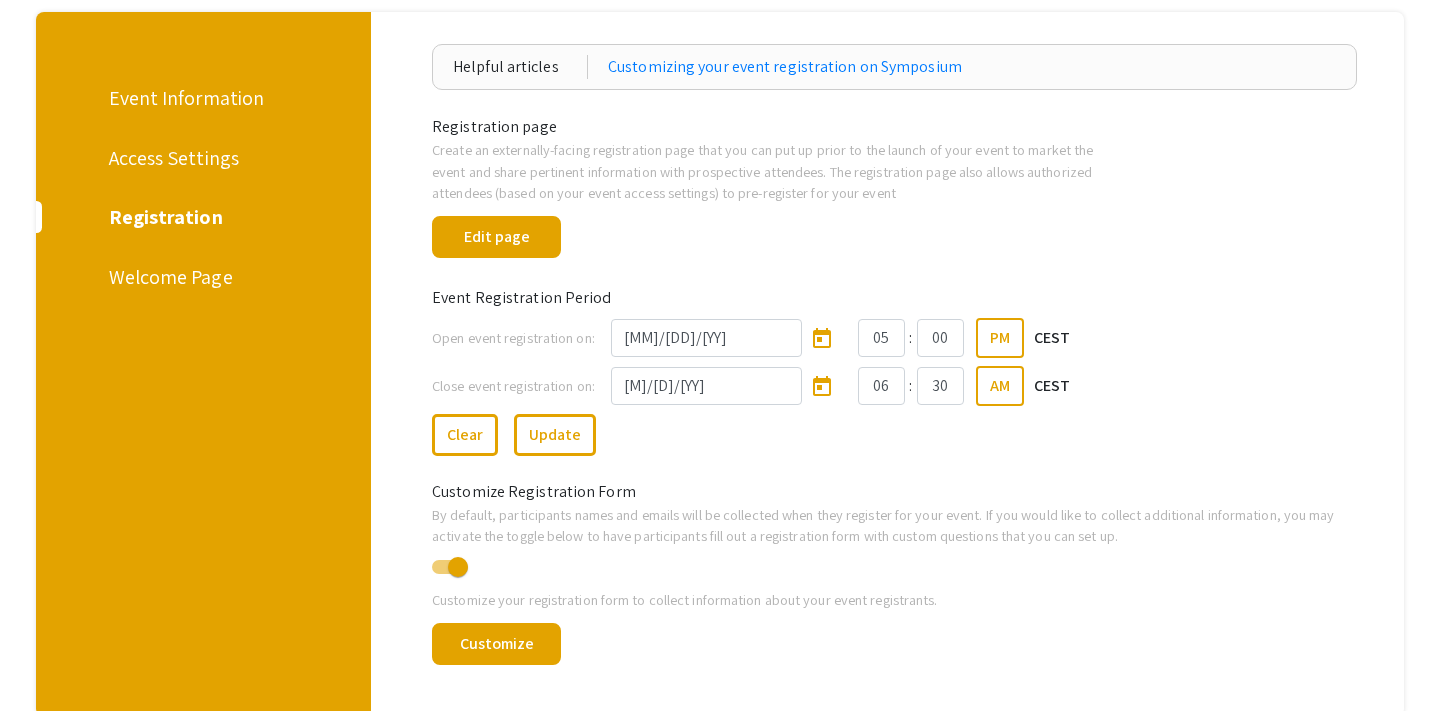 scroll, scrollTop: 208, scrollLeft: 0, axis: vertical 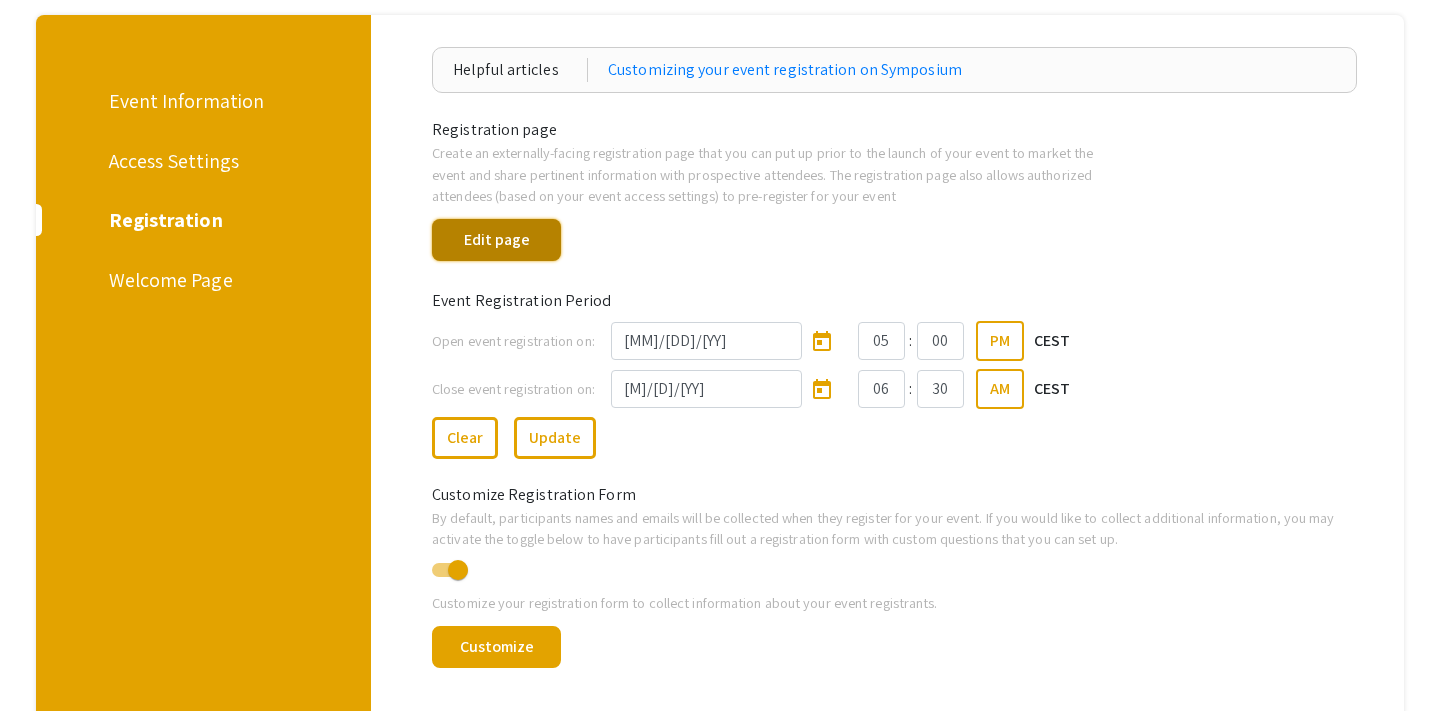 click on "Edit page" at bounding box center (496, 240) 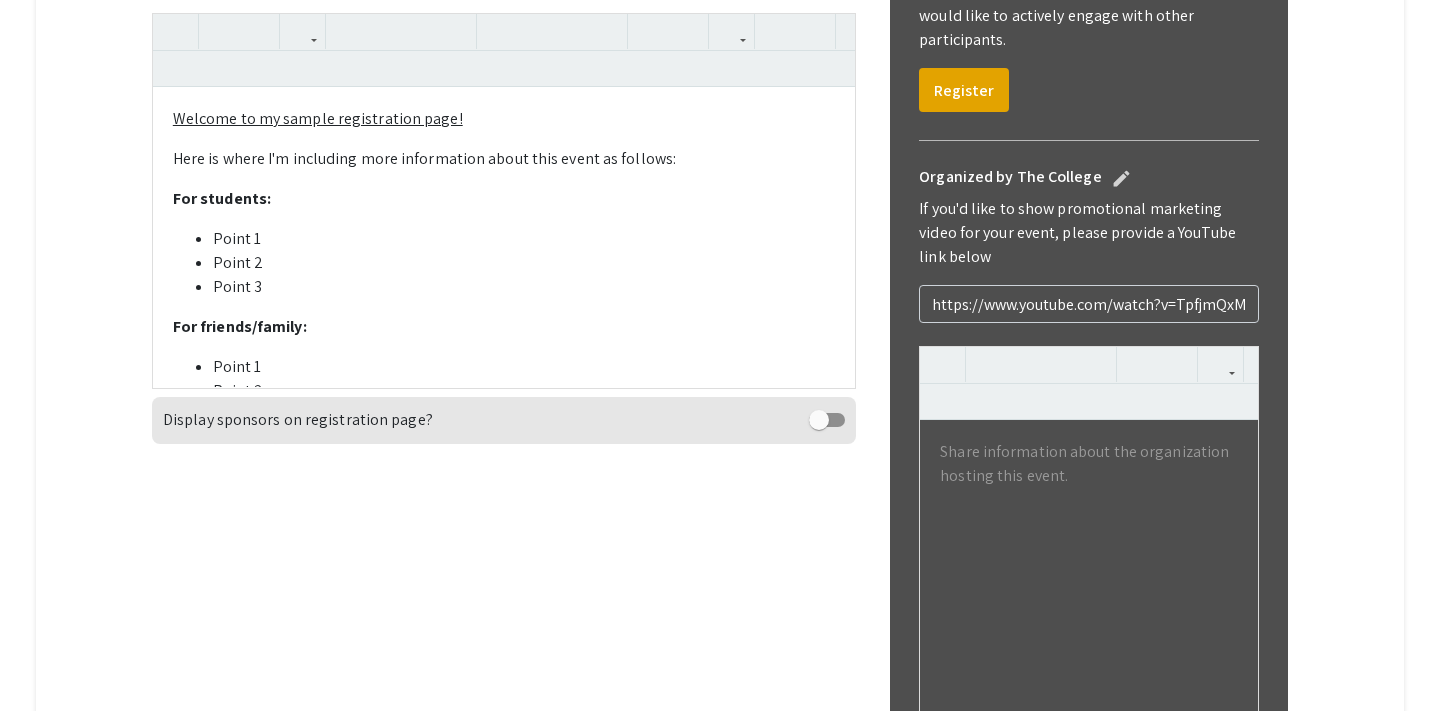 scroll, scrollTop: 654, scrollLeft: 0, axis: vertical 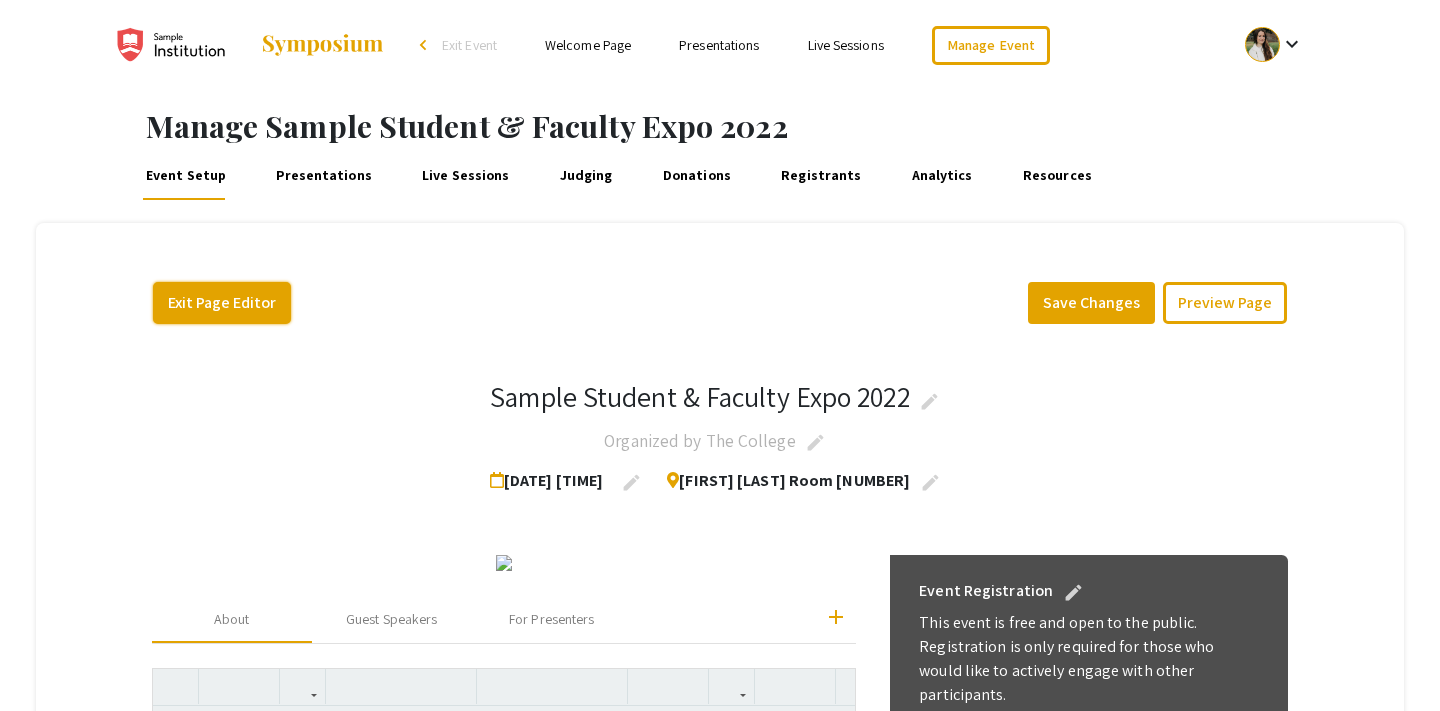 click on "Exit Page Editor" 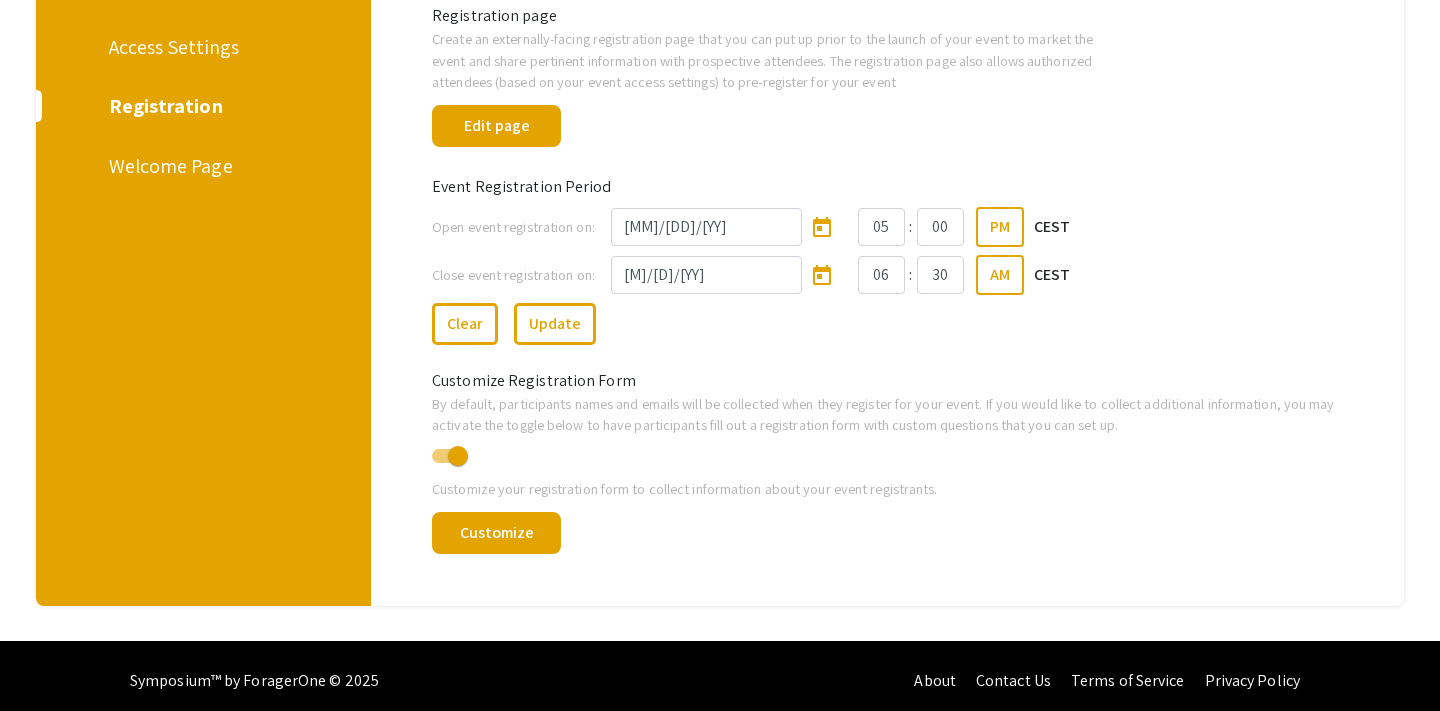 scroll, scrollTop: 332, scrollLeft: 0, axis: vertical 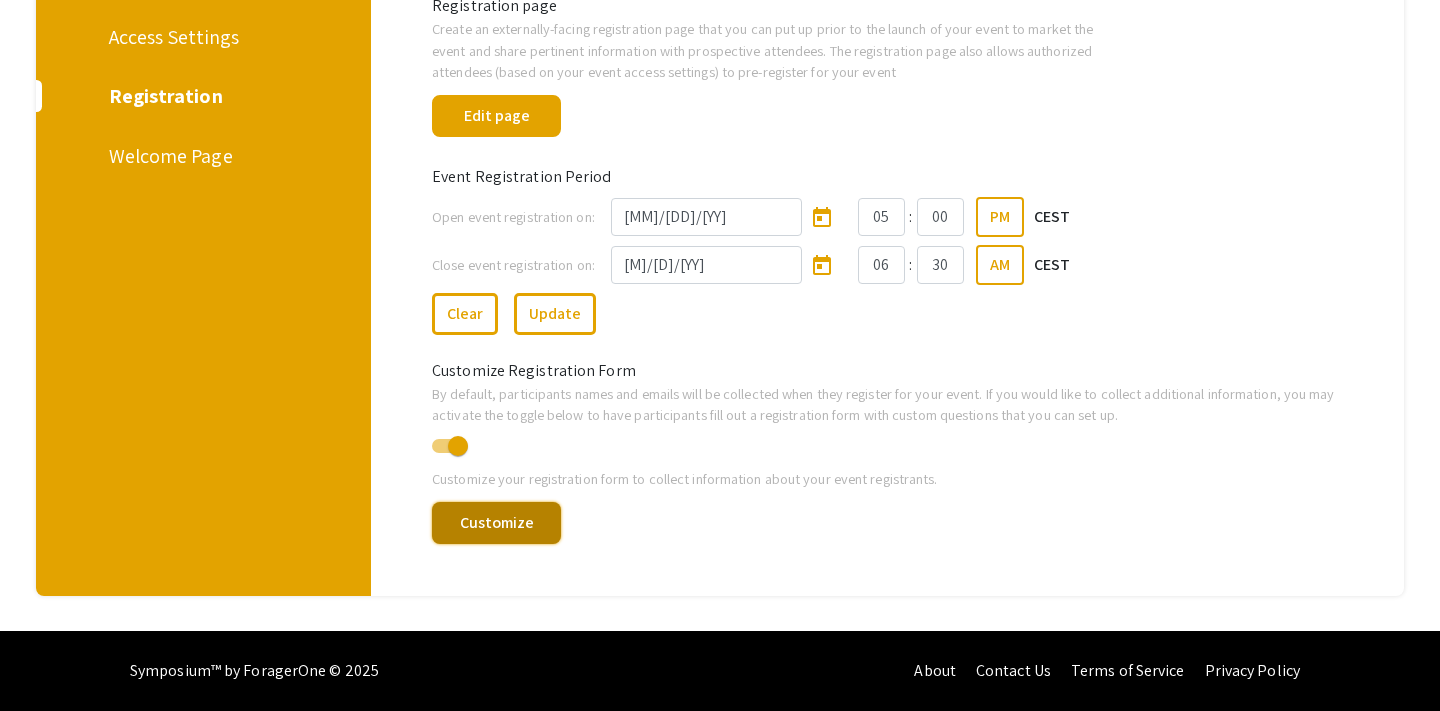click on "Customize" at bounding box center (496, 523) 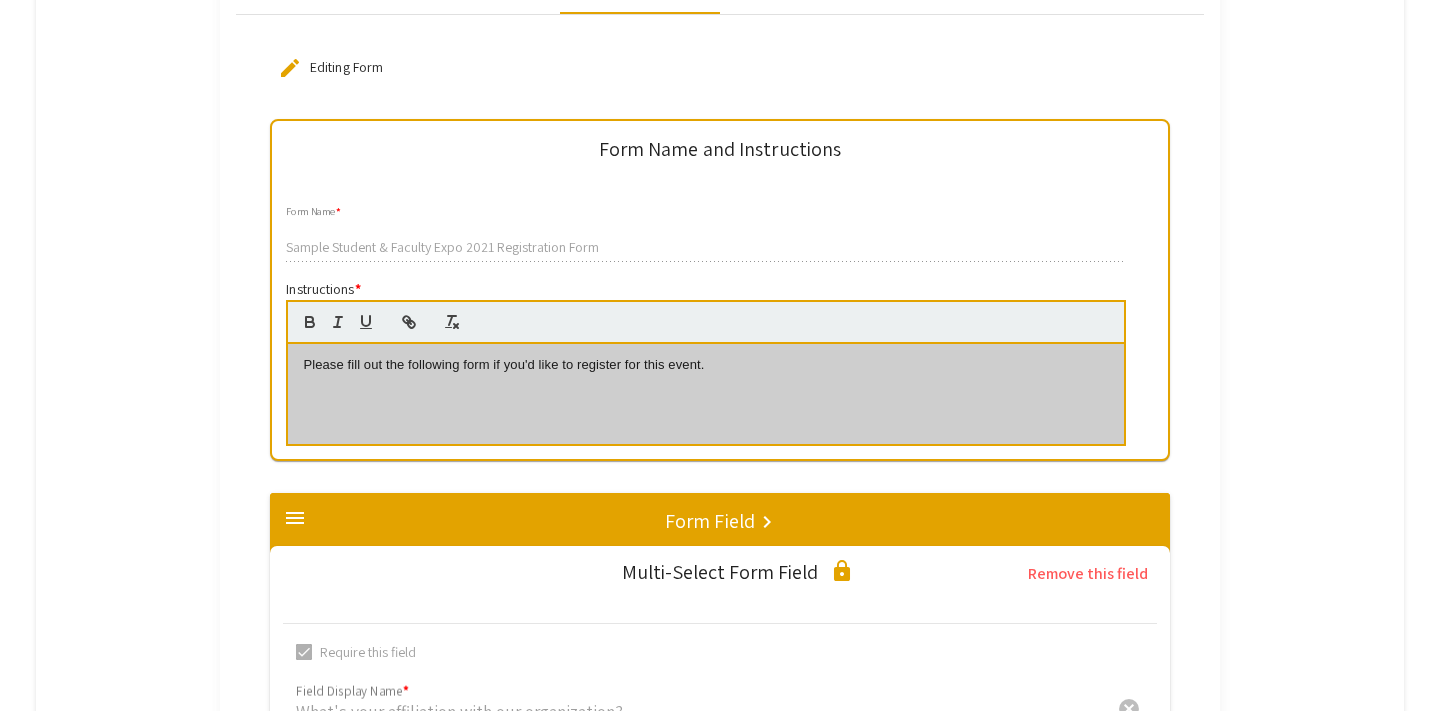 scroll, scrollTop: 0, scrollLeft: 0, axis: both 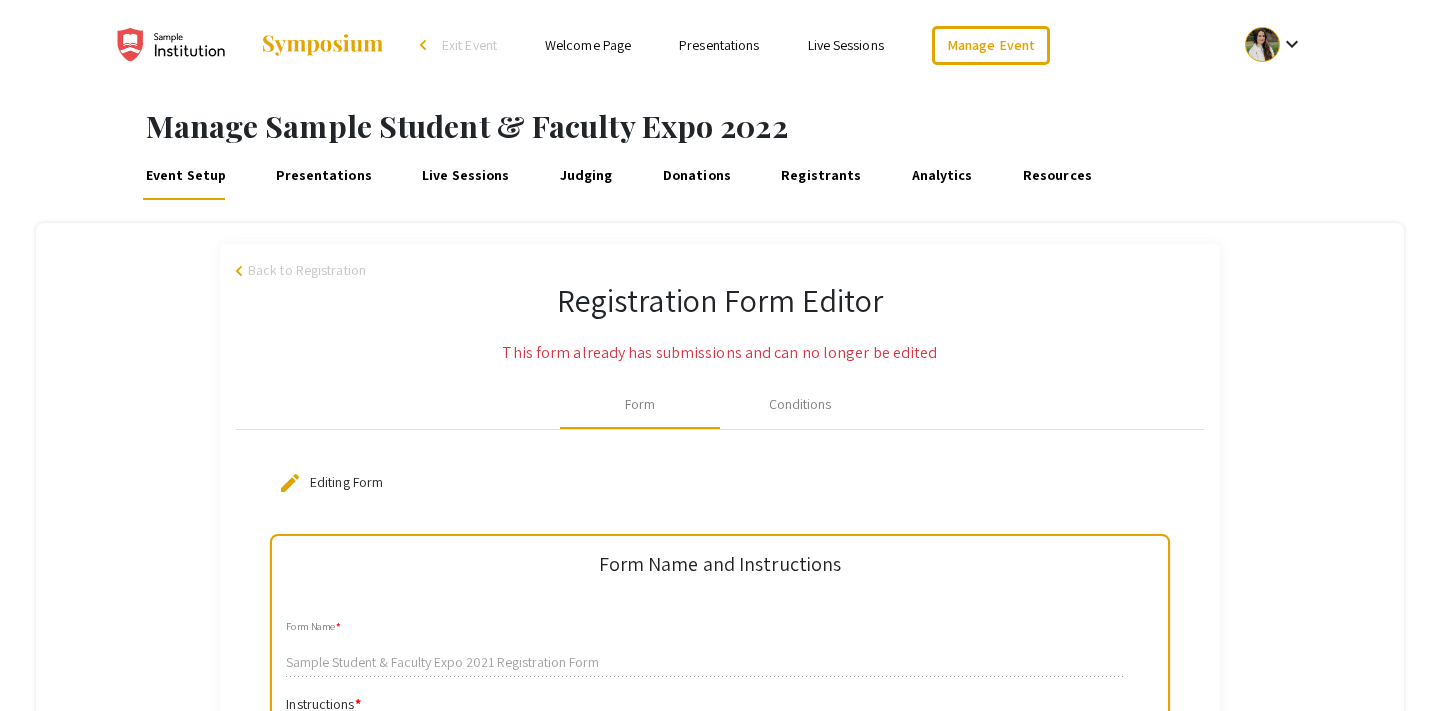 click on "Back to Registration" at bounding box center (307, 270) 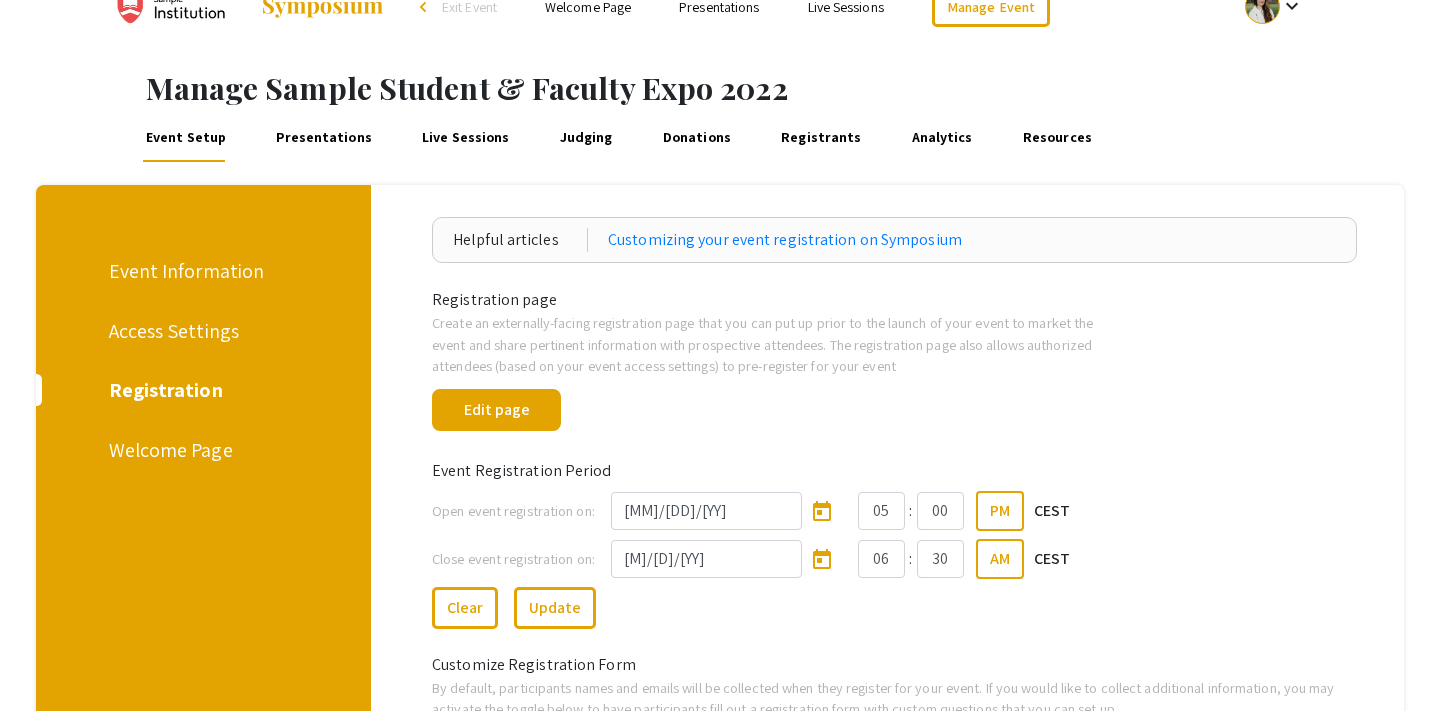 scroll, scrollTop: 39, scrollLeft: 0, axis: vertical 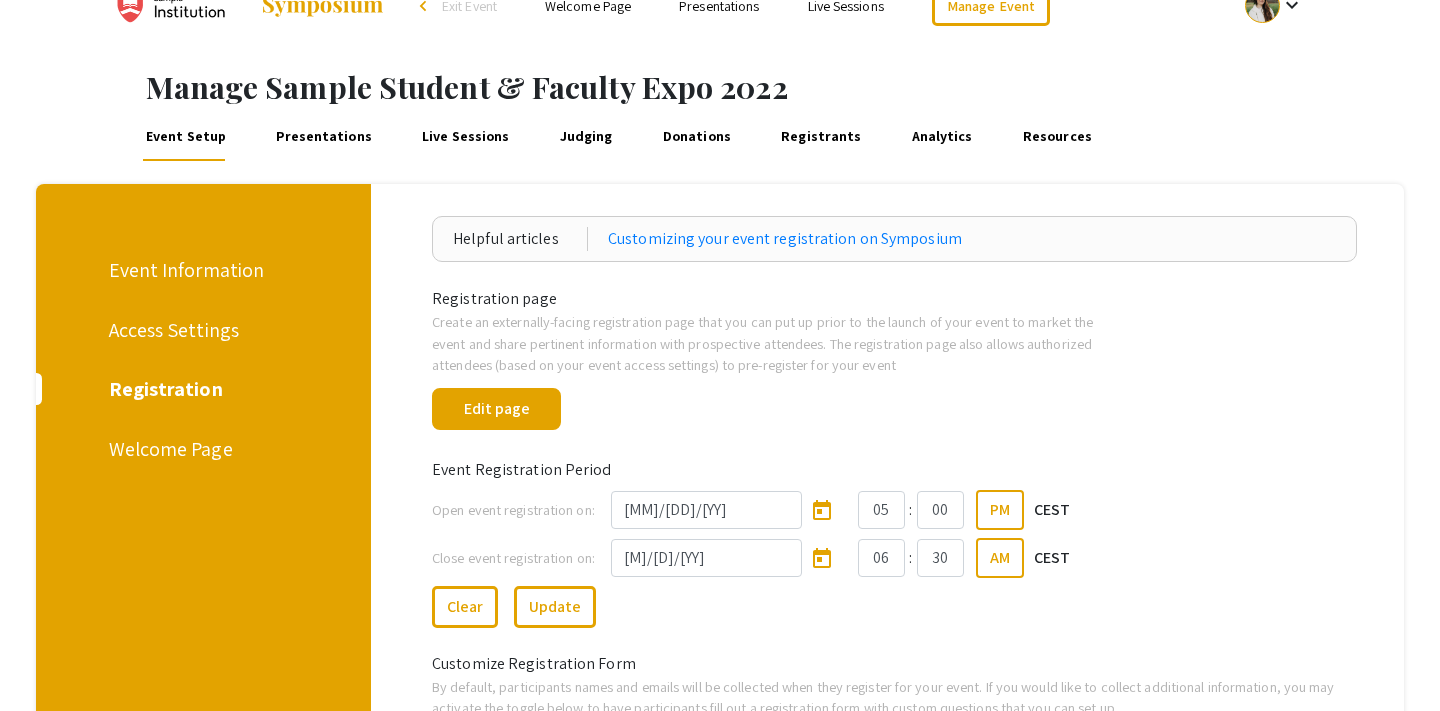 click on "Welcome Page" at bounding box center [200, 449] 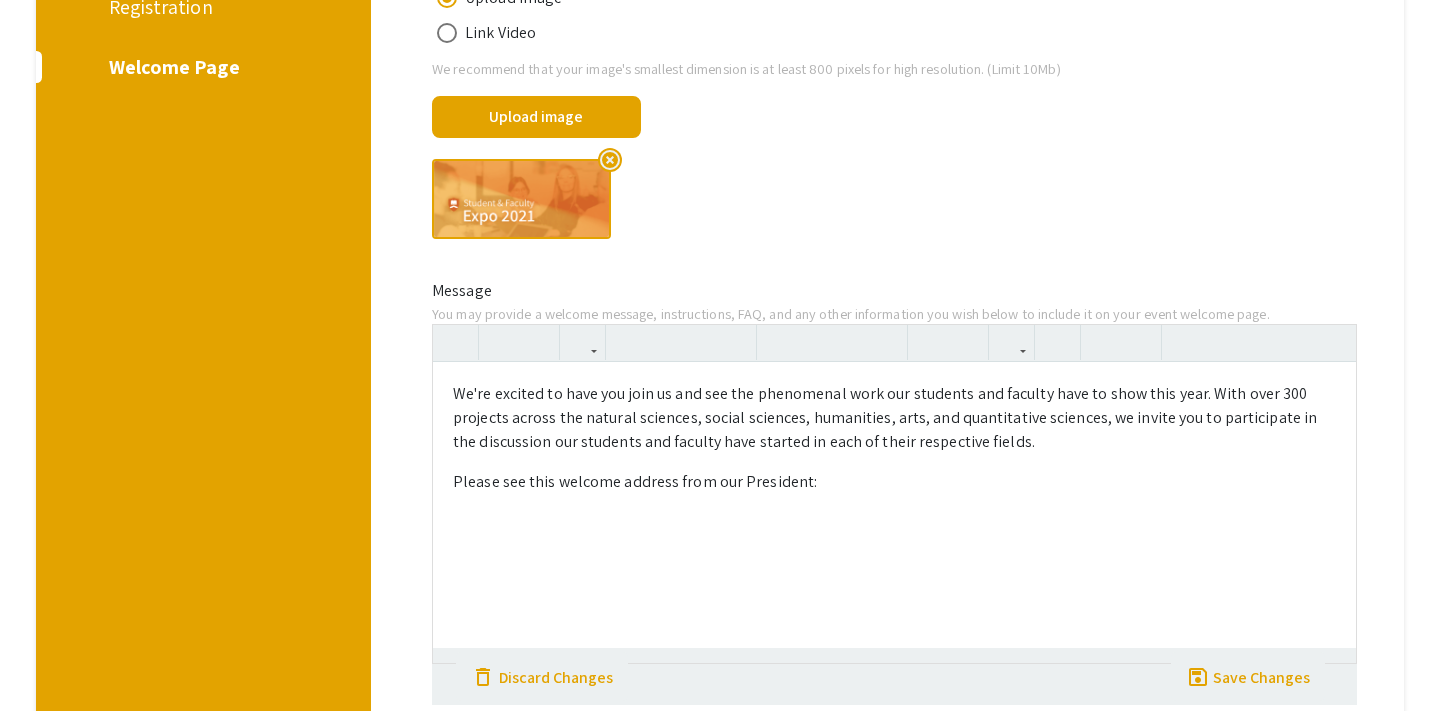 scroll, scrollTop: 466, scrollLeft: 0, axis: vertical 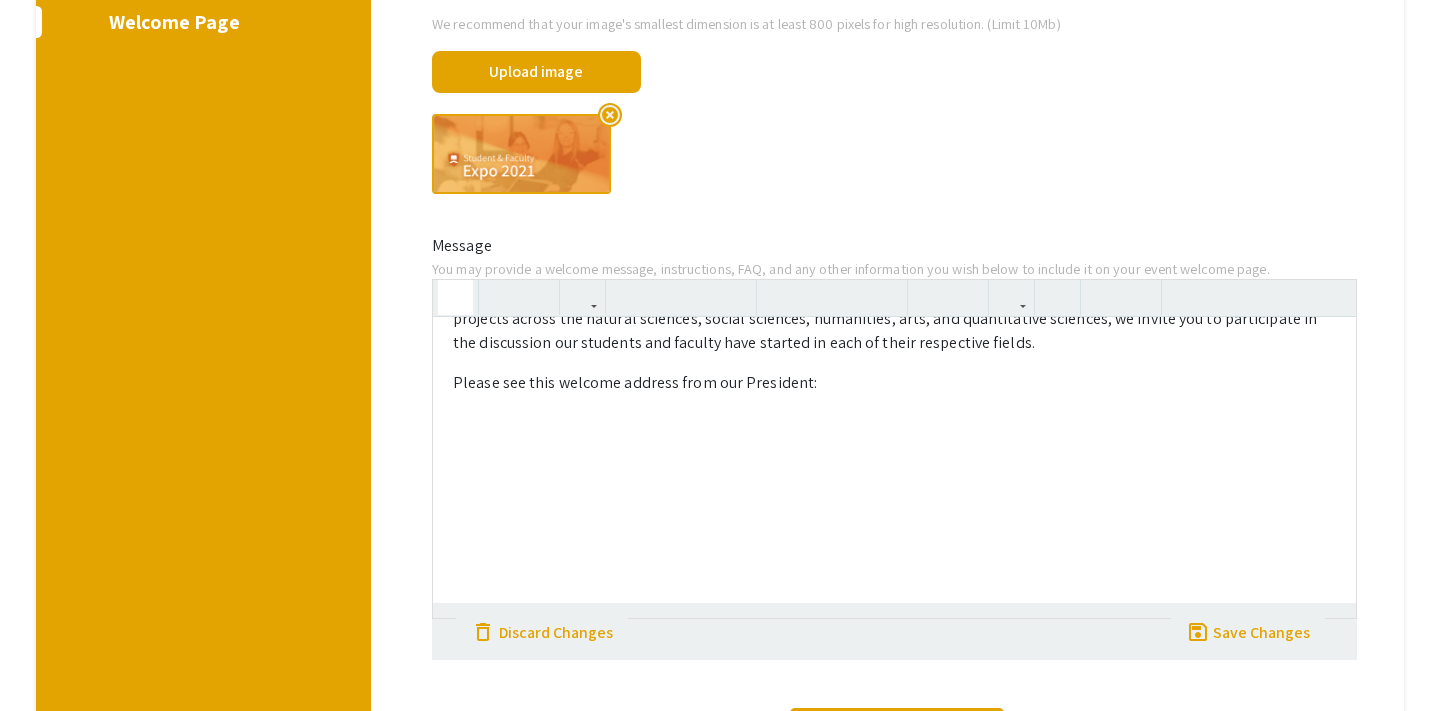 click 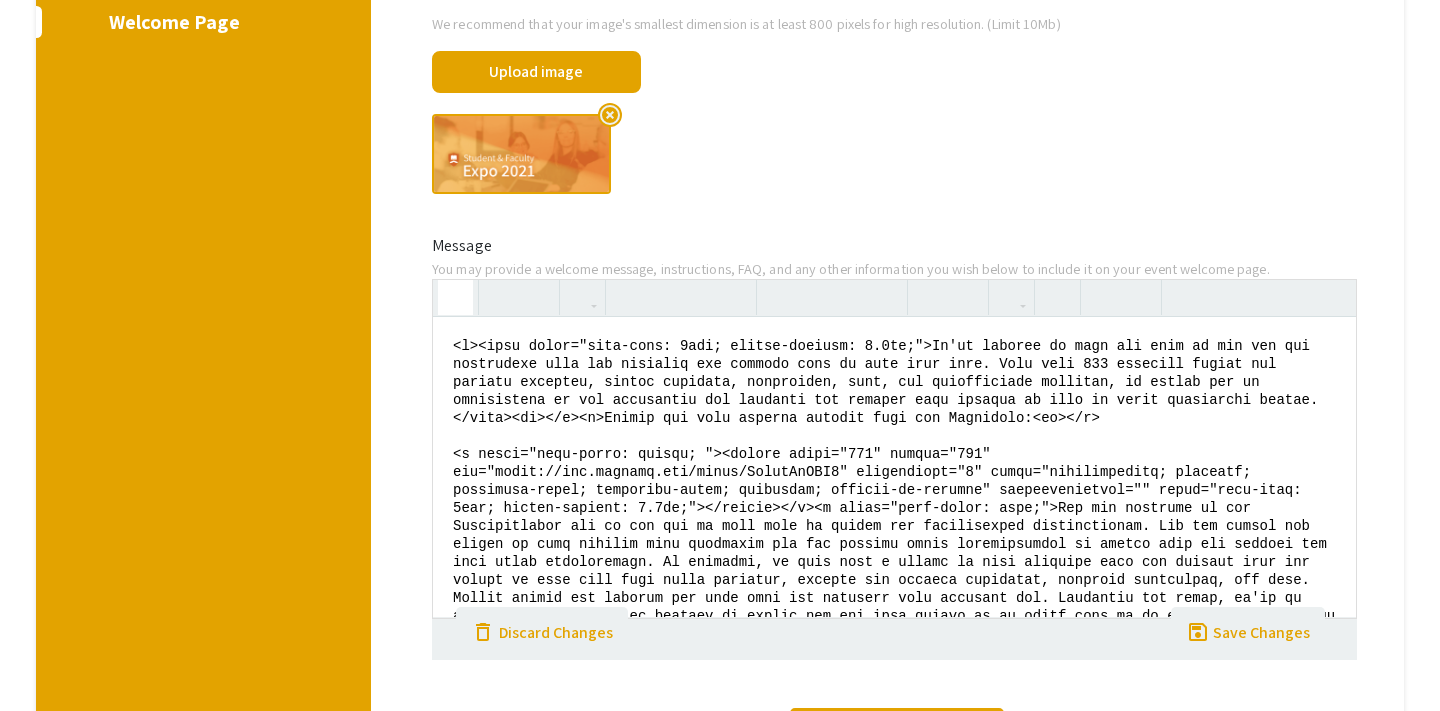scroll, scrollTop: 0, scrollLeft: 0, axis: both 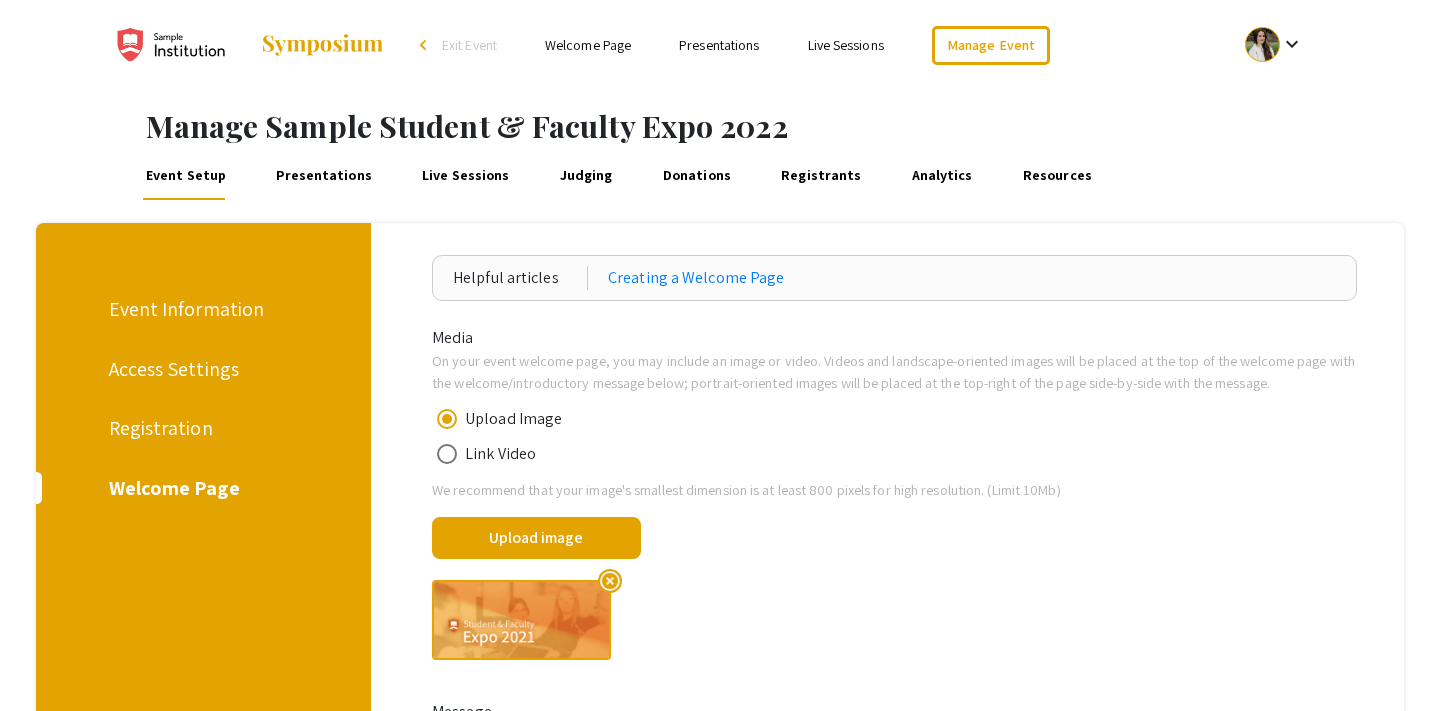 click on "Access Settings" at bounding box center [200, 369] 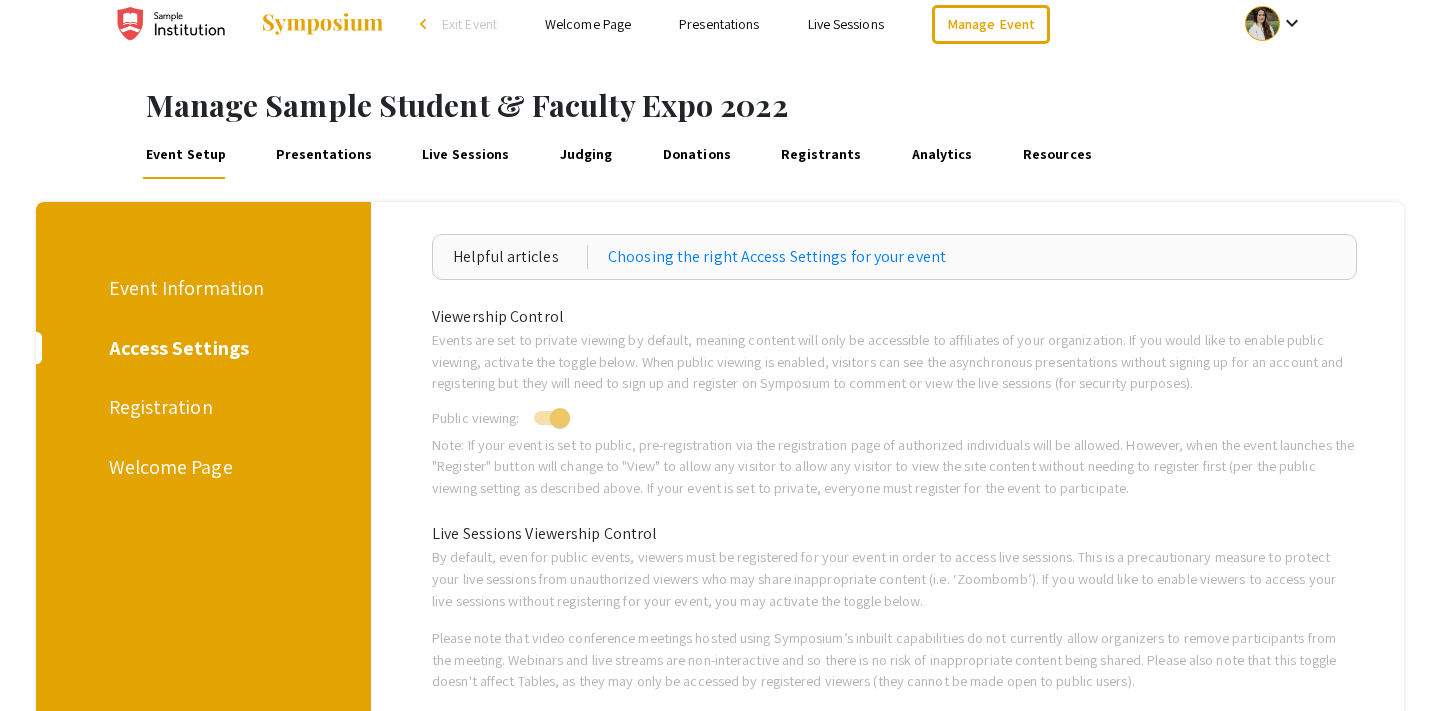scroll, scrollTop: 13, scrollLeft: 0, axis: vertical 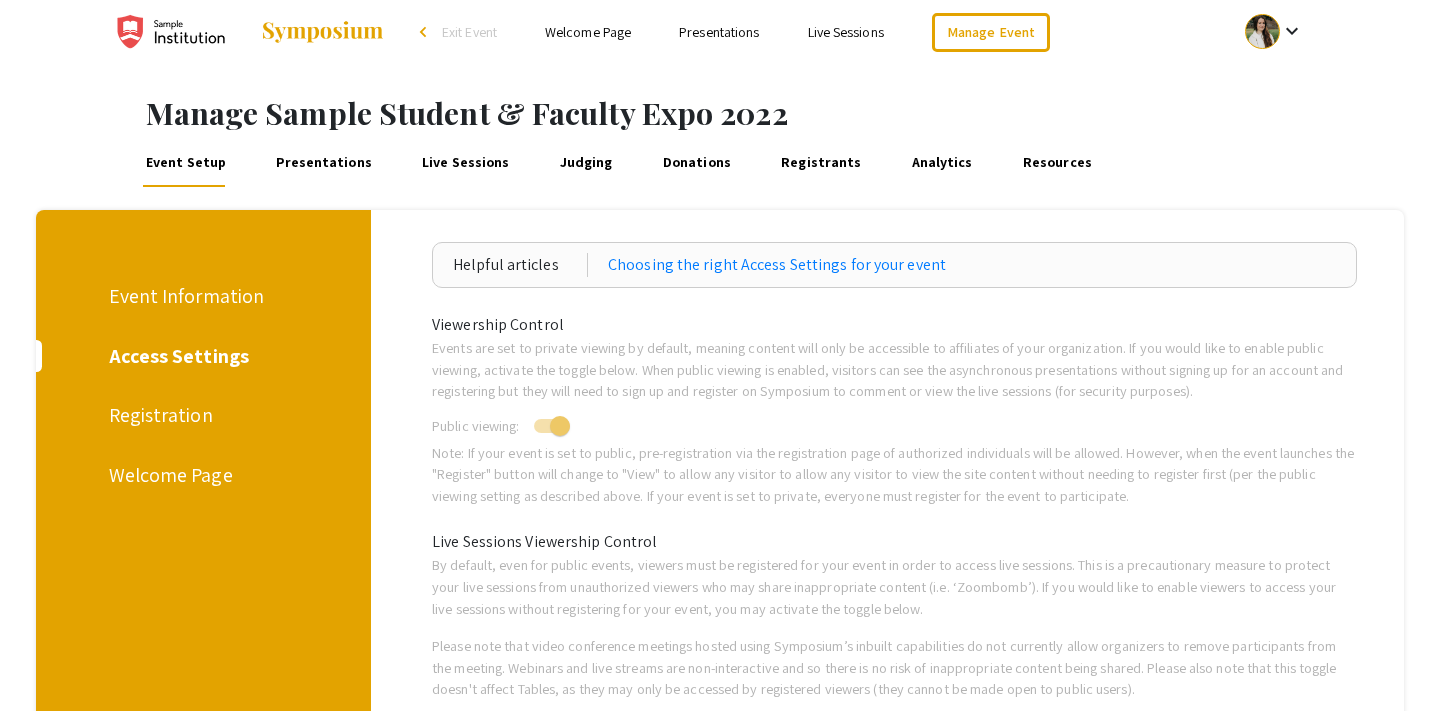 click on "Presentations" at bounding box center [324, 163] 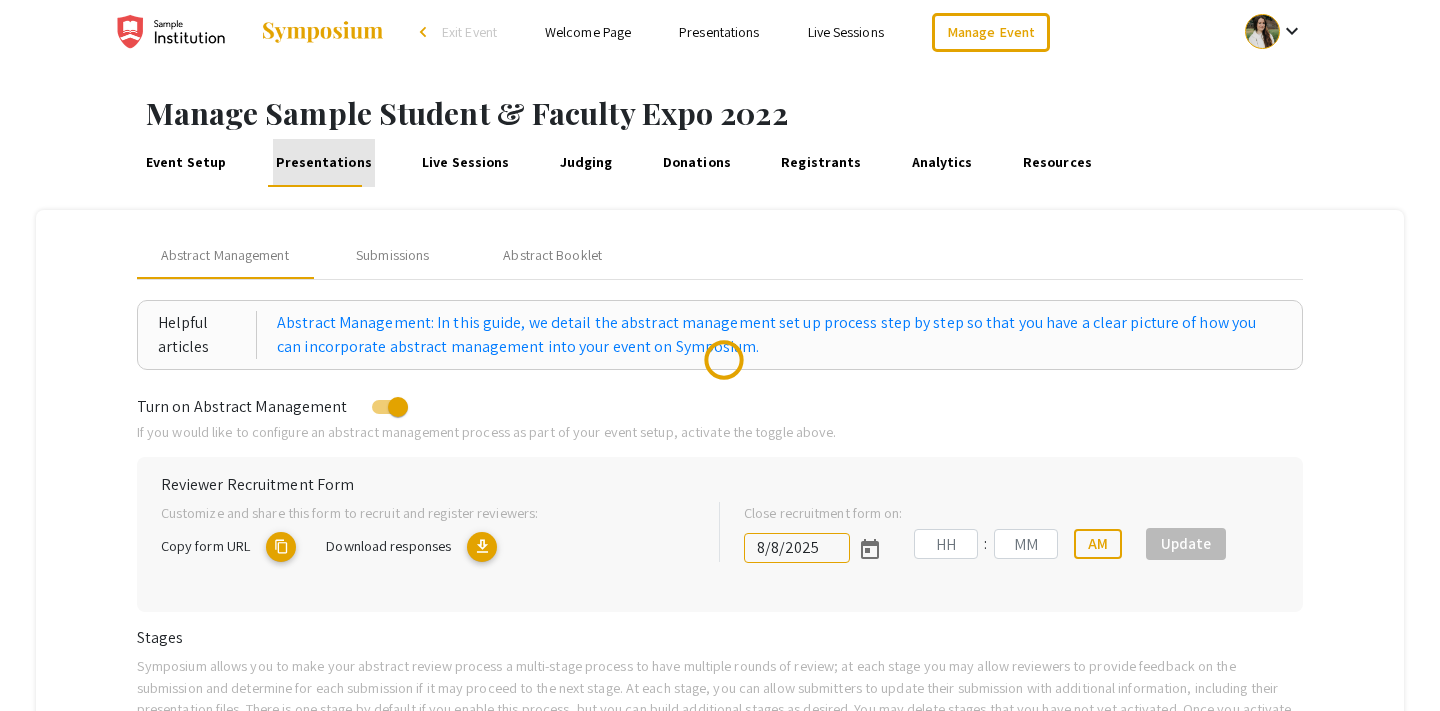 scroll, scrollTop: 0, scrollLeft: 0, axis: both 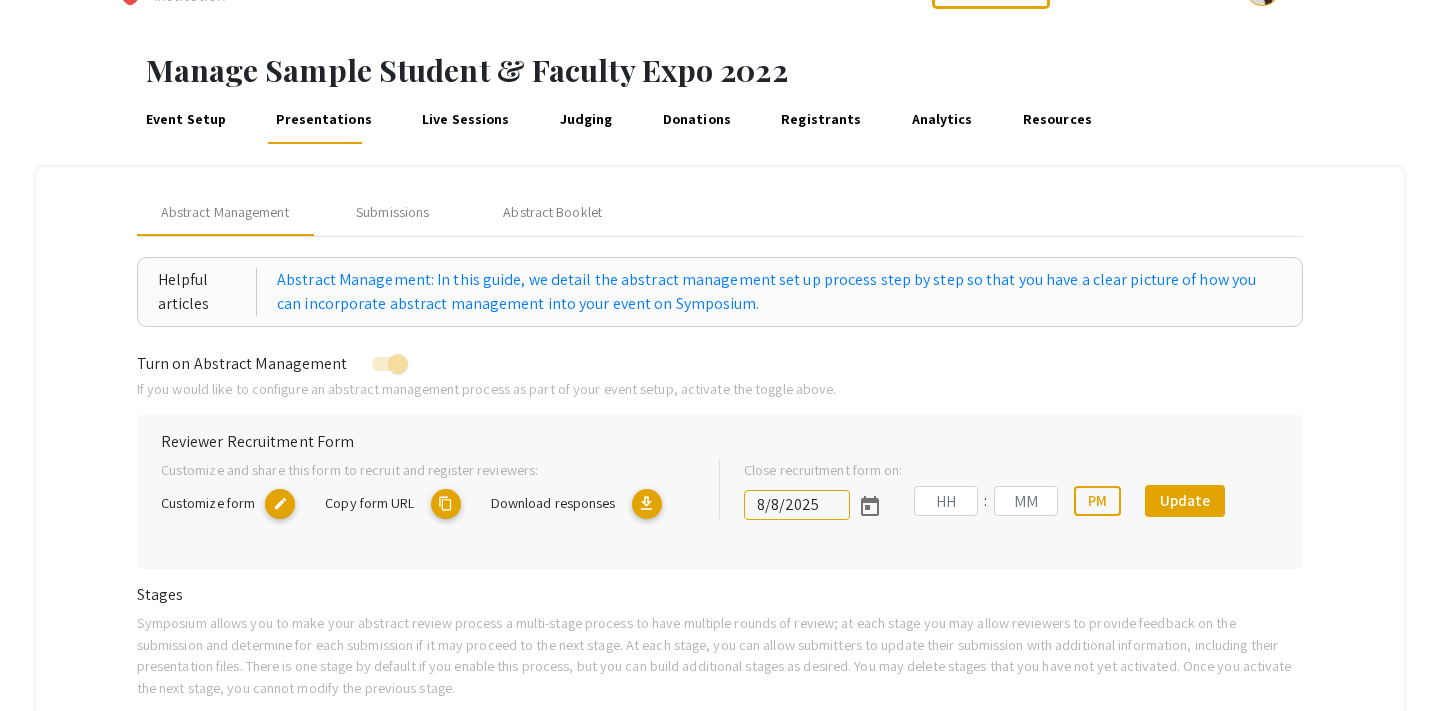 type on "[M]/[D]/[YY]" 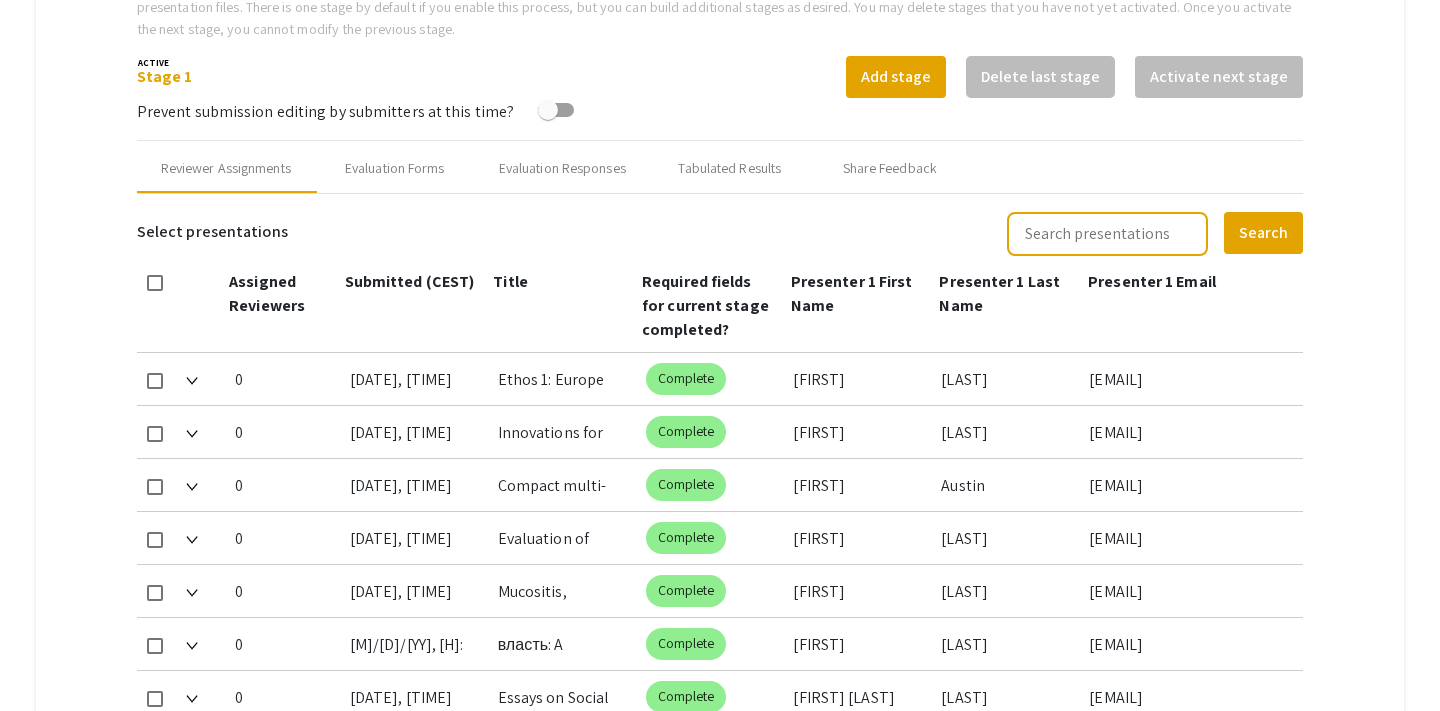 scroll, scrollTop: 714, scrollLeft: 0, axis: vertical 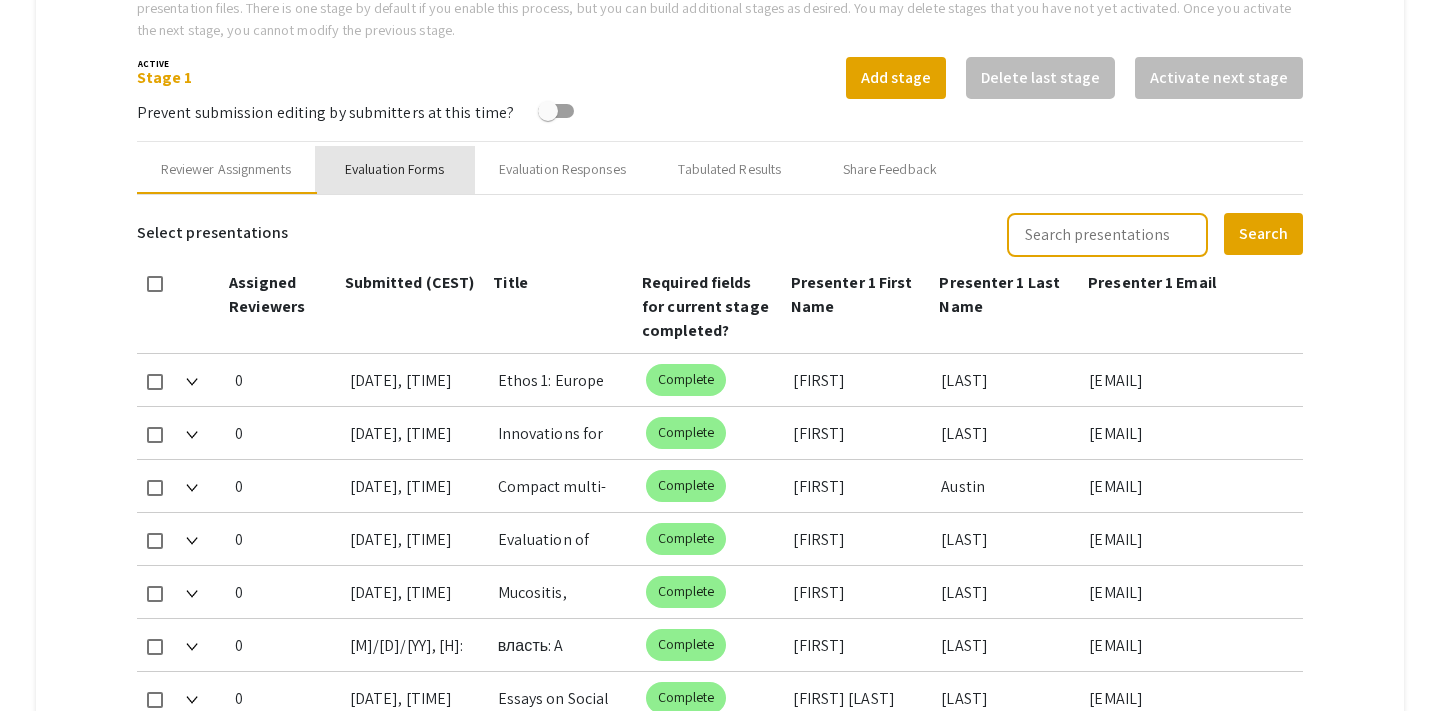 click on "Evaluation Forms" at bounding box center (395, 169) 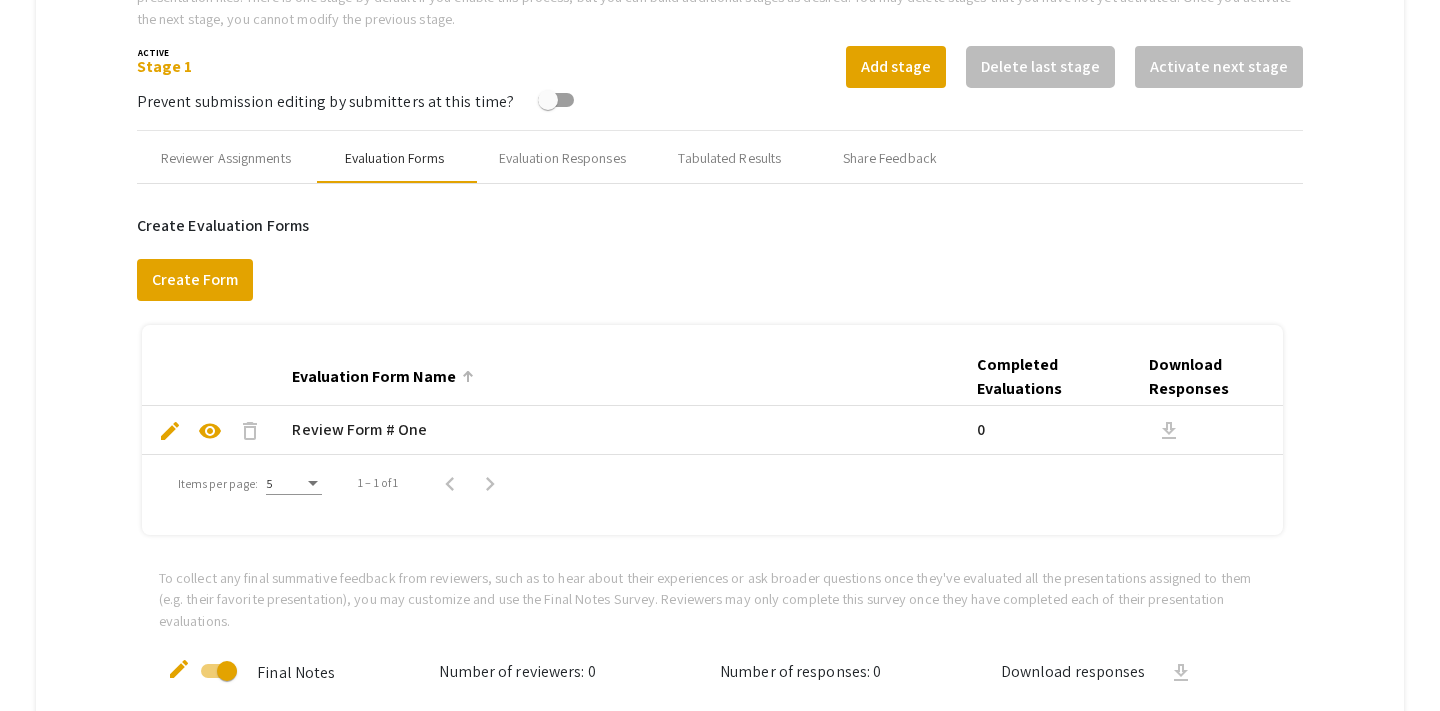 scroll, scrollTop: 693, scrollLeft: 0, axis: vertical 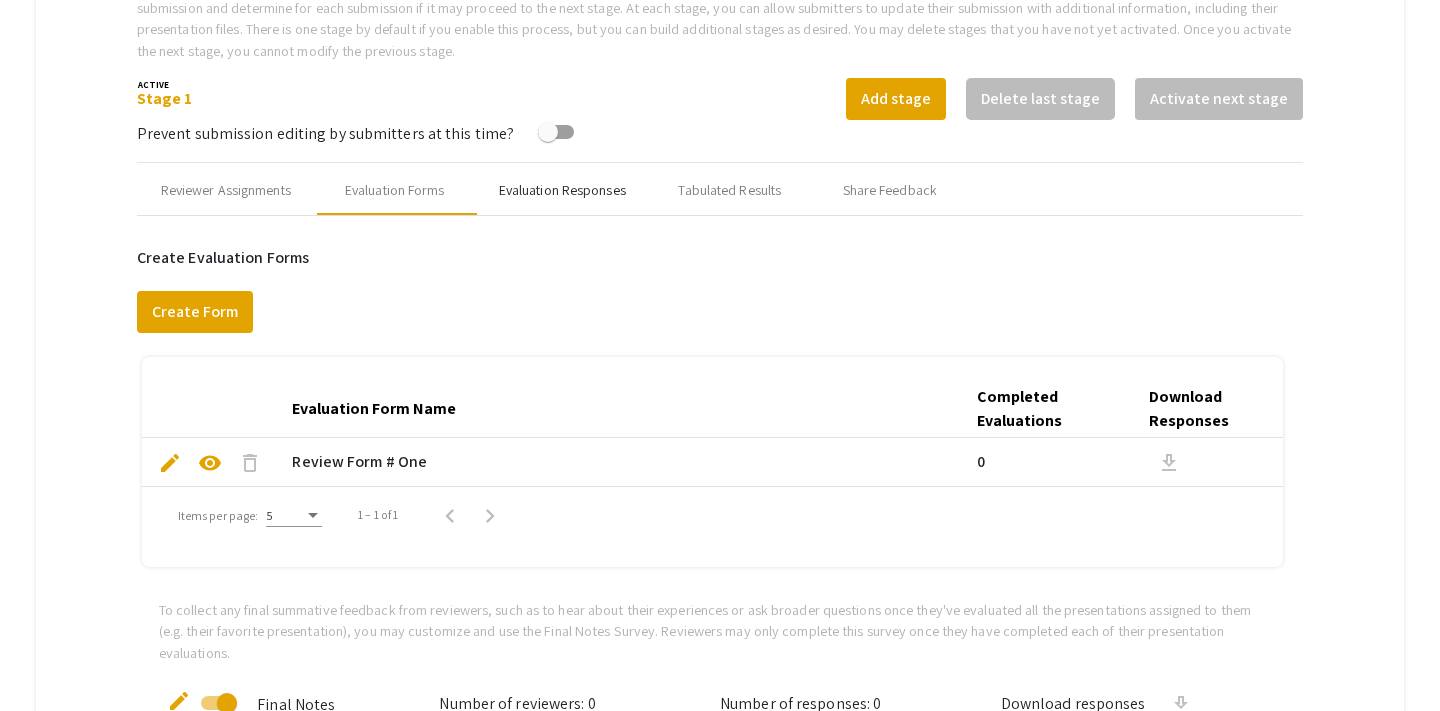click on "Evaluation Responses" at bounding box center [562, 190] 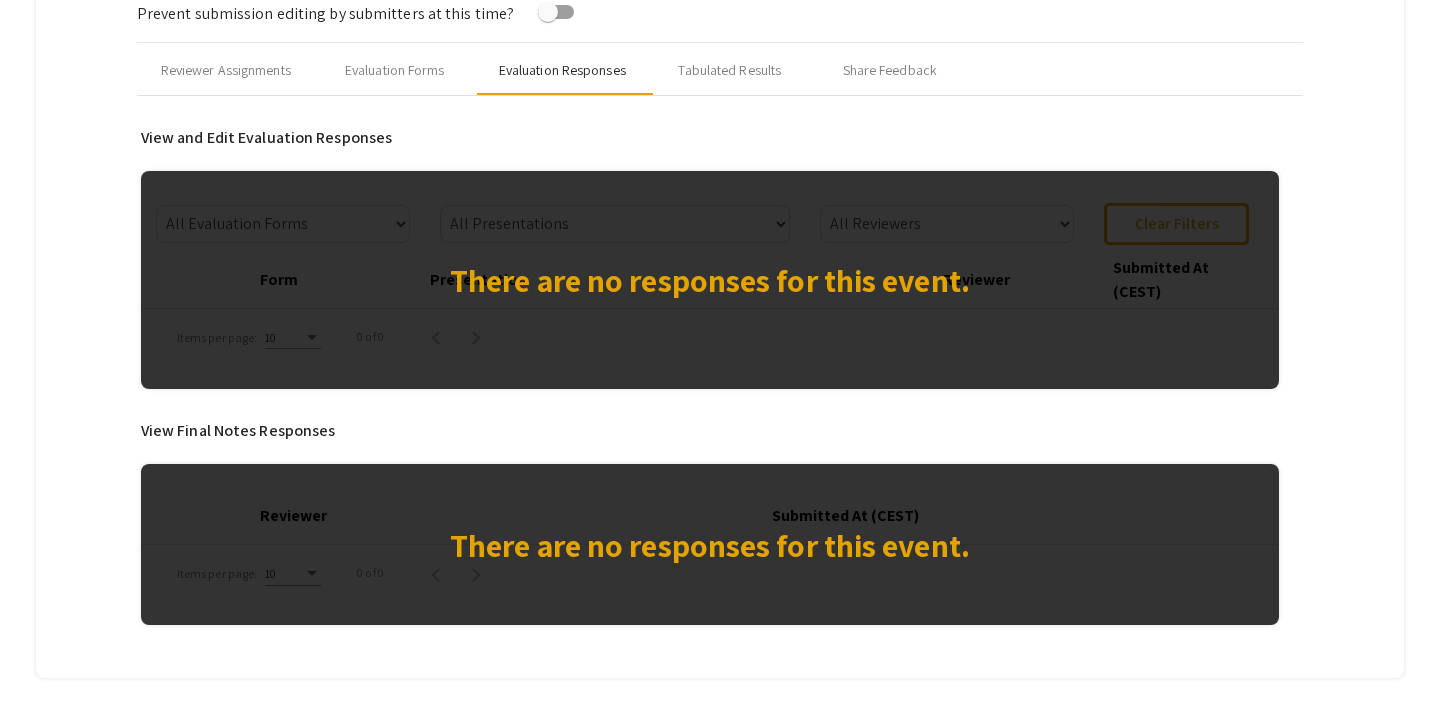 scroll, scrollTop: 820, scrollLeft: 0, axis: vertical 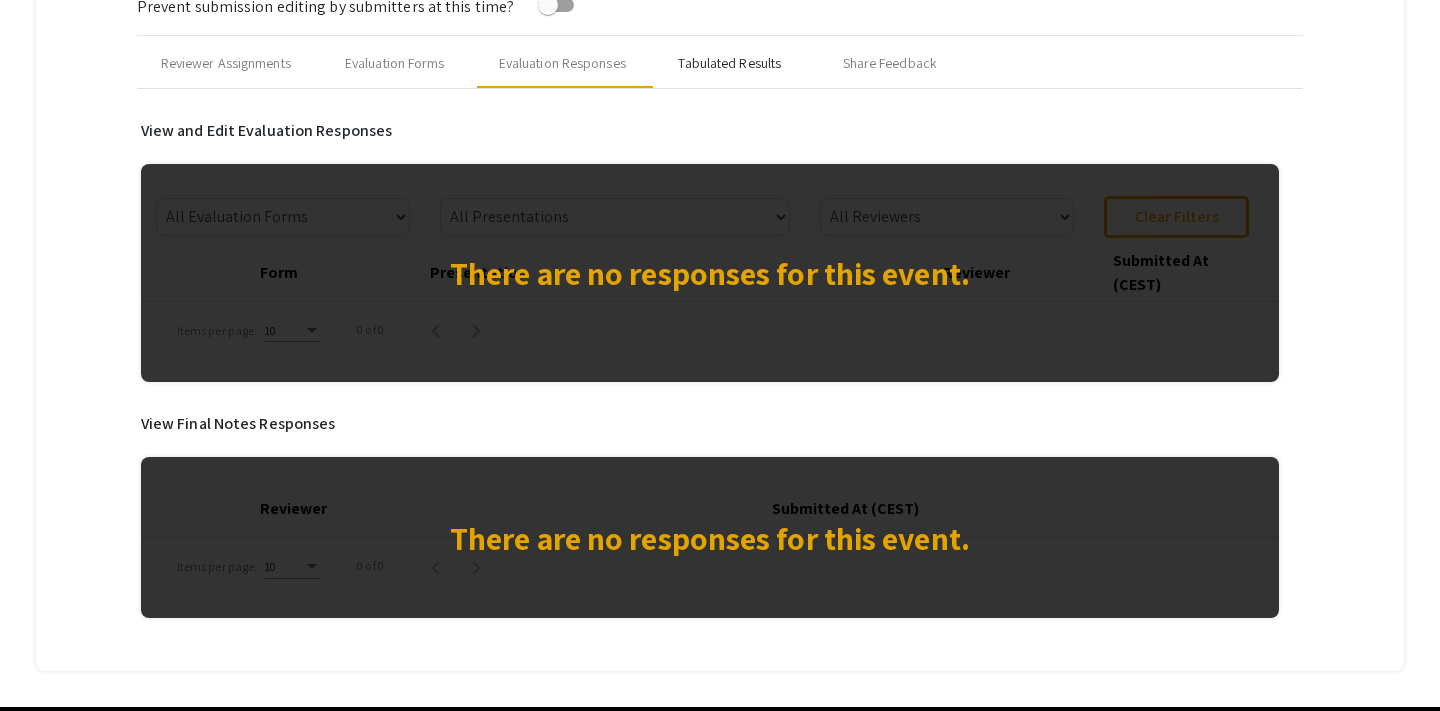 click on "Tabulated Results" at bounding box center [729, 63] 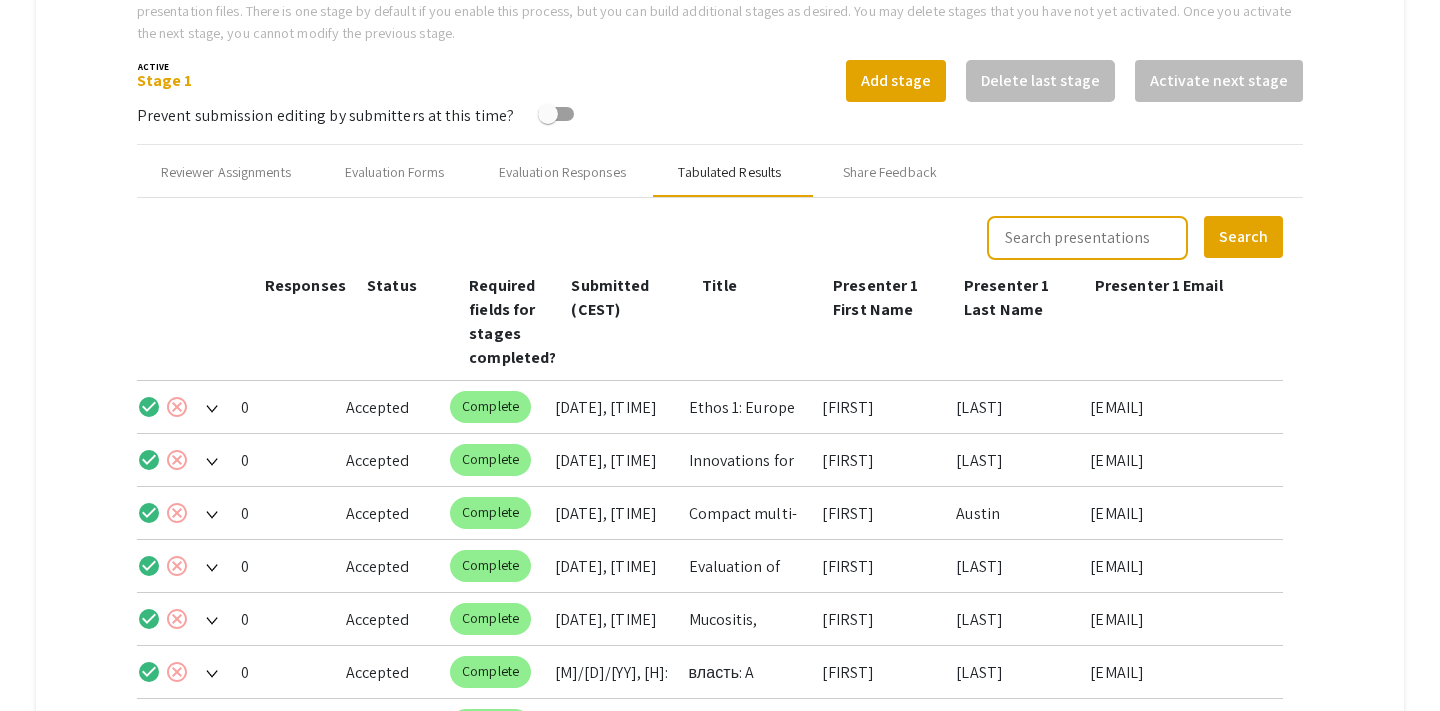 scroll, scrollTop: 694, scrollLeft: 0, axis: vertical 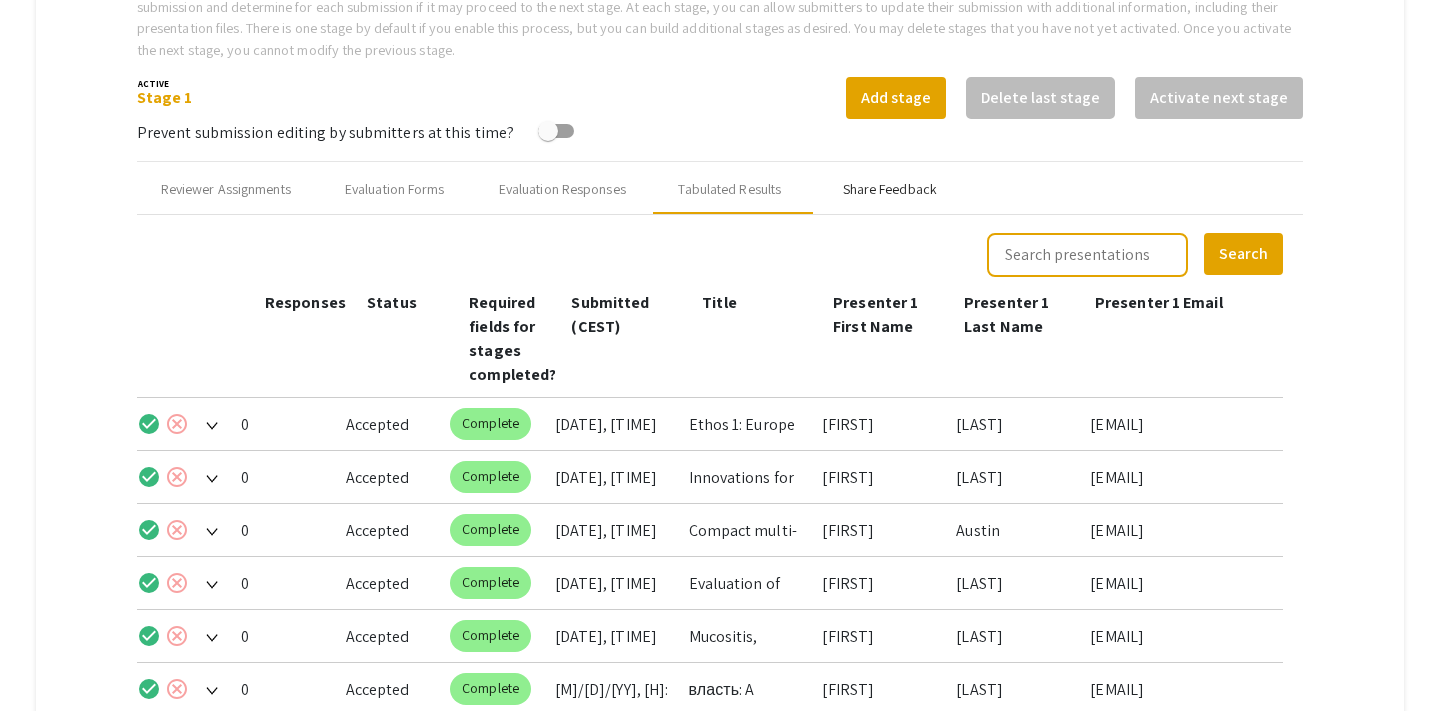click on "Share Feedback" at bounding box center [890, 189] 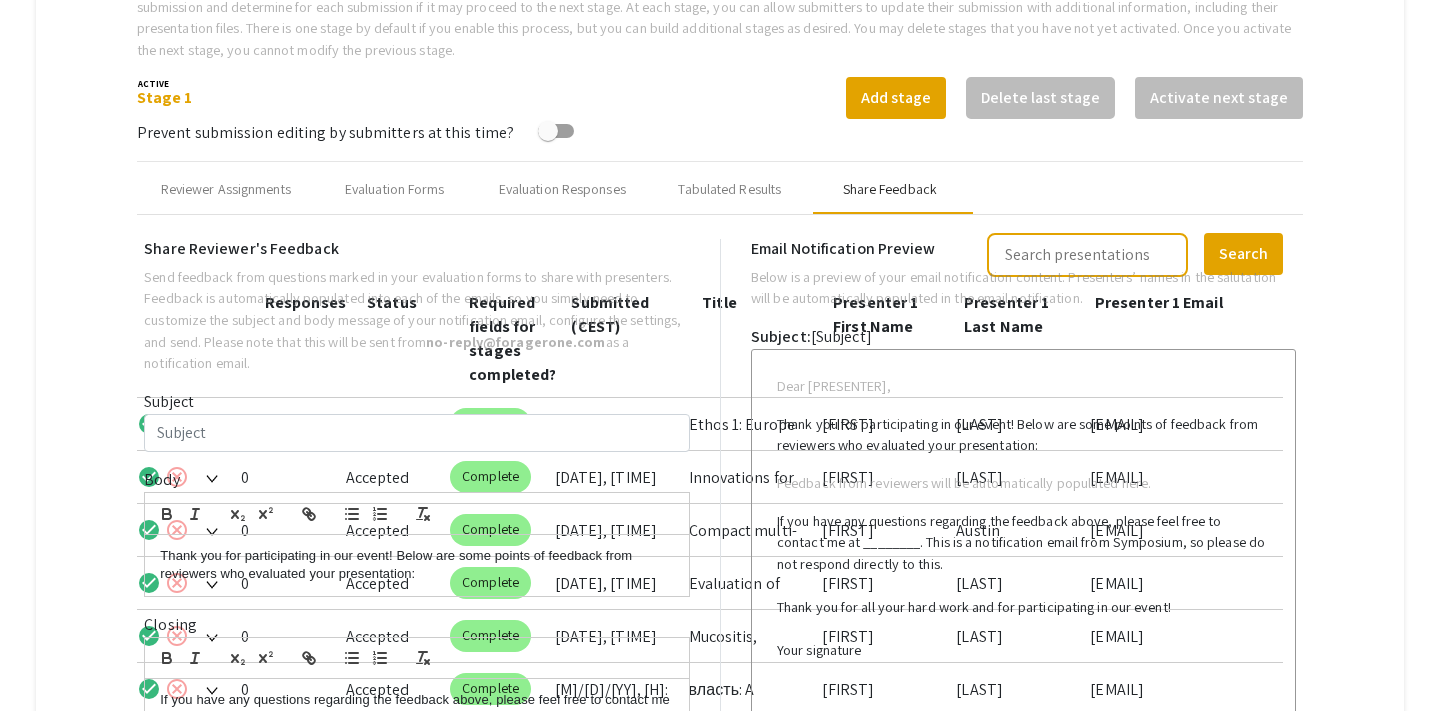 type on "Test Email for multiple co-presenters" 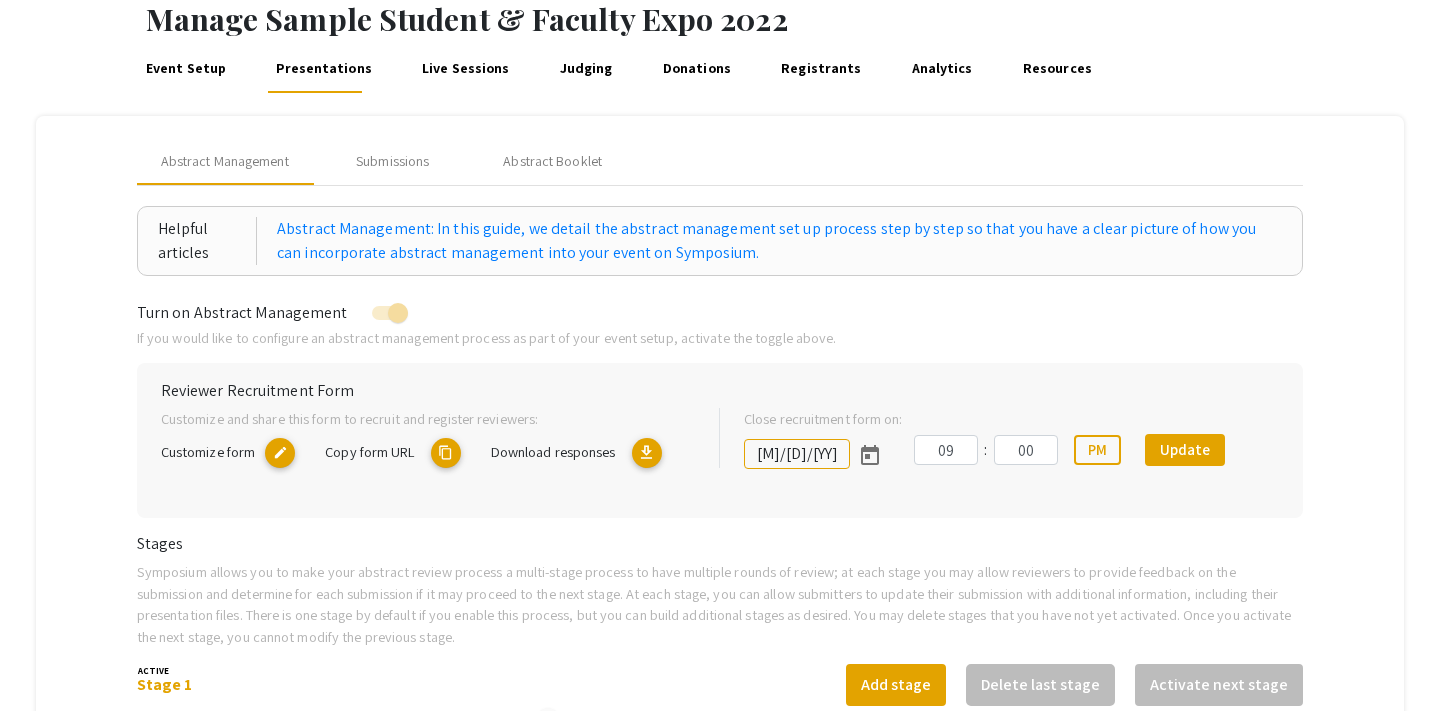 scroll, scrollTop: 104, scrollLeft: 0, axis: vertical 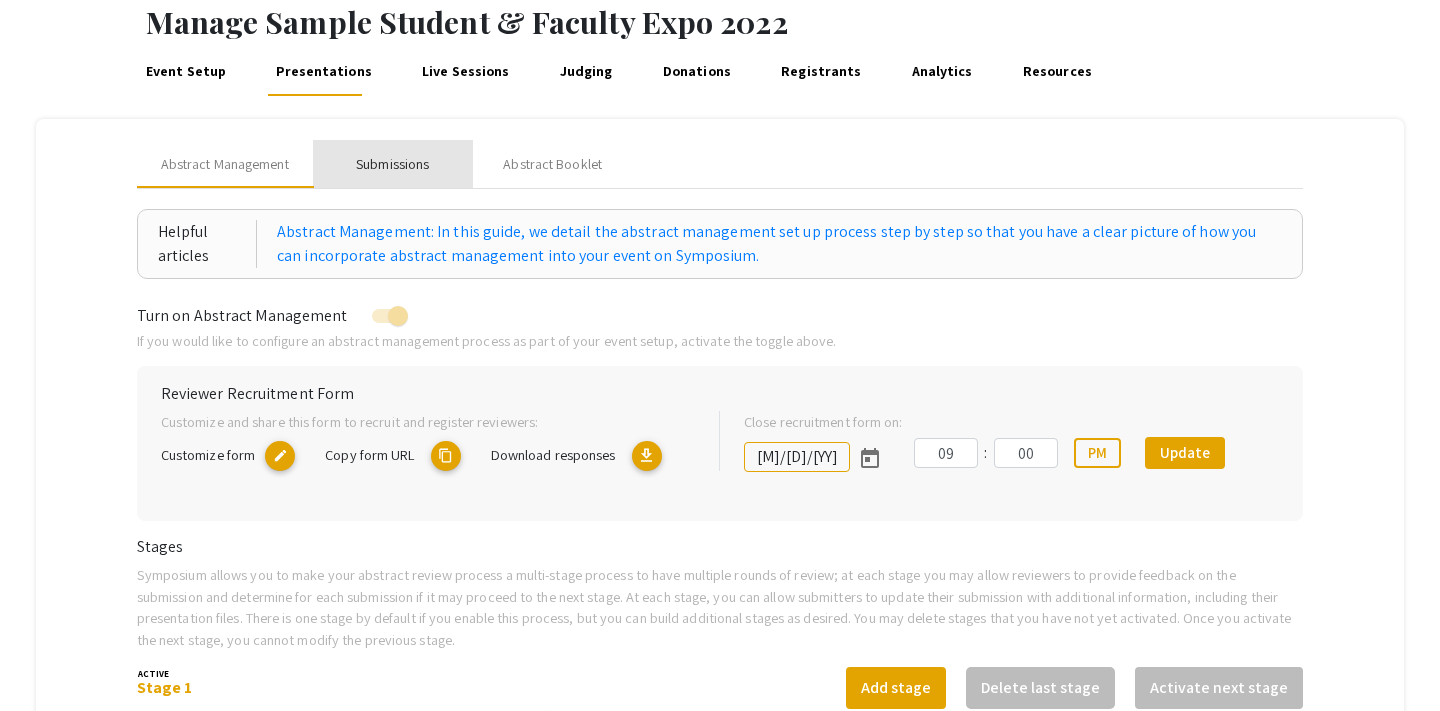 click on "Submissions" at bounding box center (392, 164) 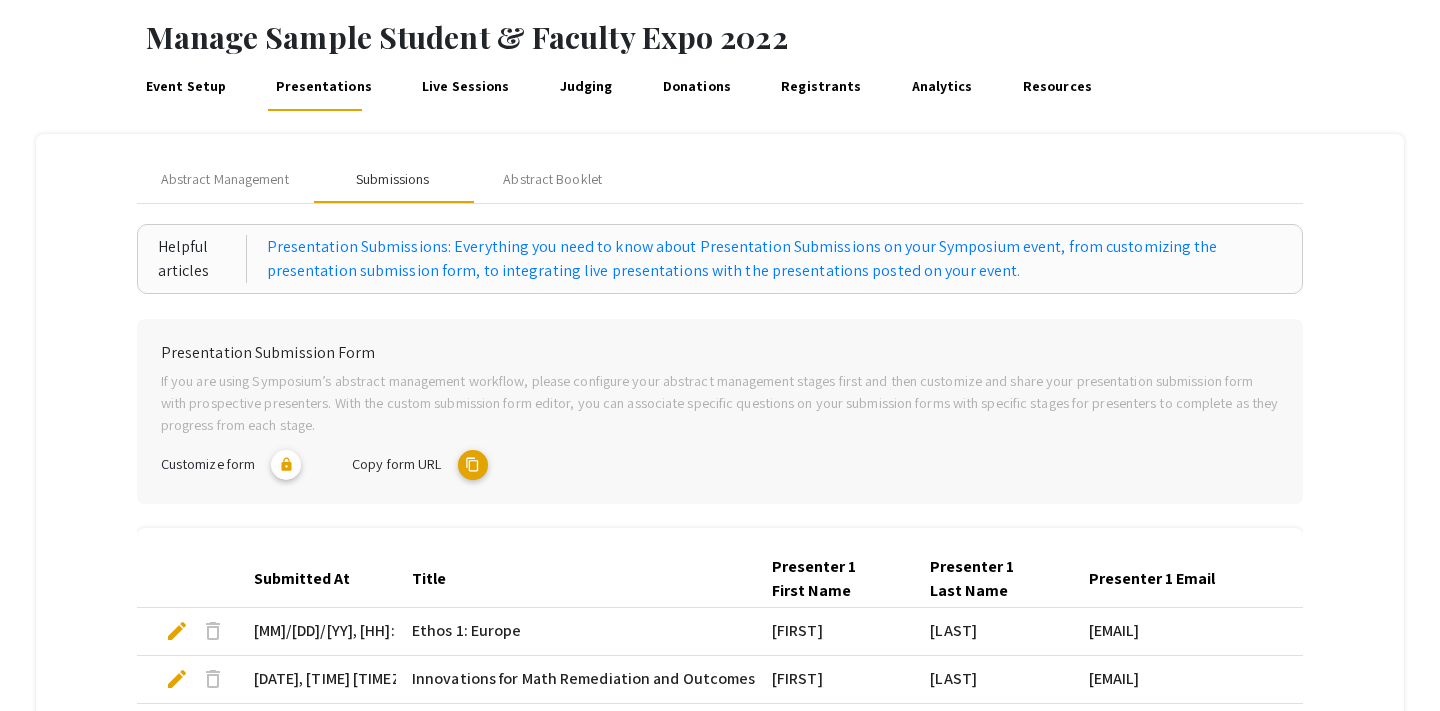 scroll, scrollTop: 36, scrollLeft: 0, axis: vertical 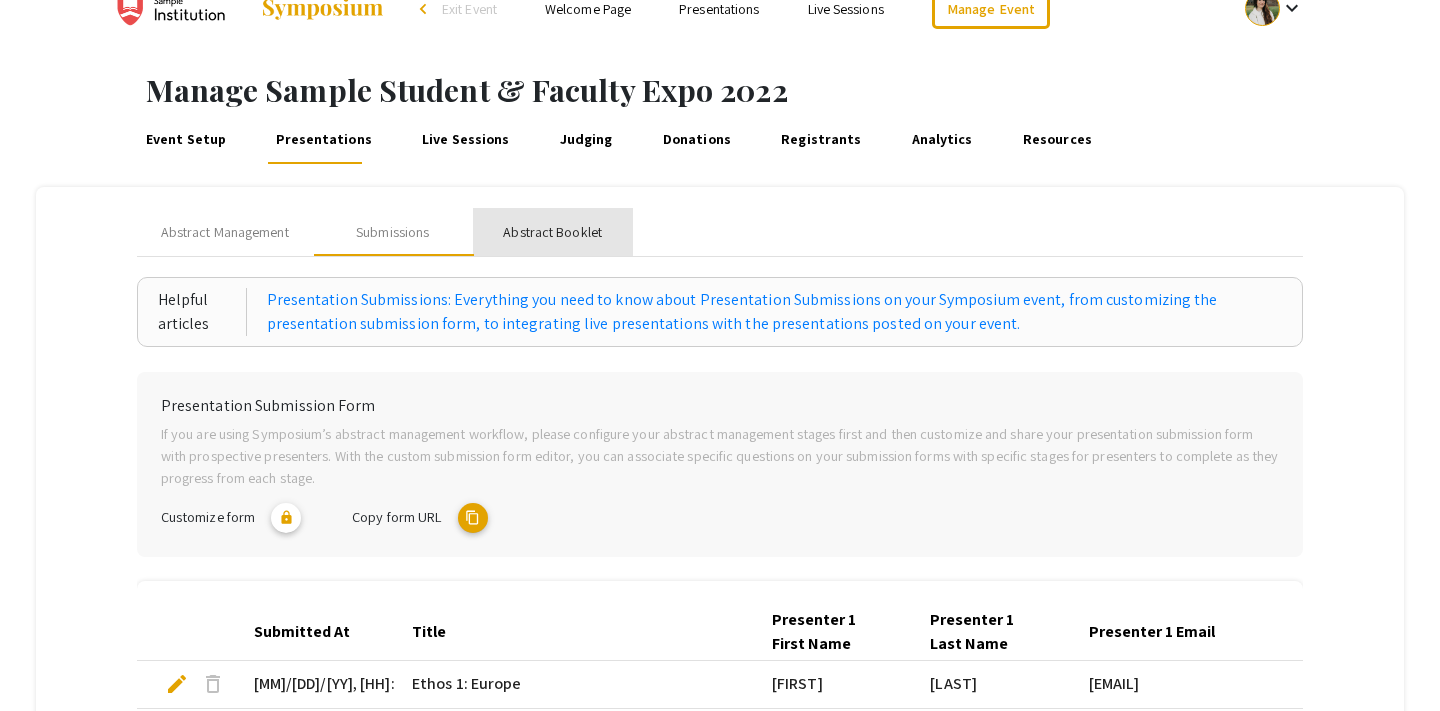 click on "Abstract Booklet" at bounding box center (552, 232) 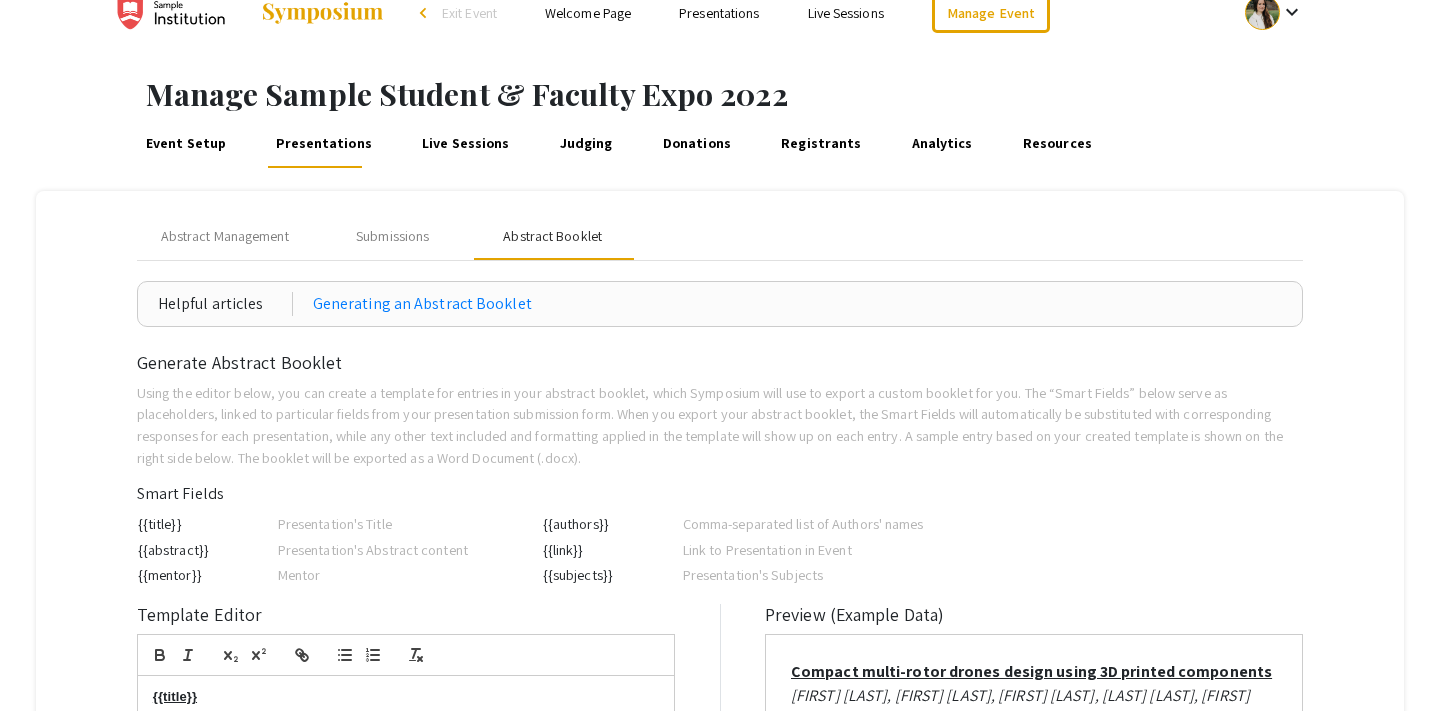 scroll, scrollTop: 39, scrollLeft: 0, axis: vertical 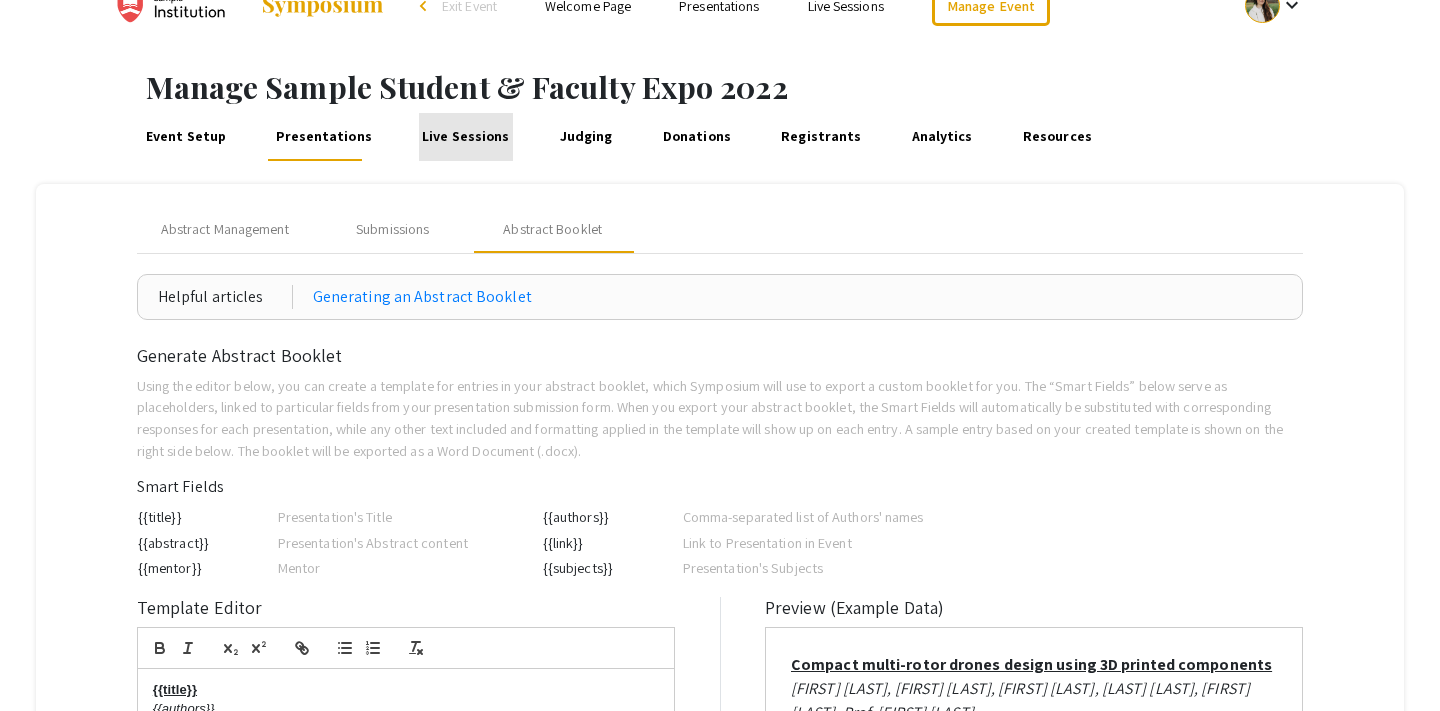 click on "Live Sessions" at bounding box center (466, 137) 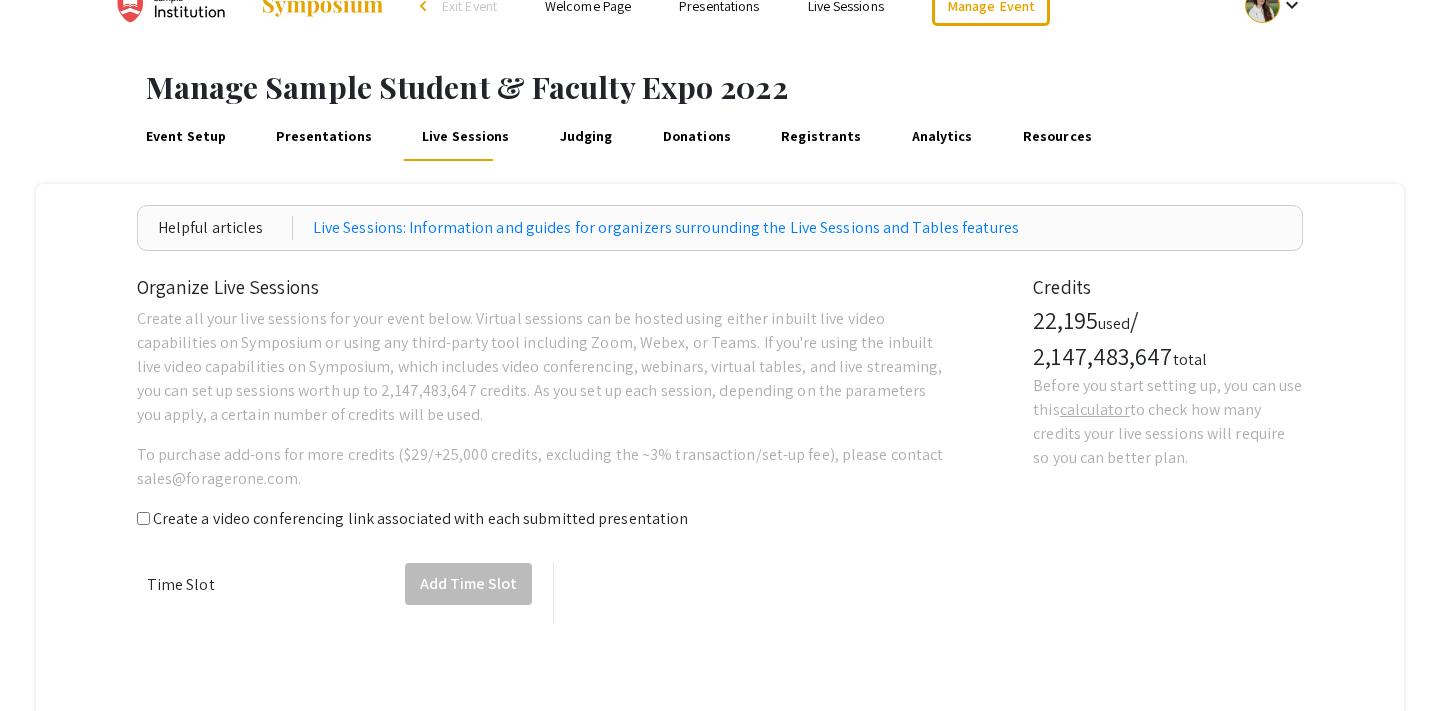 scroll, scrollTop: 0, scrollLeft: 0, axis: both 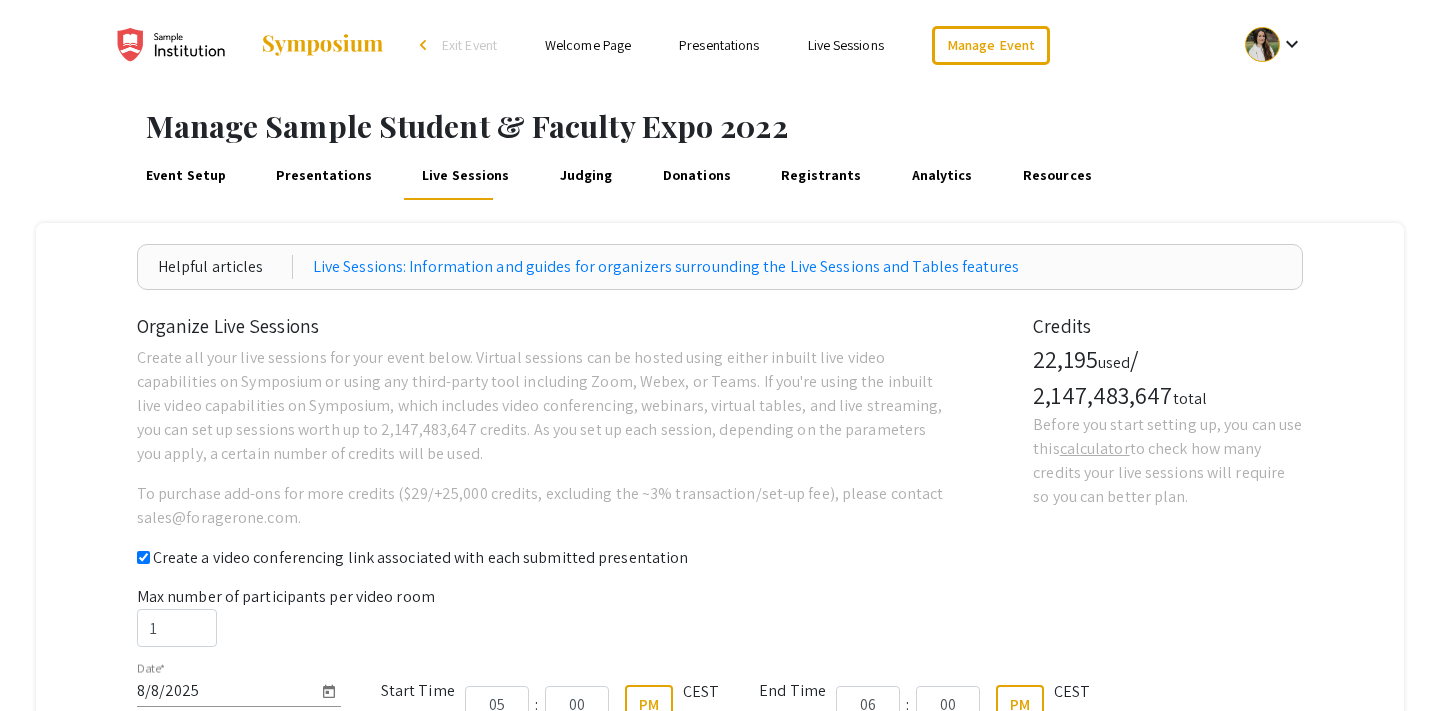 checkbox on "true" 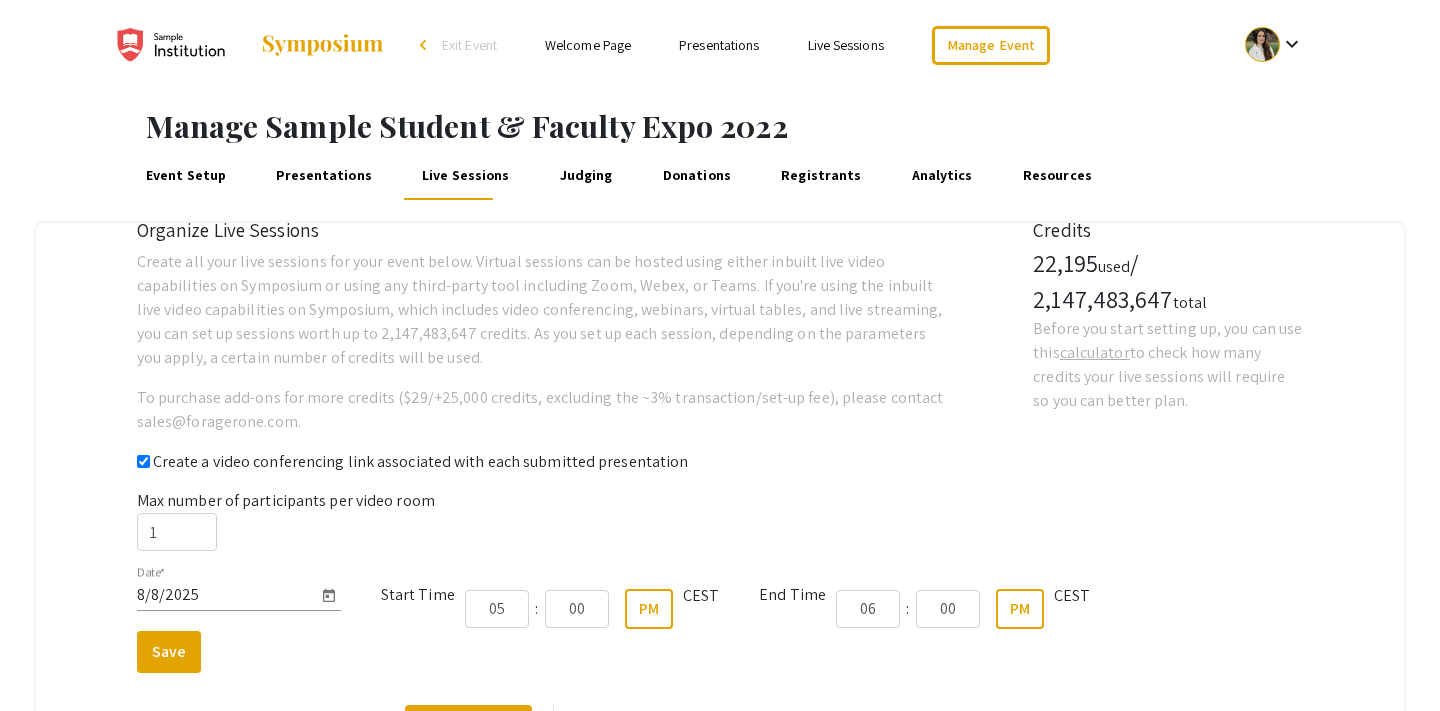 scroll, scrollTop: 120, scrollLeft: 0, axis: vertical 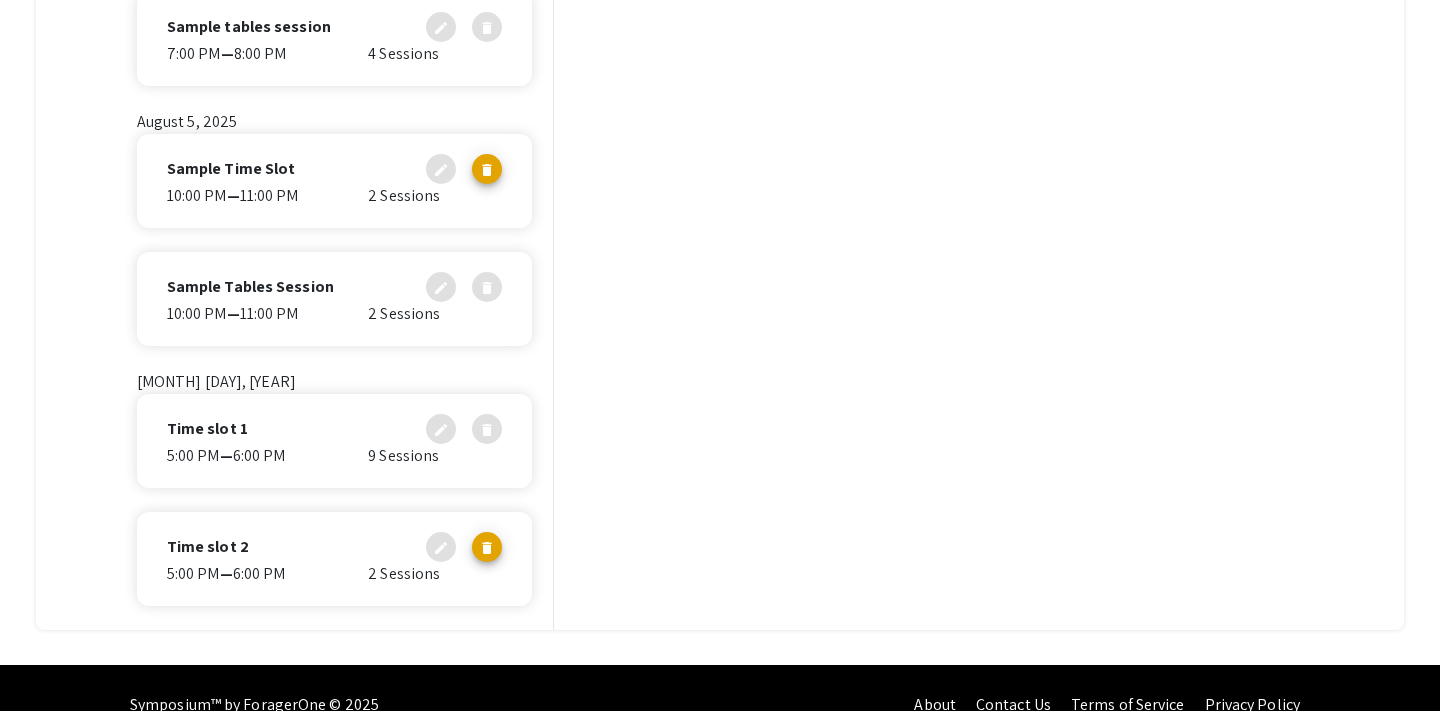 click on "[H]:[MM] — [H]:[MM]" 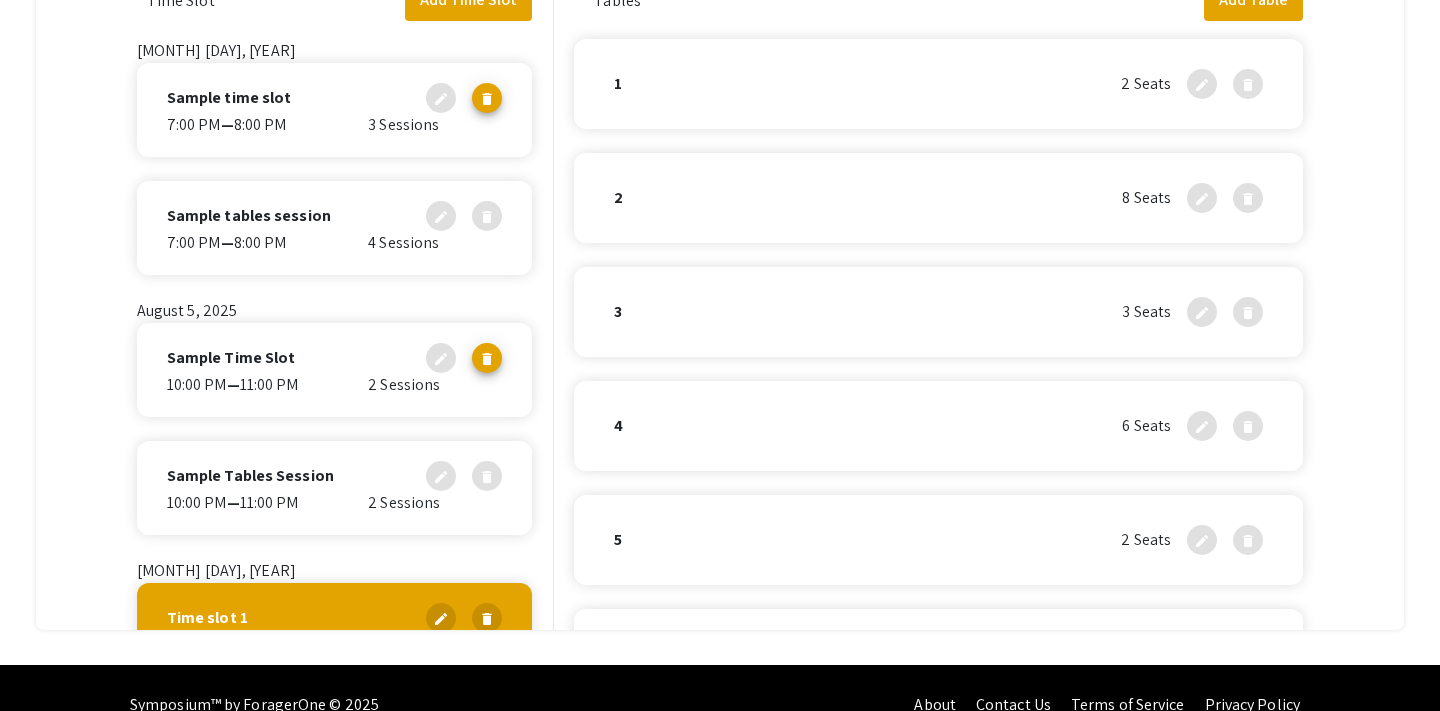scroll, scrollTop: 0, scrollLeft: 0, axis: both 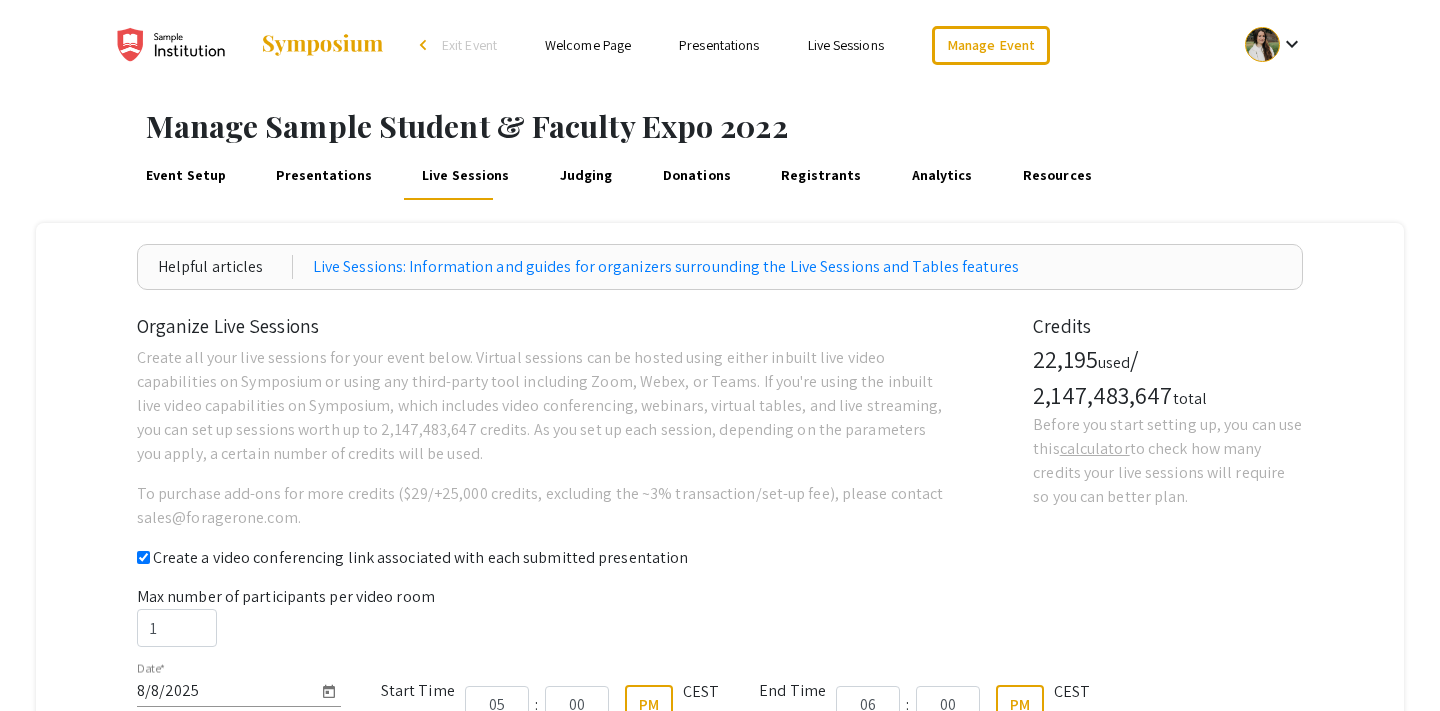 click on "Live Sessions" at bounding box center (846, 45) 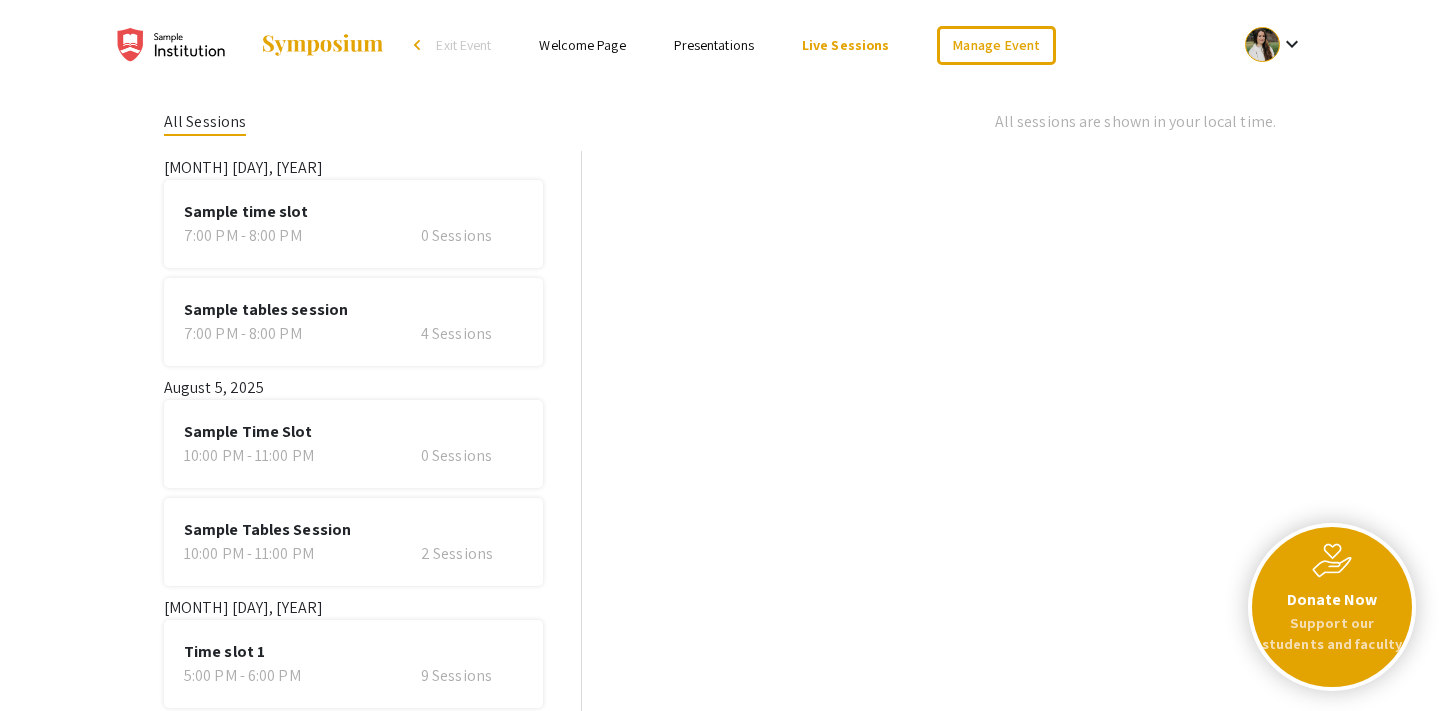 scroll, scrollTop: 65, scrollLeft: 0, axis: vertical 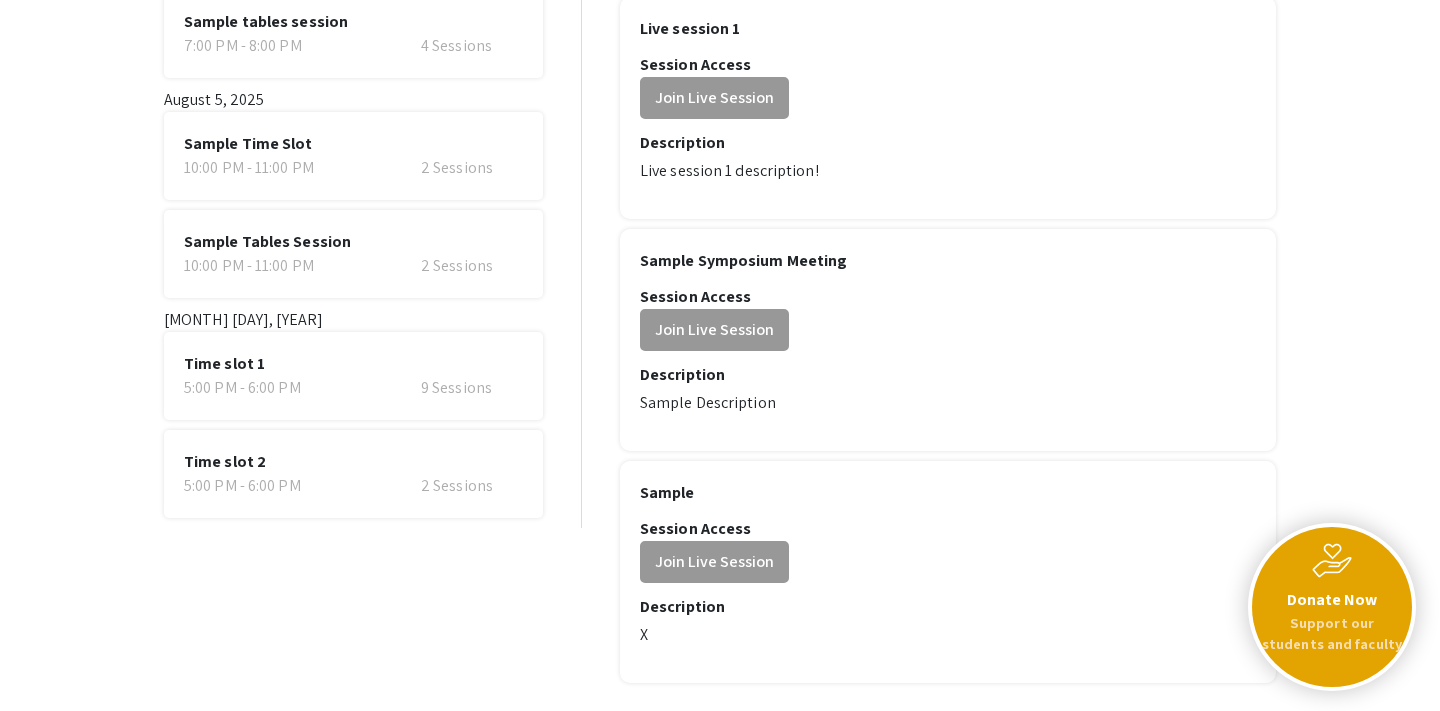 click on "5:00 PM - 6:00 PM   9 Sessions" 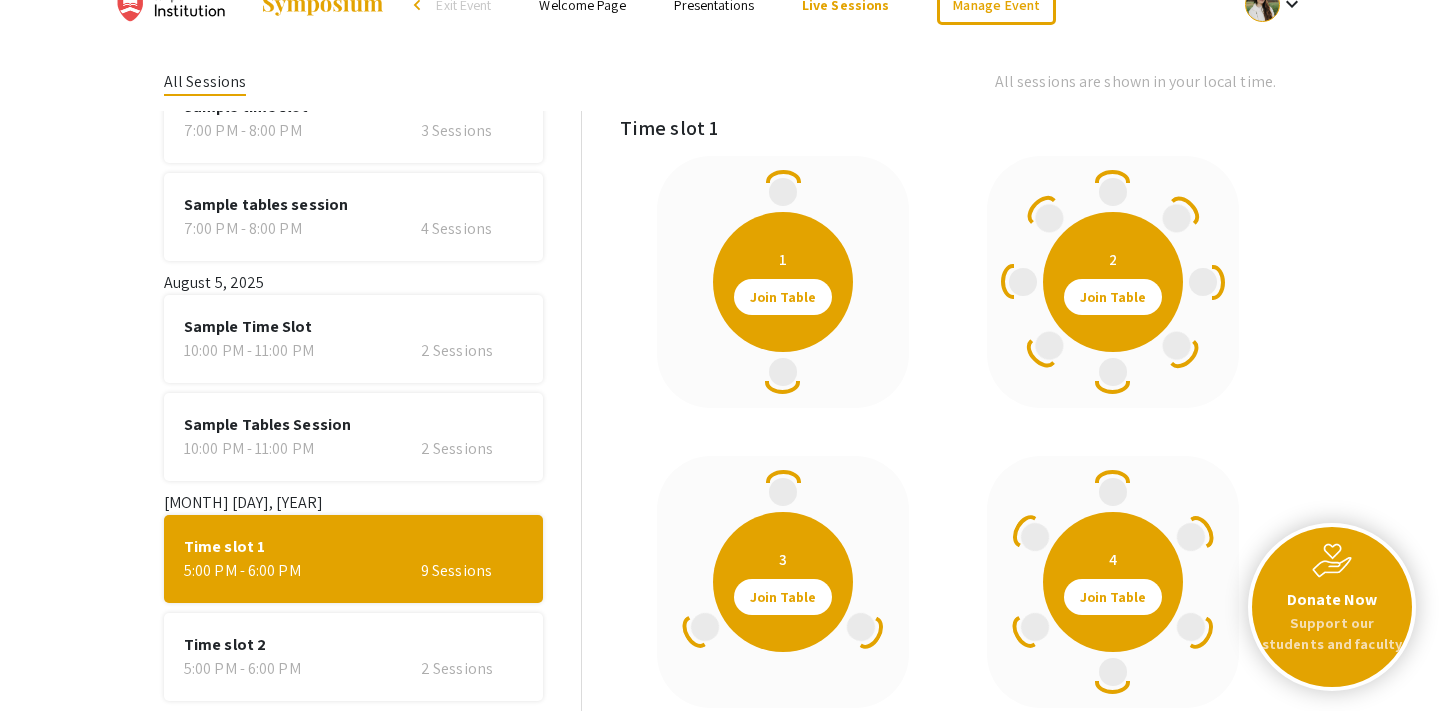 scroll, scrollTop: 18, scrollLeft: 0, axis: vertical 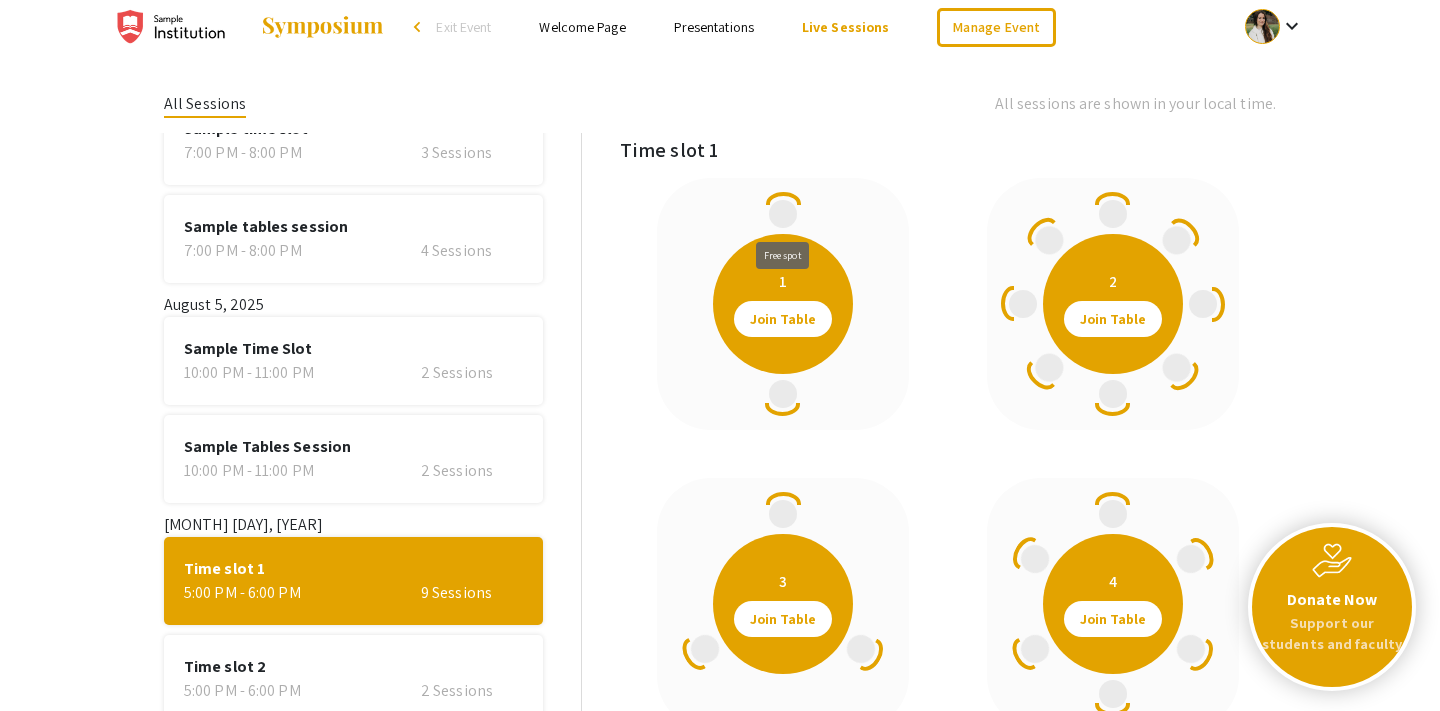 click 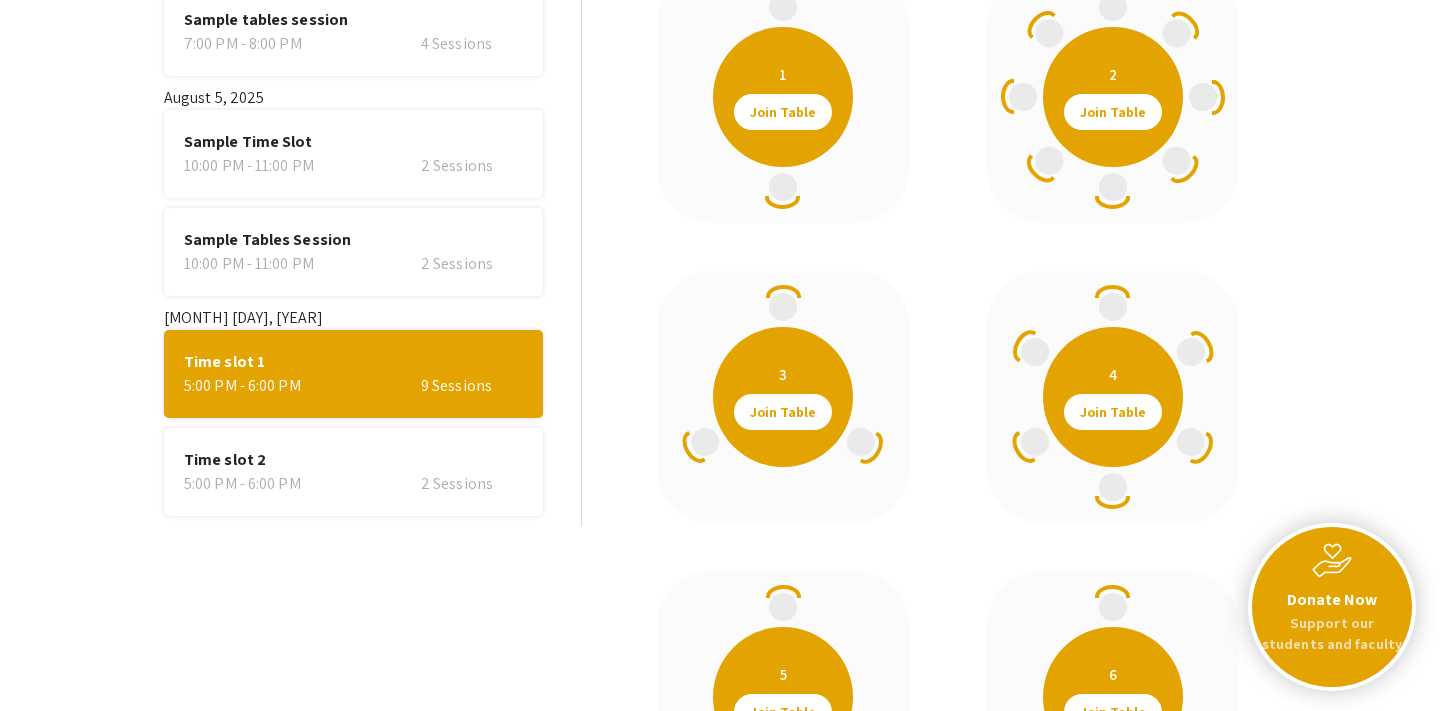 scroll, scrollTop: 238, scrollLeft: 0, axis: vertical 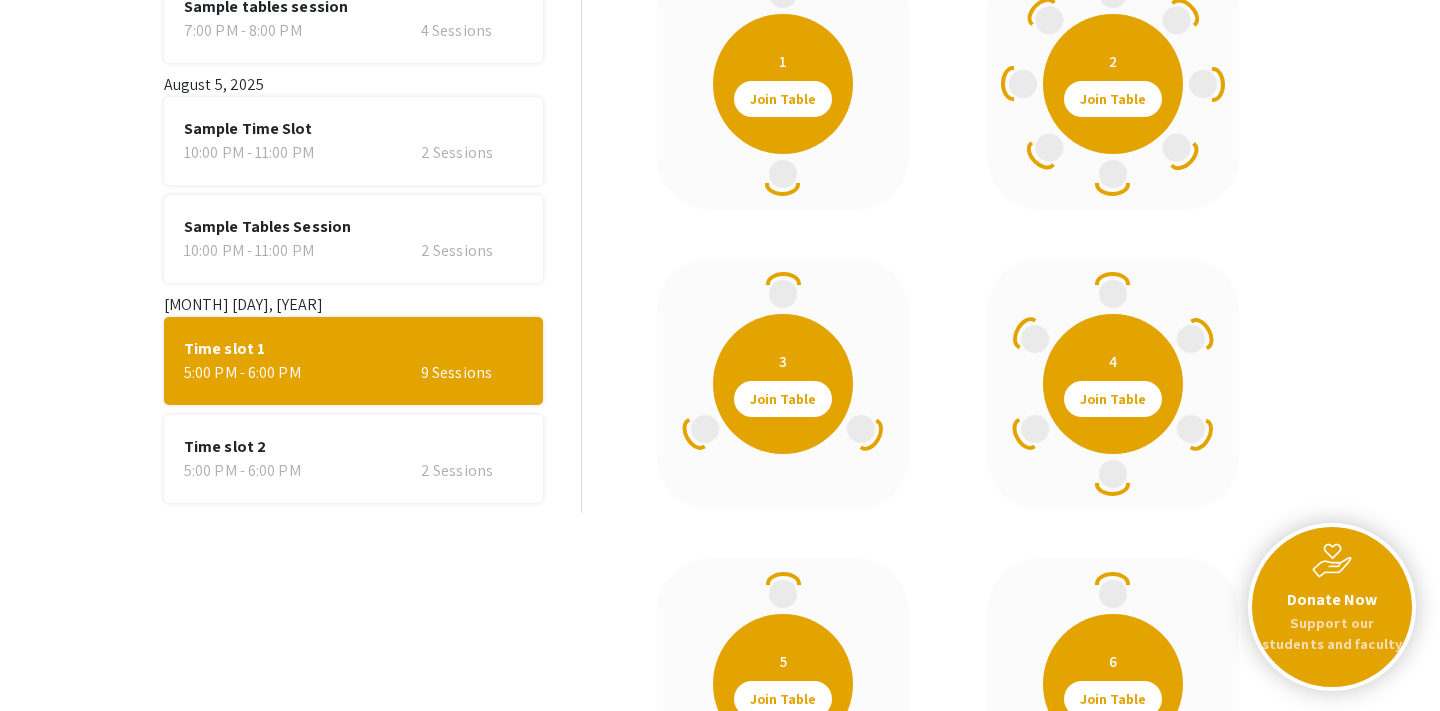 click on "Time slot 2" 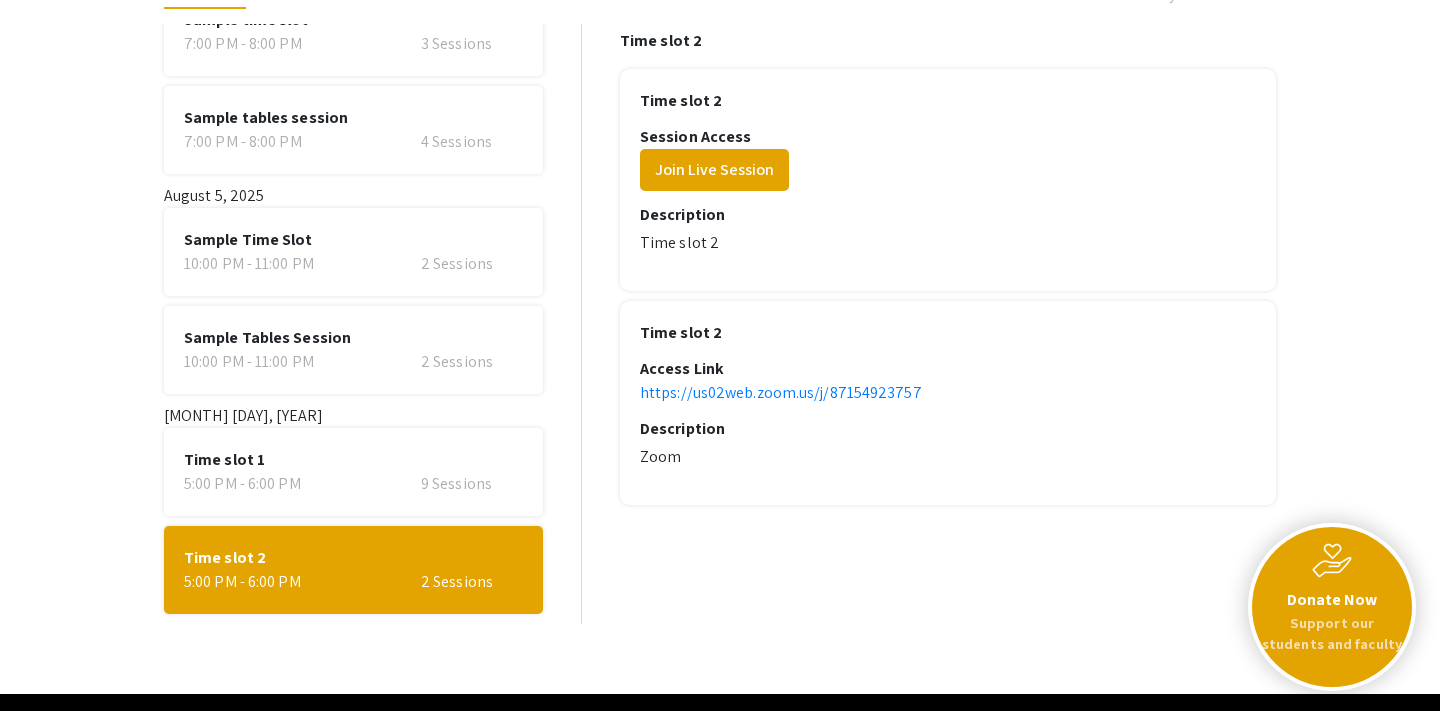 scroll, scrollTop: 130, scrollLeft: 0, axis: vertical 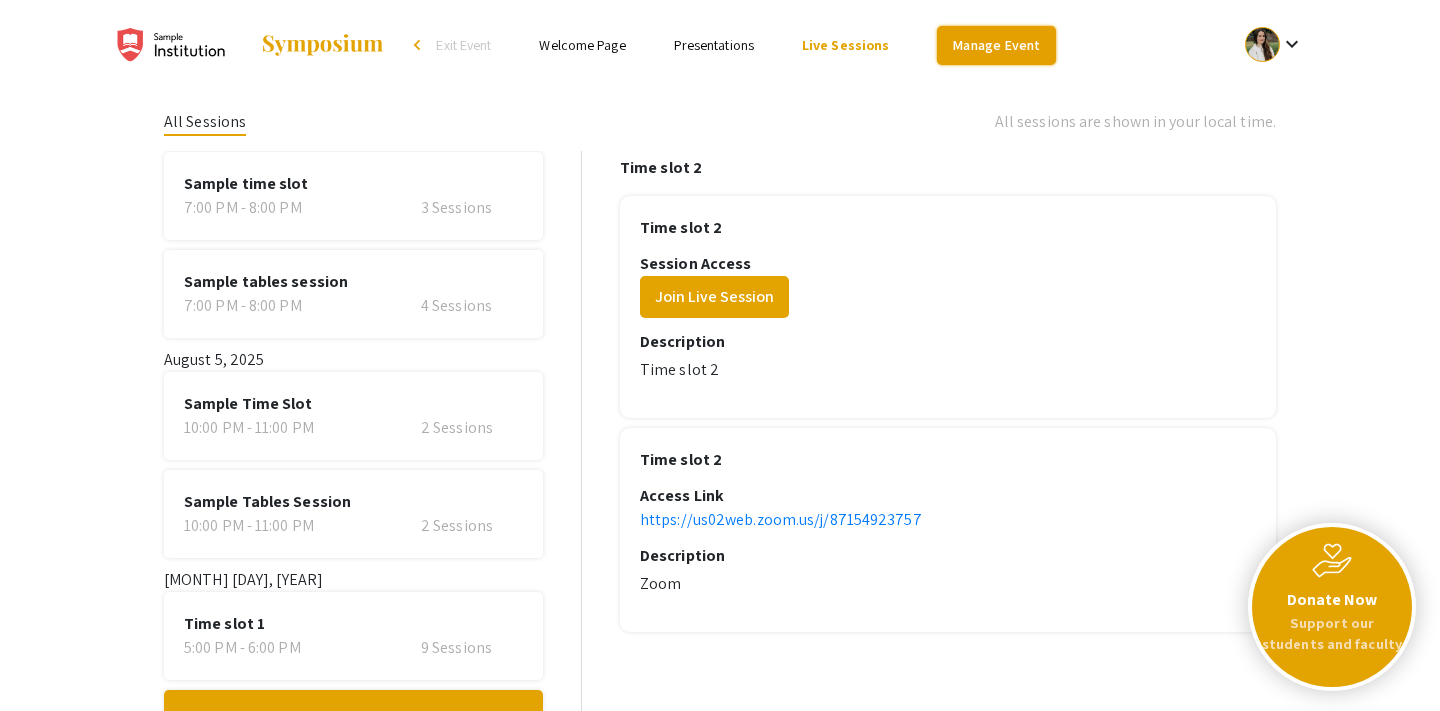 click on "Manage Event" at bounding box center (996, 45) 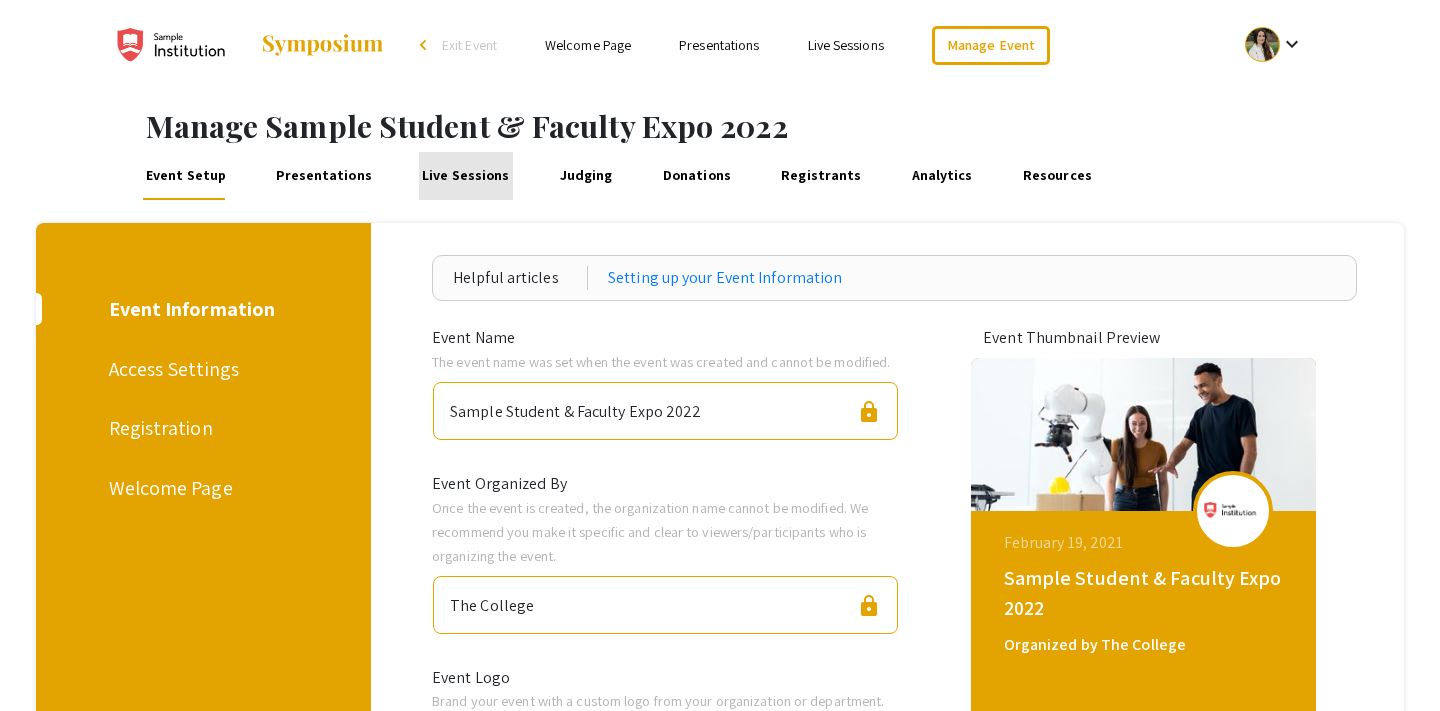 click on "Live Sessions" at bounding box center [466, 176] 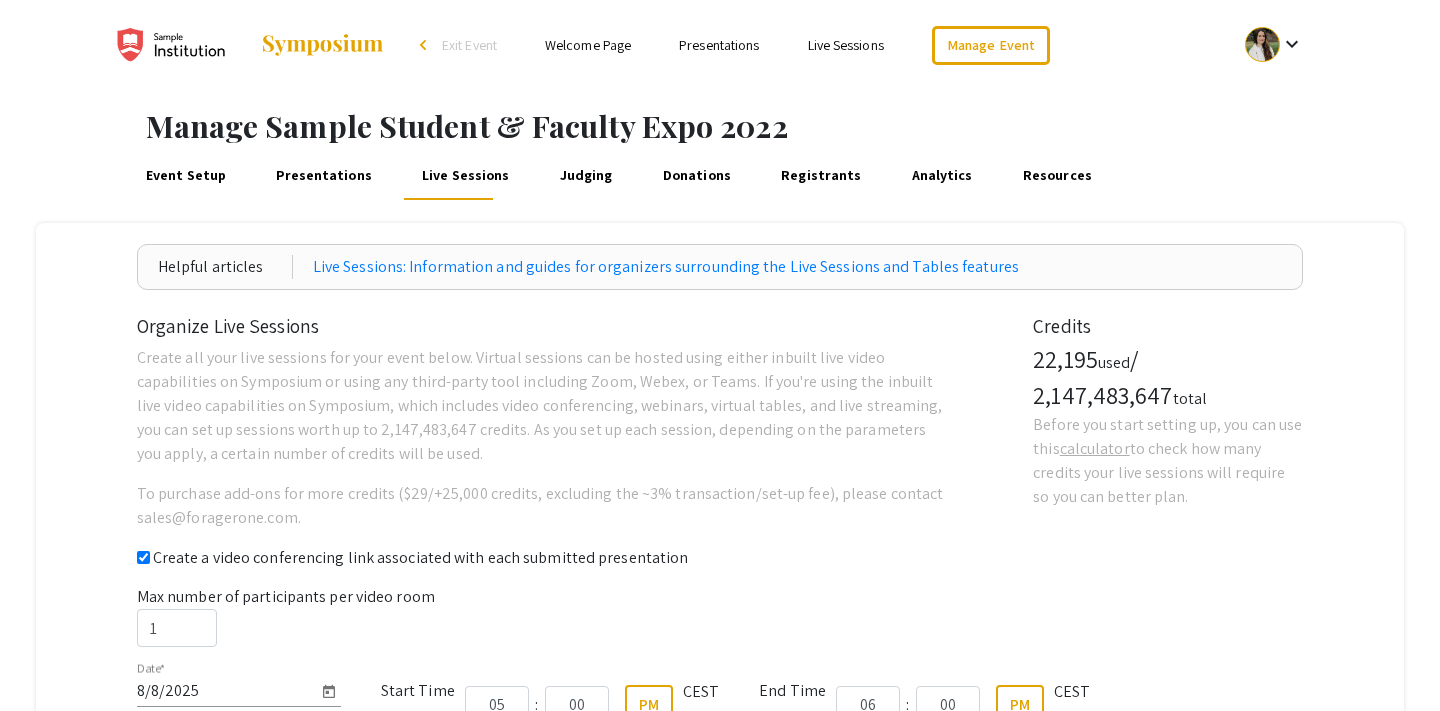 checkbox on "true" 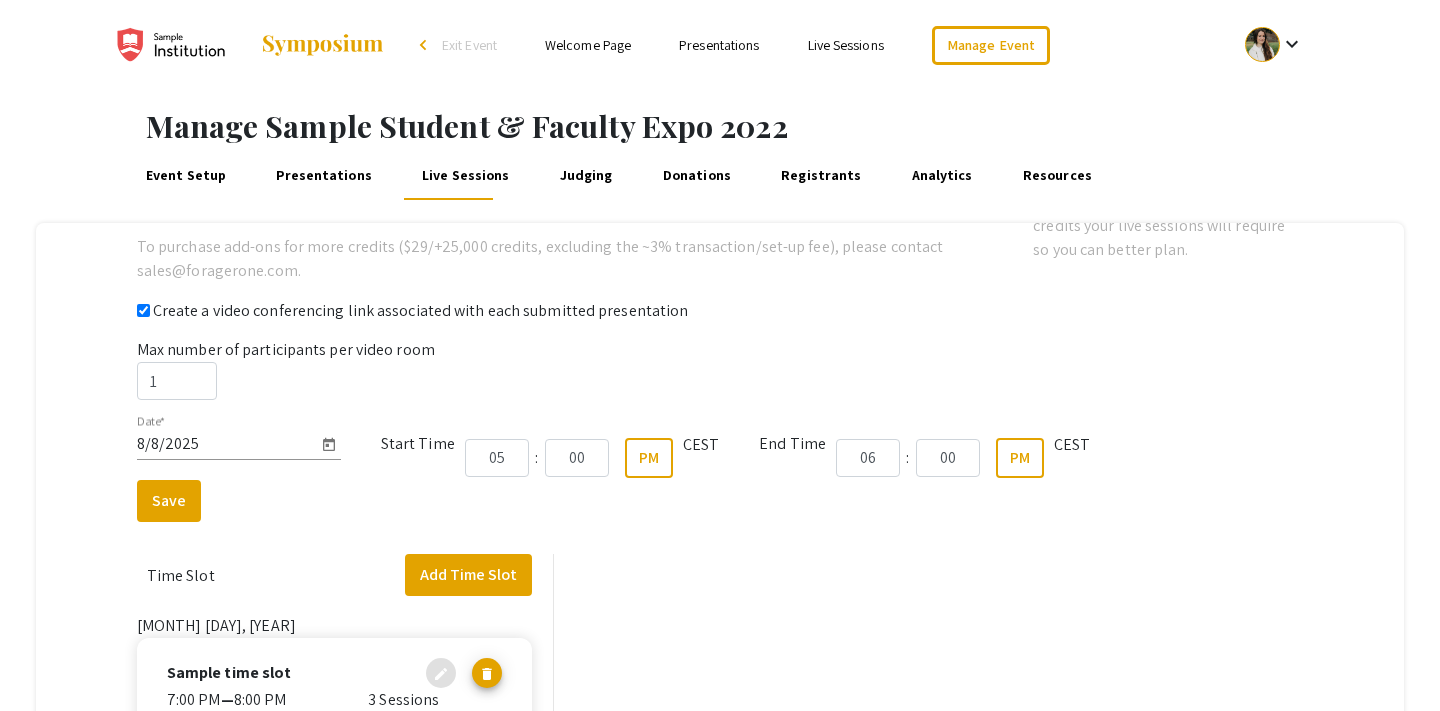 scroll, scrollTop: 254, scrollLeft: 0, axis: vertical 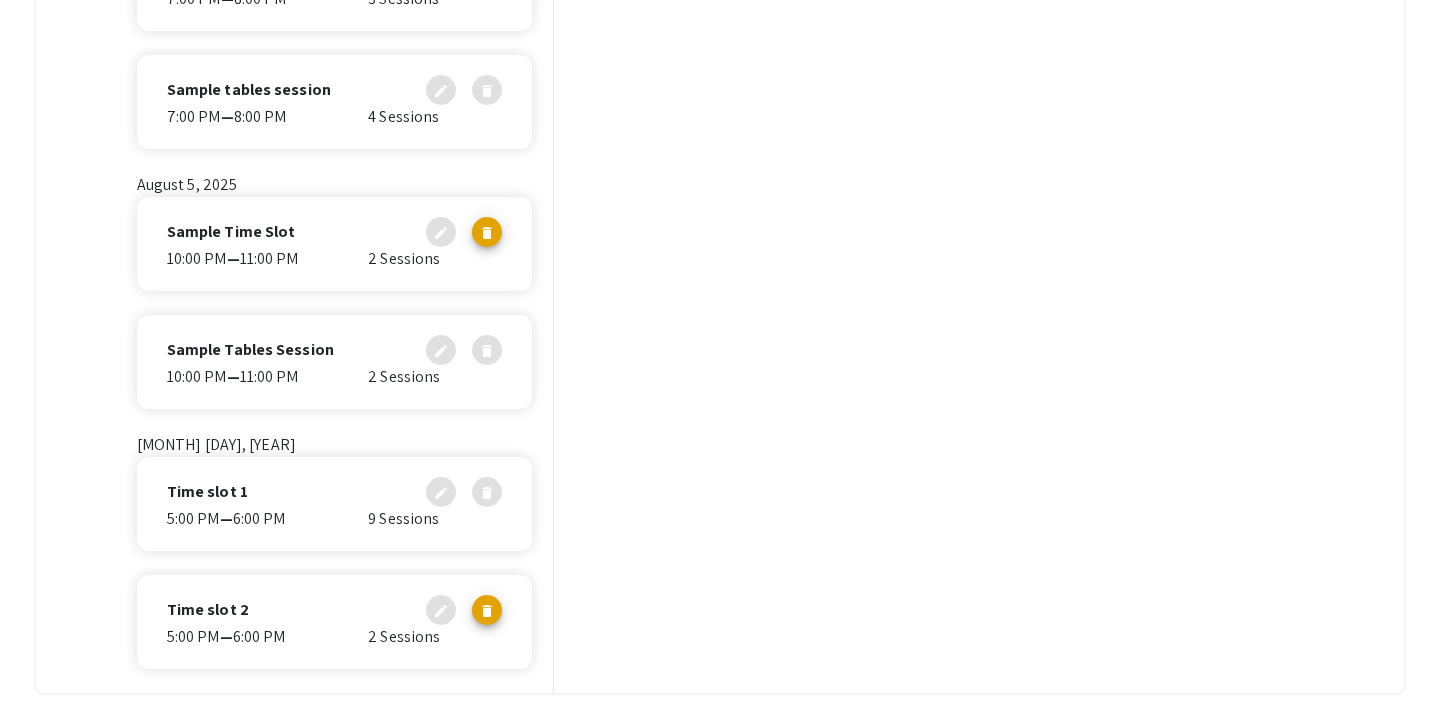 click on "Time slot 2 edit delete" 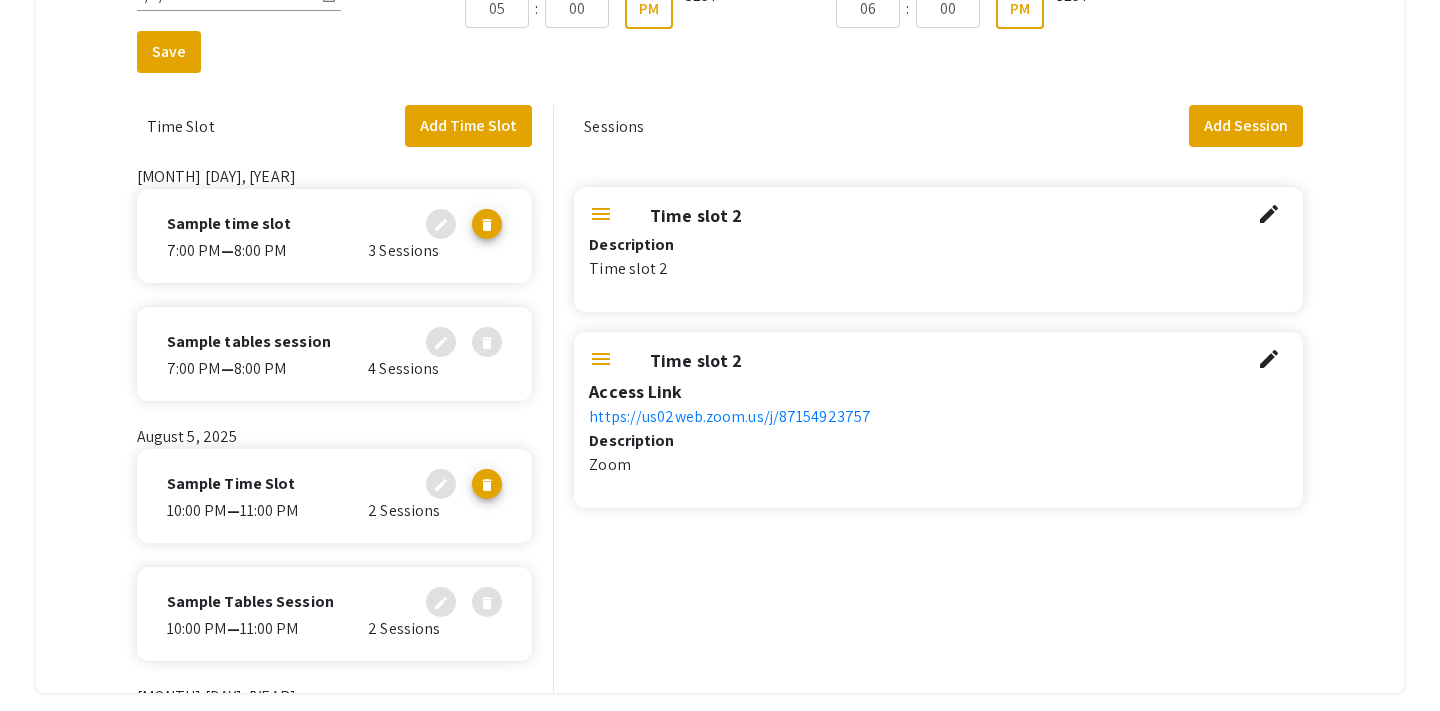 scroll, scrollTop: 0, scrollLeft: 0, axis: both 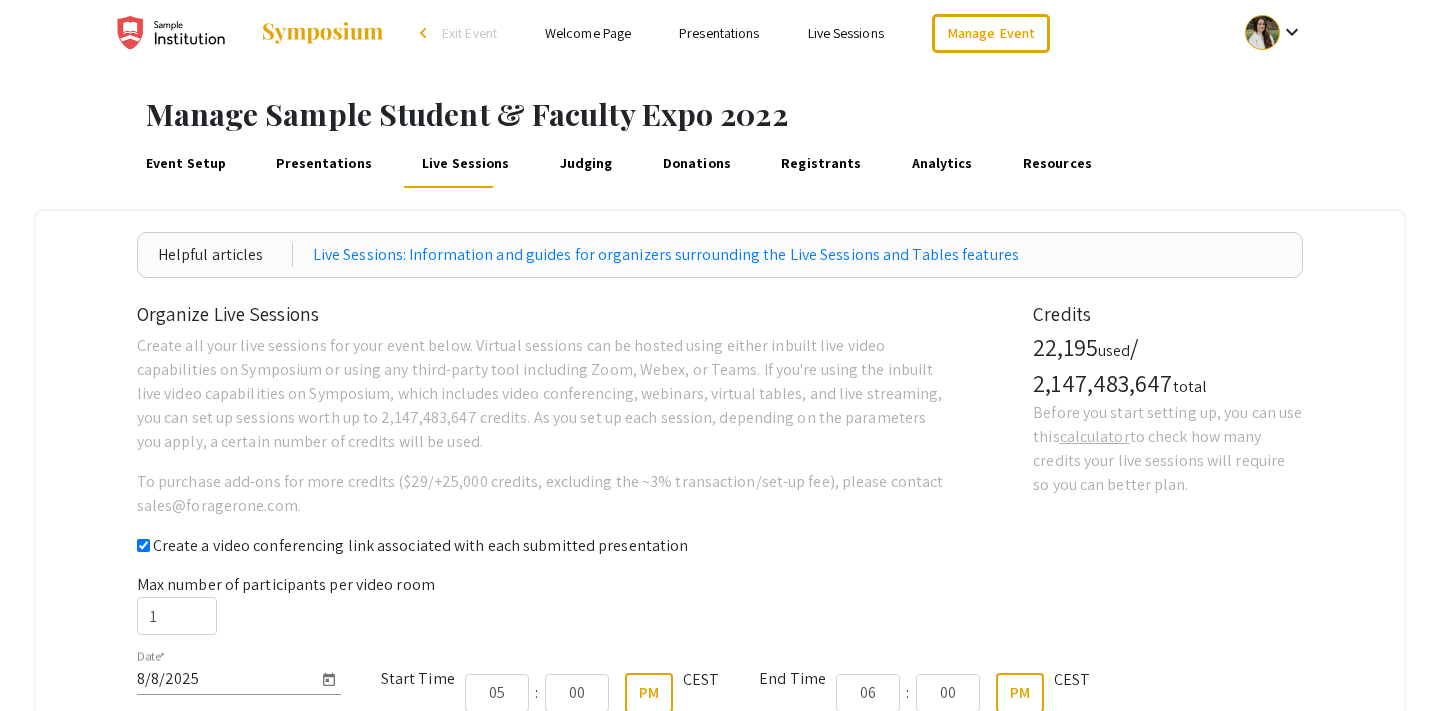 click on "Judging" at bounding box center (586, 164) 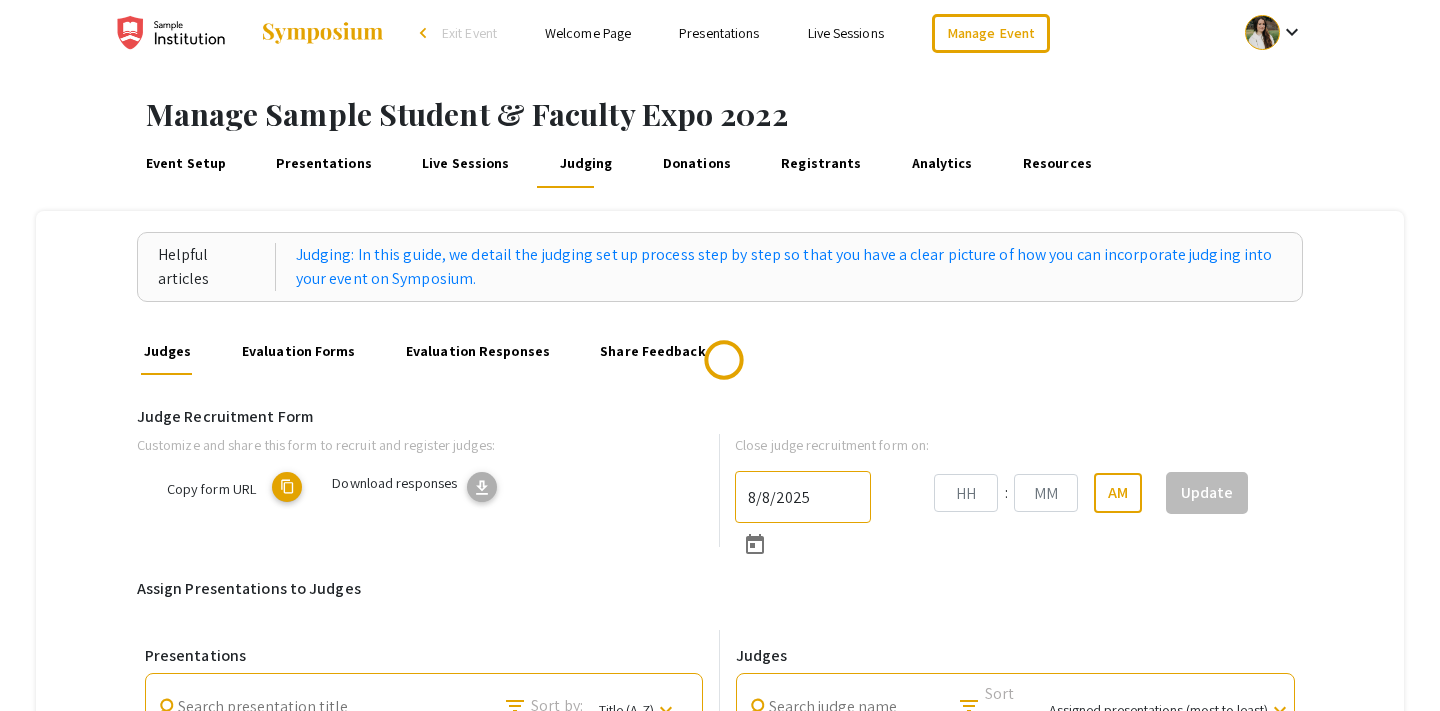 scroll, scrollTop: 0, scrollLeft: 0, axis: both 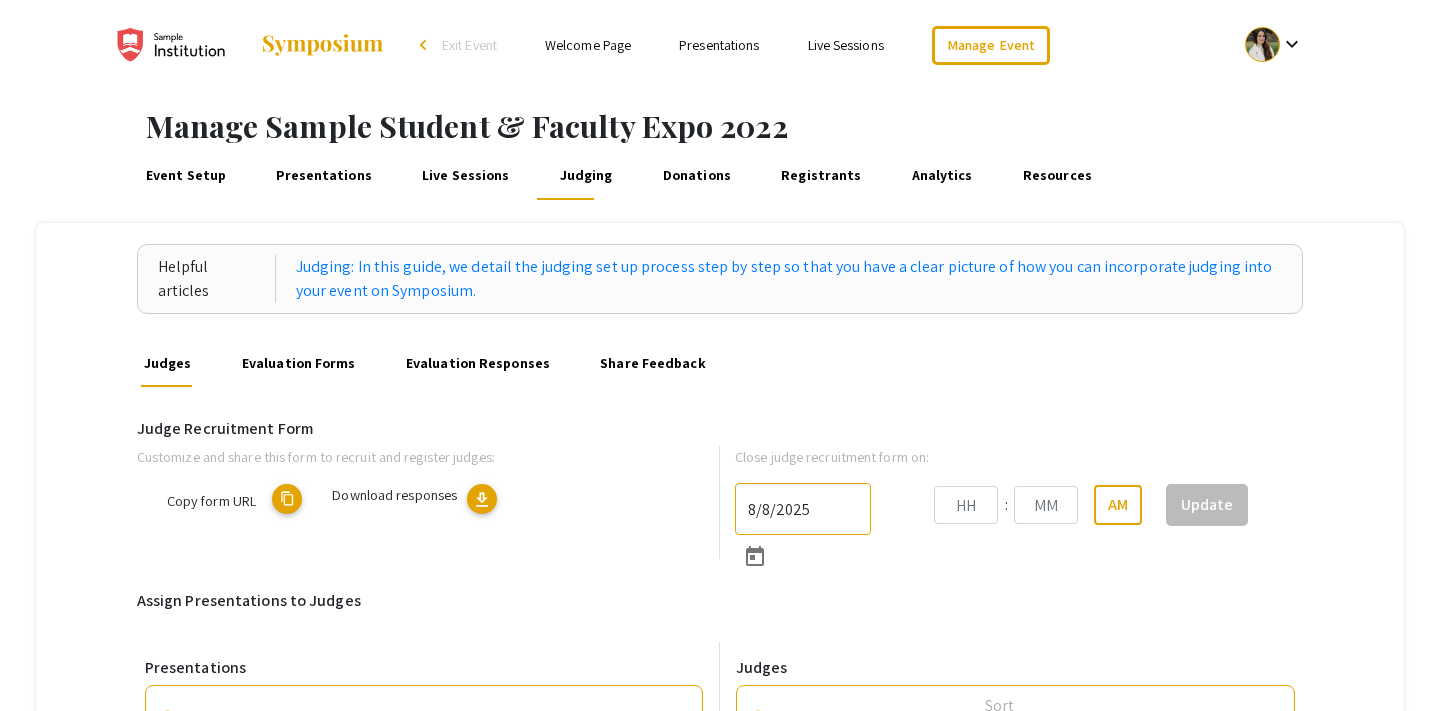 type on "[DATE]" 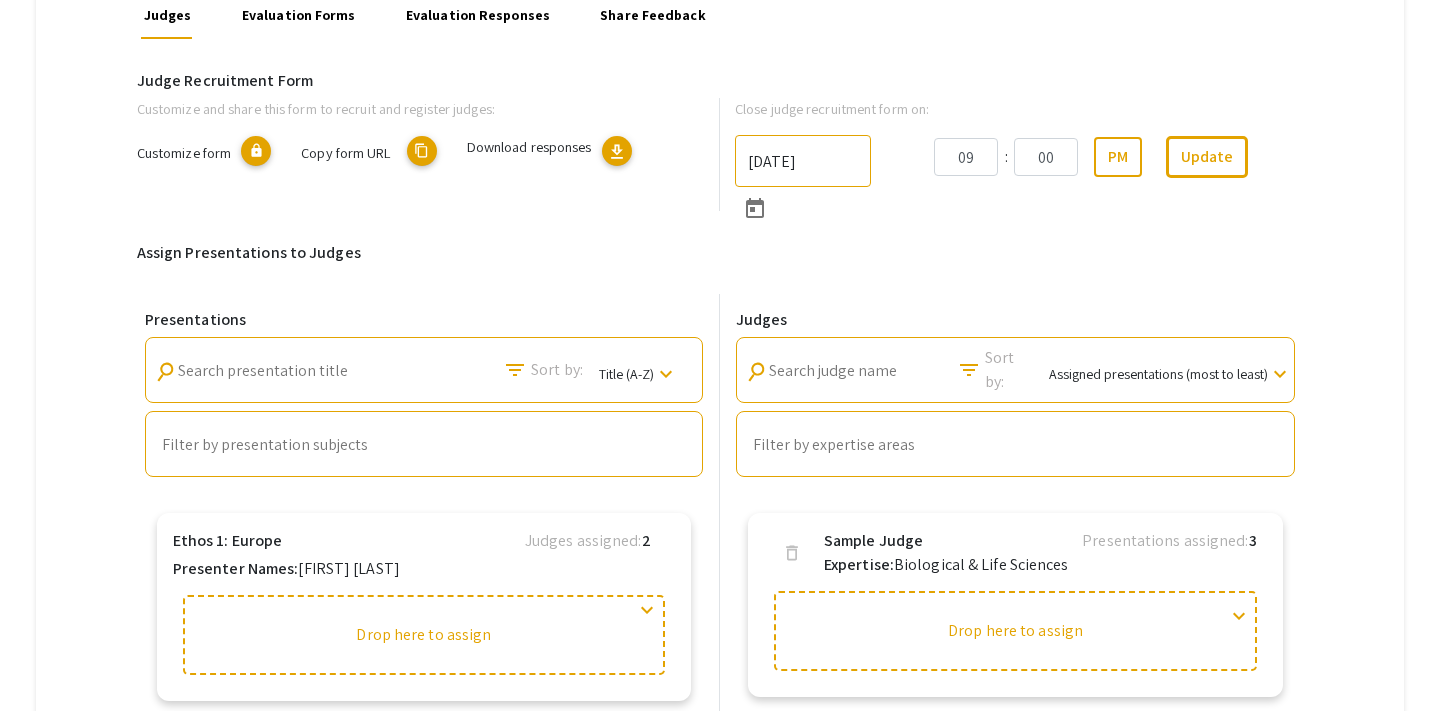 scroll, scrollTop: 387, scrollLeft: 0, axis: vertical 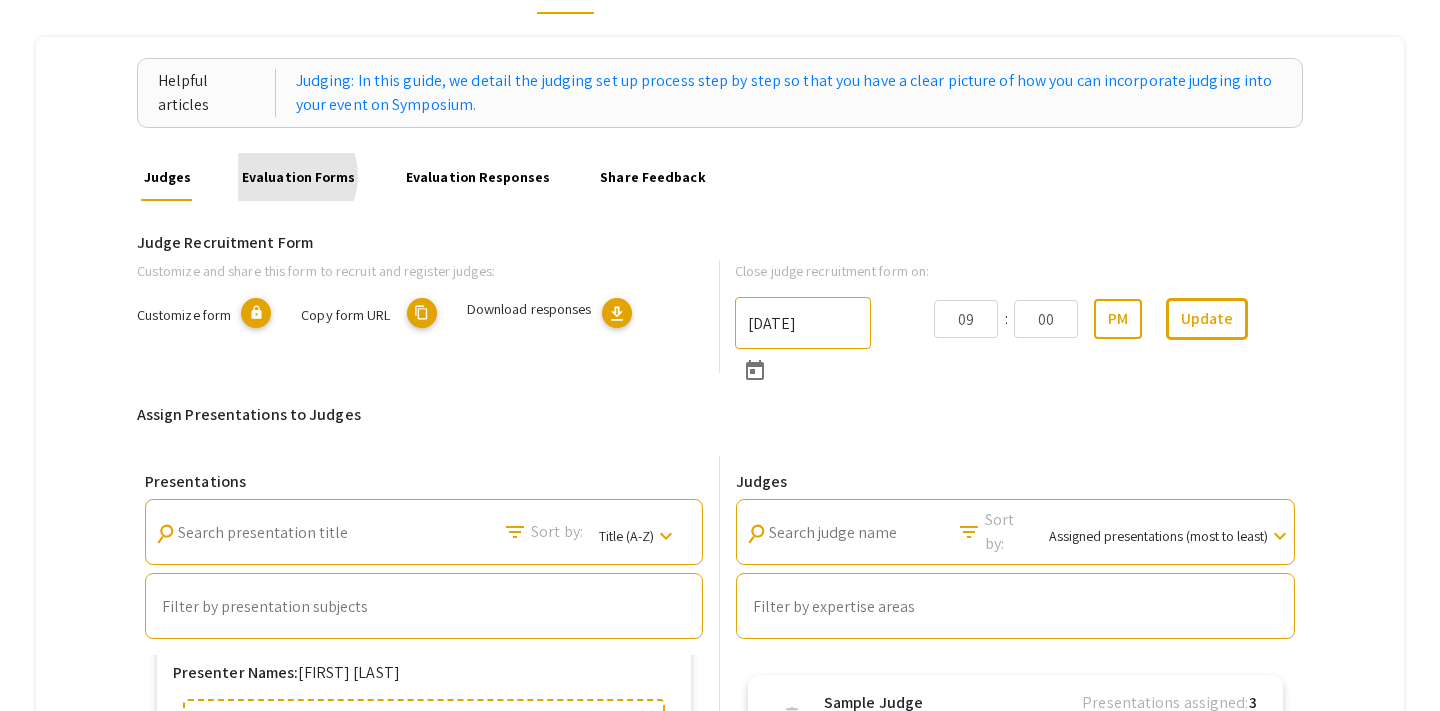 click on "Evaluation Forms" at bounding box center [298, 177] 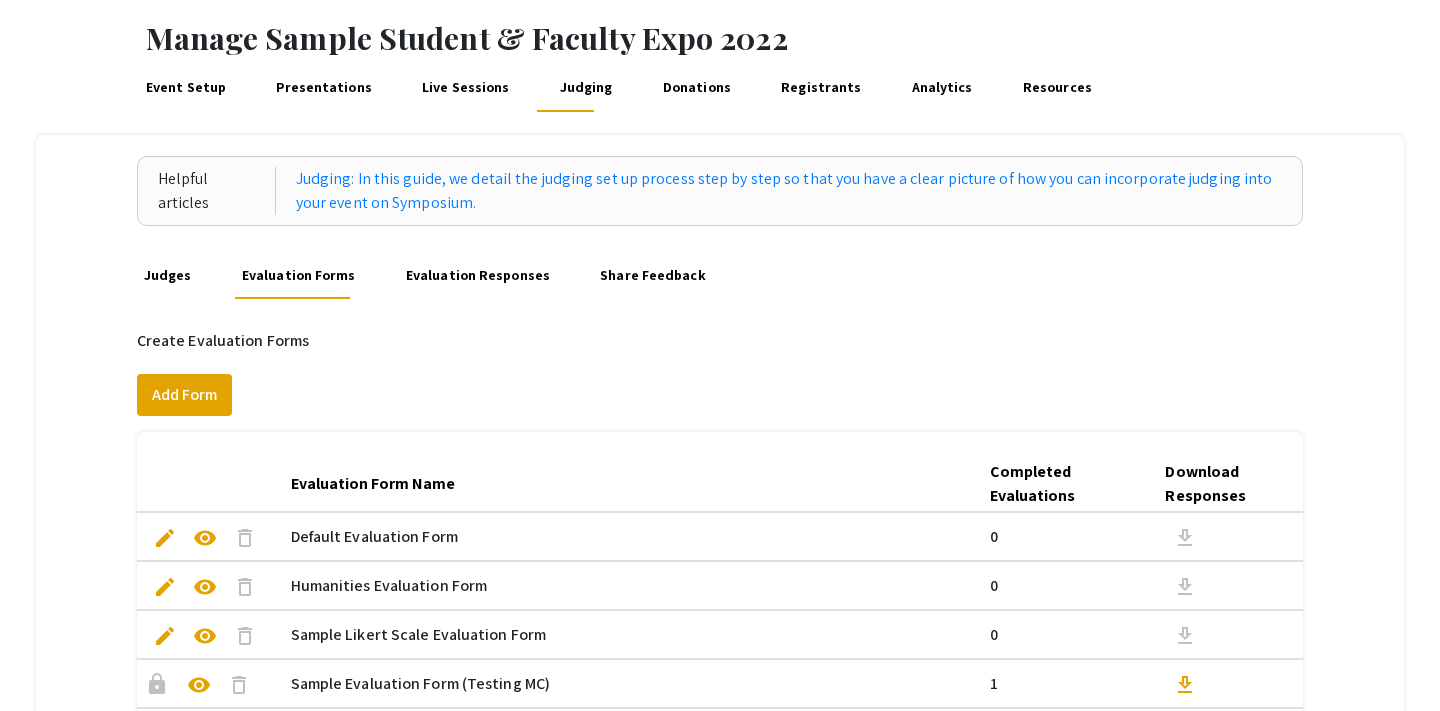 scroll, scrollTop: 78, scrollLeft: 0, axis: vertical 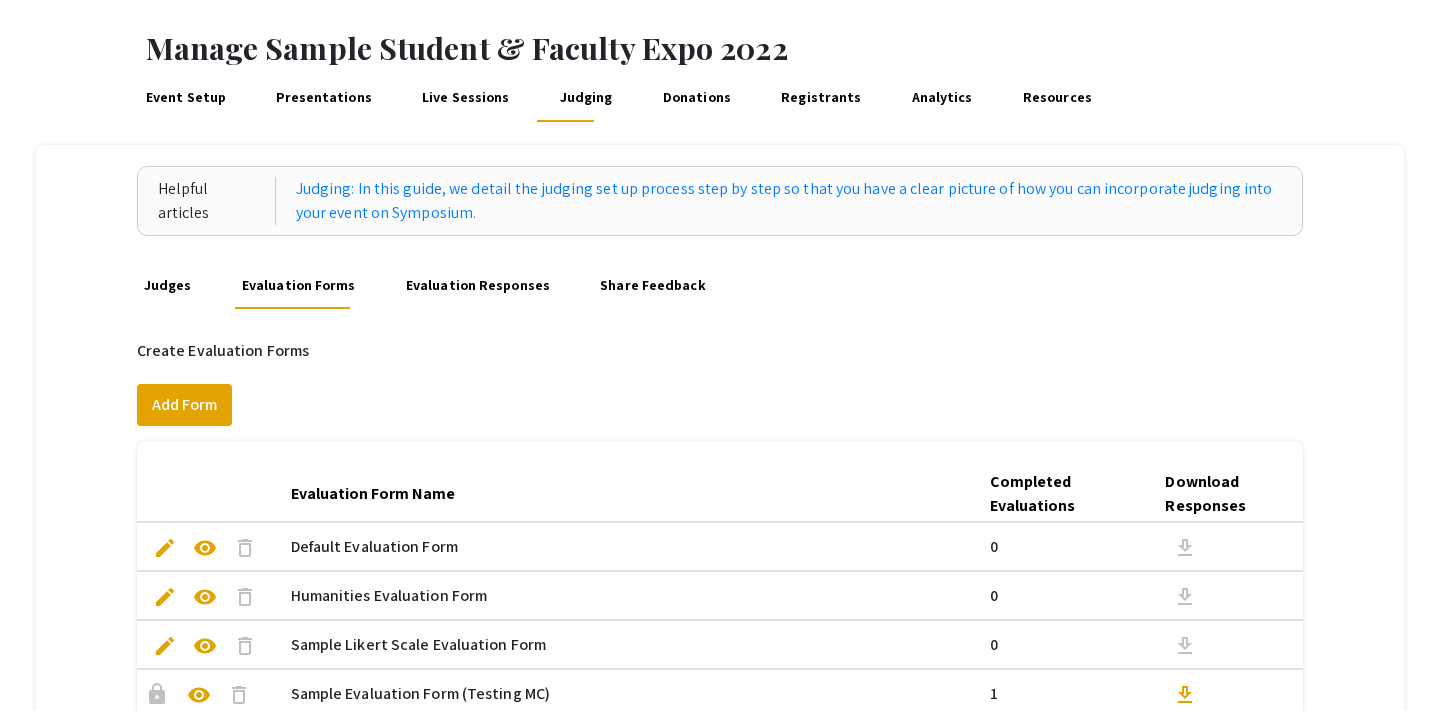 click on "Evaluation Responses" at bounding box center (477, 285) 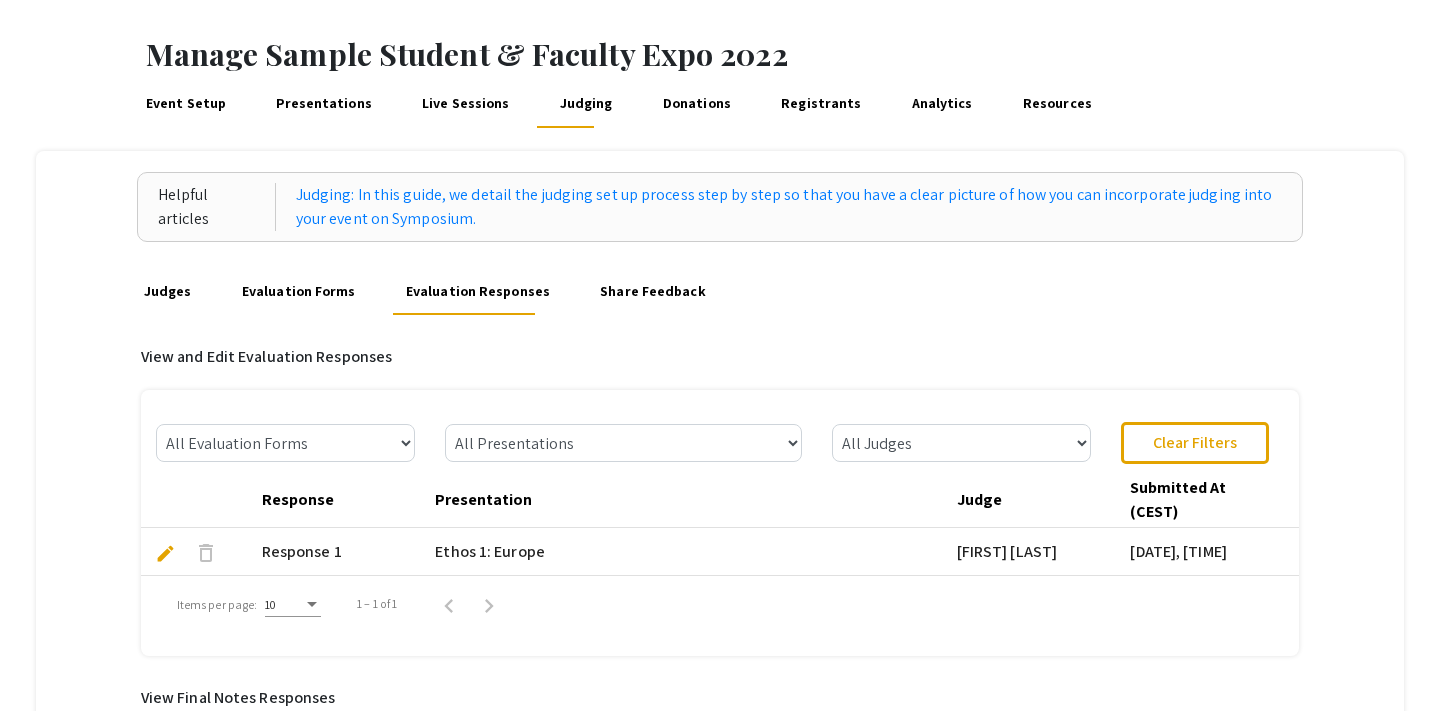 scroll, scrollTop: 65, scrollLeft: 0, axis: vertical 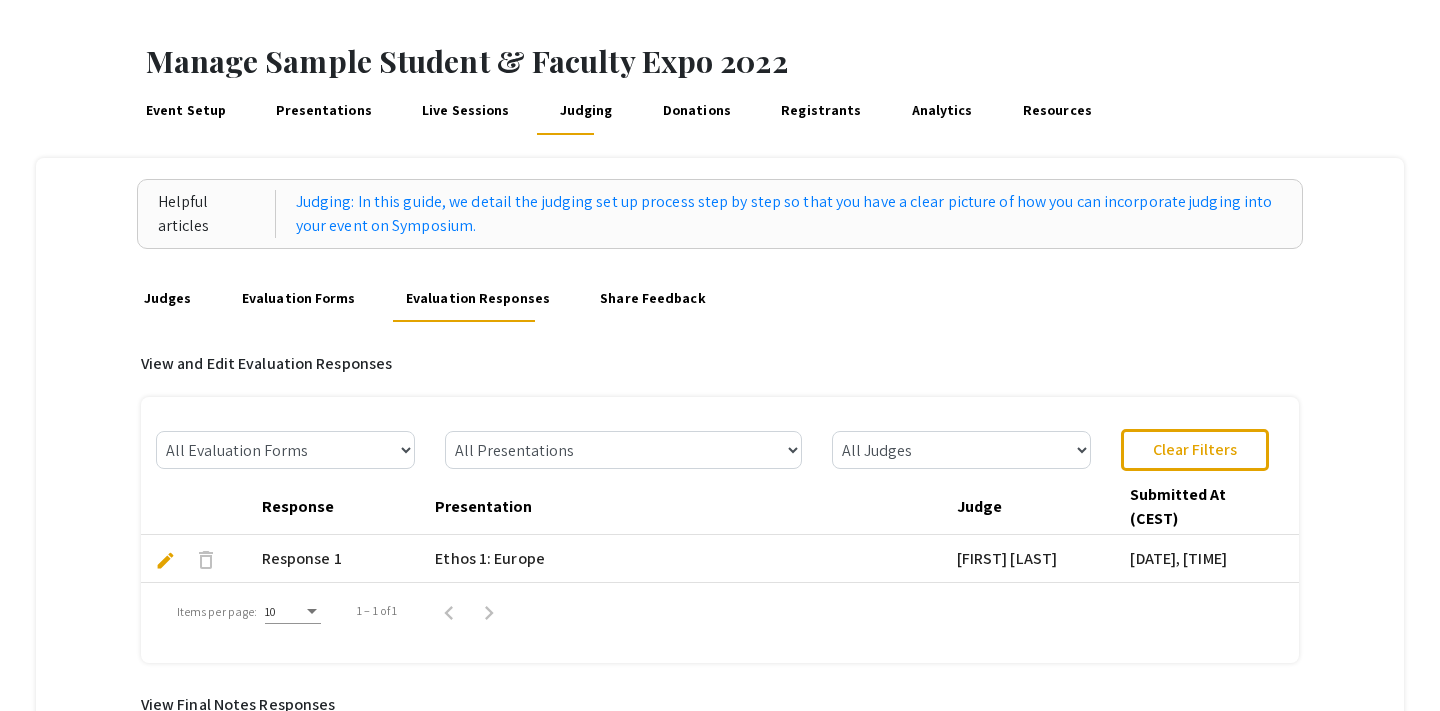 click on "Share Feedback" at bounding box center (653, 298) 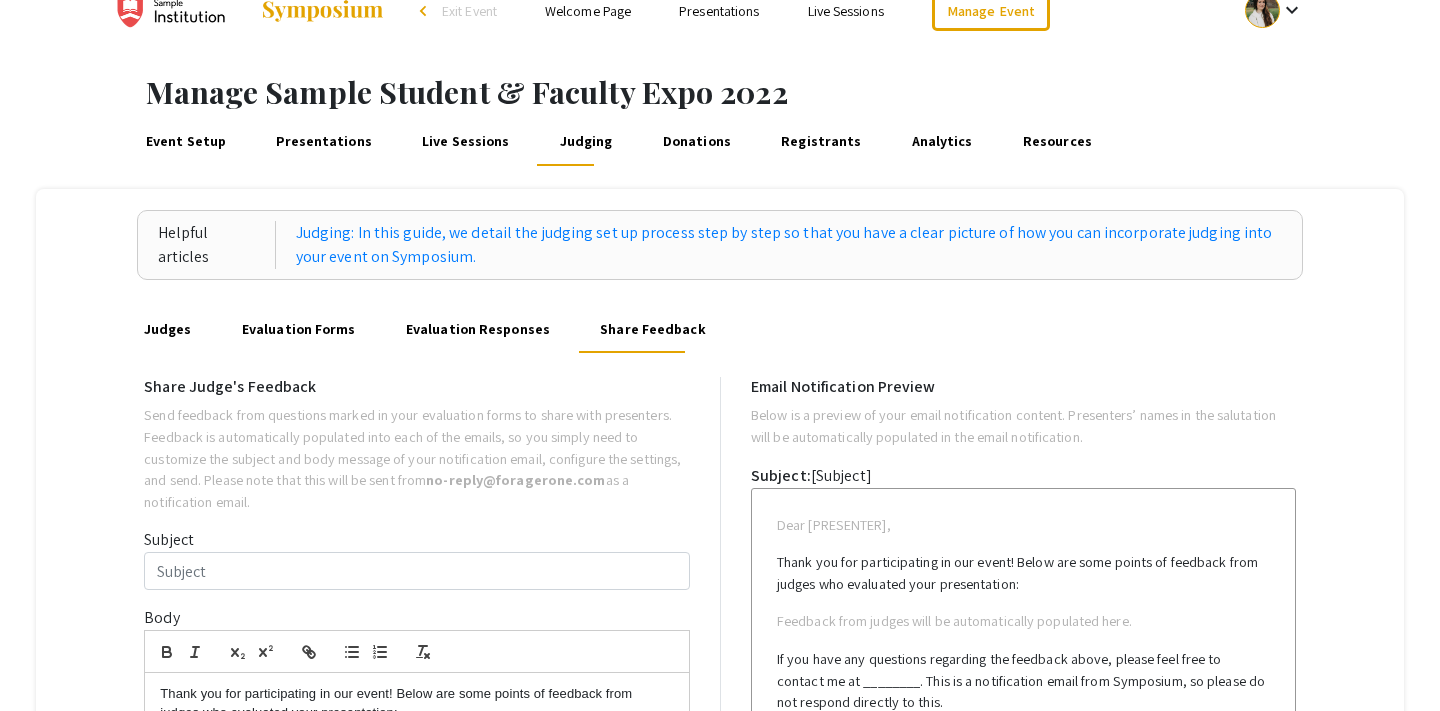 scroll, scrollTop: 31, scrollLeft: 0, axis: vertical 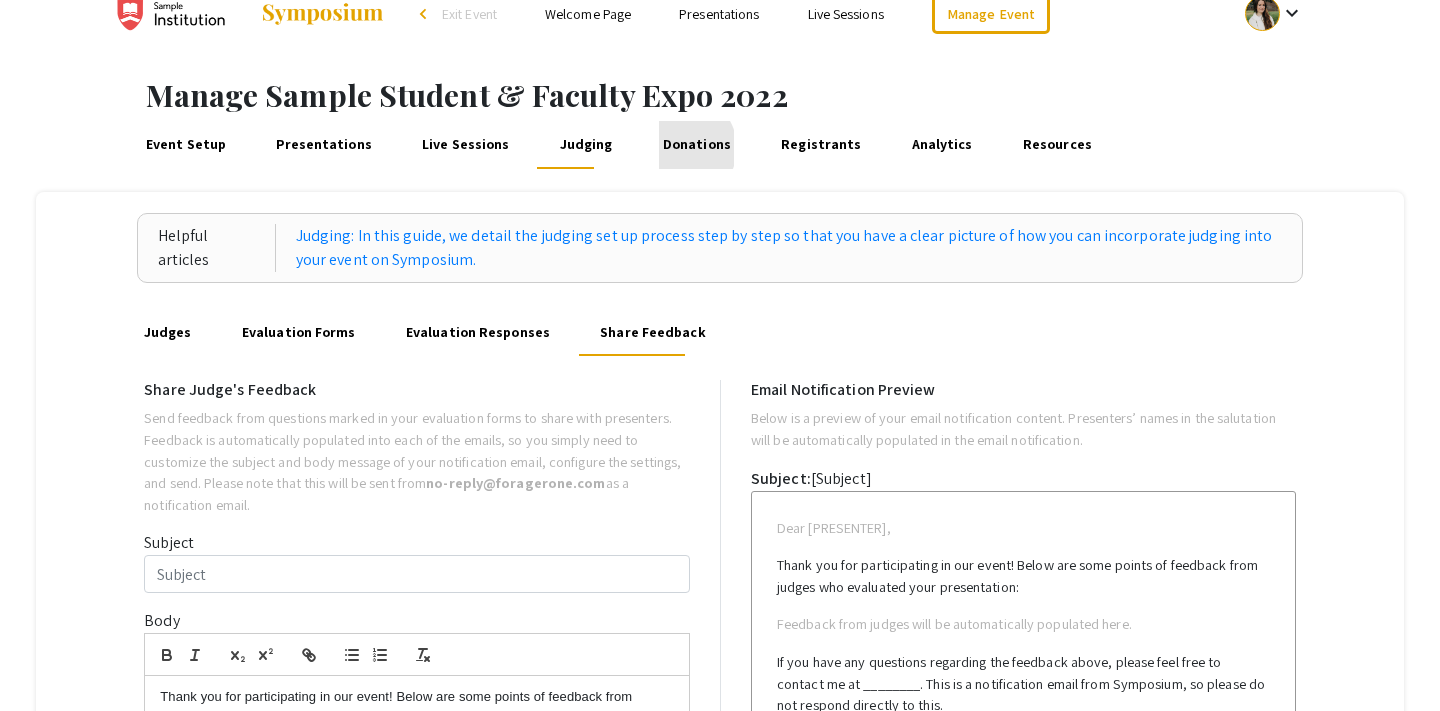 click on "Donations" at bounding box center [696, 145] 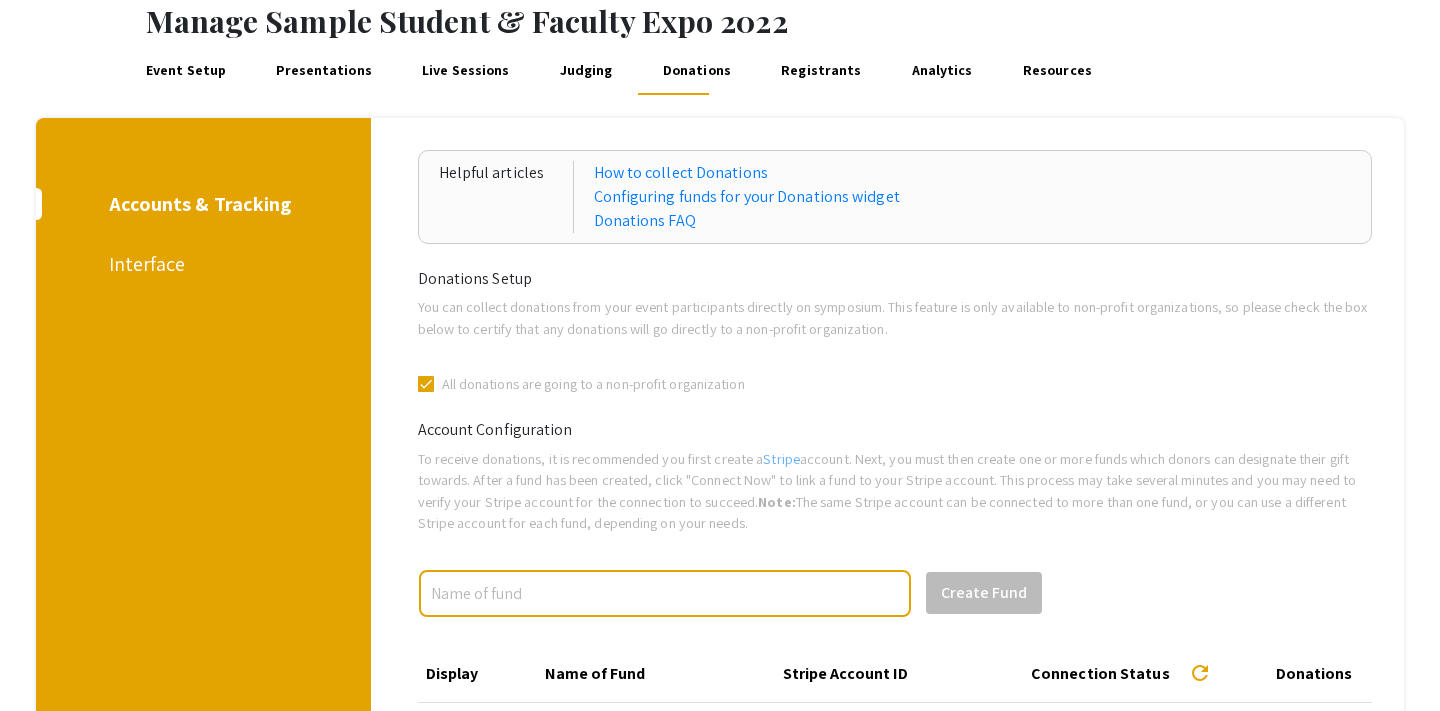 scroll, scrollTop: 110, scrollLeft: 0, axis: vertical 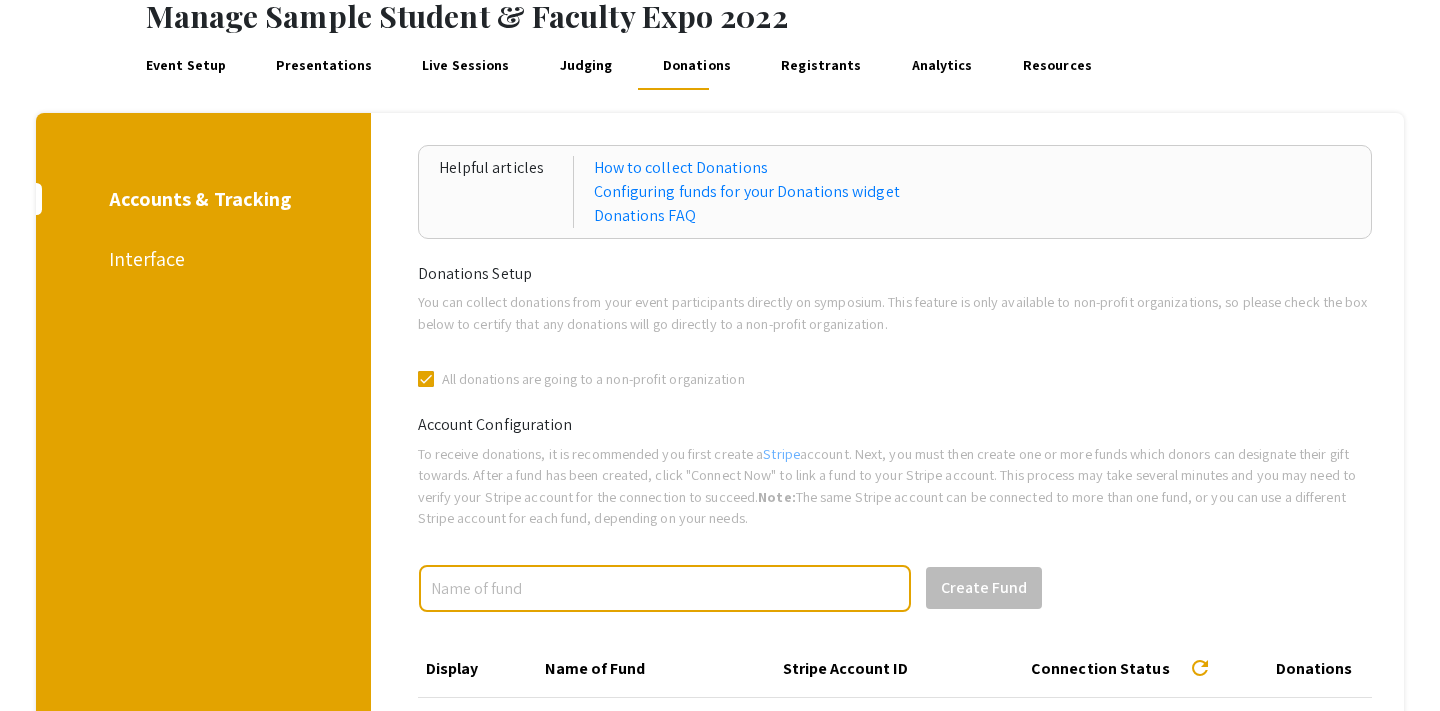 click on "Interface" at bounding box center (200, 259) 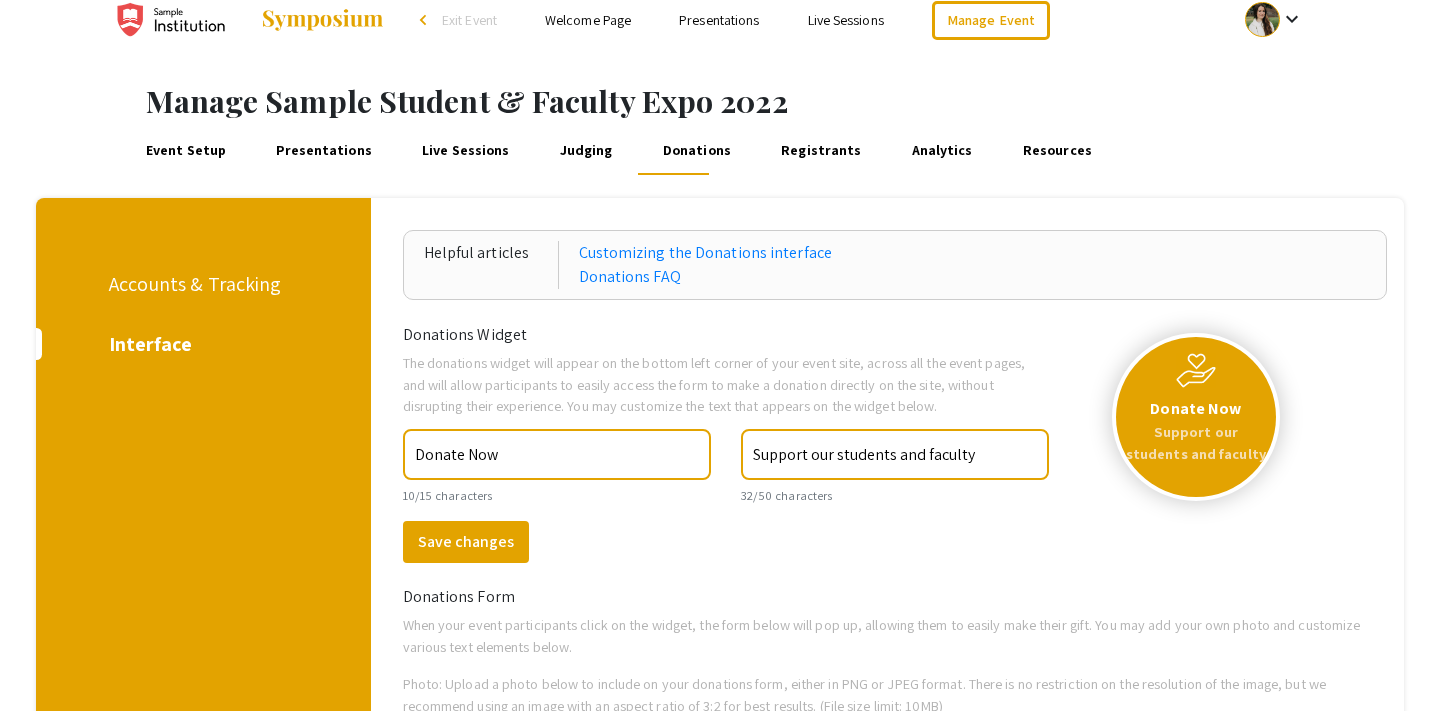 scroll, scrollTop: 0, scrollLeft: 0, axis: both 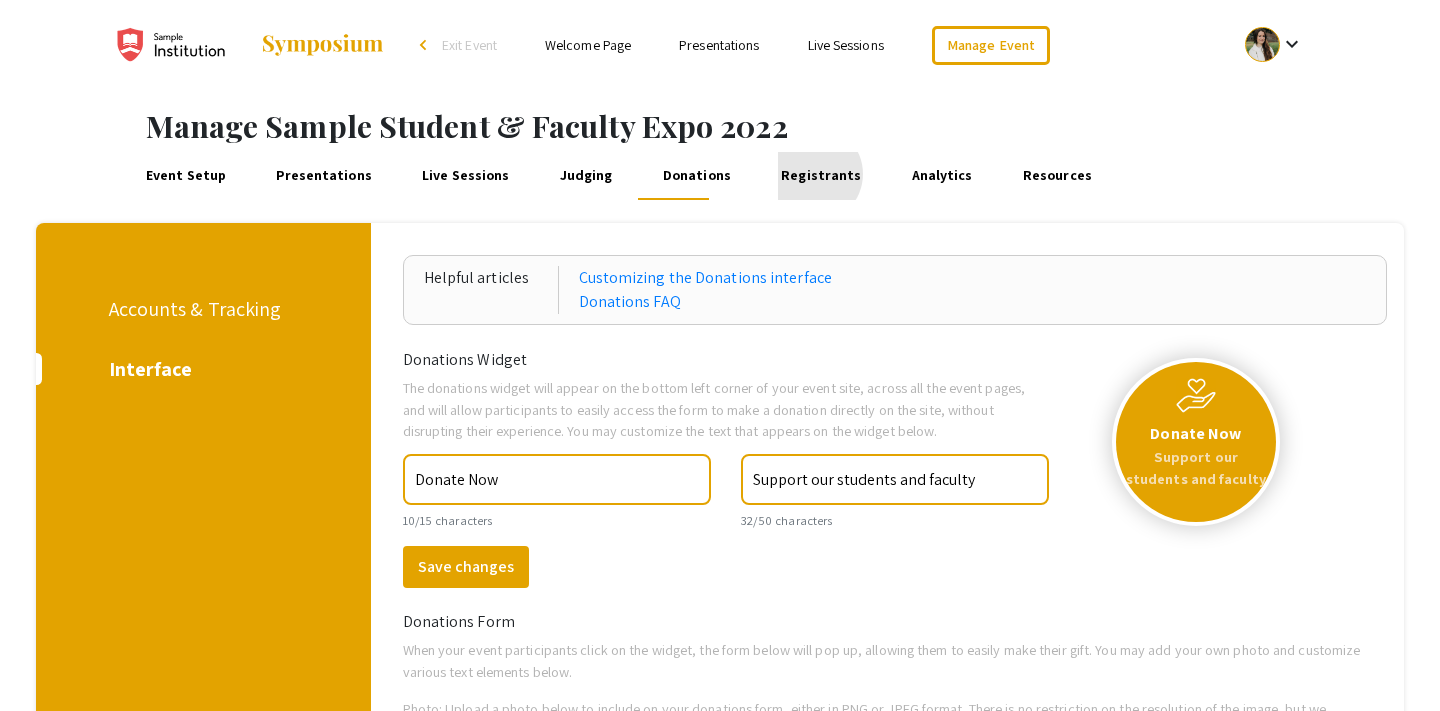 click on "Registrants" at bounding box center (821, 176) 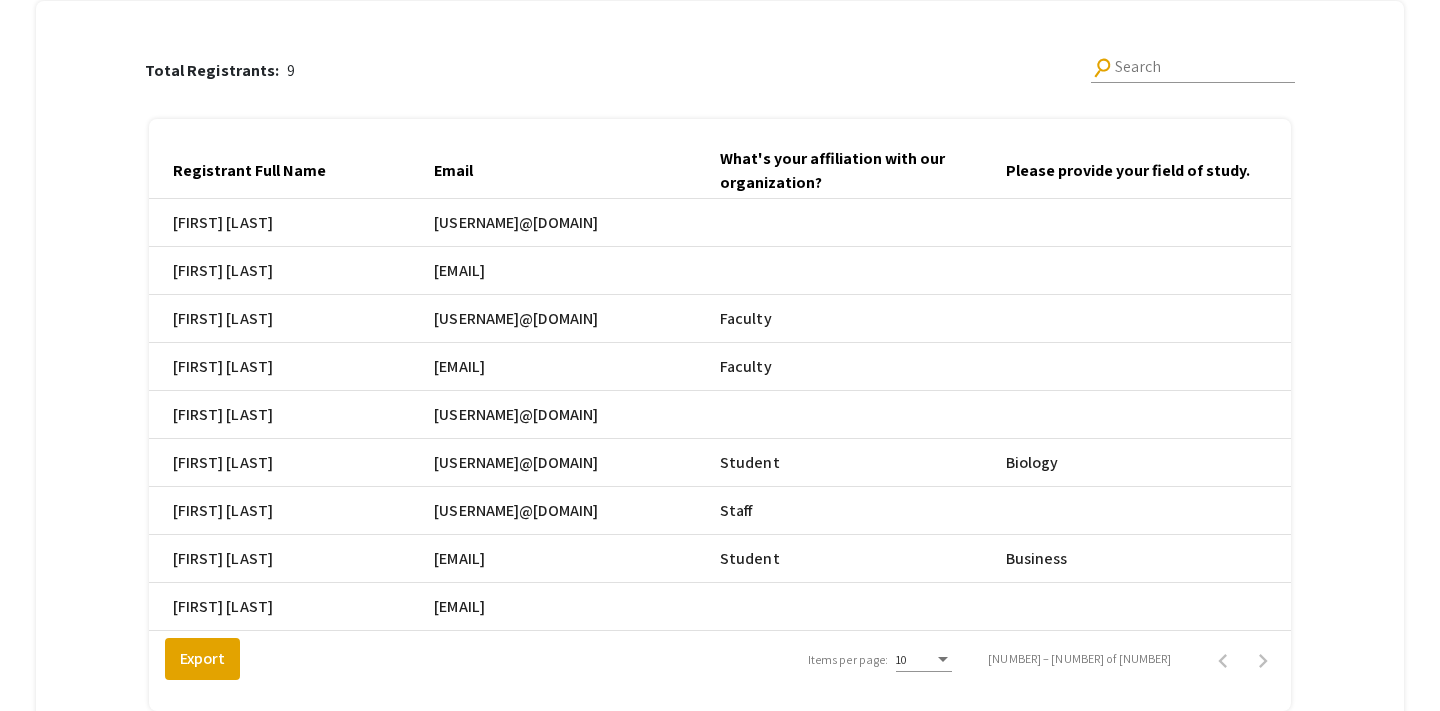 scroll, scrollTop: 222, scrollLeft: 0, axis: vertical 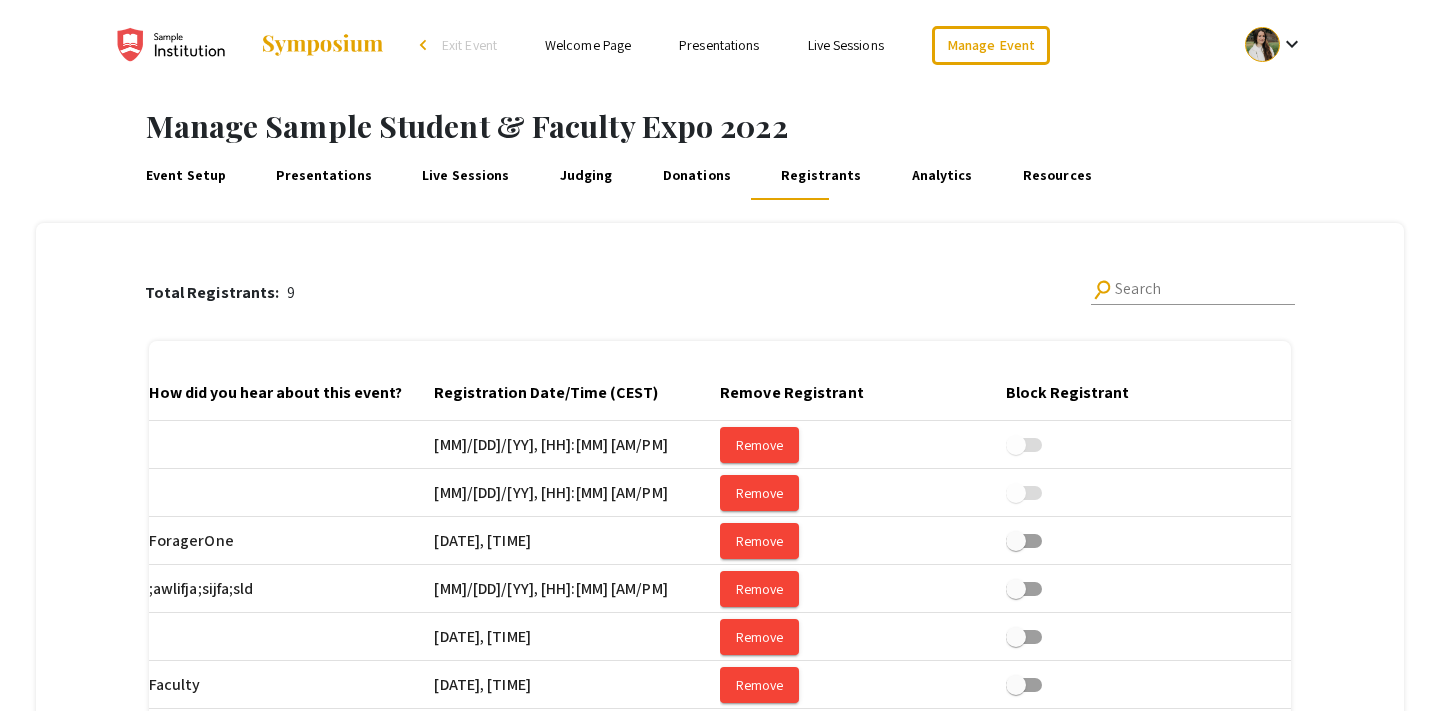 click on "Analytics" at bounding box center (942, 176) 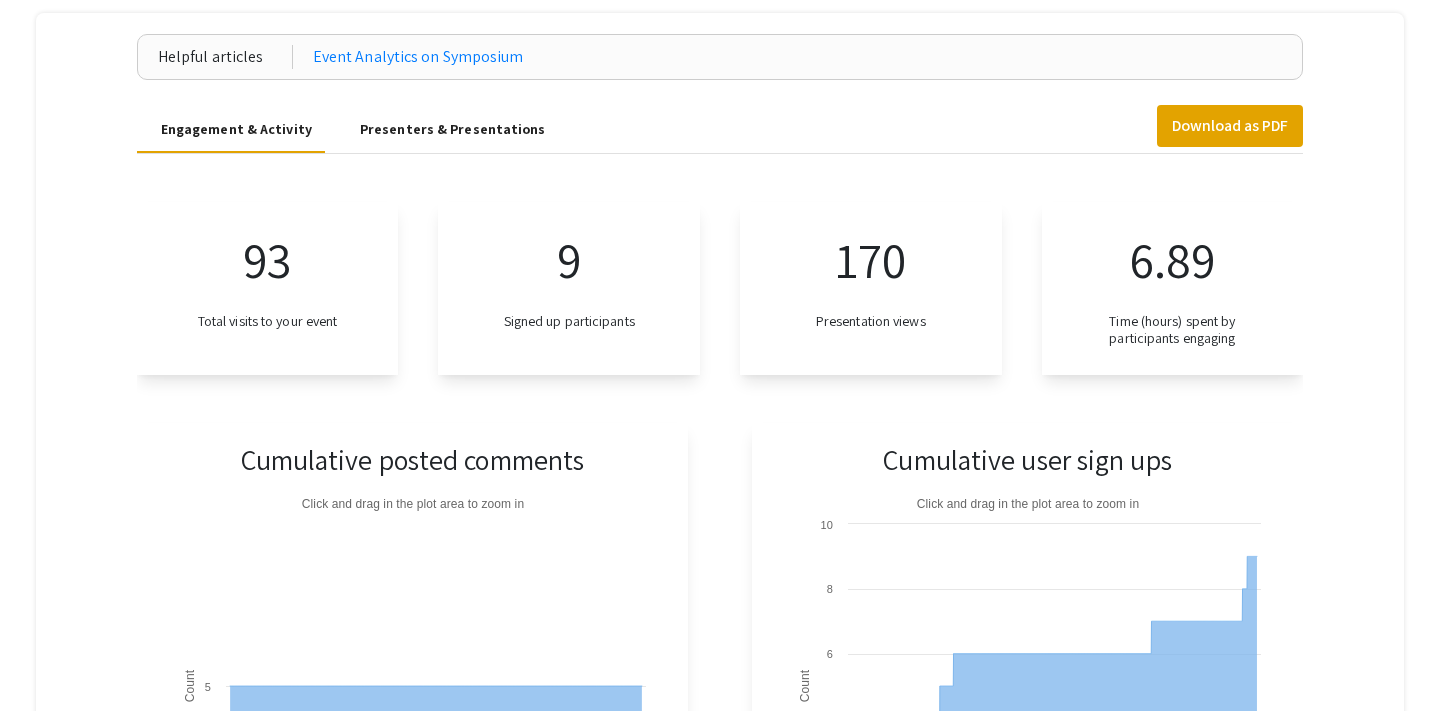 scroll, scrollTop: 208, scrollLeft: 0, axis: vertical 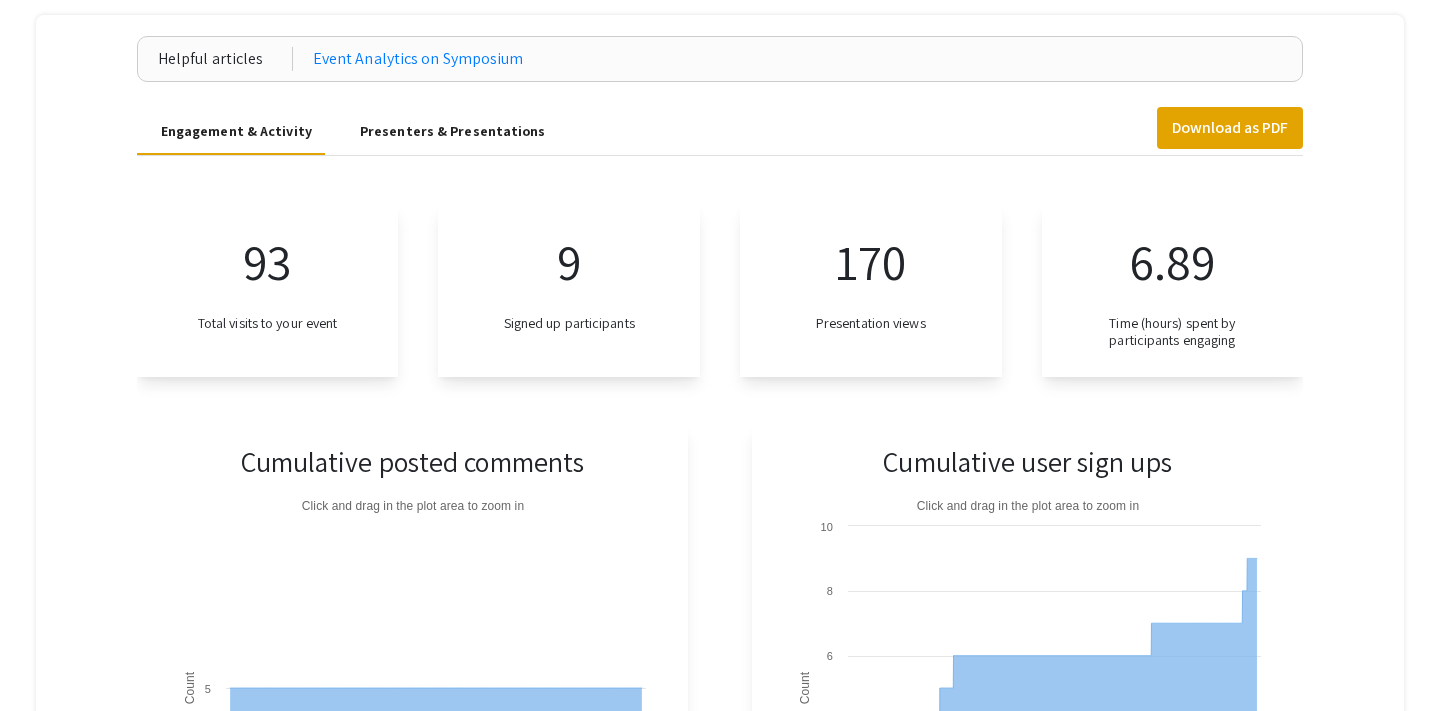 click on "Presenters & Presentations" at bounding box center (453, 131) 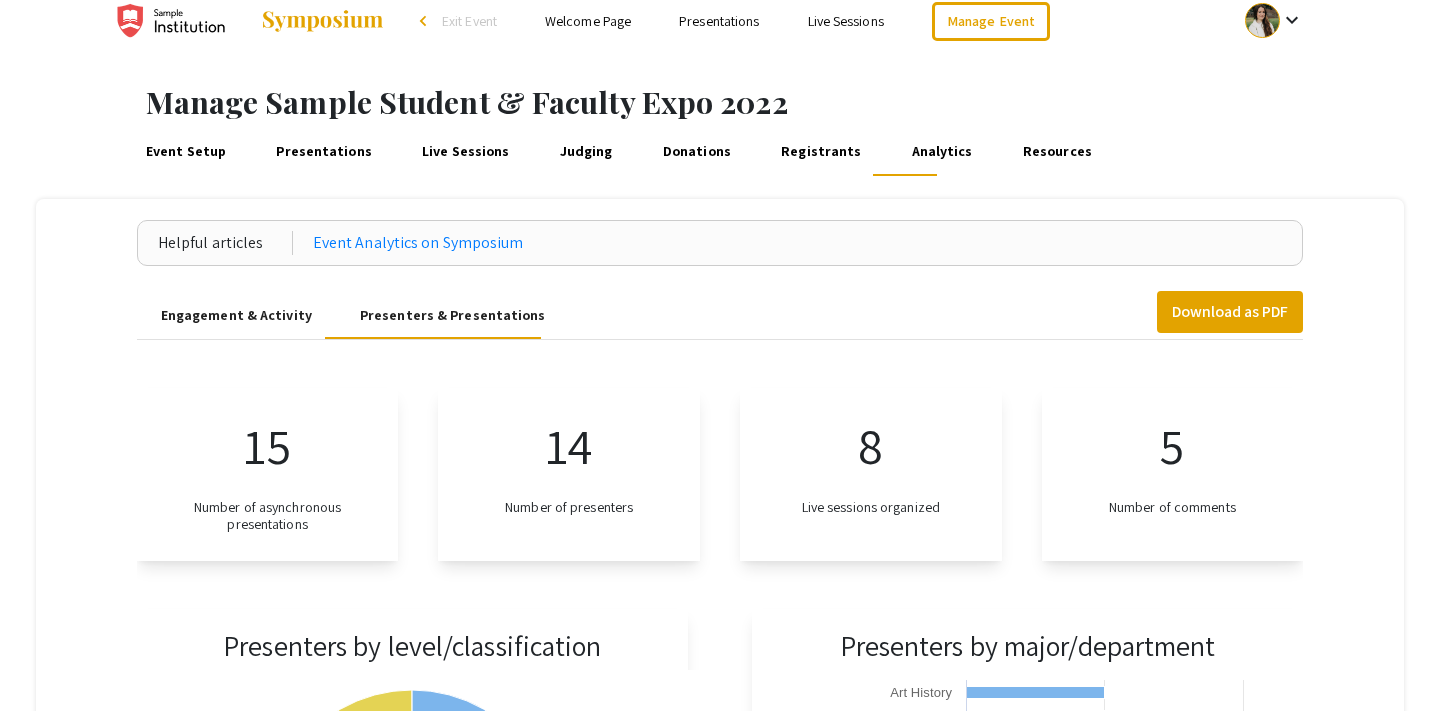 scroll, scrollTop: 0, scrollLeft: 0, axis: both 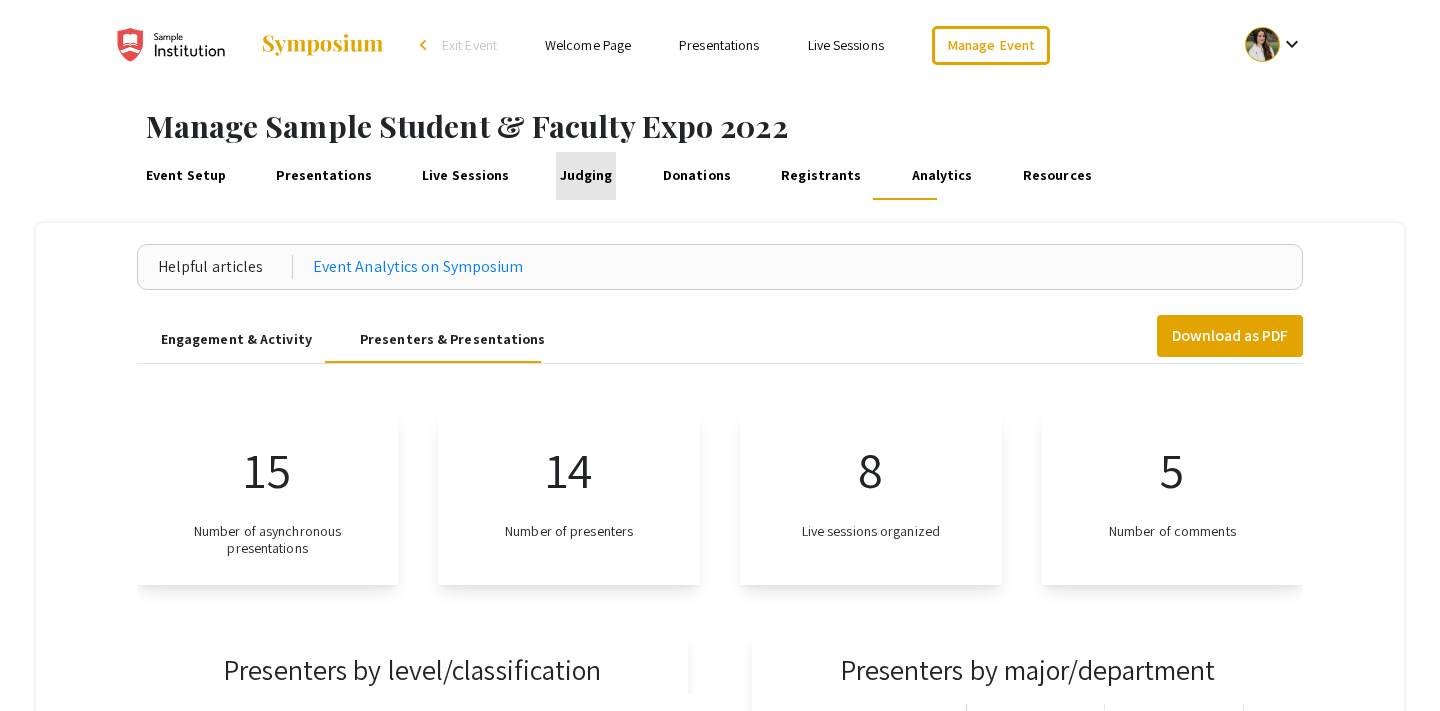 click on "Judging" at bounding box center (586, 176) 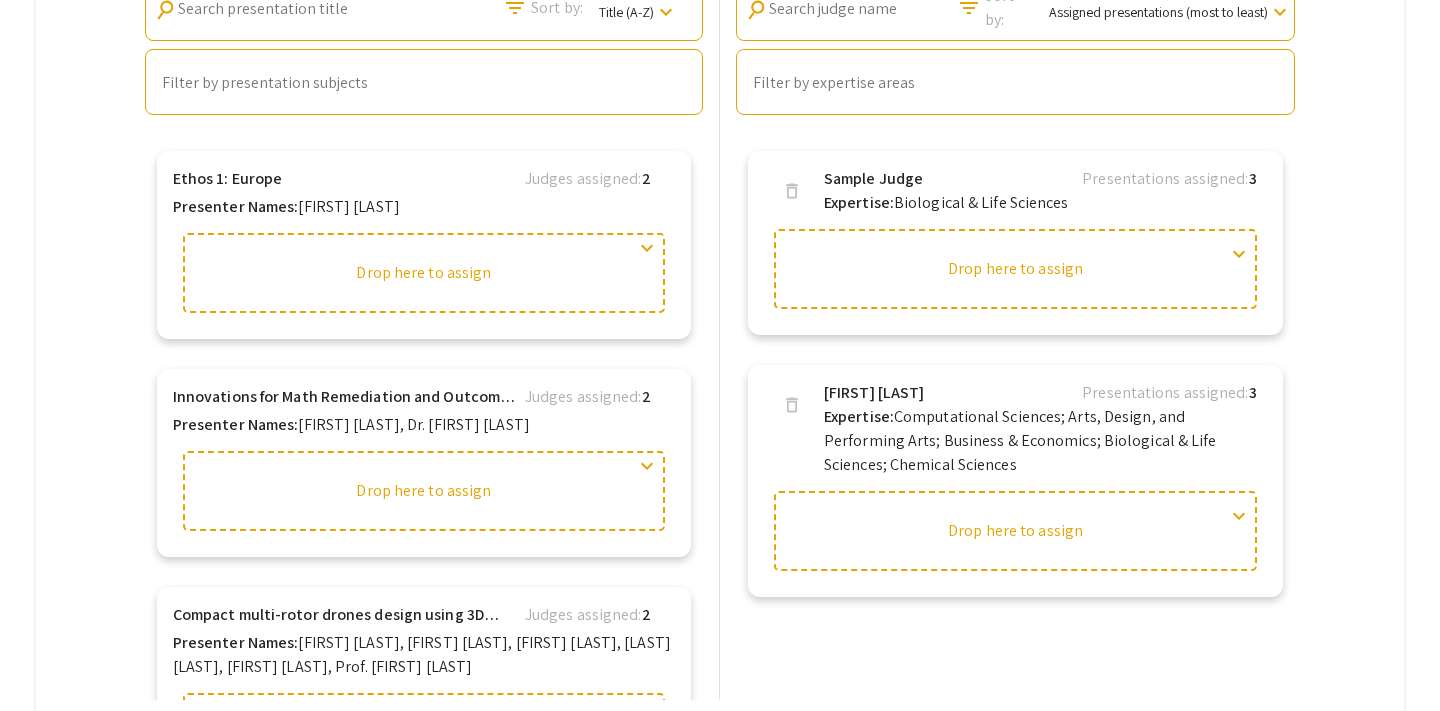scroll, scrollTop: 713, scrollLeft: 0, axis: vertical 